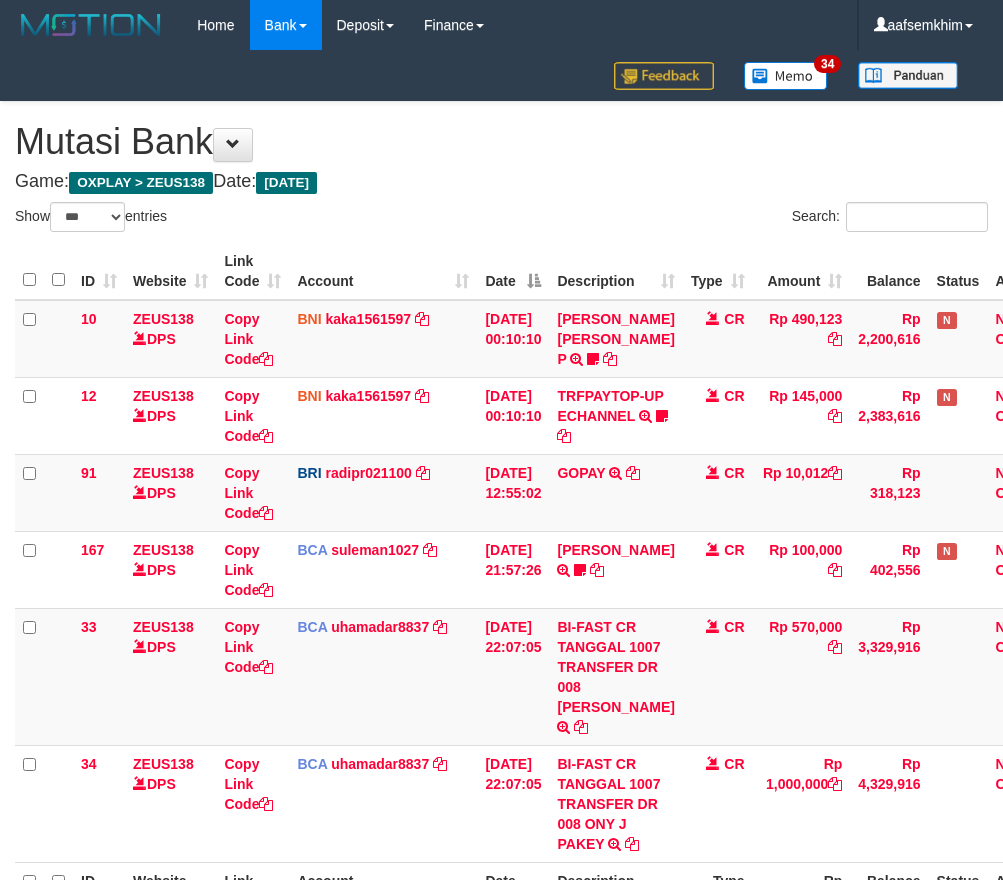 select on "***" 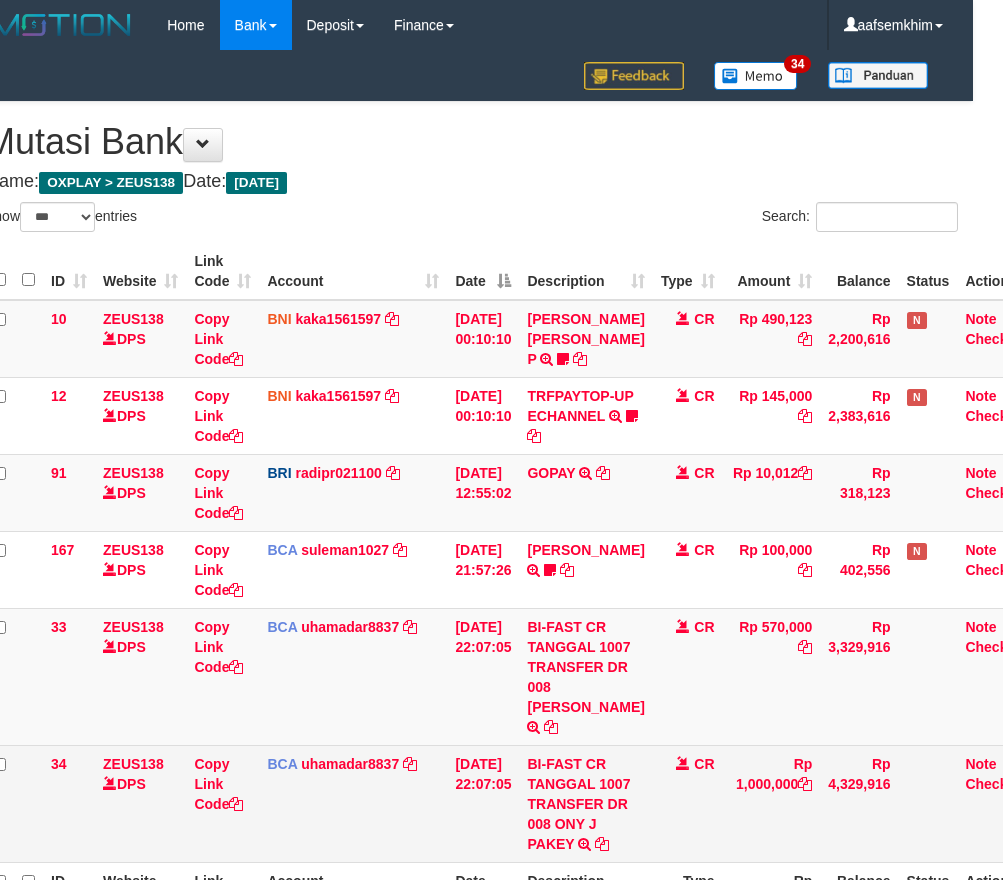 scroll, scrollTop: 267, scrollLeft: 30, axis: both 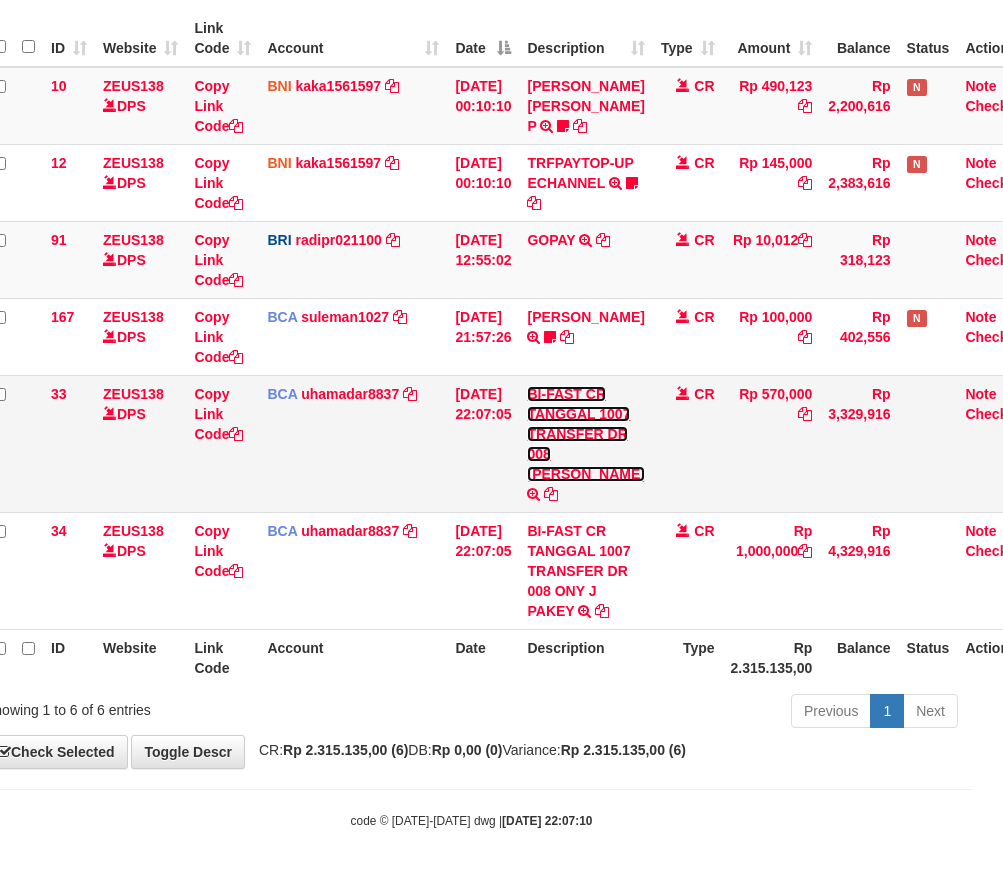 click on "BI-FAST CR TANGGAL 1007 TRANSFER DR 008 AHMAD SAIFUT TAQI" at bounding box center [585, 434] 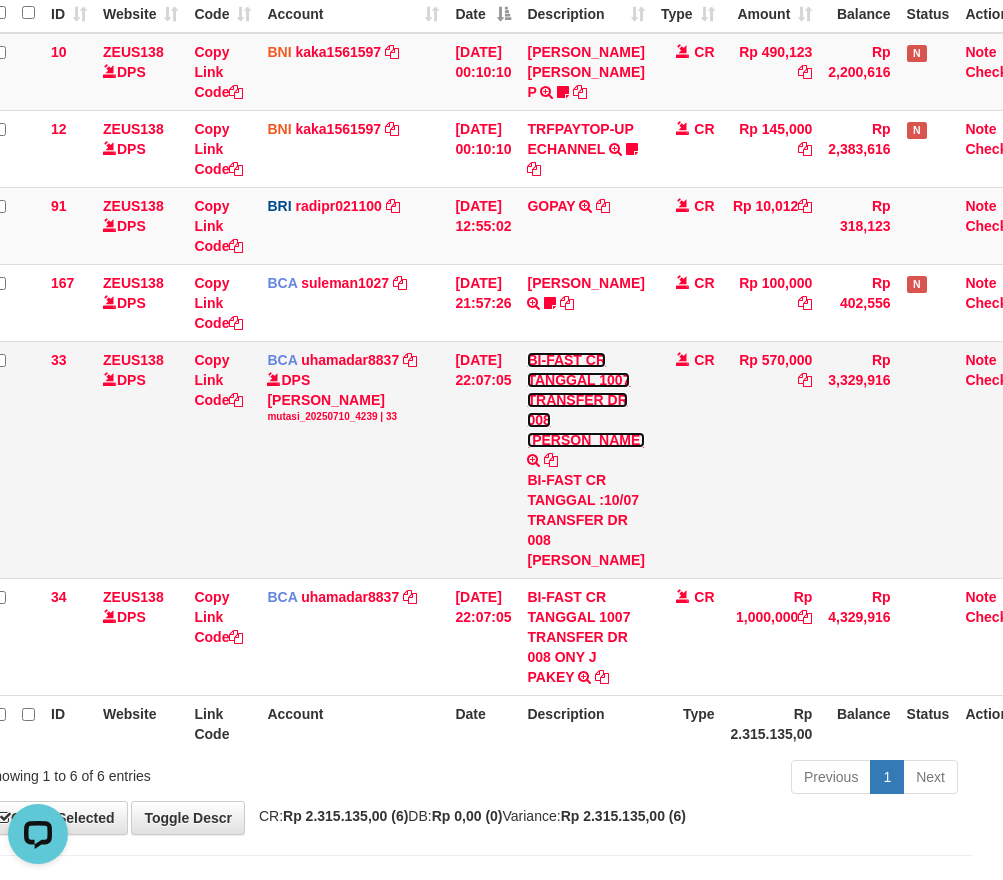 scroll, scrollTop: 0, scrollLeft: 0, axis: both 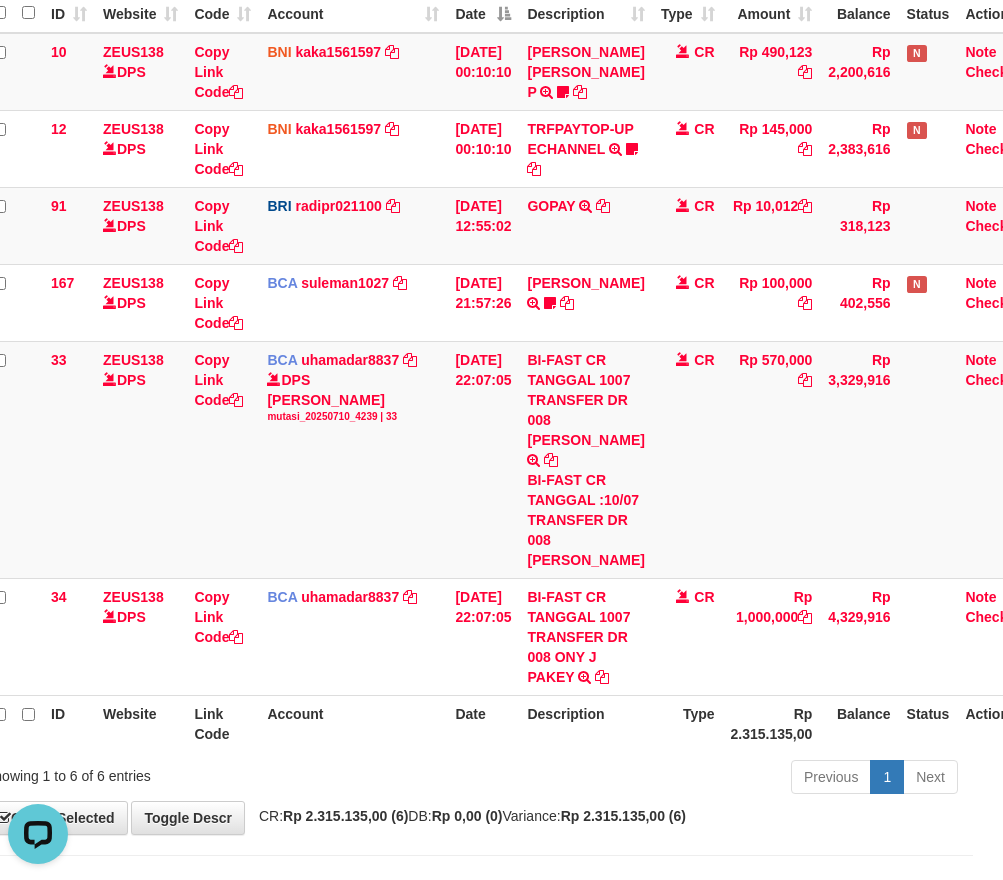 drag, startPoint x: 562, startPoint y: 649, endPoint x: 1016, endPoint y: 536, distance: 467.85147 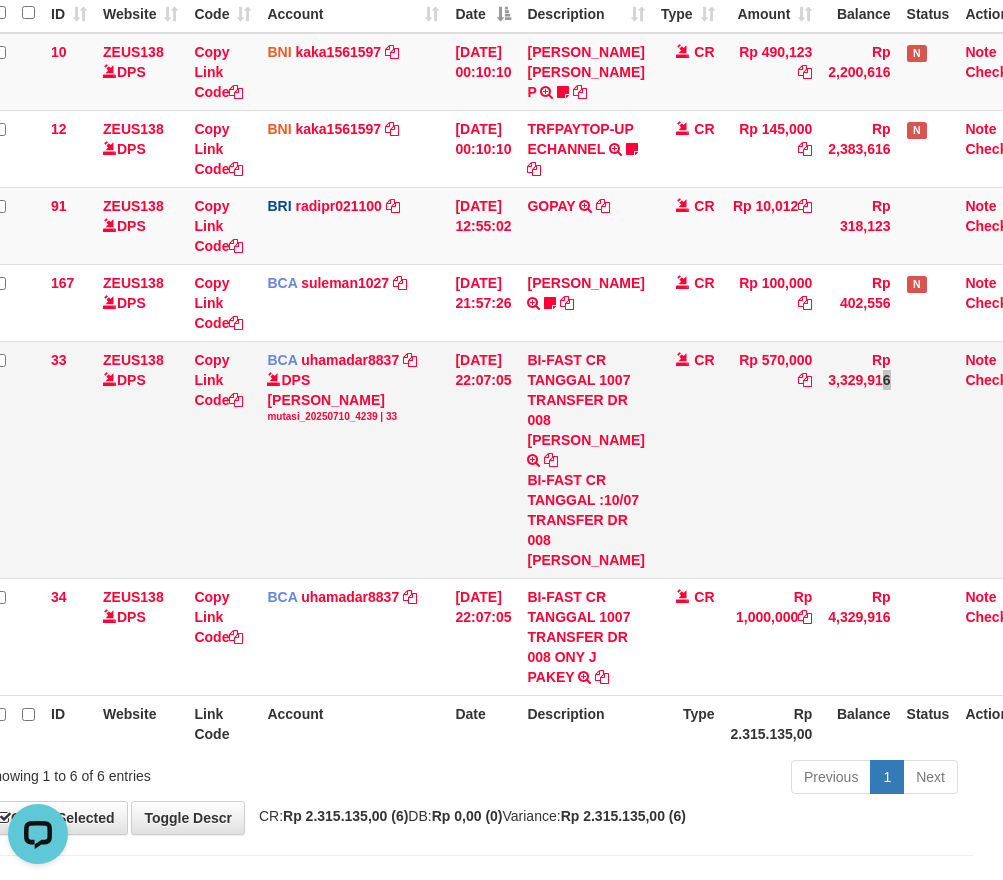 click on "Rp 3,329,916" at bounding box center (859, 459) 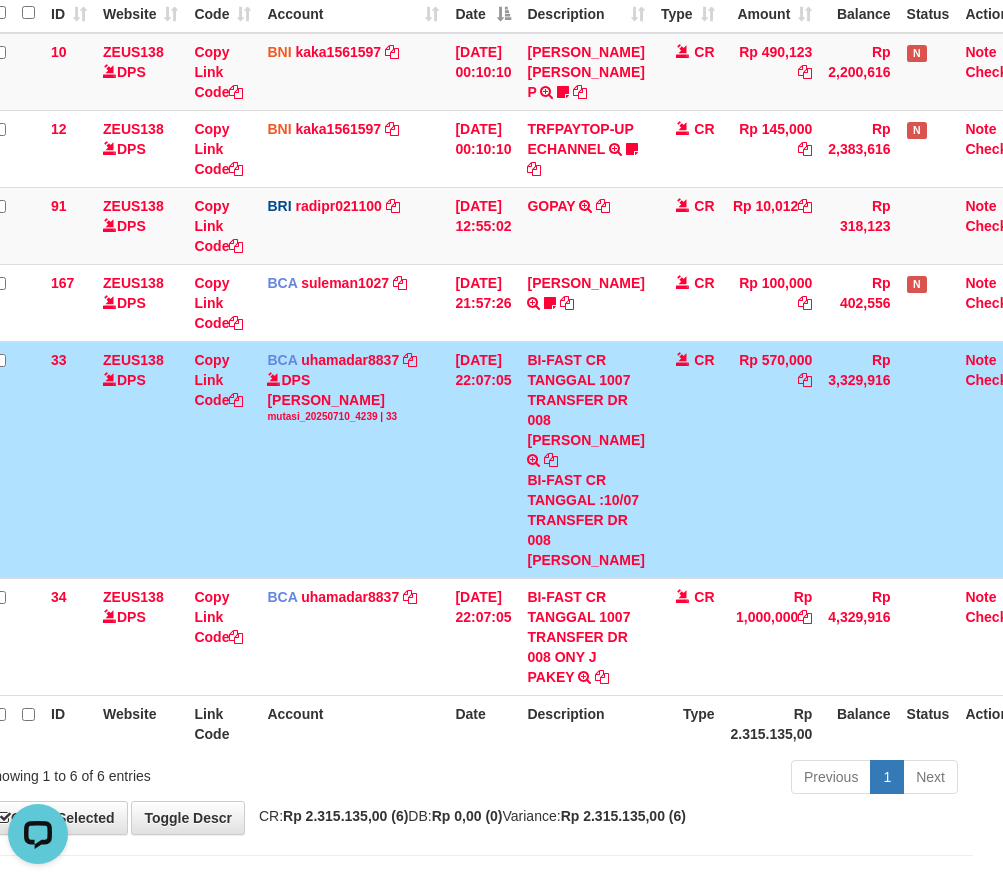 click on "Copy Link Code" at bounding box center [222, 459] 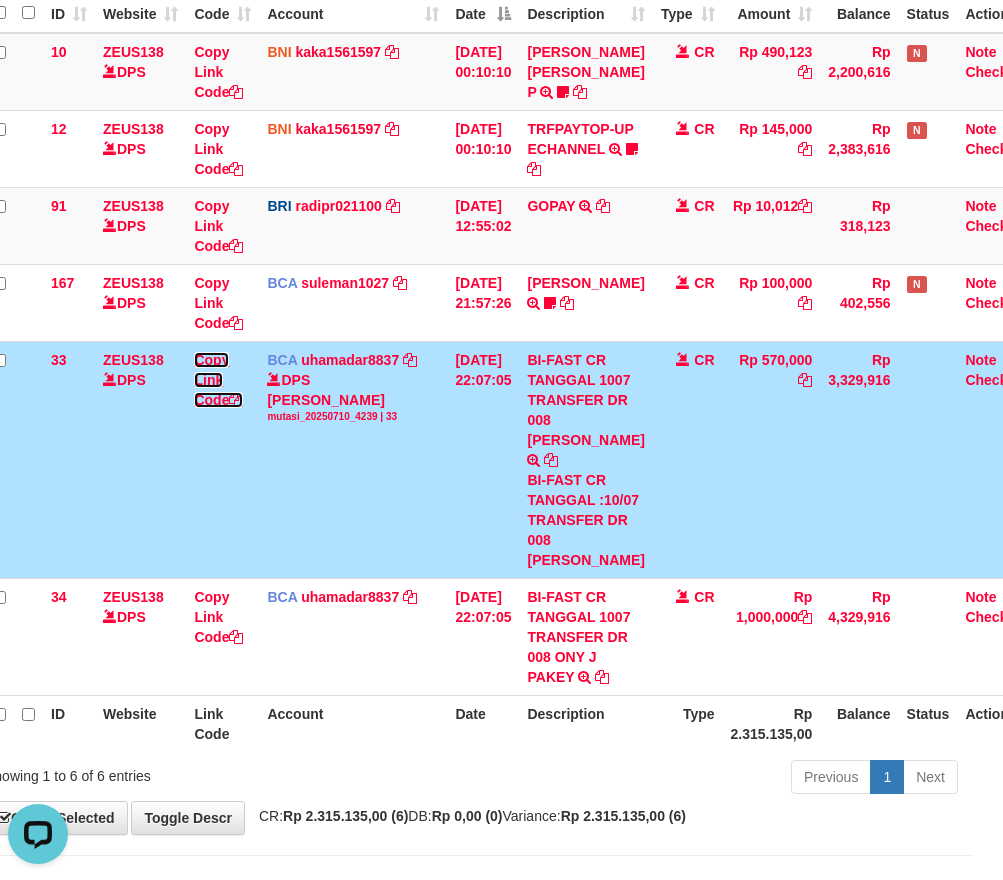 click on "Copy Link Code" at bounding box center (218, 380) 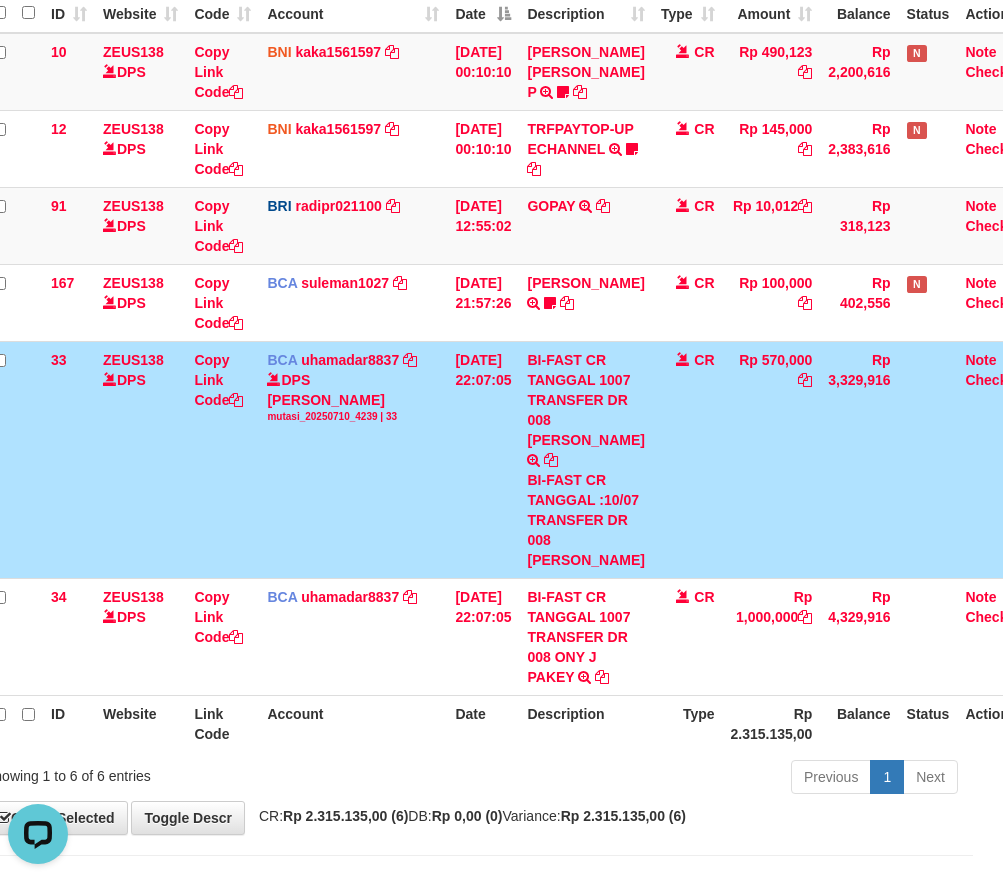 scroll, scrollTop: 274, scrollLeft: 0, axis: vertical 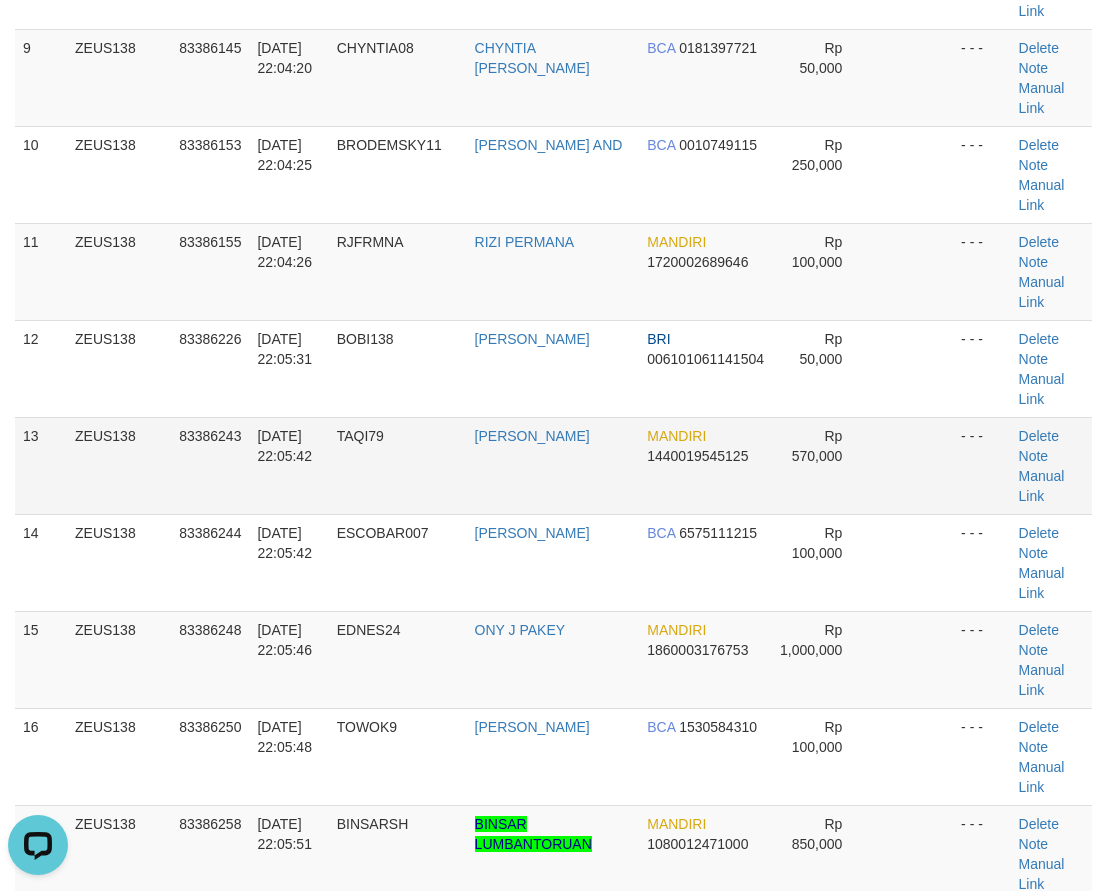click on "13
ZEUS138
83386243
[DATE] 22:05:42
TAQI79
[PERSON_NAME]
MANDIRI
1440019545125
Rp 570,000
- - -
[GEOGRAPHIC_DATA]
Note
Manual Link" at bounding box center (553, 465) 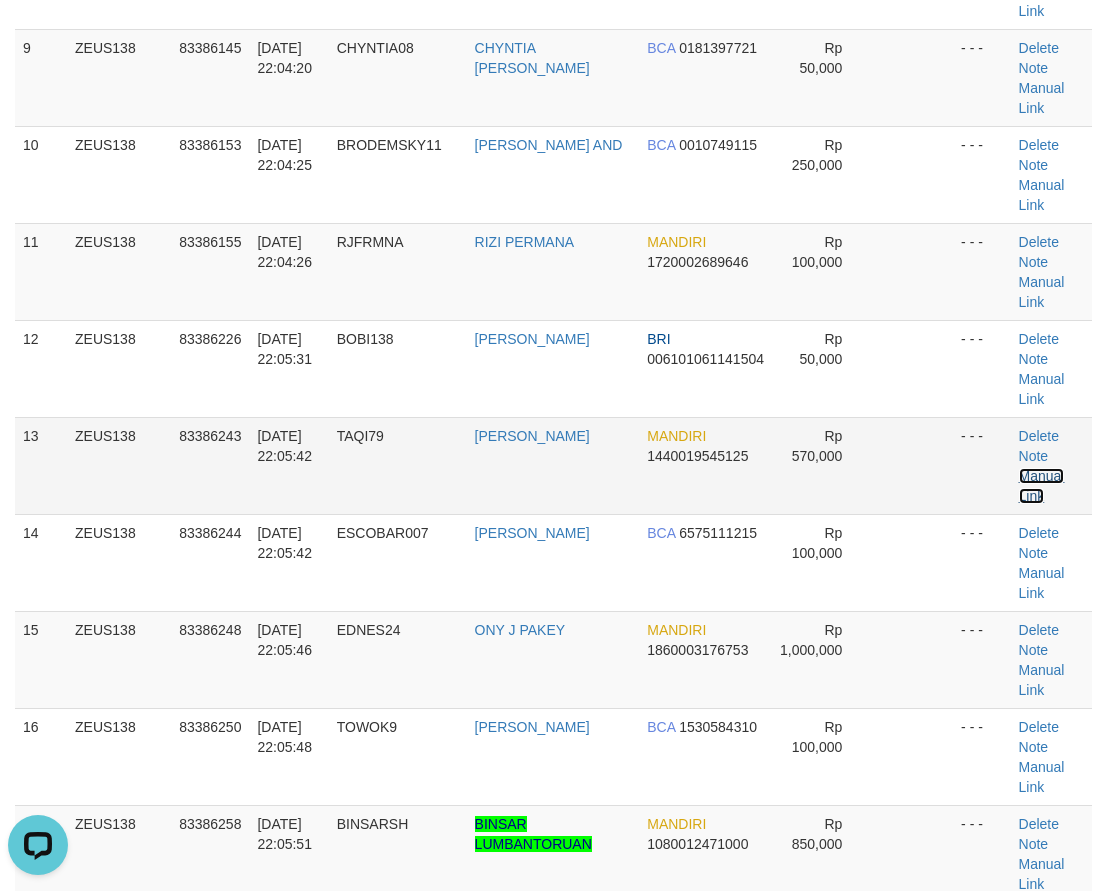 drag, startPoint x: 1032, startPoint y: 480, endPoint x: 626, endPoint y: 463, distance: 406.35574 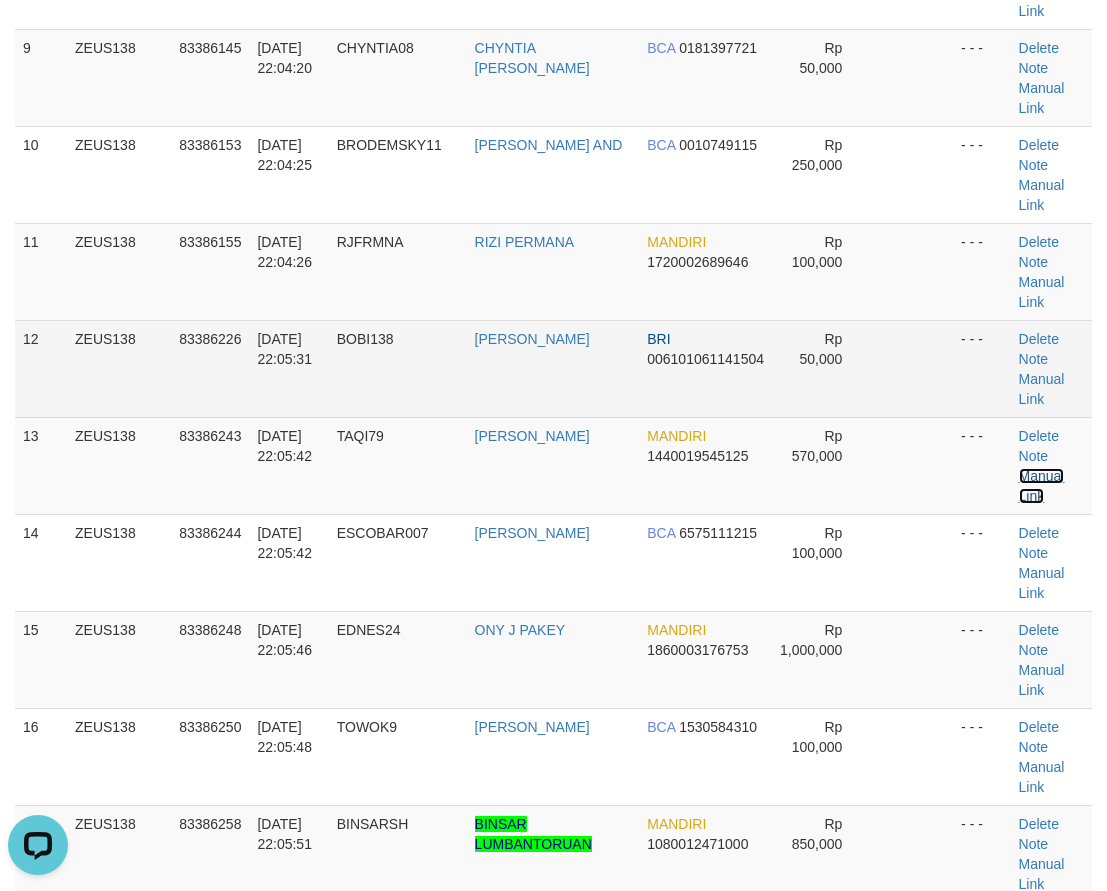 click on "Manual Link" at bounding box center (1042, 486) 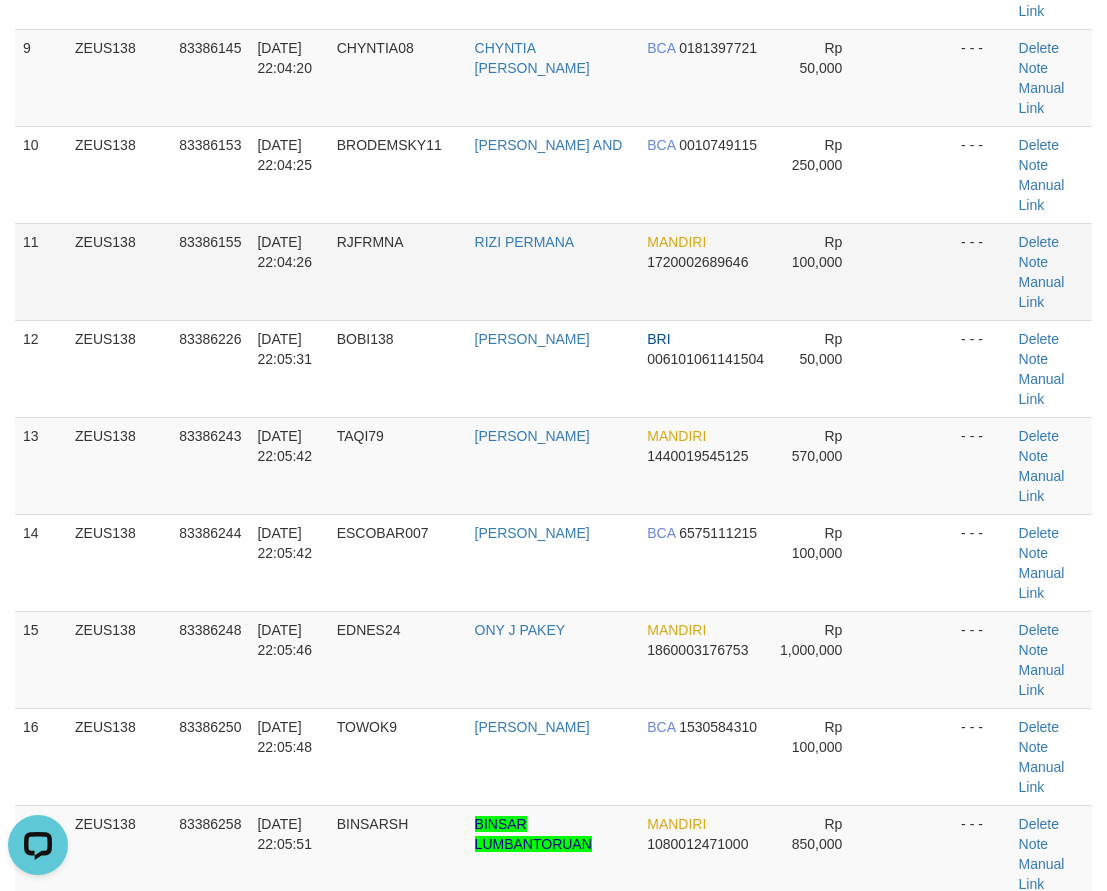 click on "RIZI PERMANA" at bounding box center (553, 271) 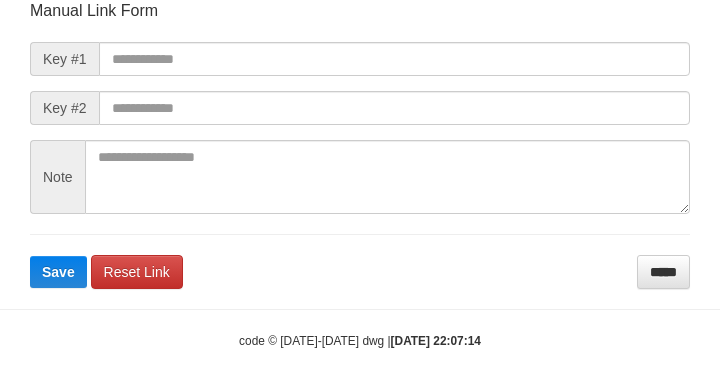 click on "Manual Link Form
Key #1
Key #2
Note
Save
Reset Link
*****" at bounding box center (360, 144) 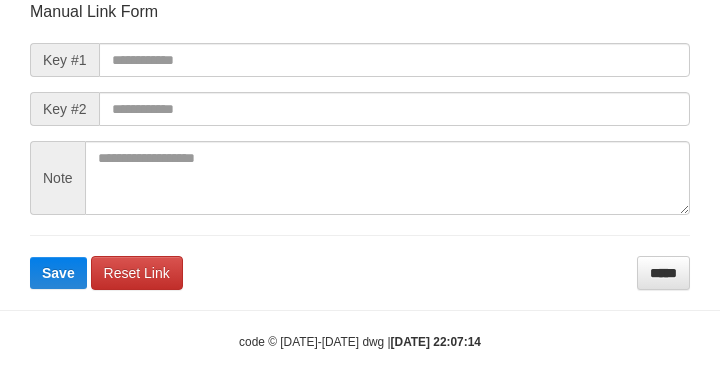 scroll, scrollTop: 0, scrollLeft: 0, axis: both 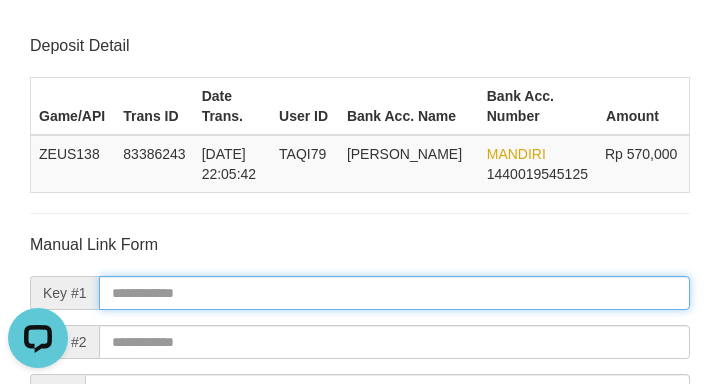 click at bounding box center (394, 293) 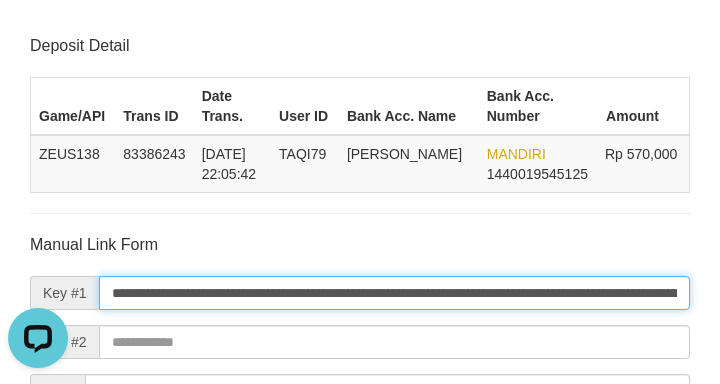scroll, scrollTop: 0, scrollLeft: 1250, axis: horizontal 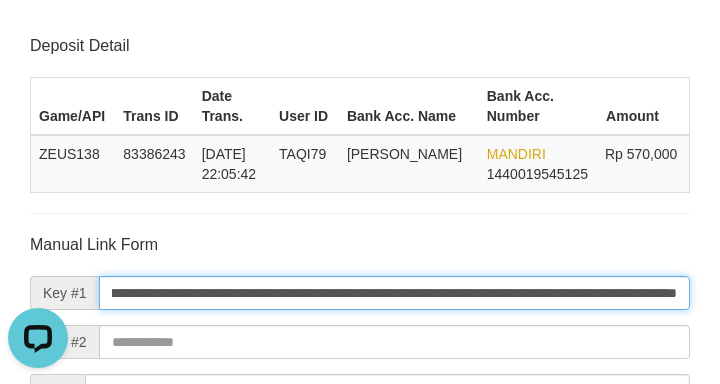 type on "**********" 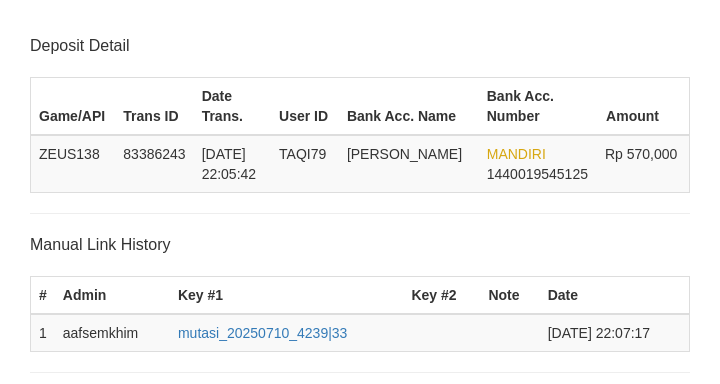 click on "Save" at bounding box center [58, 797] 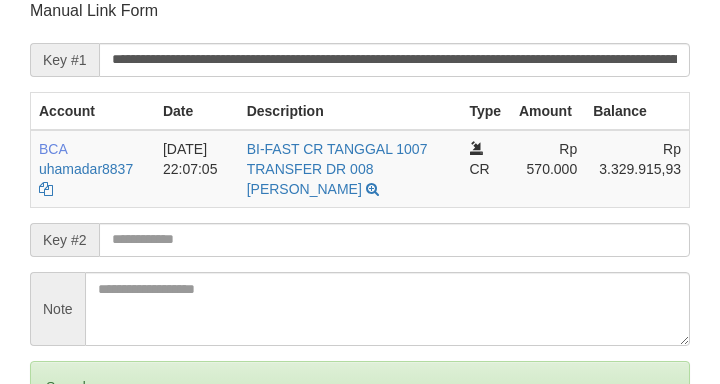 click on "Save" at bounding box center [58, 471] 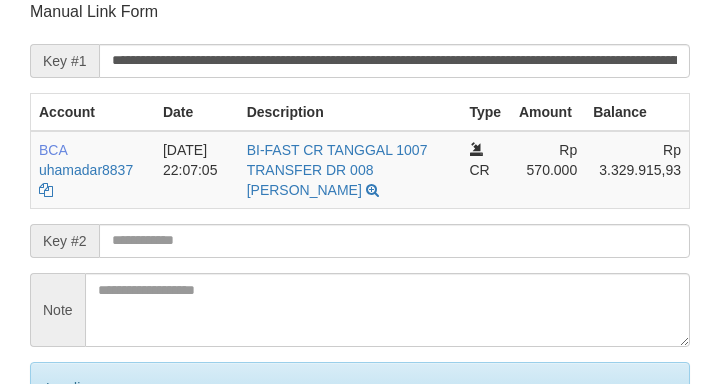 click on "Save" at bounding box center (80, 472) 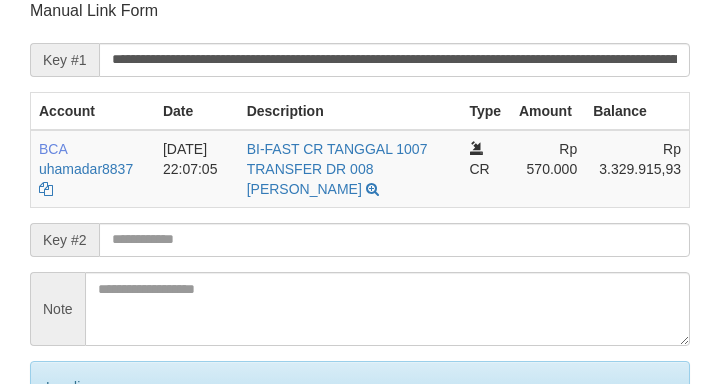 click on "Save" at bounding box center (80, 471) 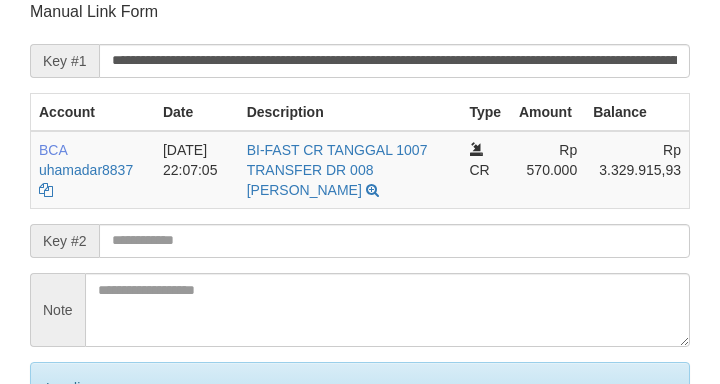 click on "Save" at bounding box center (80, 472) 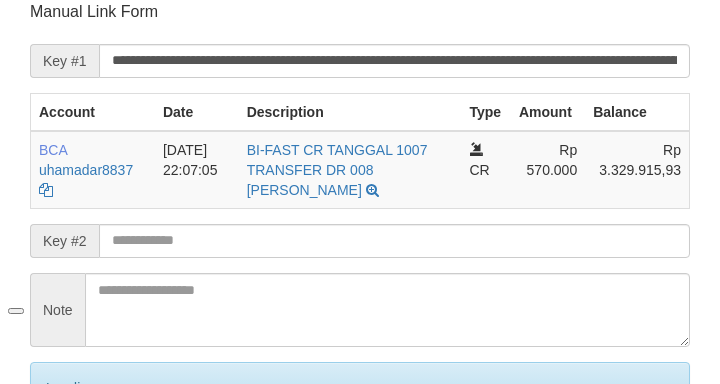 click on "Save" at bounding box center [80, 472] 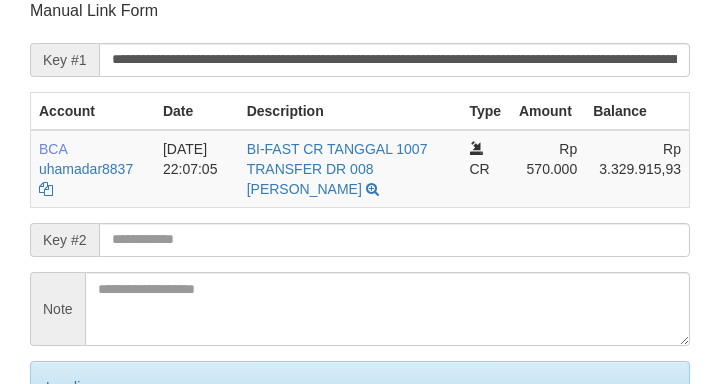 click on "Save" at bounding box center (80, 471) 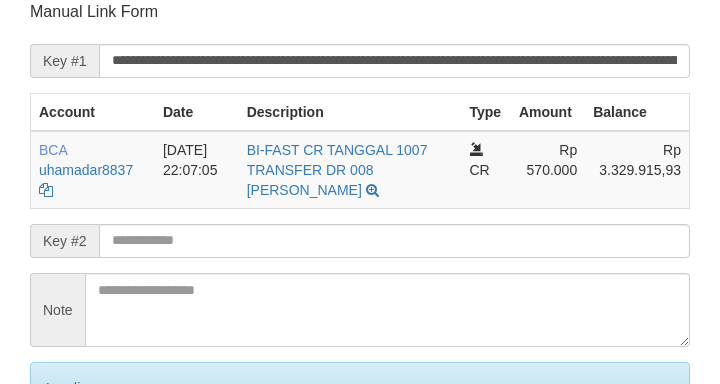 click on "Save" at bounding box center (80, 472) 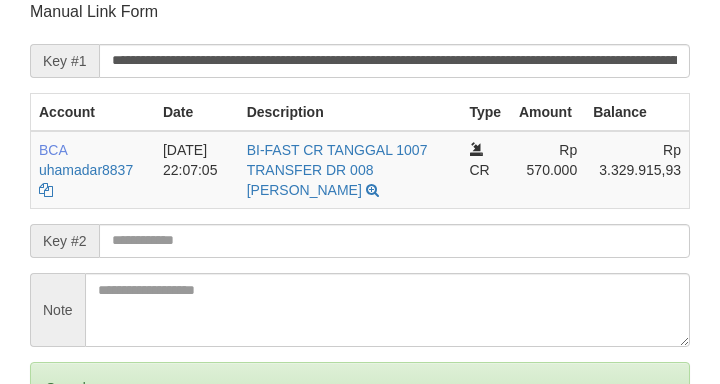 click on "Save" at bounding box center [58, 472] 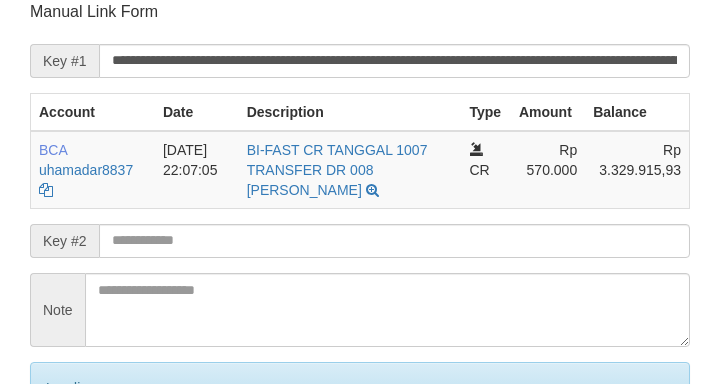 click on "Save" at bounding box center (80, 472) 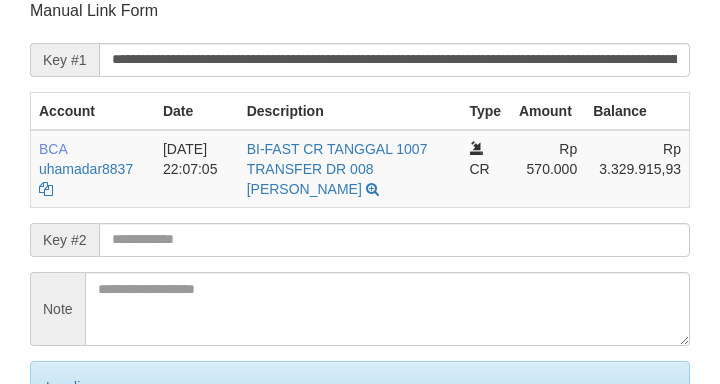 click on "Save" at bounding box center [80, 471] 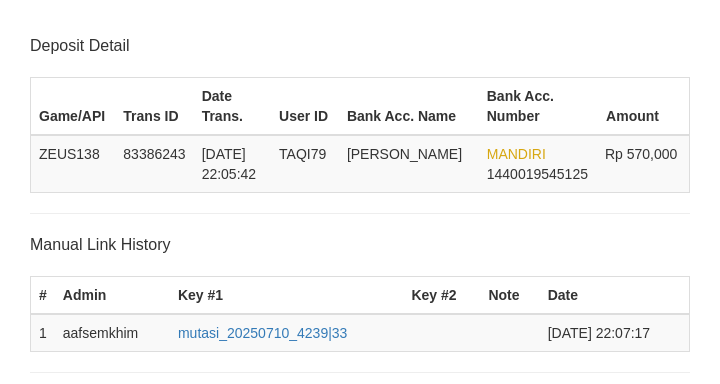 click on "Save" at bounding box center (80, 864) 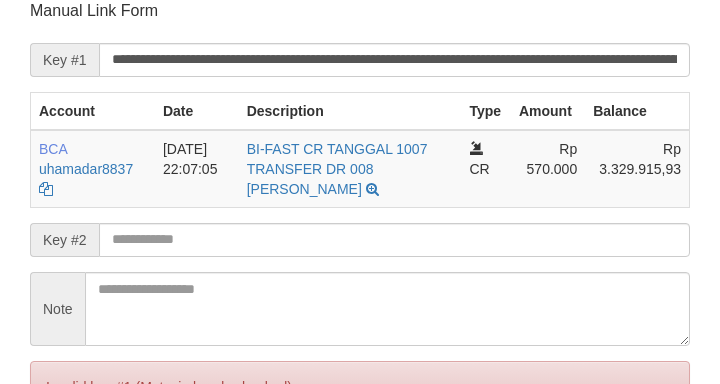 click on "Save" at bounding box center [58, 471] 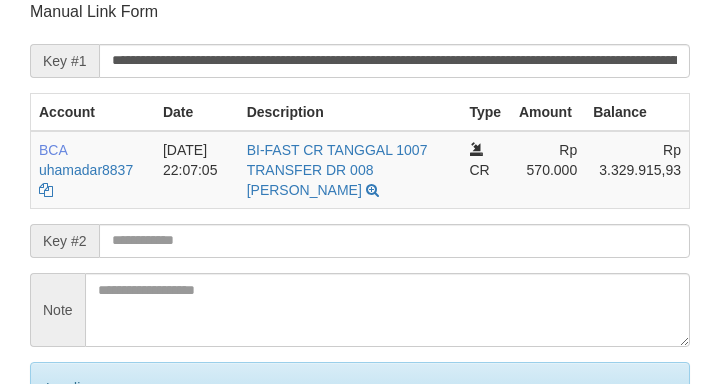 click on "Save" at bounding box center (80, 472) 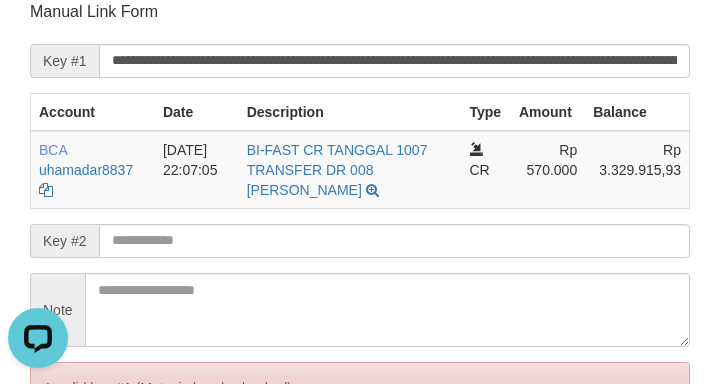 scroll, scrollTop: 0, scrollLeft: 0, axis: both 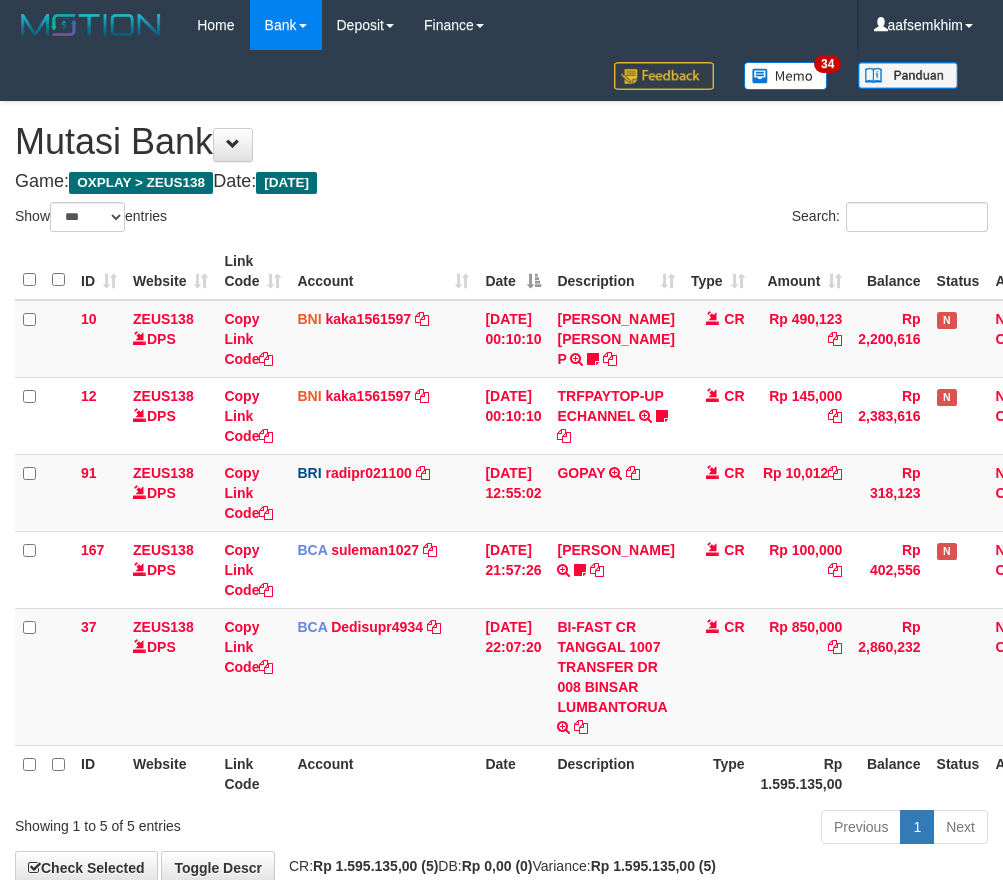 select on "***" 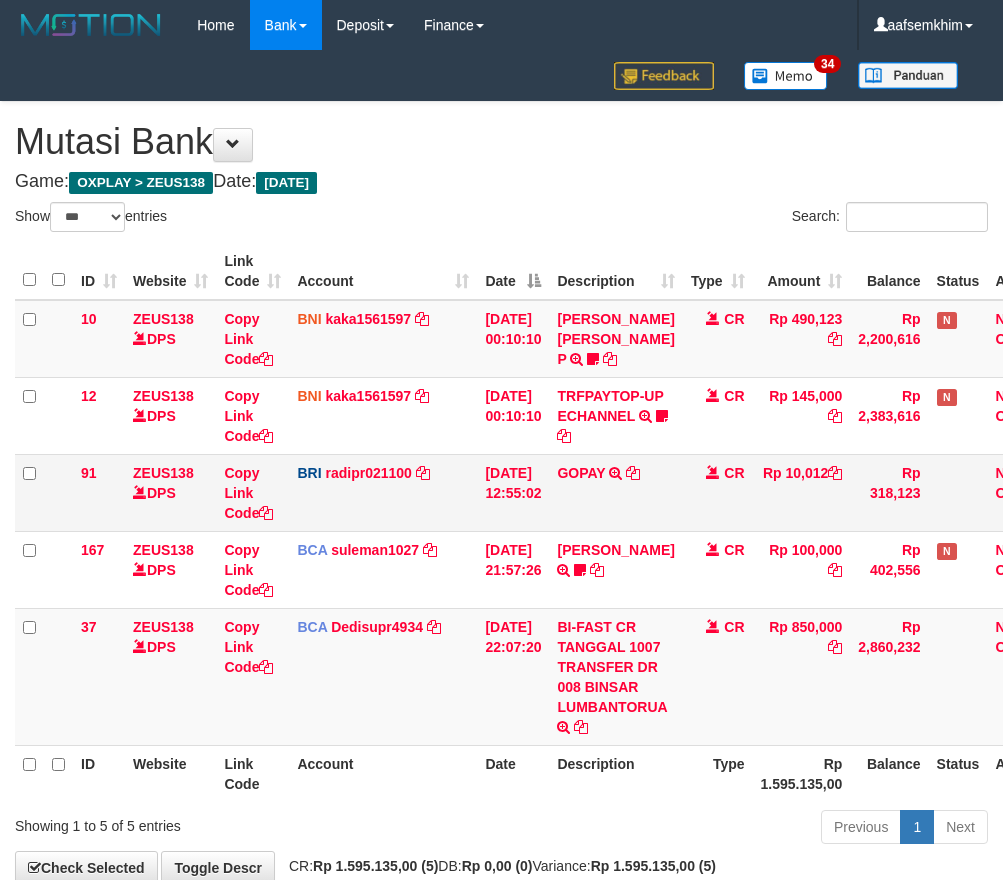 scroll, scrollTop: 0, scrollLeft: 0, axis: both 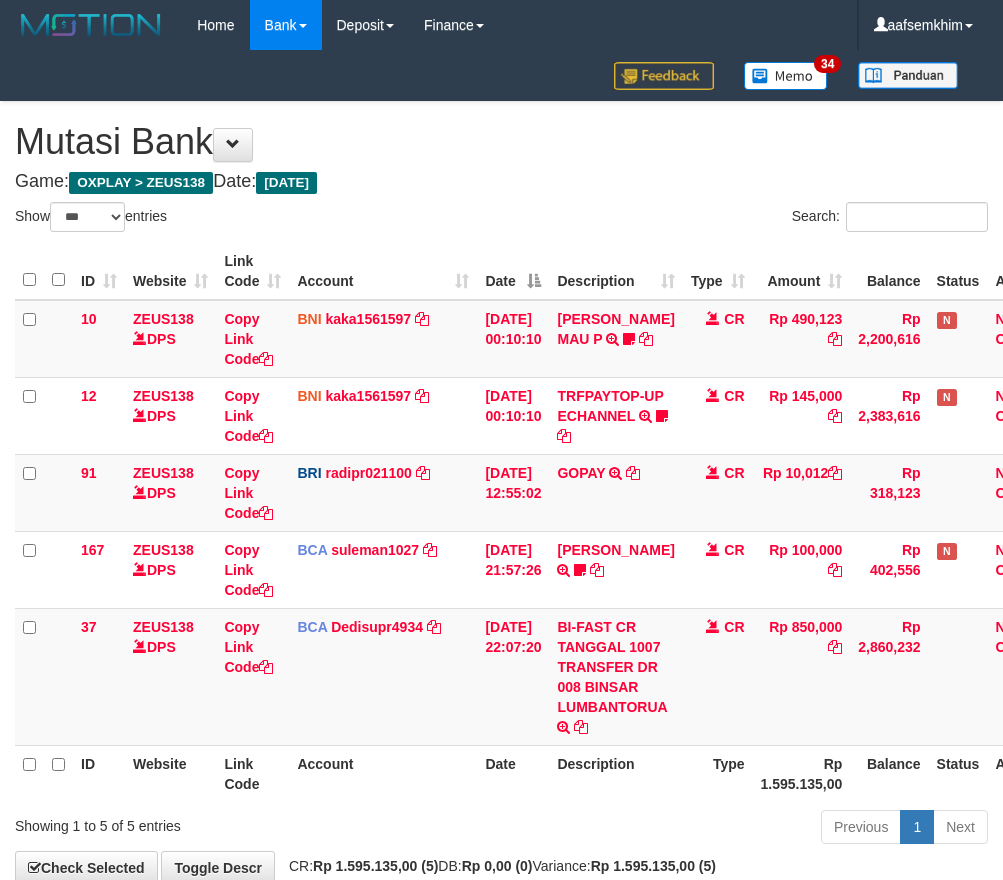 select on "***" 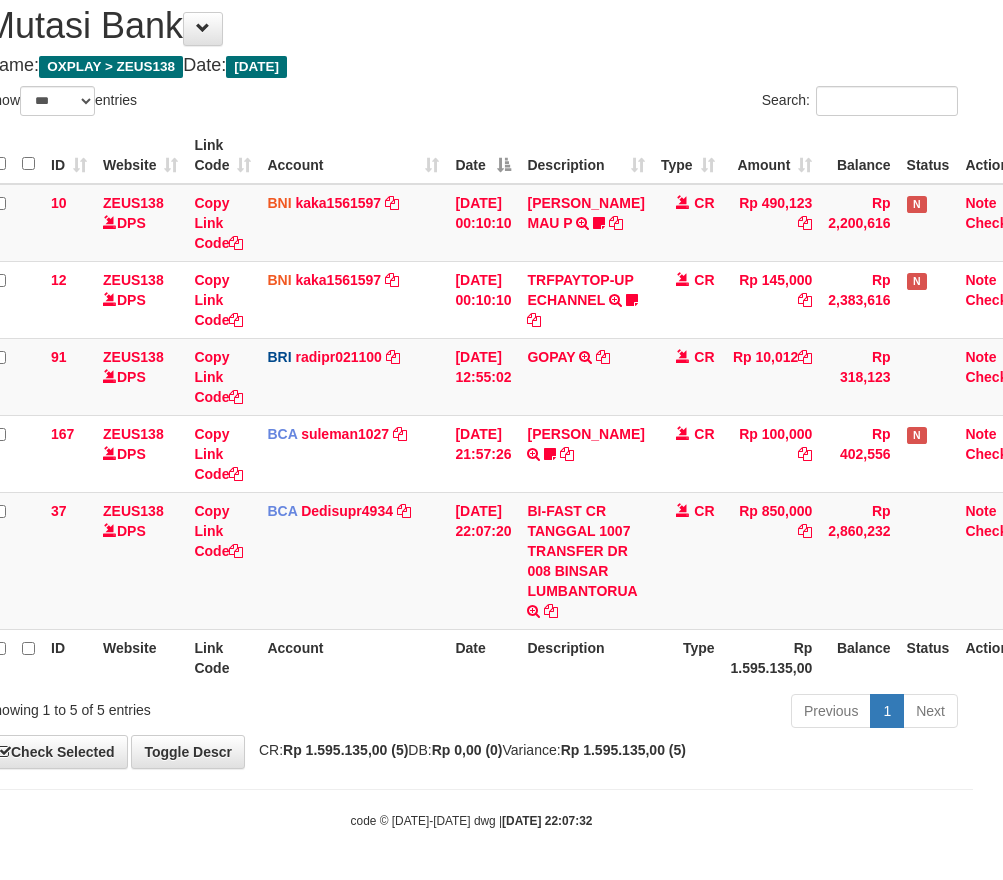 click on "Description" at bounding box center [585, 657] 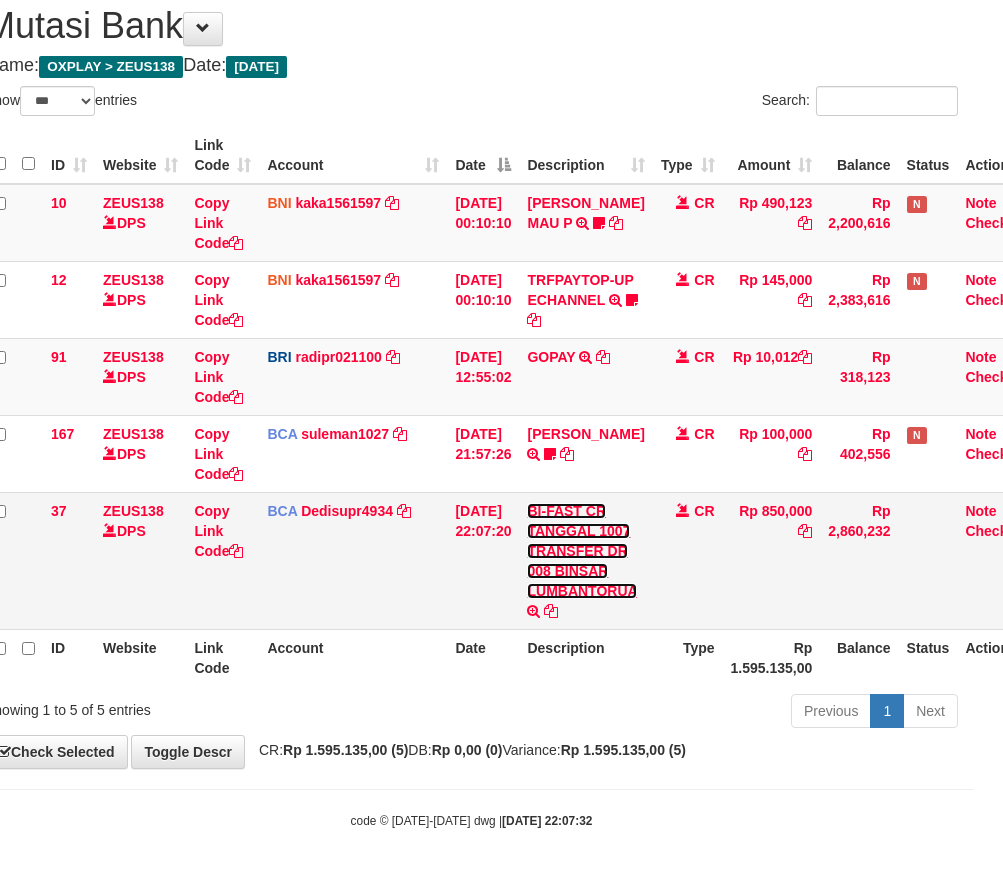 click on "BI-FAST CR TANGGAL 1007 TRANSFER DR 008 BINSAR LUMBANTORUA" at bounding box center (582, 551) 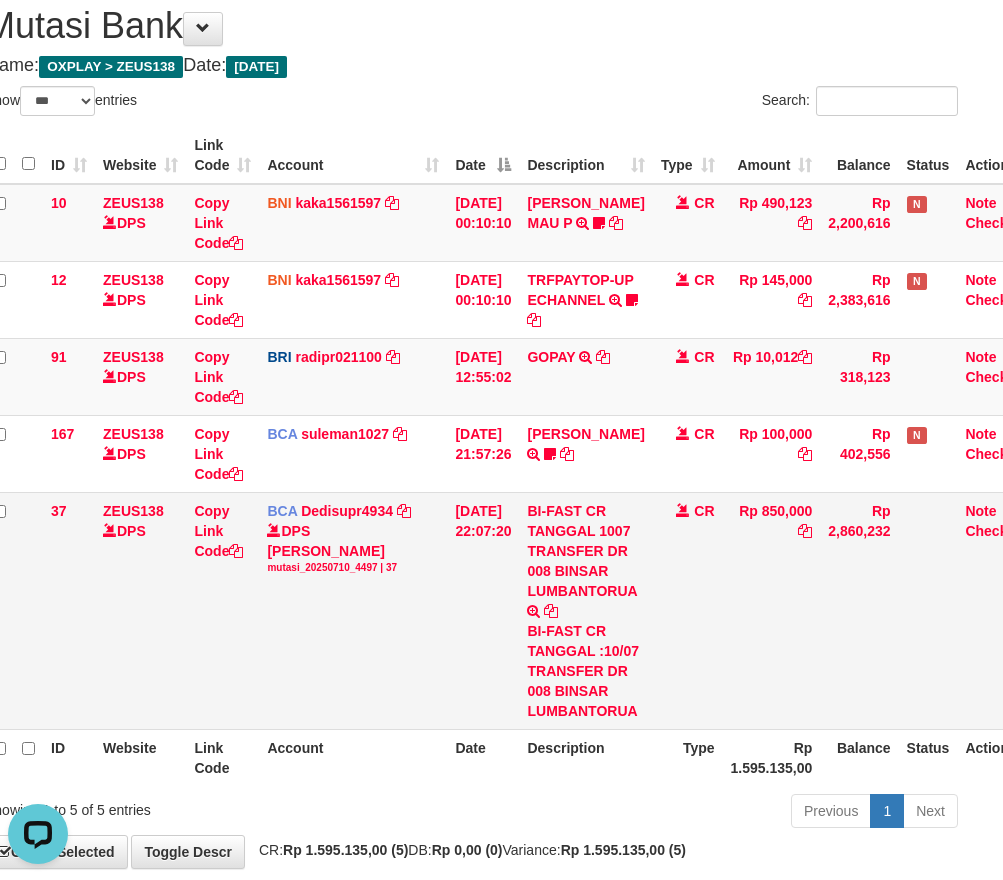 scroll, scrollTop: 0, scrollLeft: 0, axis: both 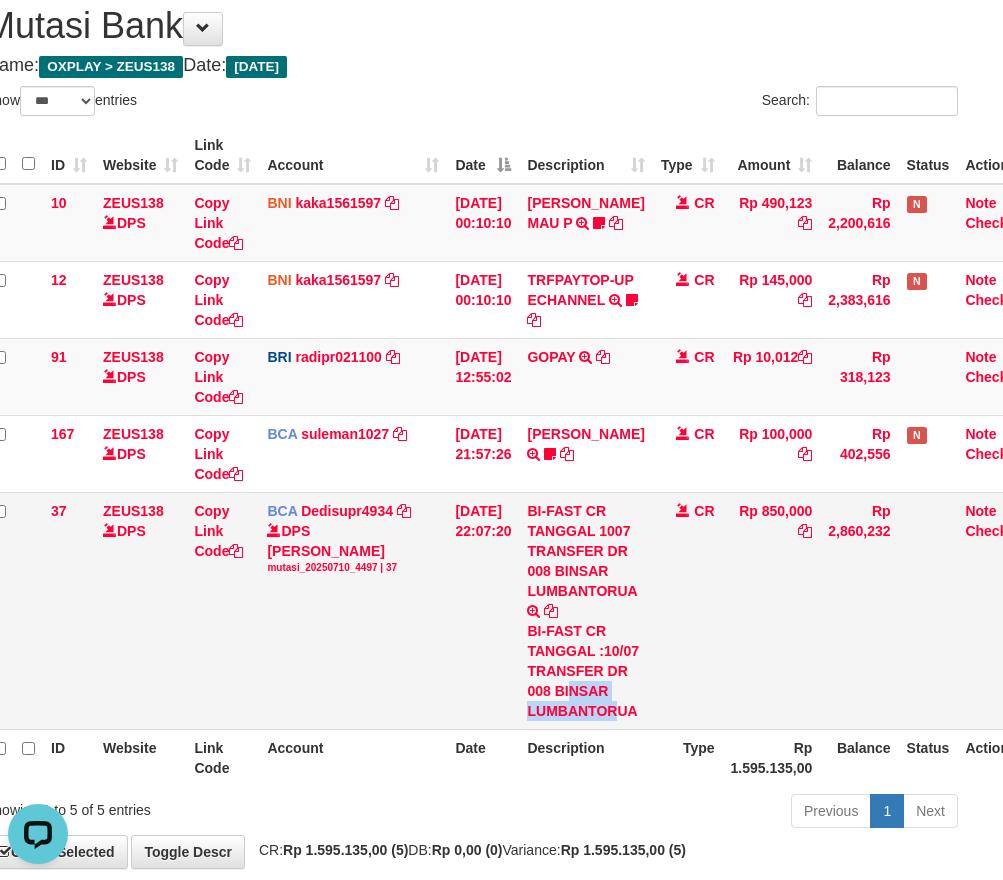 drag, startPoint x: 585, startPoint y: 714, endPoint x: 1014, endPoint y: 602, distance: 443.37906 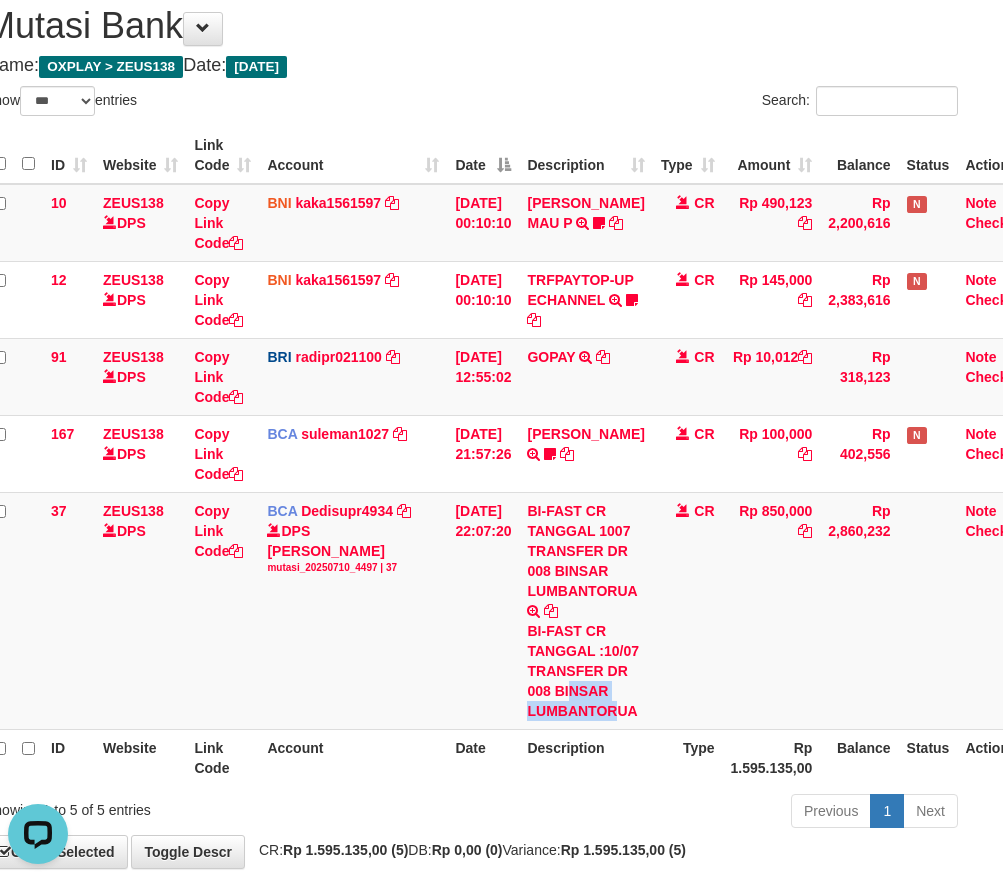 copy on "NSAR LUMBANTOR" 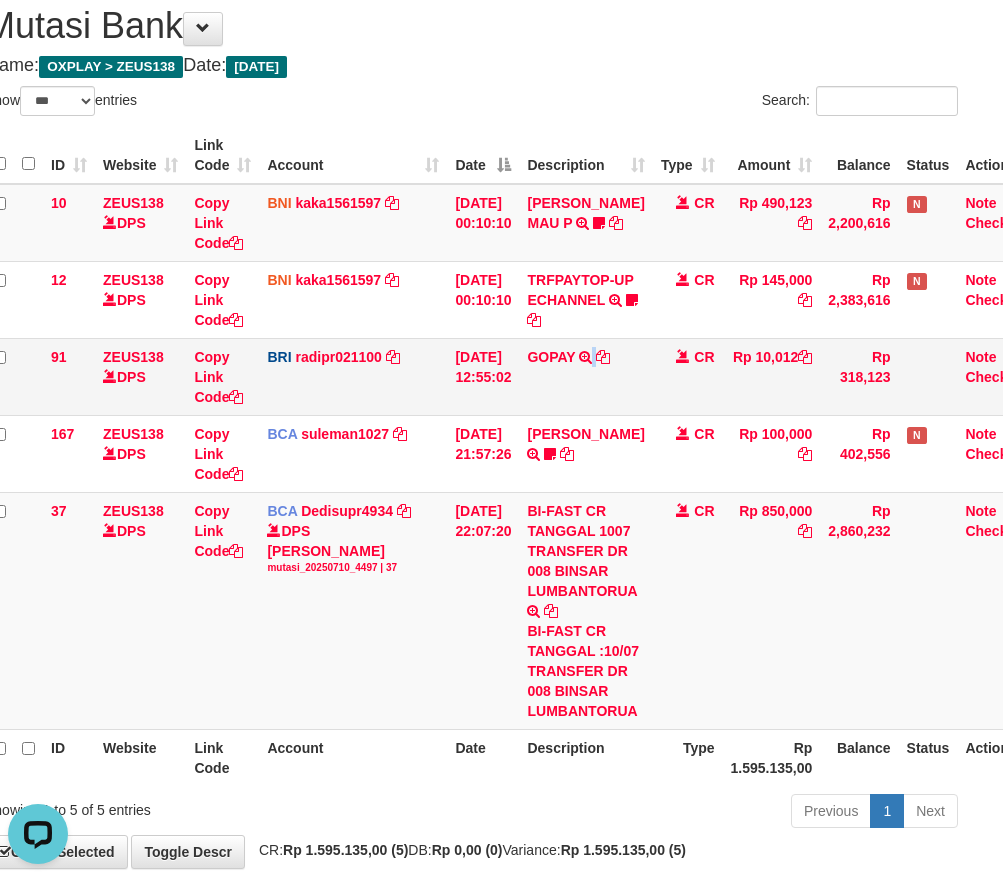 click on "91
ZEUS138    DPS
Copy Link Code
BRI
radipr021100
DPS
REYNALDI ADI PRATAMA
mutasi_20250710_3774 | 91
mutasi_20250710_3774 | 91
10/07/2025 12:55:02
GOPAY         TRANSFER NBMB GOPAY TO REYNALDI ADI PRATAMA
CR
Rp 10,012
Rp 318,123
Note
Check" at bounding box center [512, 376] 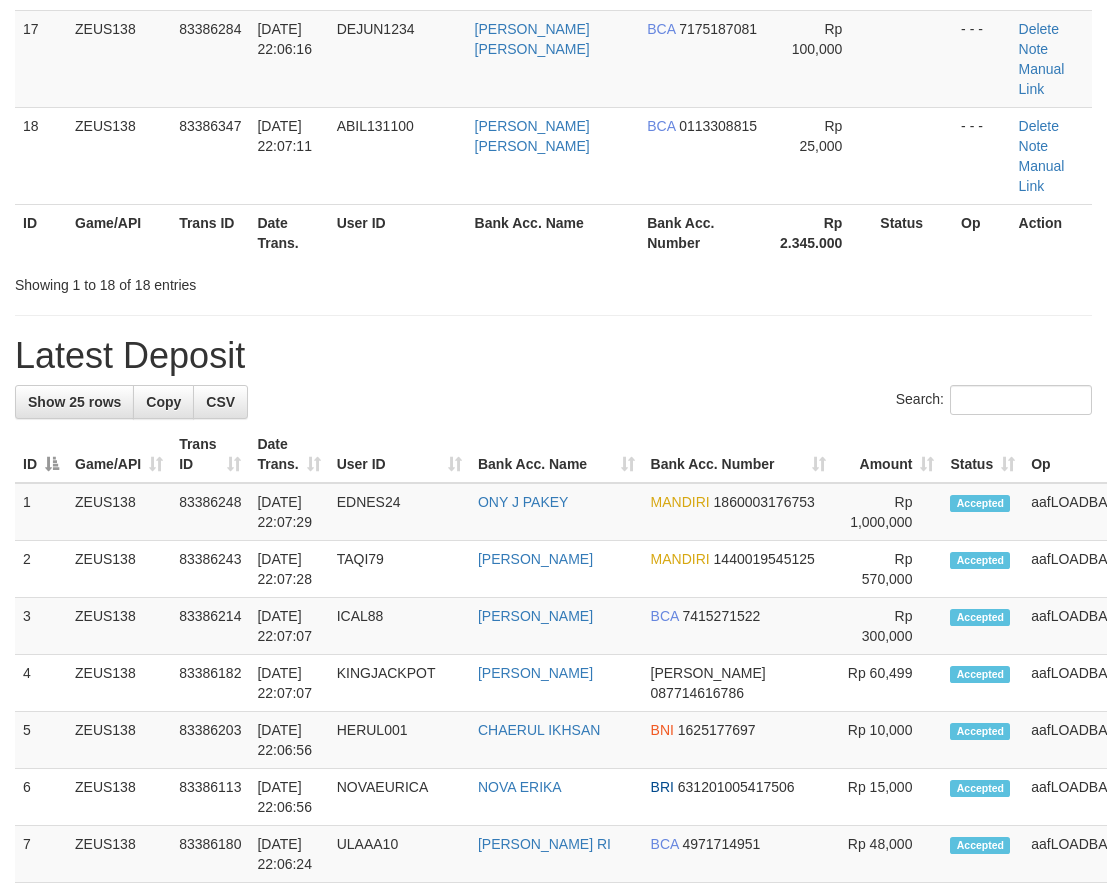scroll, scrollTop: 997, scrollLeft: 0, axis: vertical 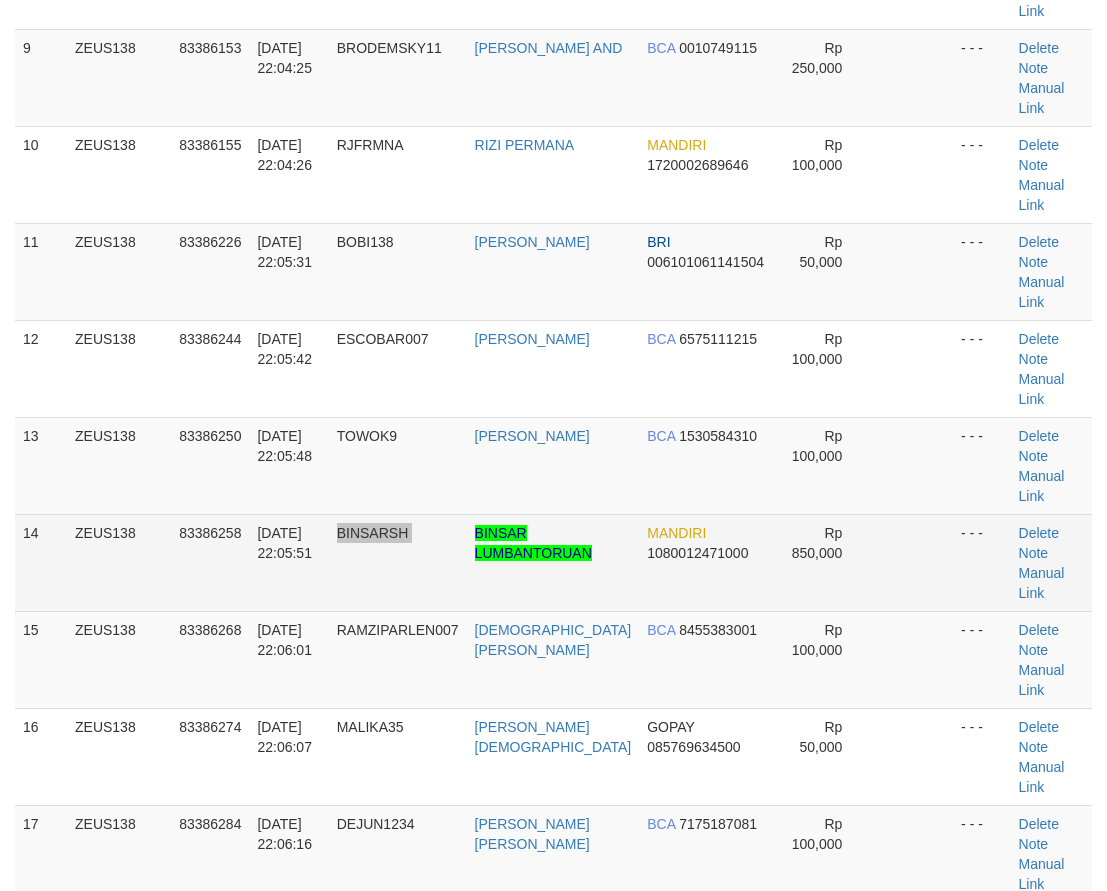 drag, startPoint x: 344, startPoint y: 524, endPoint x: 487, endPoint y: 535, distance: 143.42245 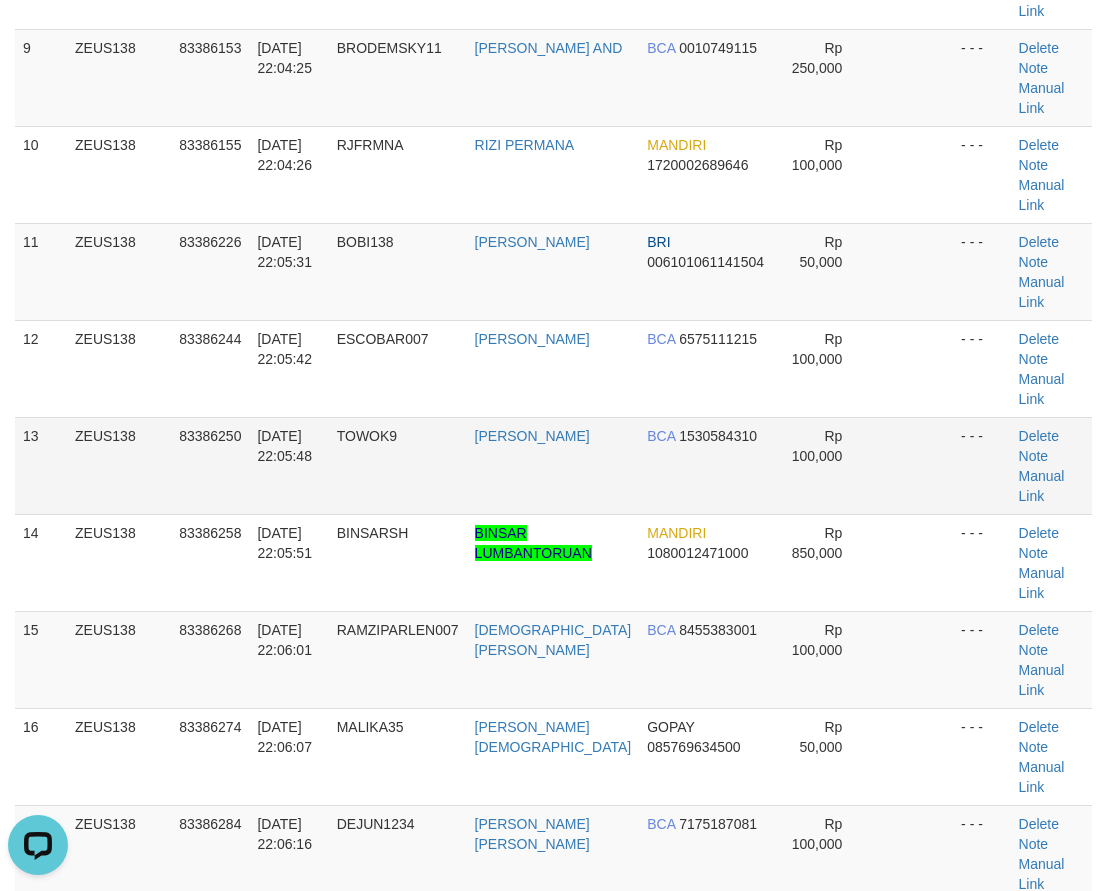 scroll, scrollTop: 0, scrollLeft: 0, axis: both 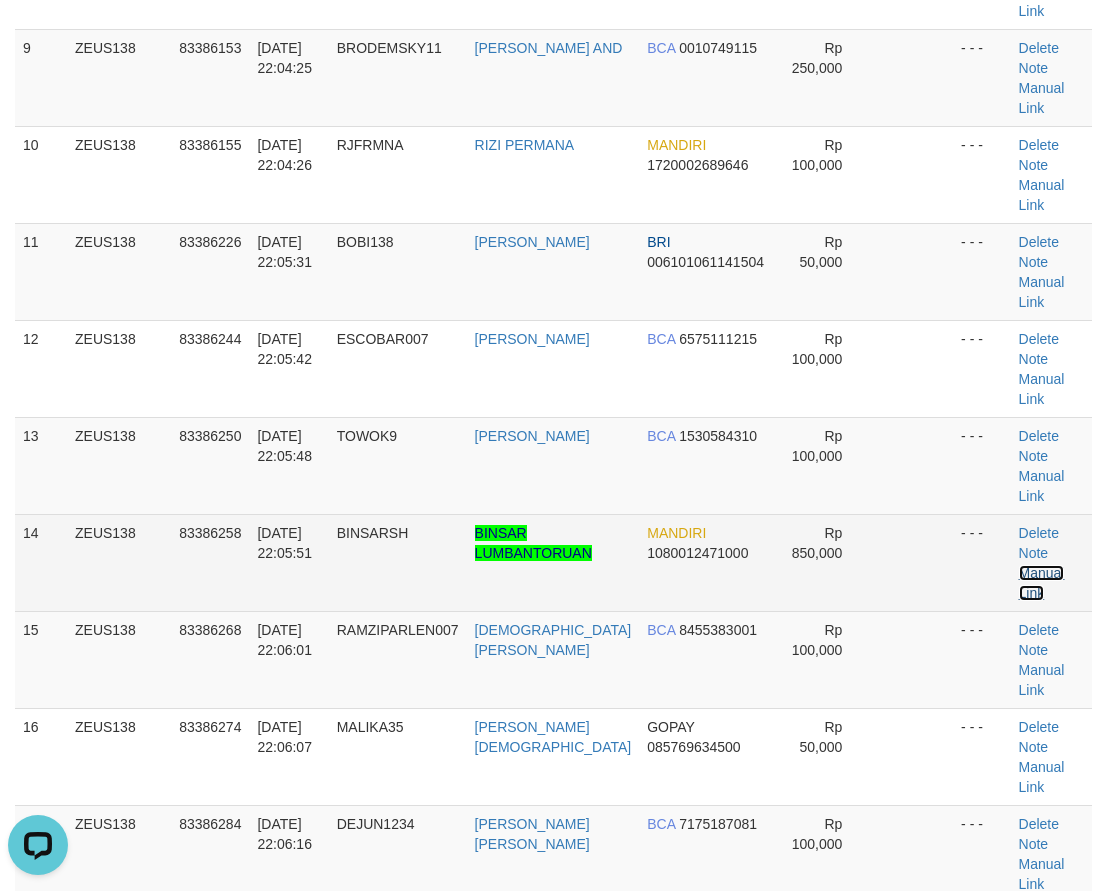 click on "Manual Link" at bounding box center (1042, 583) 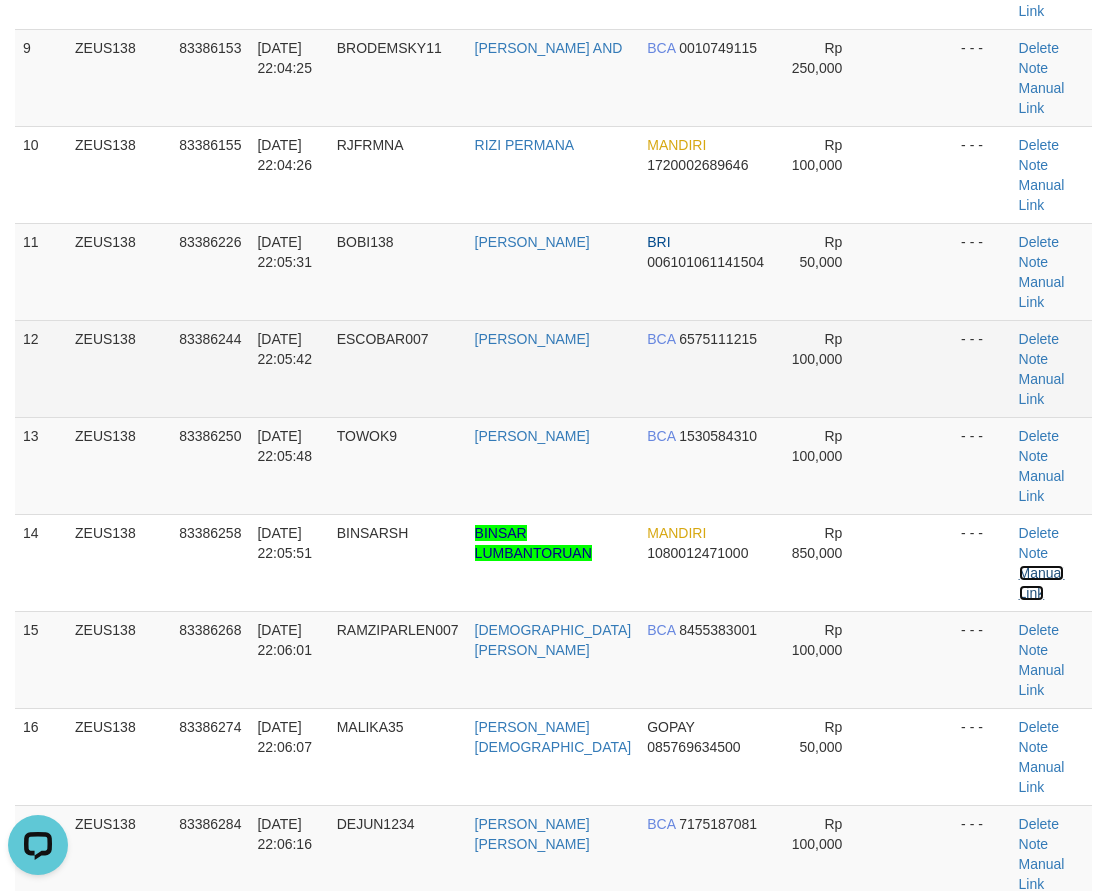 click on "Manual Link" at bounding box center [1042, 583] 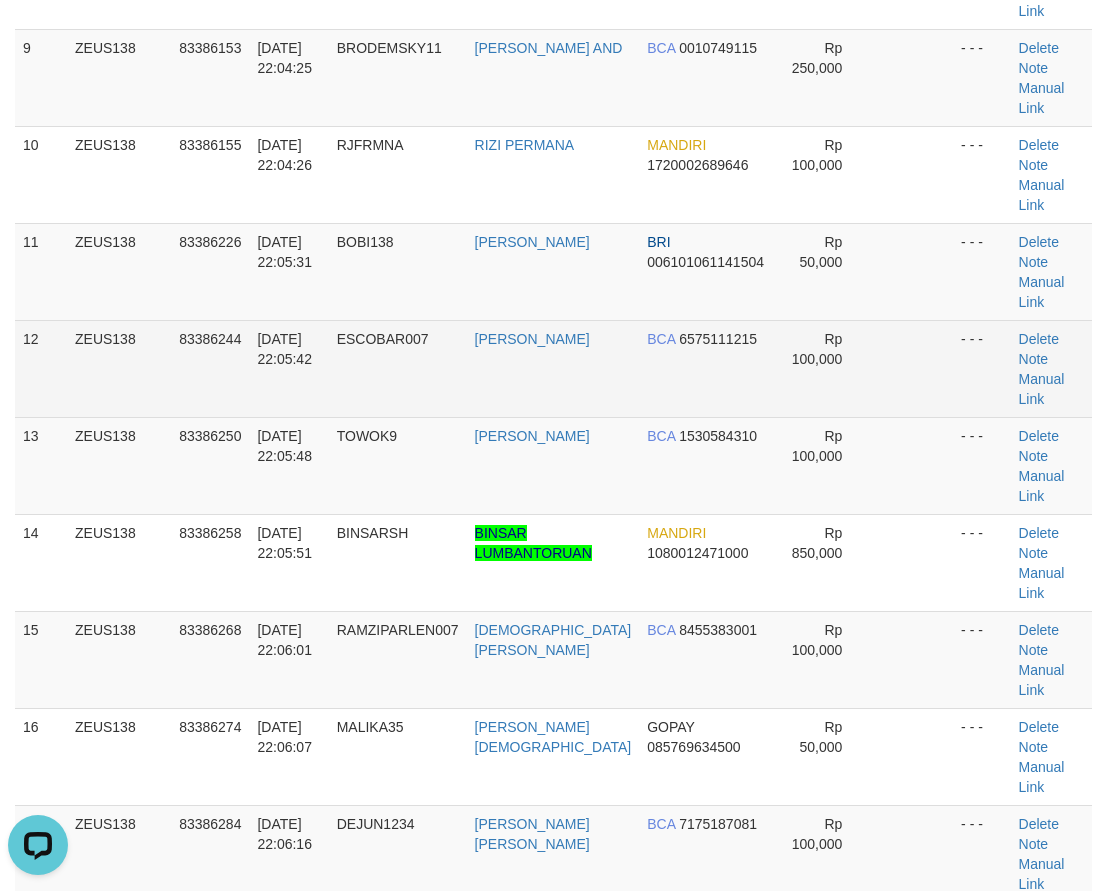 click on "83386244" at bounding box center [210, 368] 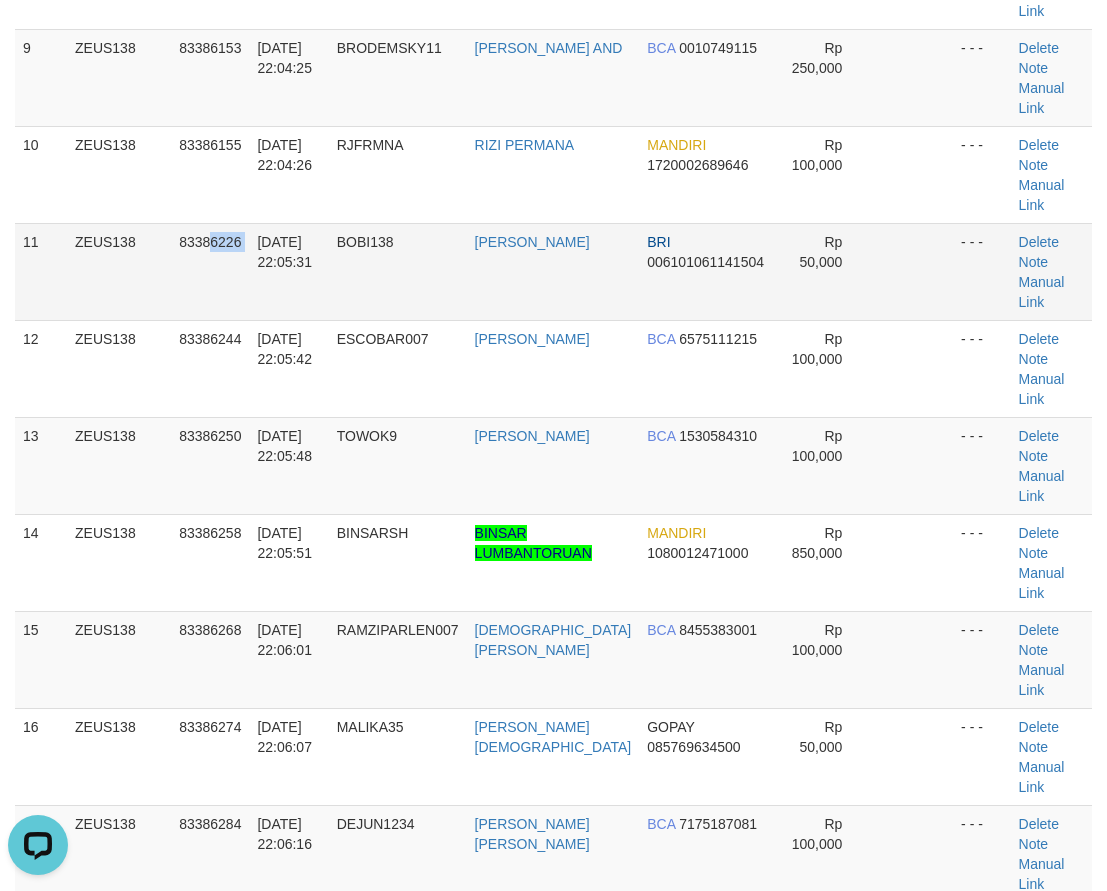 drag, startPoint x: 208, startPoint y: 239, endPoint x: 256, endPoint y: 235, distance: 48.166378 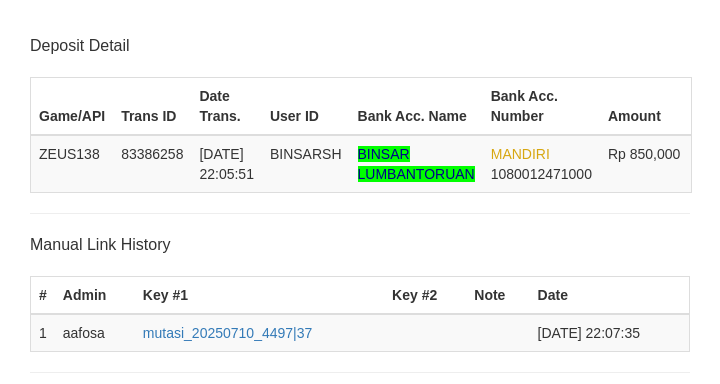 click on "**********" at bounding box center (394, 453) 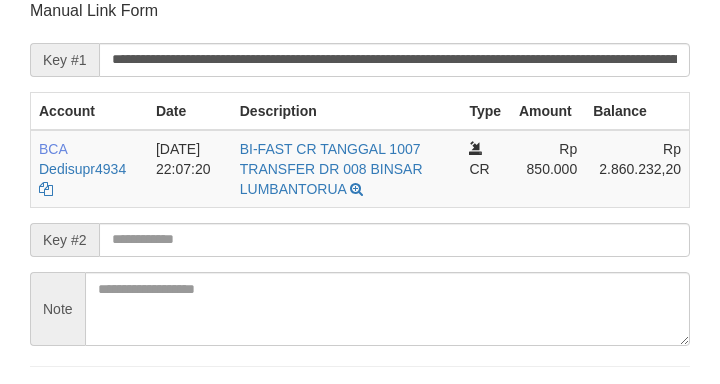 scroll, scrollTop: 392, scrollLeft: 0, axis: vertical 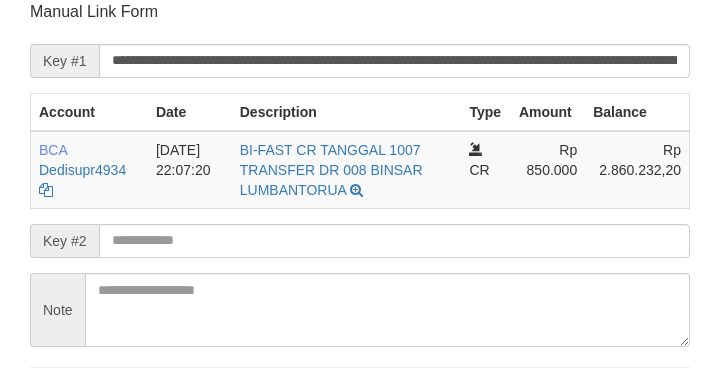 click on "Save" at bounding box center [58, 405] 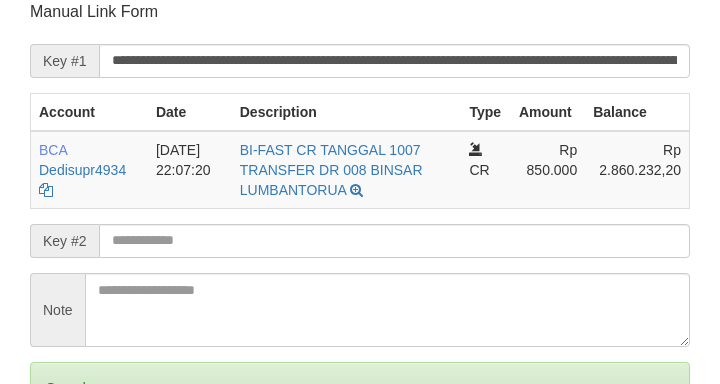 click on "Save" at bounding box center (58, 472) 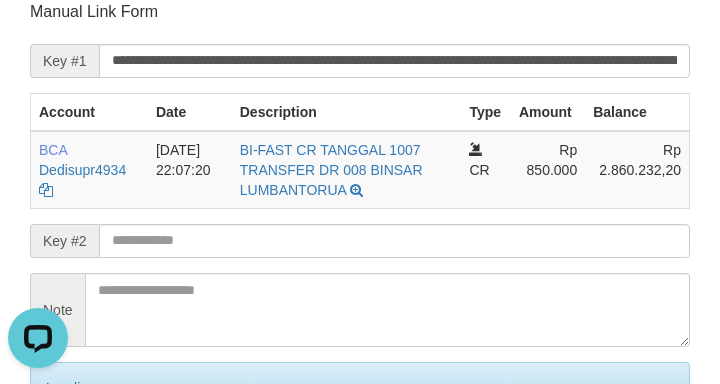 scroll, scrollTop: 0, scrollLeft: 0, axis: both 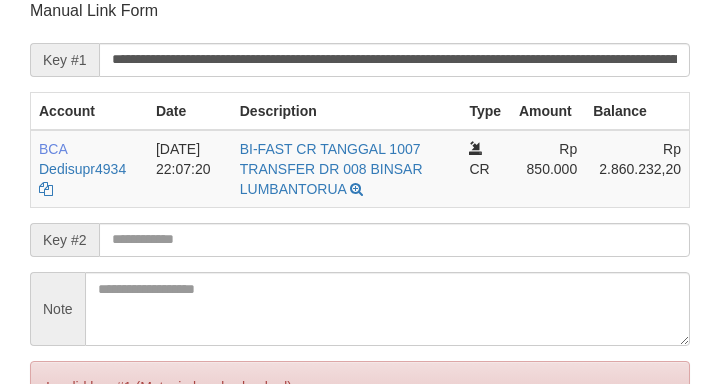 click on "Save" at bounding box center (58, 471) 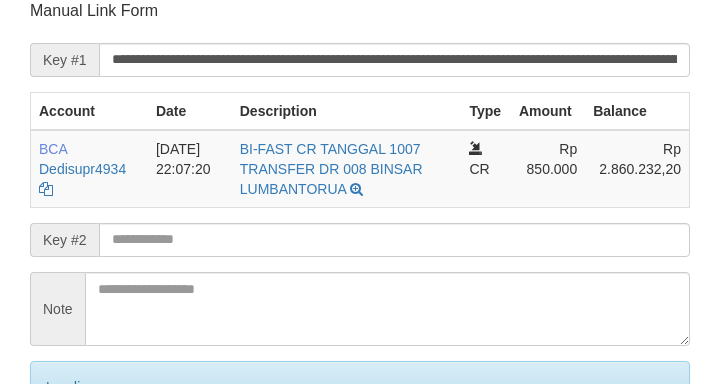 scroll, scrollTop: 392, scrollLeft: 0, axis: vertical 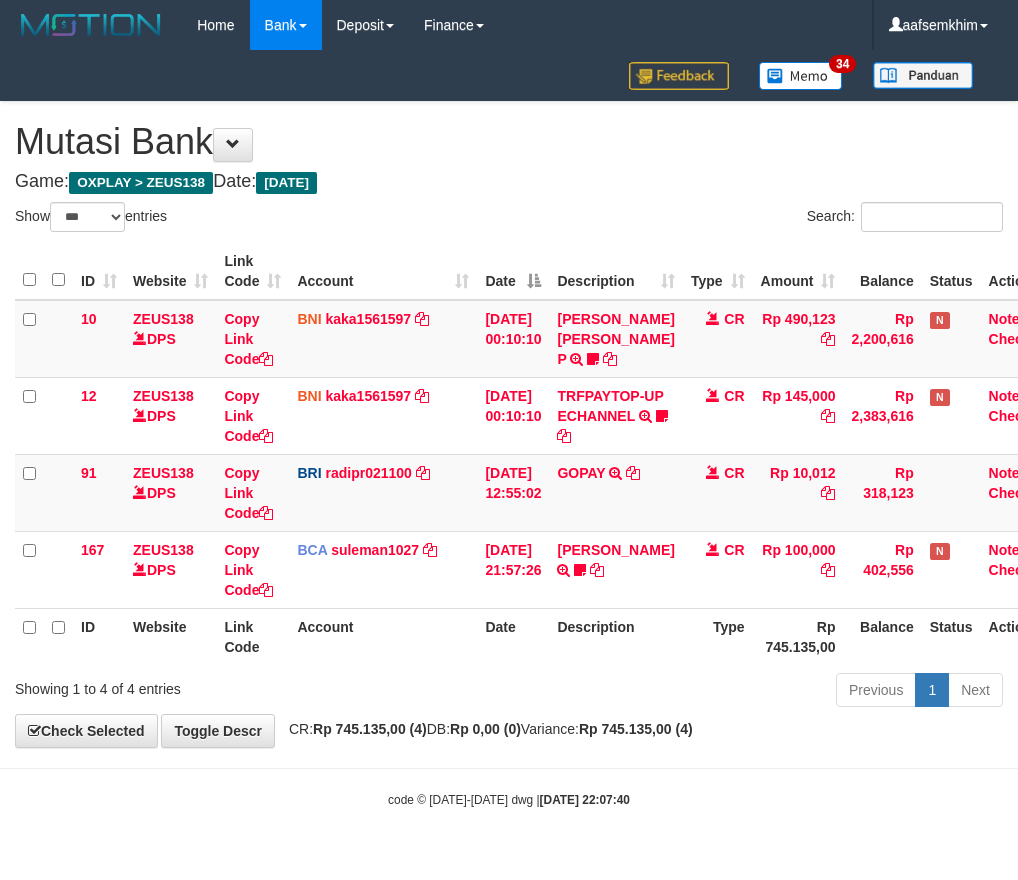 select on "***" 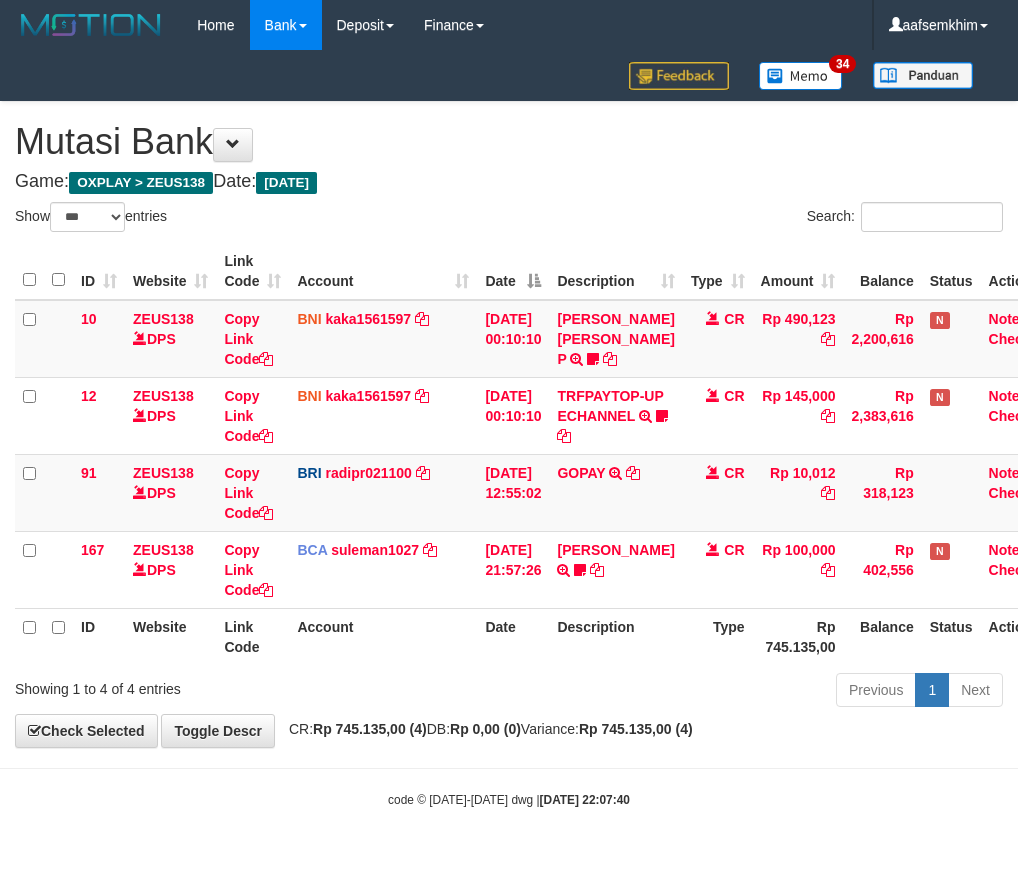 scroll, scrollTop: 0, scrollLeft: 30, axis: horizontal 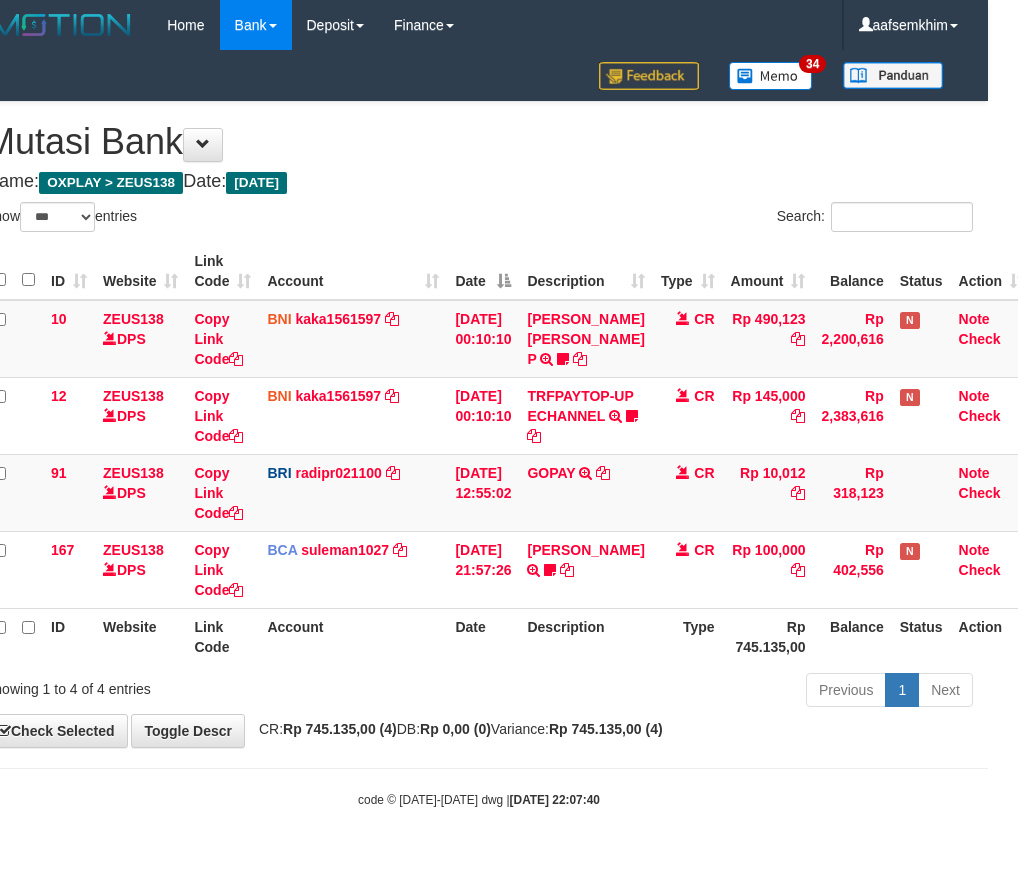 click on "ID Website Link Code Account Date Description Type Amount Balance Status Action" at bounding box center [508, 271] 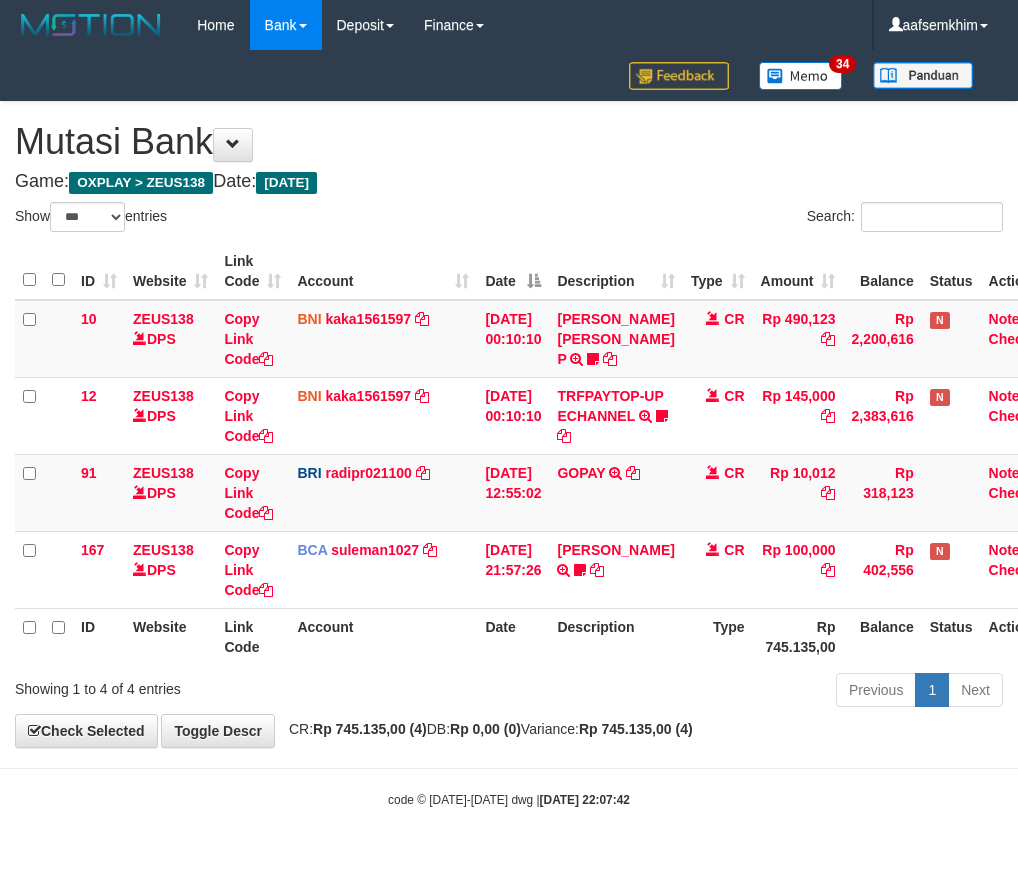 select on "***" 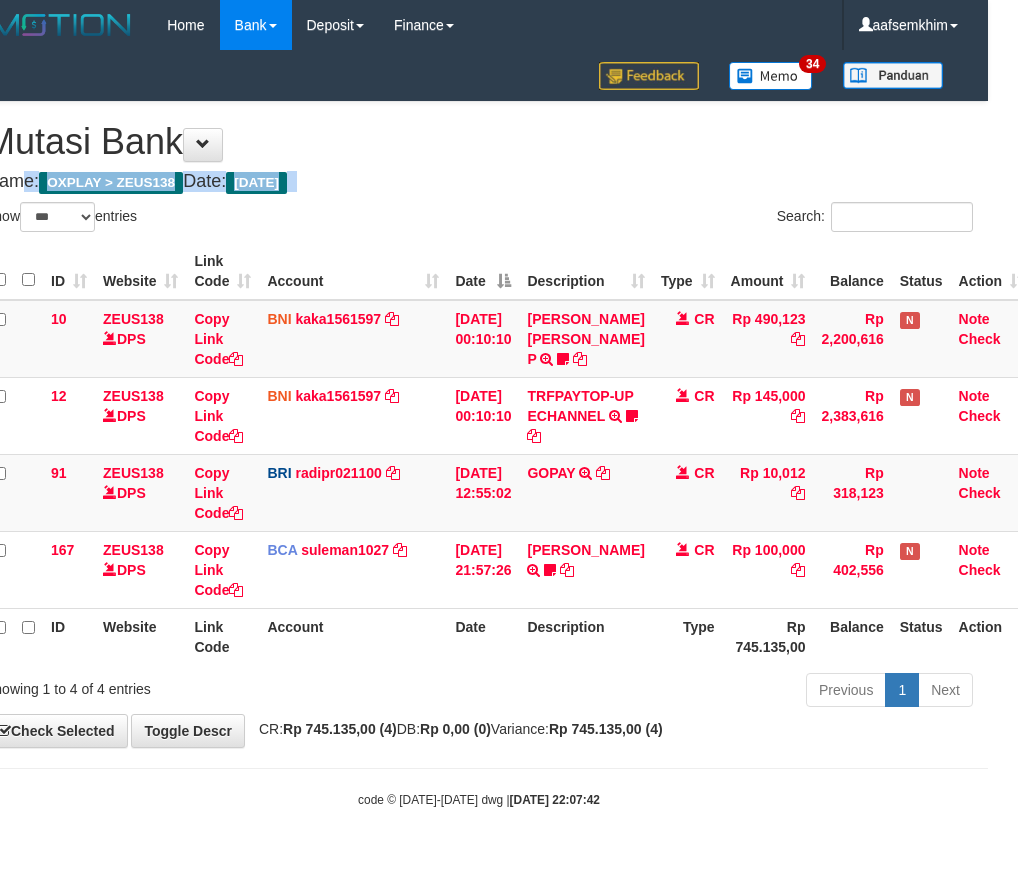 drag, startPoint x: 753, startPoint y: 170, endPoint x: 1017, endPoint y: 32, distance: 297.8926 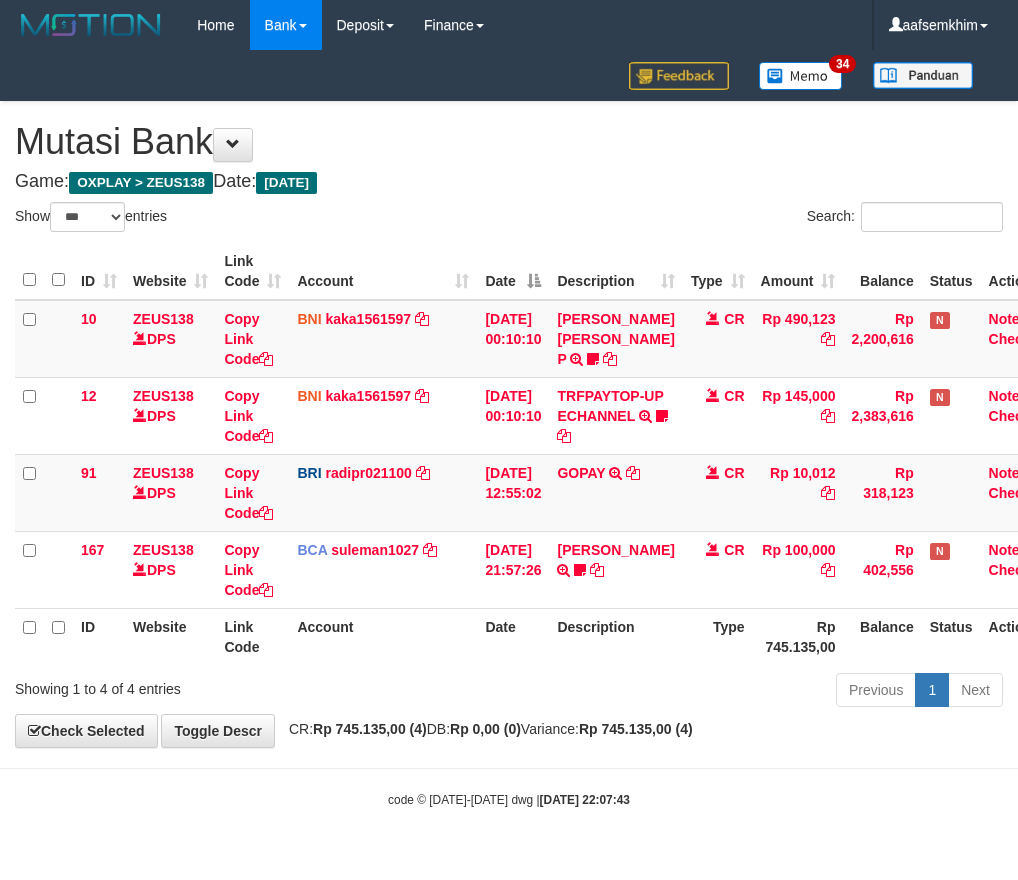 select on "***" 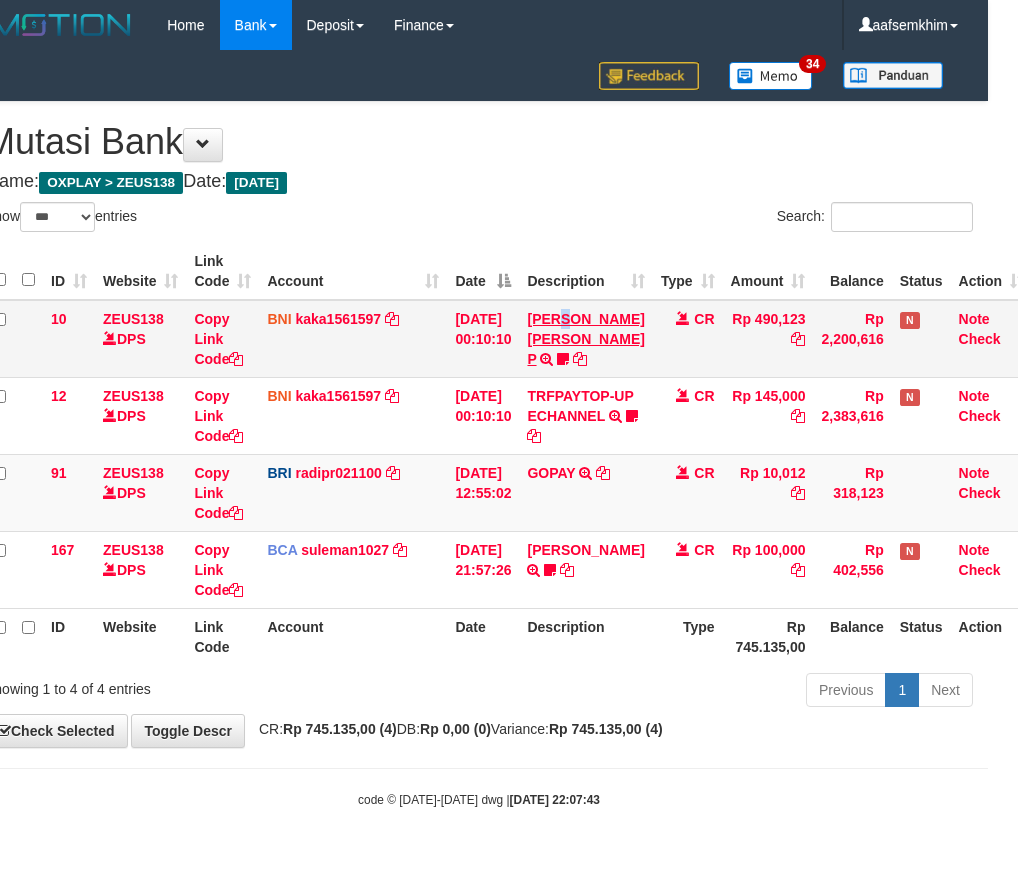 click on "MARIO MATERNUS MAU P            TRF/PAY/TOP-UP ECHANNEL MARIO MATERNUS MAU P    LAKILAKIKUAT99" at bounding box center (585, 339) 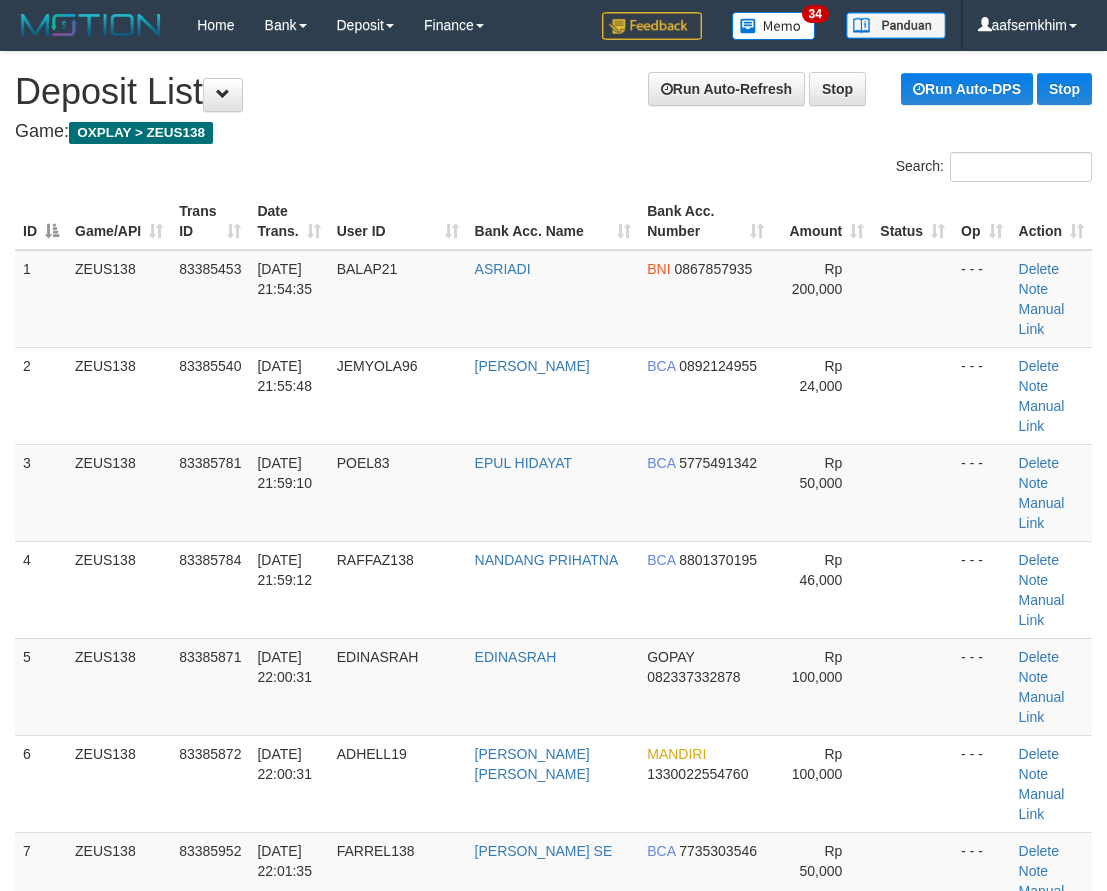 scroll, scrollTop: 997, scrollLeft: 0, axis: vertical 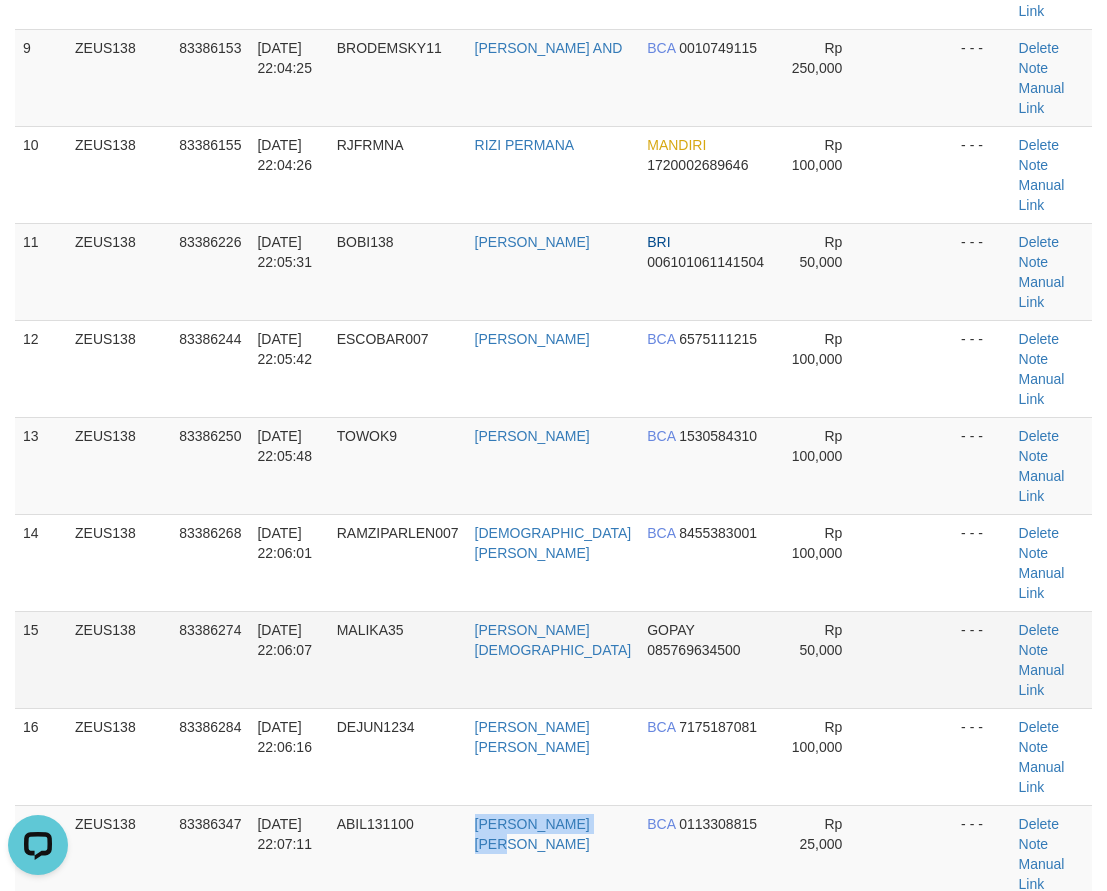 drag, startPoint x: 540, startPoint y: 552, endPoint x: 123, endPoint y: 407, distance: 441.49066 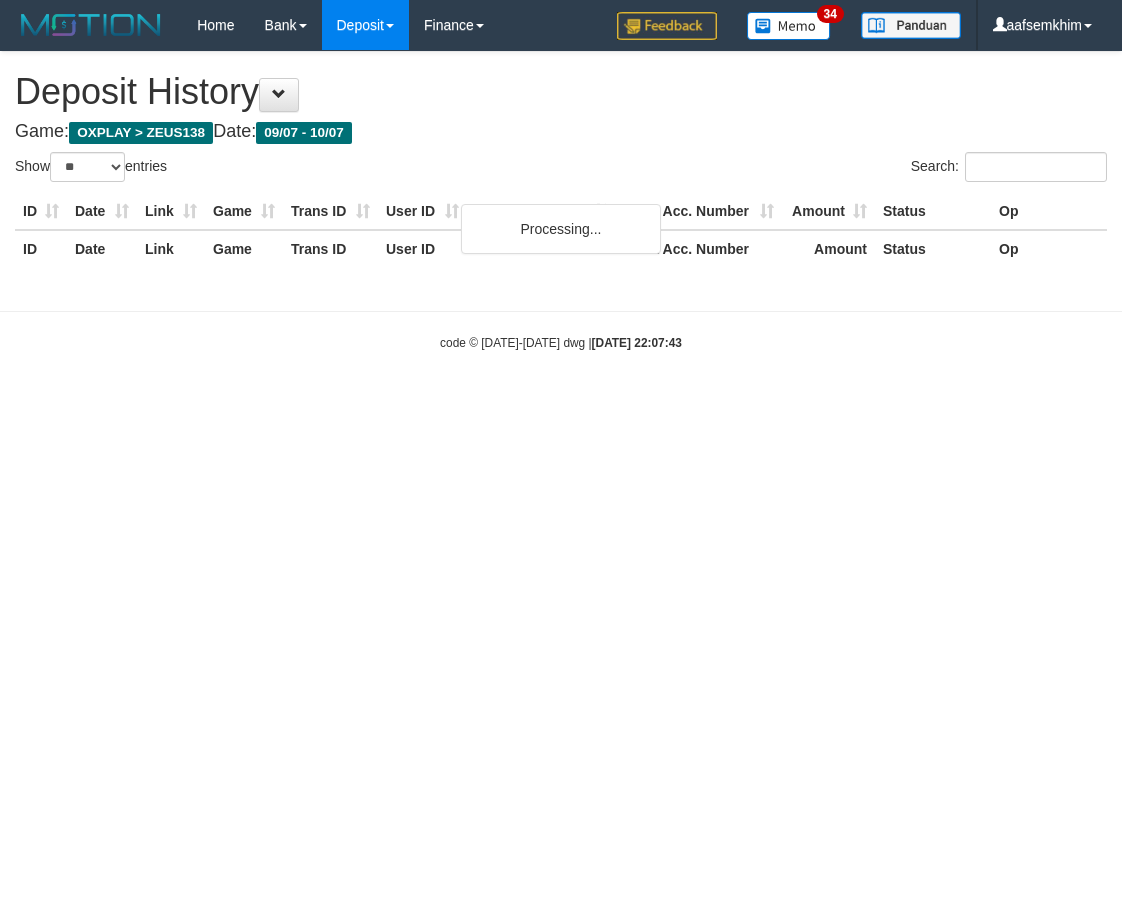 select on "**" 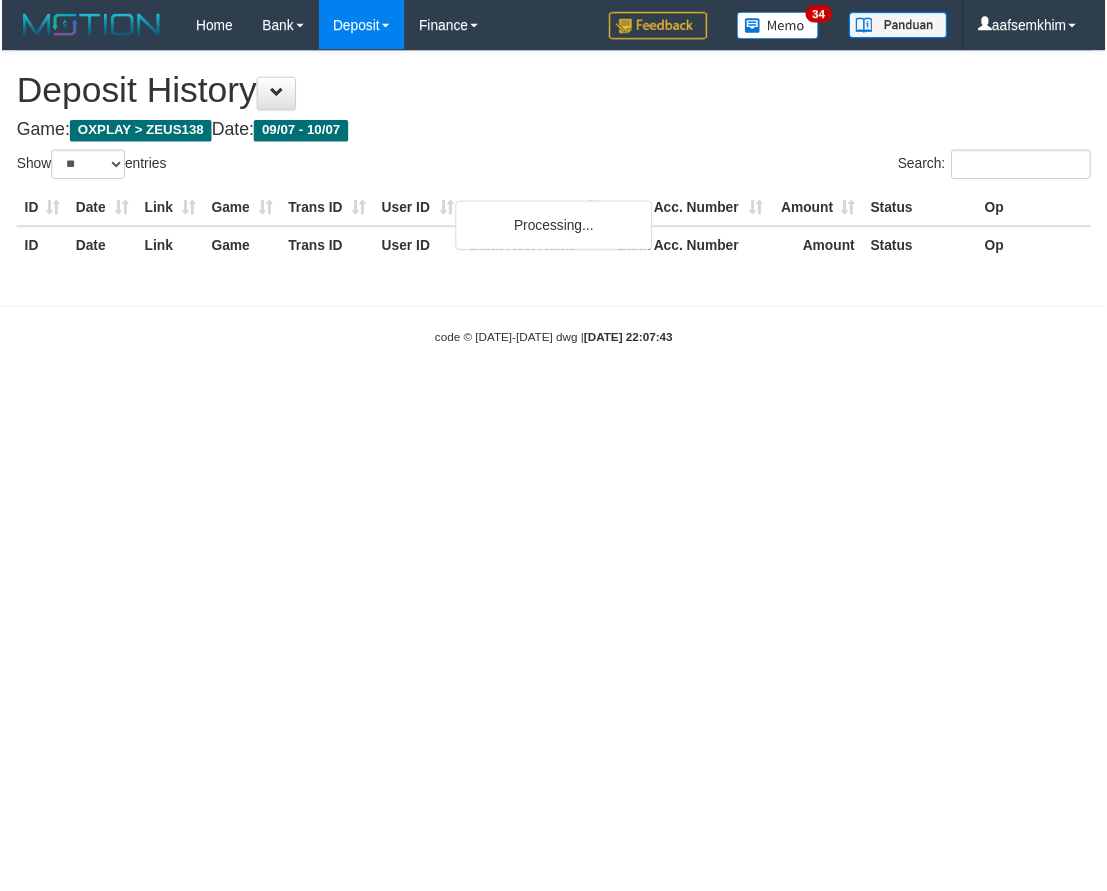 scroll, scrollTop: 0, scrollLeft: 0, axis: both 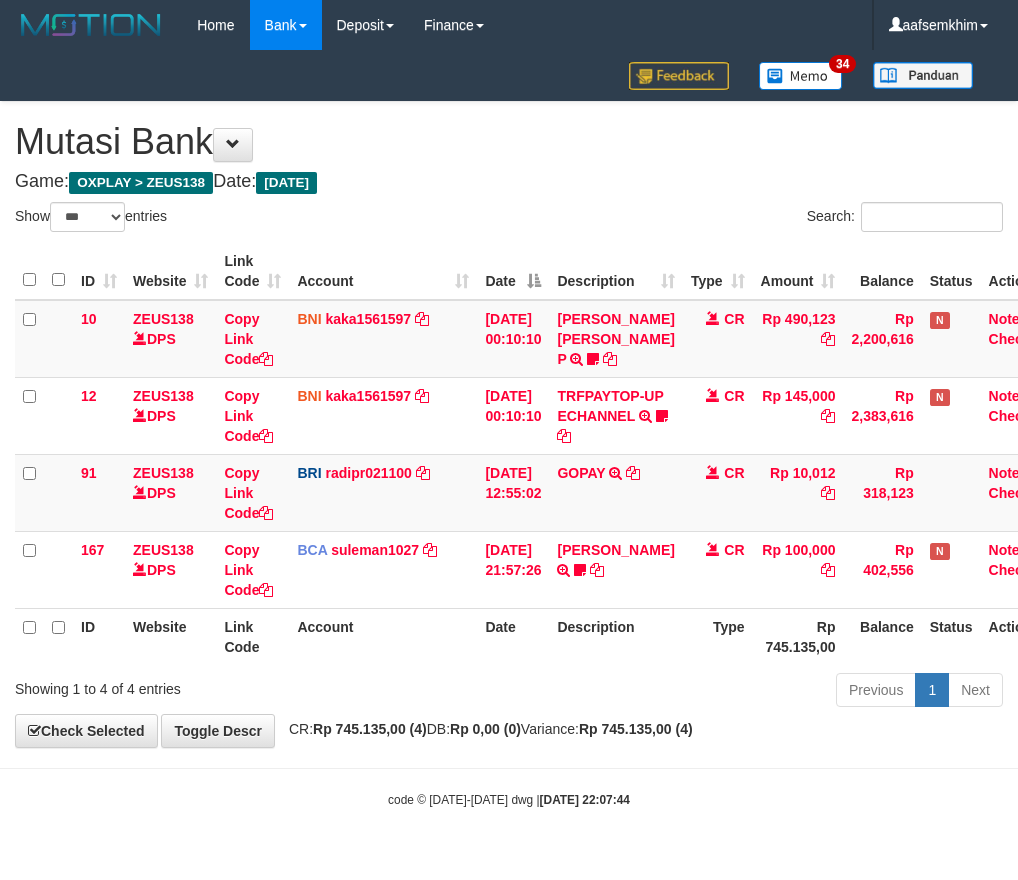 select on "***" 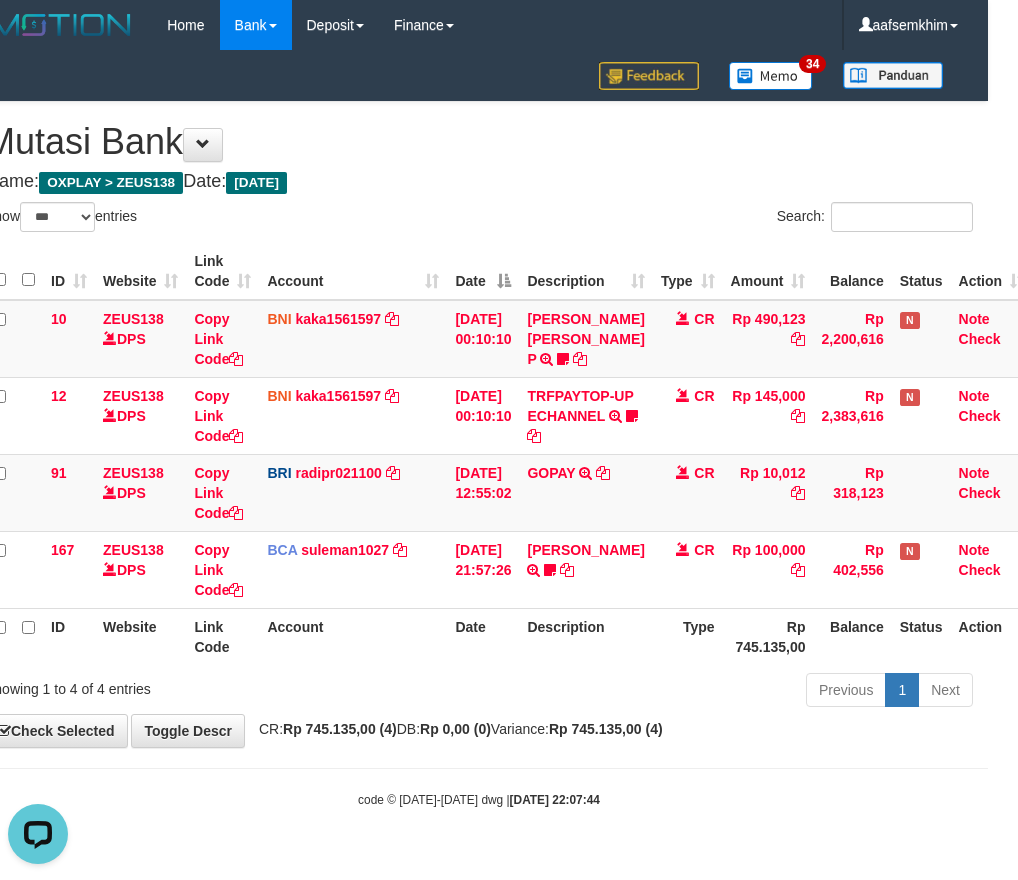 scroll, scrollTop: 0, scrollLeft: 0, axis: both 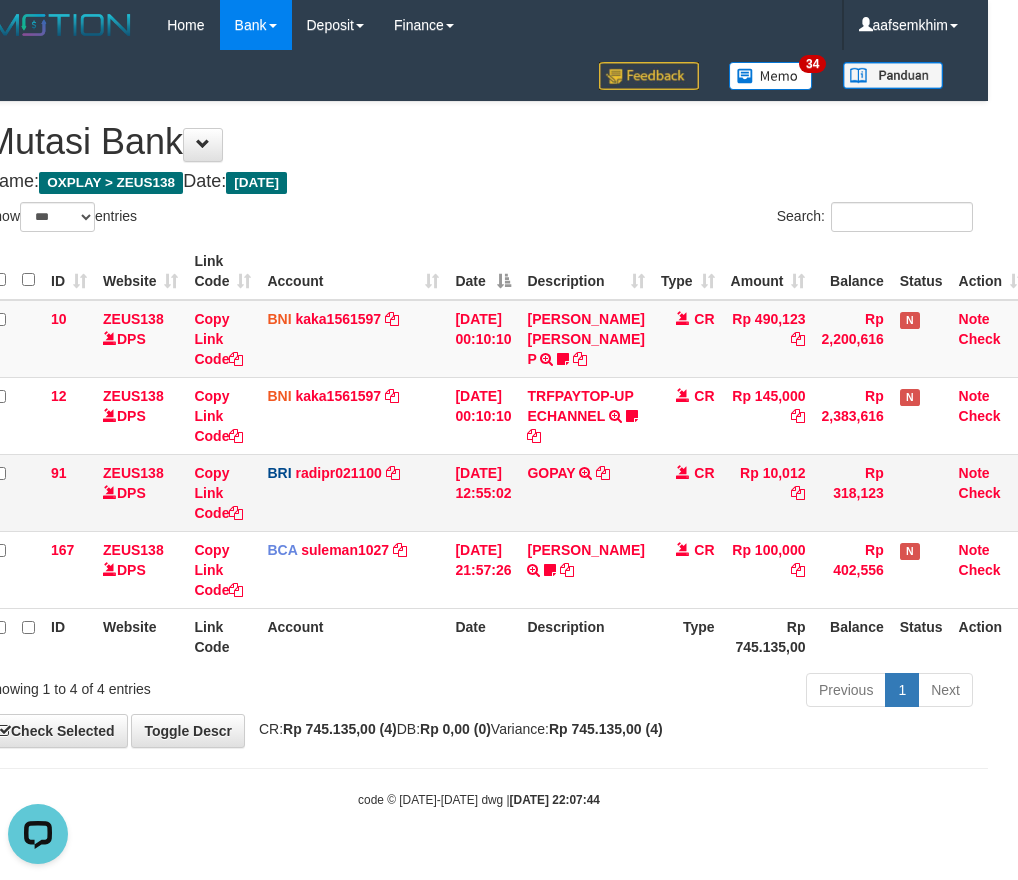 click on "BRI
radipr021100
DPS
REYNALDI ADI PRATAMA
mutasi_20250710_3774 | 91
mutasi_20250710_3774 | 91" at bounding box center [353, 492] 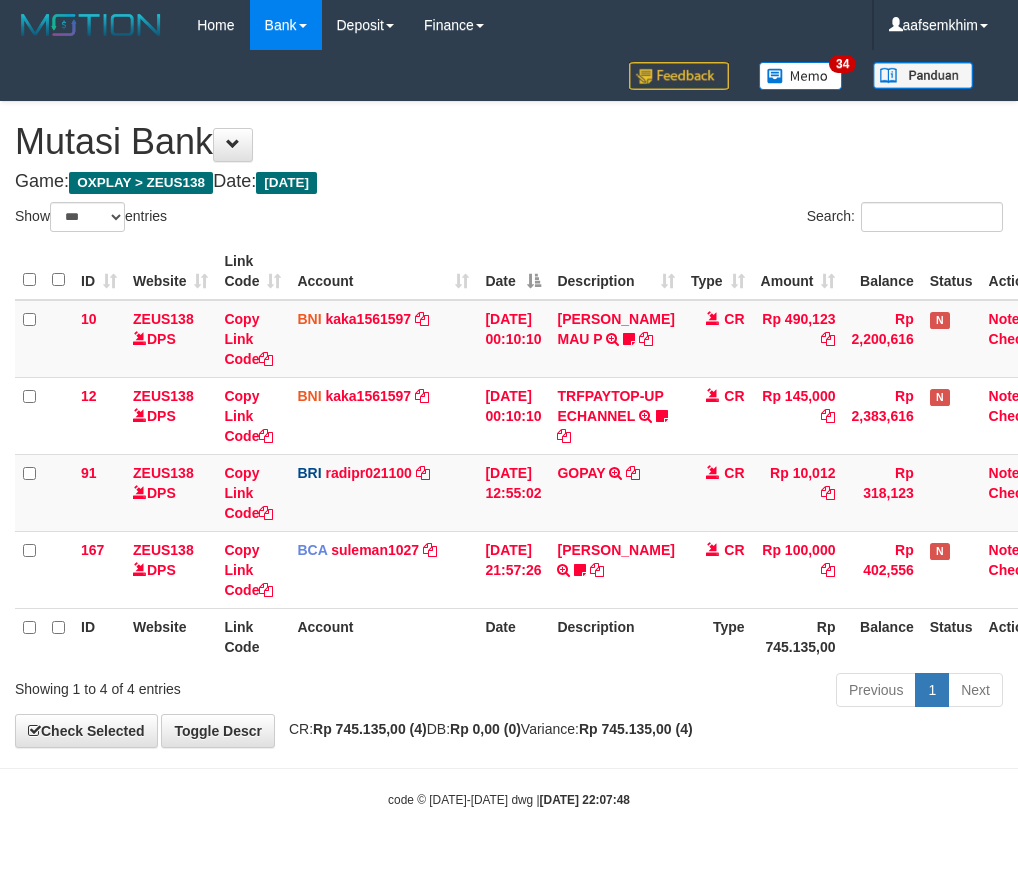 select on "***" 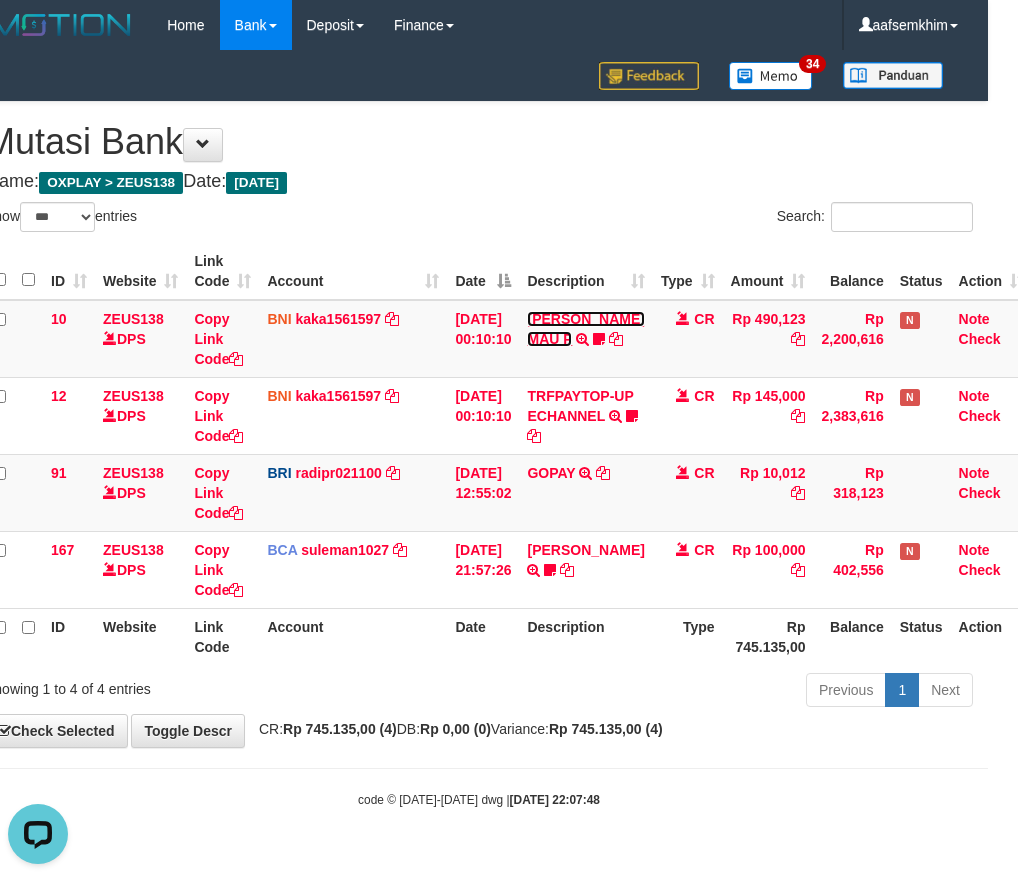 scroll, scrollTop: 0, scrollLeft: 0, axis: both 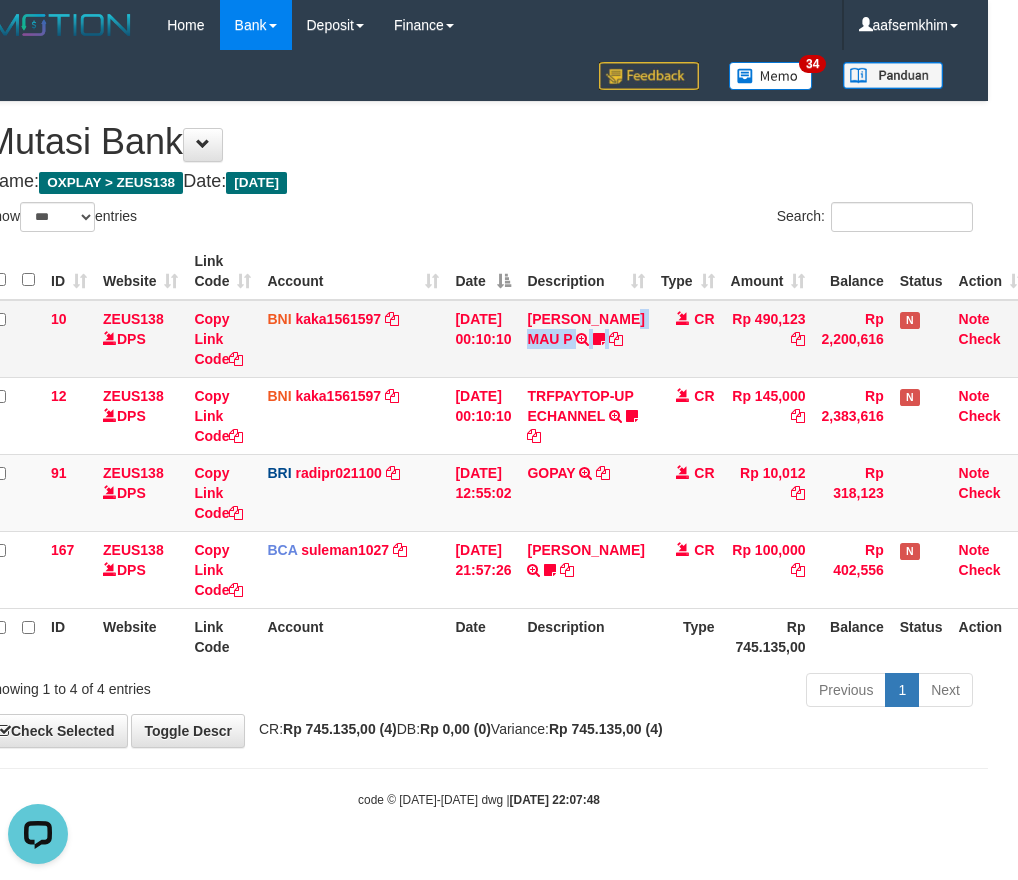 drag, startPoint x: 600, startPoint y: 330, endPoint x: 971, endPoint y: 366, distance: 372.74255 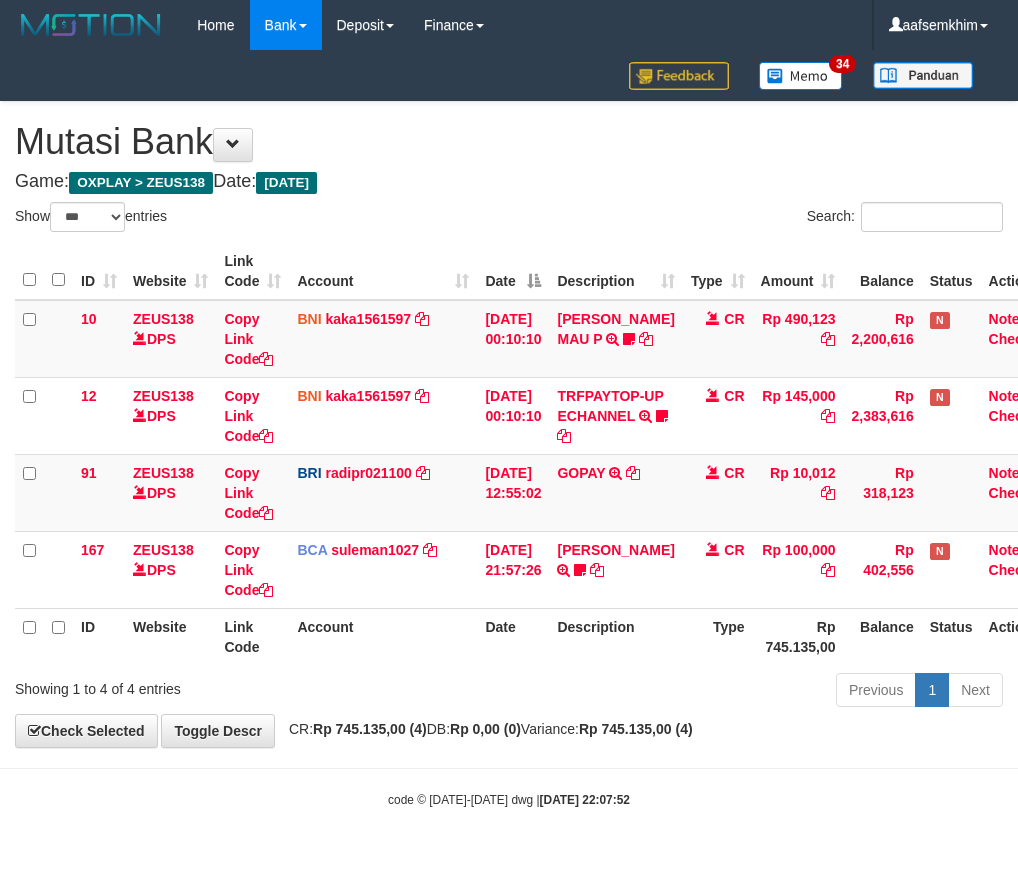 select on "***" 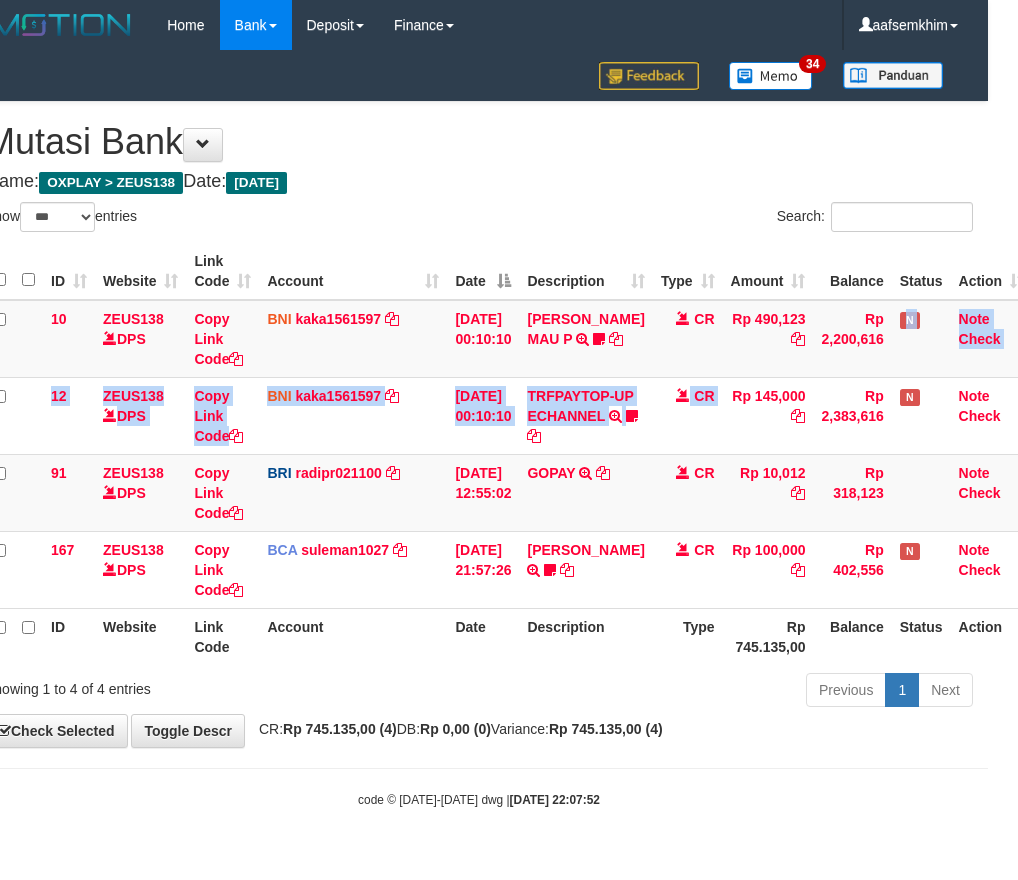 click on "10
ZEUS138    DPS
Copy Link Code
BNI
kaka1561597
DPS
KARMILA
mutasi_20250710_2425 | 10
mutasi_20250710_2425 | 10
10/07/2025 00:10:10
MARIO MATERNUS MAU P            TRF/PAY/TOP-UP ECHANNEL MARIO MATERNUS MAU P    LAKILAKIKUAT99
CR
Rp 490,123
Rp 2,200,616
N
Note
Check
12
ZEUS138    DPS
Copy Link Code
BNI
kaka1561597
DPS
KARMILA
mutasi_20250710_2425 | 12
mutasi_20250710_2425 | 12" at bounding box center [508, 454] 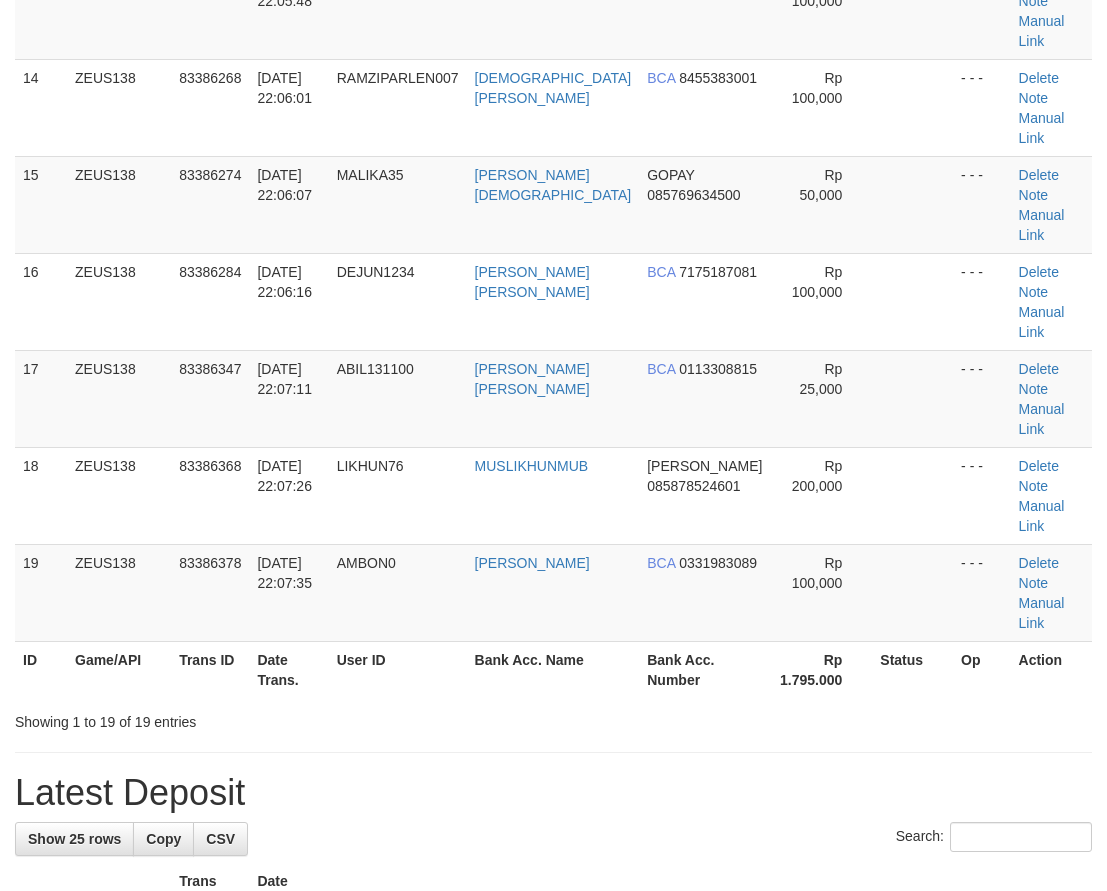 scroll, scrollTop: 997, scrollLeft: 0, axis: vertical 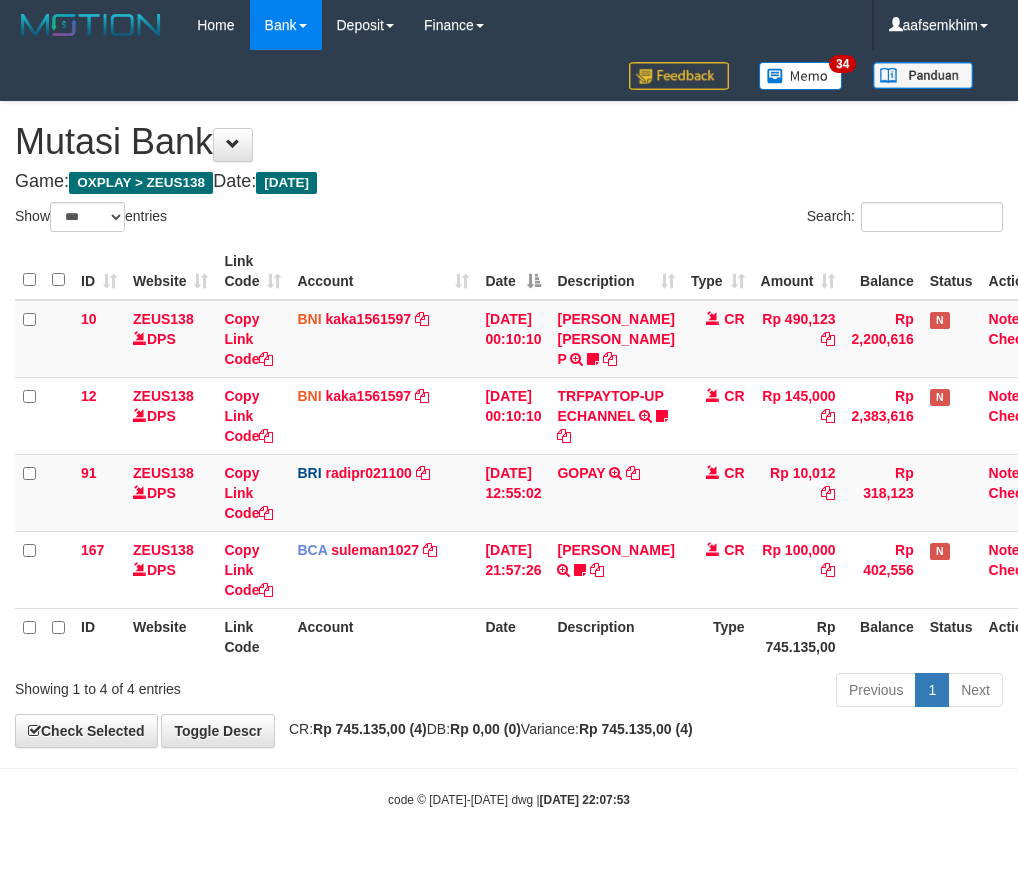 select on "***" 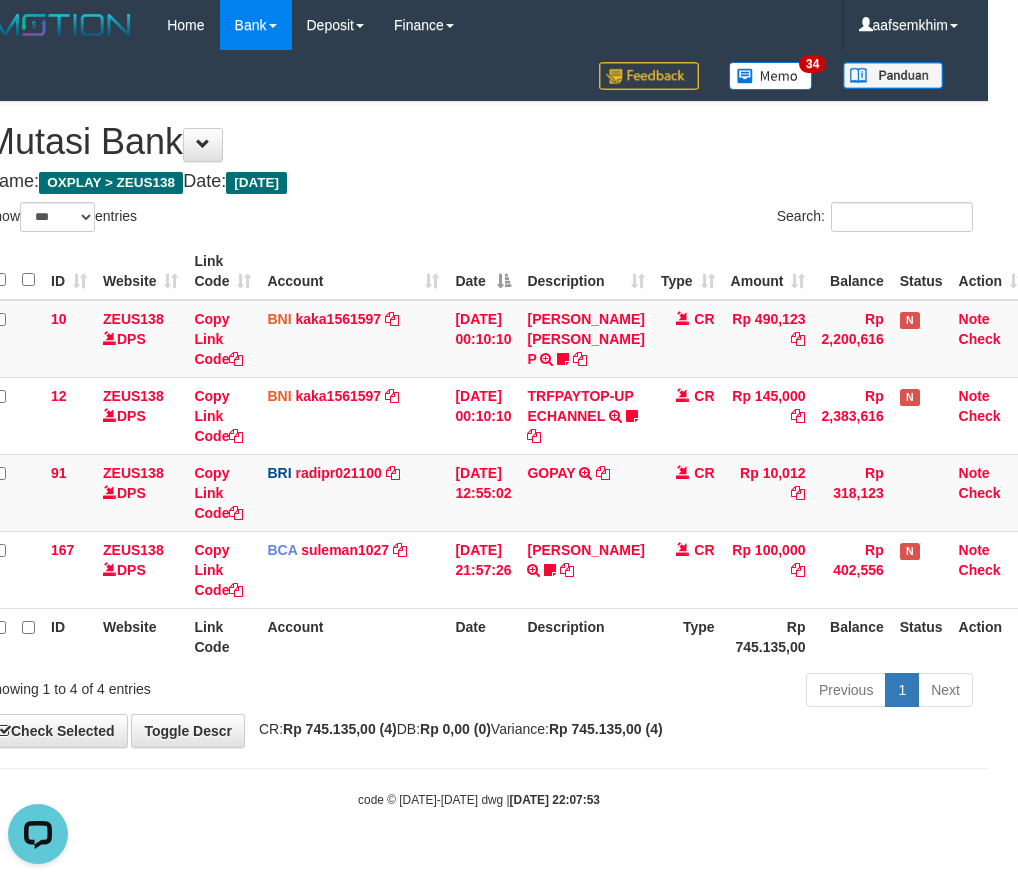 scroll, scrollTop: 0, scrollLeft: 0, axis: both 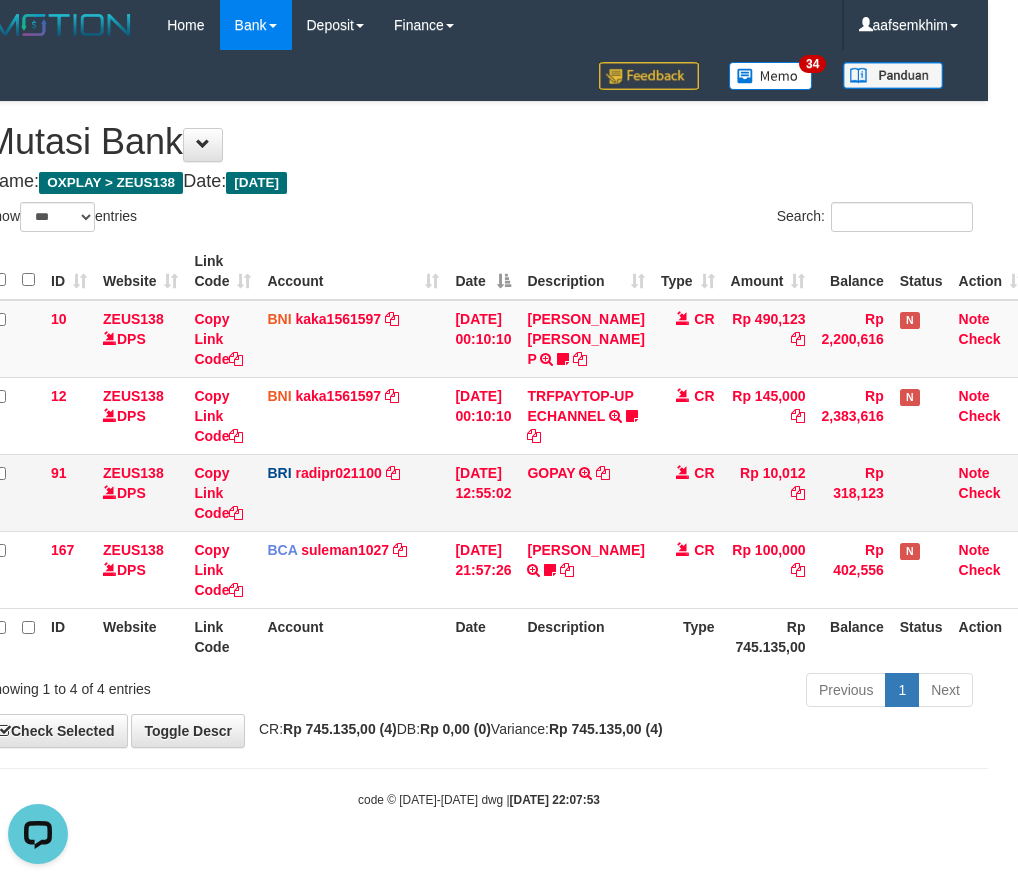drag, startPoint x: 539, startPoint y: 489, endPoint x: 749, endPoint y: 484, distance: 210.05951 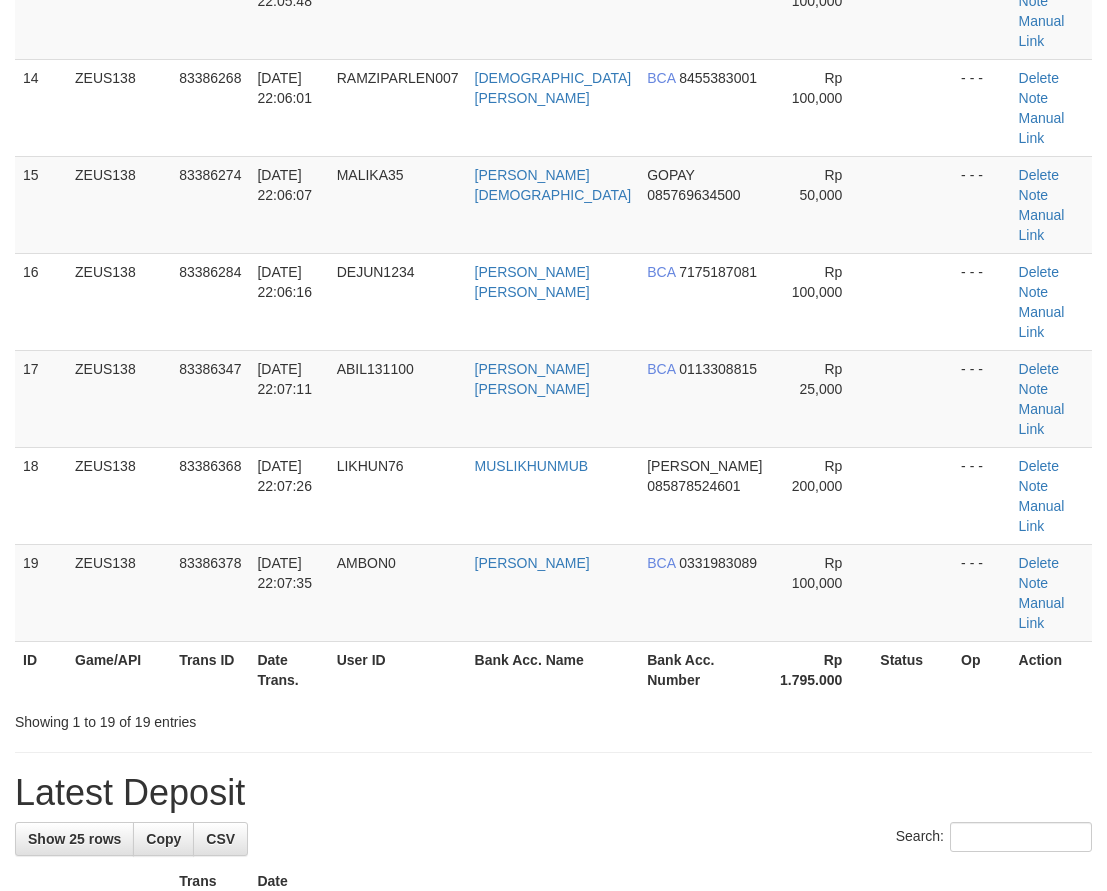 scroll, scrollTop: 997, scrollLeft: 0, axis: vertical 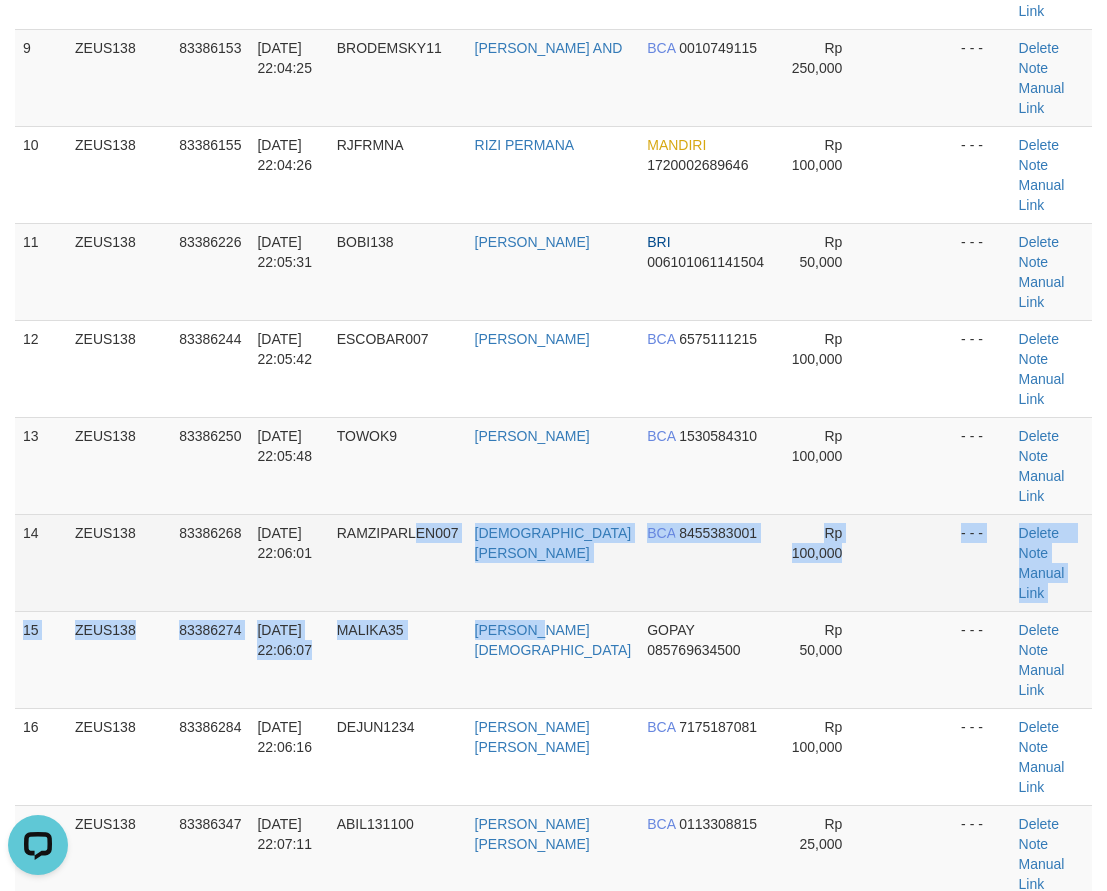 drag, startPoint x: 494, startPoint y: 343, endPoint x: 301, endPoint y: 267, distance: 207.42468 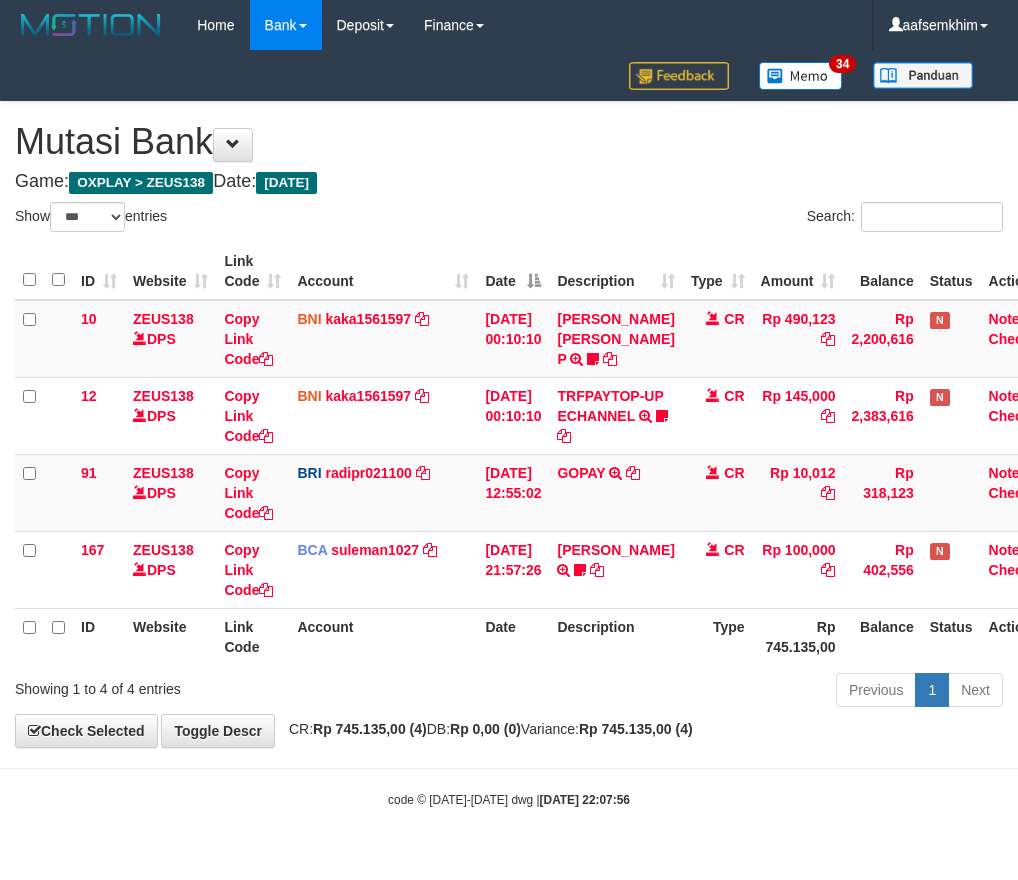 select on "***" 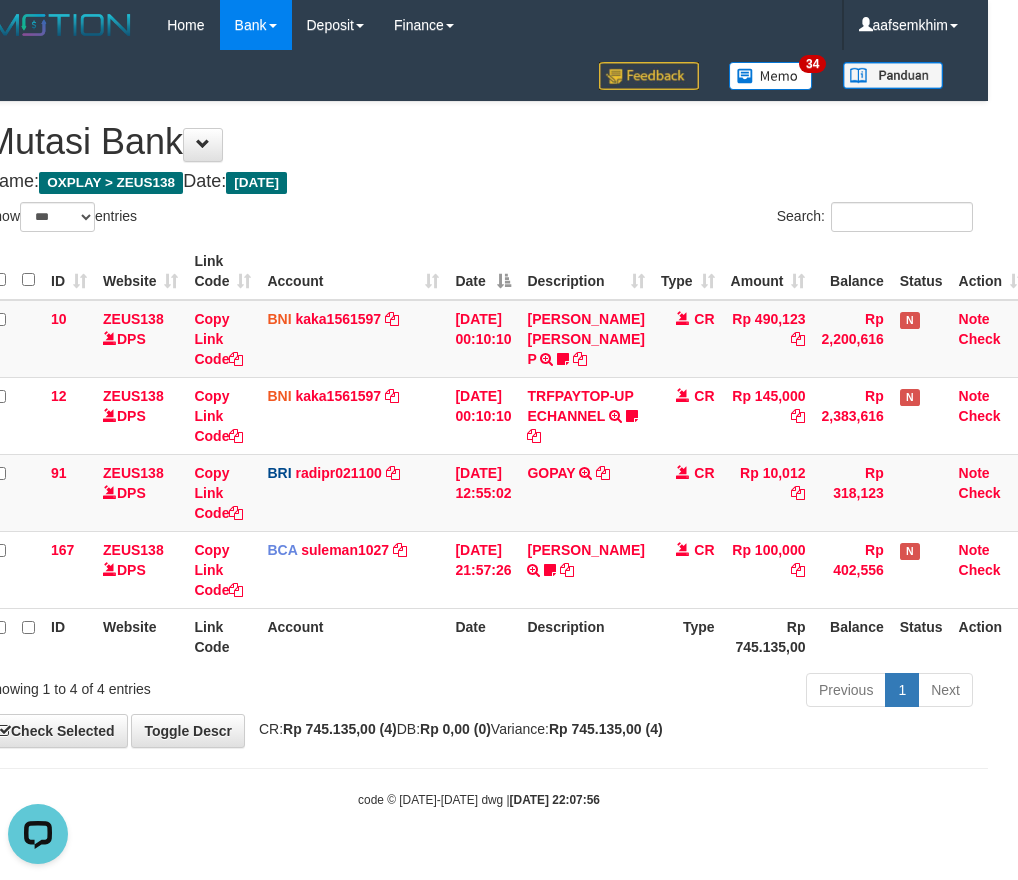 scroll, scrollTop: 0, scrollLeft: 0, axis: both 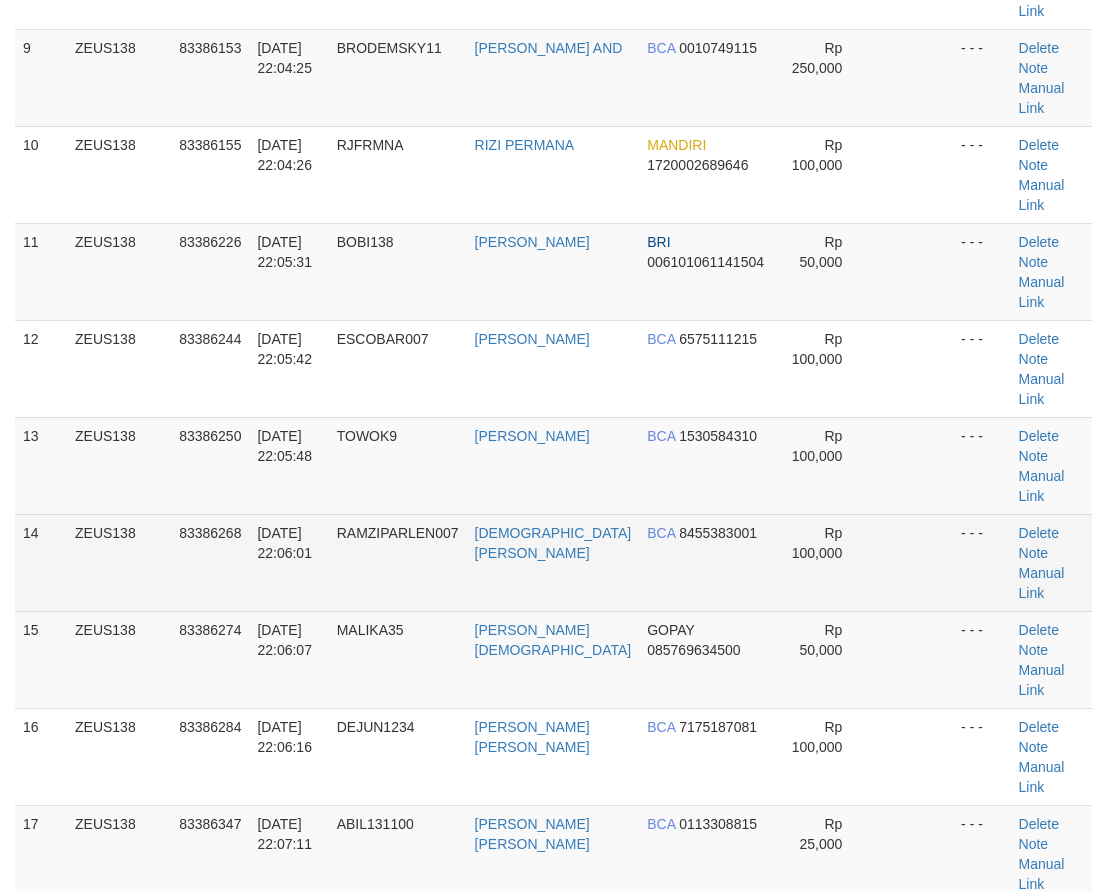 click on "RAMZIPARLEN007" at bounding box center (398, 562) 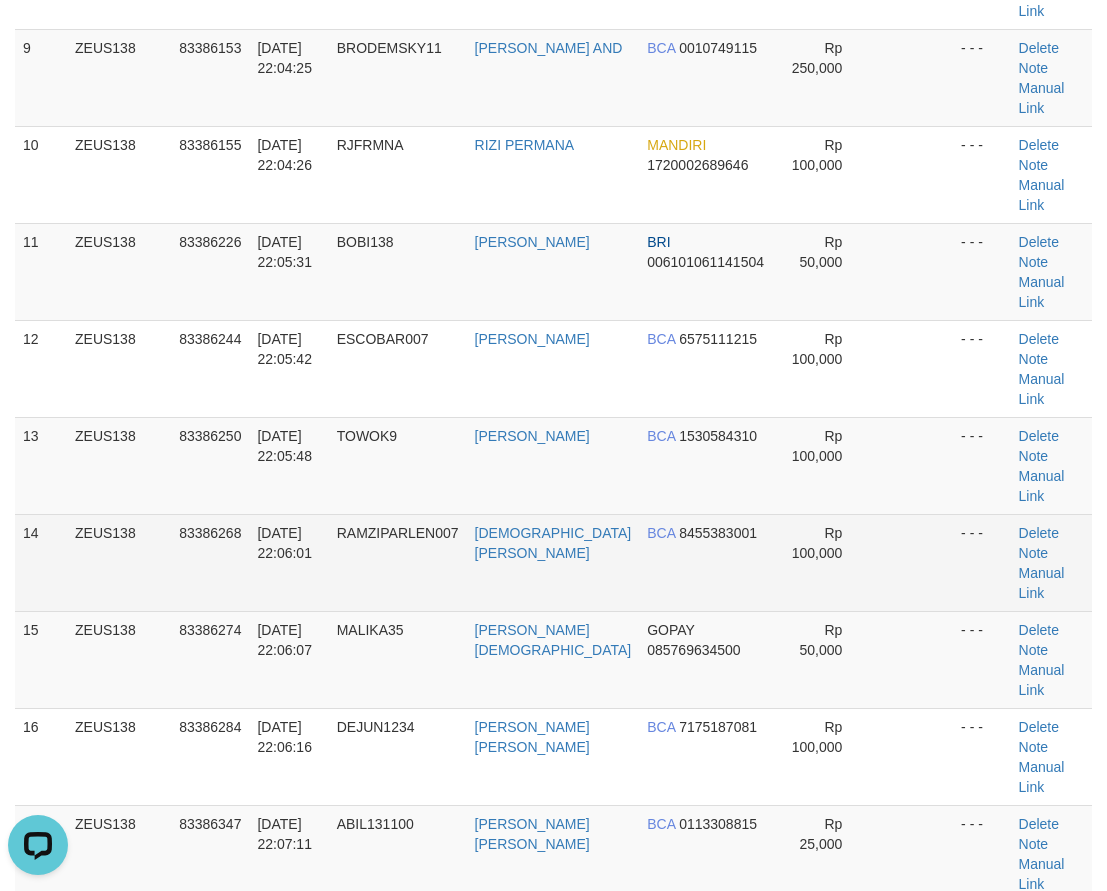 scroll, scrollTop: 0, scrollLeft: 0, axis: both 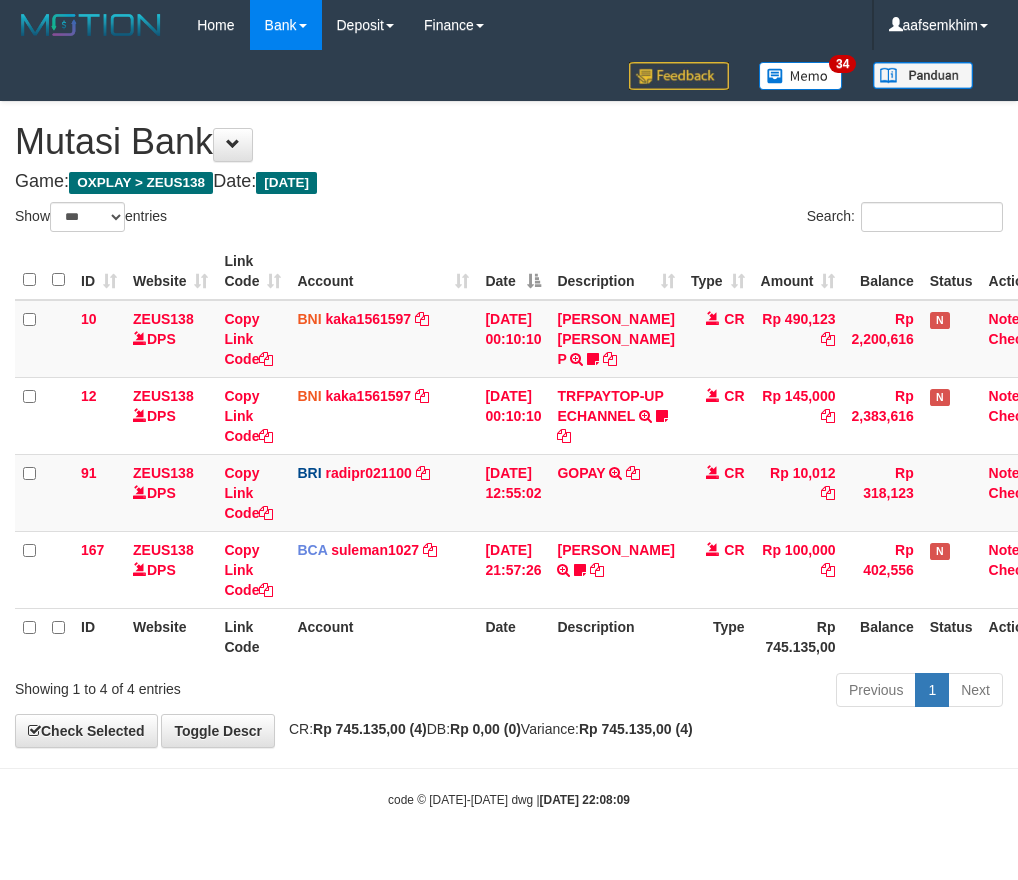 select on "***" 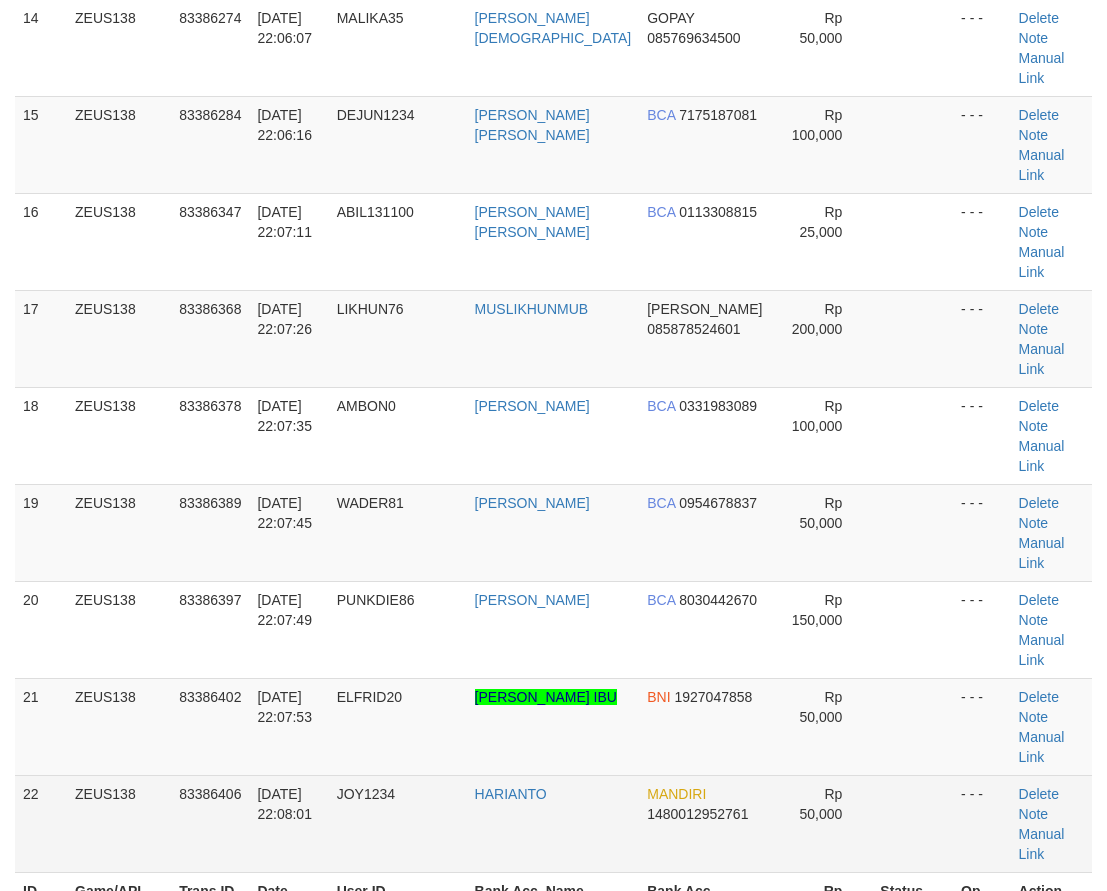 click on "**********" at bounding box center [553, 625] 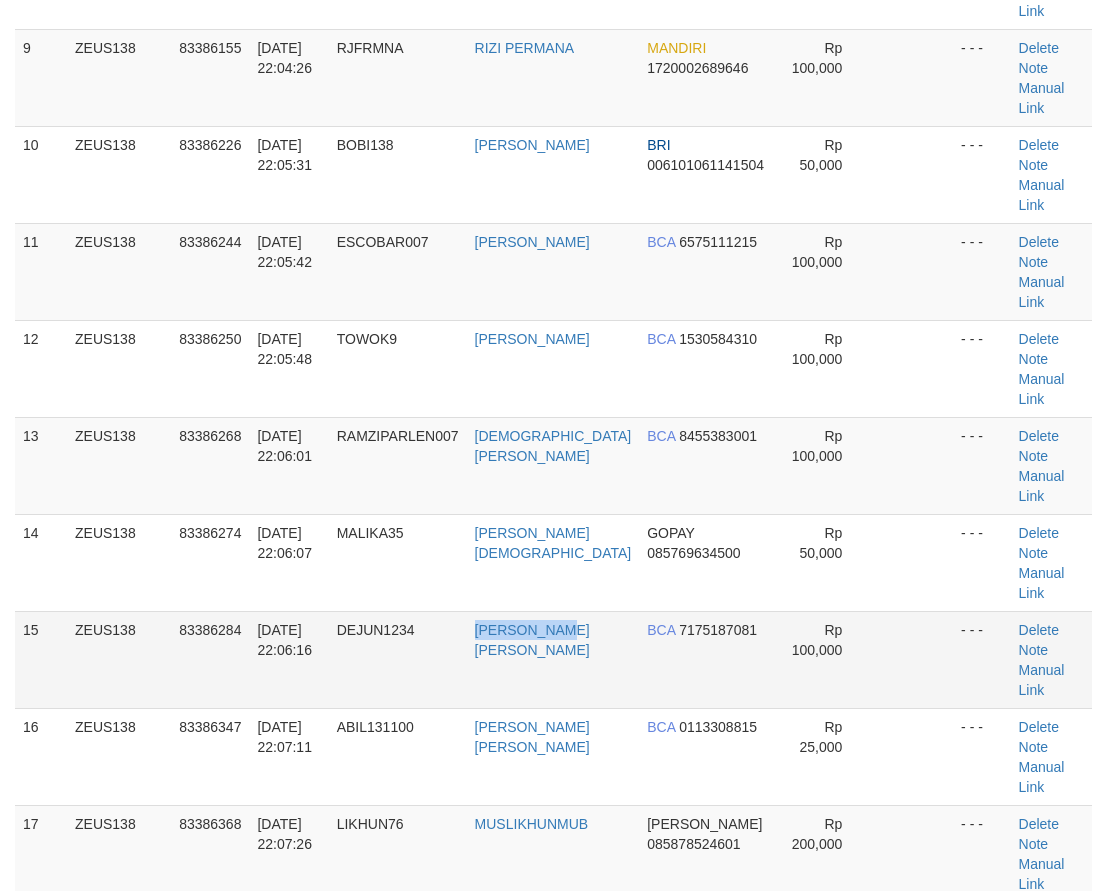 drag, startPoint x: 487, startPoint y: 393, endPoint x: 366, endPoint y: 353, distance: 127.440186 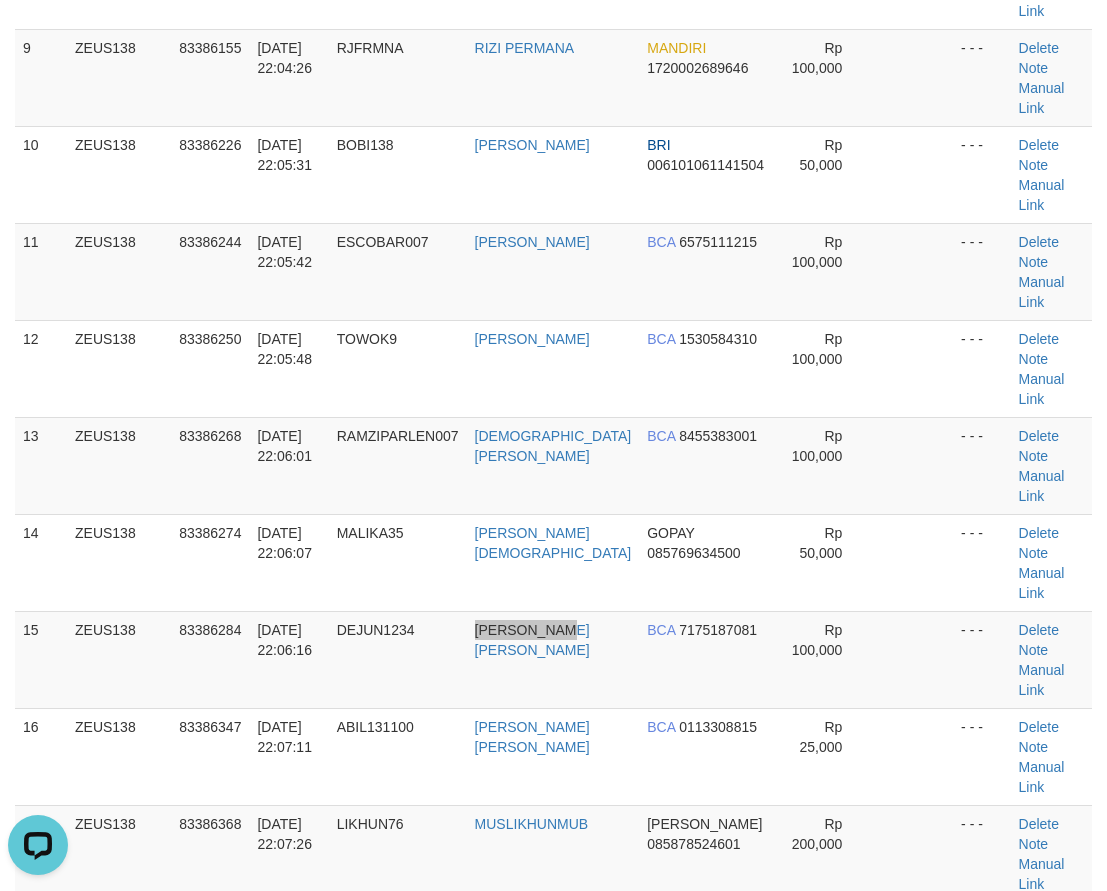 scroll, scrollTop: 0, scrollLeft: 0, axis: both 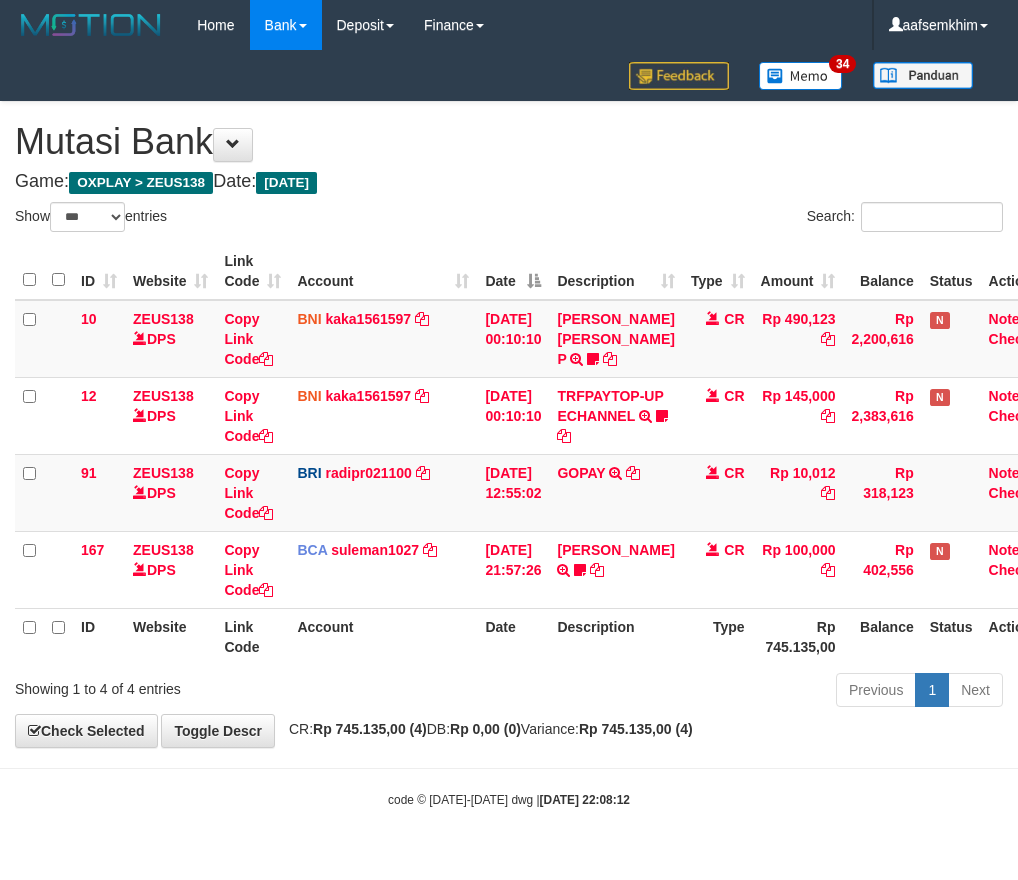 select on "***" 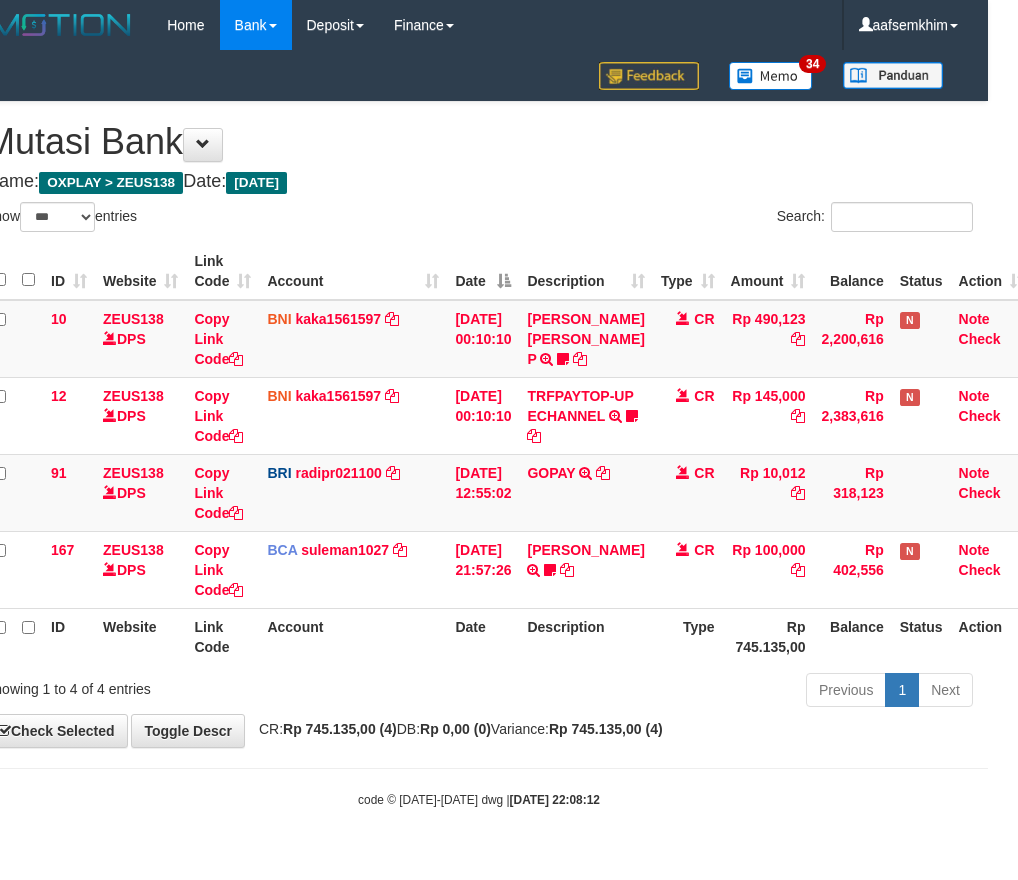 click on "ID Website Link Code Account Date Description Type Amount Balance Status Action
10
ZEUS138    DPS
Copy Link Code
BNI
kaka1561597
DPS
KARMILA
mutasi_20250710_2425 | 10
mutasi_20250710_2425 | 10
10/07/2025 00:10:10
MARIO MATERNUS MAU P            TRF/PAY/TOP-UP ECHANNEL MARIO MATERNUS MAU P    LAKILAKIKUAT99
CR
Rp 490,123
Rp 2,200,616
N
Note
Check
12
ZEUS138    DPS
Copy Link Code
BNI
kaka1561597
DPS" at bounding box center (479, 454) 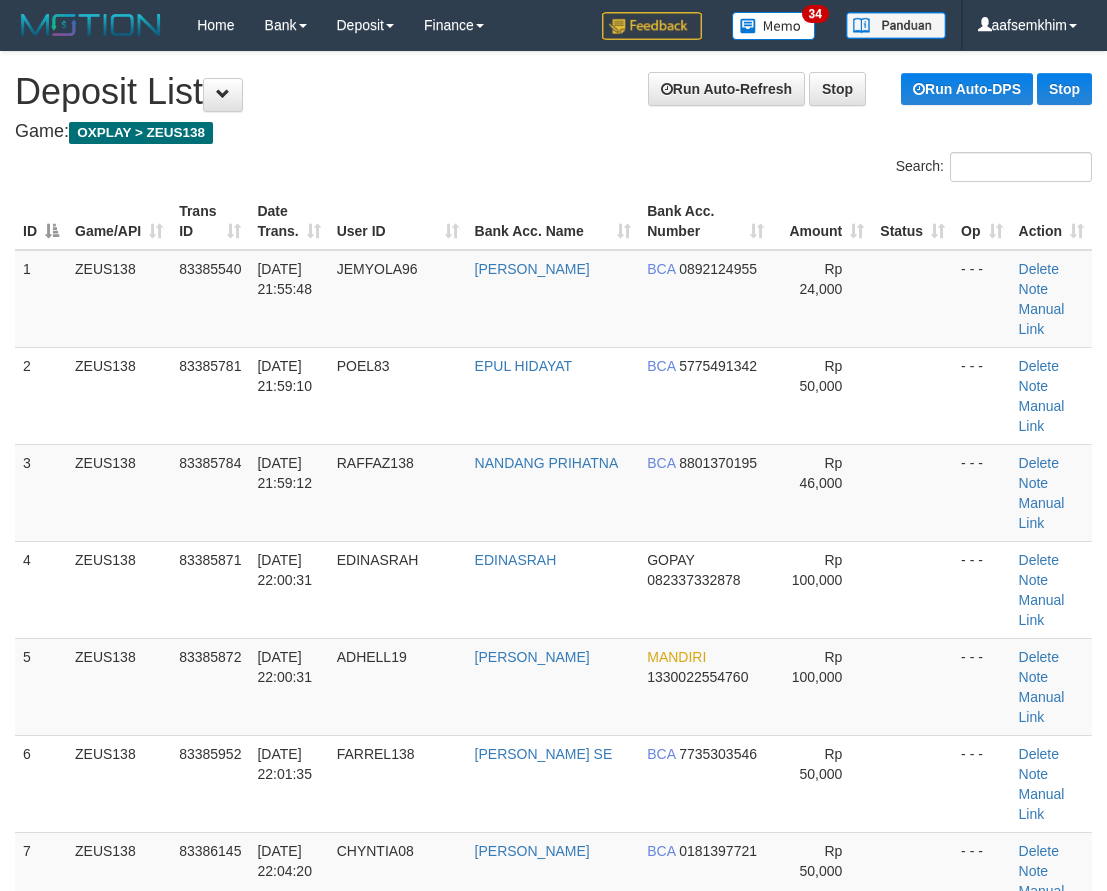 scroll, scrollTop: 2064, scrollLeft: 0, axis: vertical 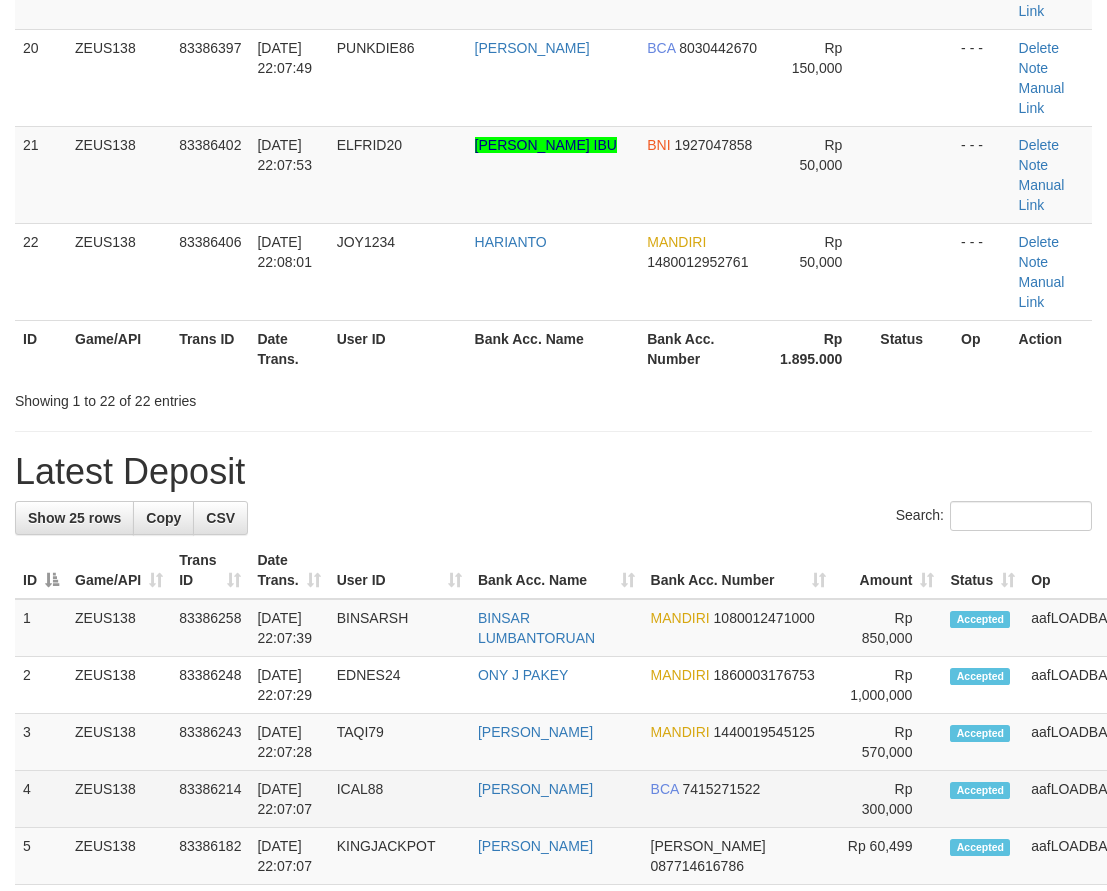 drag, startPoint x: 389, startPoint y: 284, endPoint x: 311, endPoint y: 332, distance: 91.58602 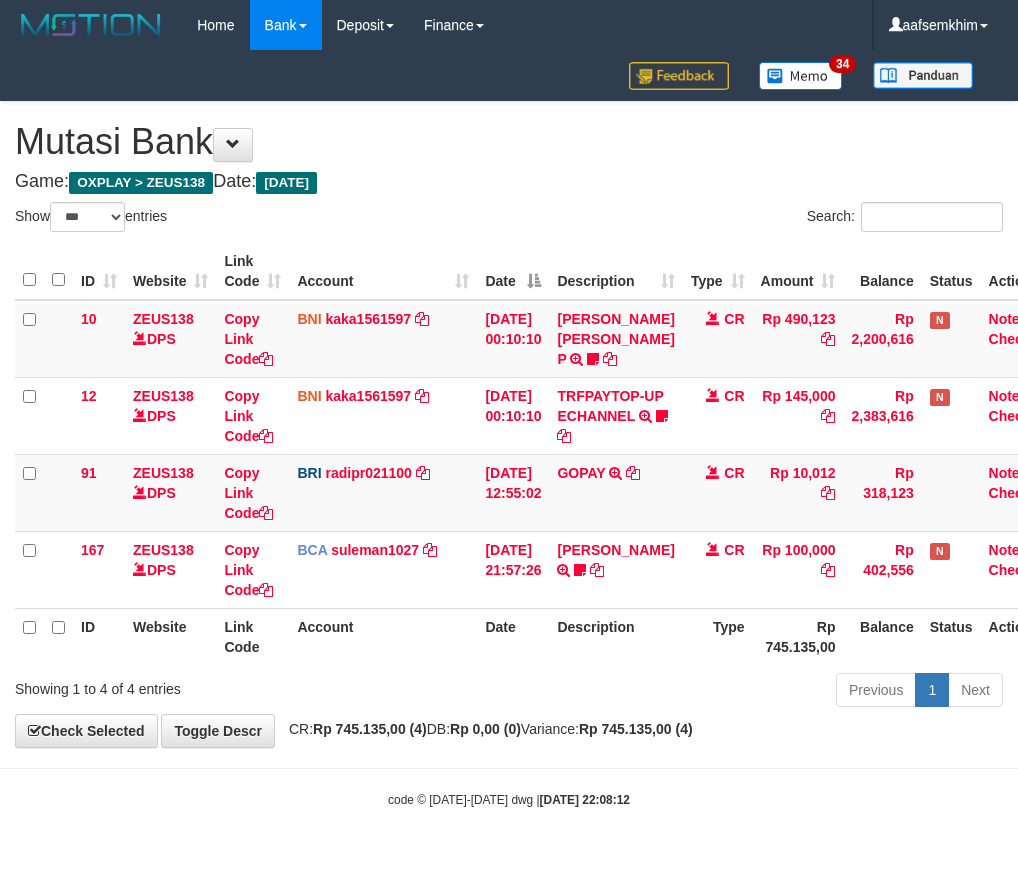 select on "***" 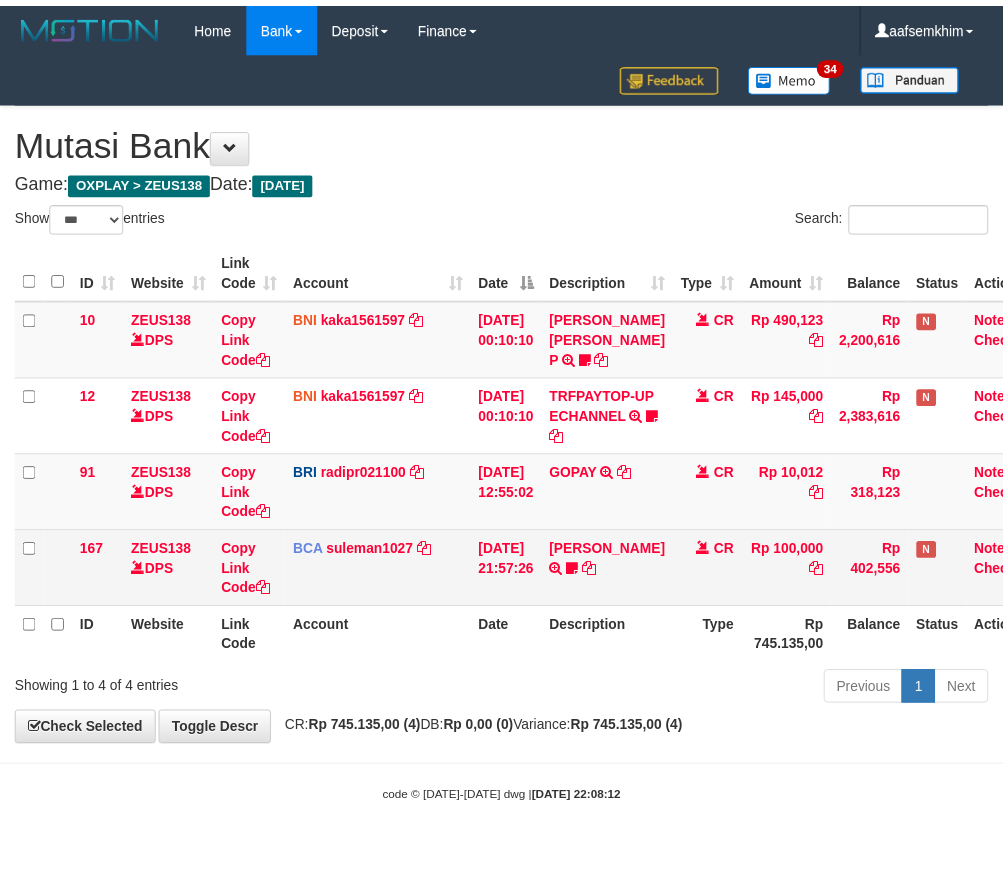 scroll, scrollTop: 0, scrollLeft: 30, axis: horizontal 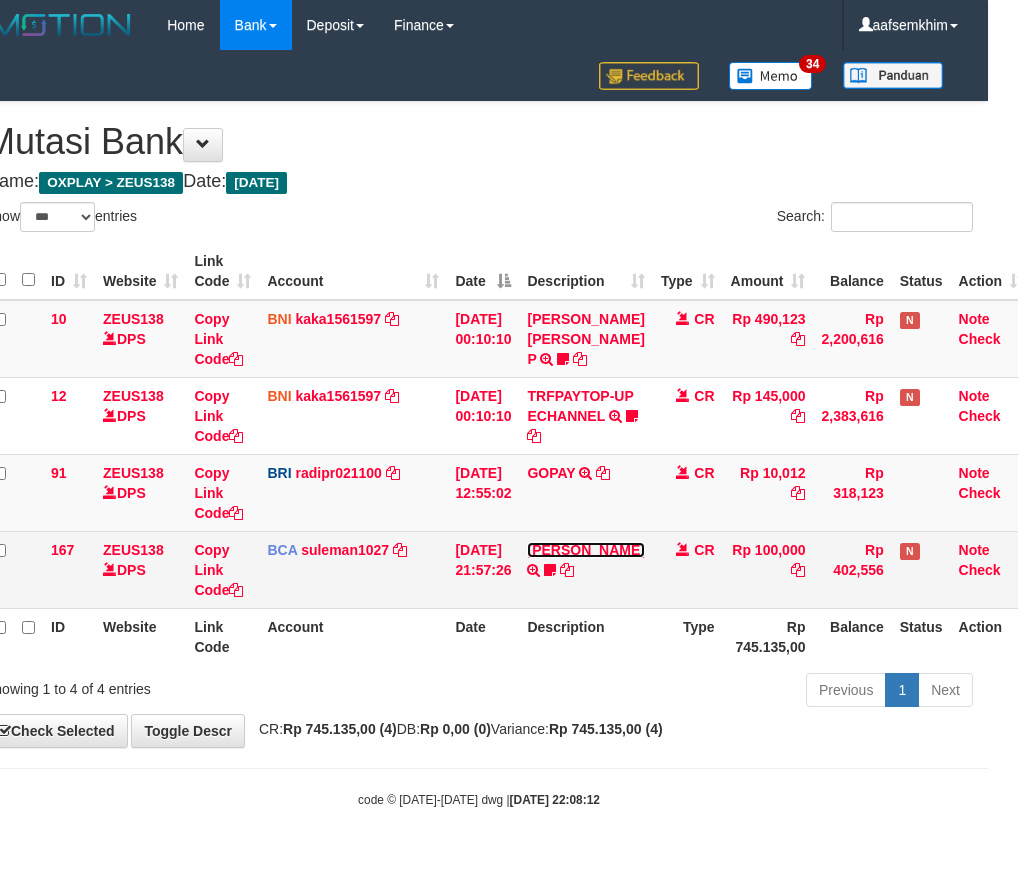 click on "[PERSON_NAME]" at bounding box center (585, 550) 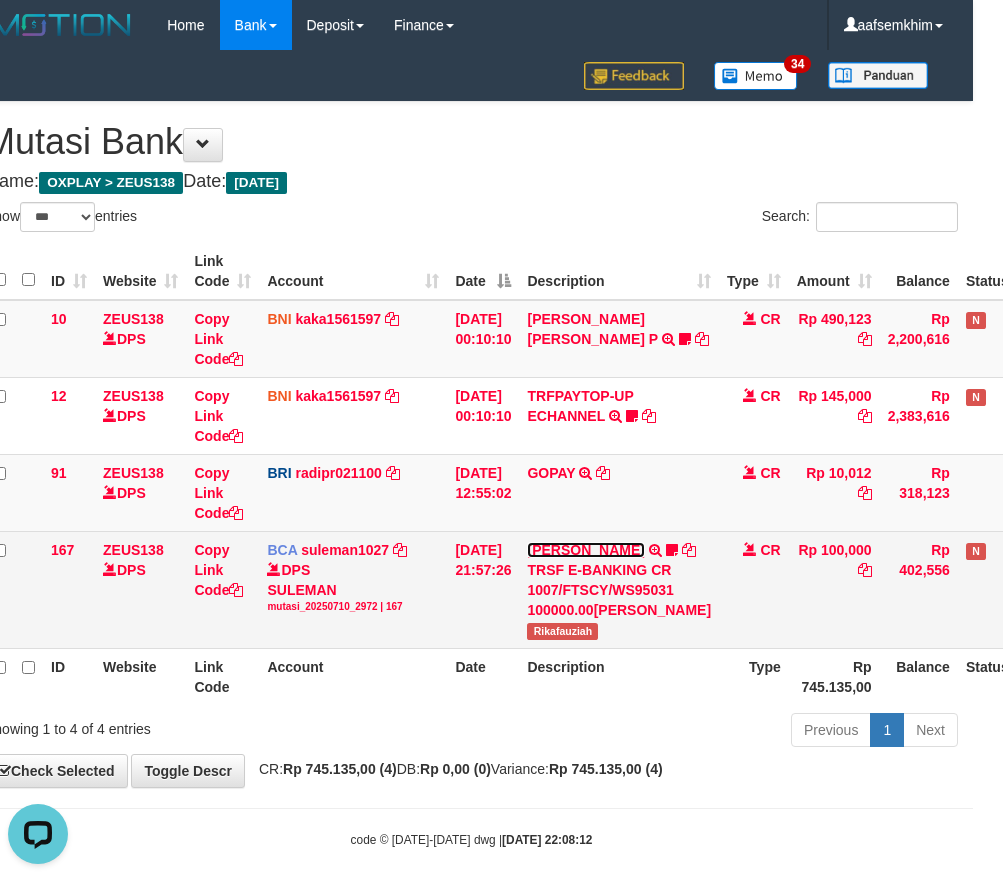 scroll, scrollTop: 0, scrollLeft: 0, axis: both 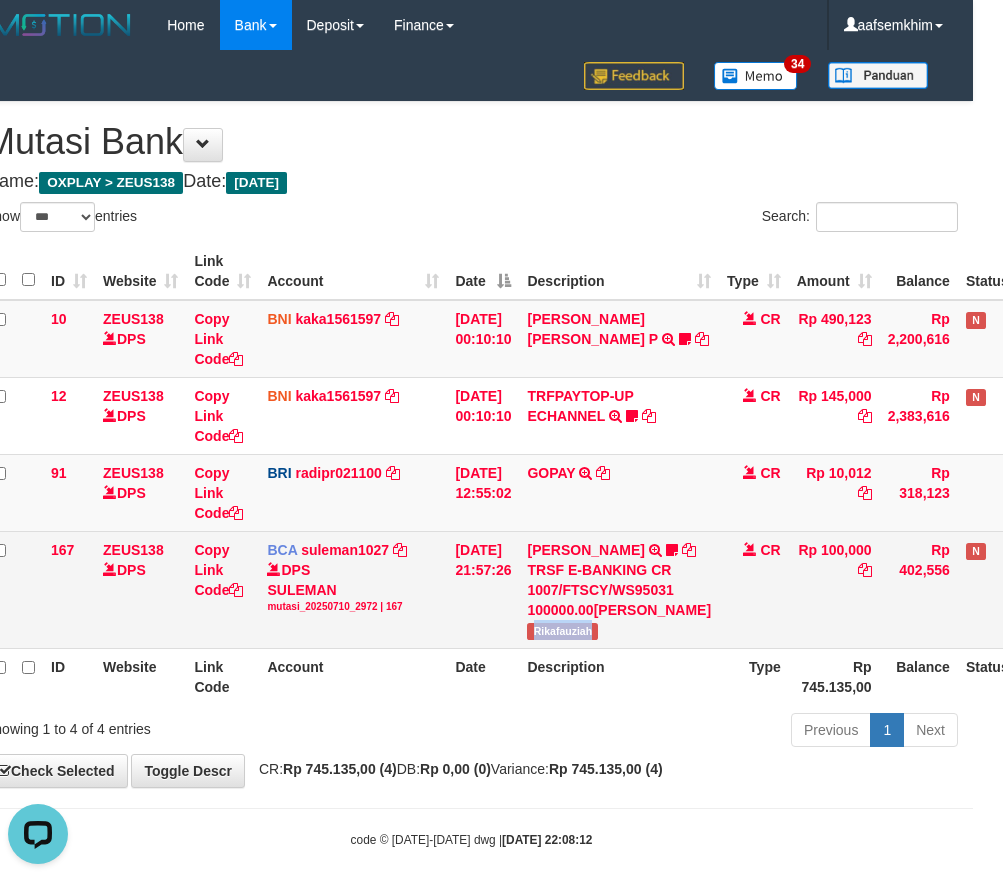drag, startPoint x: 541, startPoint y: 681, endPoint x: 625, endPoint y: 682, distance: 84.00595 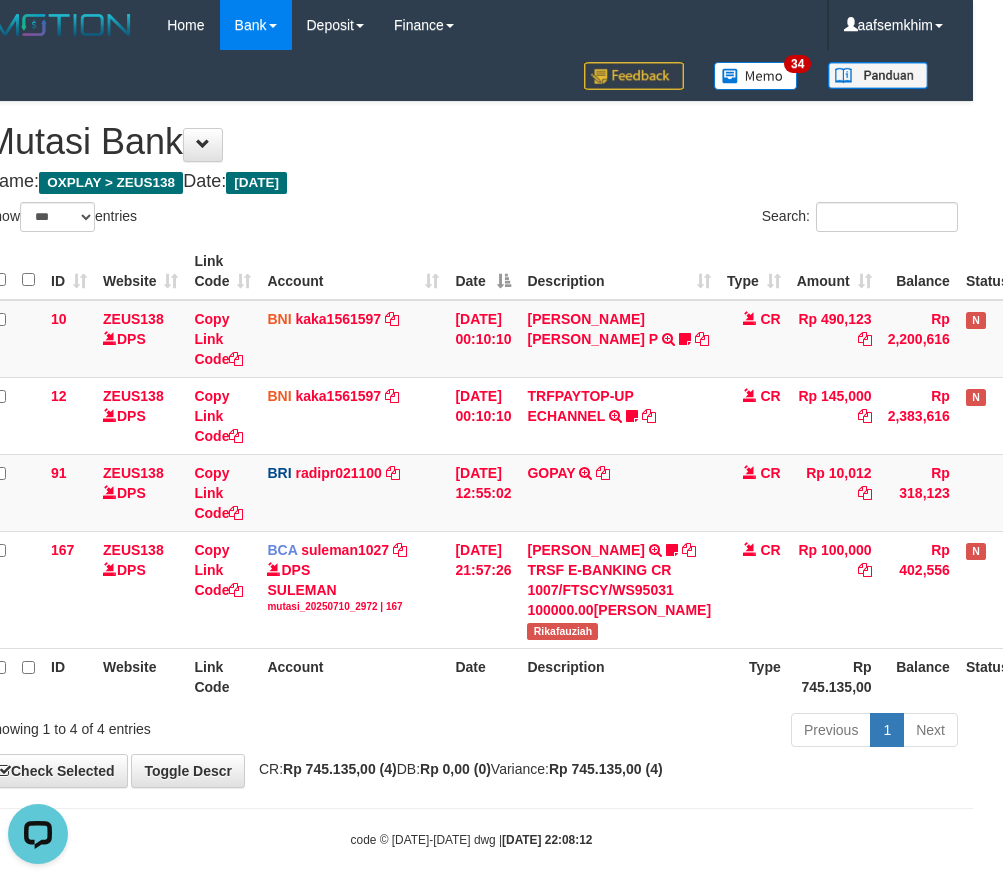 drag, startPoint x: 618, startPoint y: 235, endPoint x: 1012, endPoint y: 131, distance: 407.49478 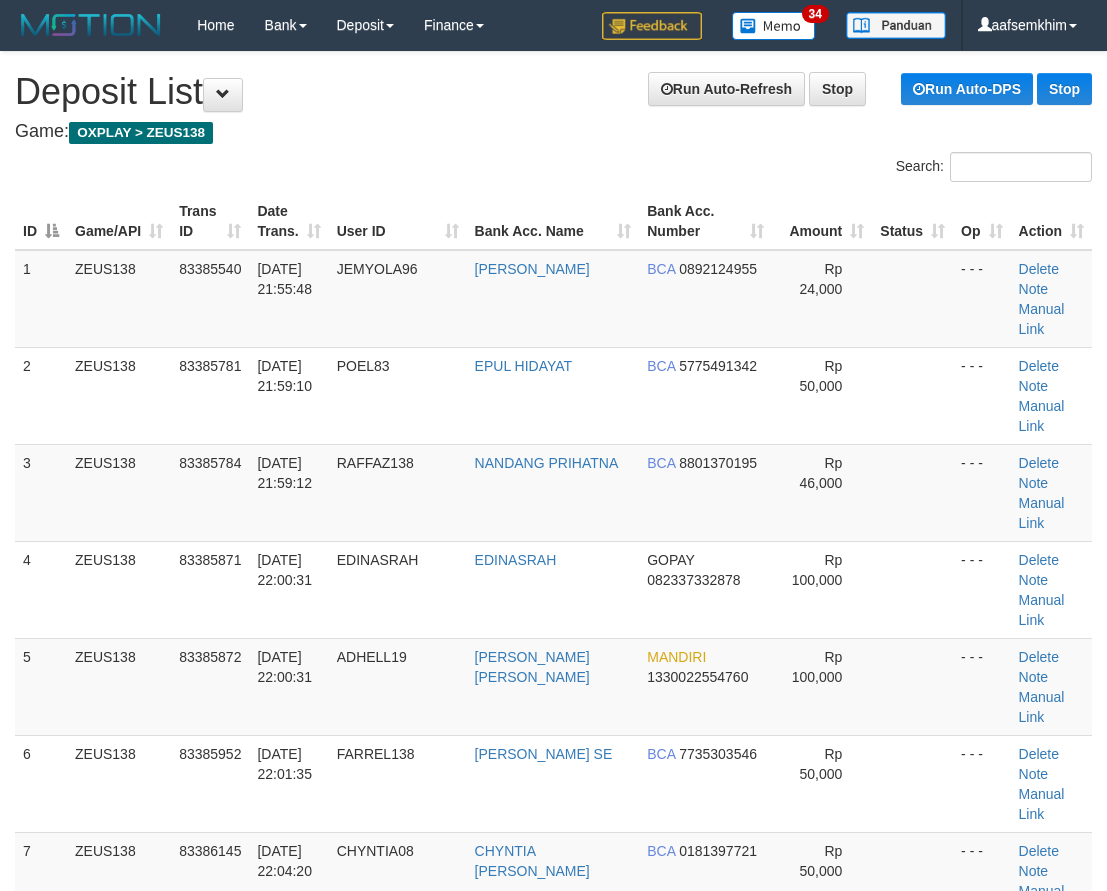 scroll, scrollTop: 2064, scrollLeft: 0, axis: vertical 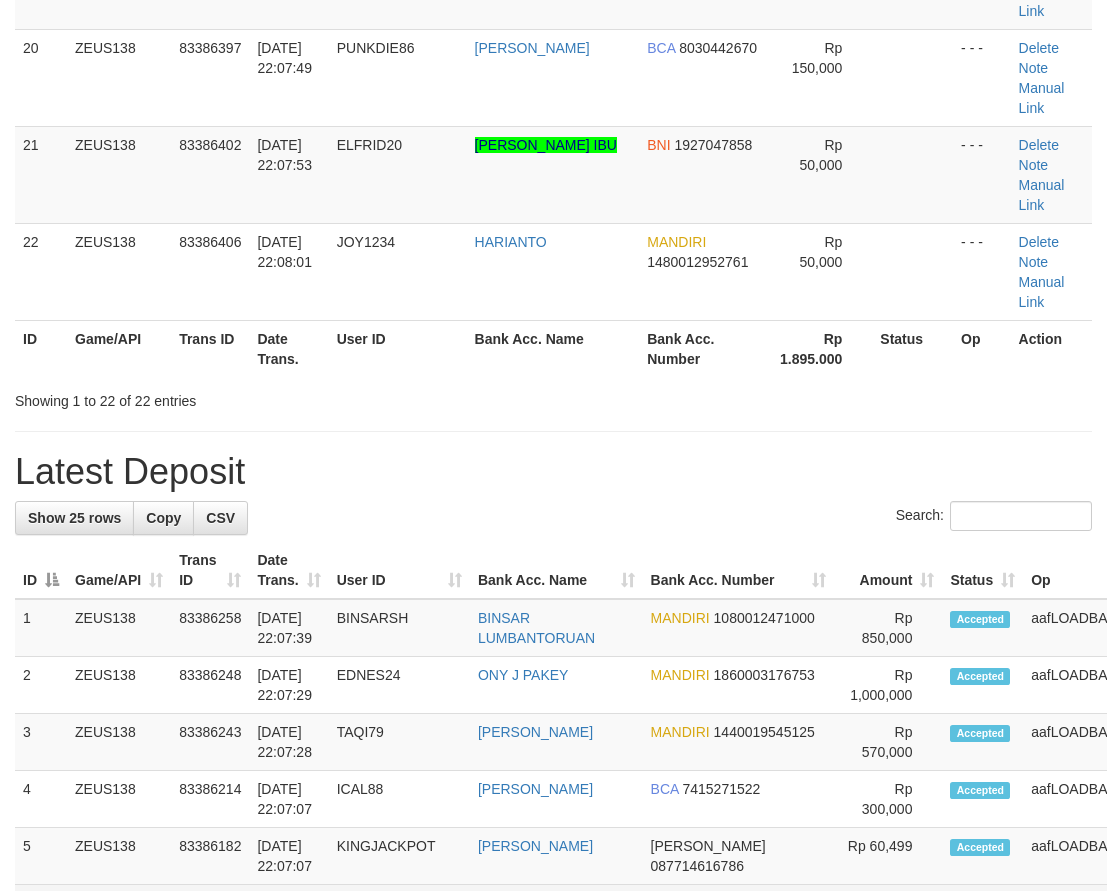 click on "6
ZEUS138
83386203
10/07/2025 22:06:56
HERUL001
CHAERUL IKHSAN
BNI
1625177697
Rp 10,000
Accepted
aafLOADBANKZEUS
Note" at bounding box center (634, 913) 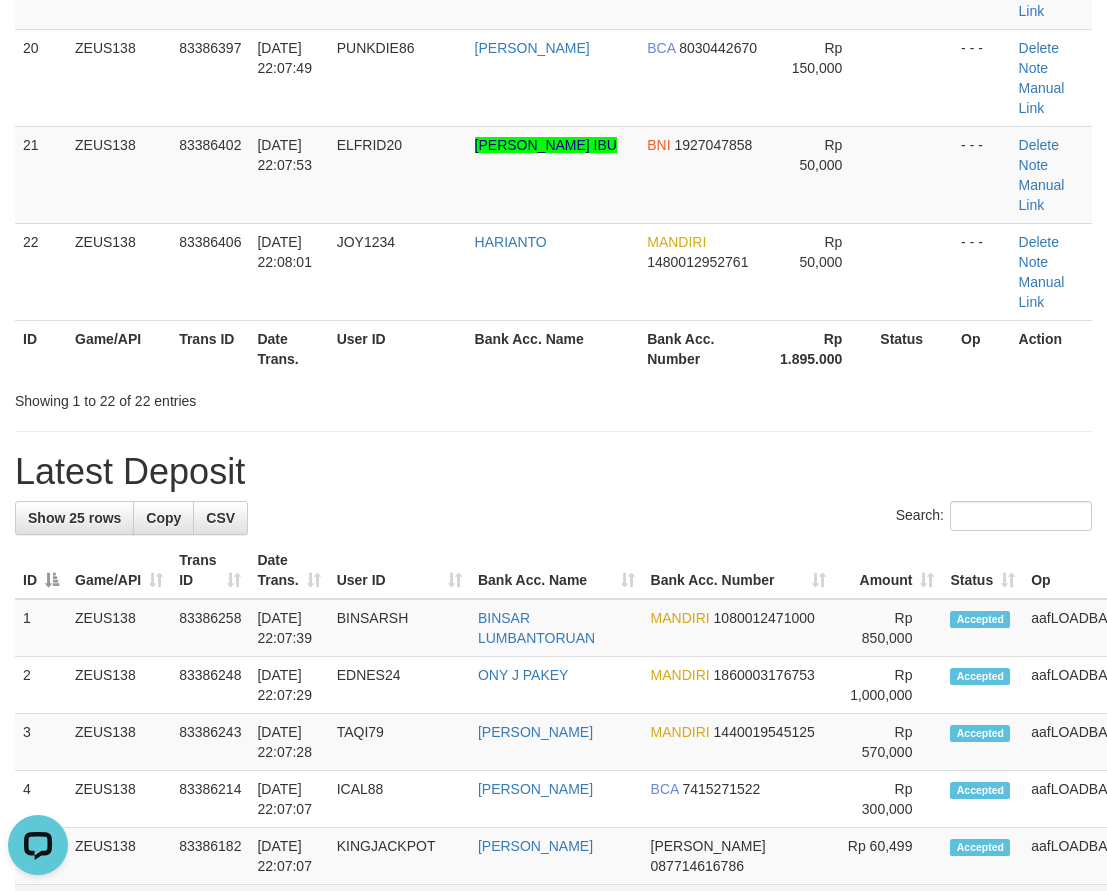 scroll, scrollTop: 0, scrollLeft: 0, axis: both 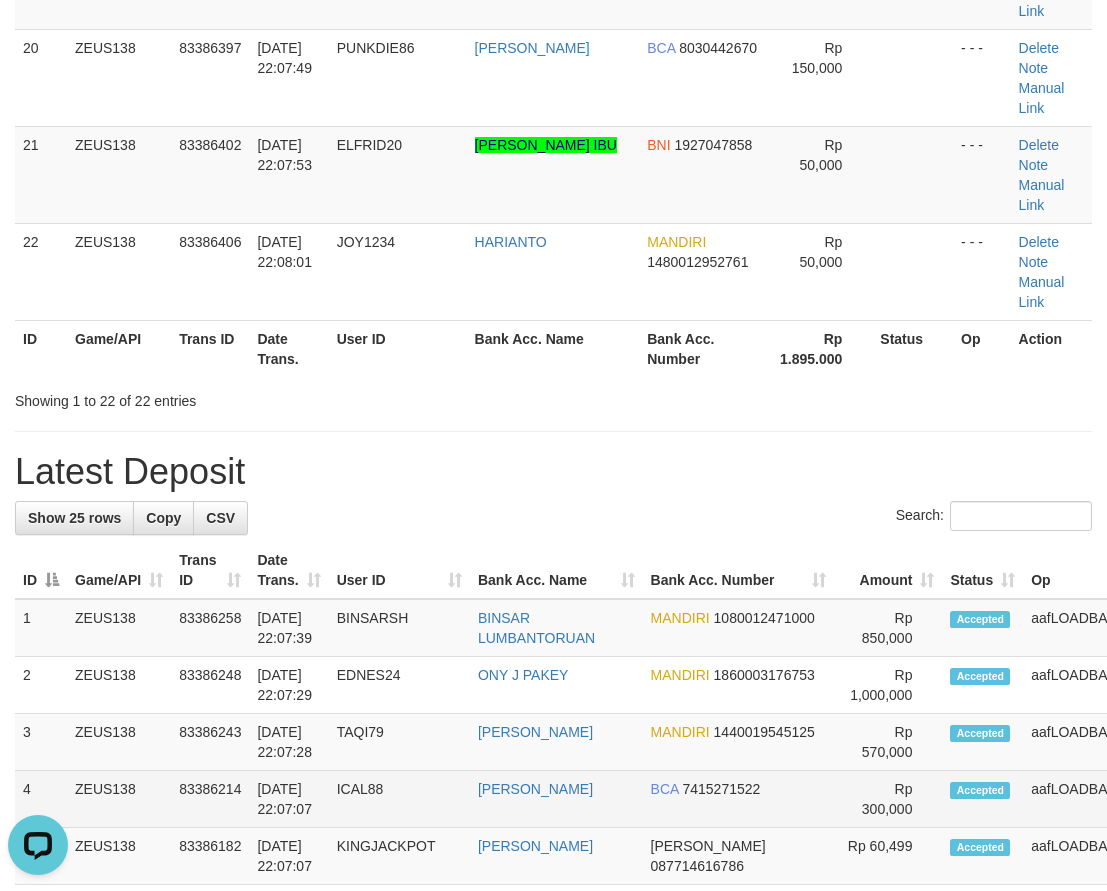 drag, startPoint x: 476, startPoint y: 377, endPoint x: 448, endPoint y: 372, distance: 28.442924 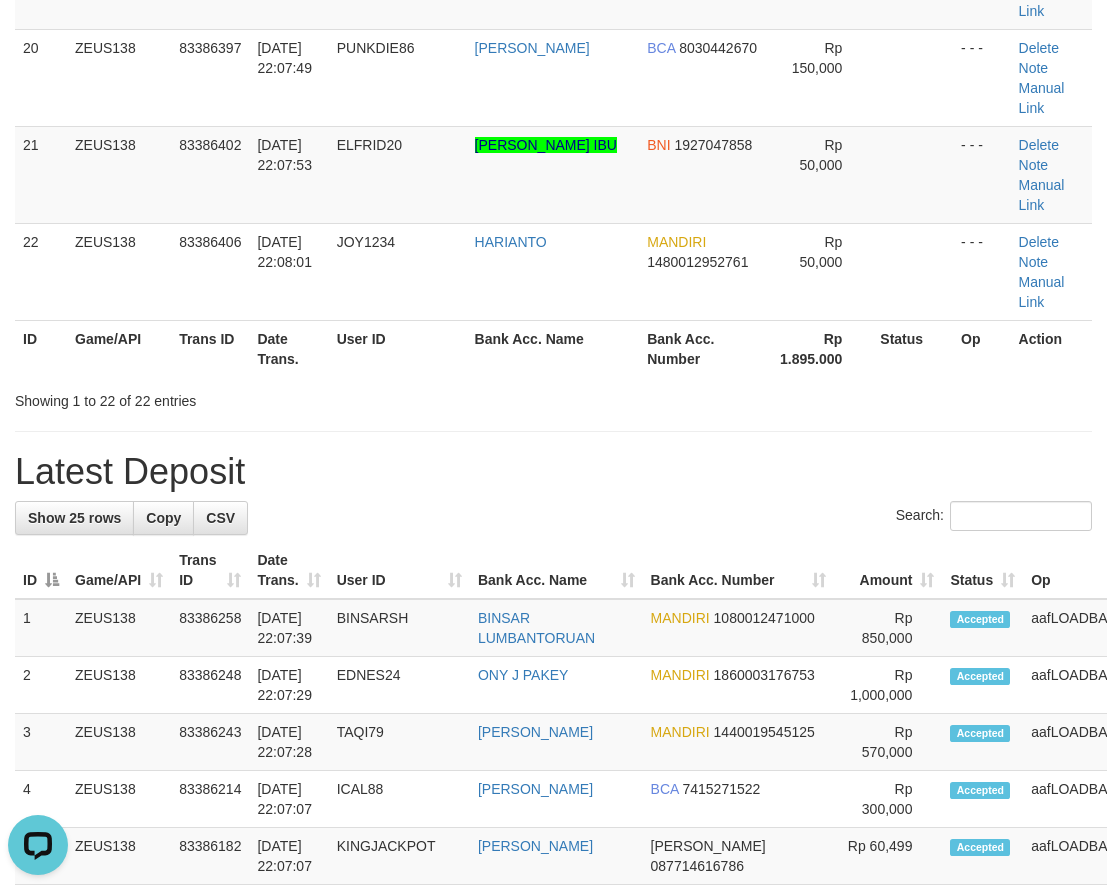 click on "User ID" at bounding box center [399, 570] 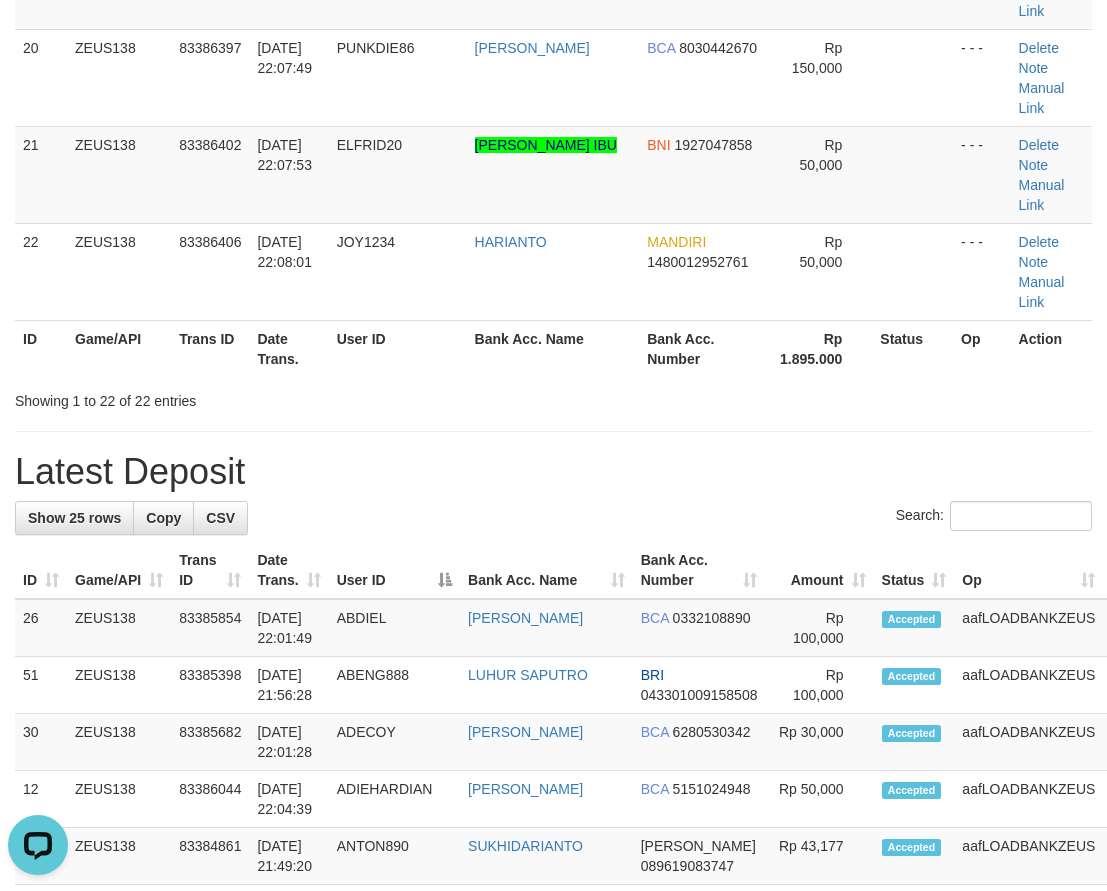 drag, startPoint x: 564, startPoint y: 80, endPoint x: 369, endPoint y: 117, distance: 198.47922 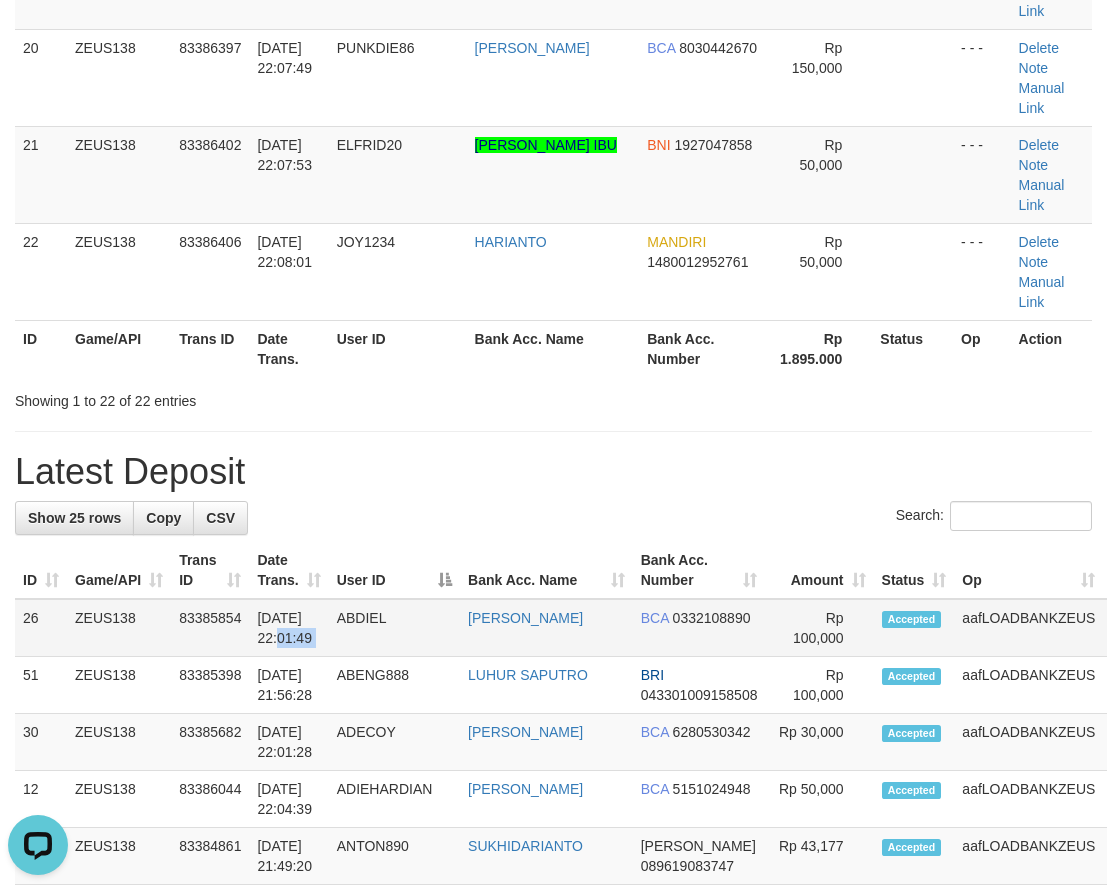 drag, startPoint x: 340, startPoint y: 190, endPoint x: 283, endPoint y: 192, distance: 57.035076 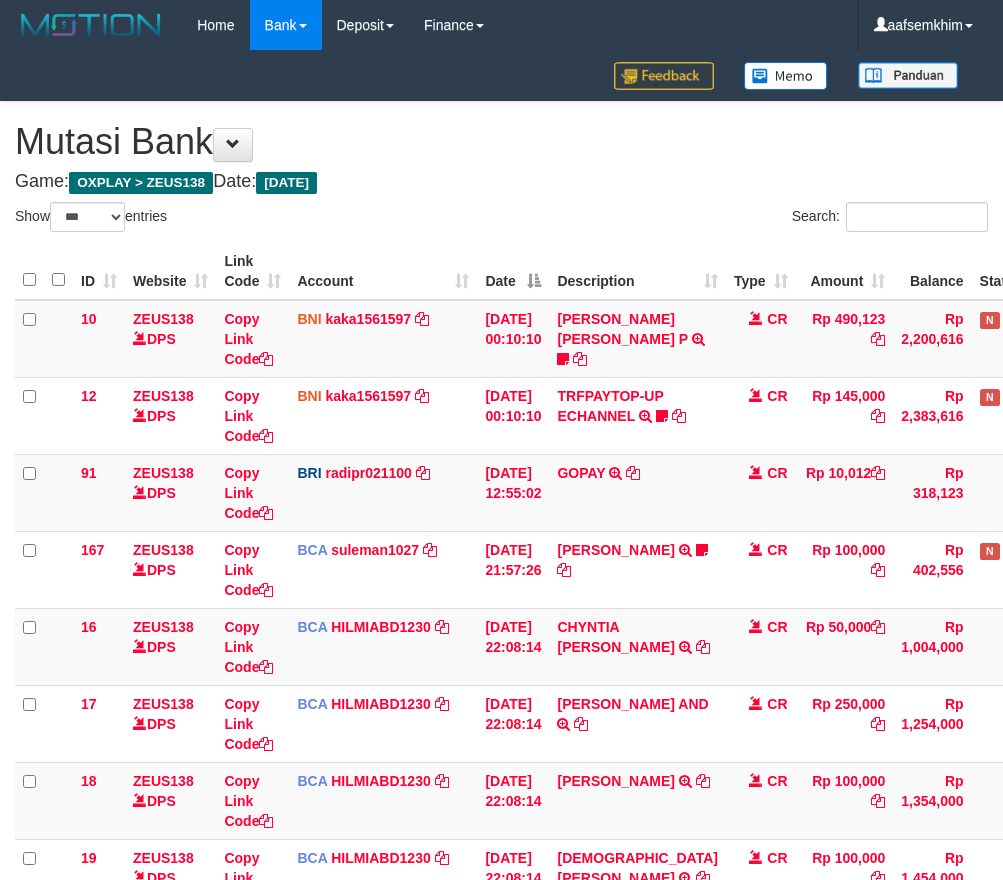 select on "***" 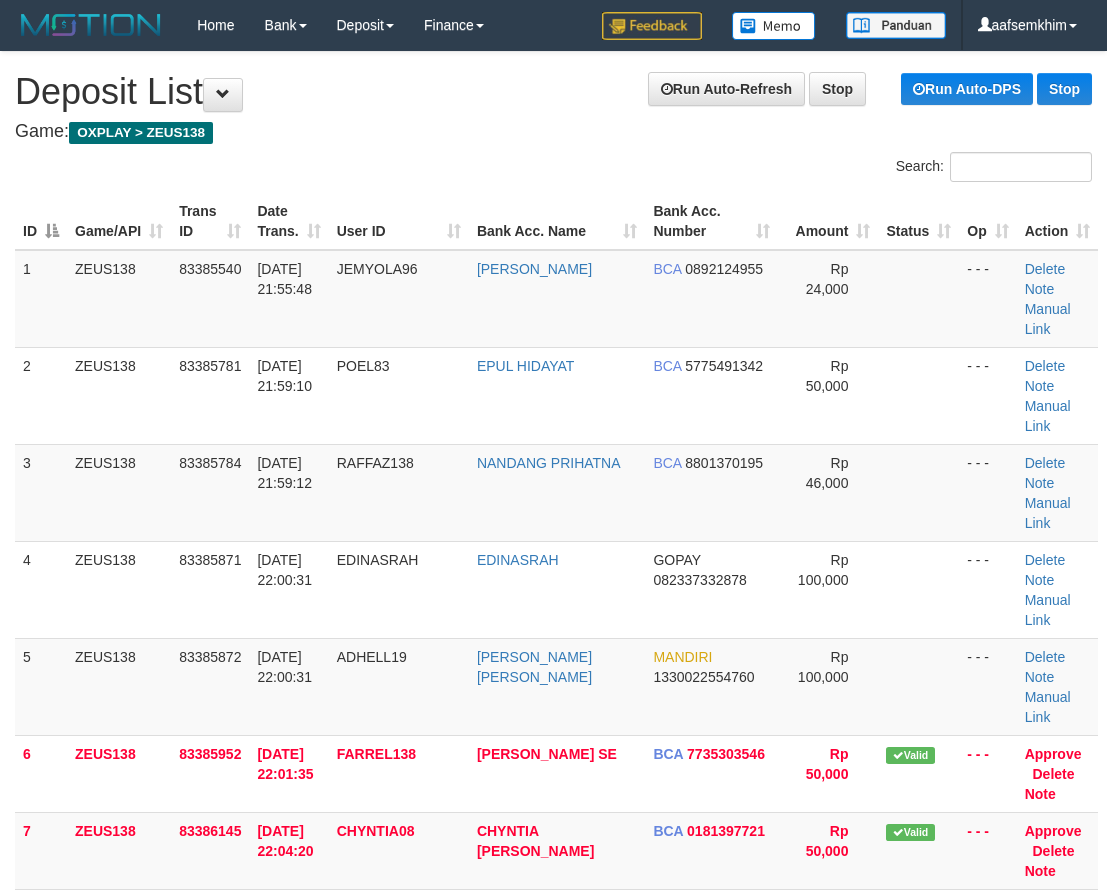scroll, scrollTop: 2578, scrollLeft: 0, axis: vertical 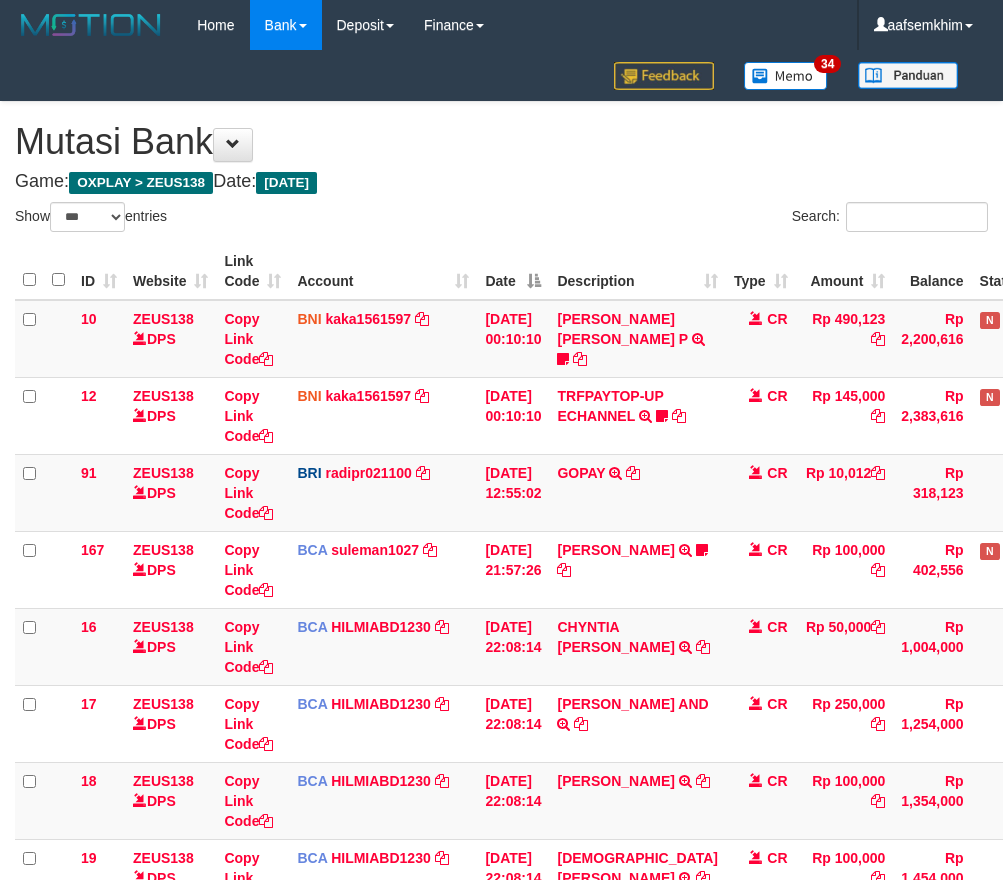 select on "***" 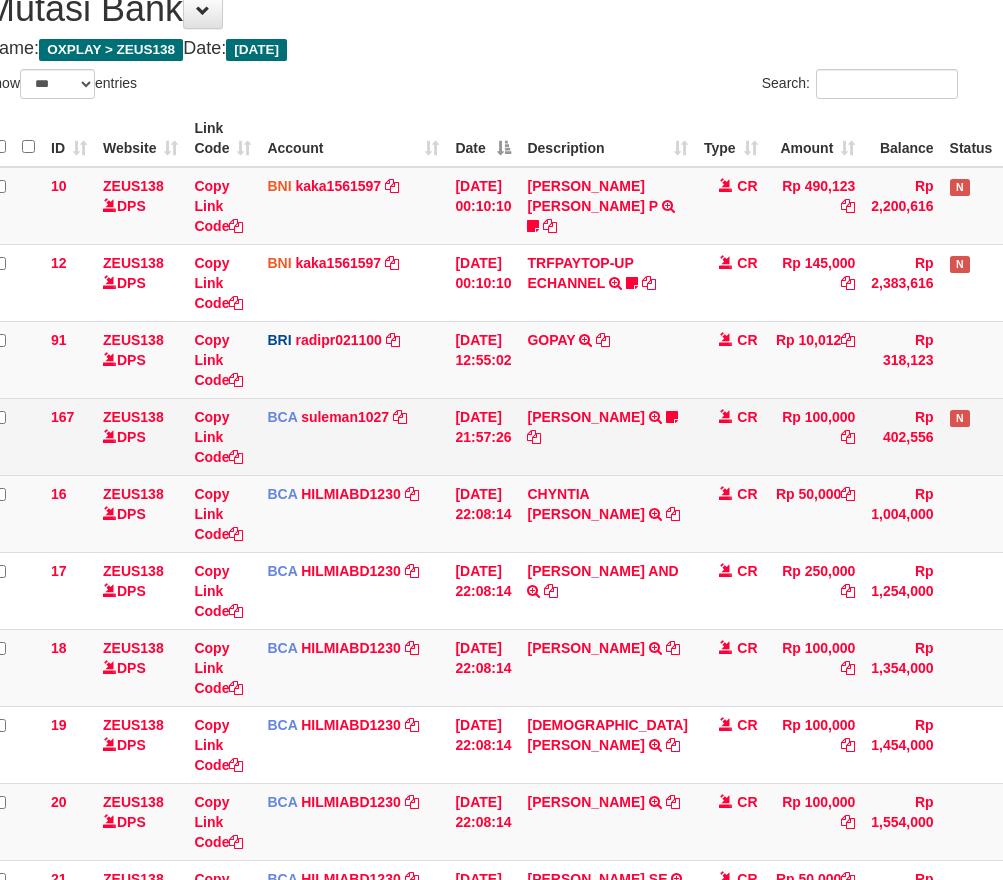 scroll, scrollTop: 0, scrollLeft: 30, axis: horizontal 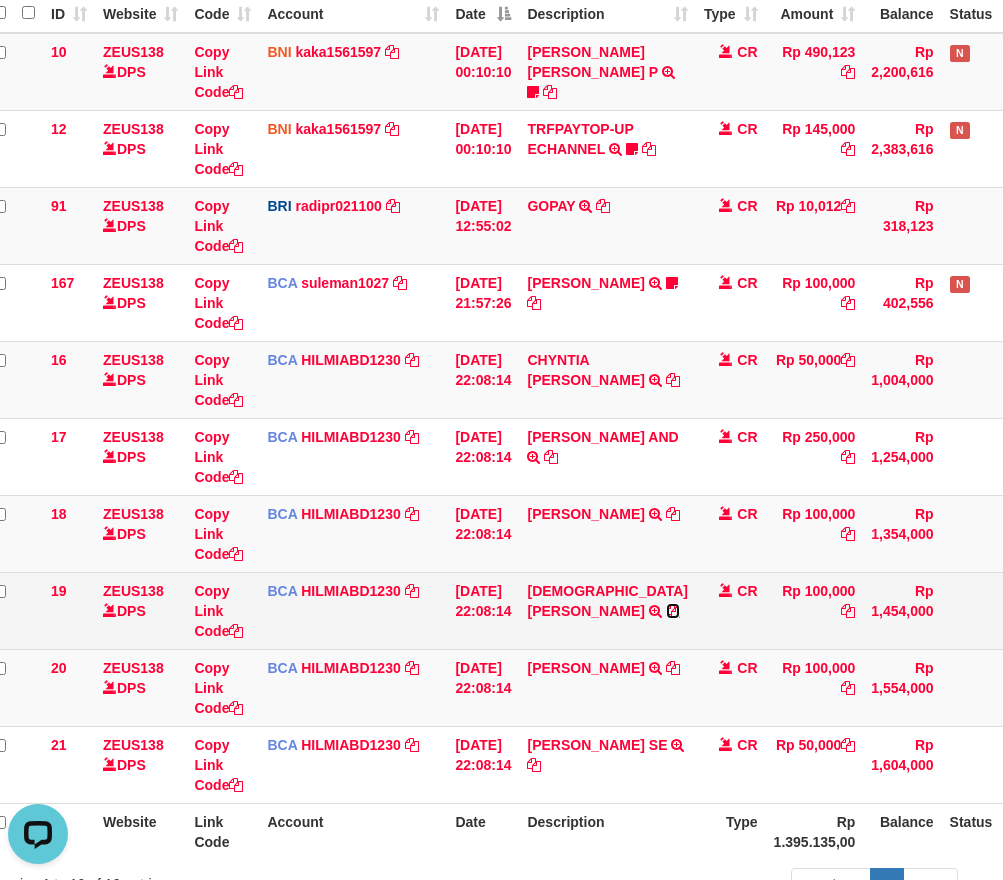 click at bounding box center [673, 611] 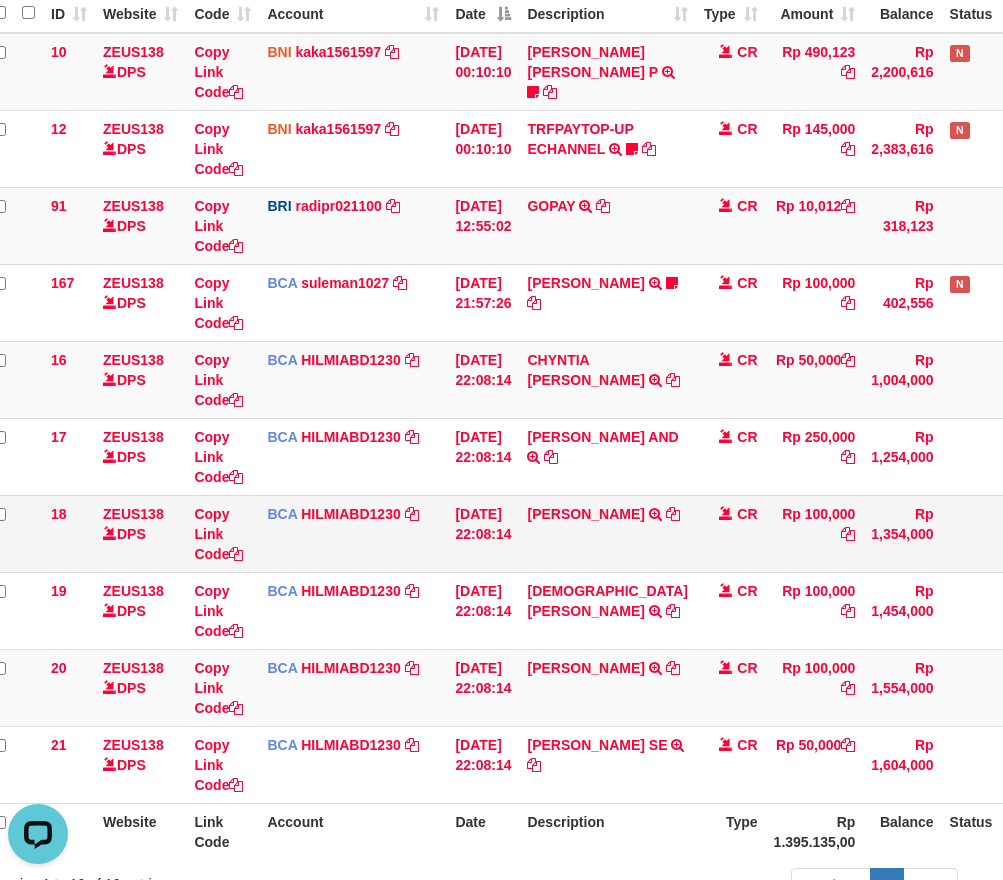 click on "Rp 100,000" at bounding box center [815, 533] 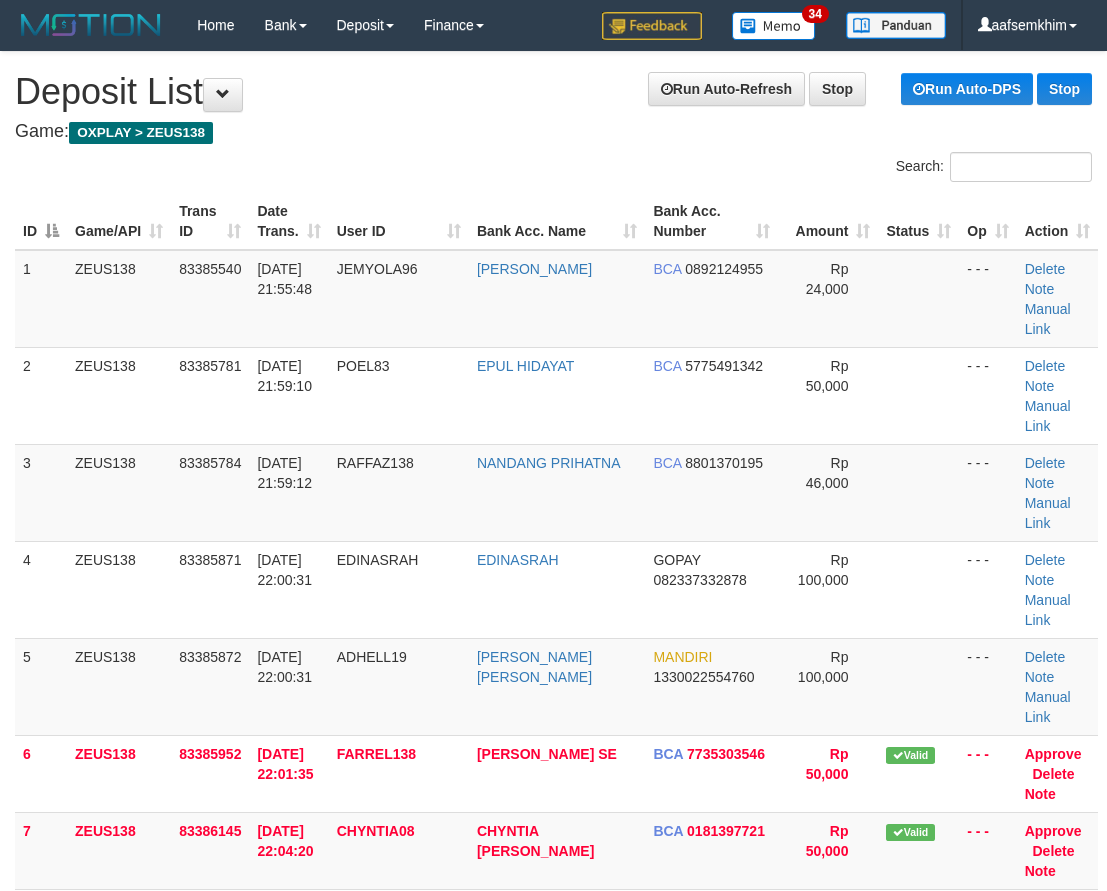 scroll, scrollTop: 2578, scrollLeft: 0, axis: vertical 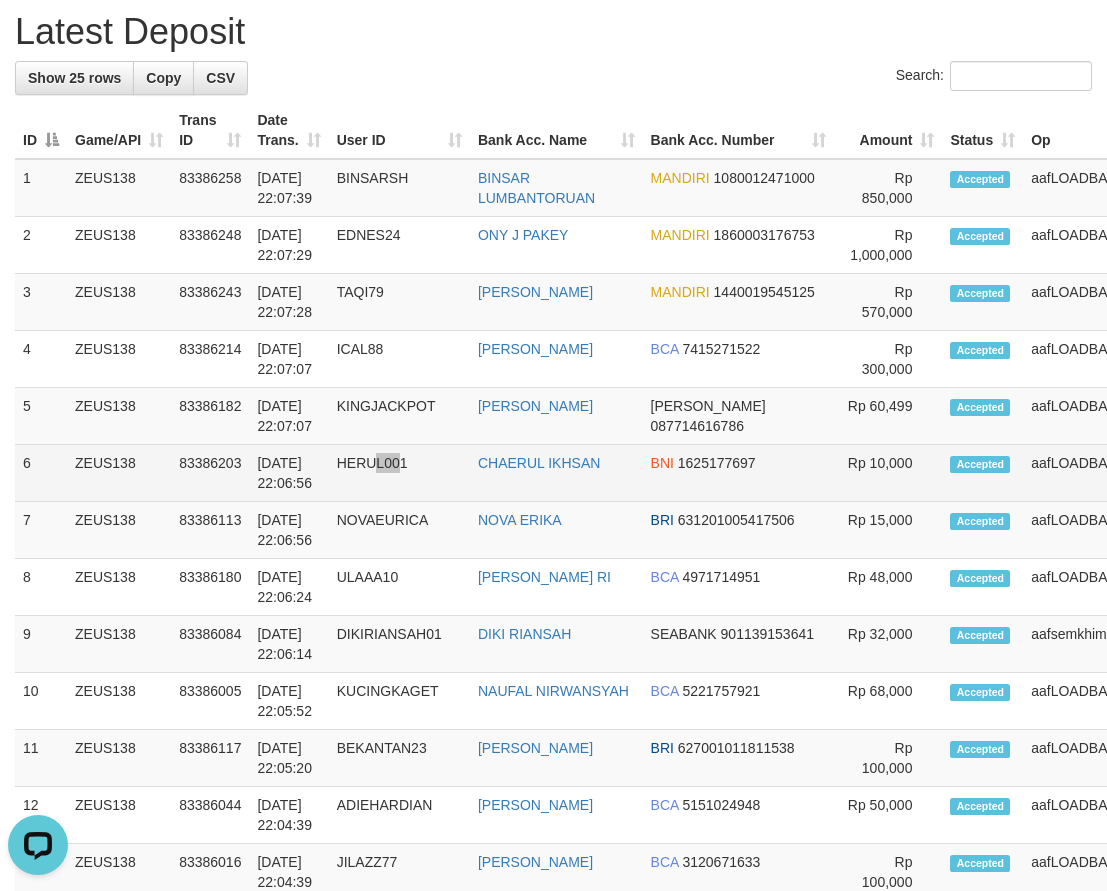 click on "HERUL001" at bounding box center [399, 473] 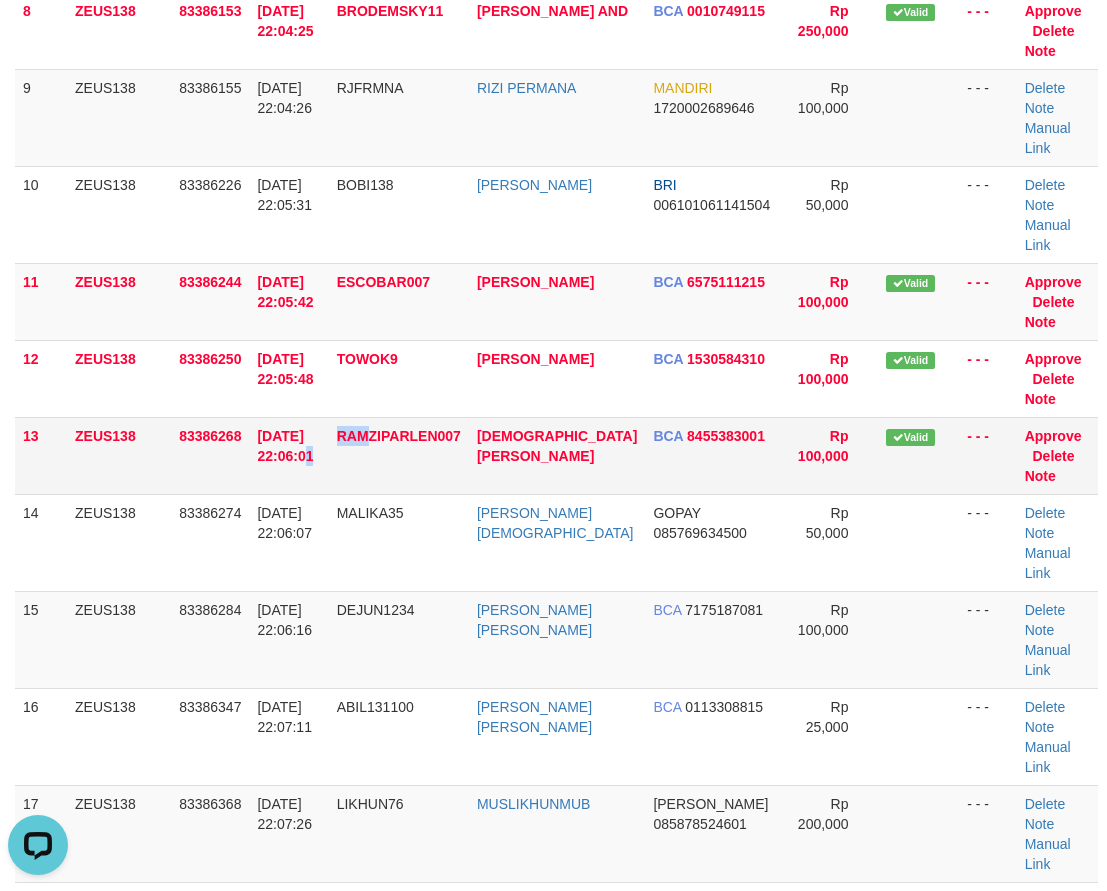 drag, startPoint x: 359, startPoint y: 426, endPoint x: 105, endPoint y: 457, distance: 255.88474 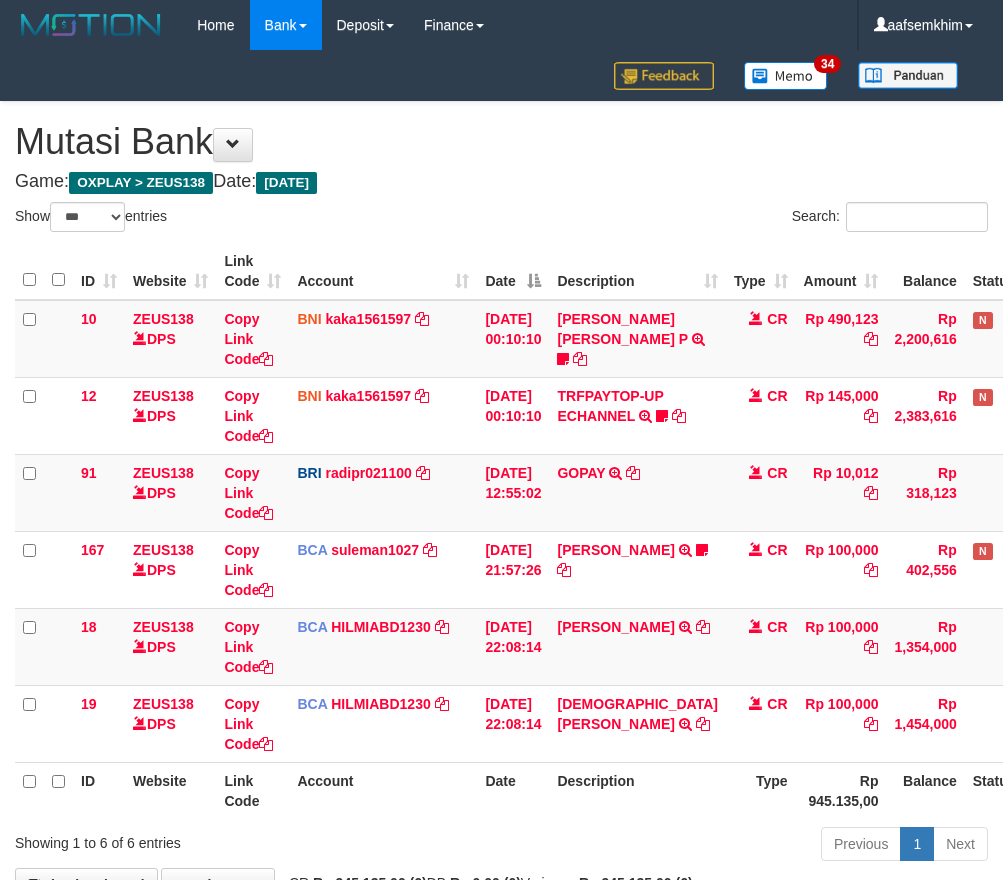 select on "***" 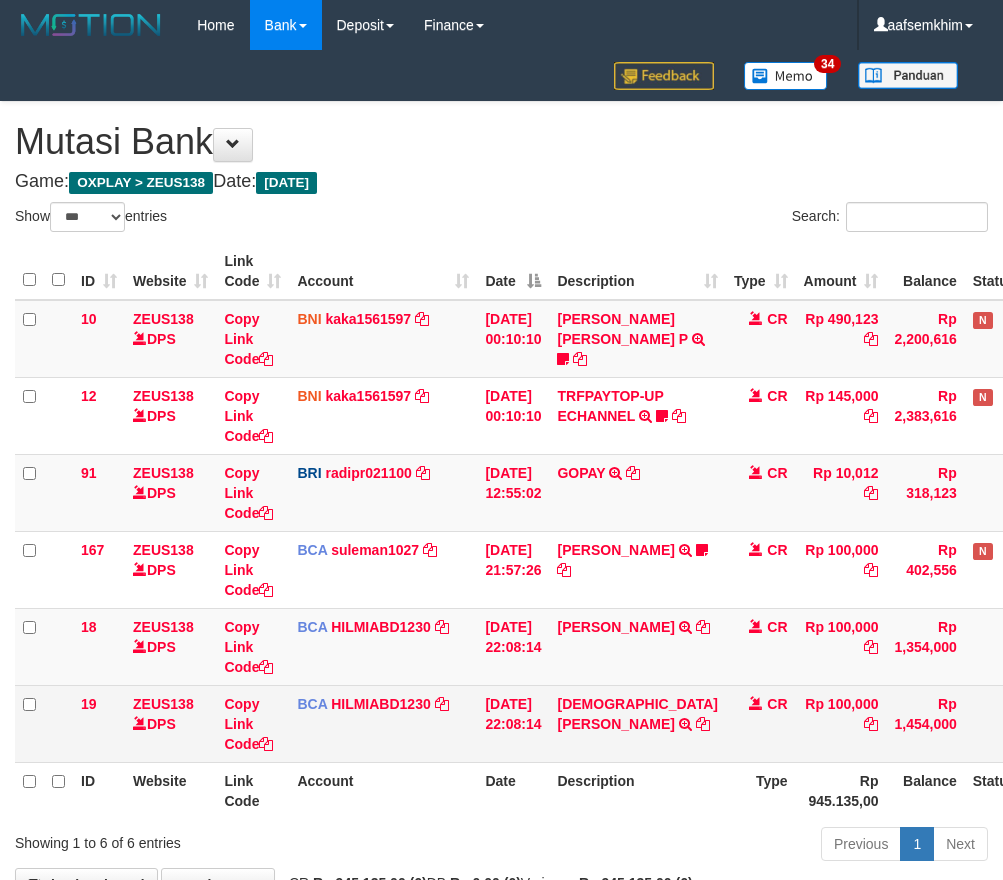 scroll, scrollTop: 153, scrollLeft: 30, axis: both 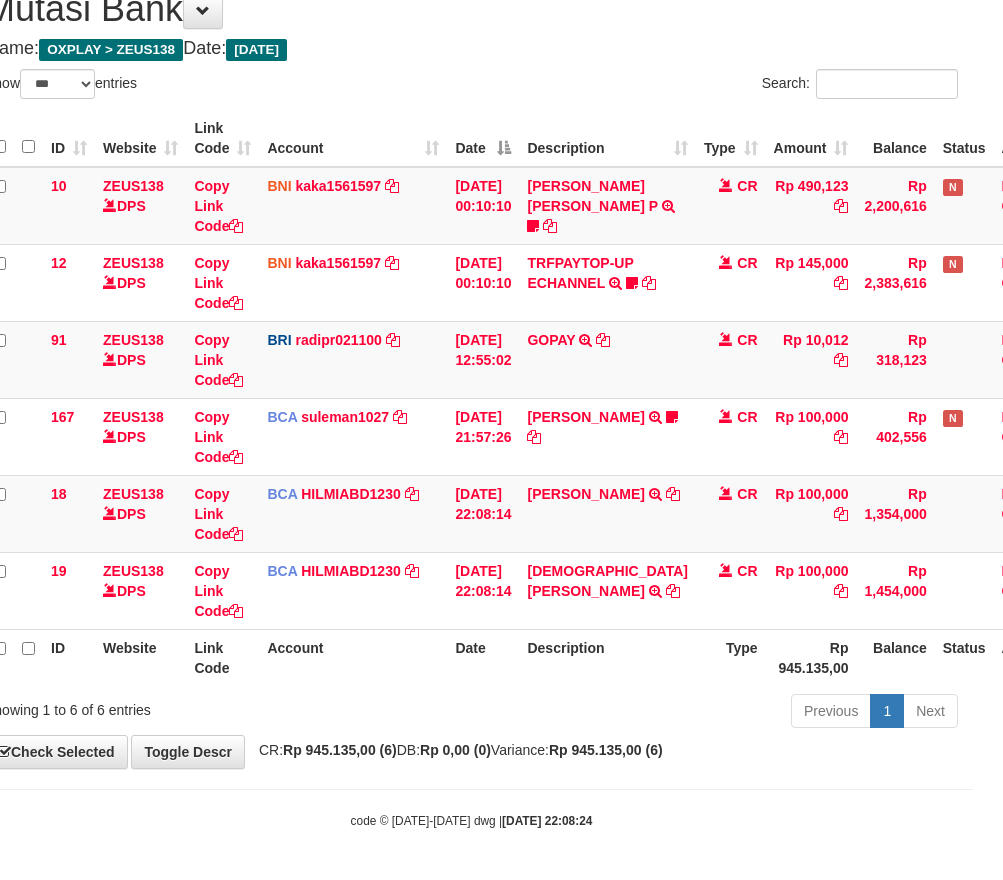 click on "Rp 945.135,00 (6)" at bounding box center (606, 750) 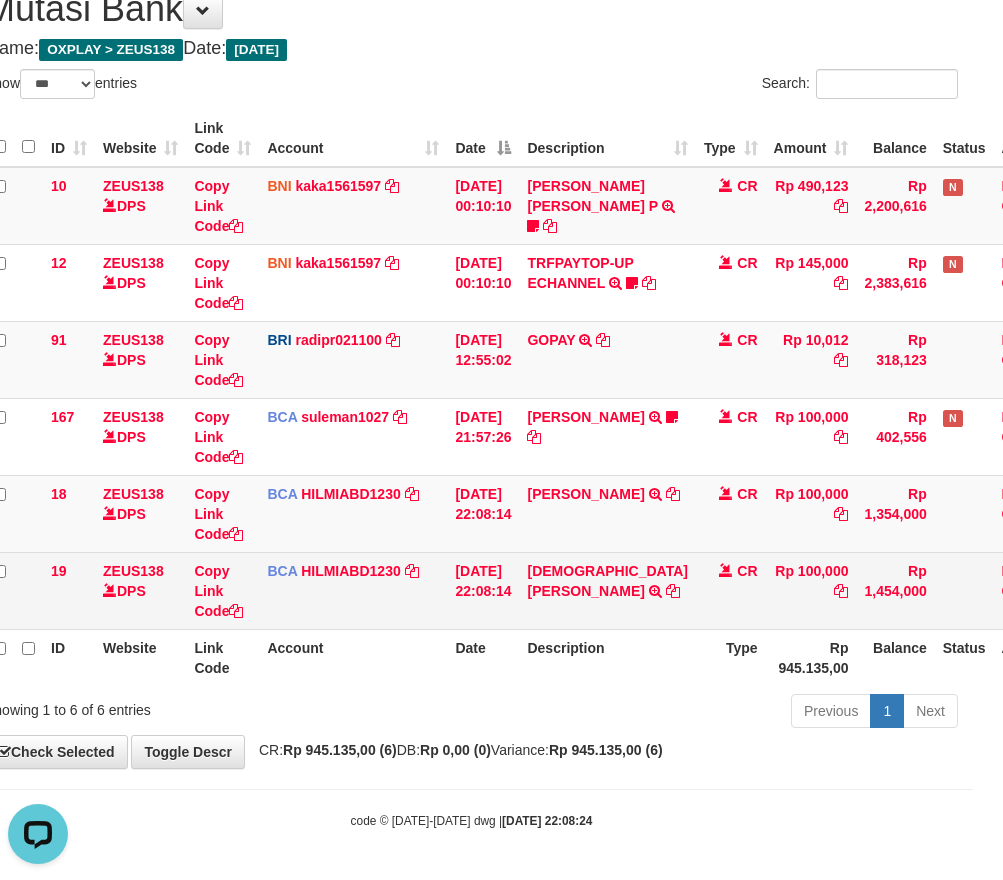 scroll, scrollTop: 0, scrollLeft: 0, axis: both 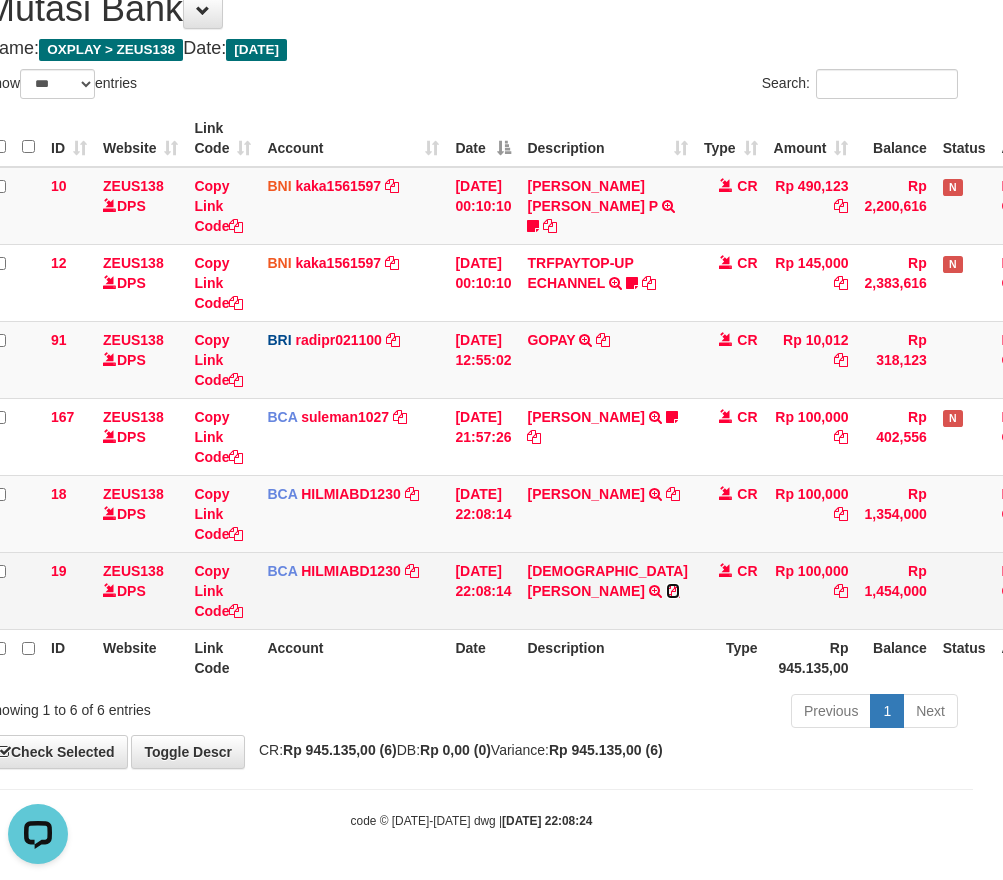 click at bounding box center (673, 591) 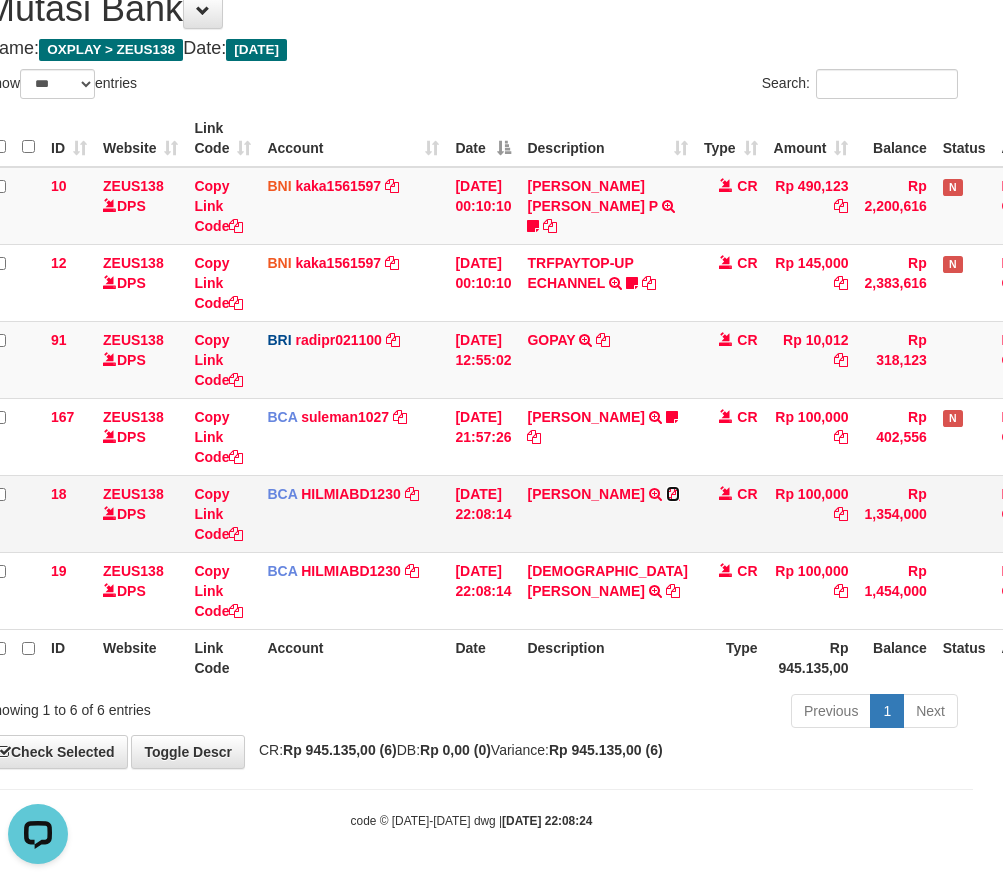 click at bounding box center (673, 494) 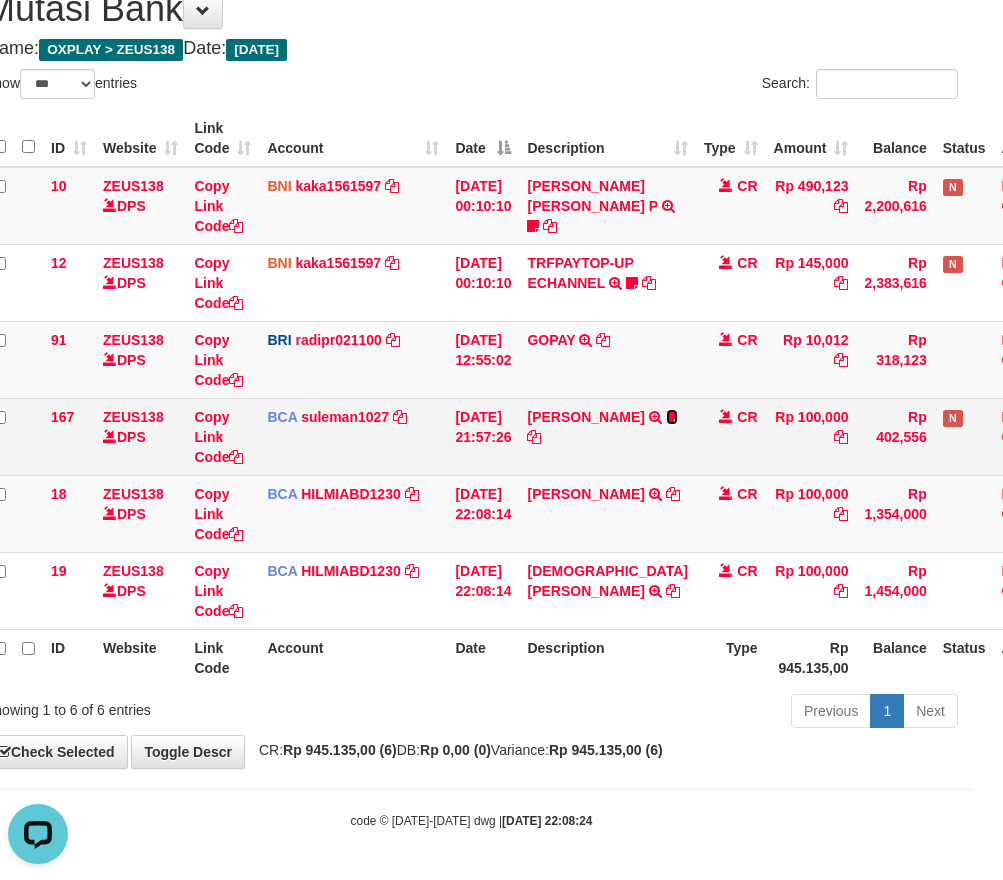 click at bounding box center (672, 417) 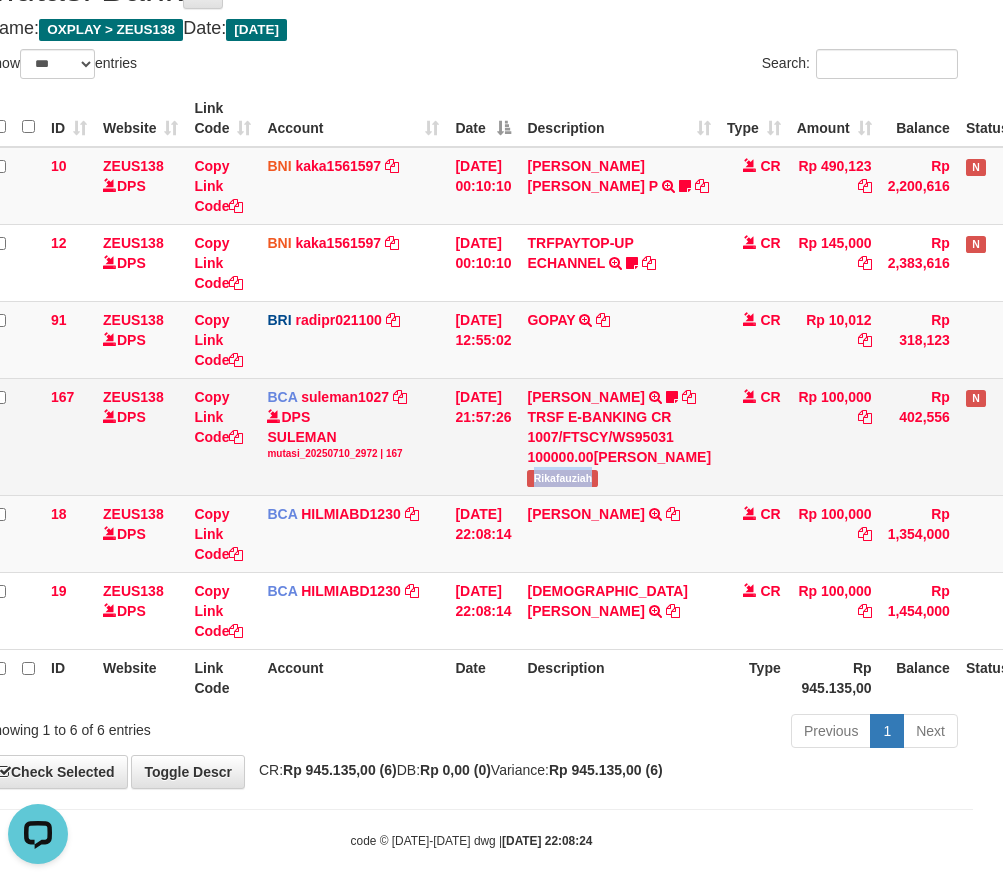 drag, startPoint x: 563, startPoint y: 524, endPoint x: 649, endPoint y: 522, distance: 86.023254 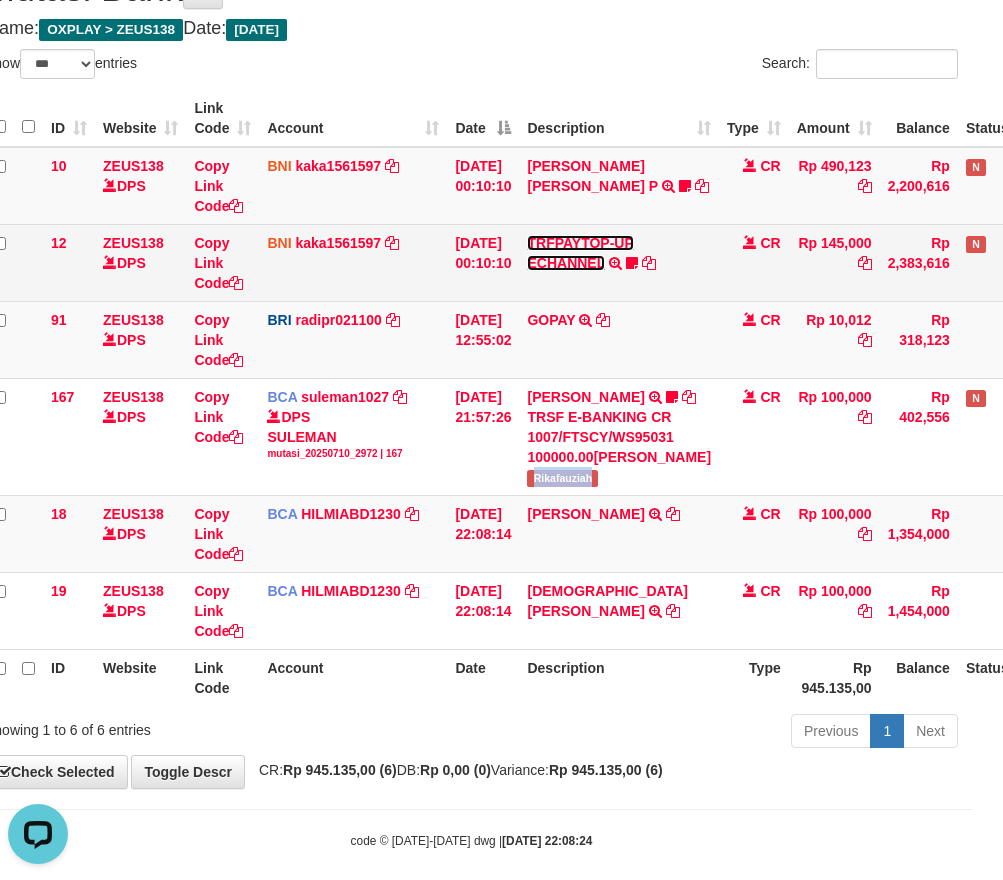 click on "TRFPAYTOP-UP ECHANNEL" at bounding box center [580, 253] 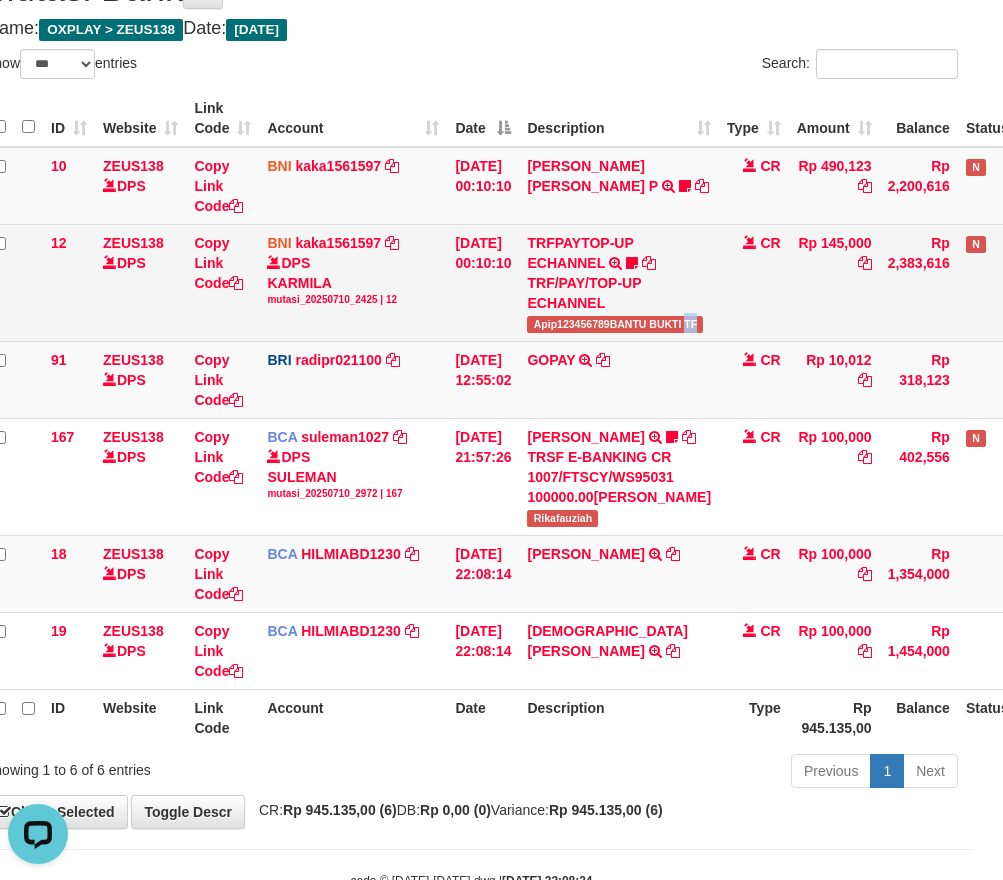 drag, startPoint x: 700, startPoint y: 313, endPoint x: 719, endPoint y: 313, distance: 19 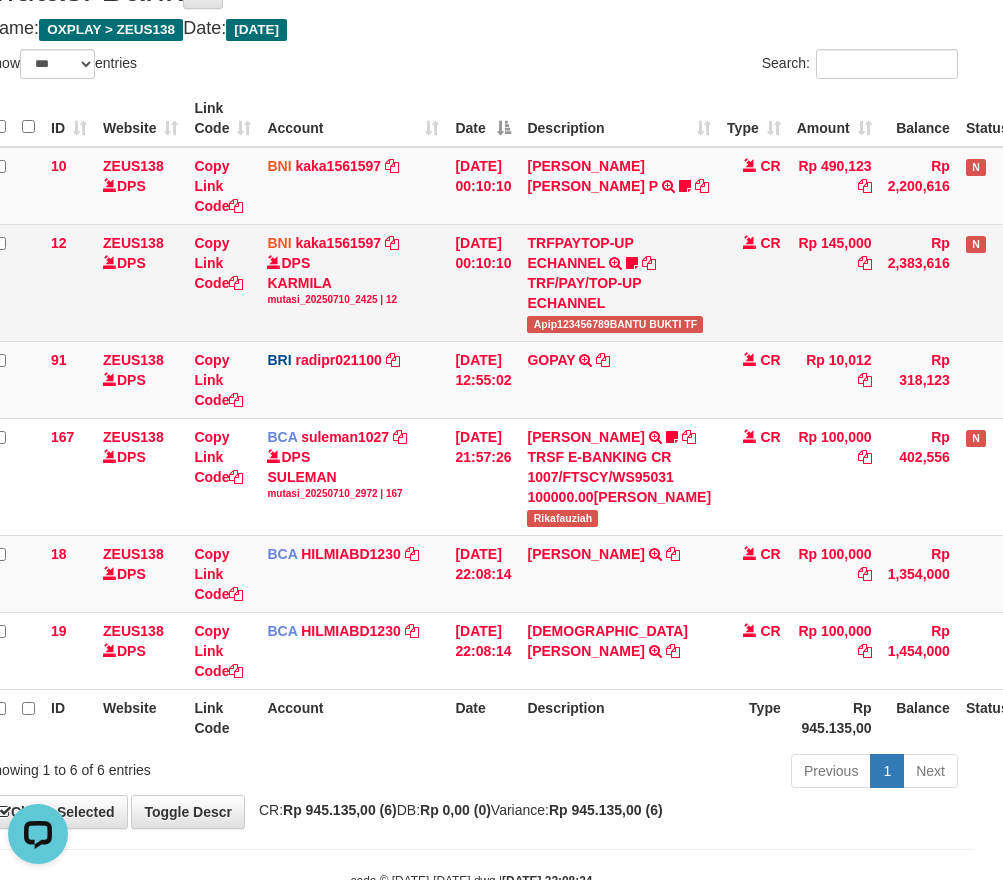 click on "TRFPAYTOP-UP ECHANNEL            TRF/PAY/TOP-UP ECHANNEL    Apip123456789BANTU BUKTI TF" at bounding box center [619, 282] 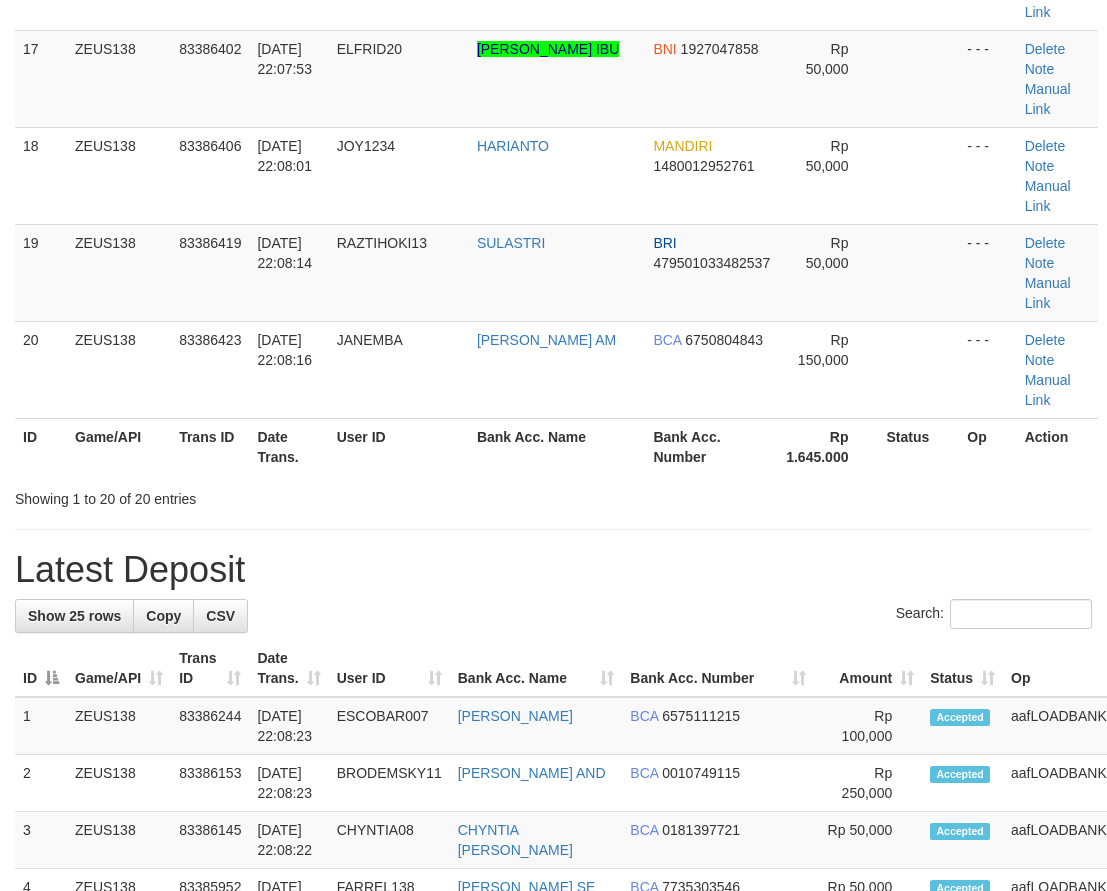 scroll, scrollTop: 897, scrollLeft: 0, axis: vertical 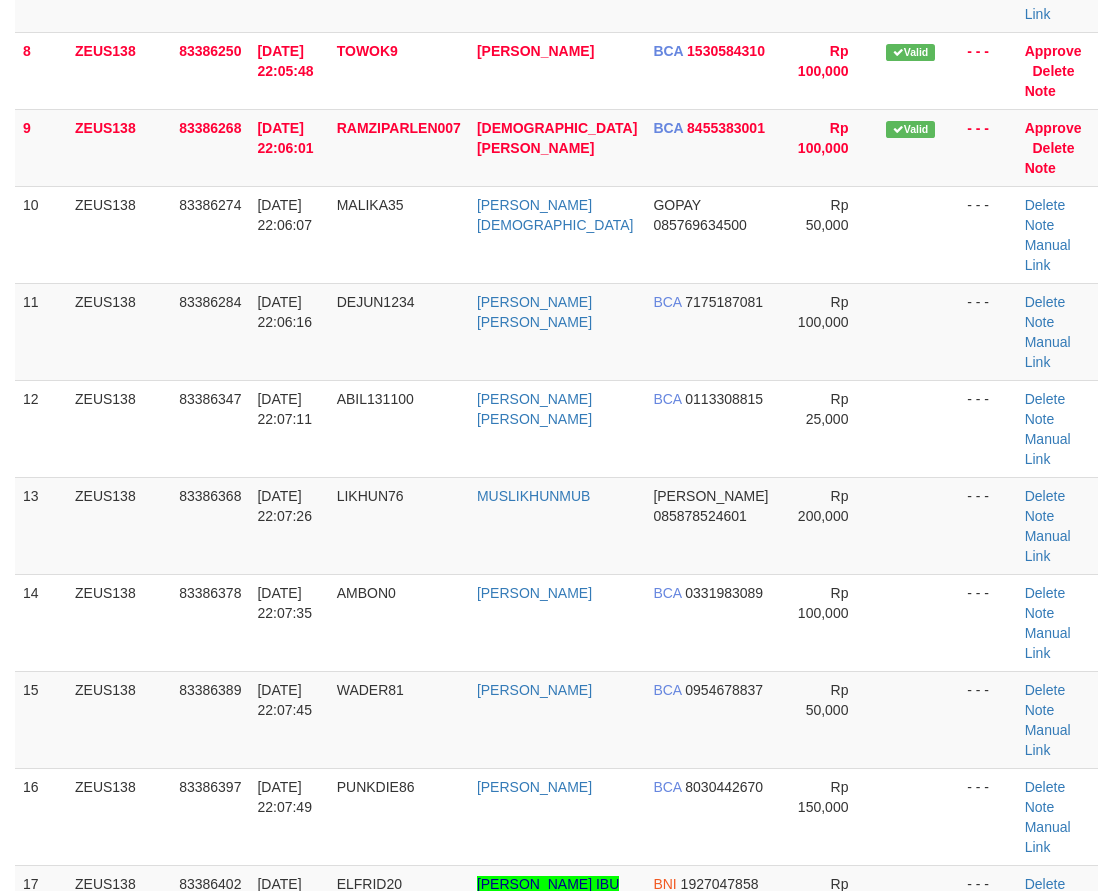 drag, startPoint x: 380, startPoint y: 574, endPoint x: 3, endPoint y: 536, distance: 378.91028 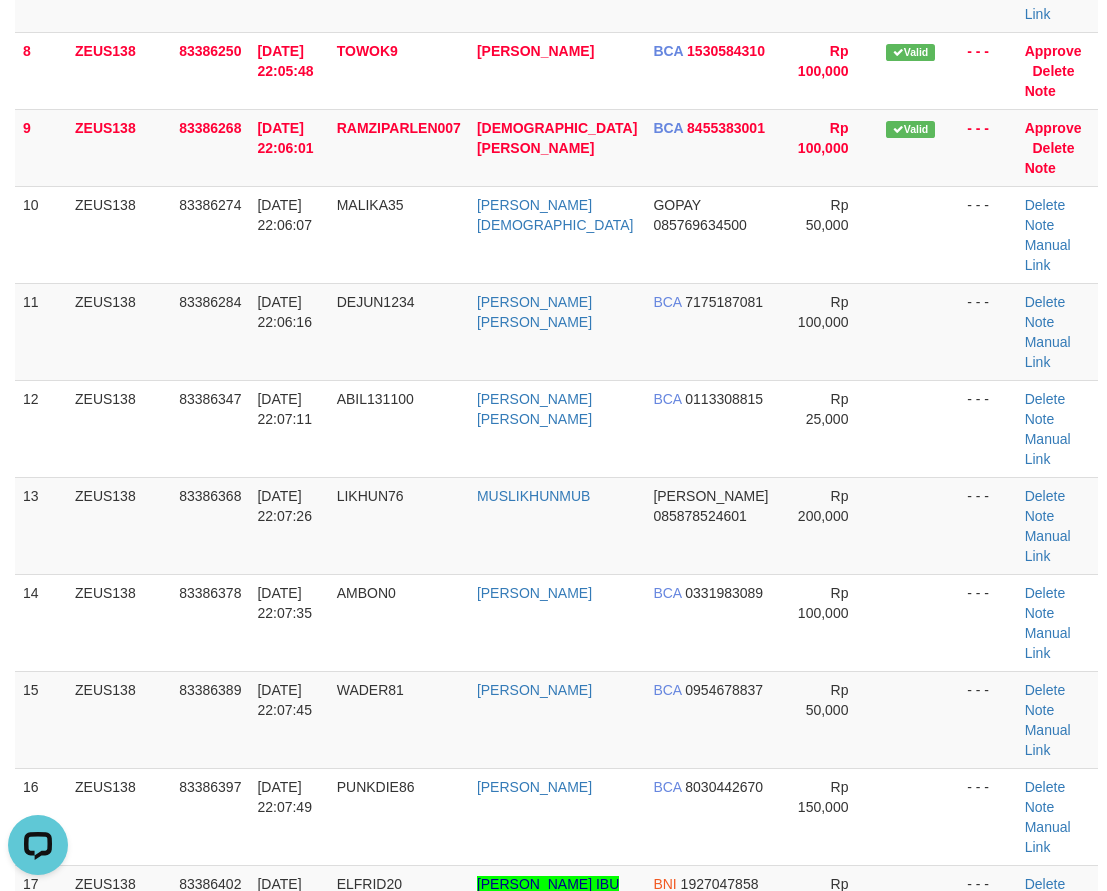 scroll, scrollTop: 0, scrollLeft: 0, axis: both 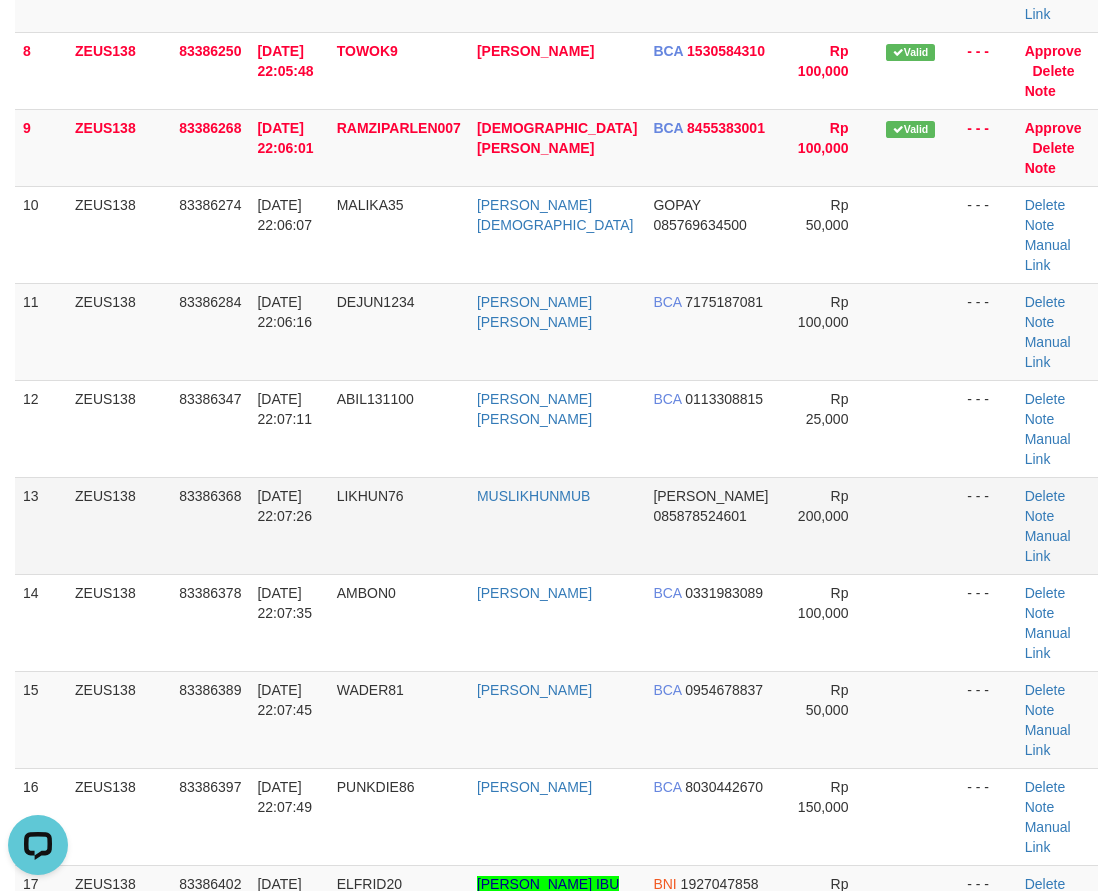 click on "[DATE] 22:07:26" at bounding box center (288, 525) 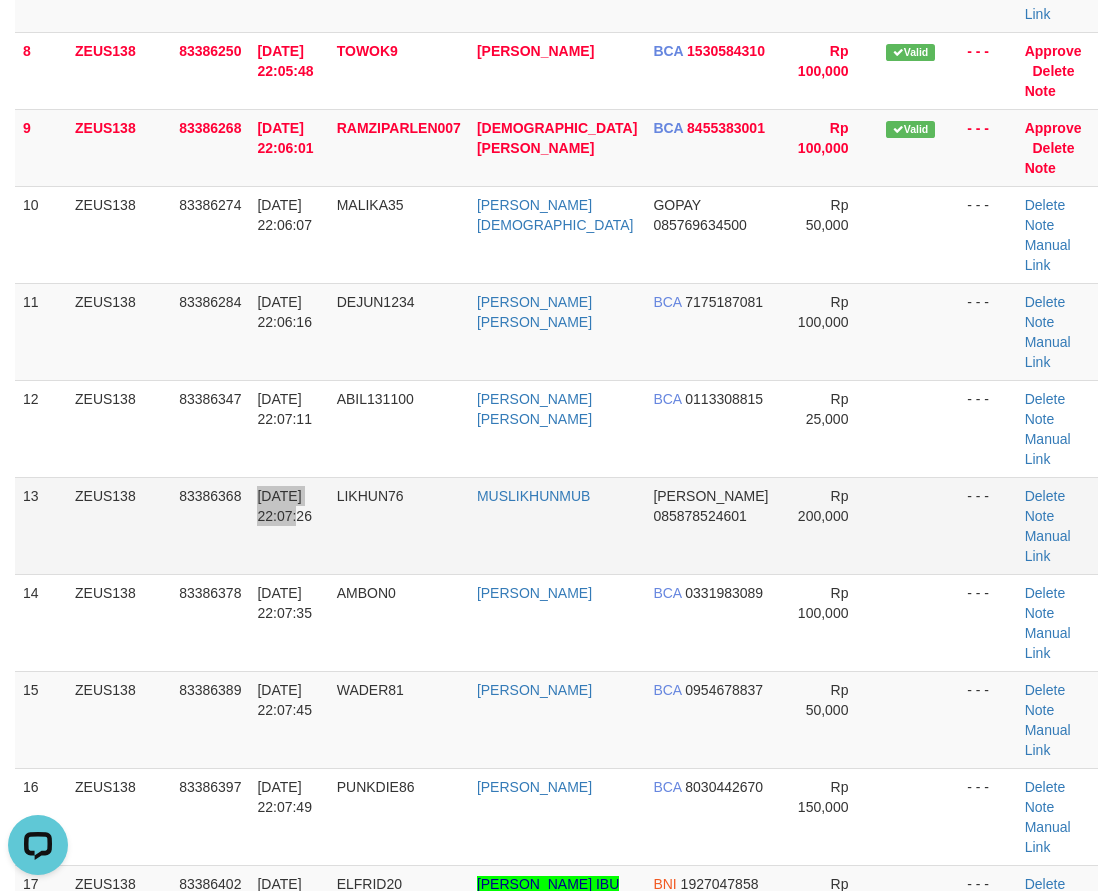 click on "83386368" at bounding box center [210, 525] 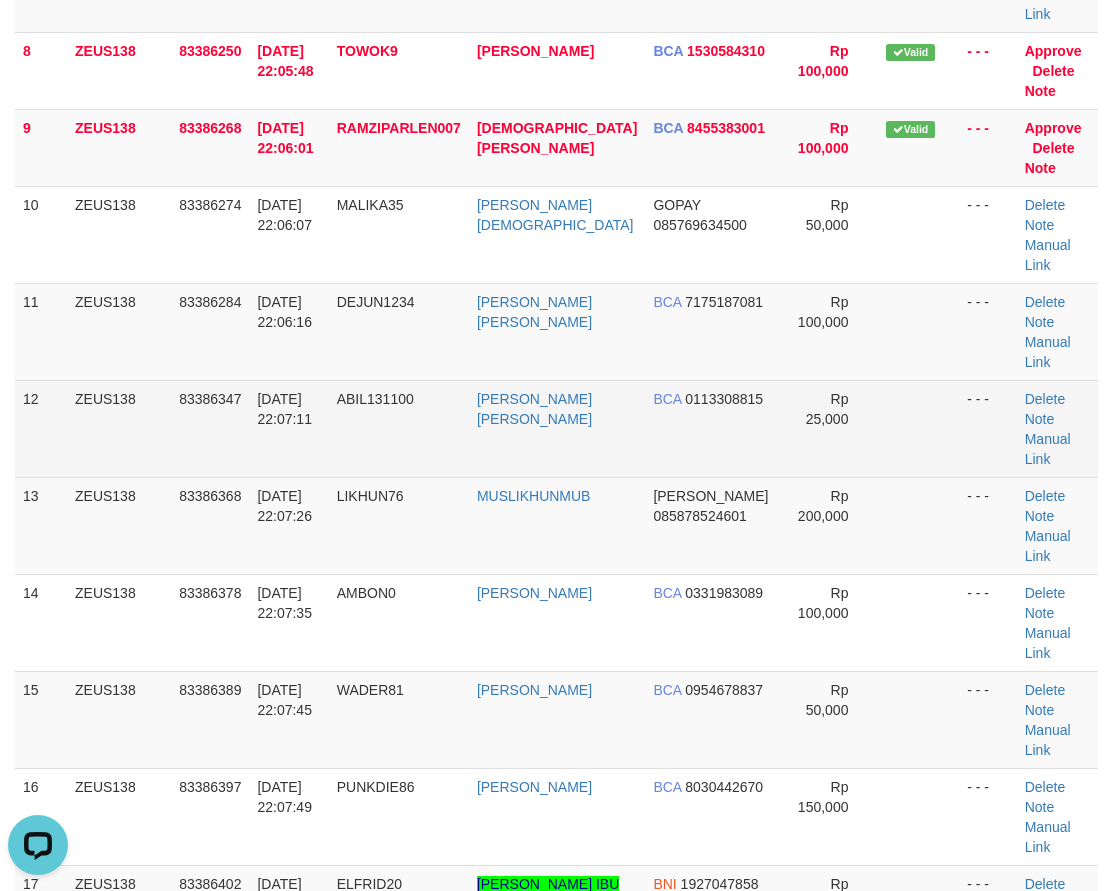 drag, startPoint x: 460, startPoint y: 417, endPoint x: 291, endPoint y: 385, distance: 172.00291 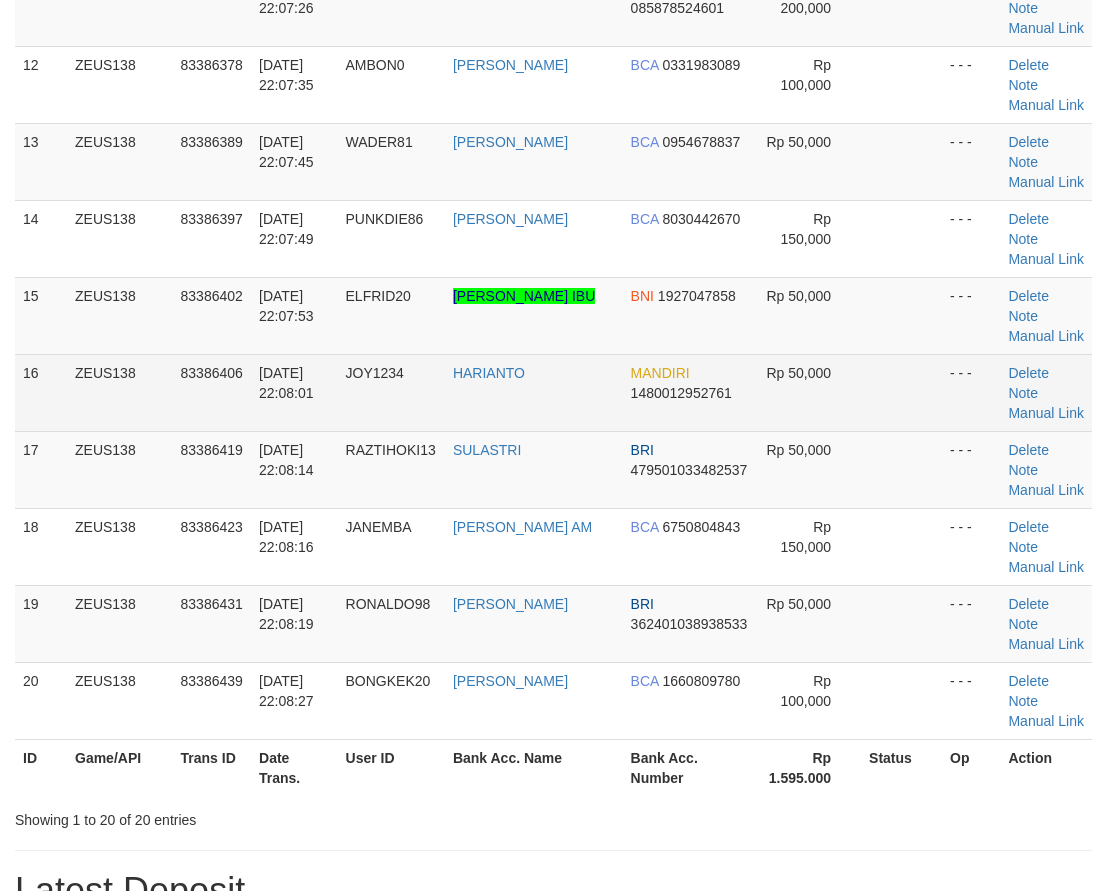 click on "JOY1234" at bounding box center [391, 392] 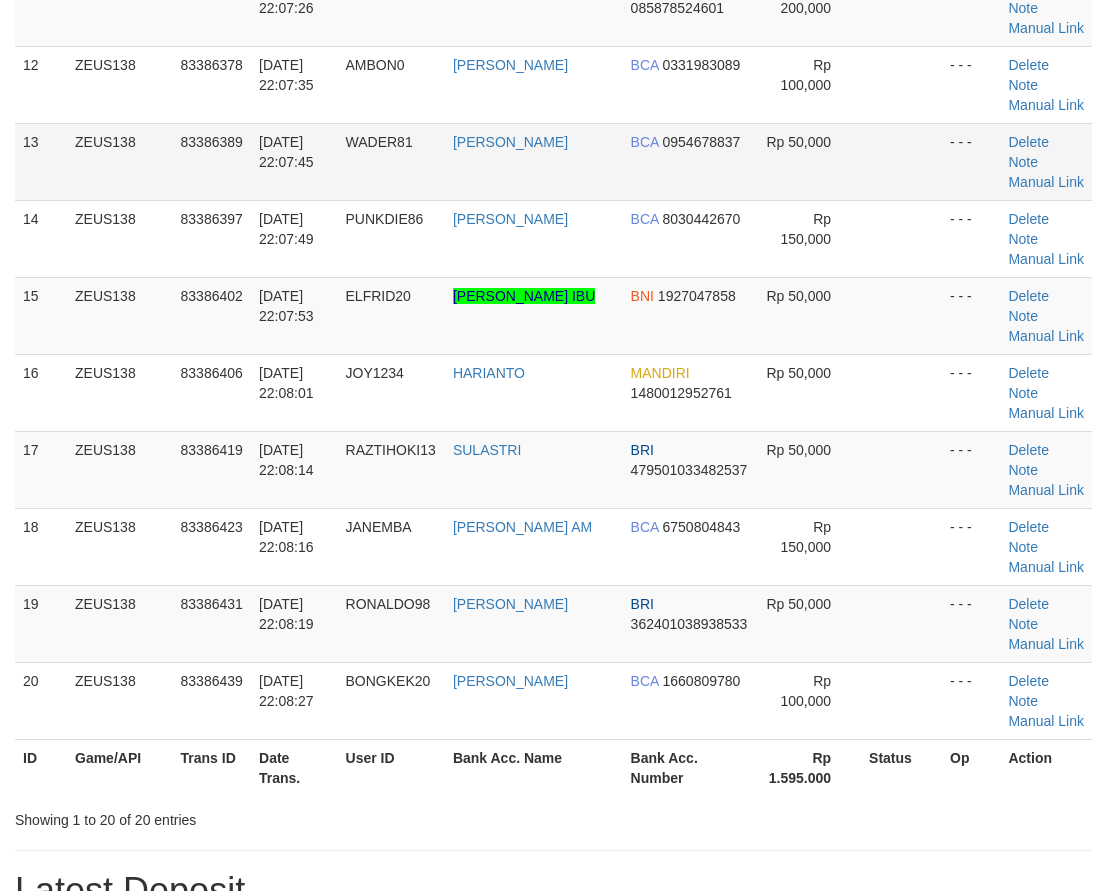 scroll, scrollTop: 897, scrollLeft: 0, axis: vertical 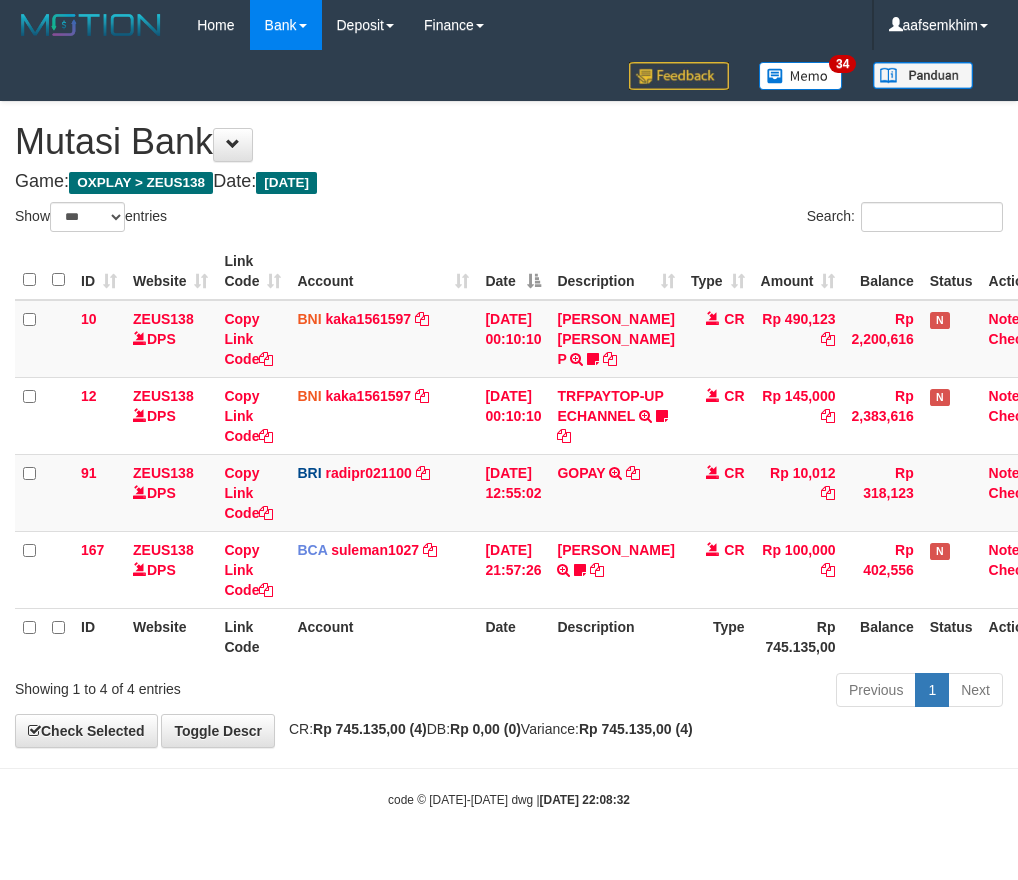 select on "***" 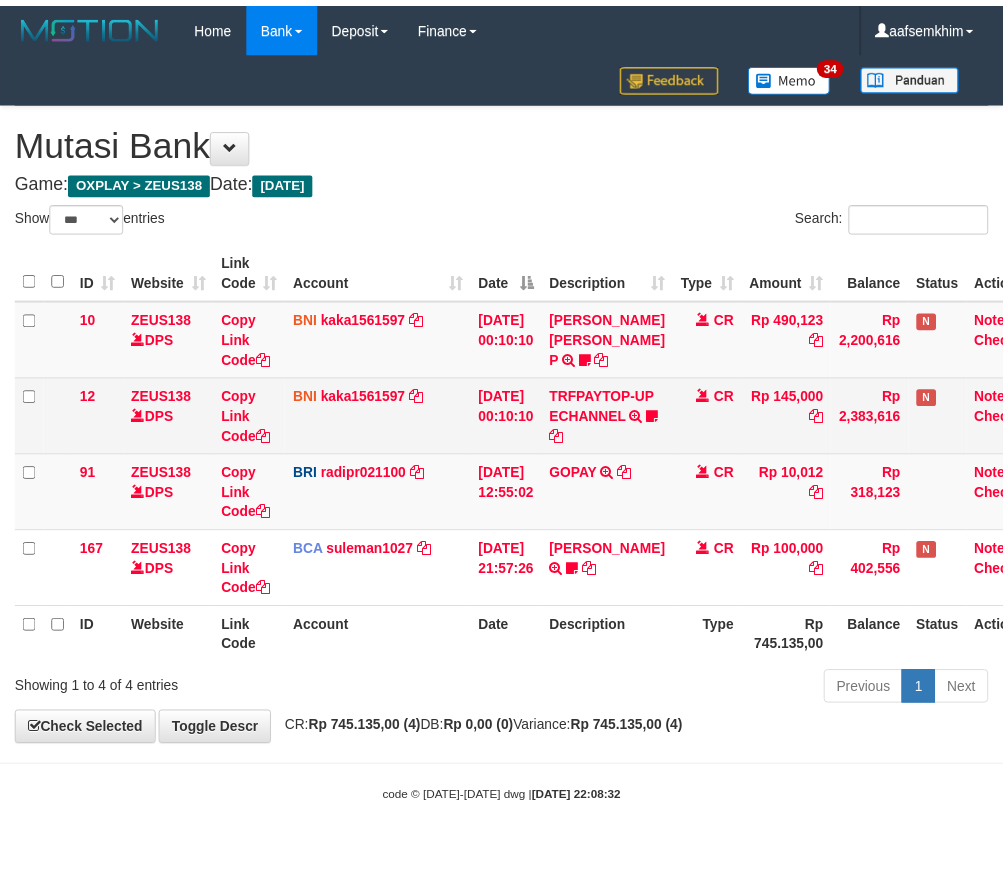 scroll, scrollTop: 0, scrollLeft: 30, axis: horizontal 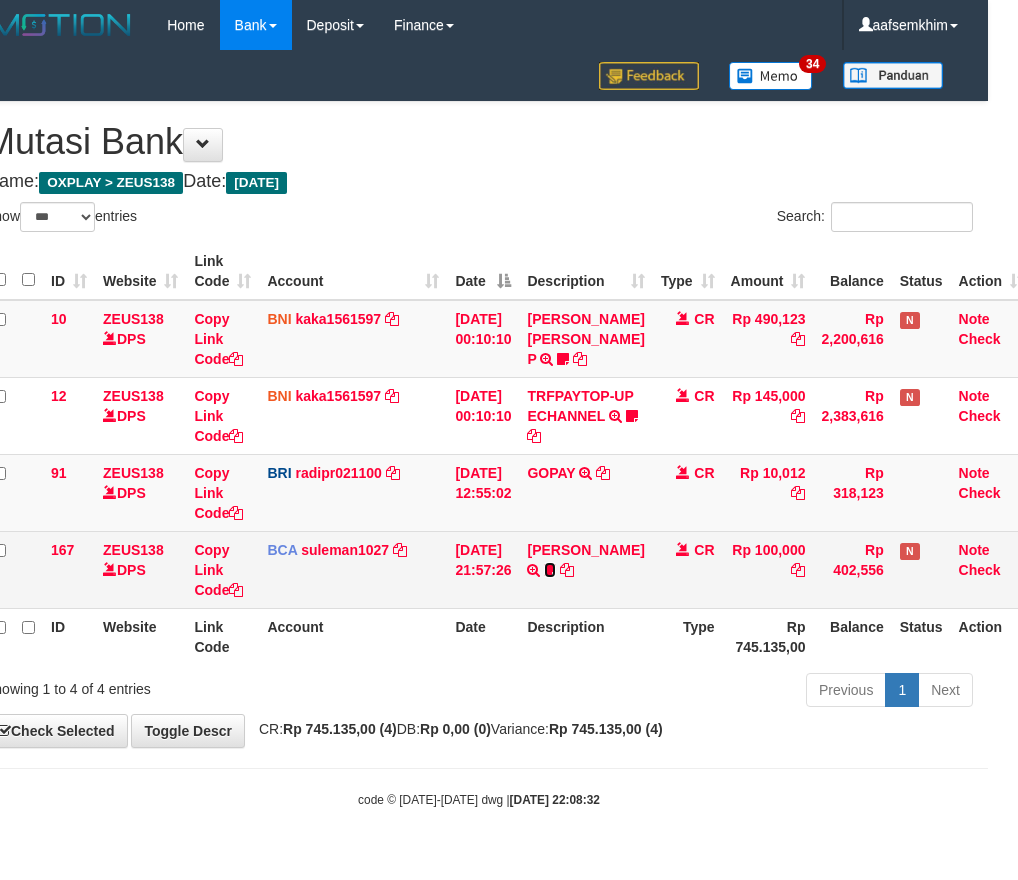 click at bounding box center (550, 570) 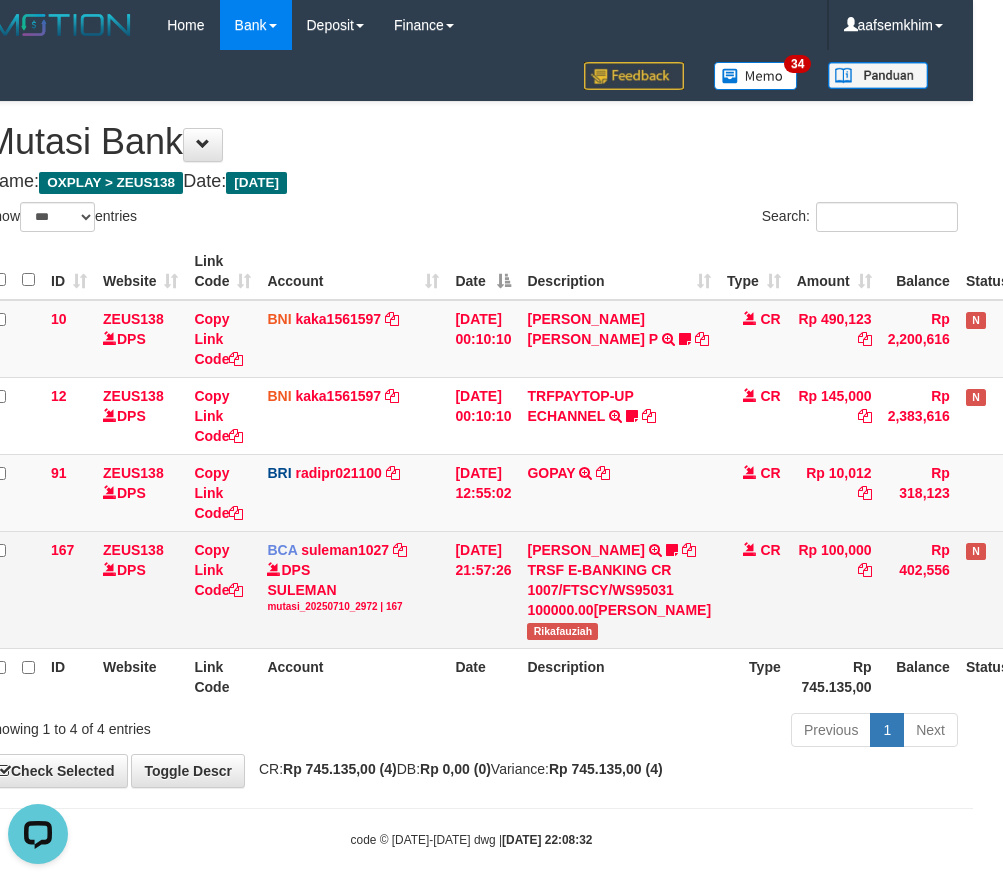scroll, scrollTop: 0, scrollLeft: 0, axis: both 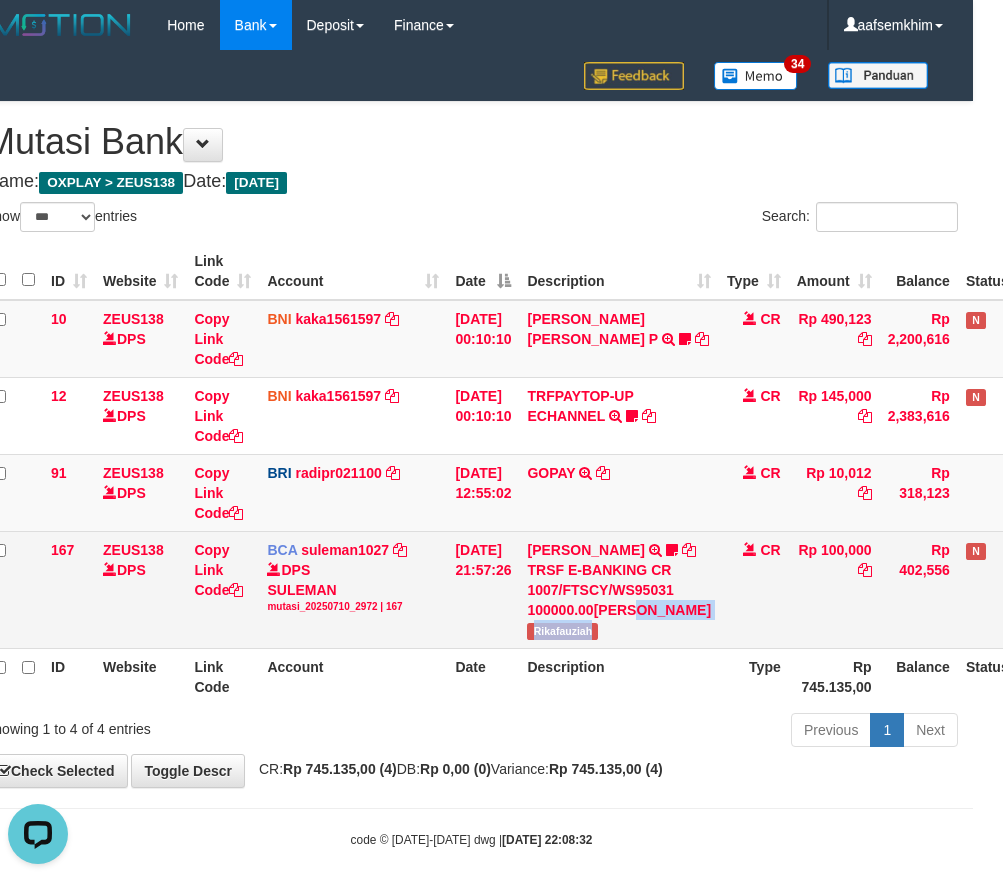 click on "RIKA FAUZIAH            TRSF E-BANKING CR 1007/FTSCY/WS95031
100000.00RIKA FAUZIAH    Rikafauziah" at bounding box center (619, 589) 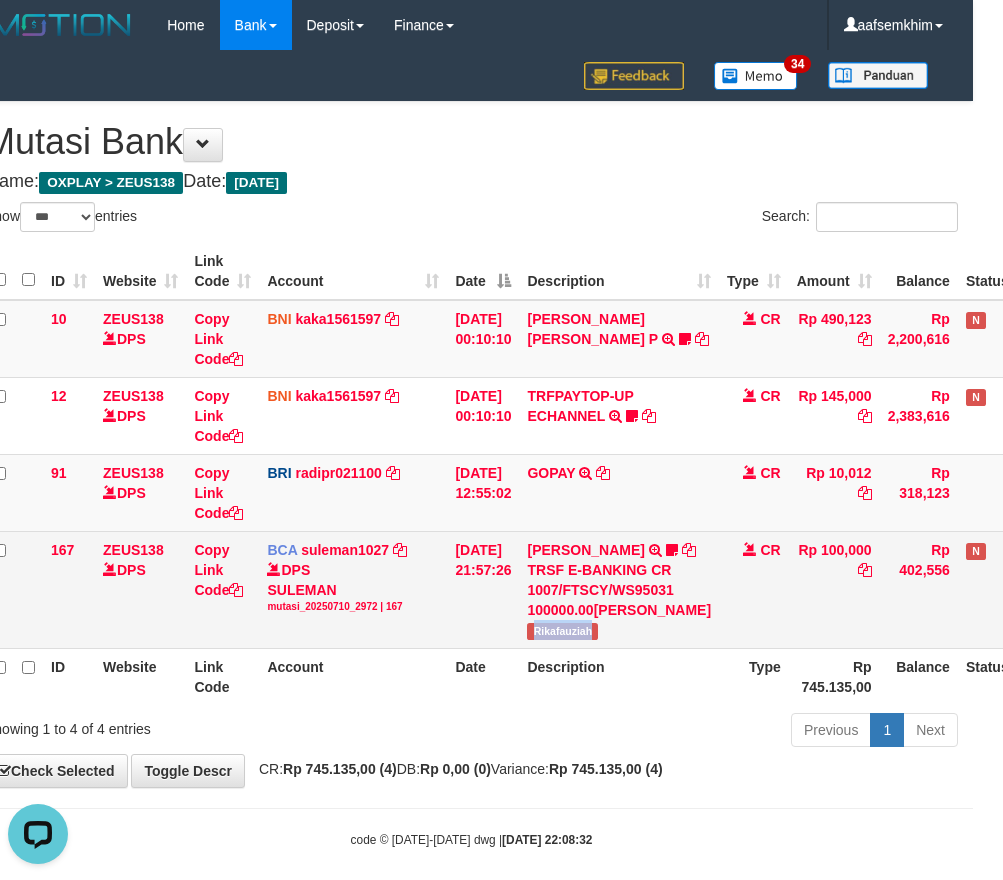 drag, startPoint x: 570, startPoint y: 671, endPoint x: 606, endPoint y: 651, distance: 41.18252 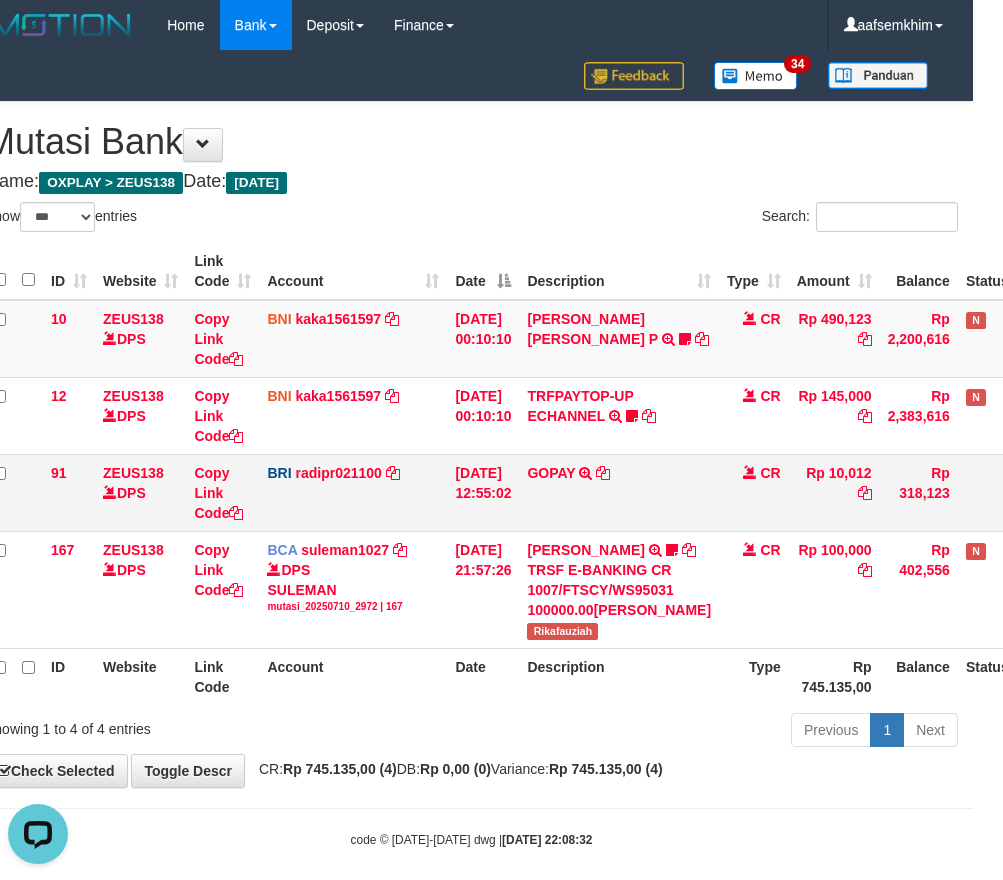 click on "GOPAY         TRANSFER NBMB GOPAY TO REYNALDI ADI PRATAMA" at bounding box center (619, 492) 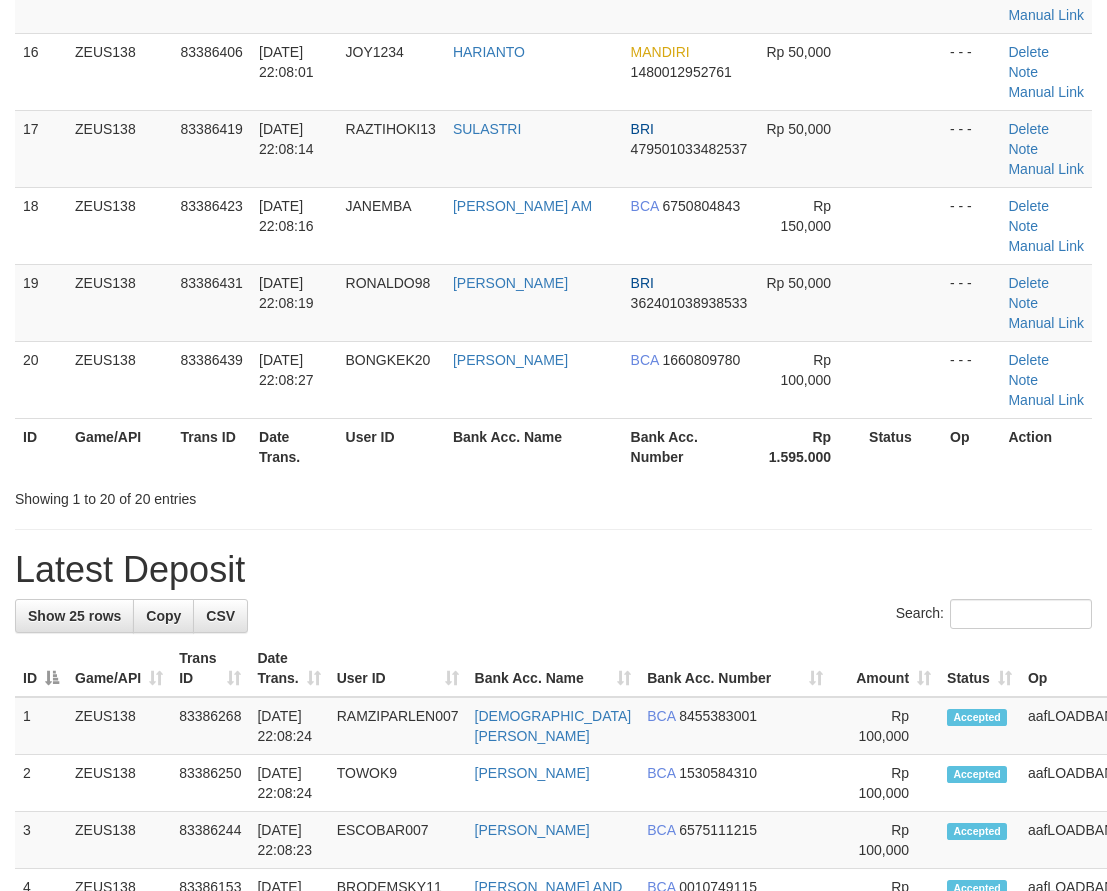 scroll, scrollTop: 897, scrollLeft: 0, axis: vertical 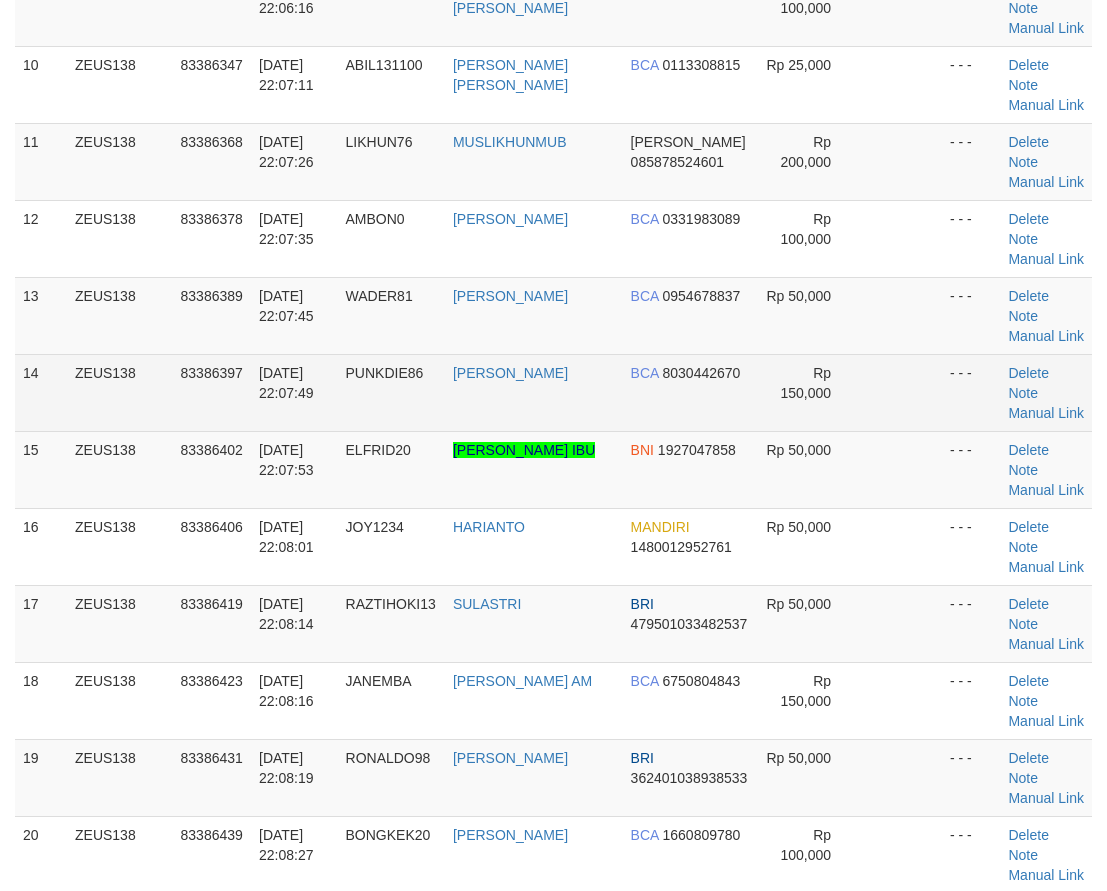 drag, startPoint x: 535, startPoint y: 431, endPoint x: 75, endPoint y: 430, distance: 460.0011 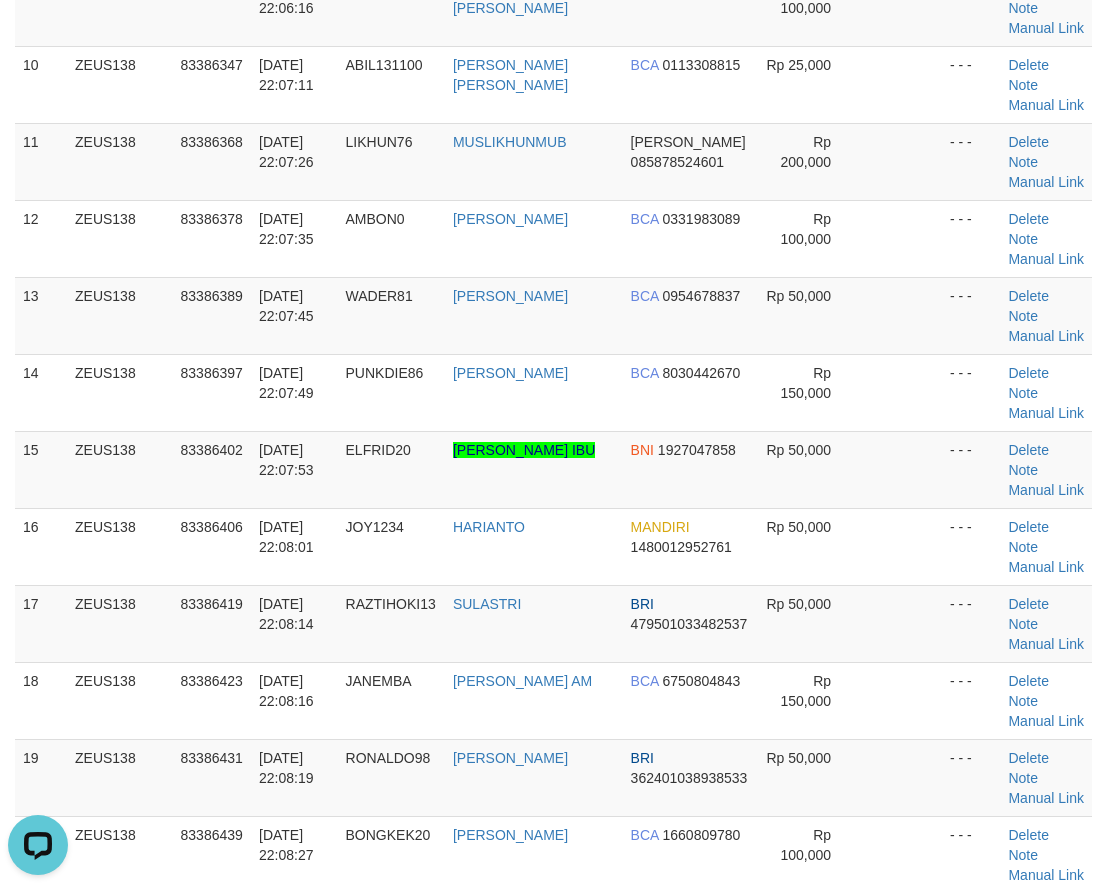 scroll, scrollTop: 0, scrollLeft: 0, axis: both 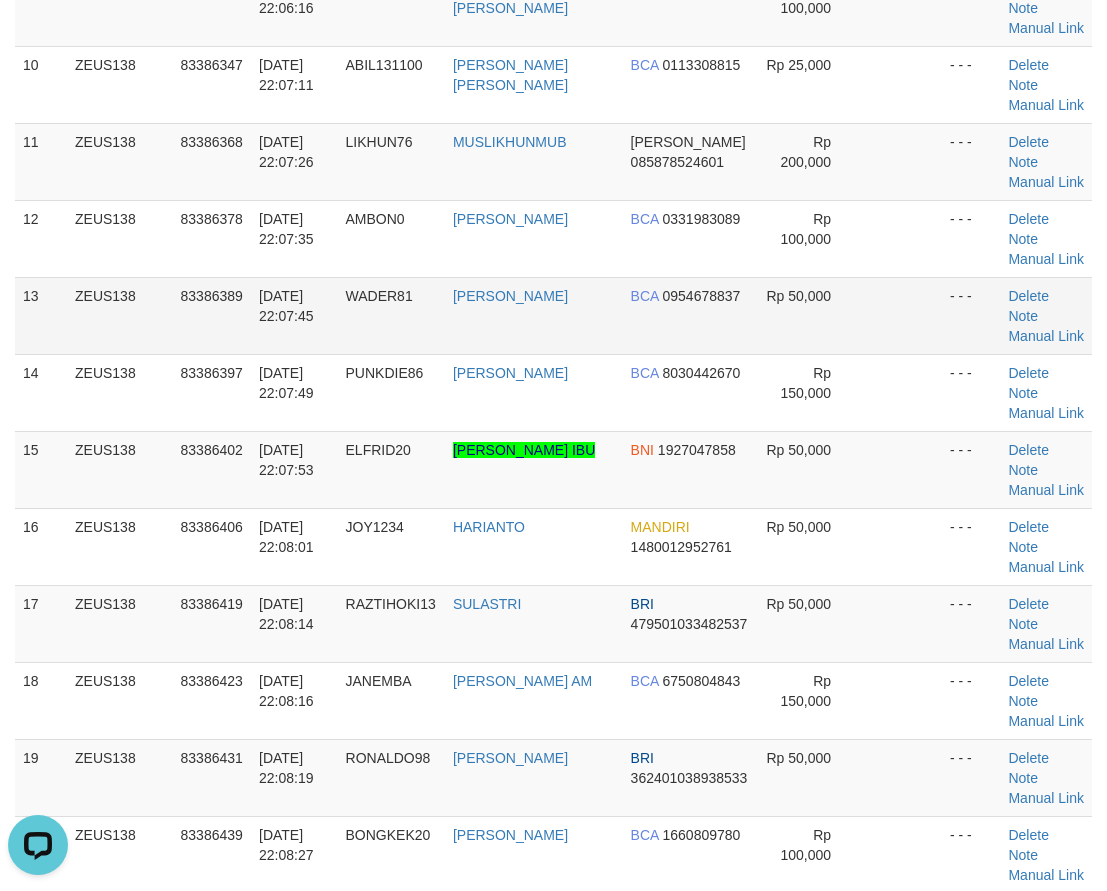 drag, startPoint x: 289, startPoint y: 361, endPoint x: 129, endPoint y: 349, distance: 160.44937 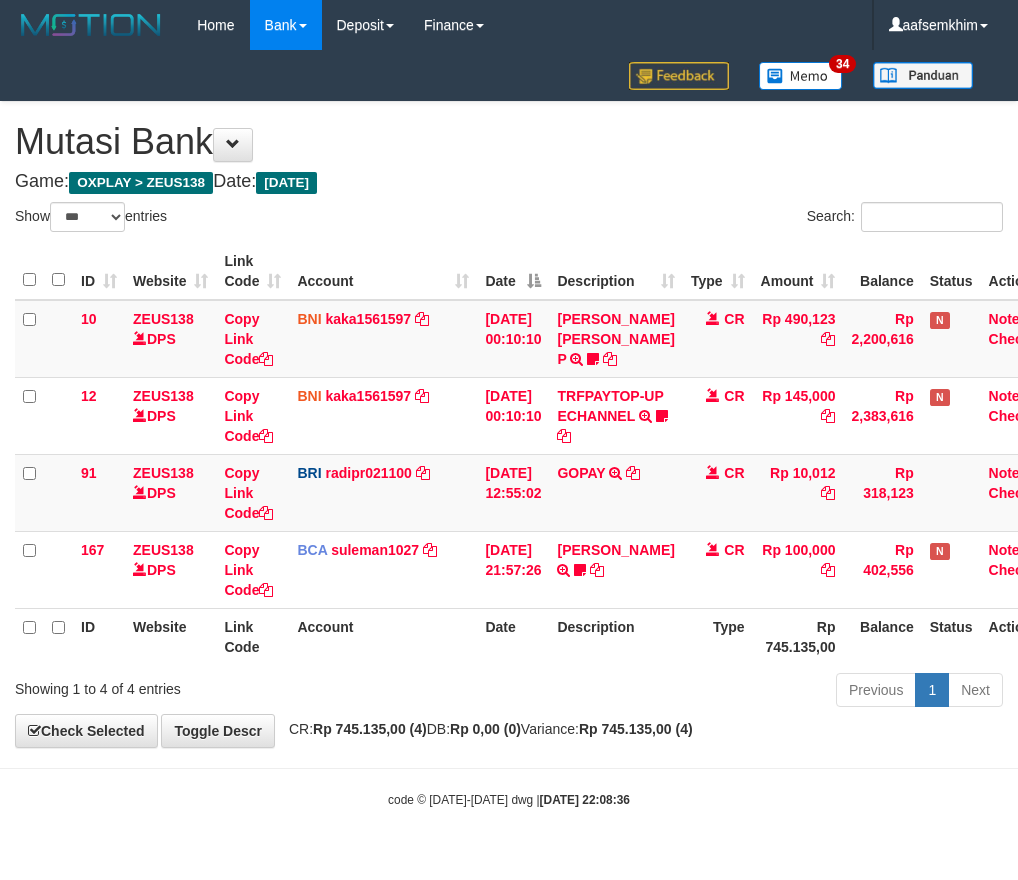 select on "***" 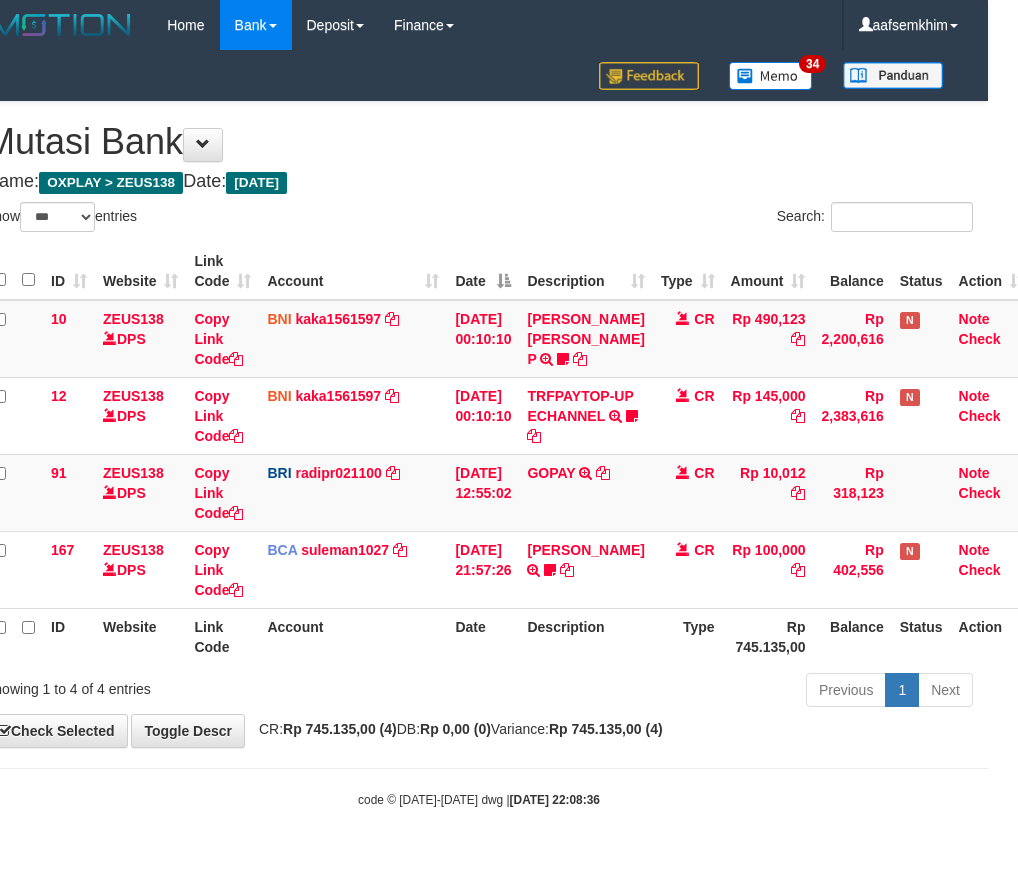 drag, startPoint x: 506, startPoint y: 160, endPoint x: 516, endPoint y: 163, distance: 10.440307 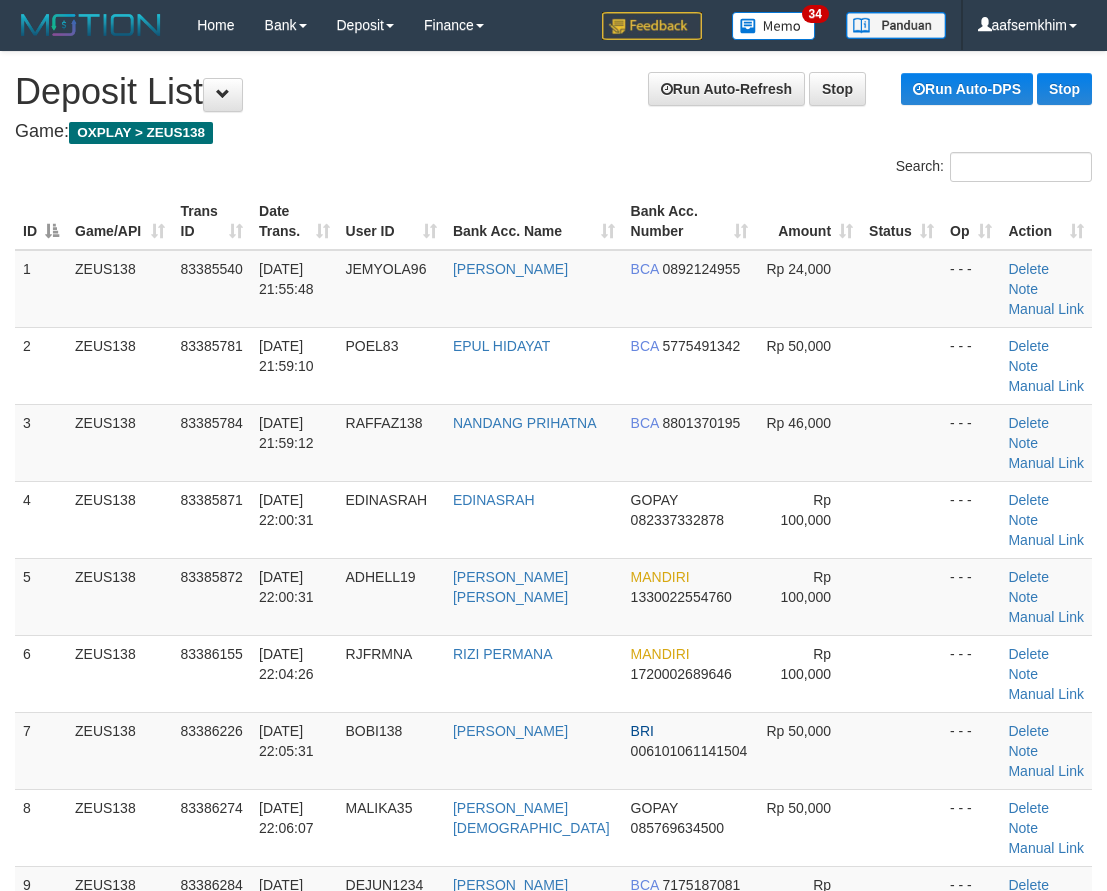 click on "[DATE] 22:08:27" at bounding box center [294, 1751] 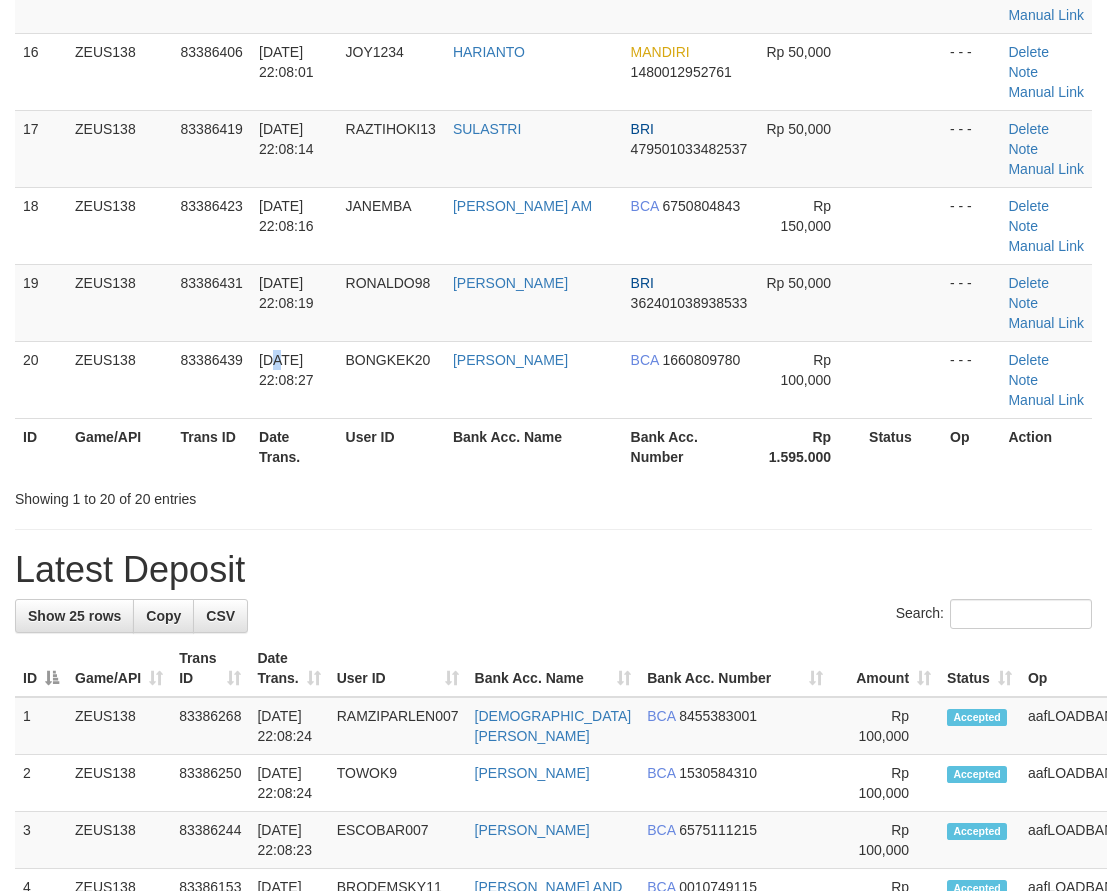 scroll, scrollTop: 897, scrollLeft: 0, axis: vertical 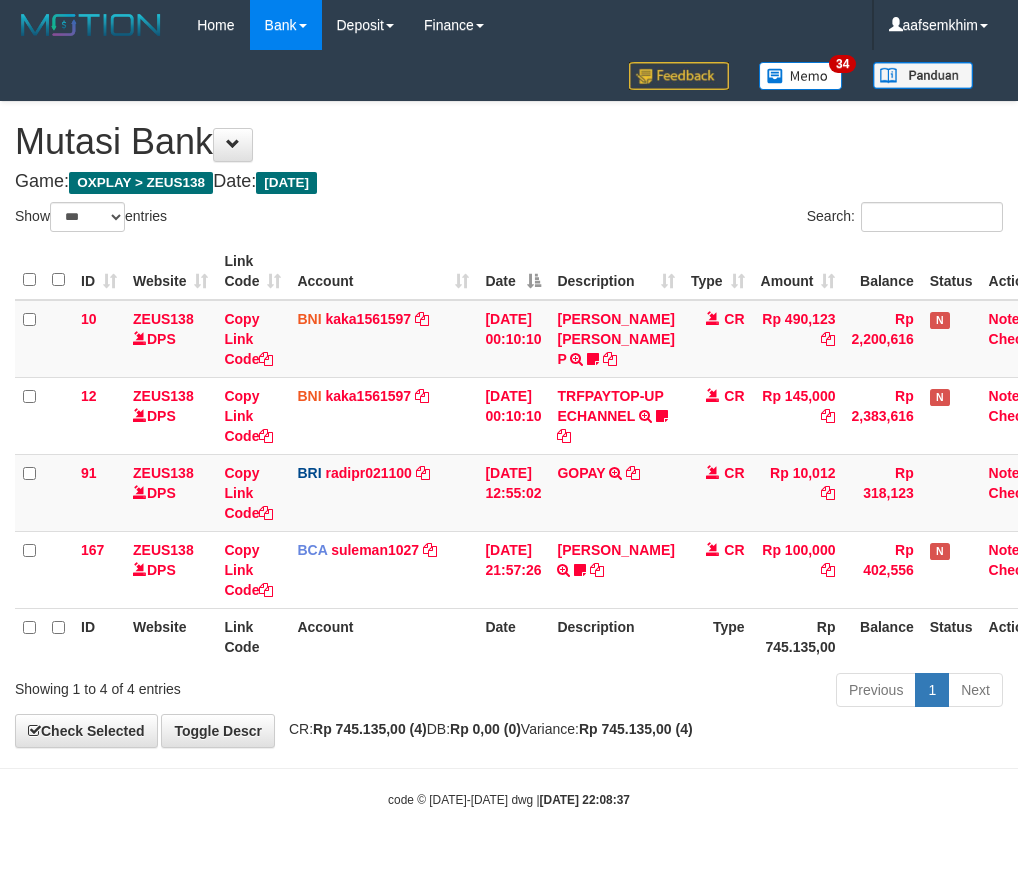 select on "***" 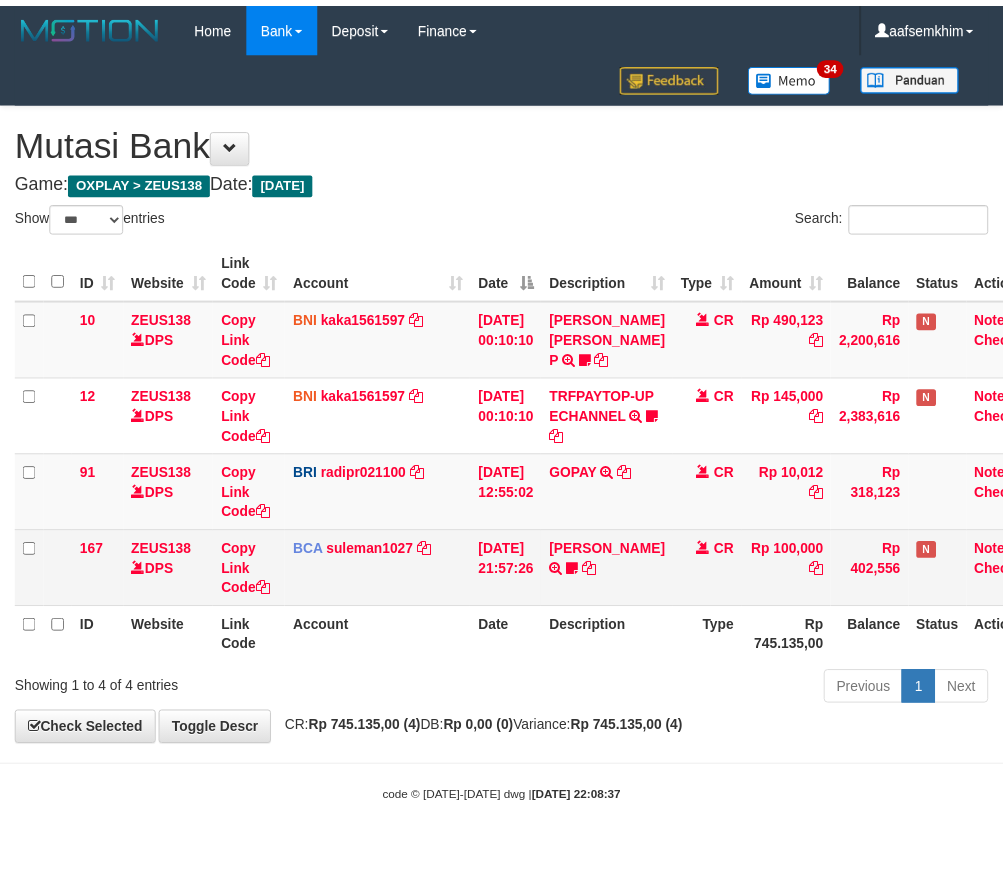 scroll, scrollTop: 0, scrollLeft: 30, axis: horizontal 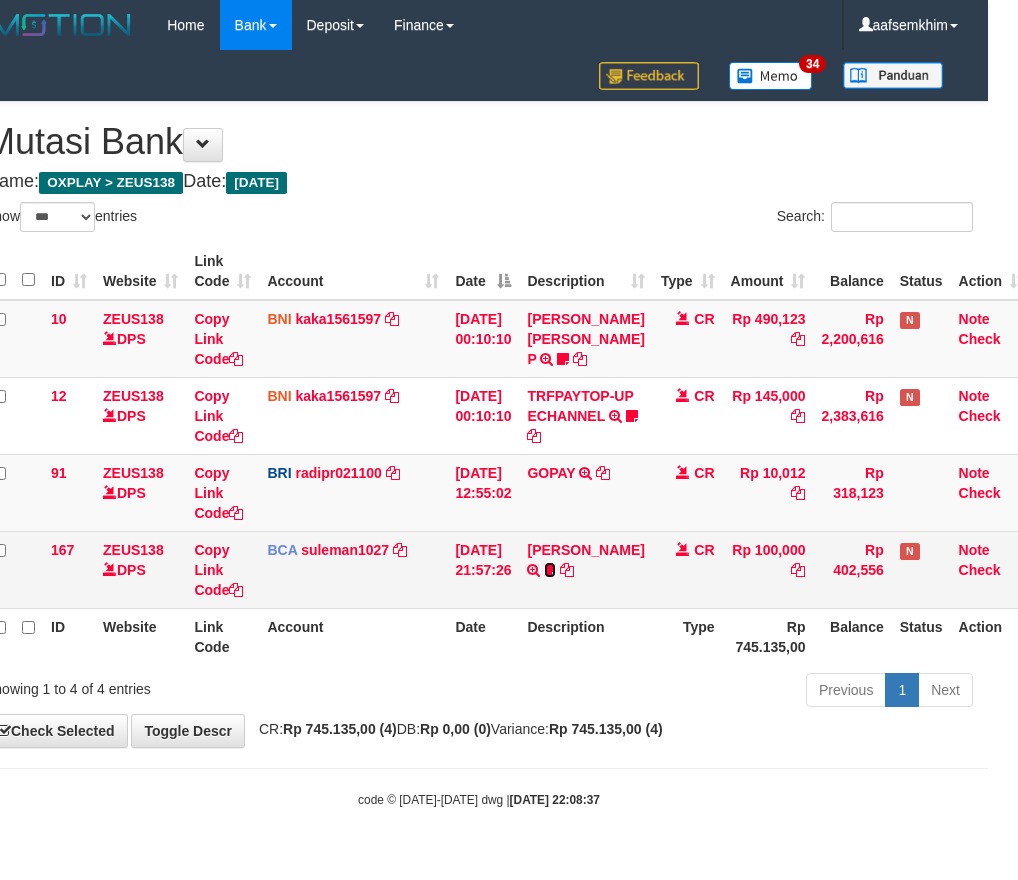 drag, startPoint x: 561, startPoint y: 583, endPoint x: 560, endPoint y: 594, distance: 11.045361 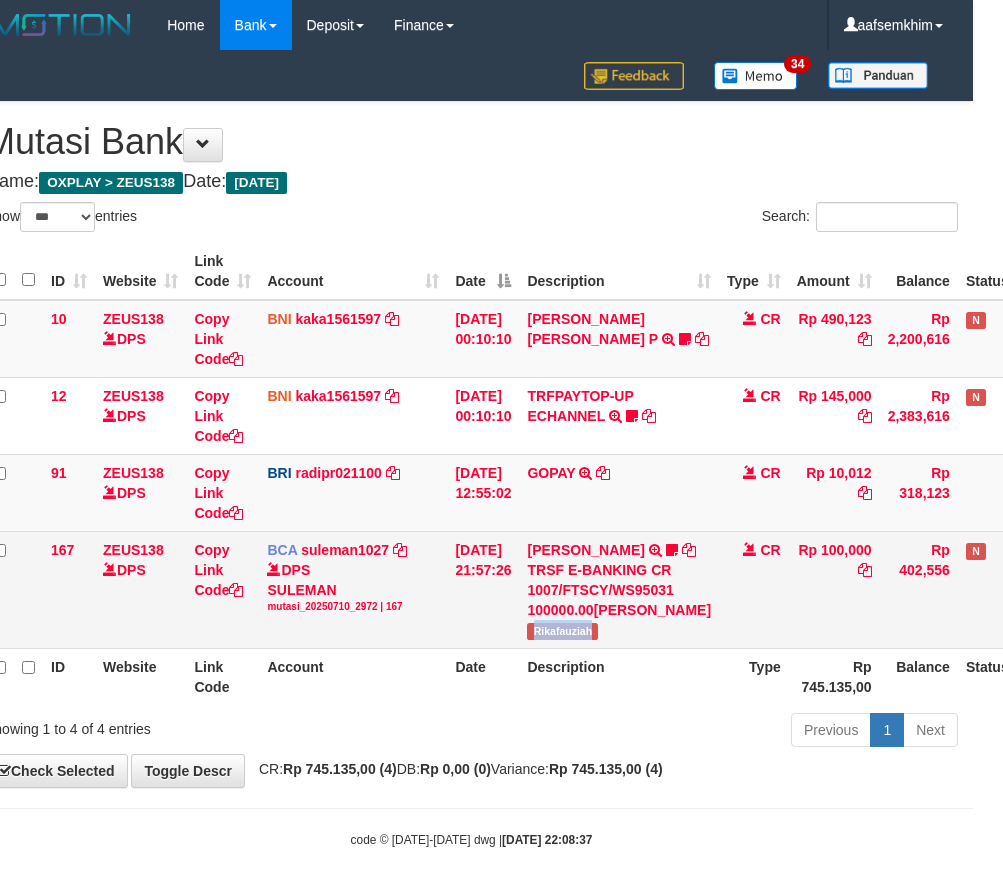 drag, startPoint x: 551, startPoint y: 672, endPoint x: 652, endPoint y: 668, distance: 101.07918 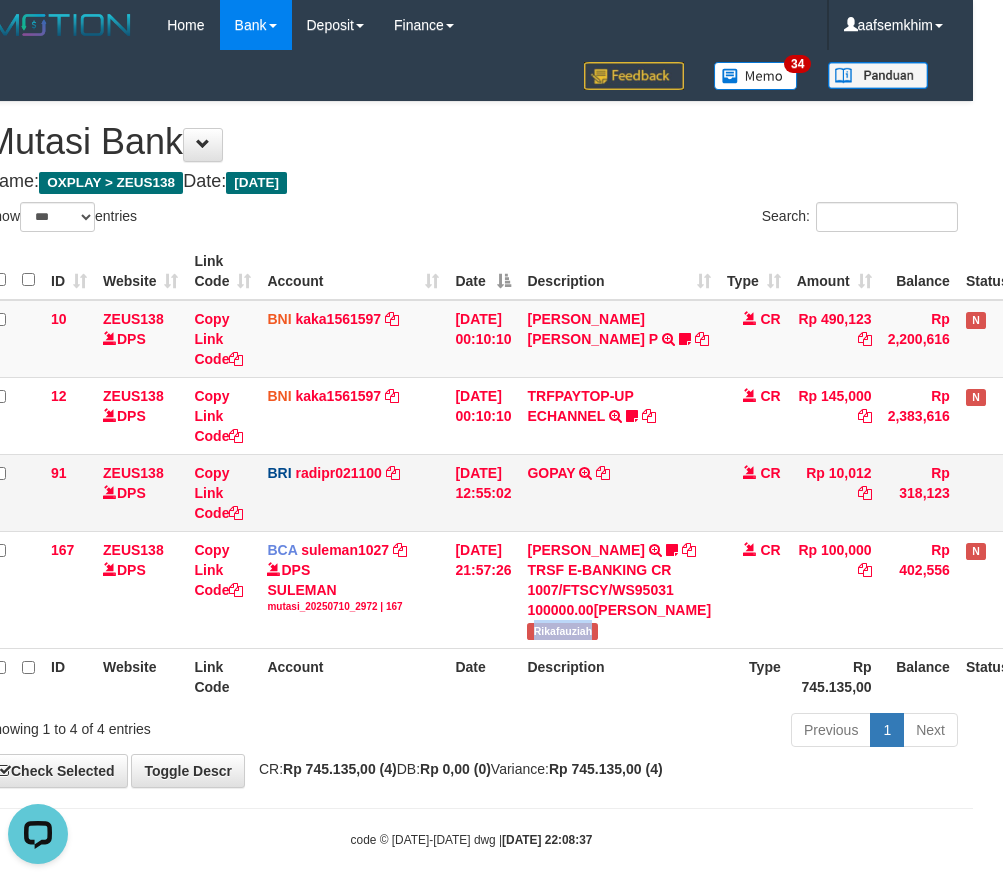 scroll, scrollTop: 0, scrollLeft: 0, axis: both 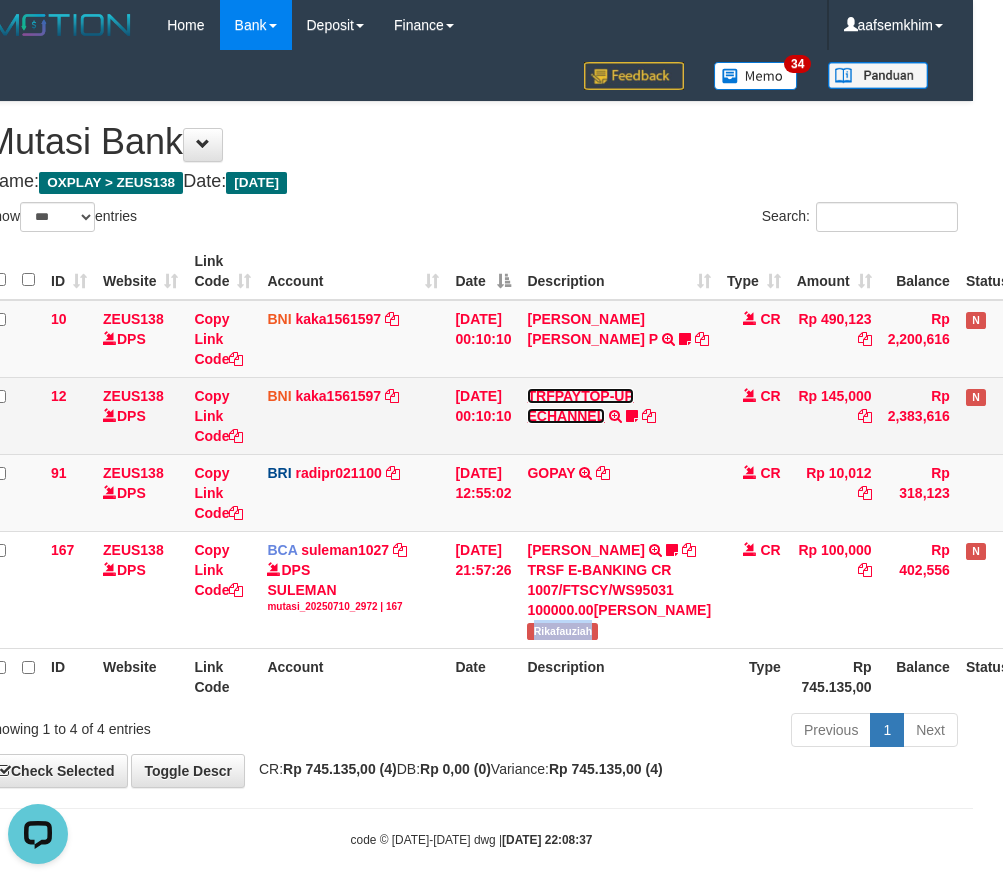 click on "TRFPAYTOP-UP ECHANNEL" at bounding box center [580, 406] 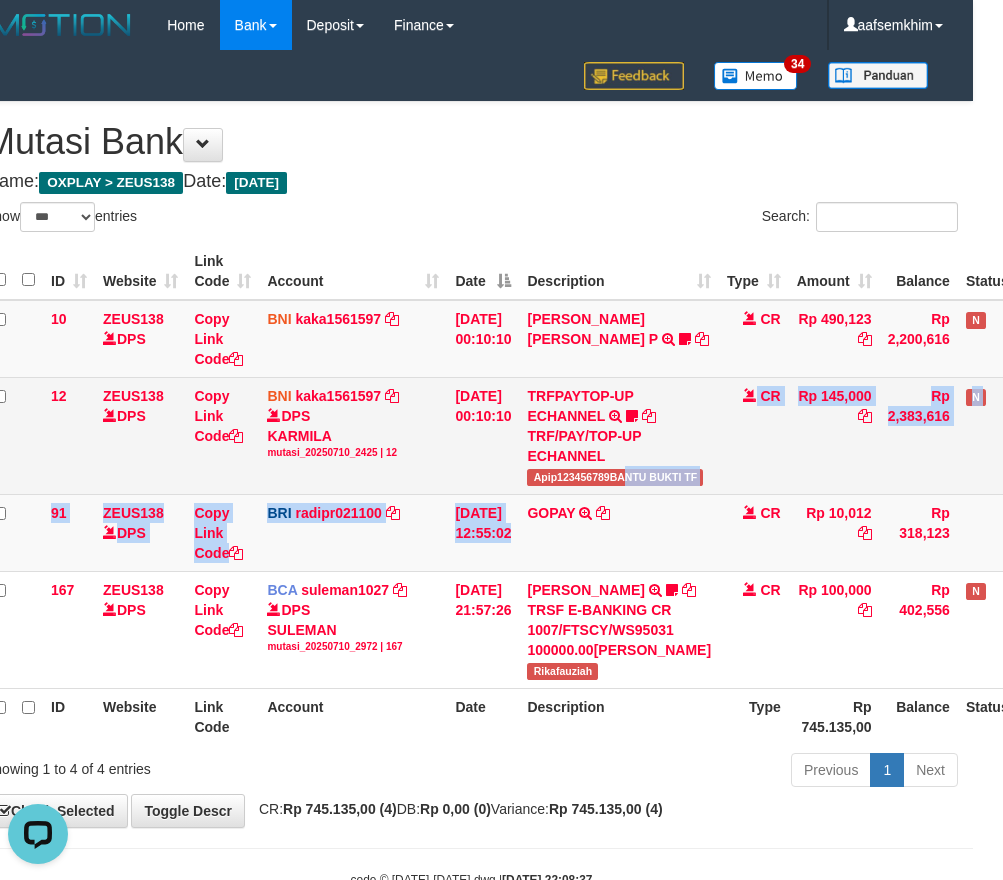 drag, startPoint x: 558, startPoint y: 497, endPoint x: 637, endPoint y: 492, distance: 79.15807 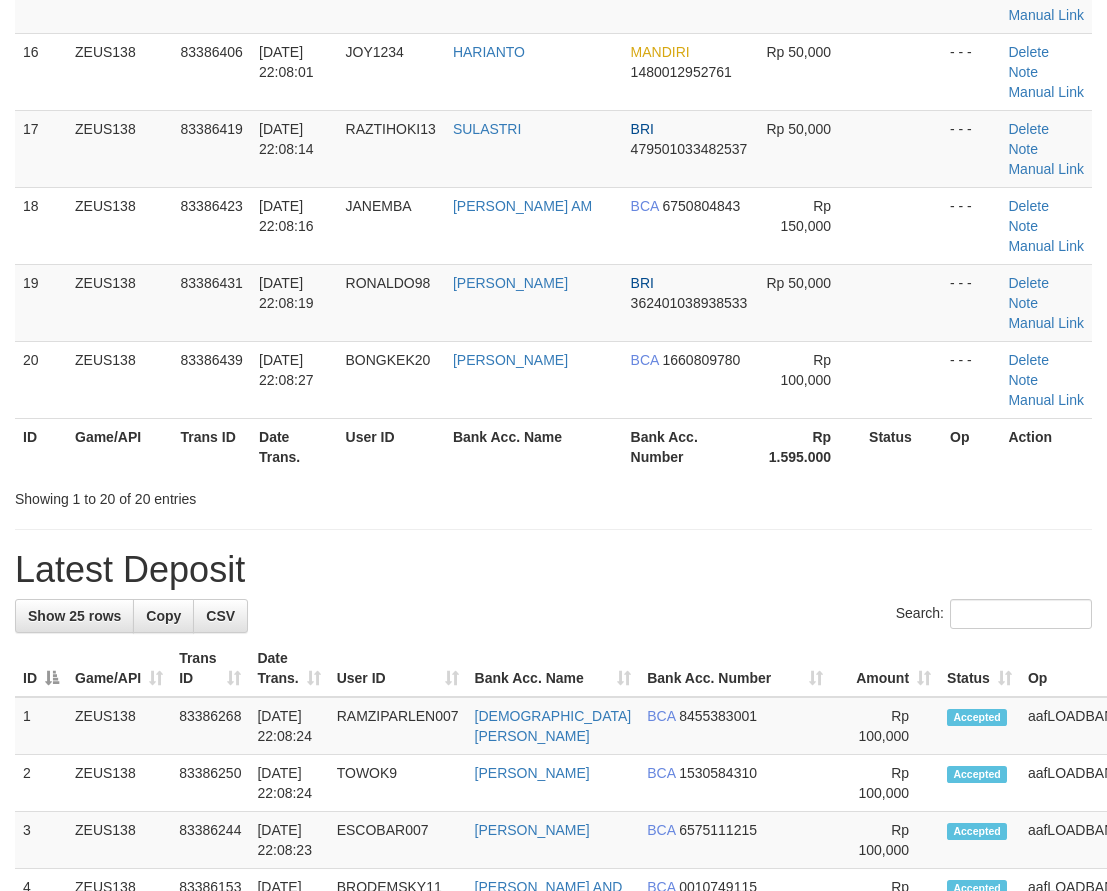 drag, startPoint x: 353, startPoint y: 533, endPoint x: 1, endPoint y: 489, distance: 354.73935 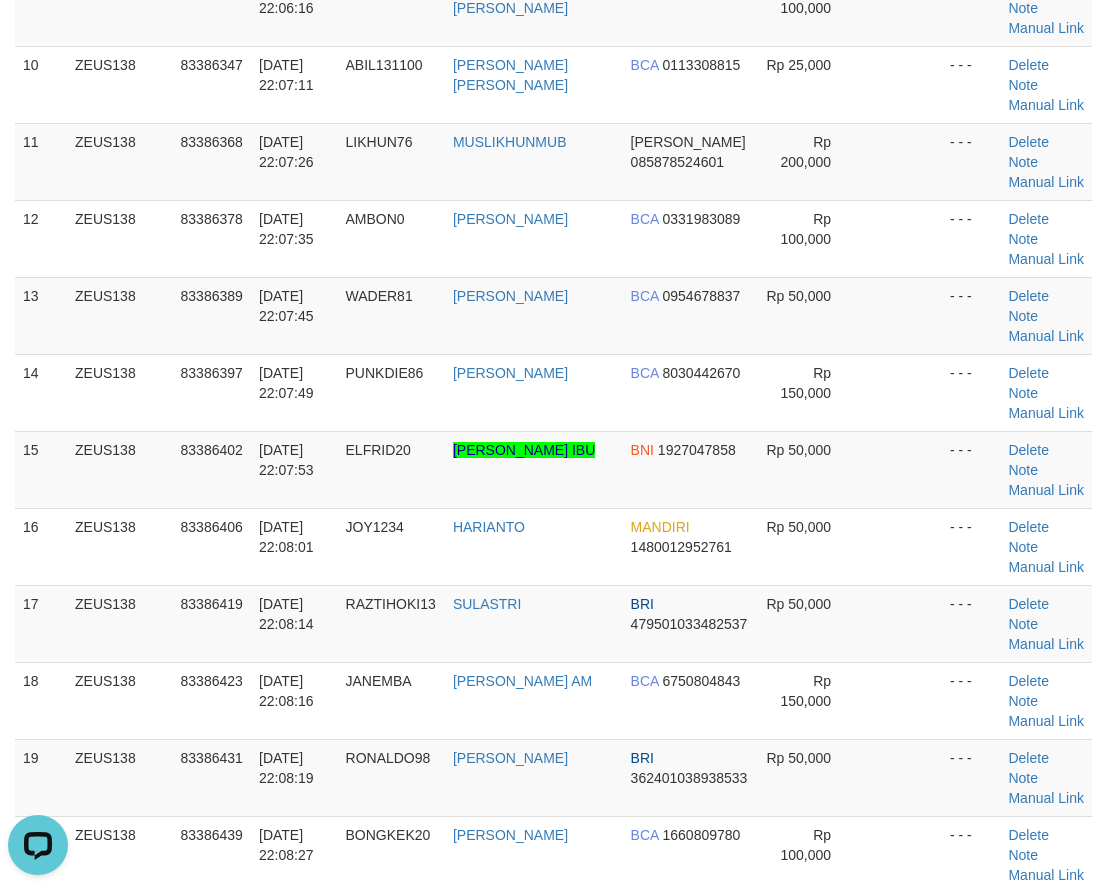 scroll, scrollTop: 0, scrollLeft: 0, axis: both 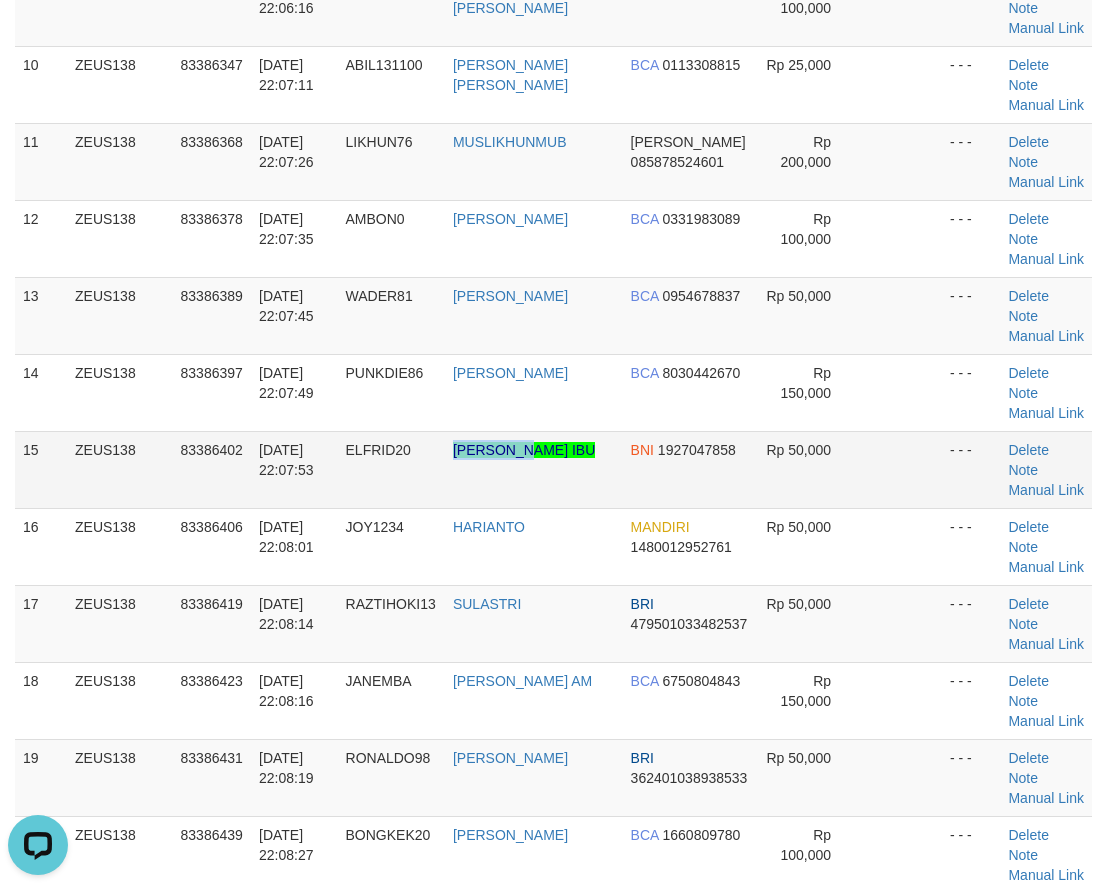 drag, startPoint x: 471, startPoint y: 480, endPoint x: 412, endPoint y: 473, distance: 59.413803 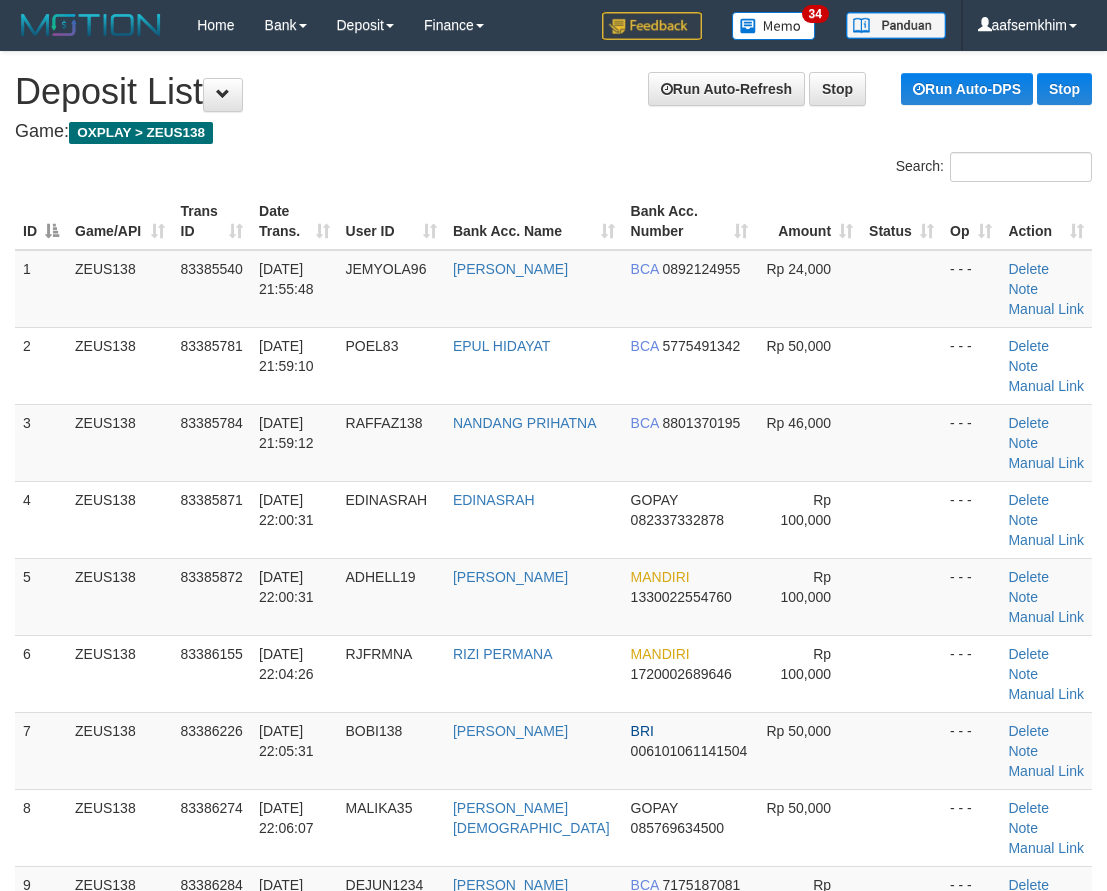 click on "20
ZEUS138
83386439
[DATE] 22:08:27
BONGKEK20
[PERSON_NAME]
BCA
1660809780
Rp 100,000
- - -
[GEOGRAPHIC_DATA]
Note
Manual Link" at bounding box center [553, 1751] 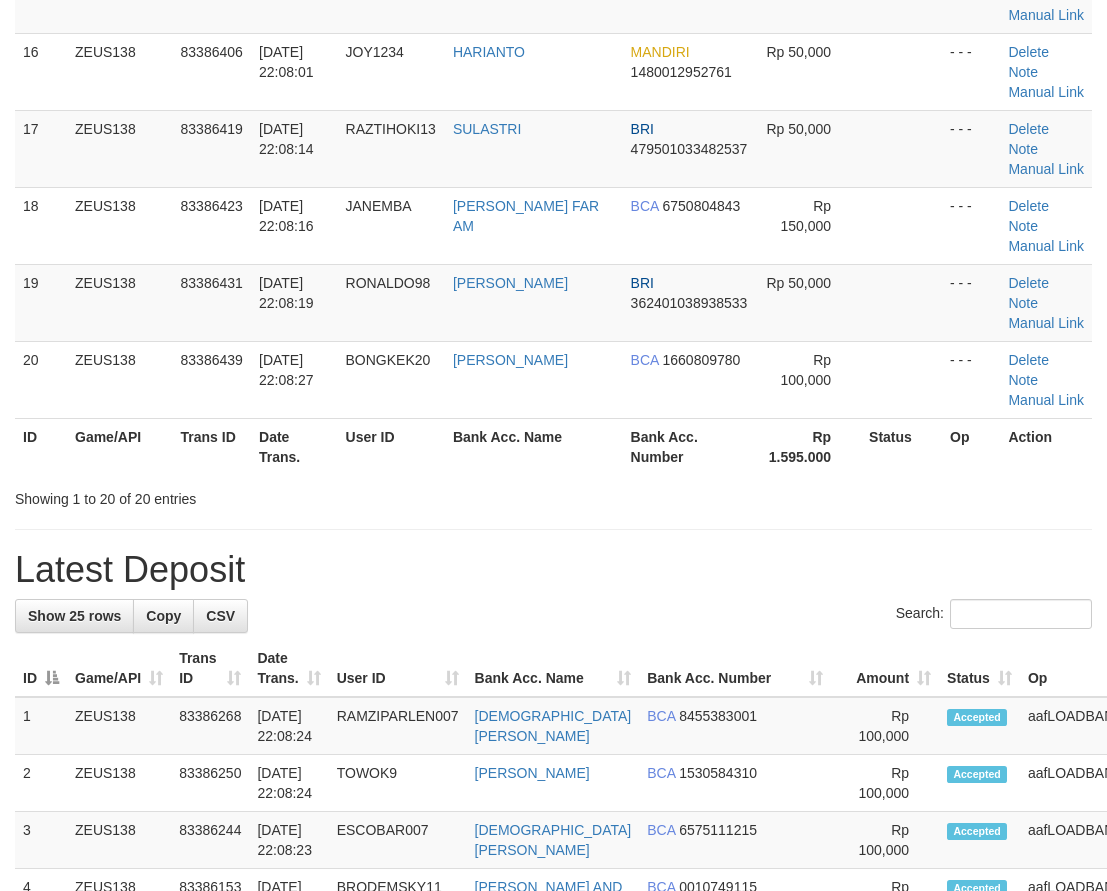 scroll, scrollTop: 897, scrollLeft: 0, axis: vertical 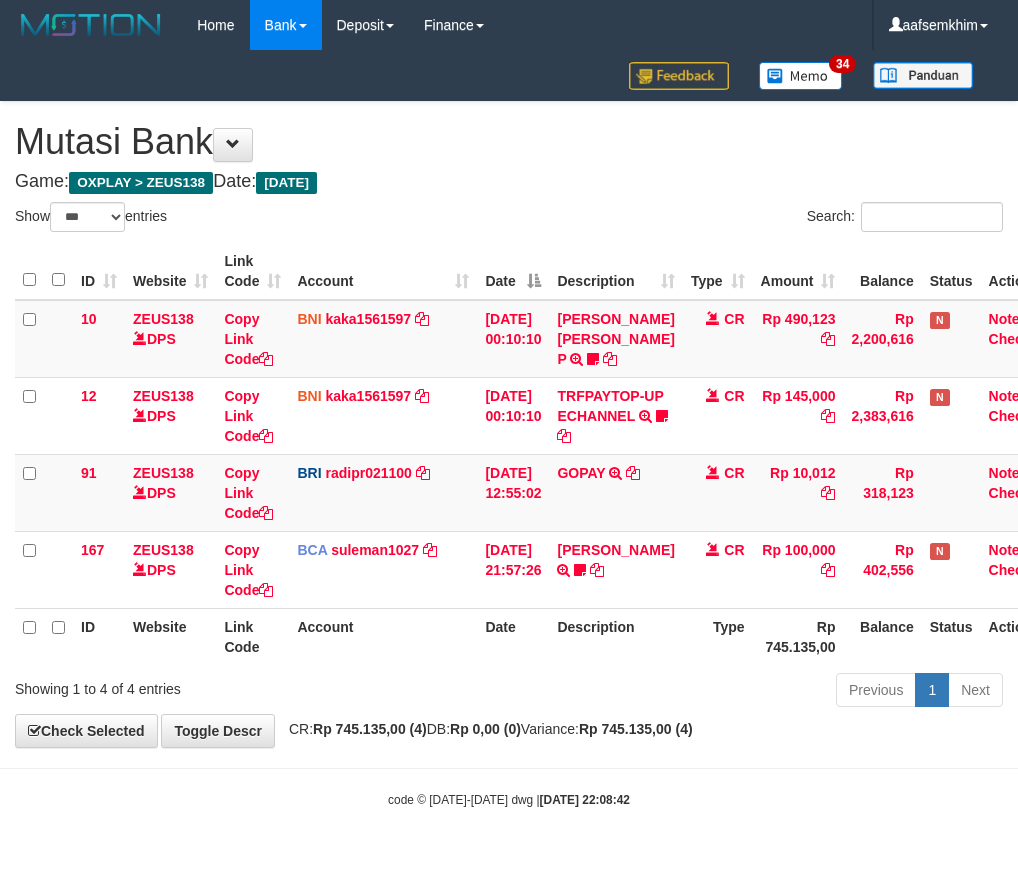select on "***" 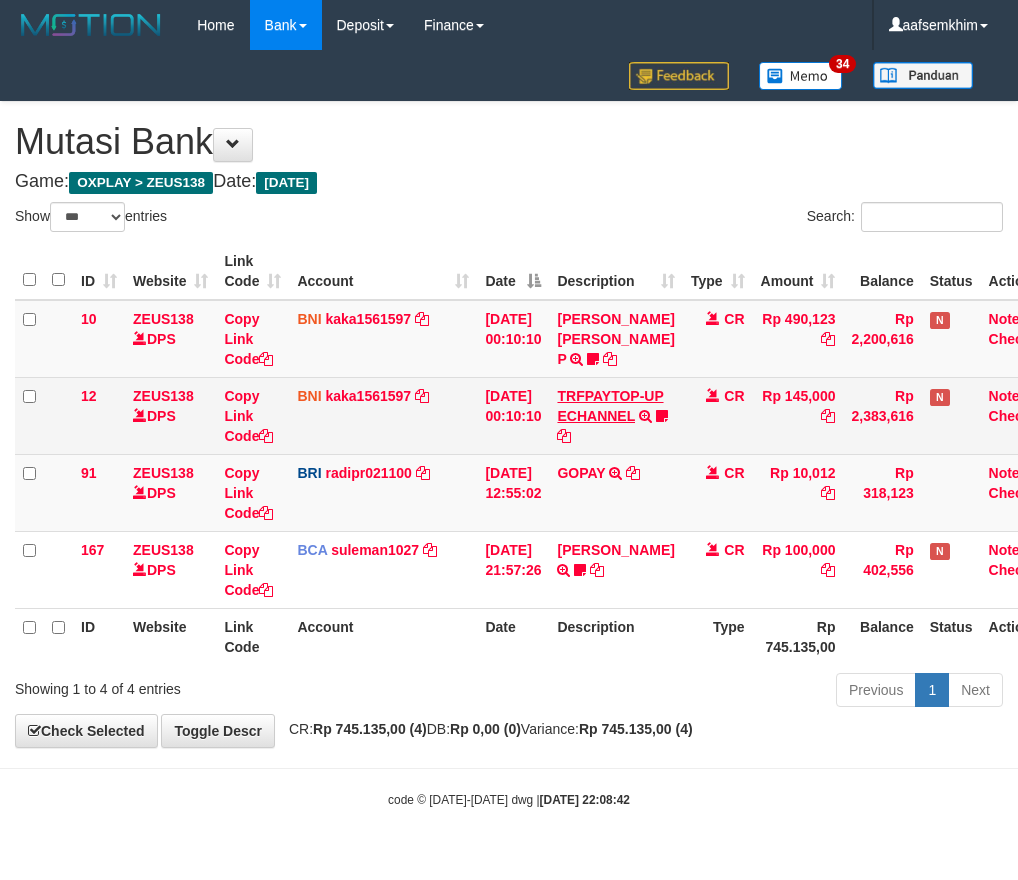 scroll, scrollTop: 0, scrollLeft: 30, axis: horizontal 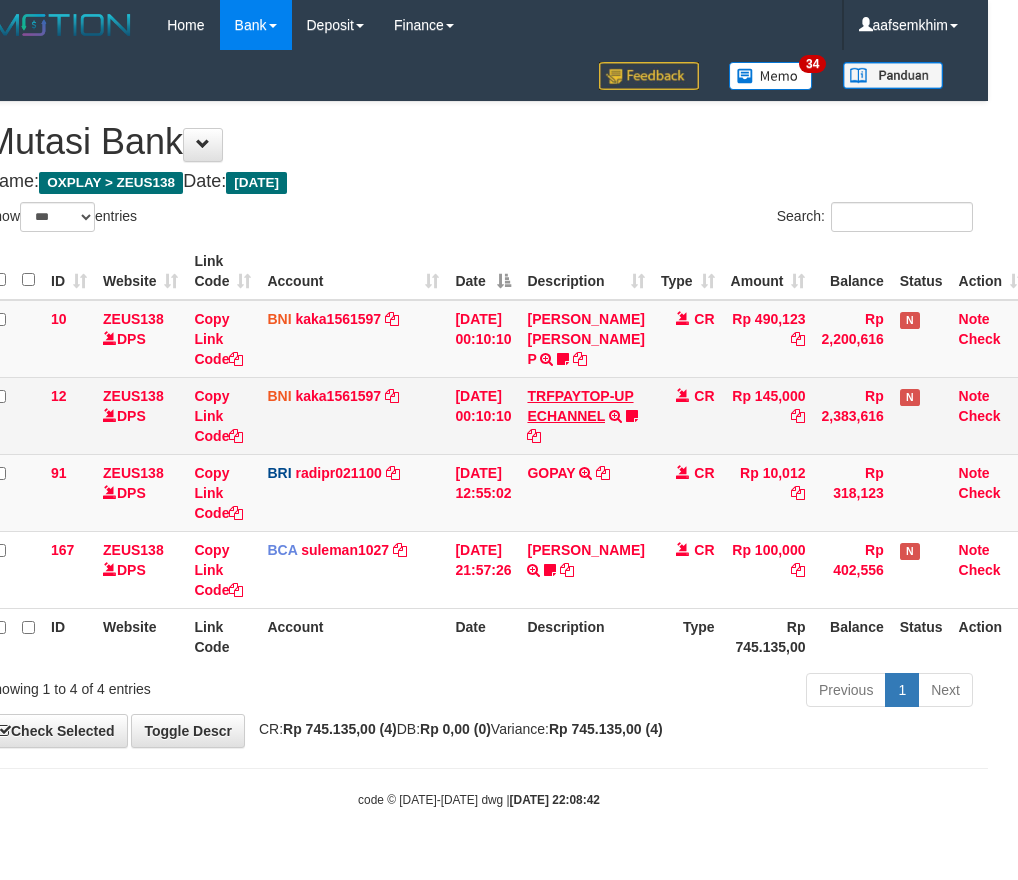 click on "12
ZEUS138    DPS
Copy Link Code
BNI
kaka1561597
DPS
KARMILA
mutasi_20250710_2425 | 12
mutasi_20250710_2425 | 12
10/07/2025 00:10:10
TRFPAYTOP-UP ECHANNEL            TRF/PAY/TOP-UP ECHANNEL    Apip123456789BANTU BUKTI TF
CR
Rp 145,000
Rp 2,383,616
N
Note
Check" at bounding box center [508, 415] 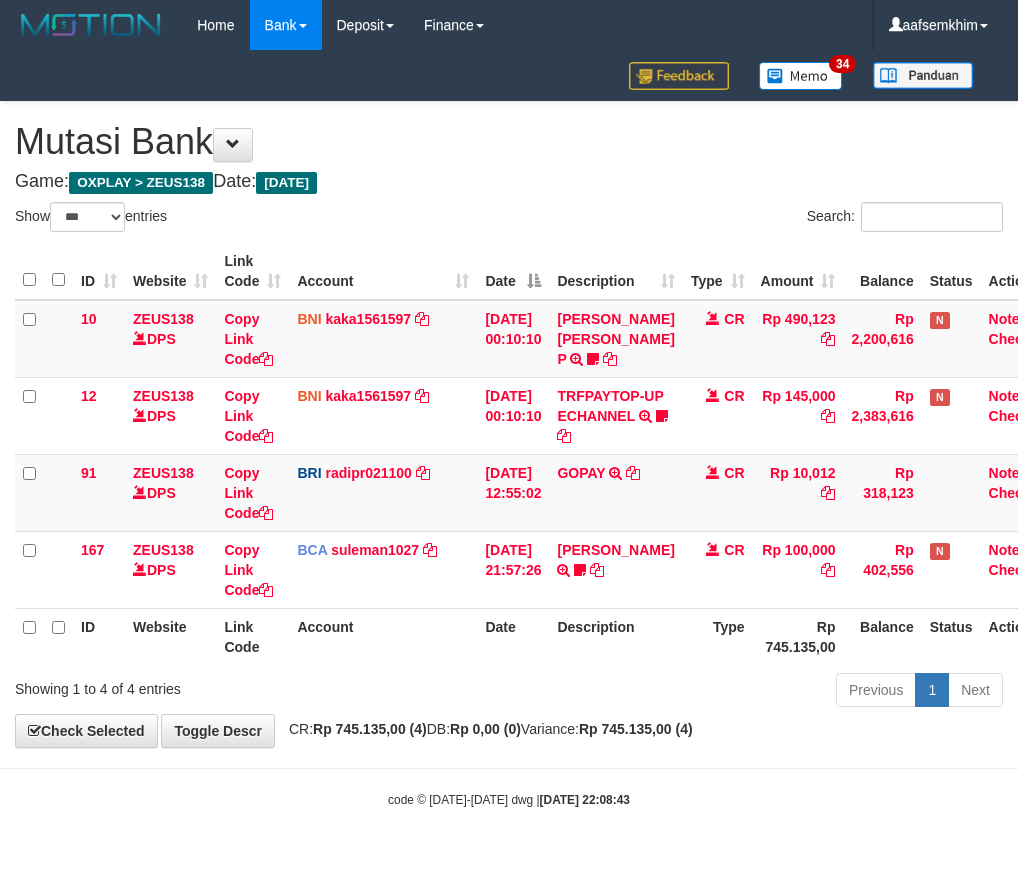 select on "***" 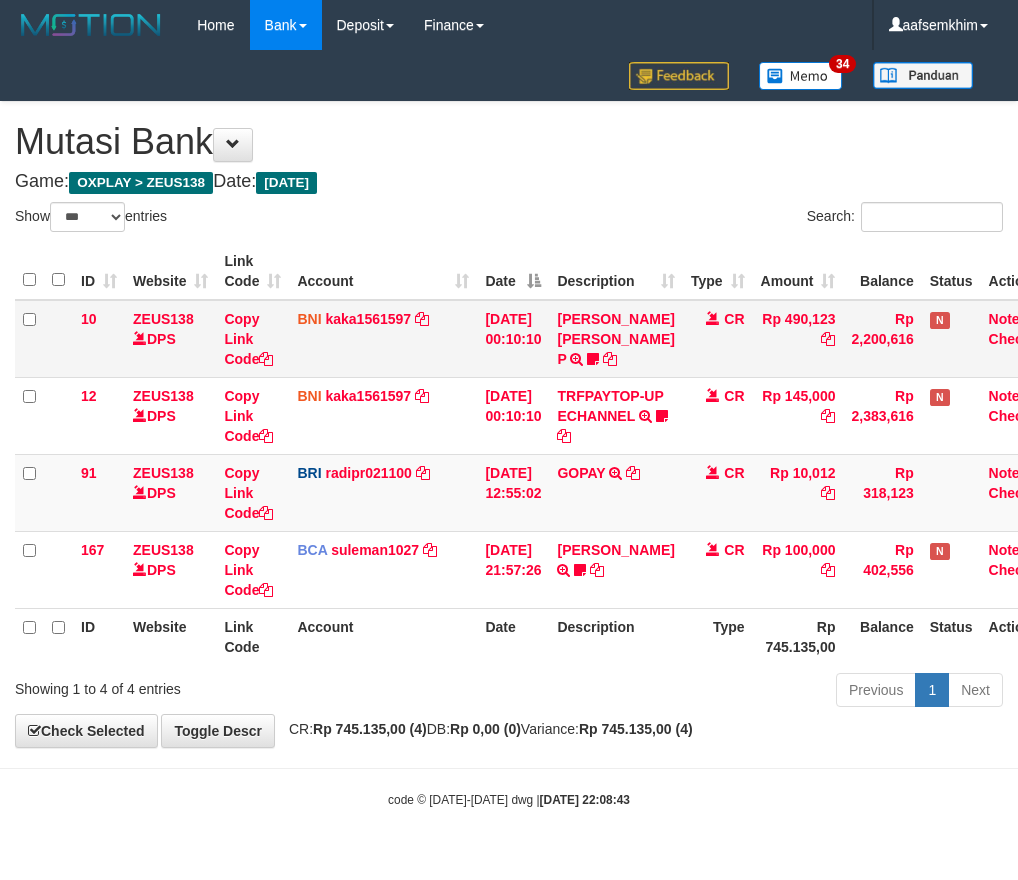 scroll, scrollTop: 0, scrollLeft: 30, axis: horizontal 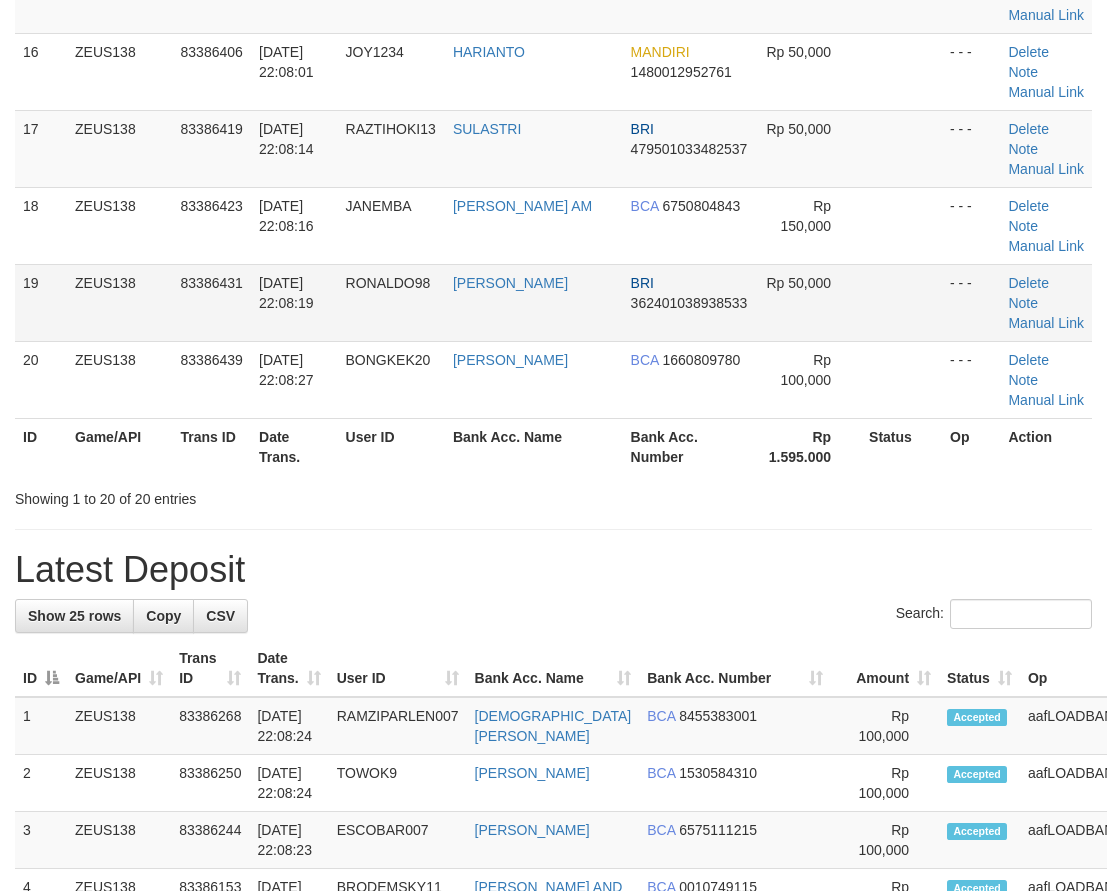 click on "BONGKEK20" at bounding box center [391, 379] 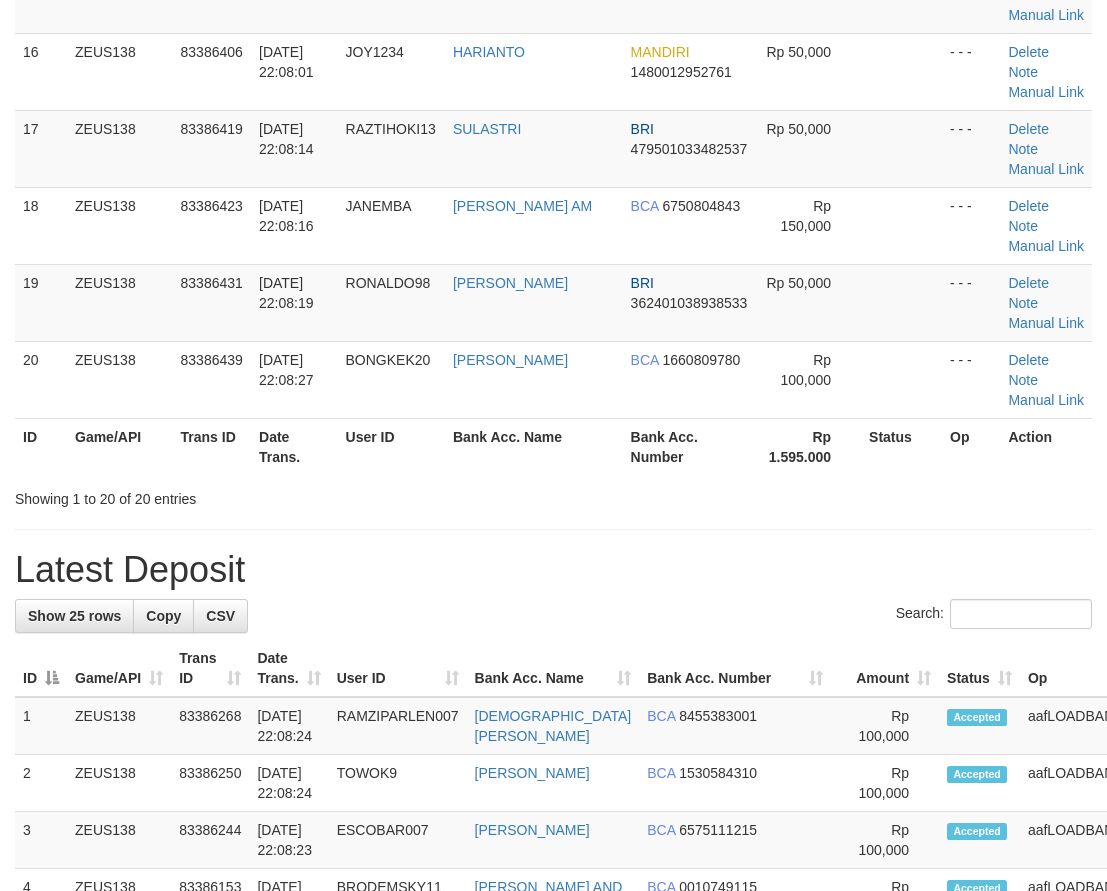 scroll, scrollTop: 897, scrollLeft: 0, axis: vertical 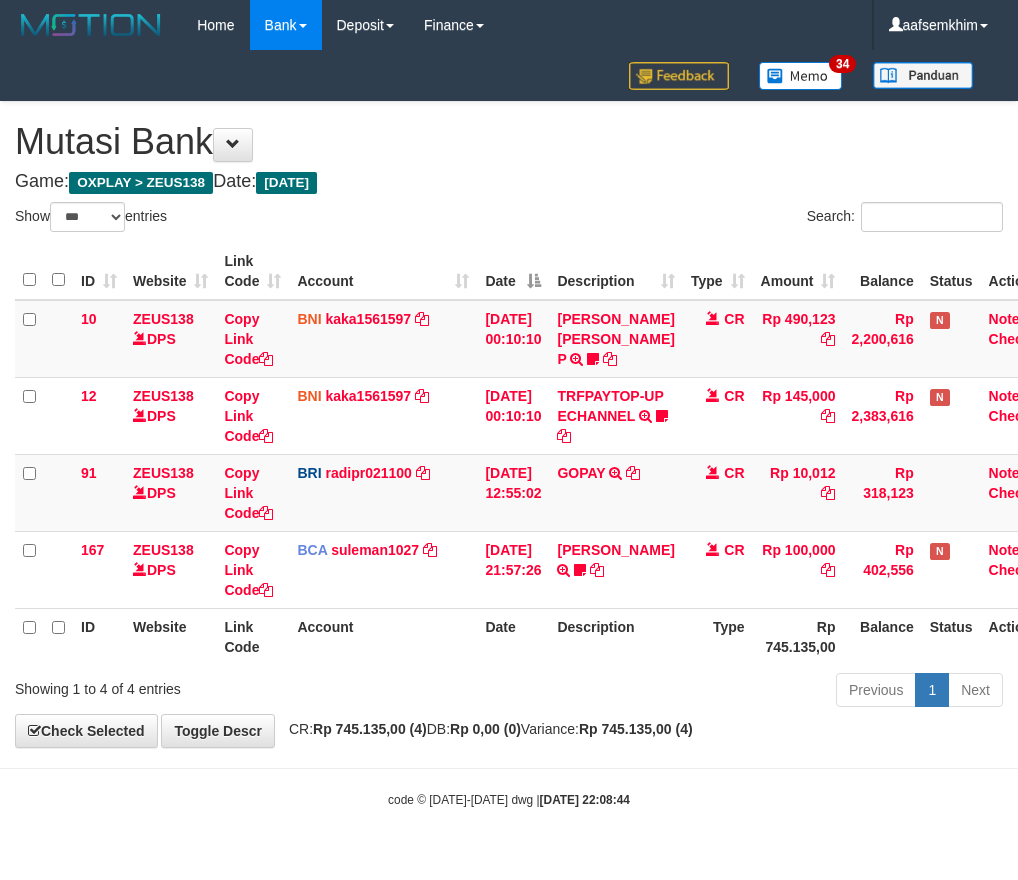 select on "***" 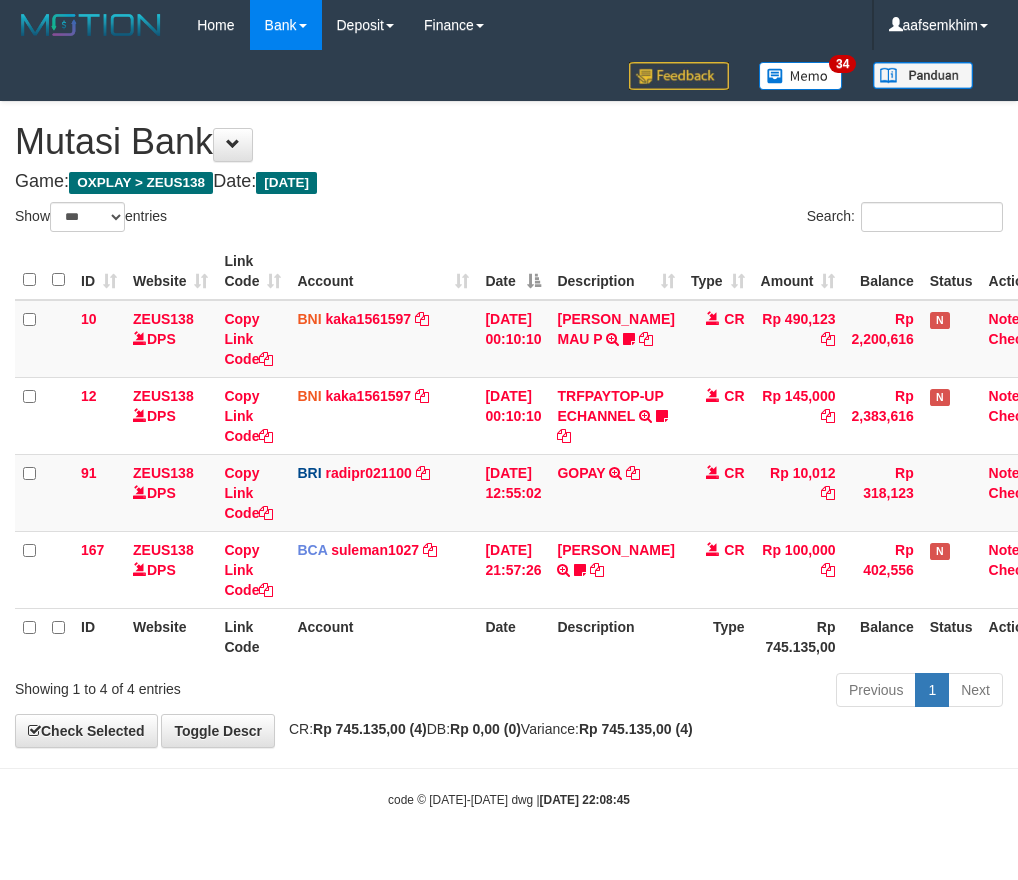 select on "***" 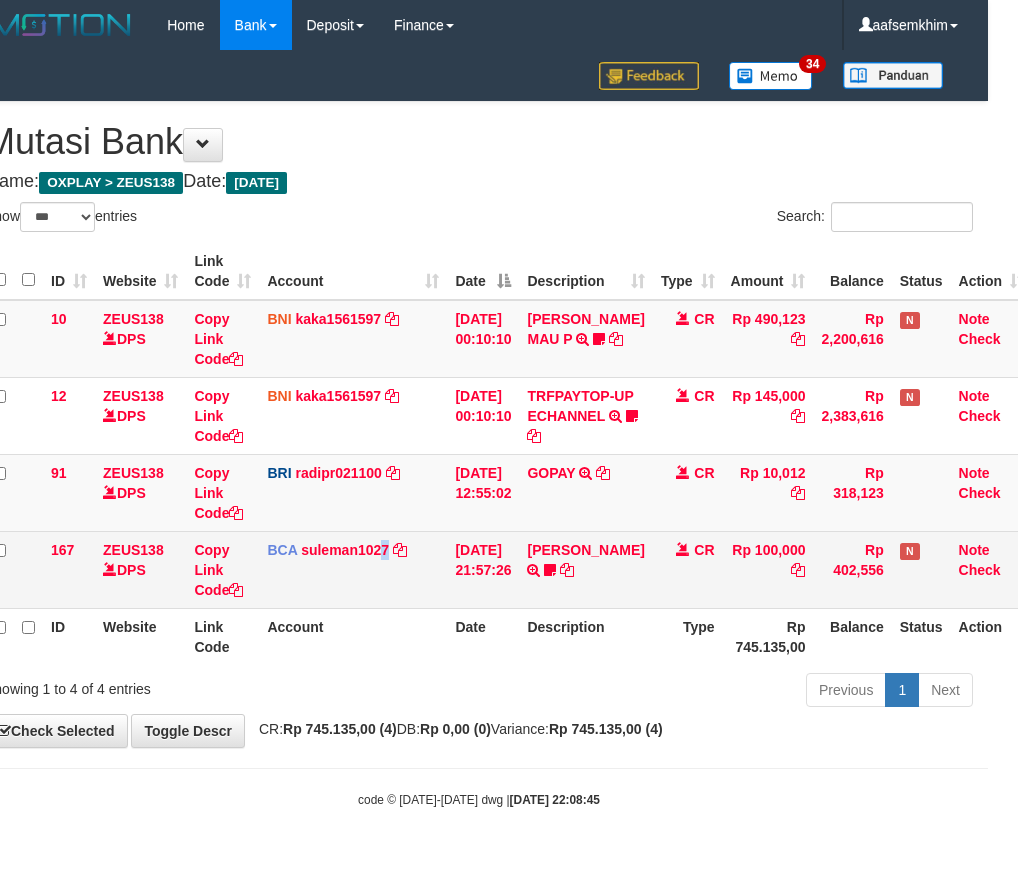 drag, startPoint x: 381, startPoint y: 607, endPoint x: 363, endPoint y: 580, distance: 32.449963 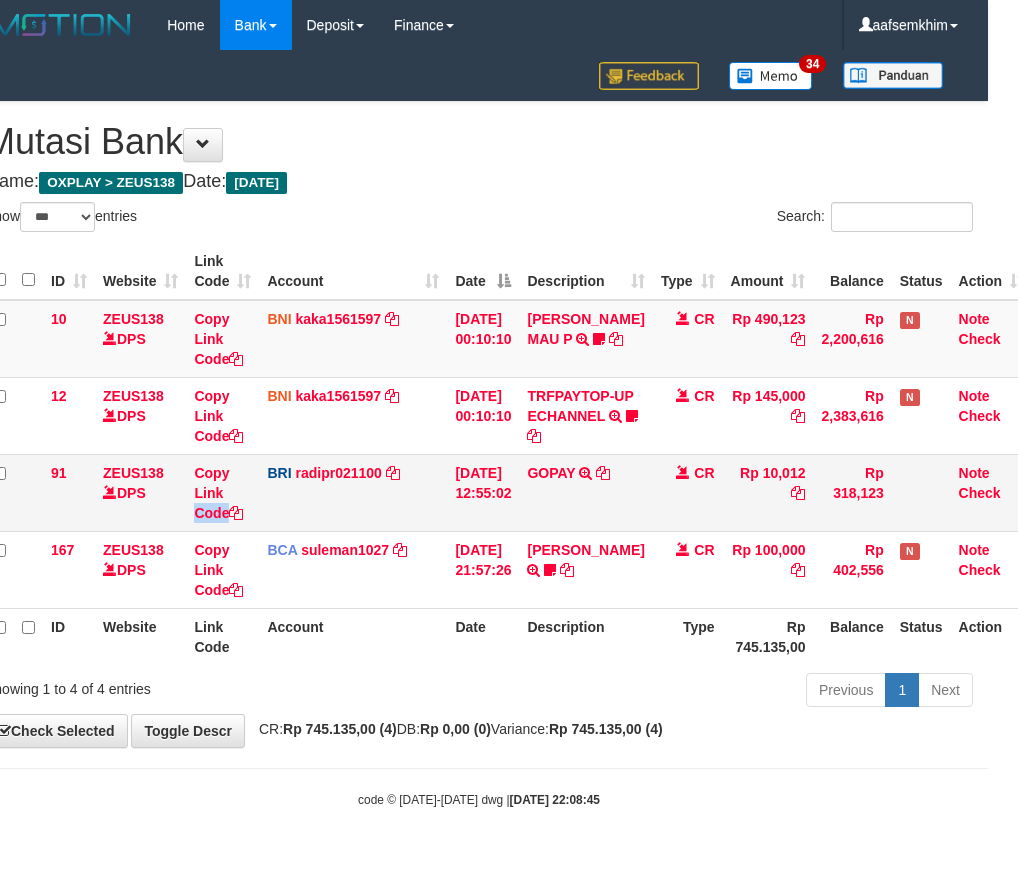 click on "91
ZEUS138    DPS
Copy Link Code
BRI
radipr021100
DPS
REYNALDI ADI PRATAMA
mutasi_20250710_3774 | 91
mutasi_20250710_3774 | 91
10/07/2025 12:55:02
GOPAY         TRANSFER NBMB GOPAY TO REYNALDI ADI PRATAMA
CR
Rp 10,012
Rp 318,123
Note
Check" at bounding box center (508, 492) 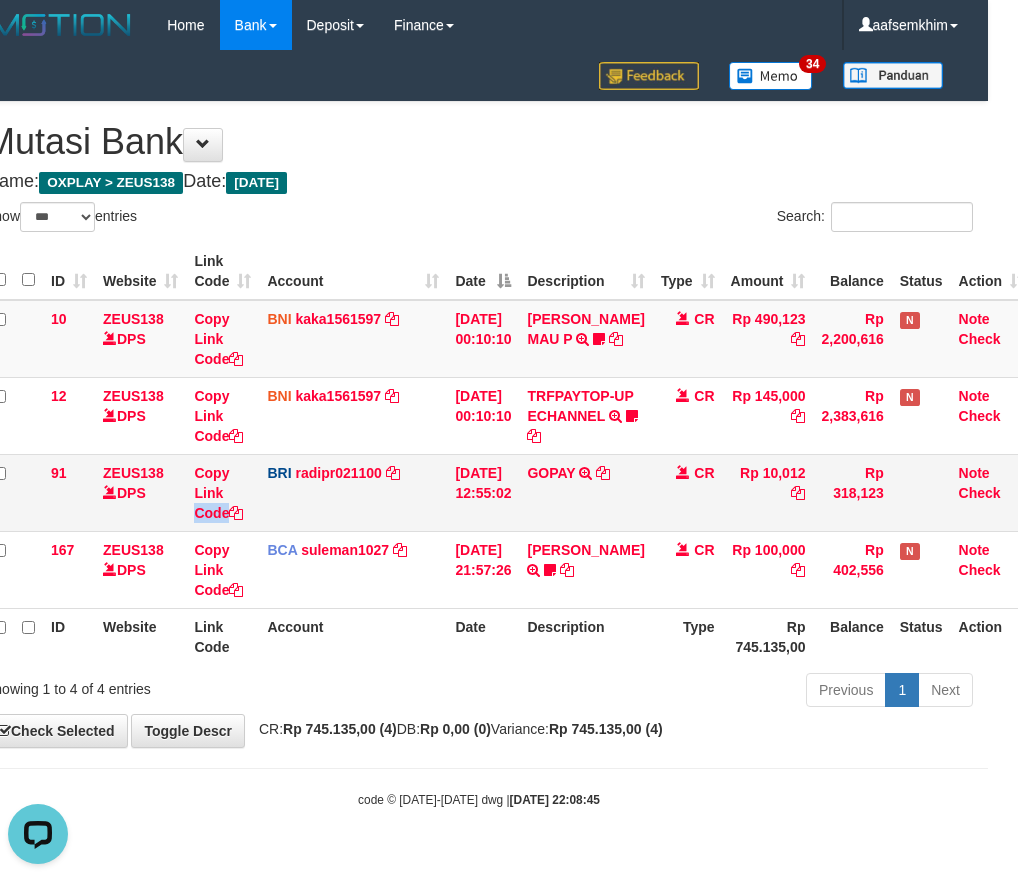 scroll, scrollTop: 0, scrollLeft: 0, axis: both 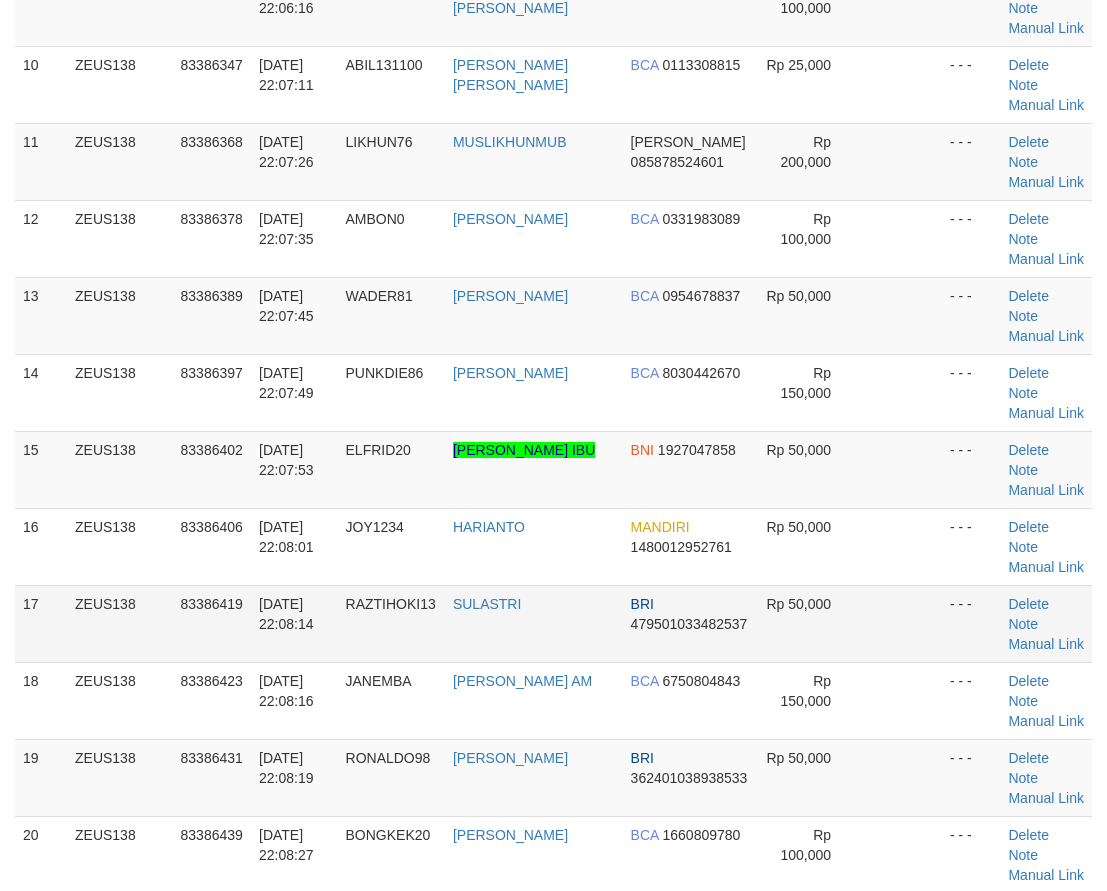 drag, startPoint x: 103, startPoint y: 634, endPoint x: 41, endPoint y: 625, distance: 62.649822 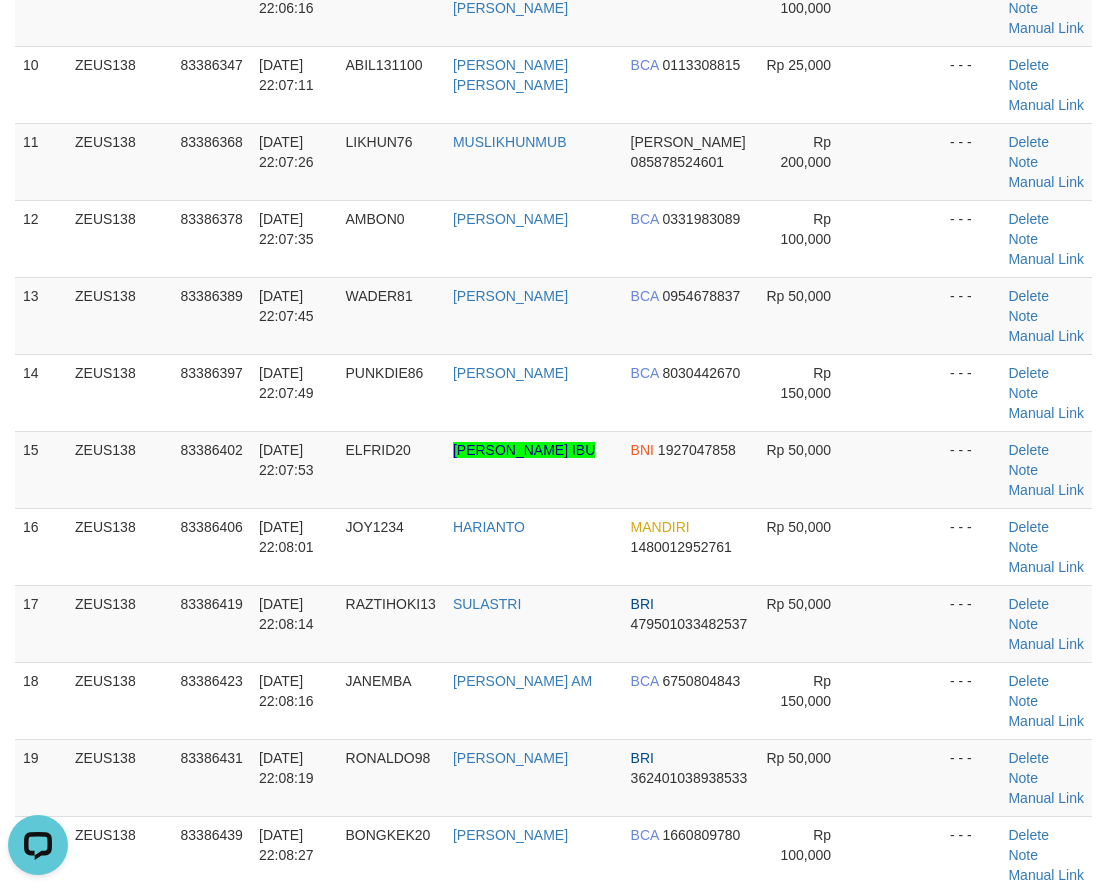 scroll, scrollTop: 0, scrollLeft: 0, axis: both 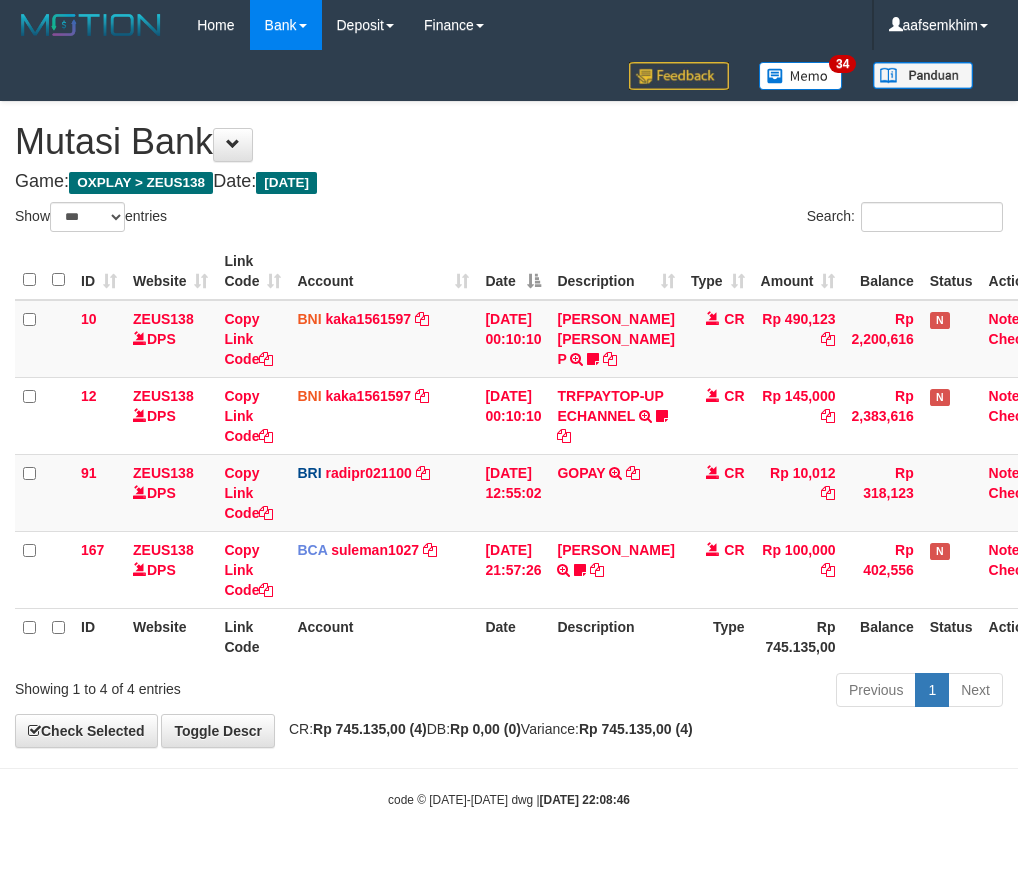 select on "***" 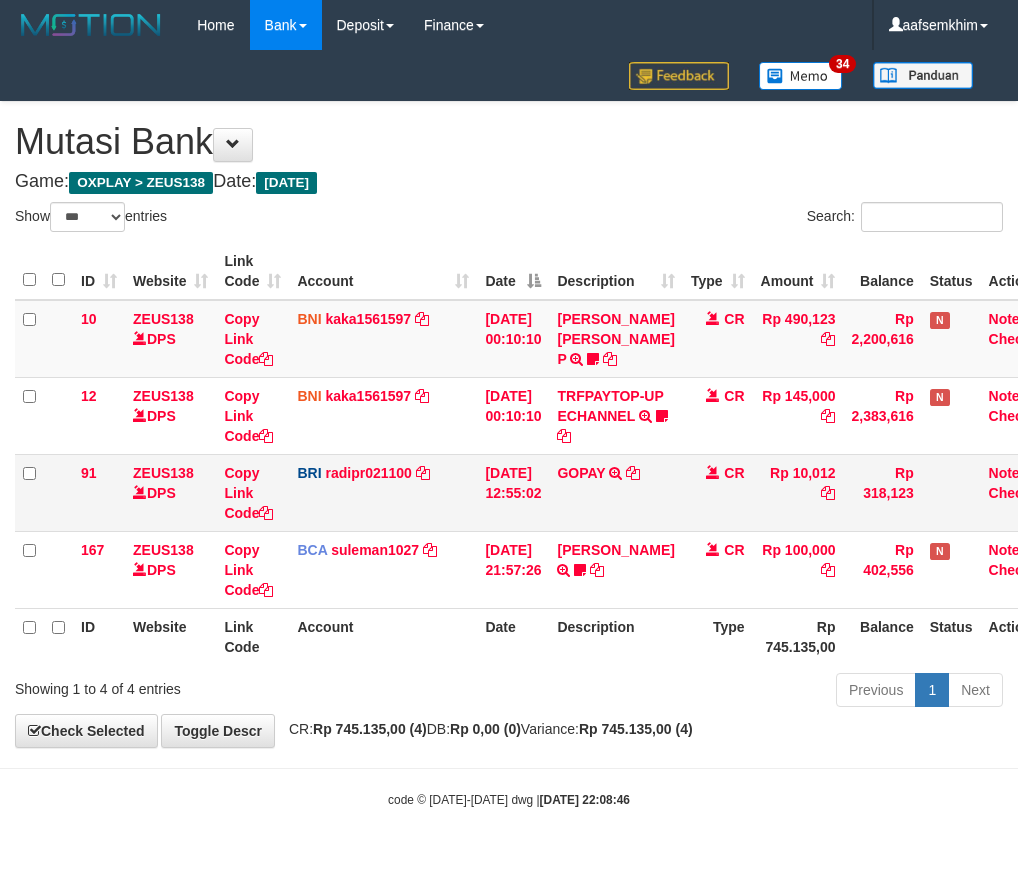 scroll, scrollTop: 0, scrollLeft: 30, axis: horizontal 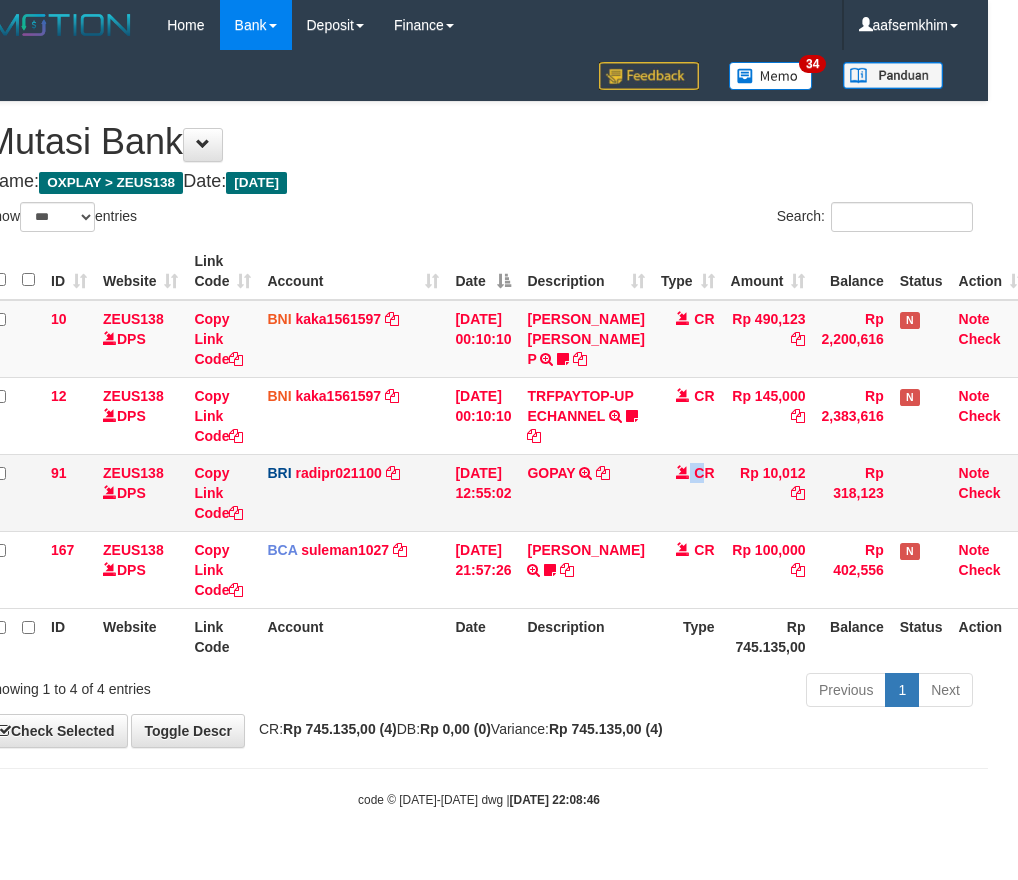 click on "CR" at bounding box center (688, 492) 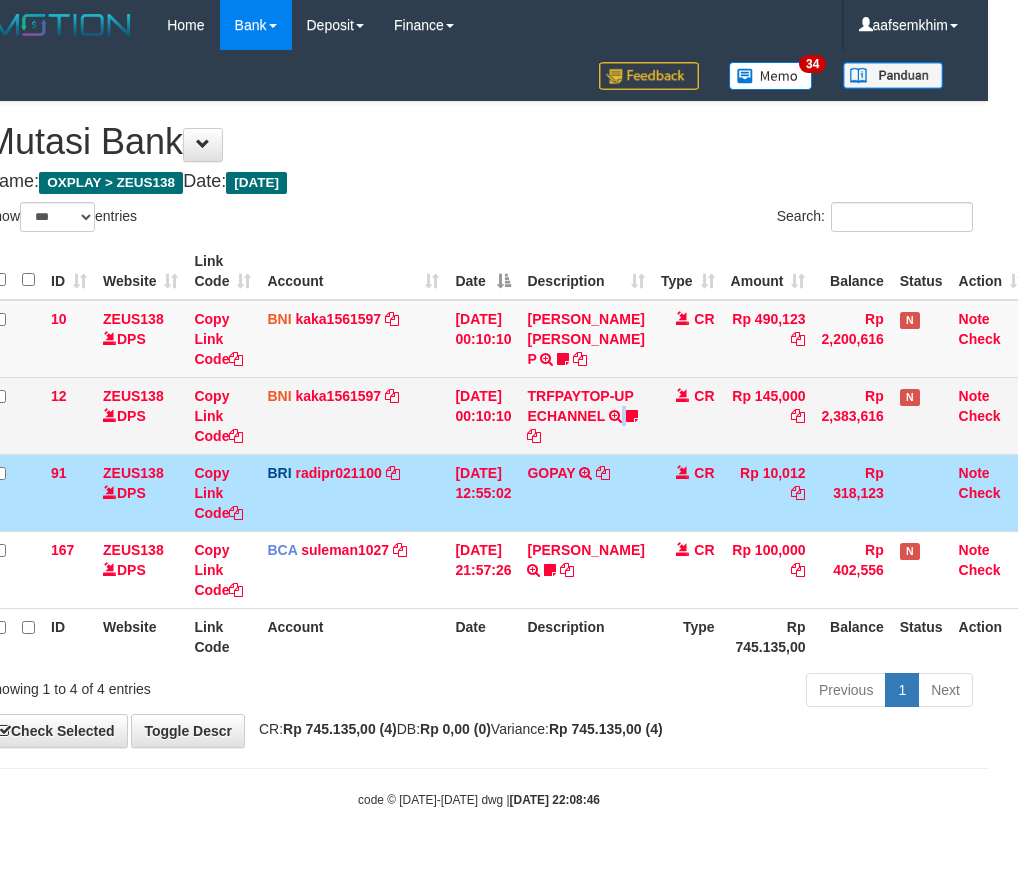 click on "TRFPAYTOP-UP ECHANNEL            TRF/PAY/TOP-UP ECHANNEL    Apip123456789BANTU BUKTI TF" at bounding box center (585, 415) 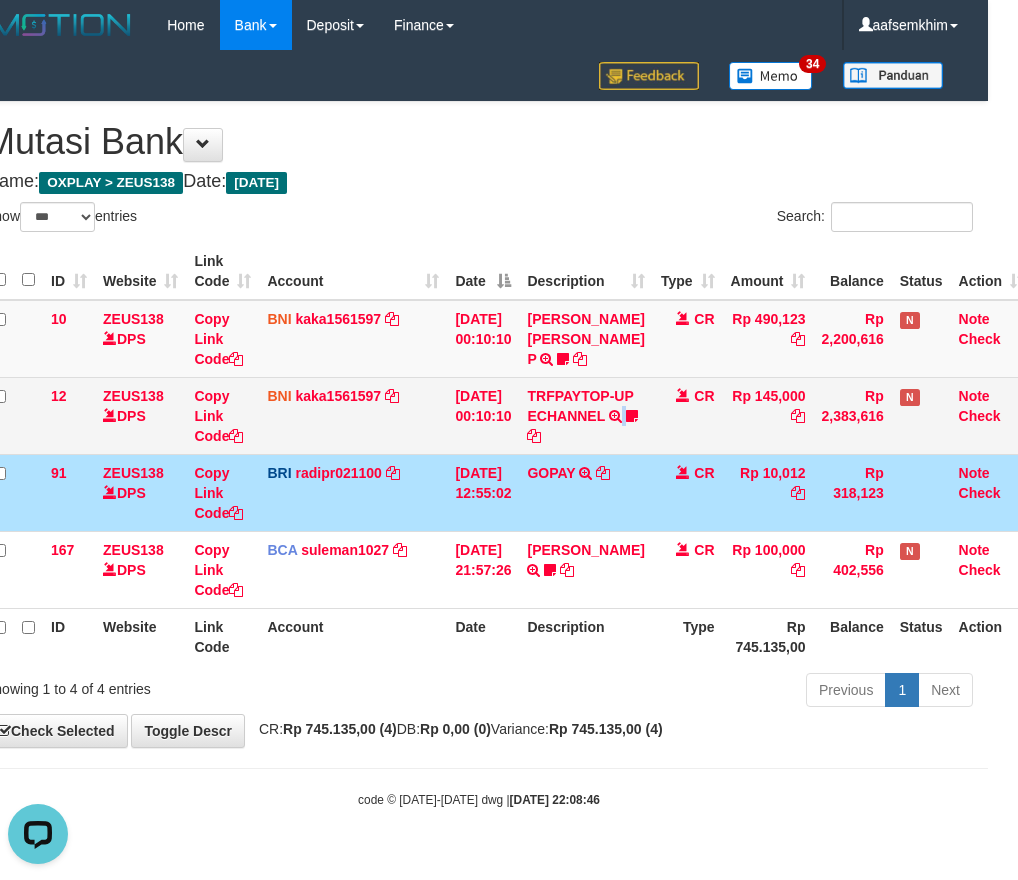 scroll, scrollTop: 0, scrollLeft: 0, axis: both 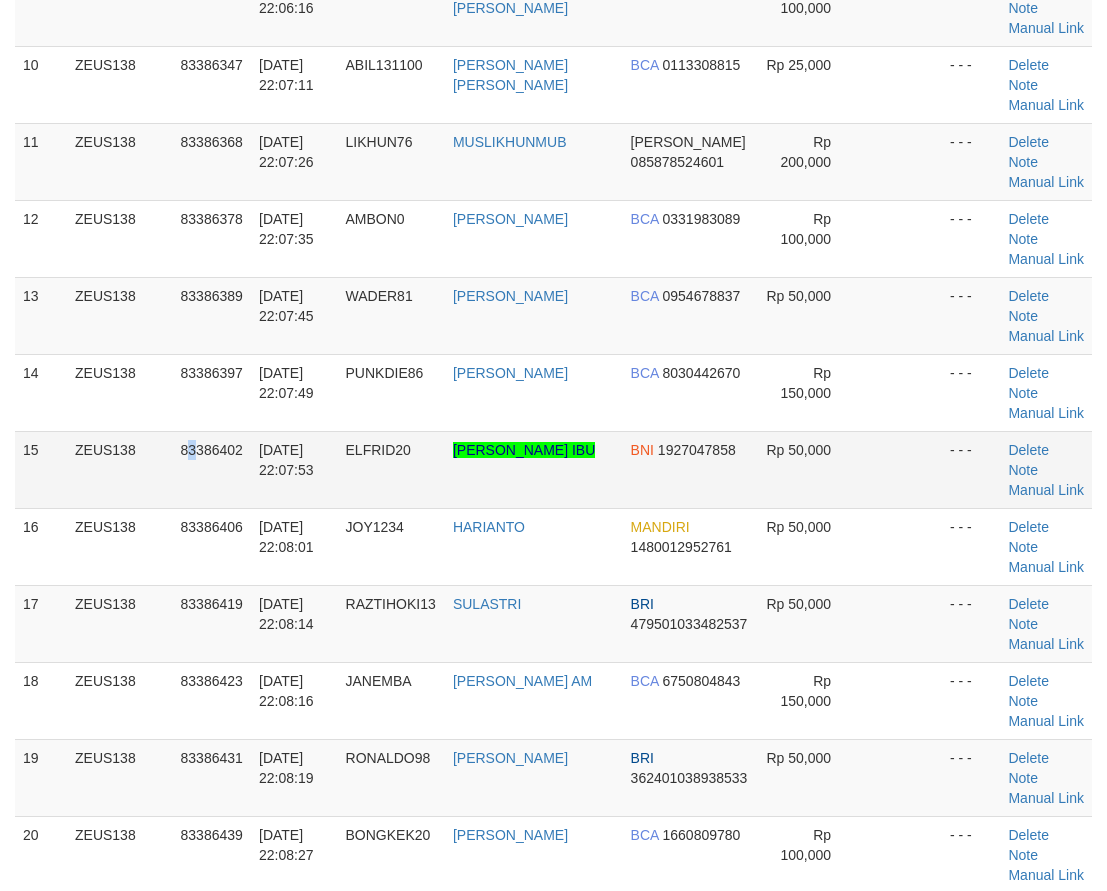 click on "83386402" at bounding box center (212, 469) 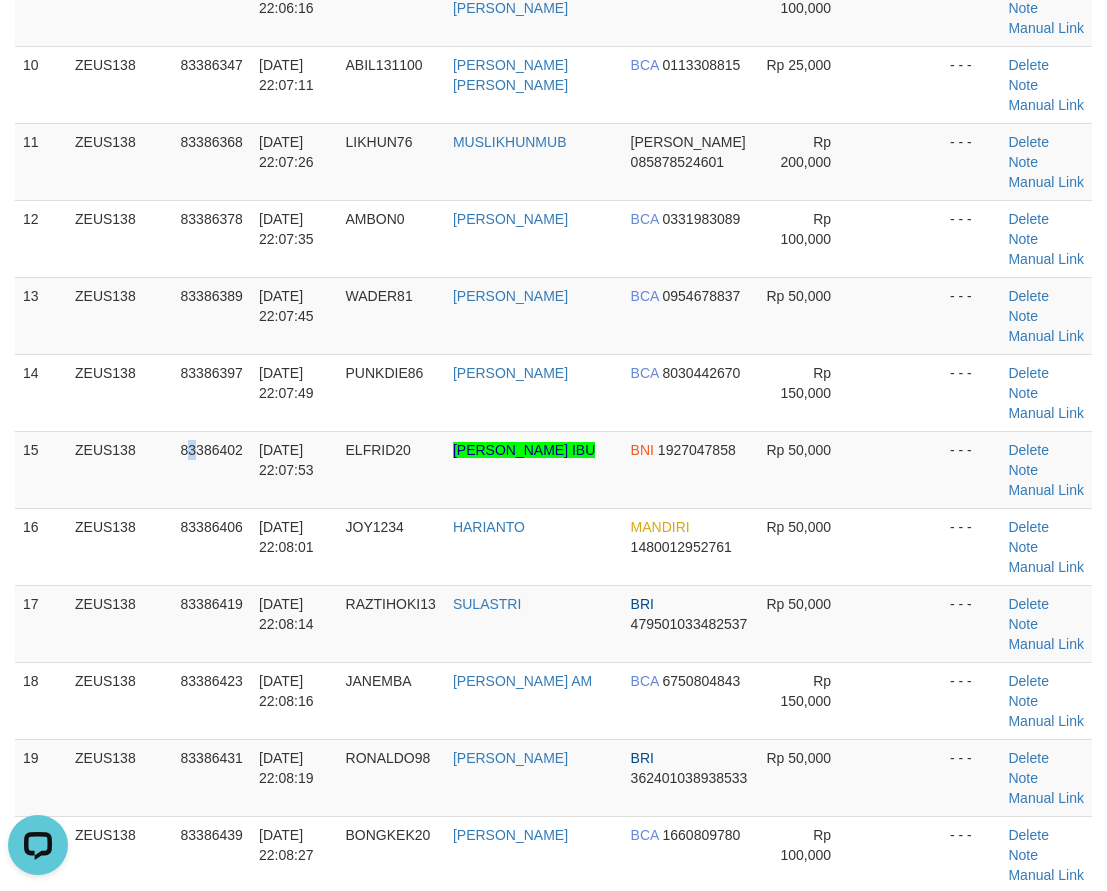 scroll, scrollTop: 0, scrollLeft: 0, axis: both 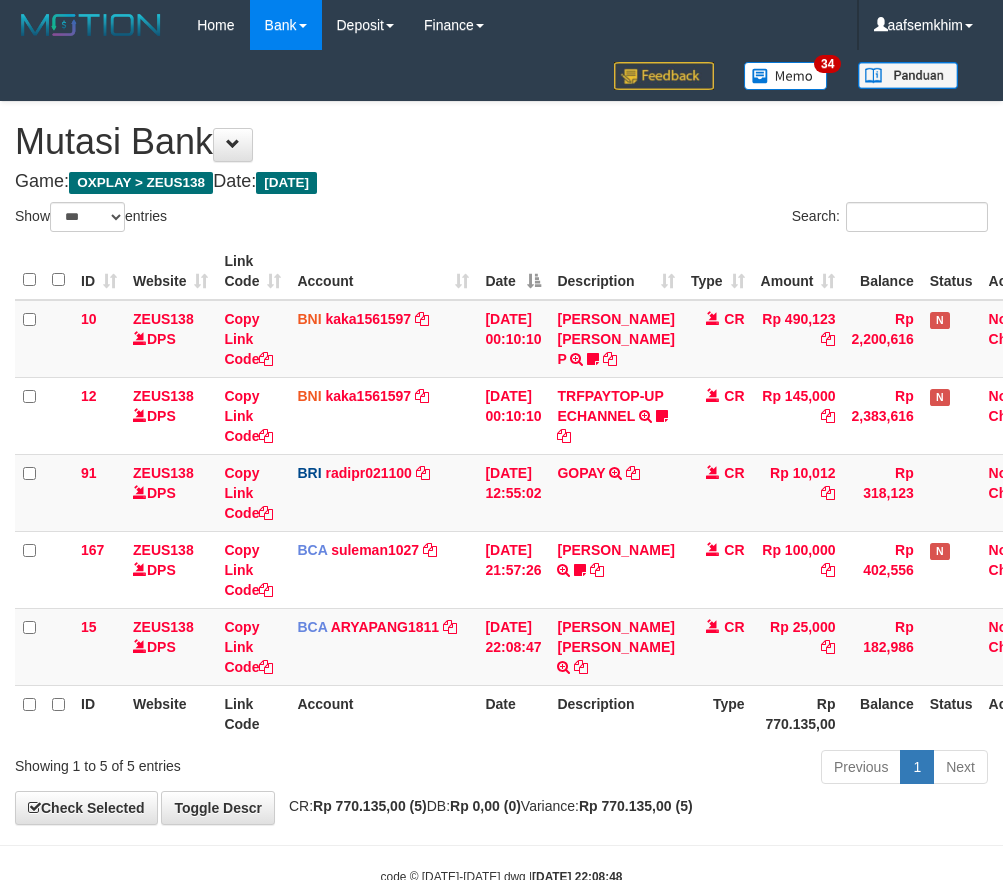 select on "***" 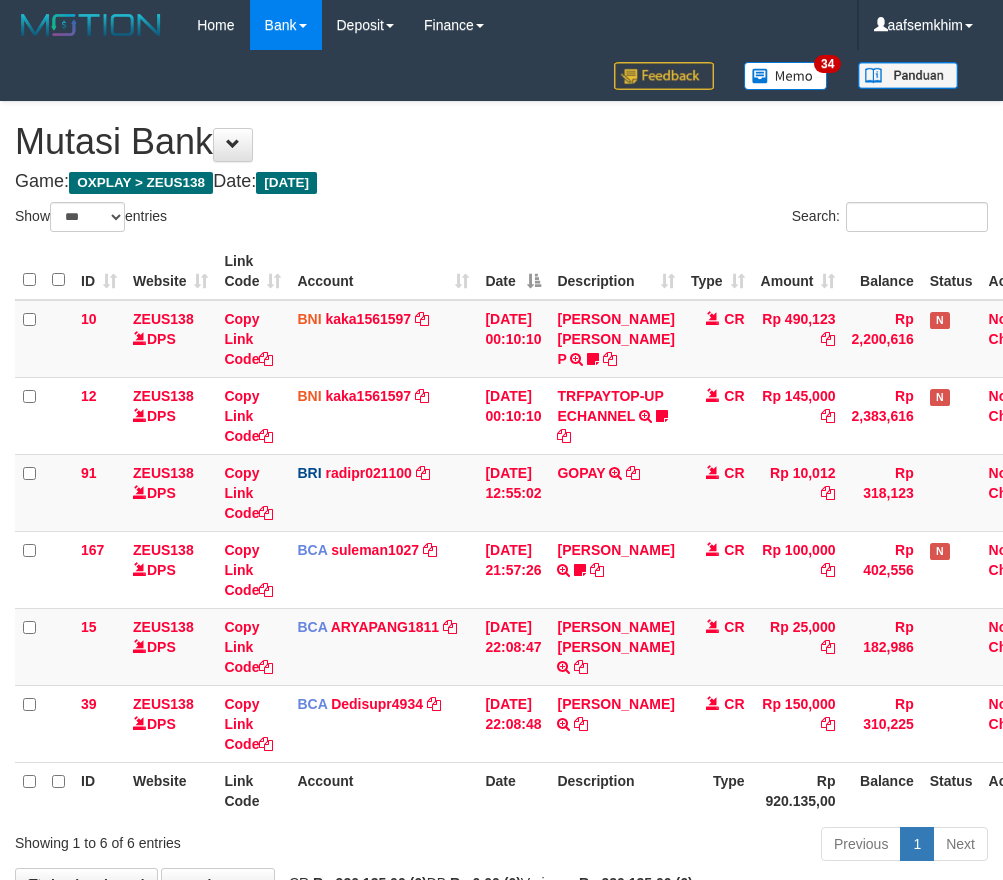 select on "***" 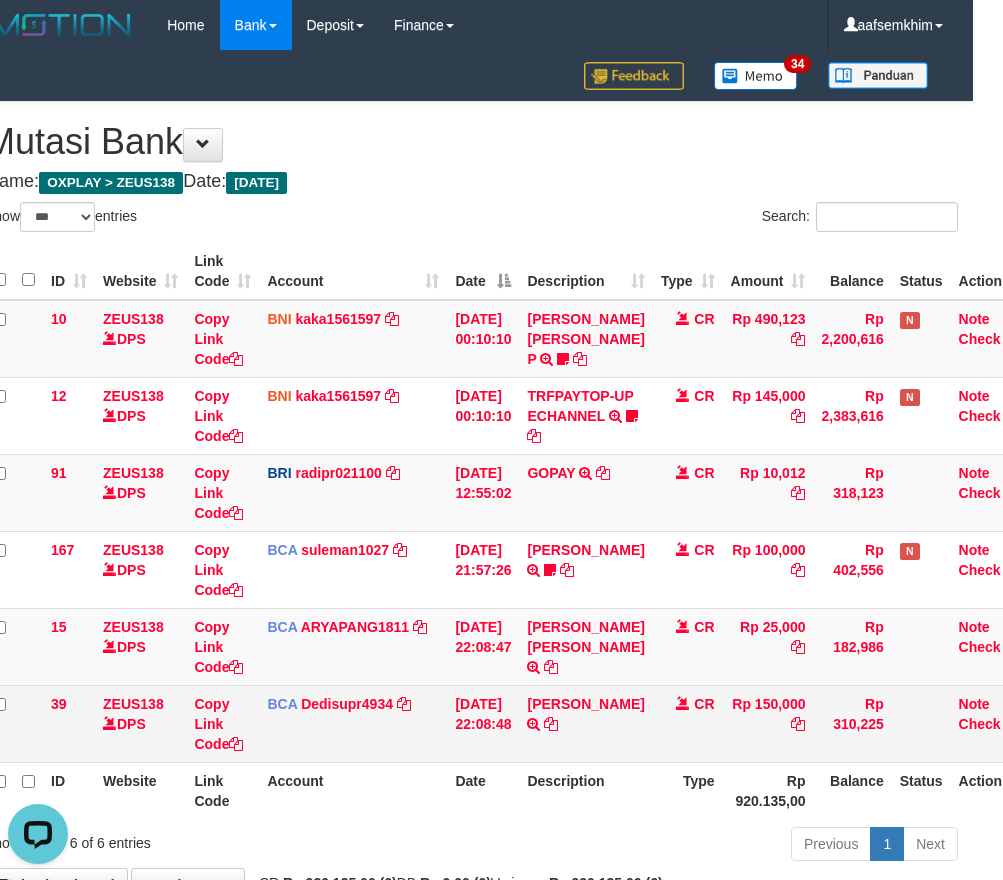 scroll, scrollTop: 0, scrollLeft: 0, axis: both 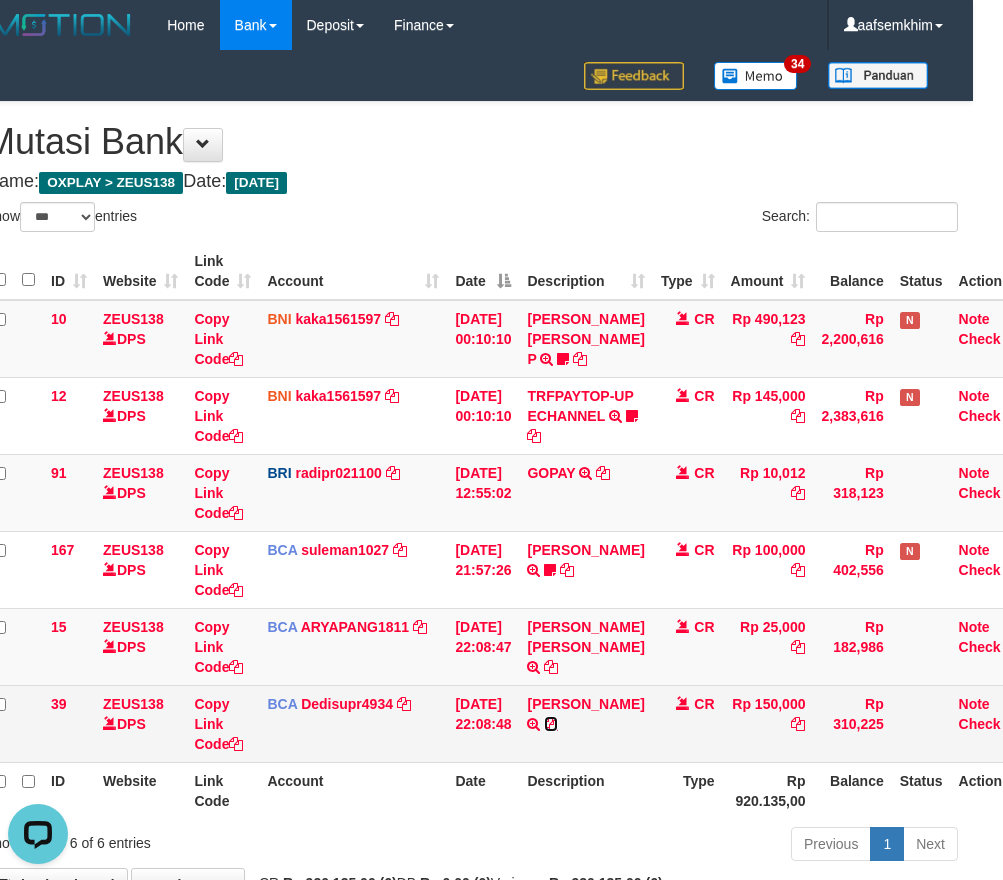 click at bounding box center (551, 724) 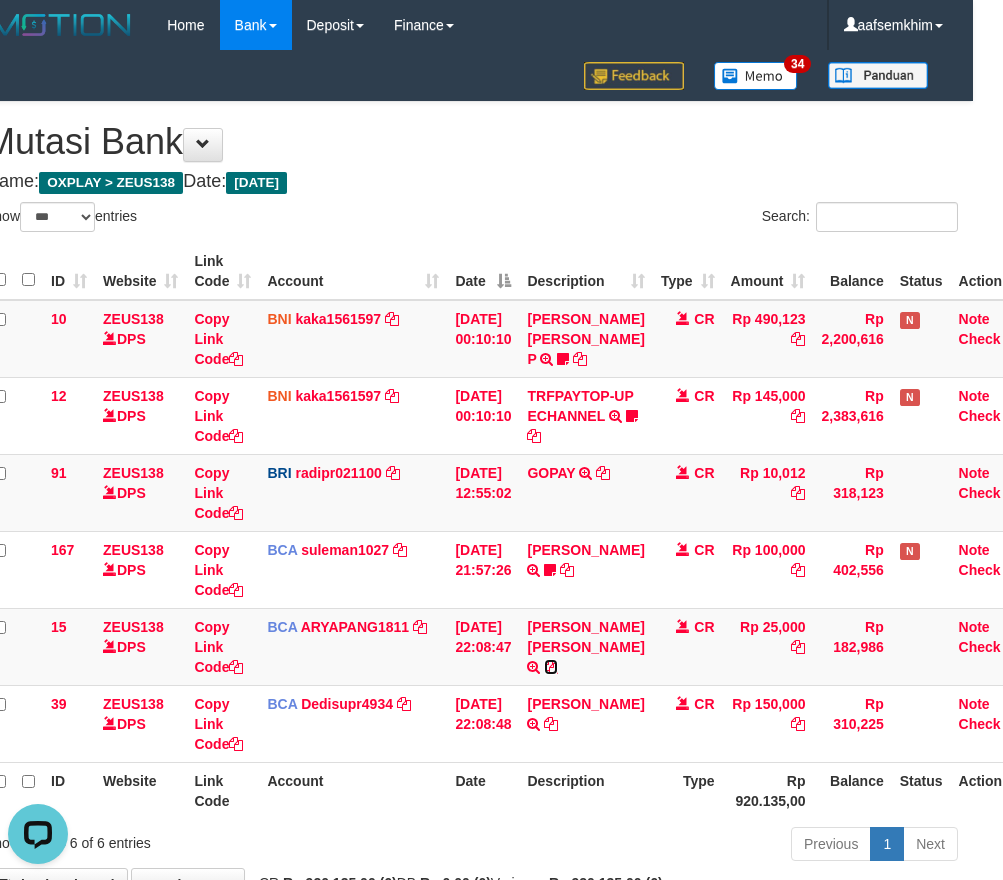 drag, startPoint x: 614, startPoint y: 666, endPoint x: 1017, endPoint y: 587, distance: 410.6702 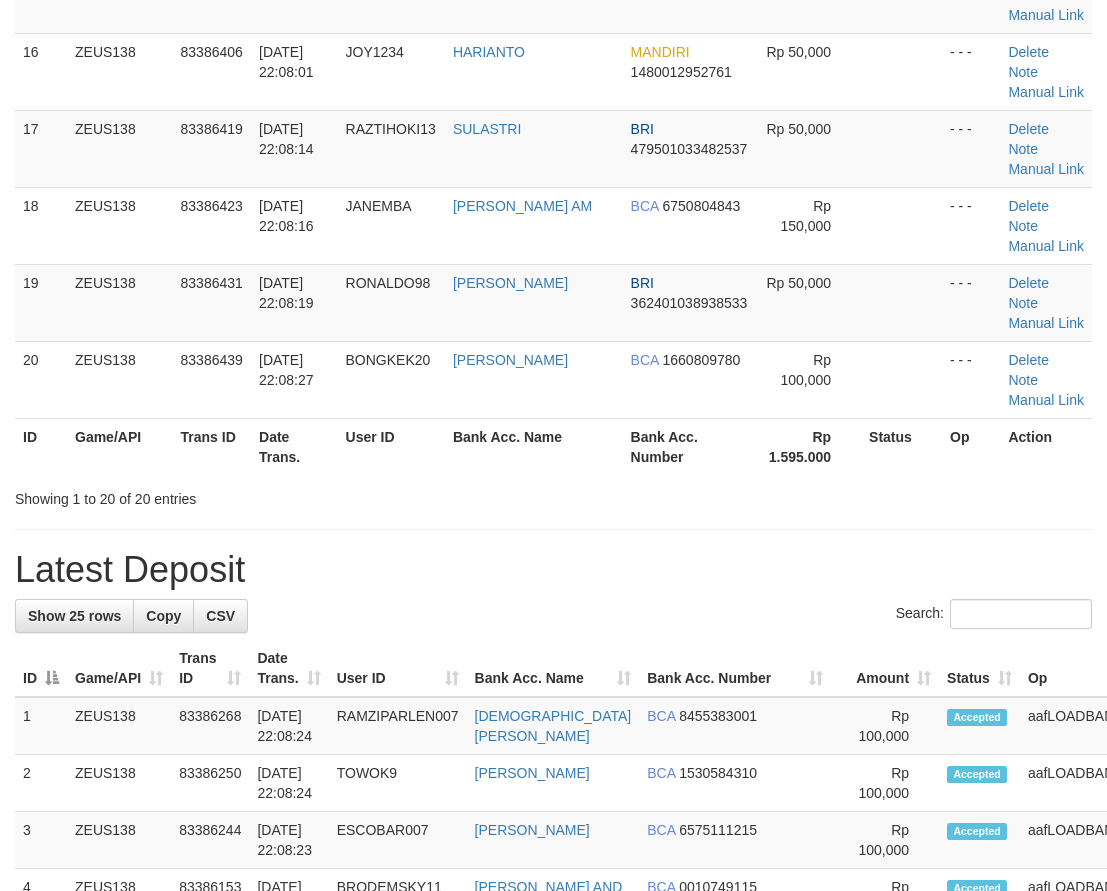 drag, startPoint x: 395, startPoint y: 633, endPoint x: 350, endPoint y: 630, distance: 45.099888 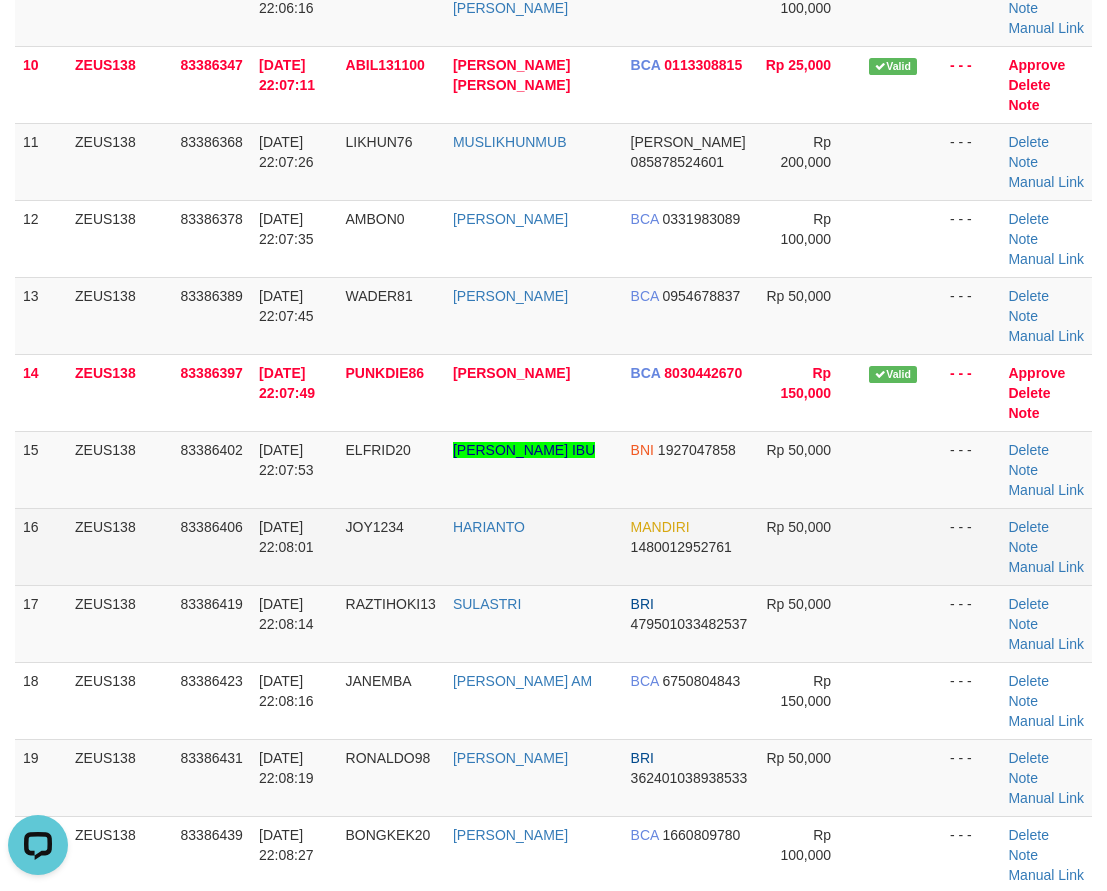 scroll, scrollTop: 0, scrollLeft: 0, axis: both 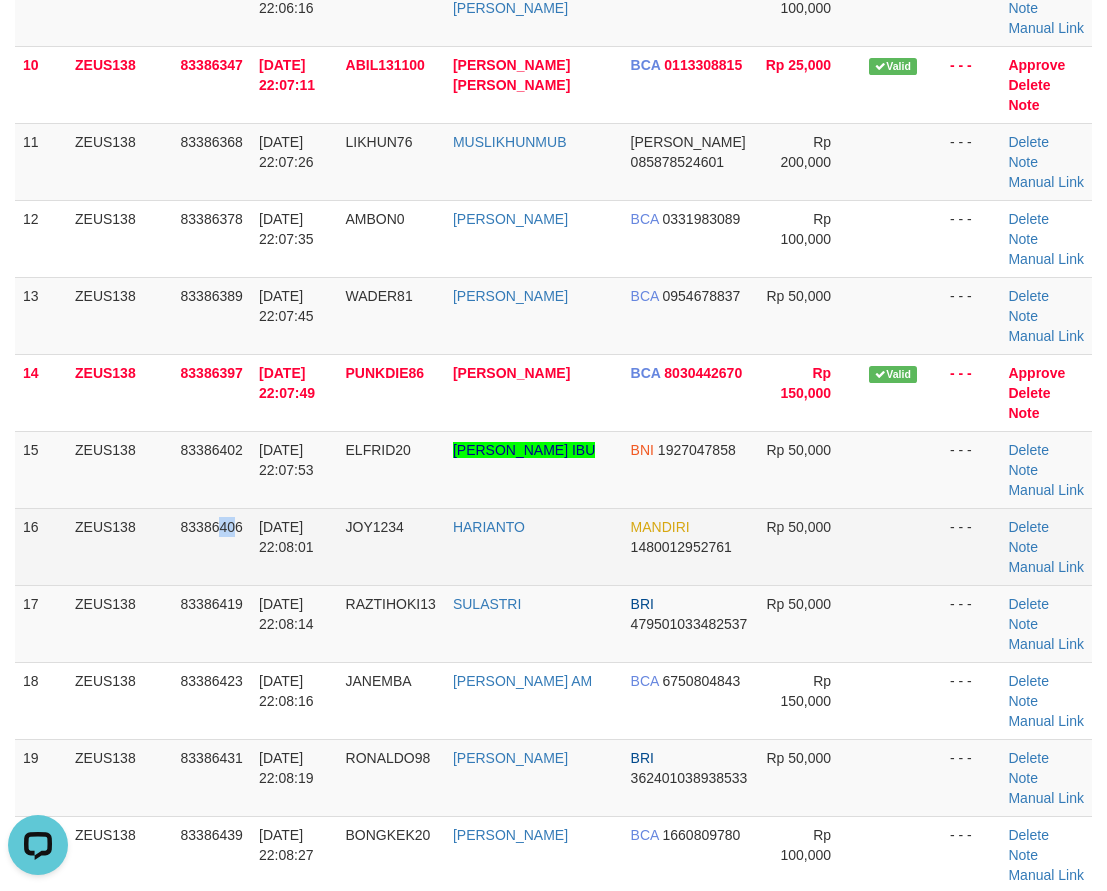 click on "83386406" at bounding box center [212, 527] 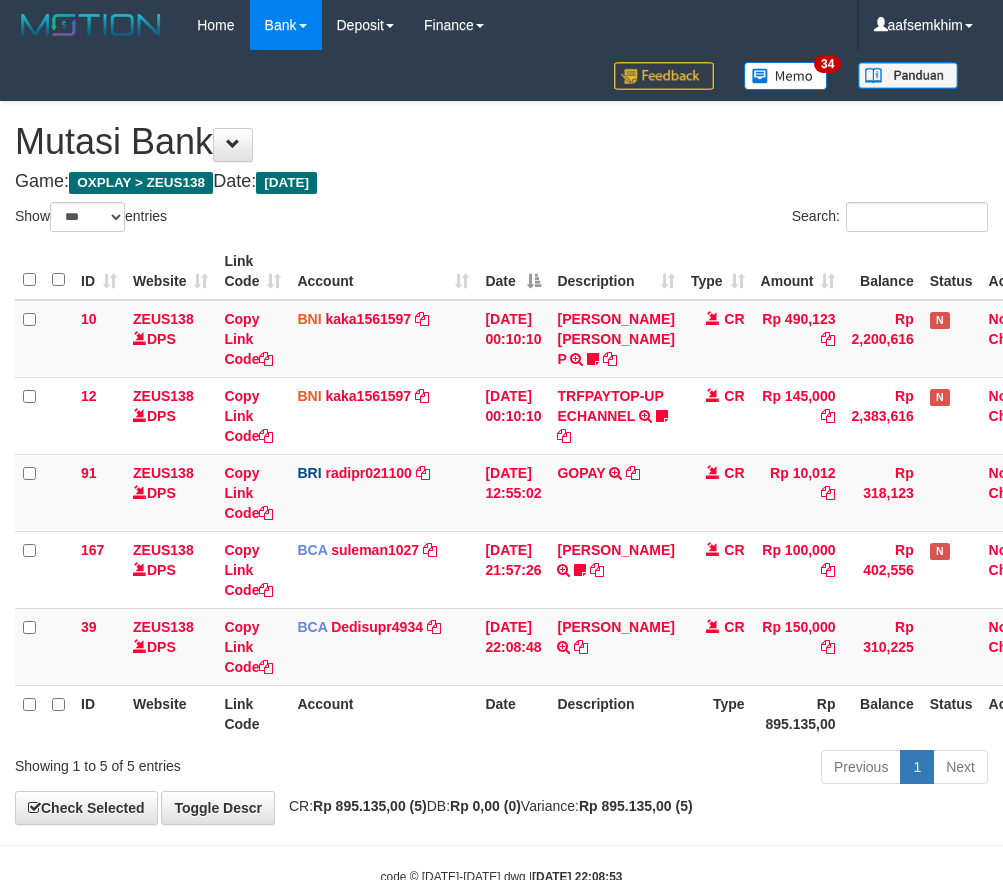 select on "***" 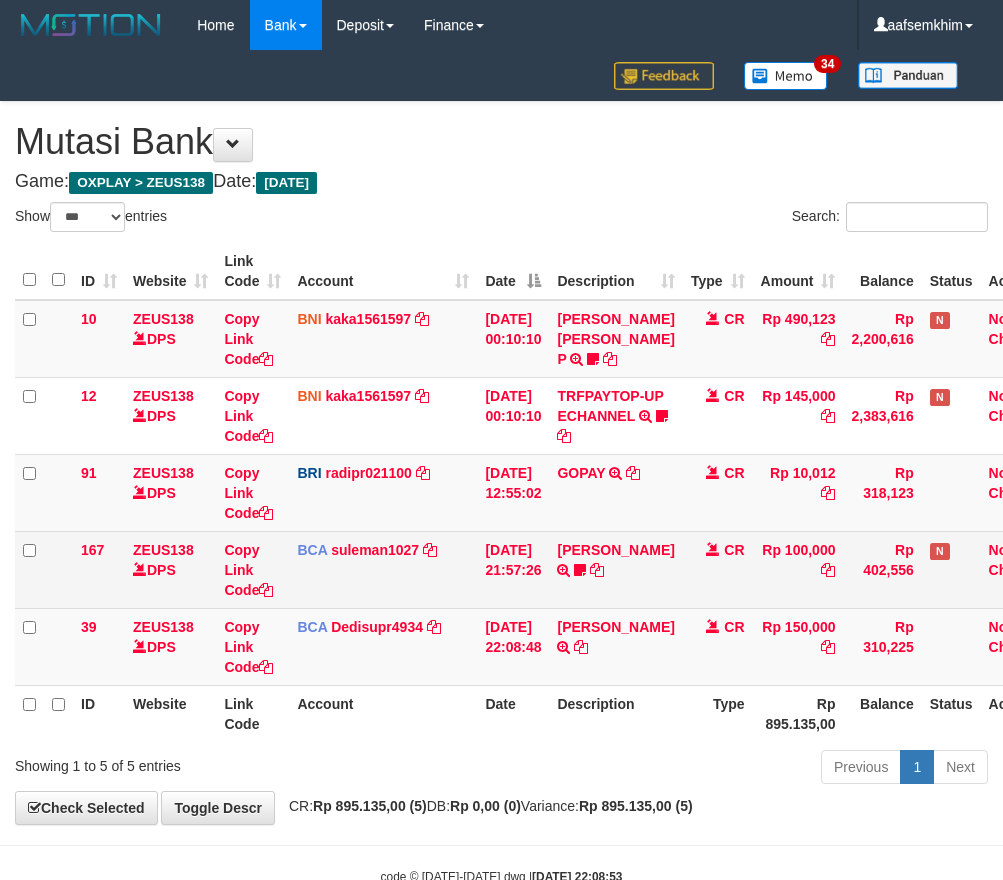 scroll, scrollTop: 0, scrollLeft: 30, axis: horizontal 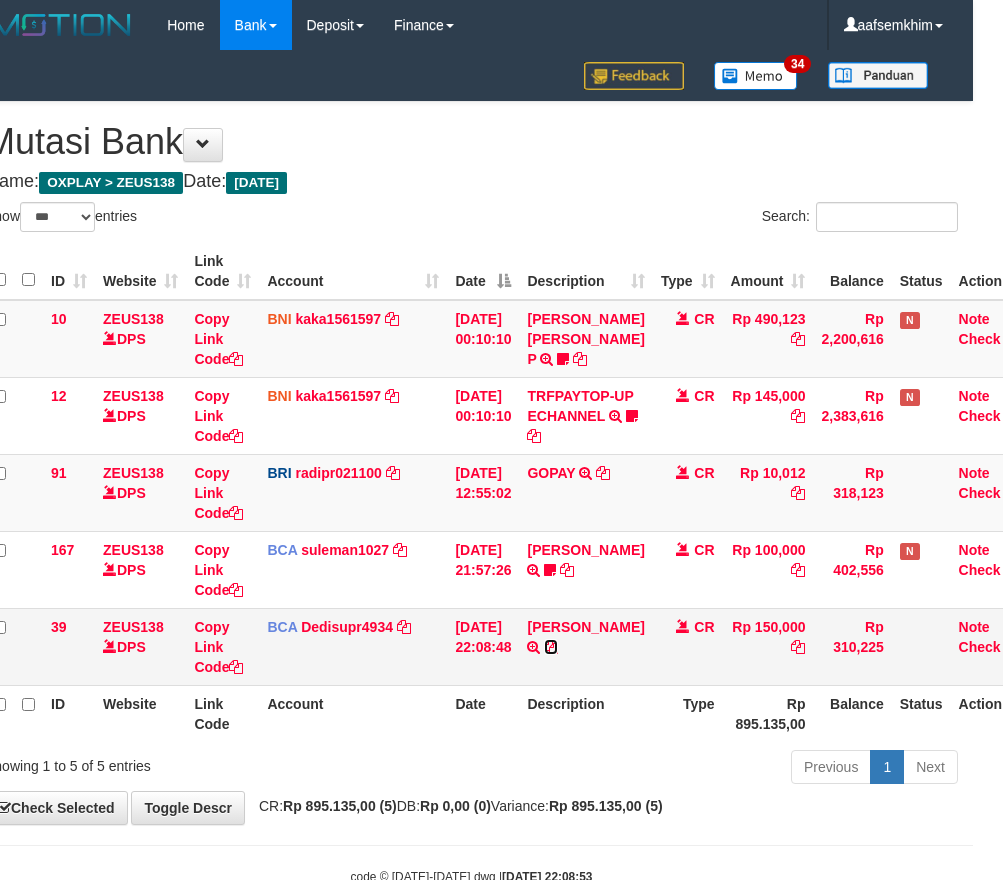 click at bounding box center (551, 647) 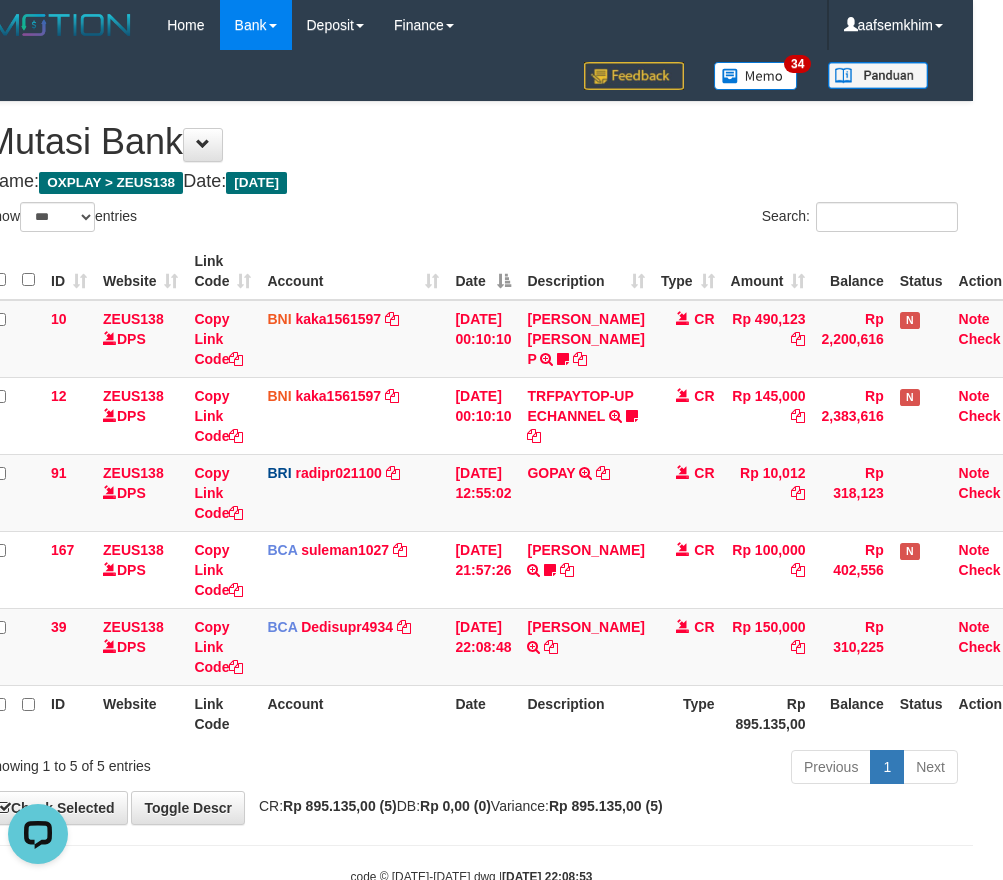 scroll, scrollTop: 0, scrollLeft: 0, axis: both 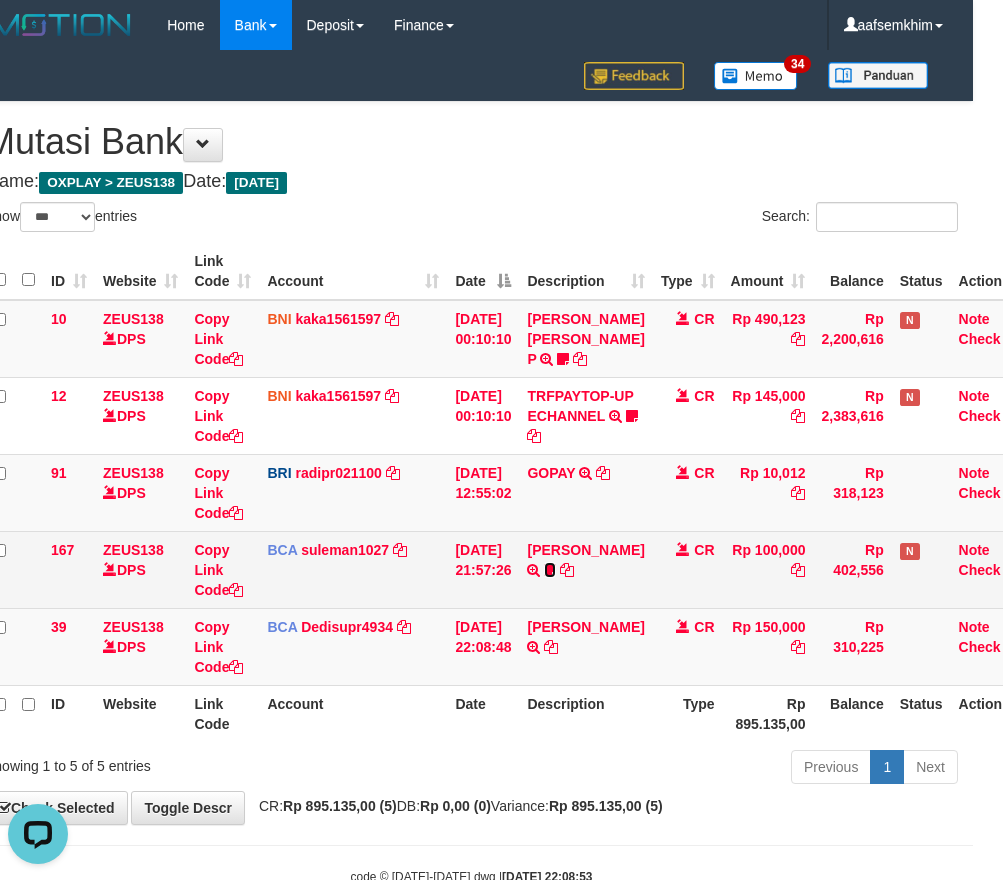 click at bounding box center (550, 570) 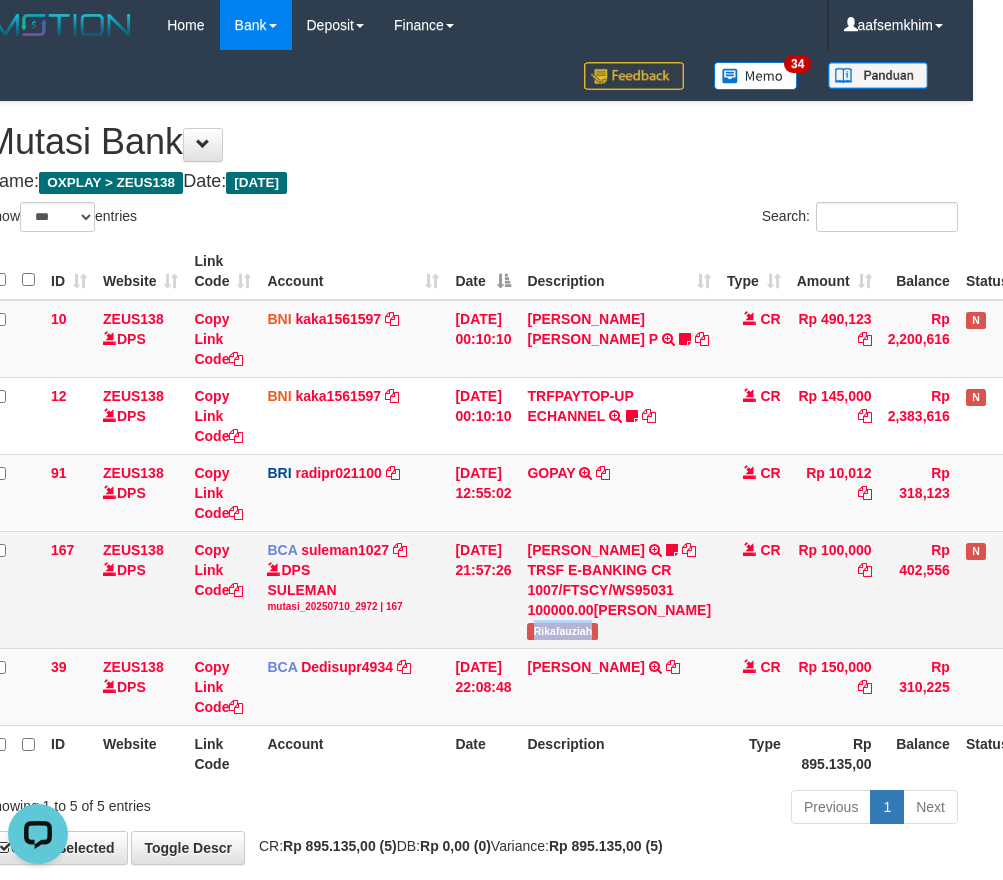 drag, startPoint x: 601, startPoint y: 671, endPoint x: 635, endPoint y: 674, distance: 34.132095 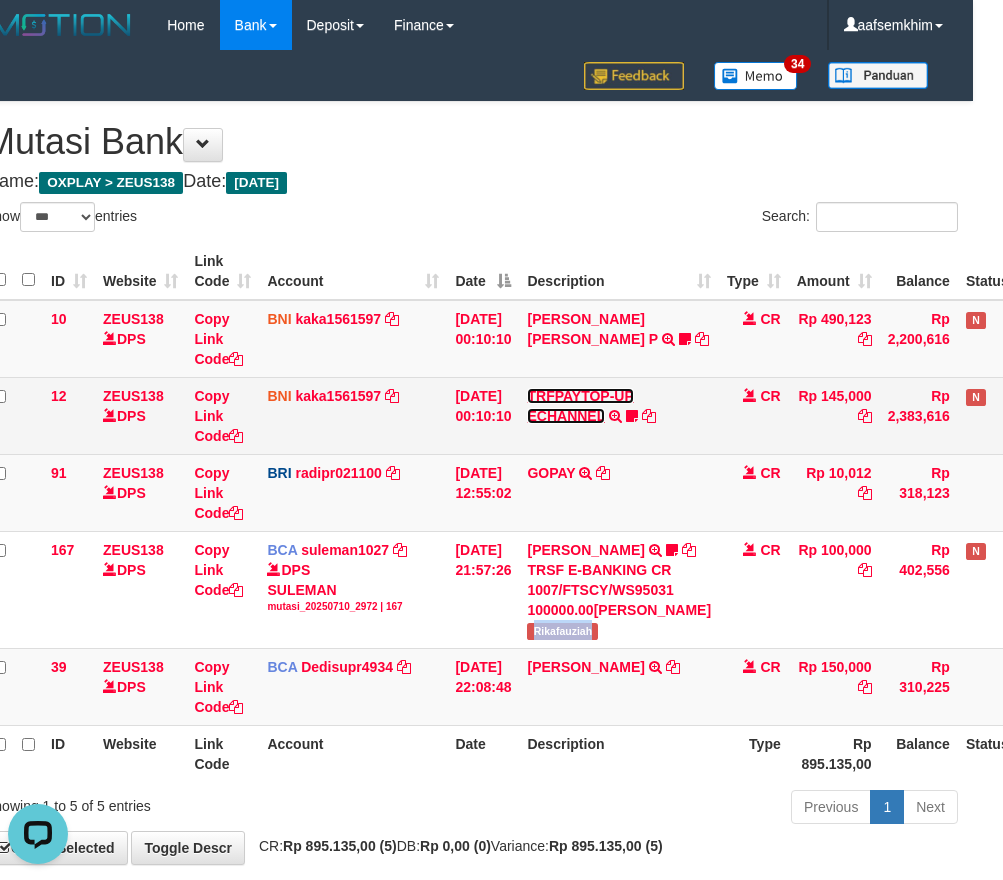 click on "TRFPAYTOP-UP ECHANNEL" at bounding box center (580, 406) 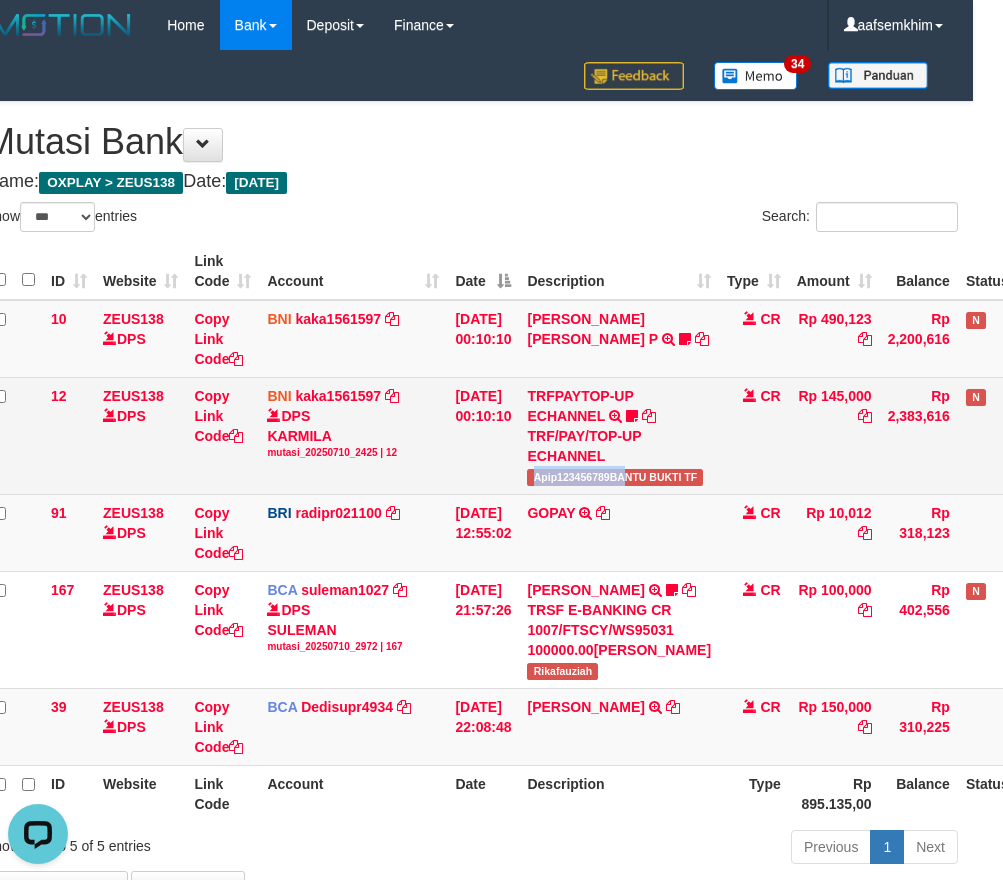 drag, startPoint x: 622, startPoint y: 476, endPoint x: 635, endPoint y: 472, distance: 13.601471 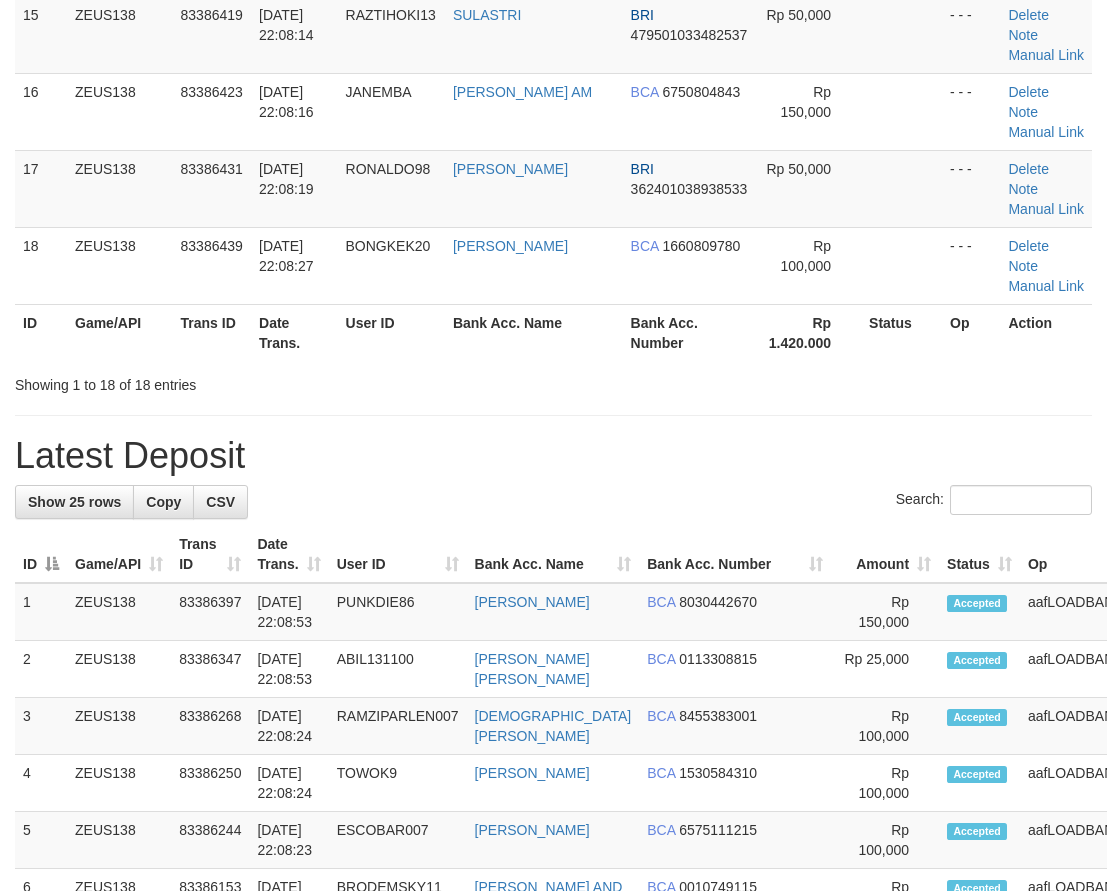 scroll, scrollTop: 1489, scrollLeft: 0, axis: vertical 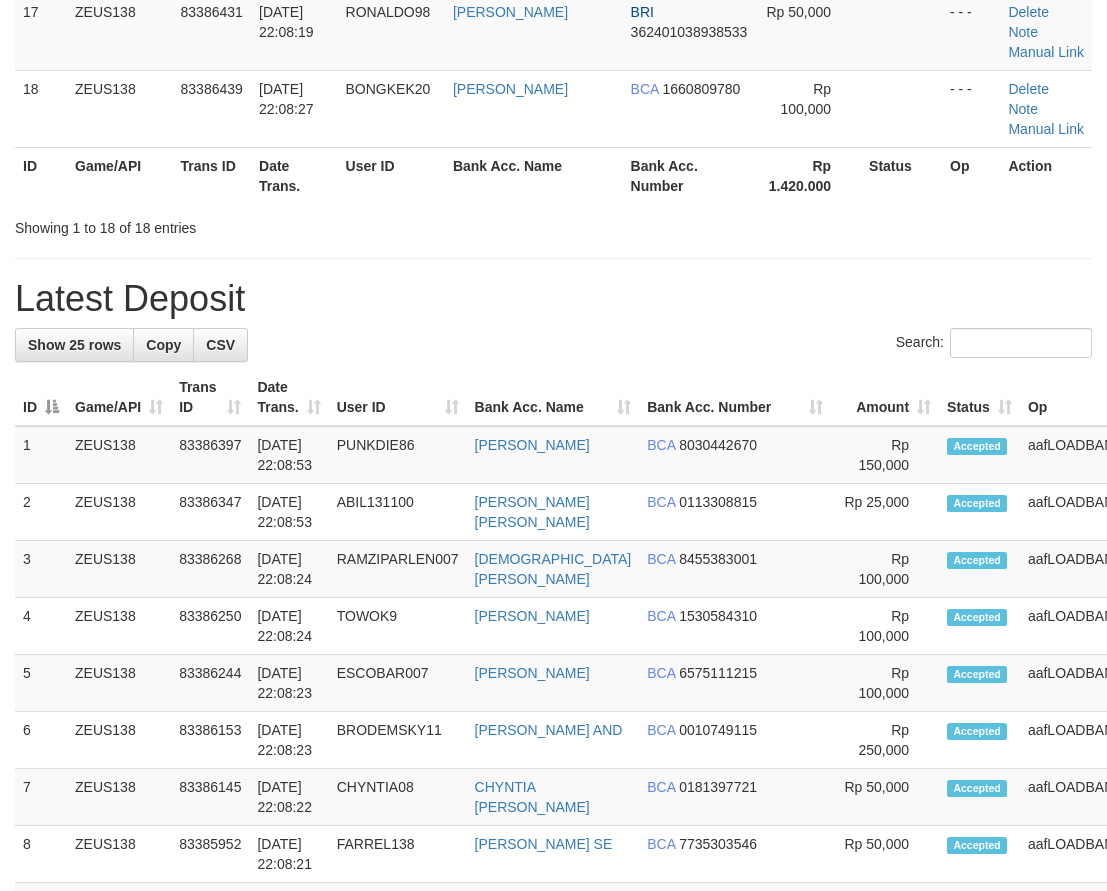 click on "Latest Deposit" at bounding box center (553, 299) 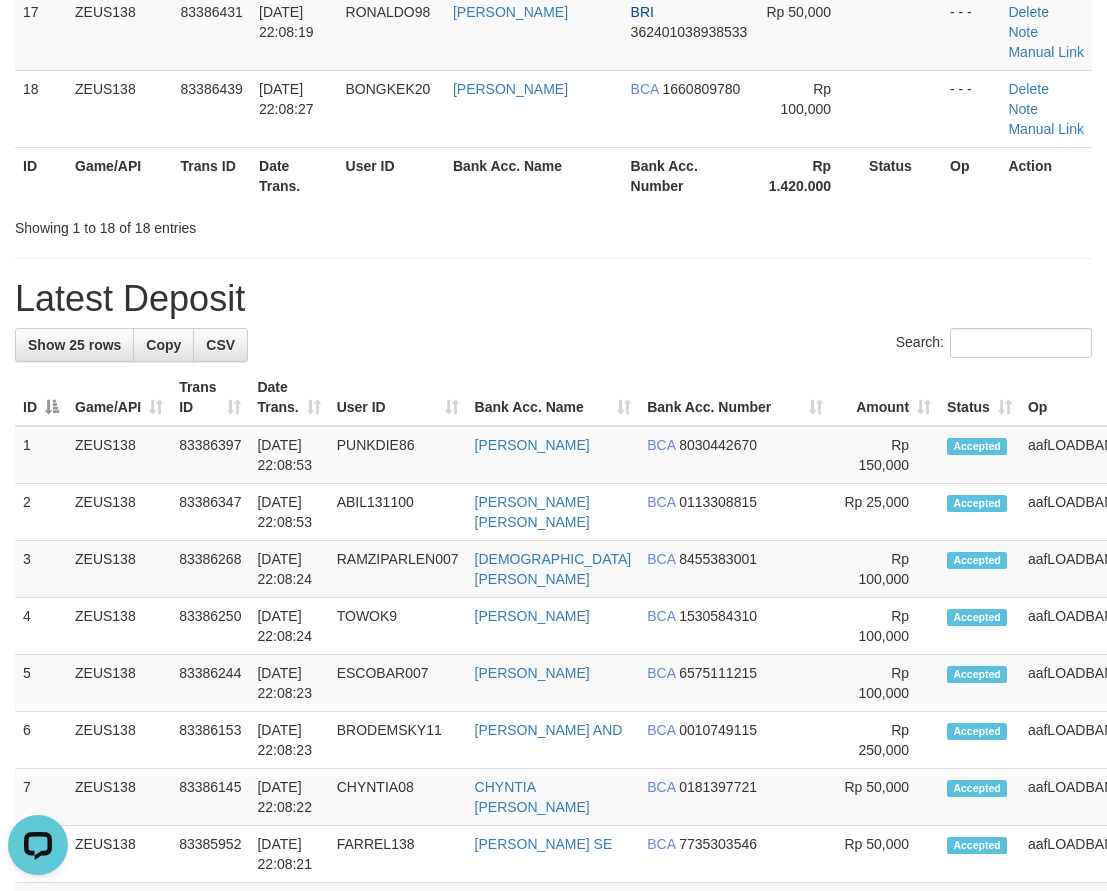 scroll, scrollTop: 0, scrollLeft: 0, axis: both 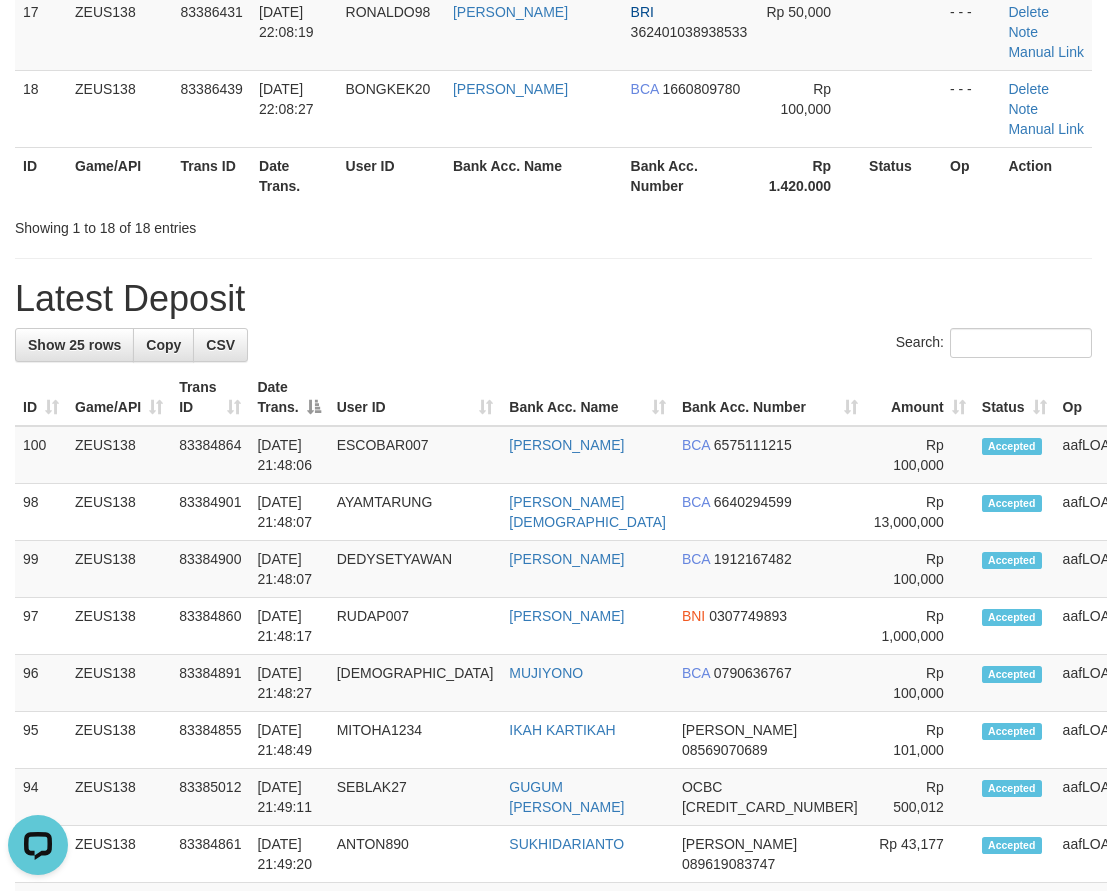 click on "Search:" at bounding box center [553, 345] 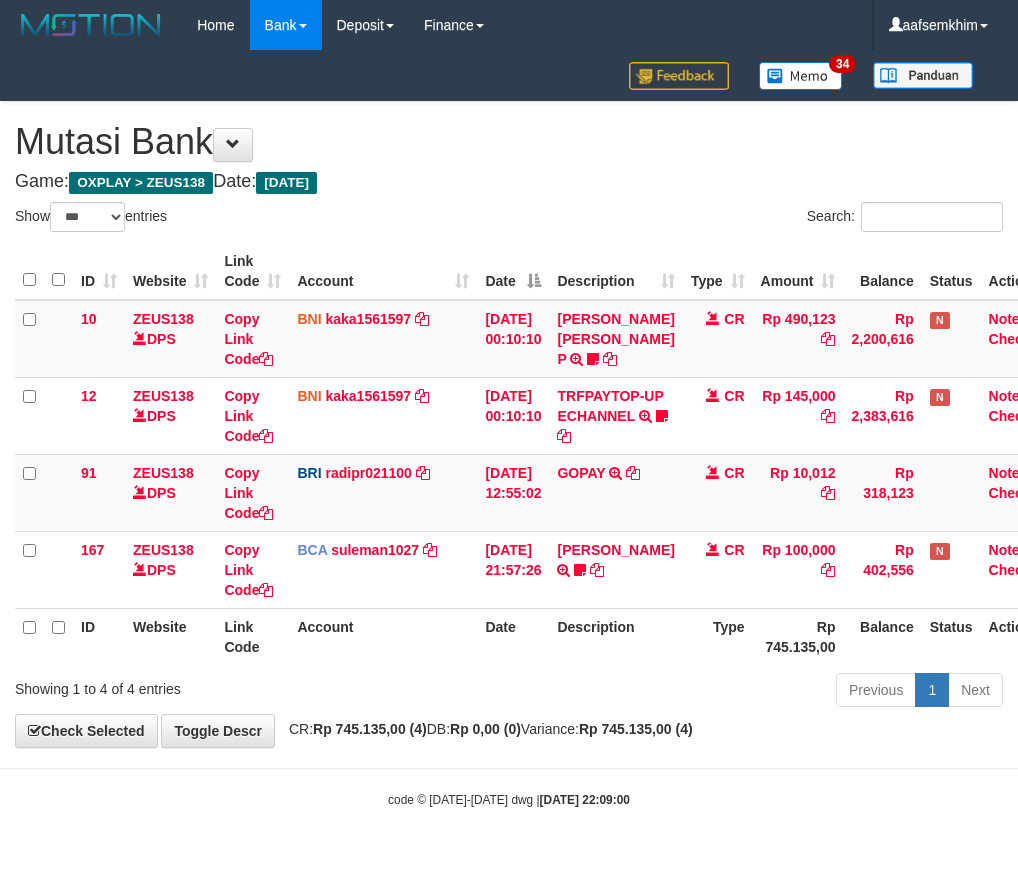 select on "***" 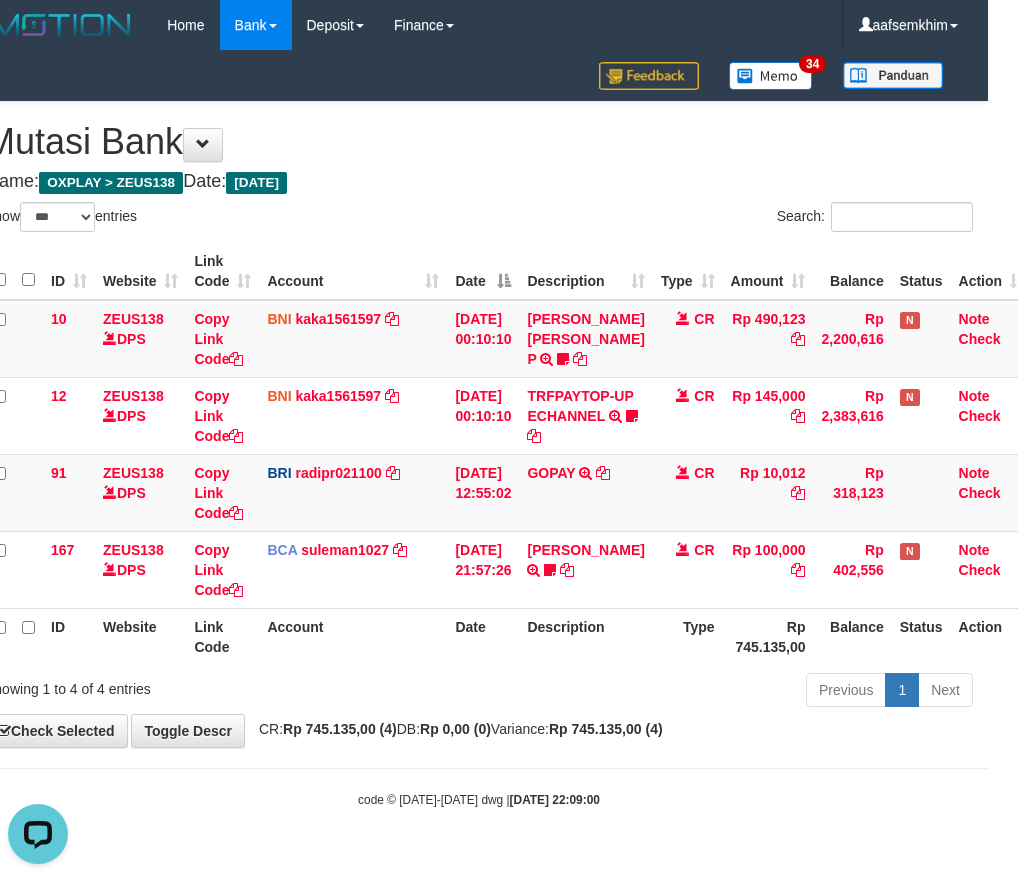 scroll, scrollTop: 0, scrollLeft: 0, axis: both 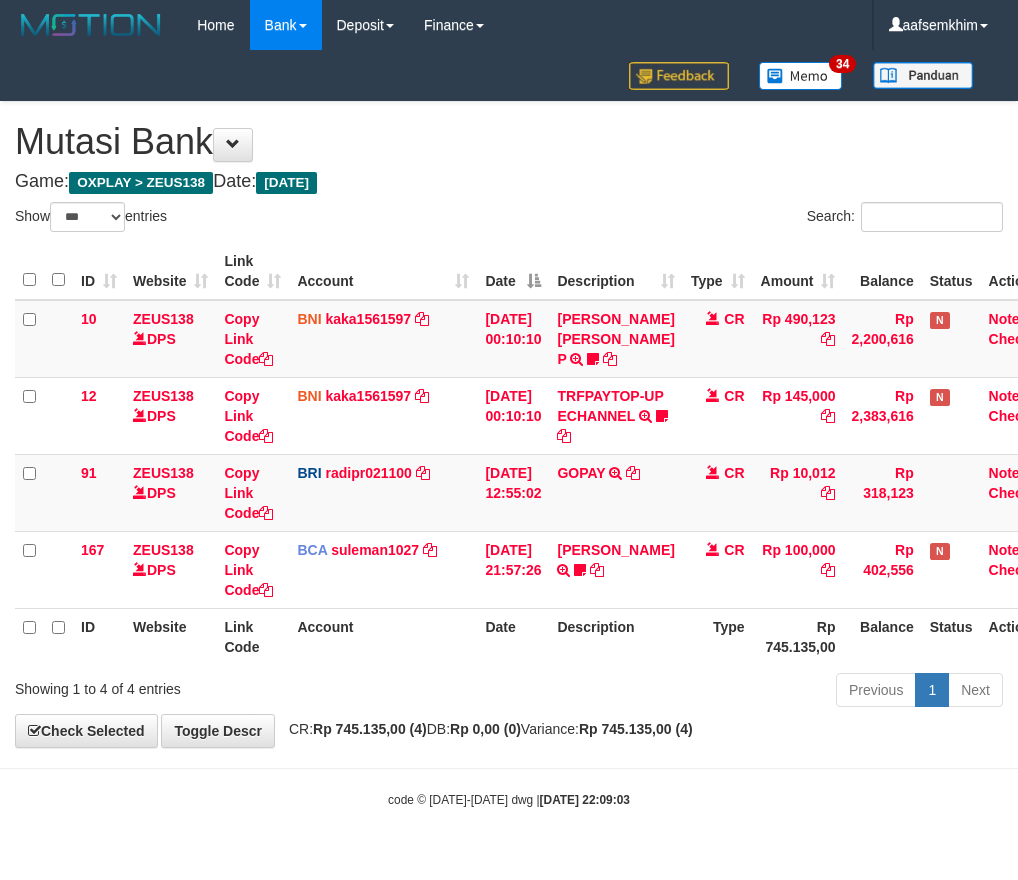 select on "***" 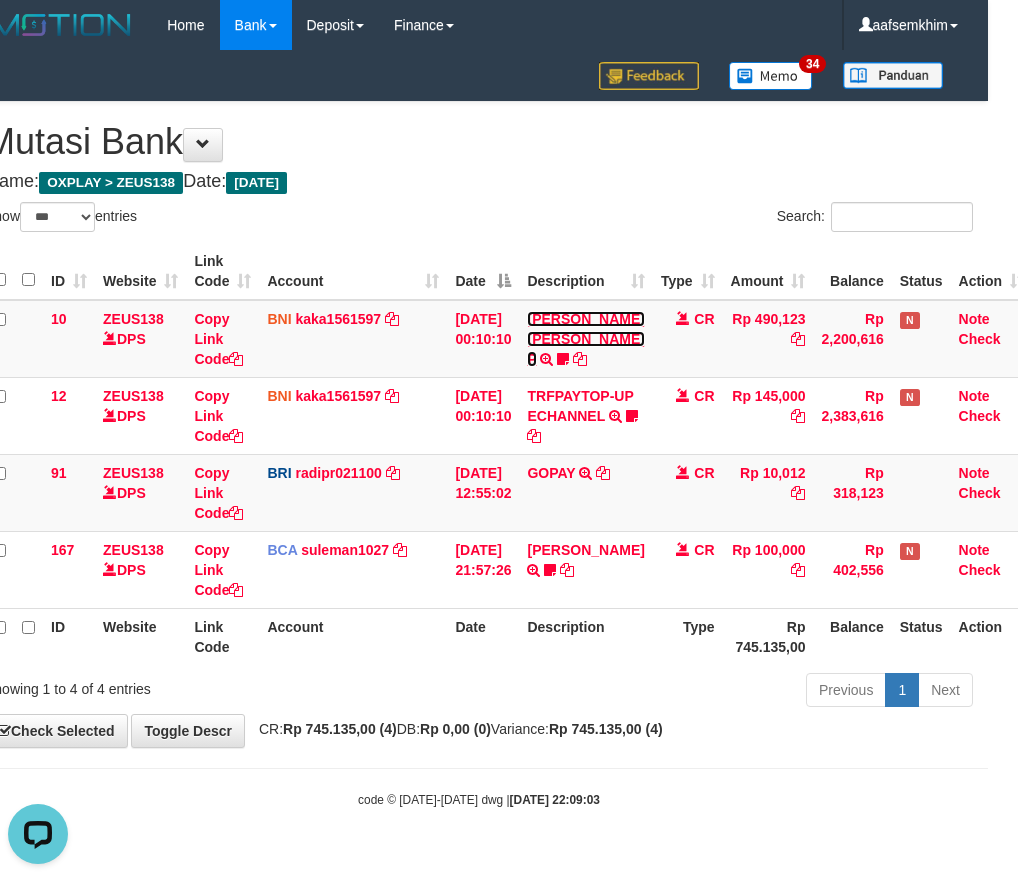 scroll, scrollTop: 0, scrollLeft: 0, axis: both 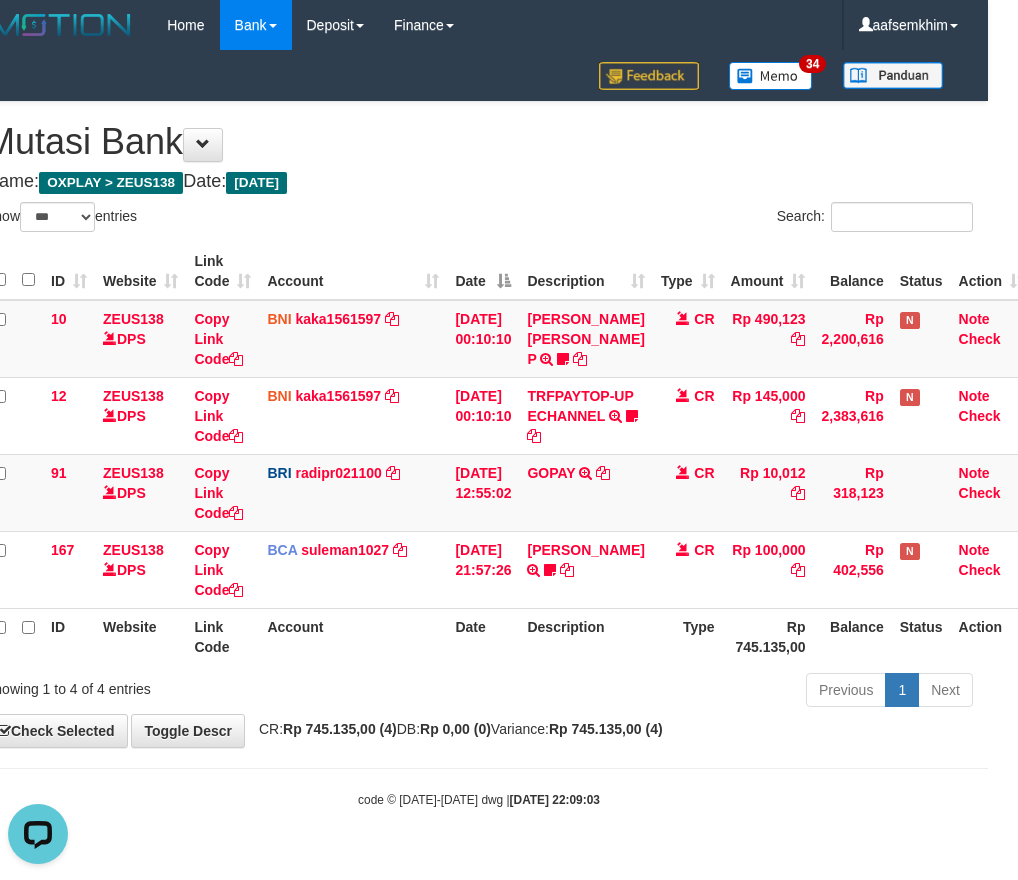 drag, startPoint x: 558, startPoint y: 217, endPoint x: 570, endPoint y: 221, distance: 12.649111 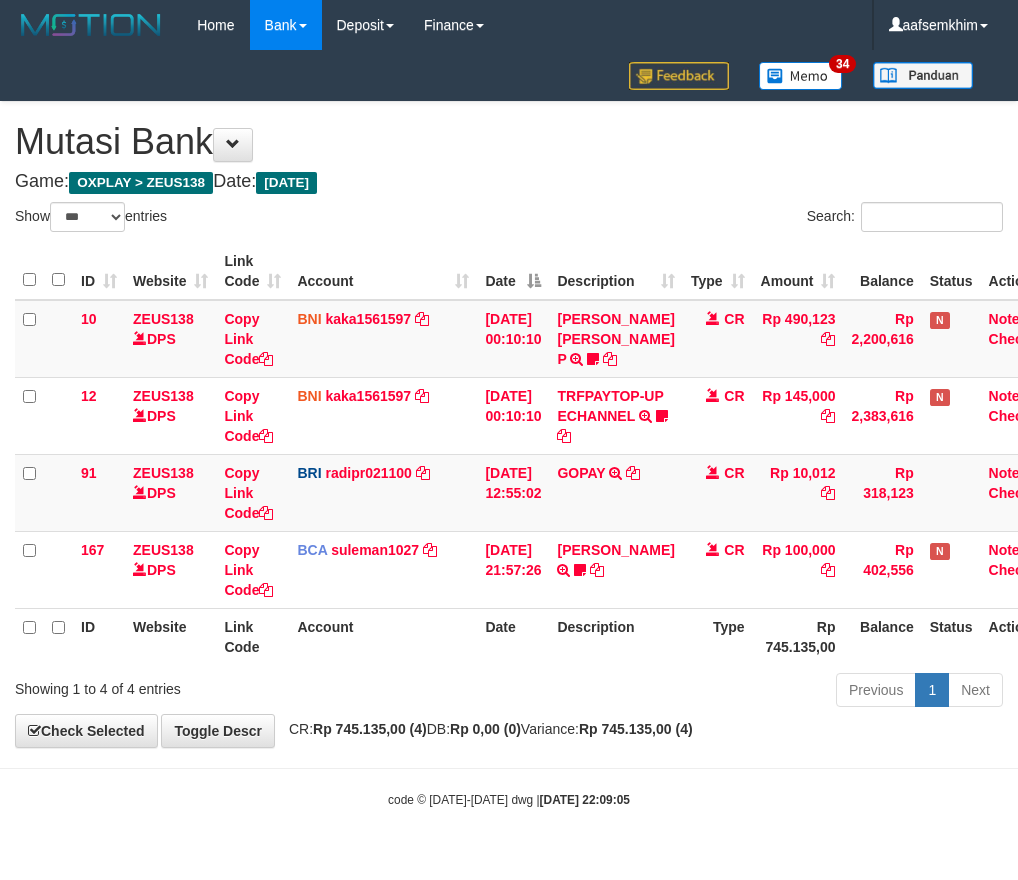 select on "***" 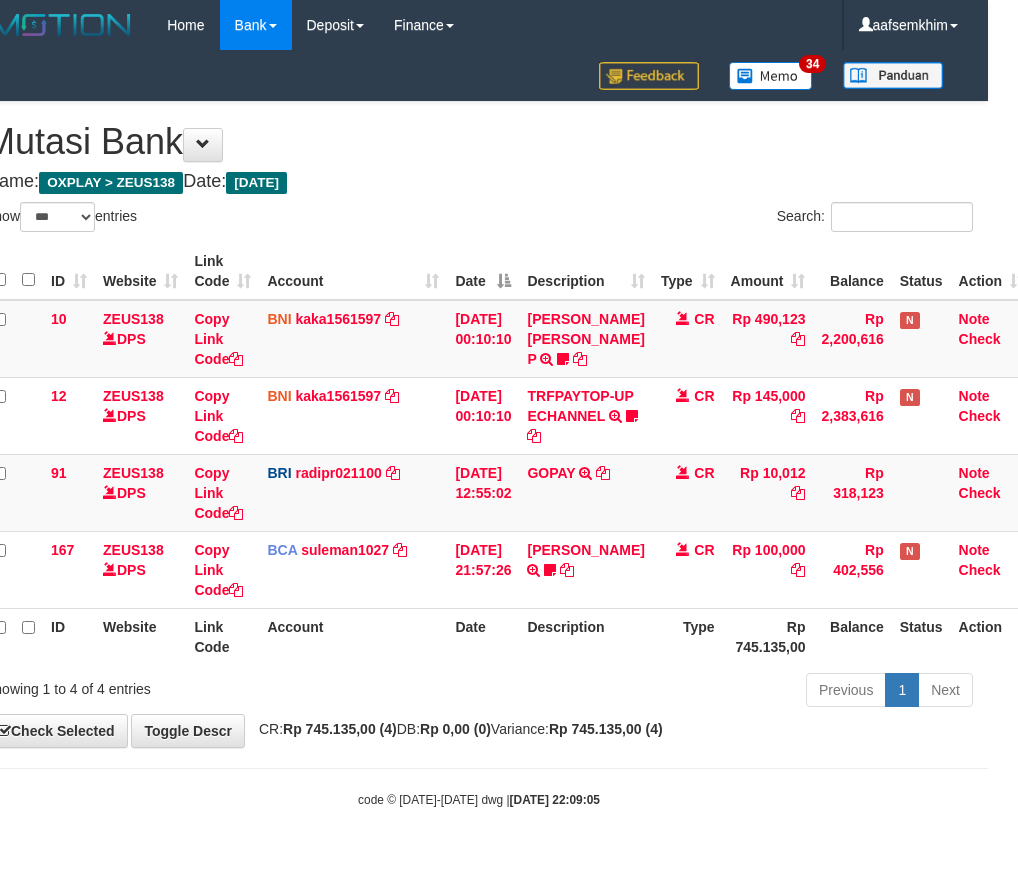 drag, startPoint x: 606, startPoint y: 250, endPoint x: 744, endPoint y: 241, distance: 138.29317 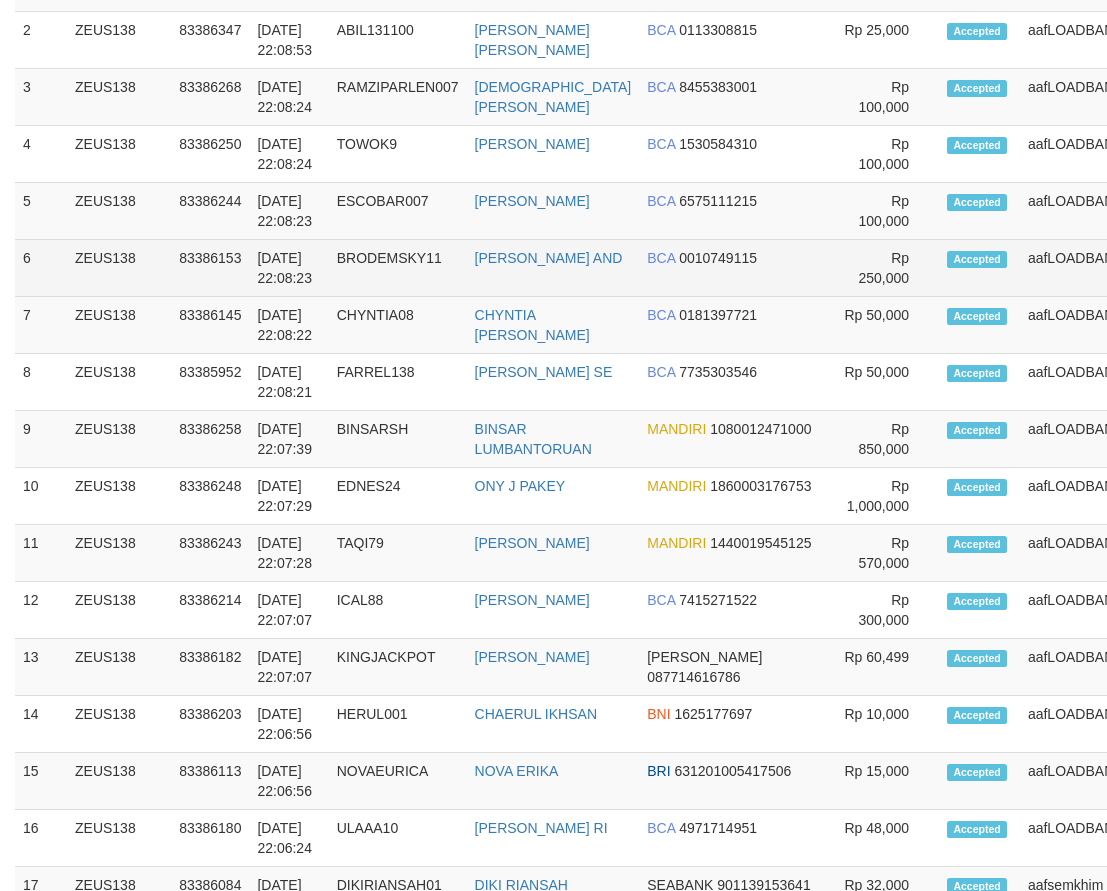 click on "BRODEMSKY11" at bounding box center (398, 268) 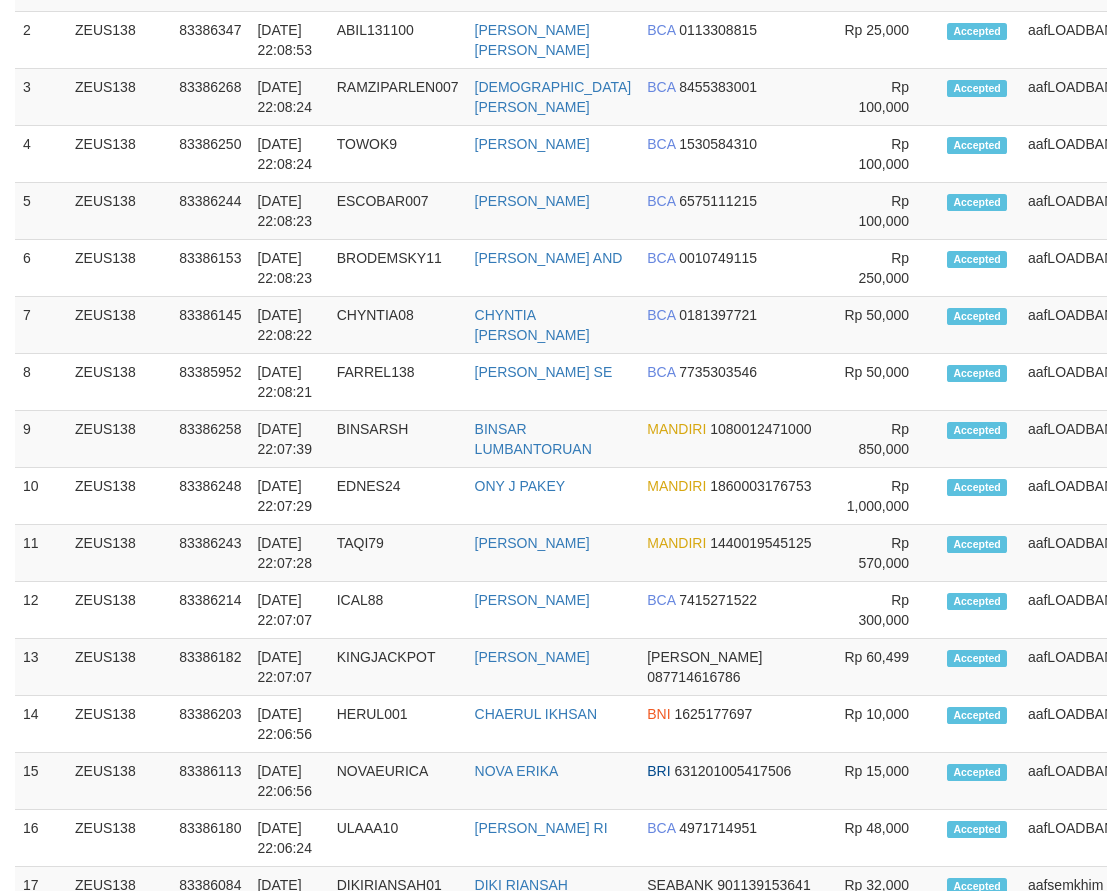 scroll, scrollTop: 1489, scrollLeft: 0, axis: vertical 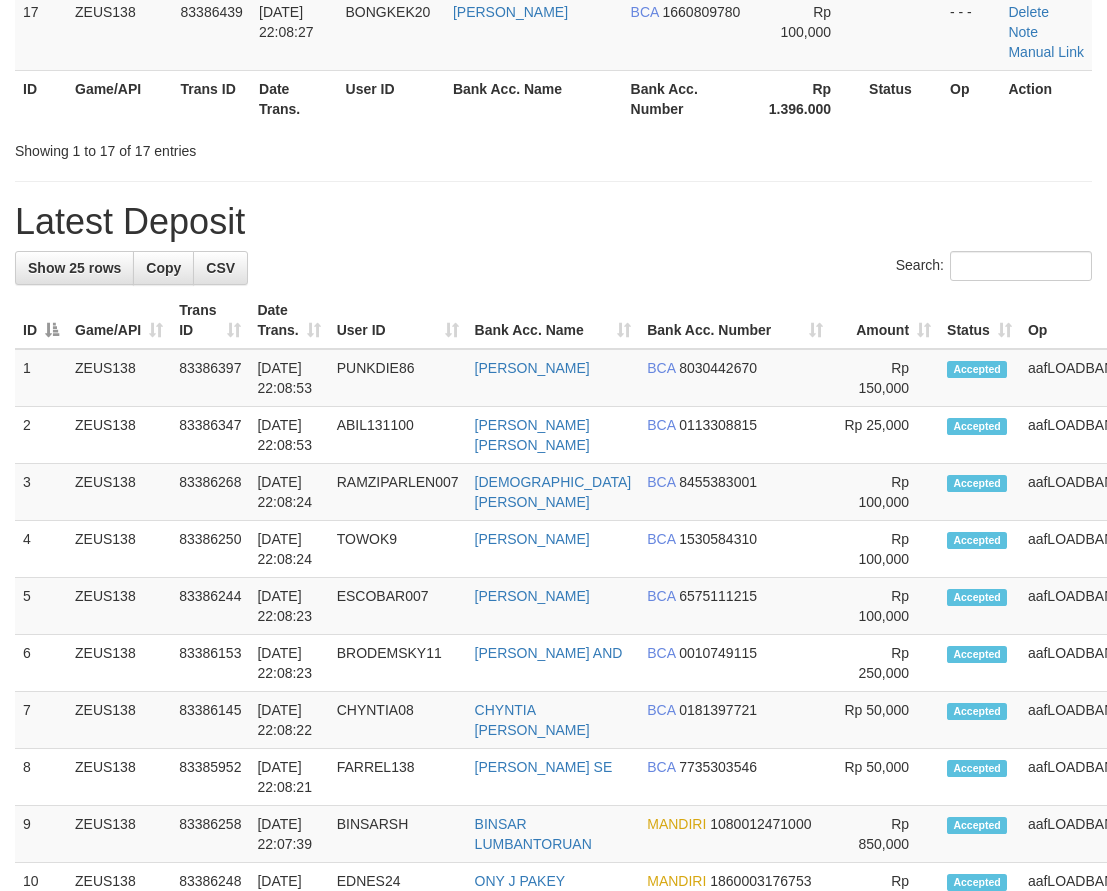 click on "Date Trans." at bounding box center (288, 320) 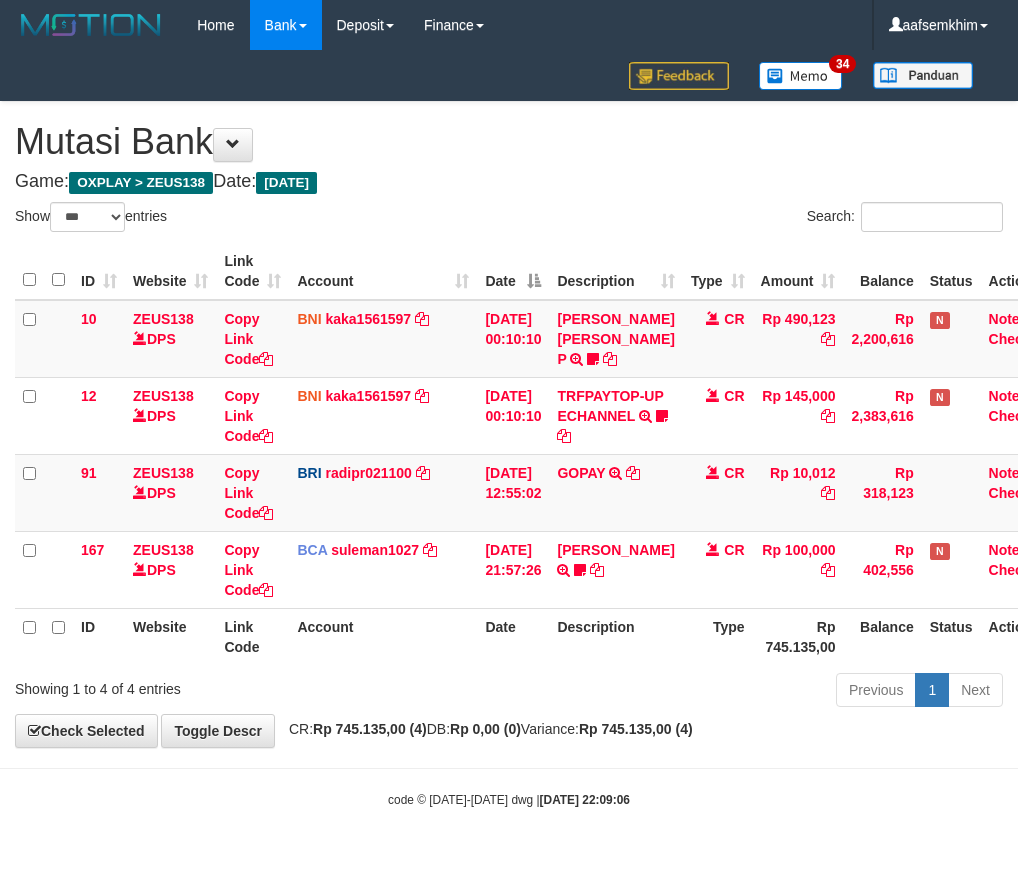 select on "***" 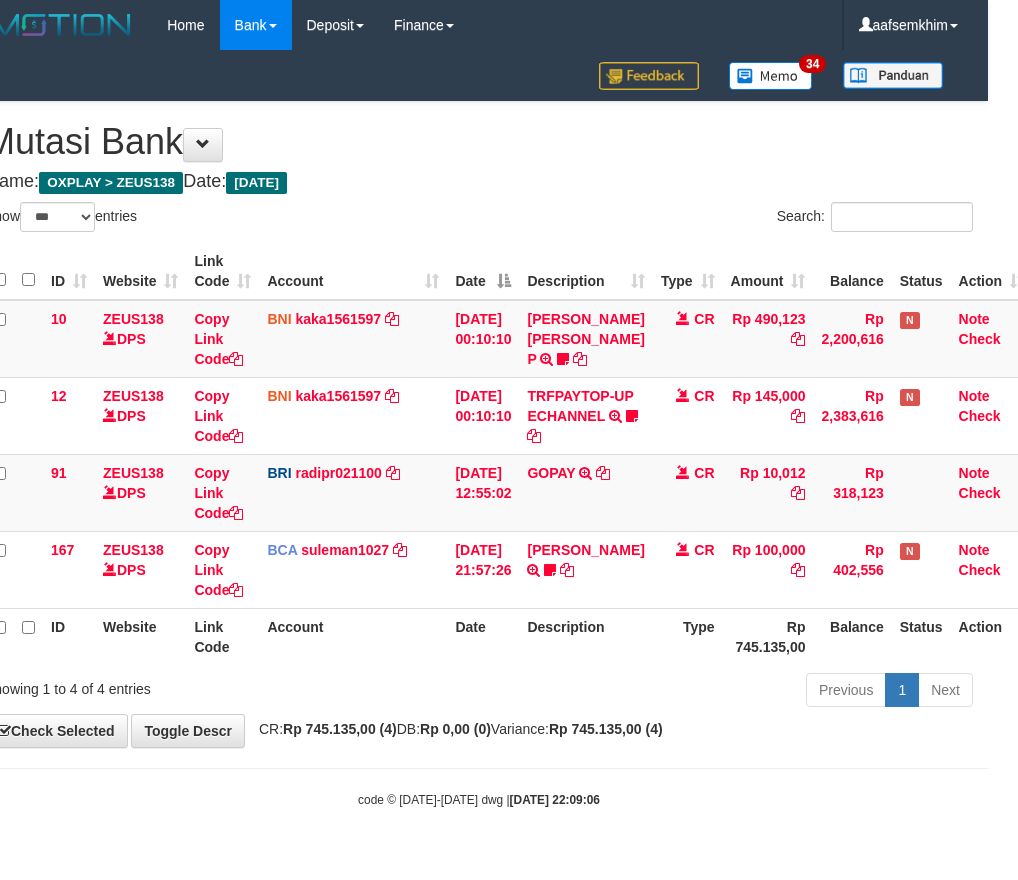click on "Description" at bounding box center [585, 271] 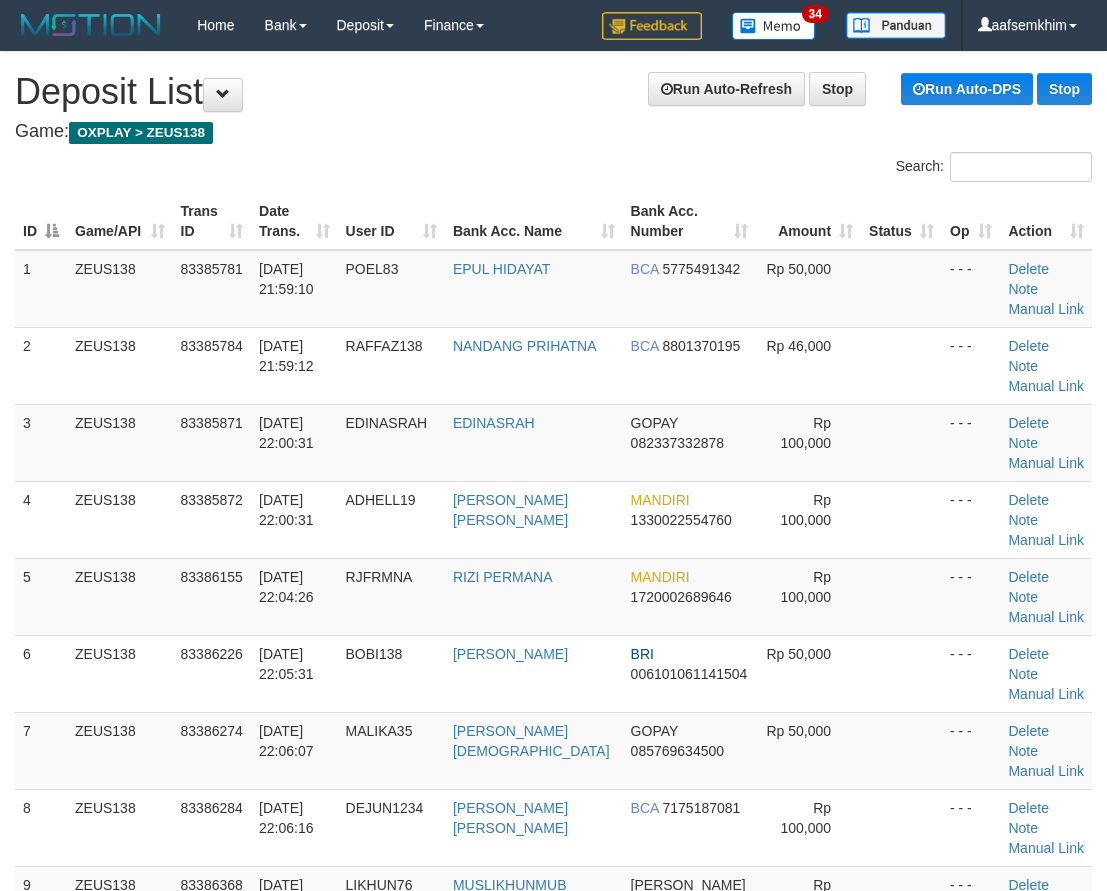 scroll, scrollTop: 1884, scrollLeft: 0, axis: vertical 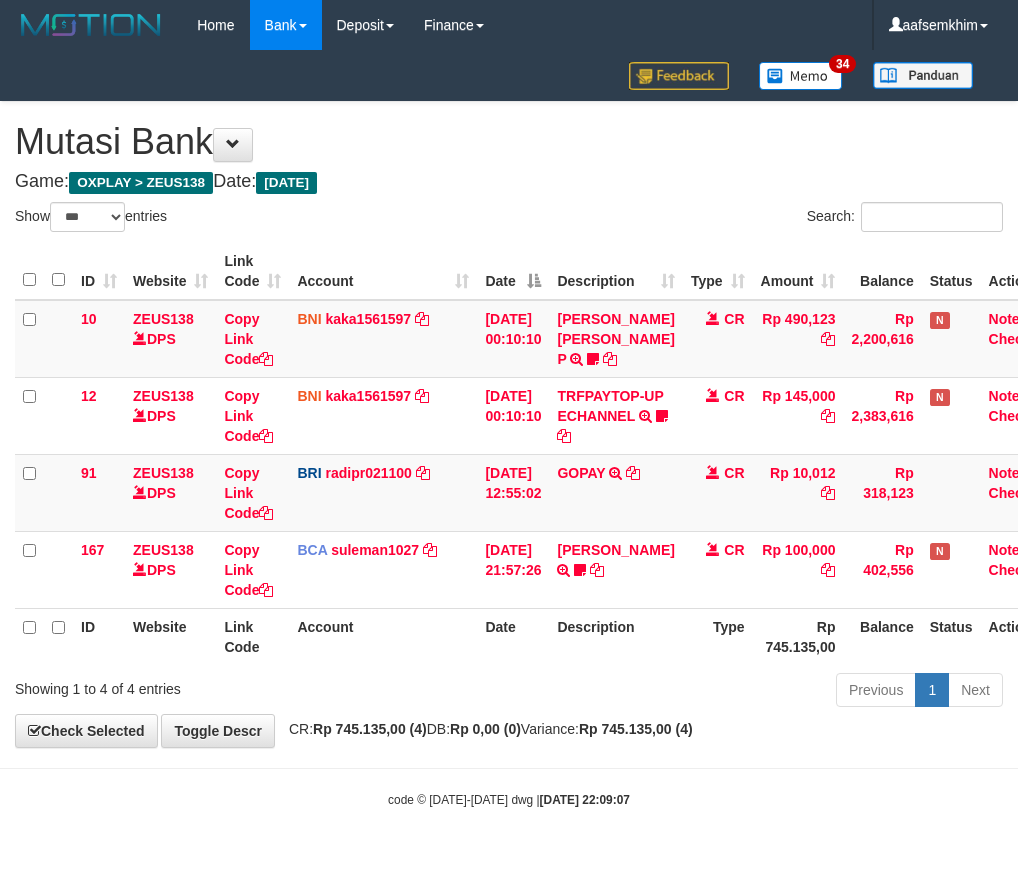 select on "***" 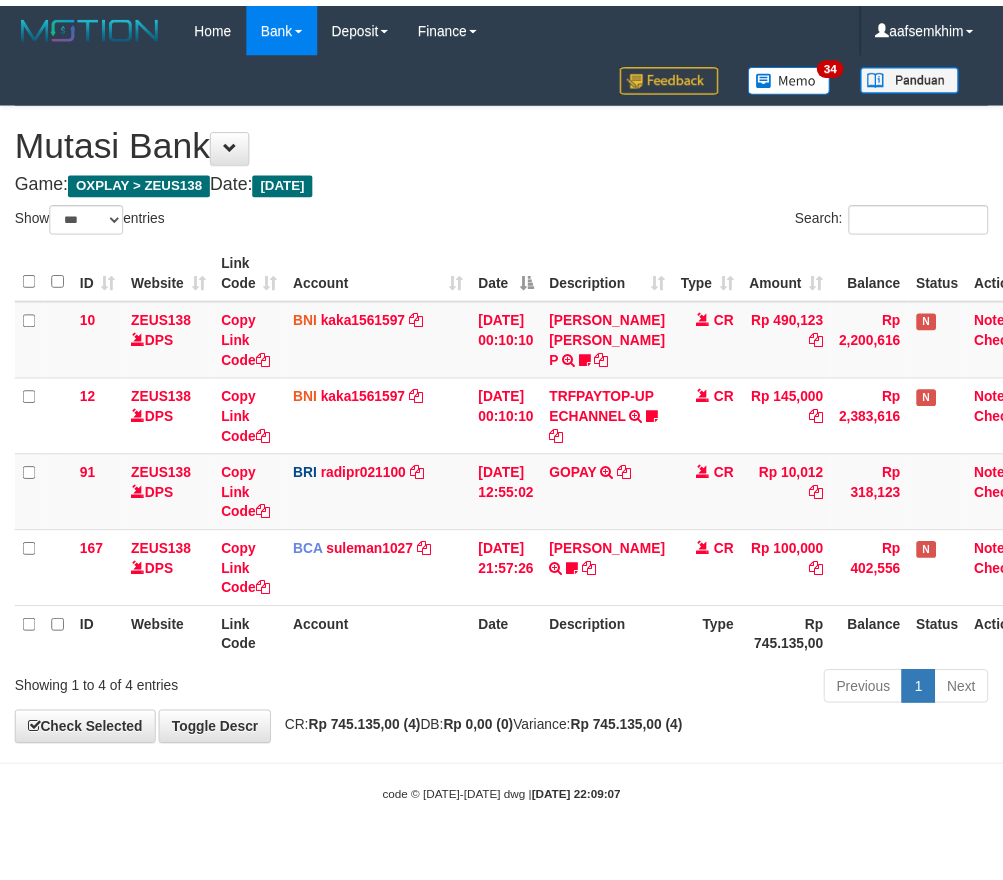 scroll, scrollTop: 0, scrollLeft: 30, axis: horizontal 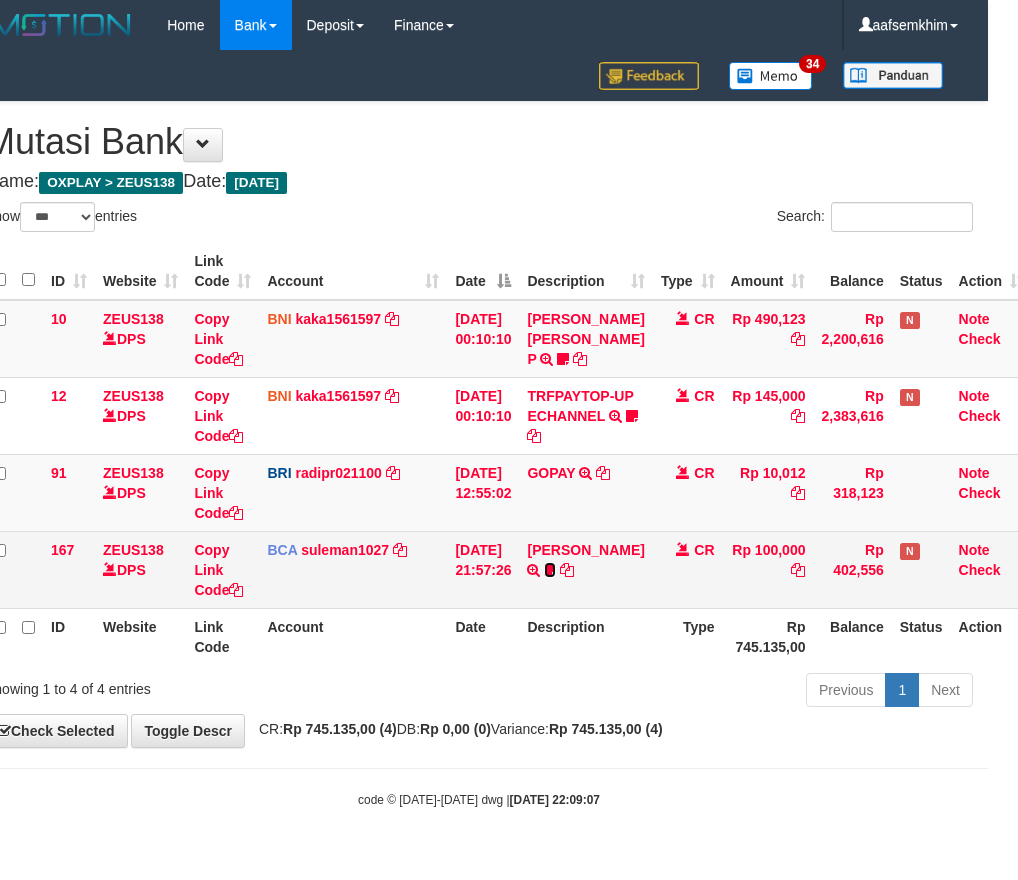 click at bounding box center [550, 570] 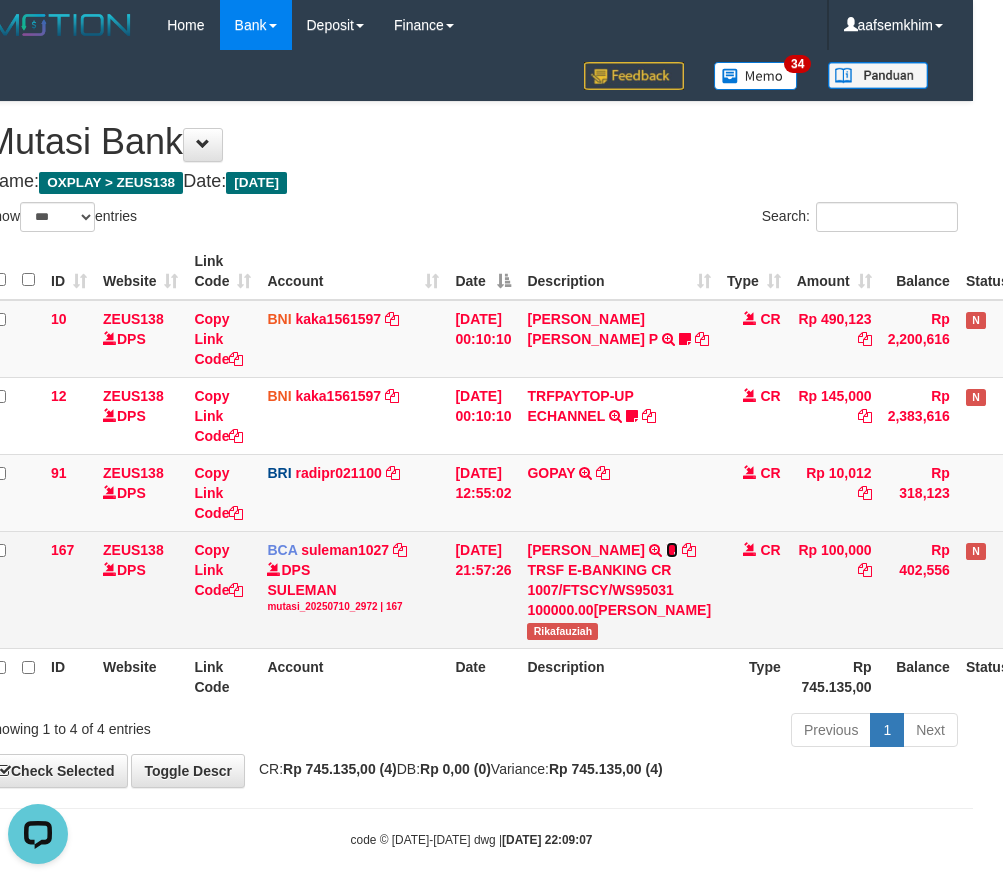scroll, scrollTop: 0, scrollLeft: 0, axis: both 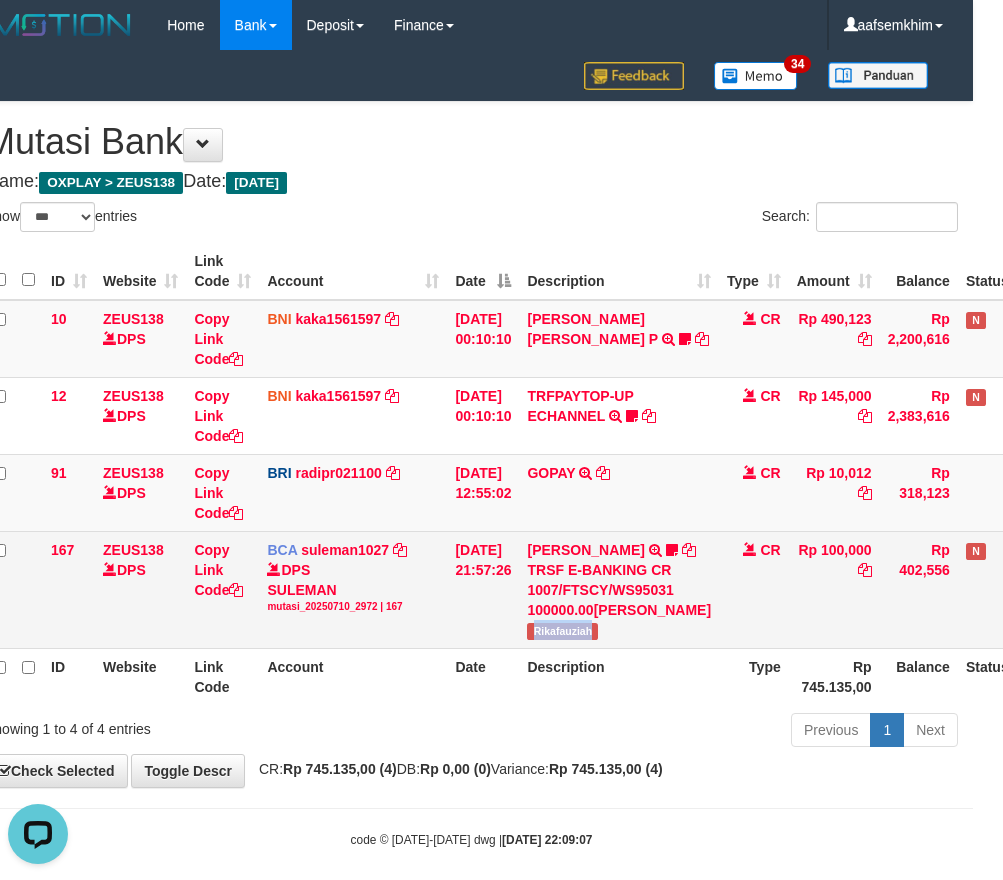 drag, startPoint x: 570, startPoint y: 677, endPoint x: 628, endPoint y: 681, distance: 58.137768 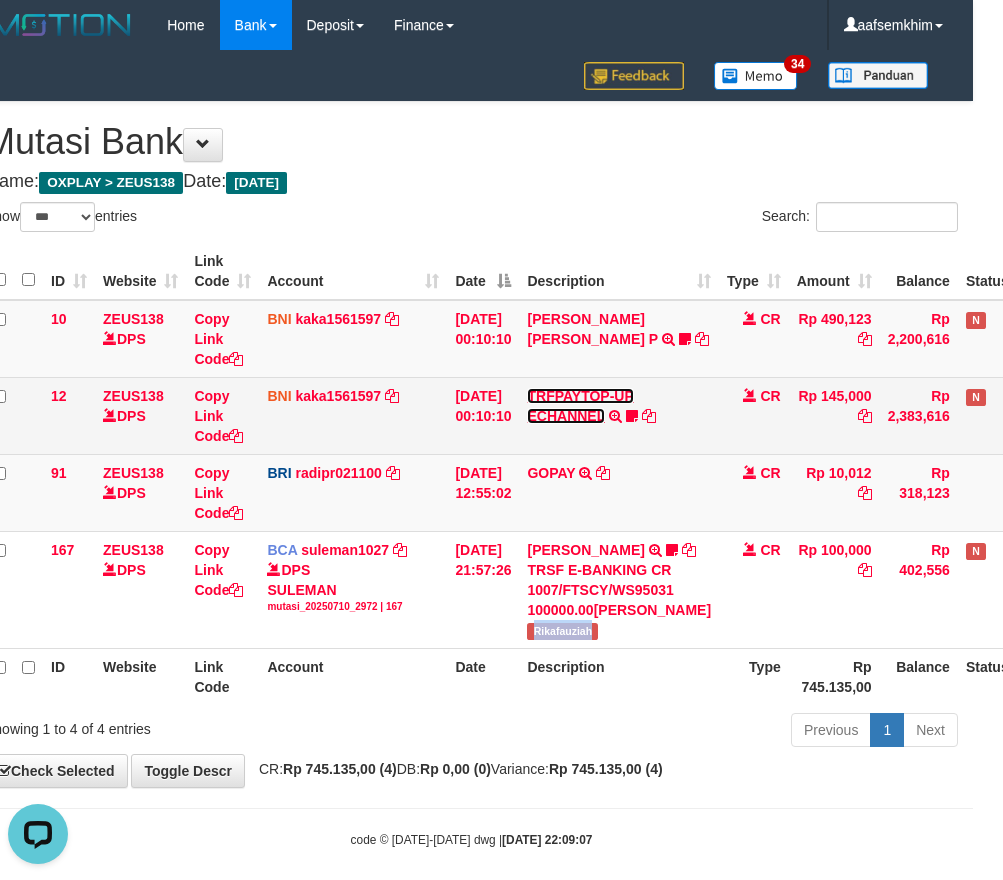 click on "TRFPAYTOP-UP ECHANNEL" at bounding box center [580, 406] 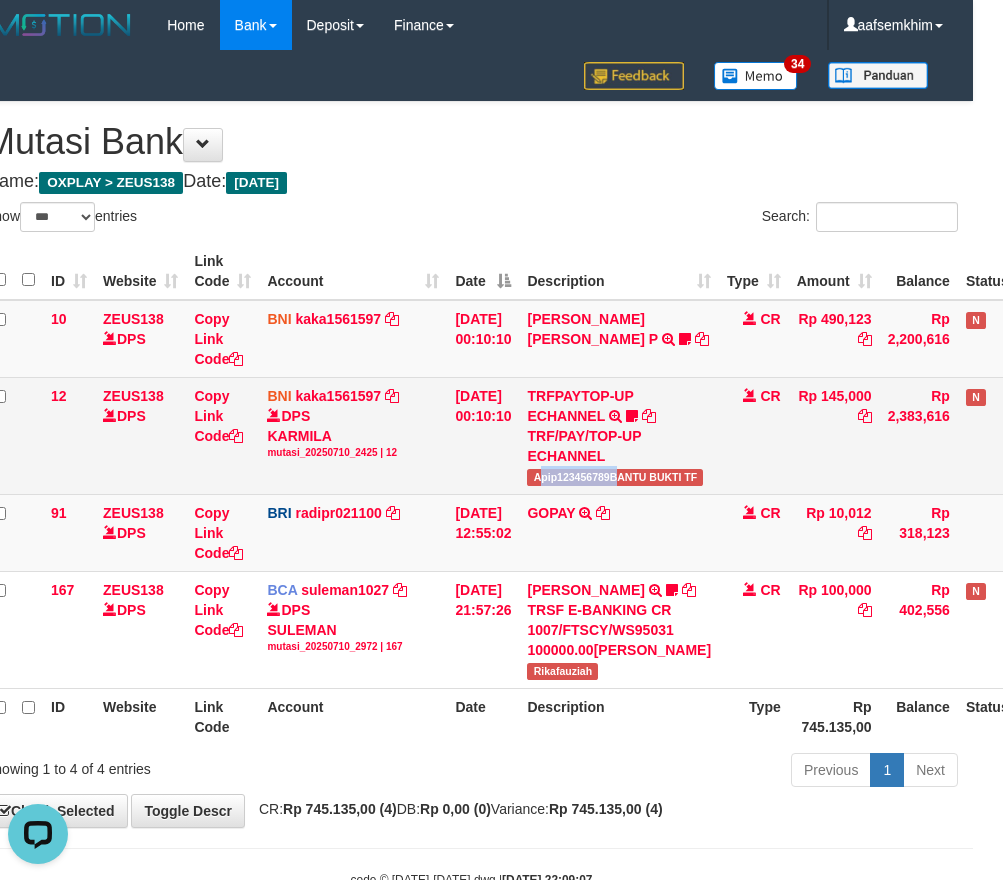 click on "Apip123456789BANTU BUKTI TF" at bounding box center (615, 477) 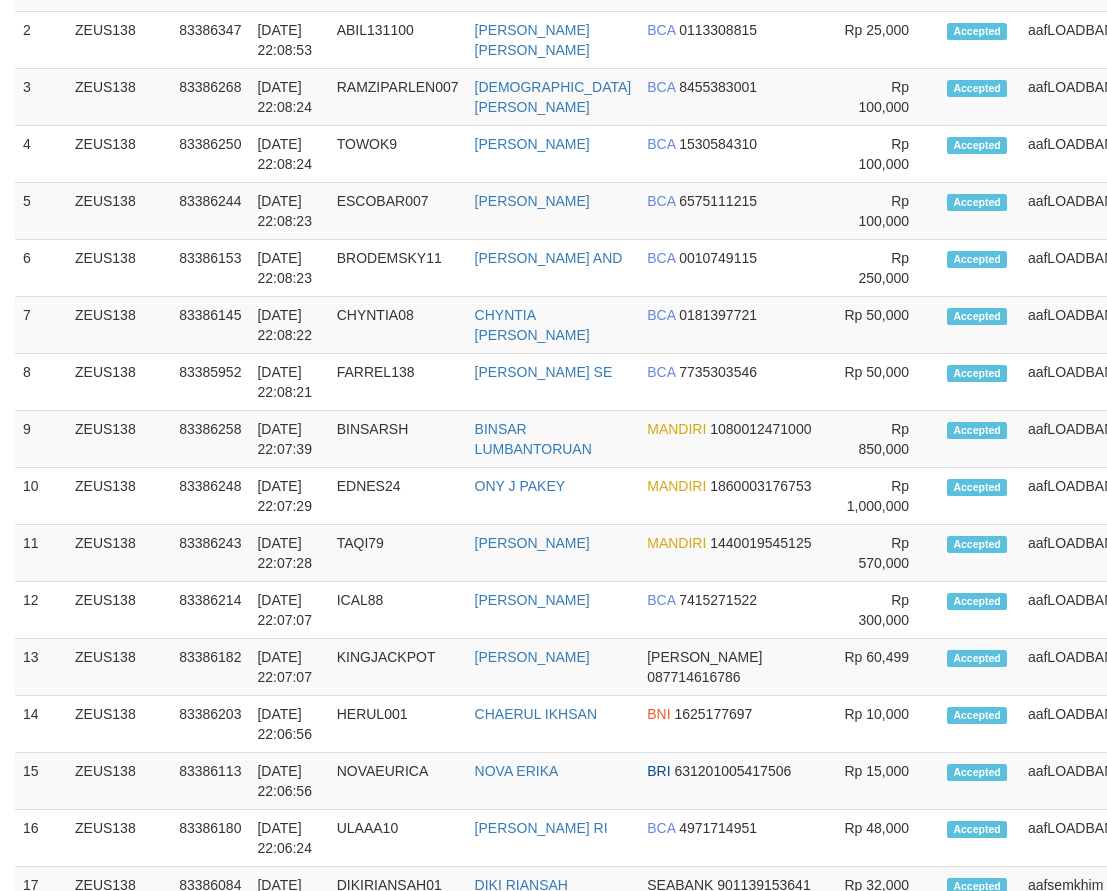 scroll, scrollTop: 1489, scrollLeft: 0, axis: vertical 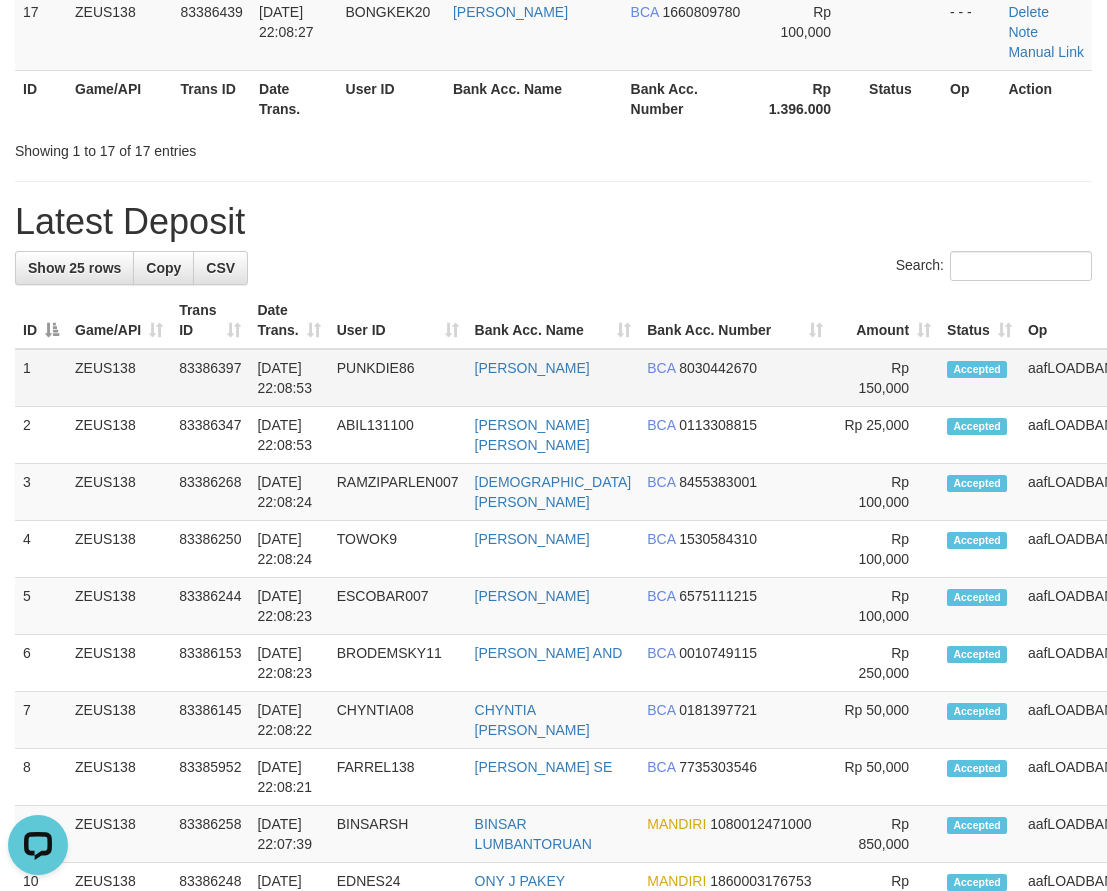 drag, startPoint x: 437, startPoint y: 383, endPoint x: 481, endPoint y: 388, distance: 44.28318 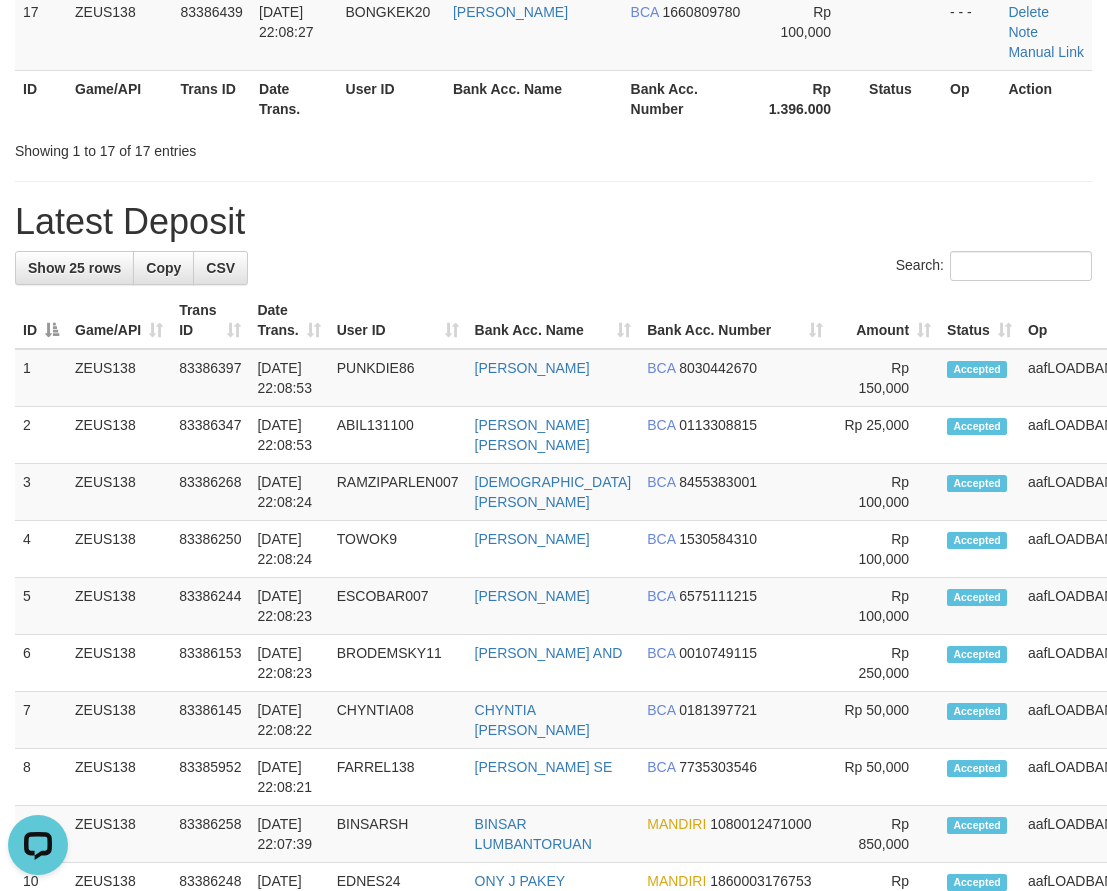 drag, startPoint x: 596, startPoint y: 321, endPoint x: 510, endPoint y: 315, distance: 86.209045 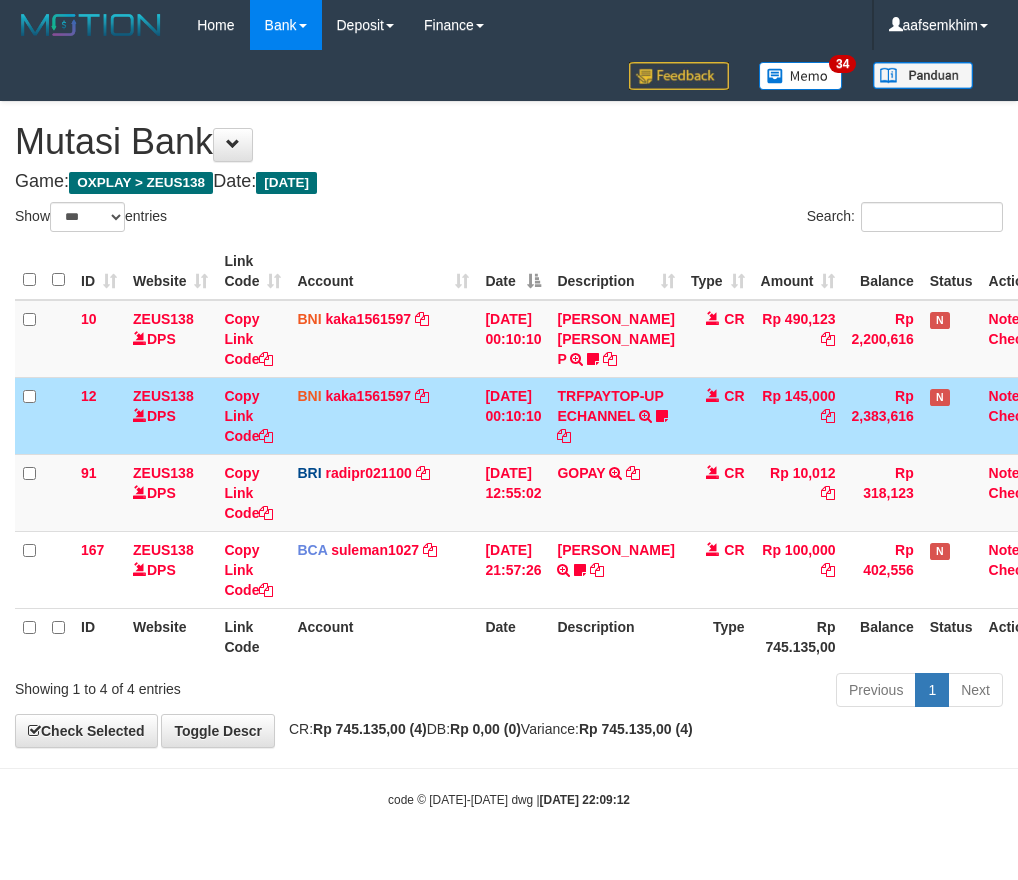select on "***" 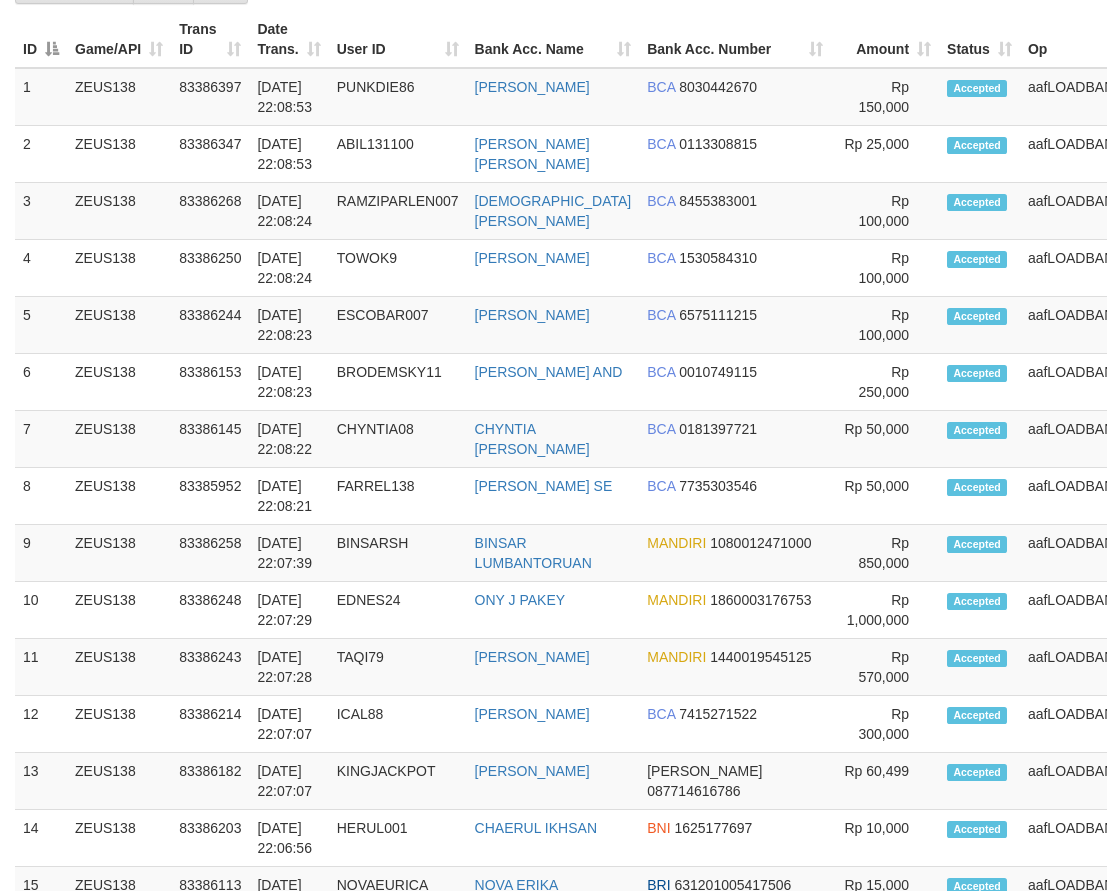 scroll, scrollTop: 1489, scrollLeft: 0, axis: vertical 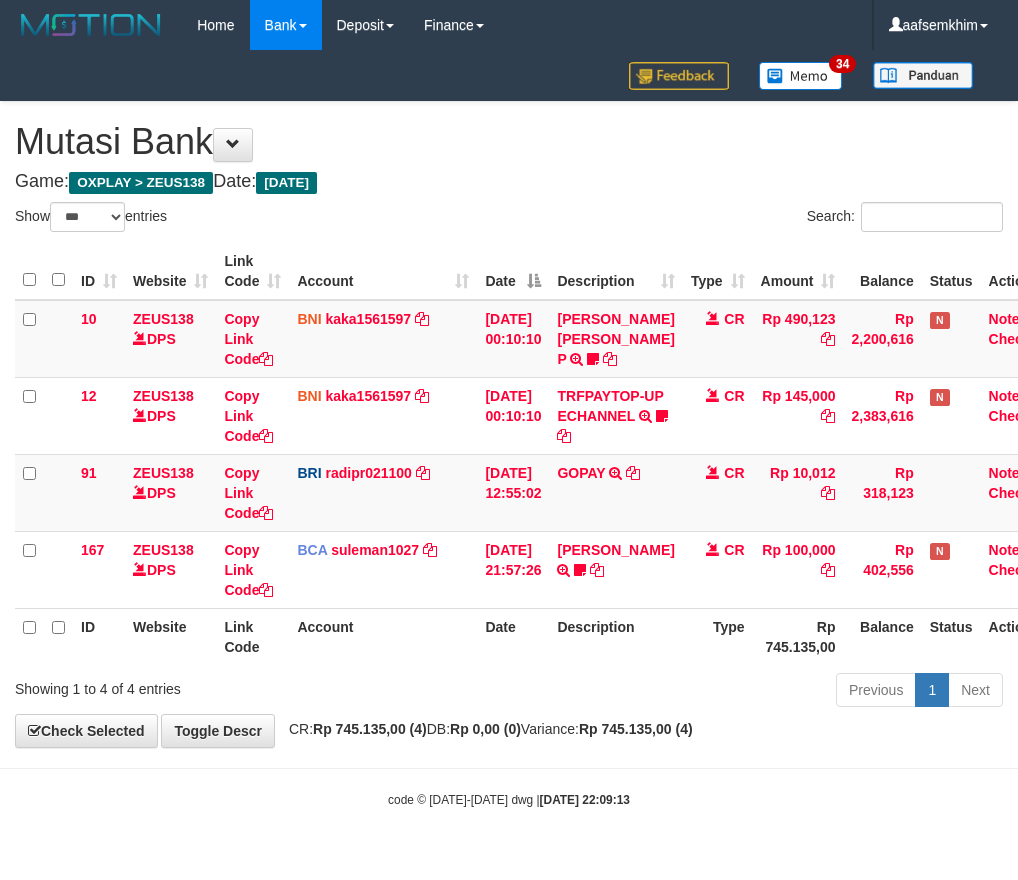 select on "***" 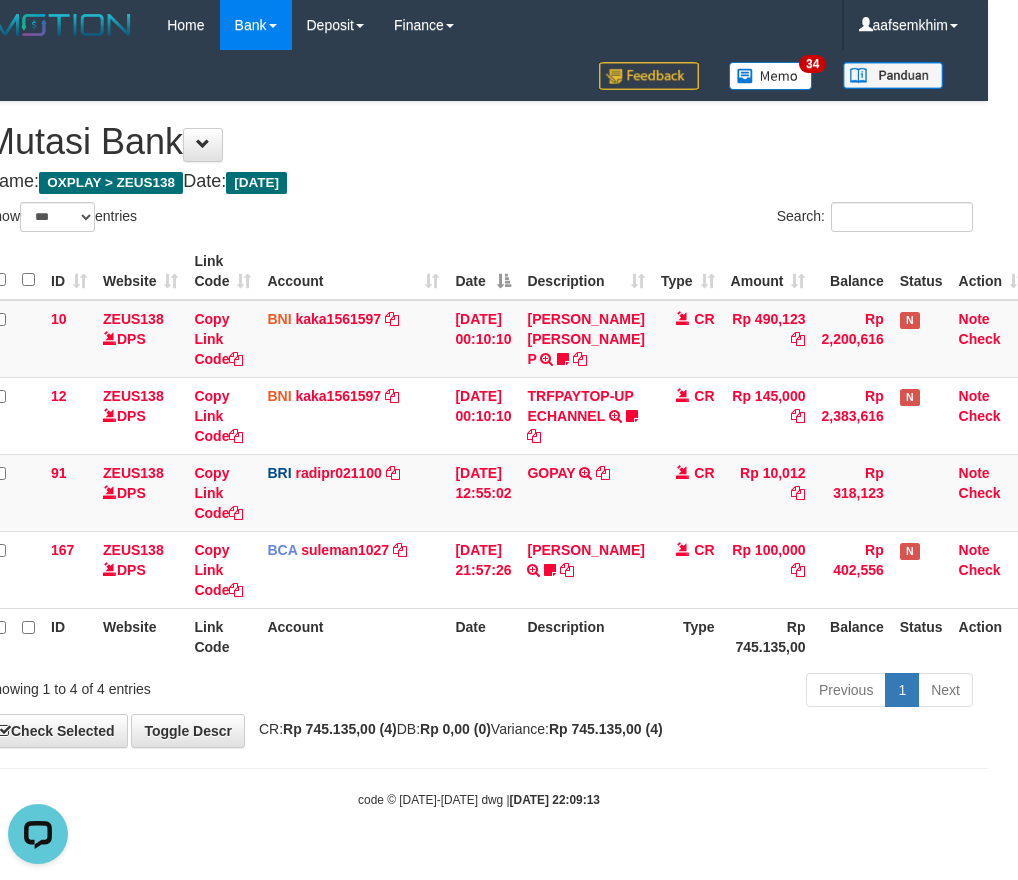 scroll, scrollTop: 0, scrollLeft: 0, axis: both 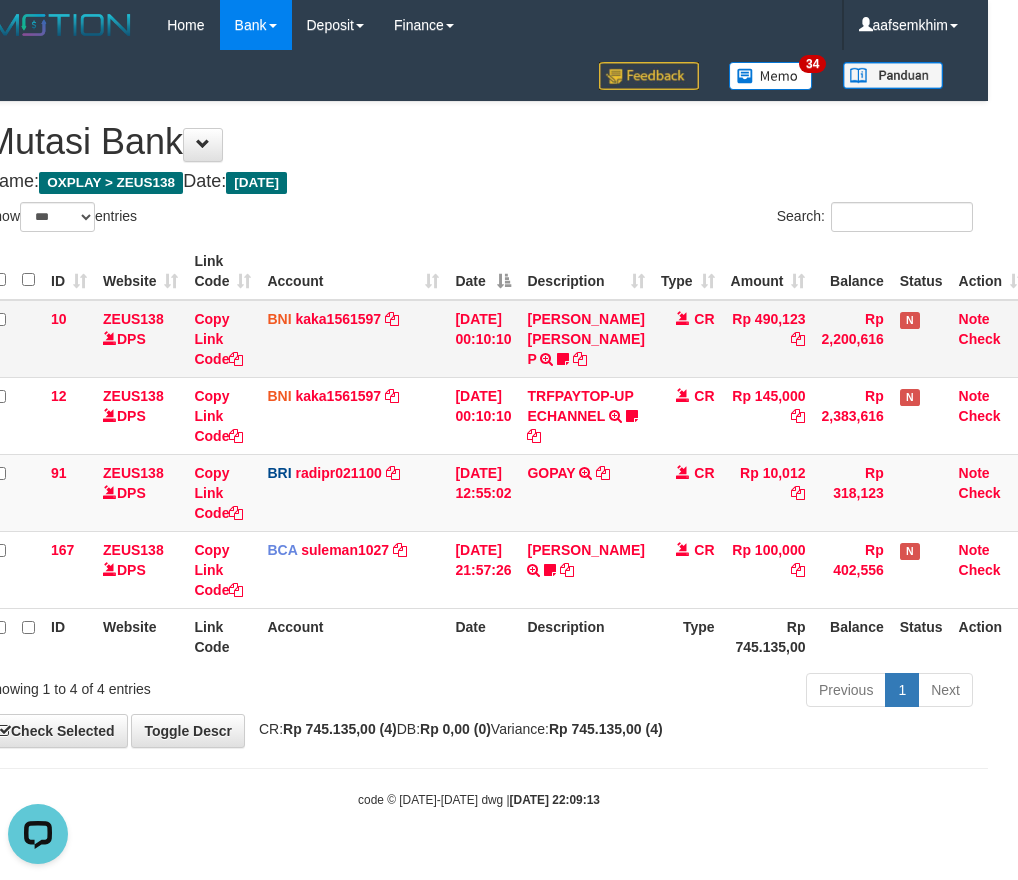 click on "CR" at bounding box center [688, 339] 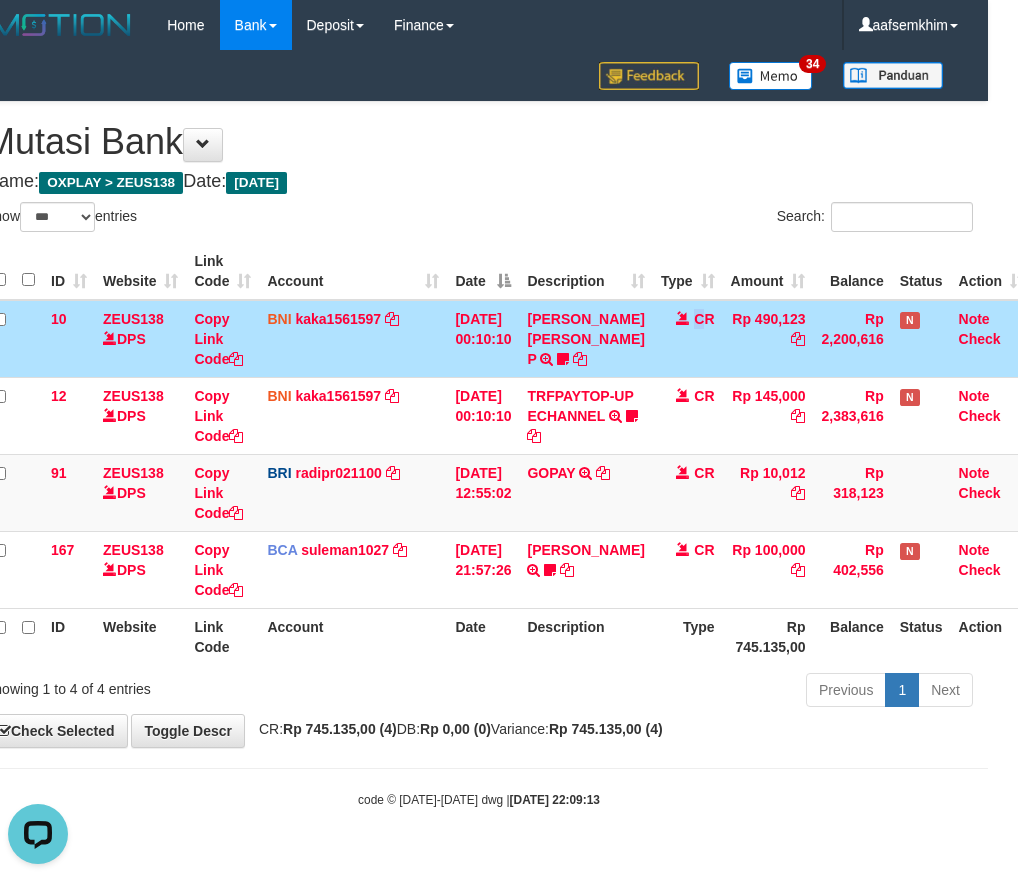 click on "CR" at bounding box center (688, 339) 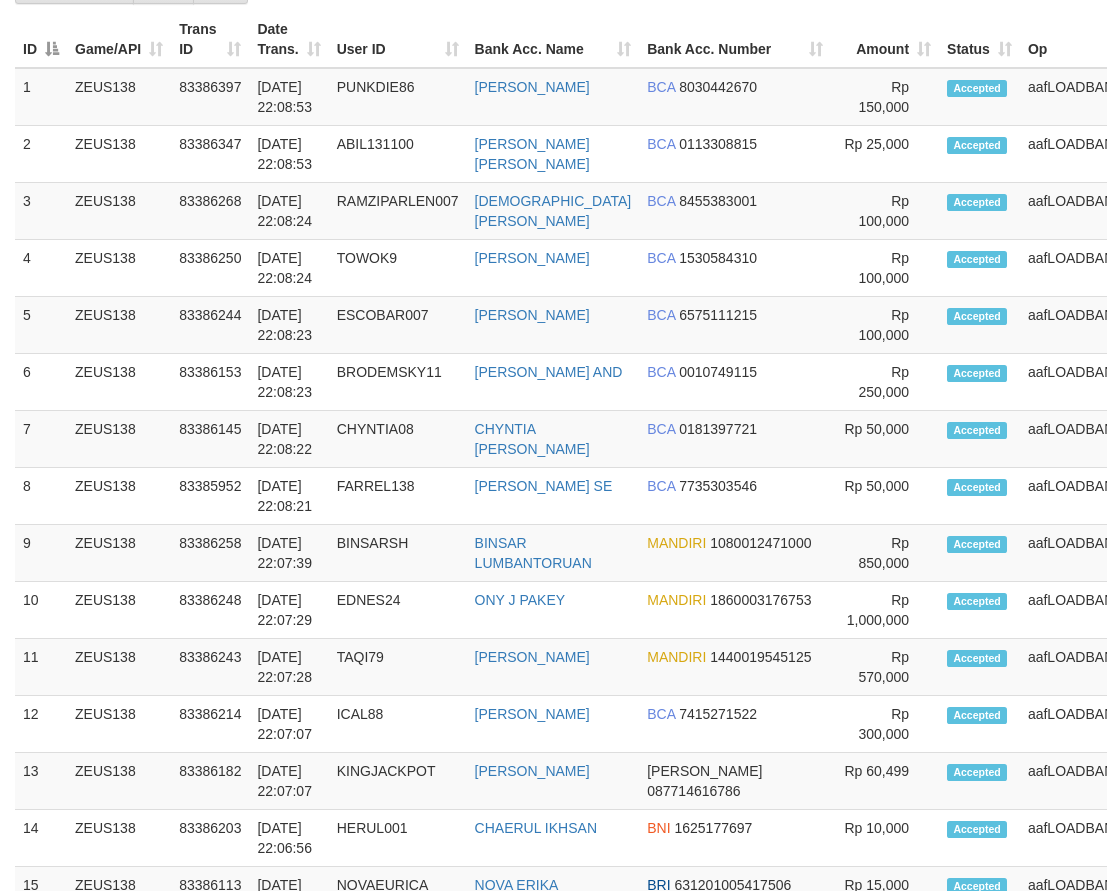 scroll, scrollTop: 1489, scrollLeft: 0, axis: vertical 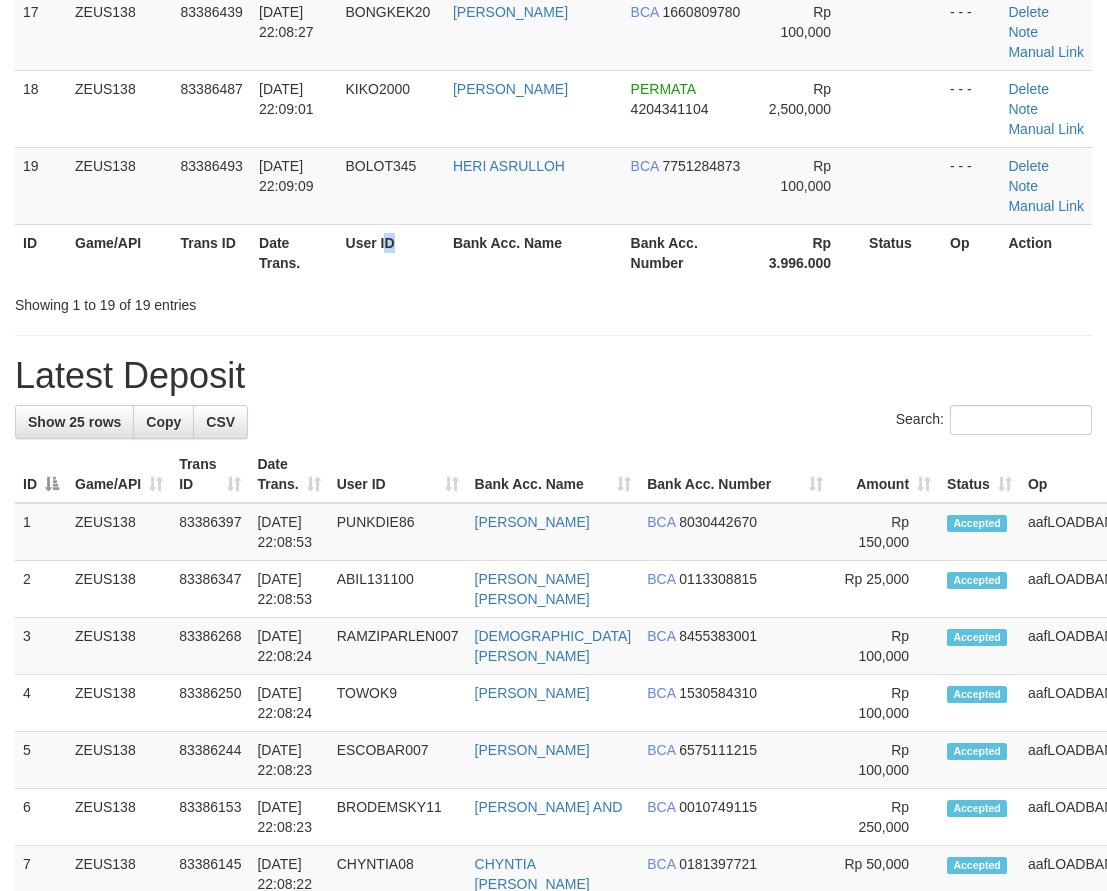 drag, startPoint x: 400, startPoint y: 239, endPoint x: 385, endPoint y: 239, distance: 15 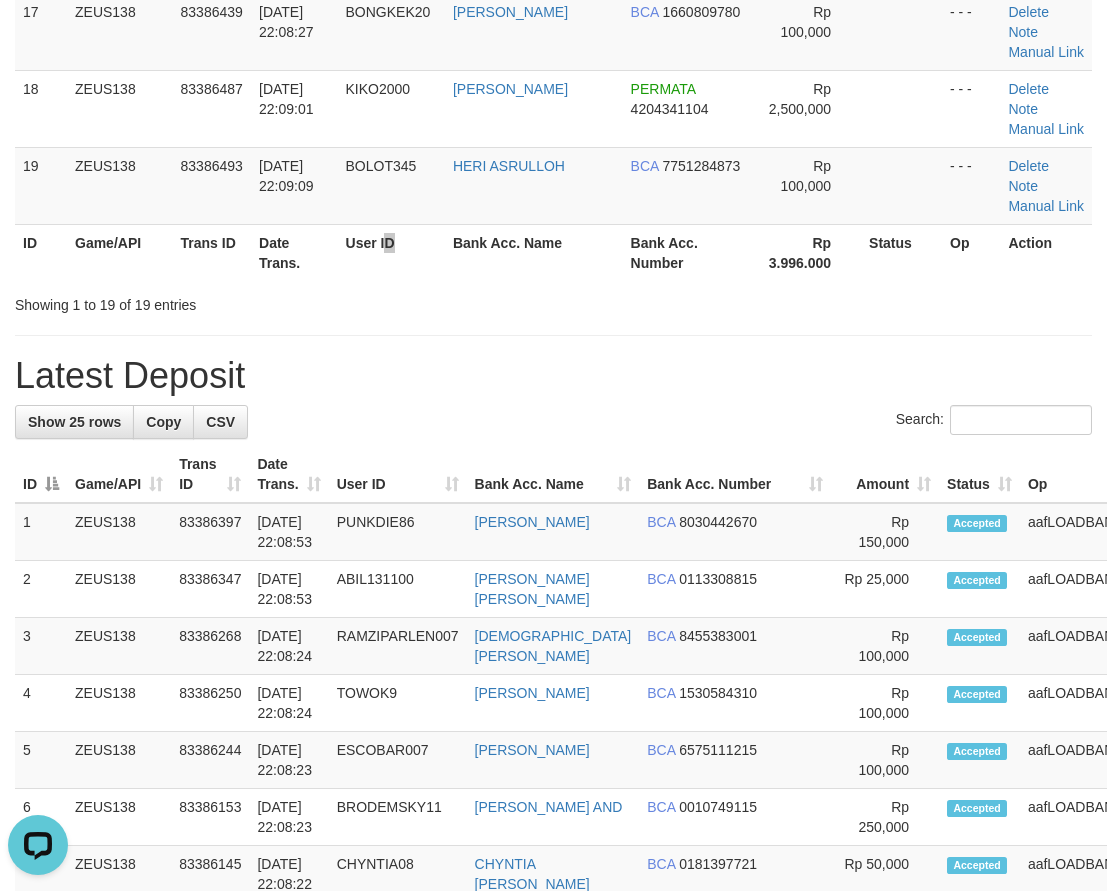 scroll, scrollTop: 0, scrollLeft: 0, axis: both 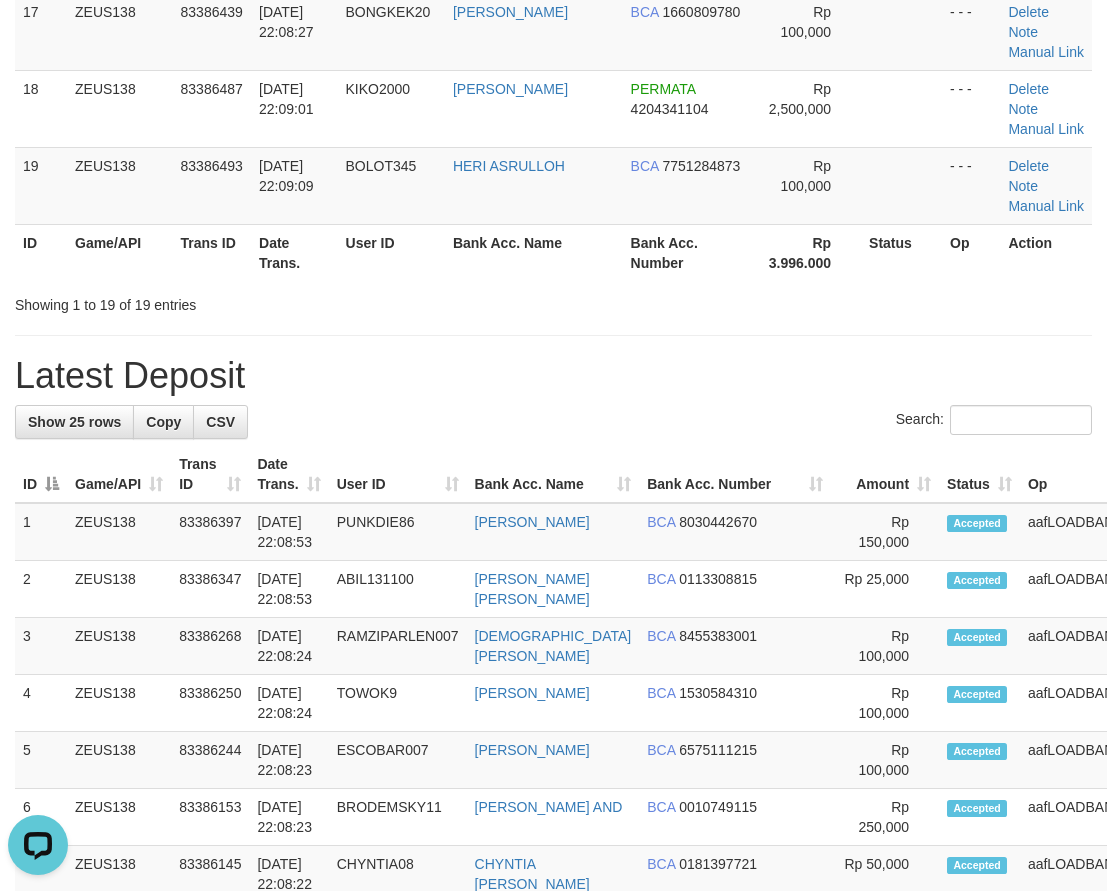 click on "Showing 1 to 19 of 19 entries" at bounding box center [230, 301] 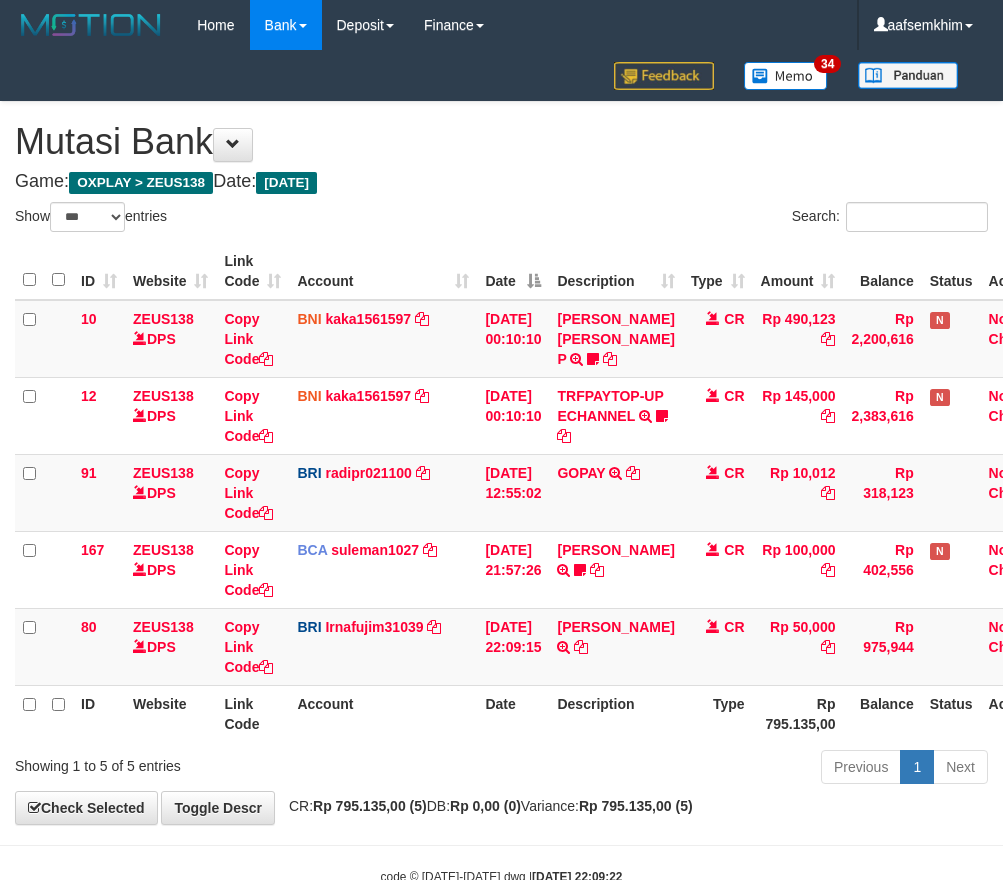 select on "***" 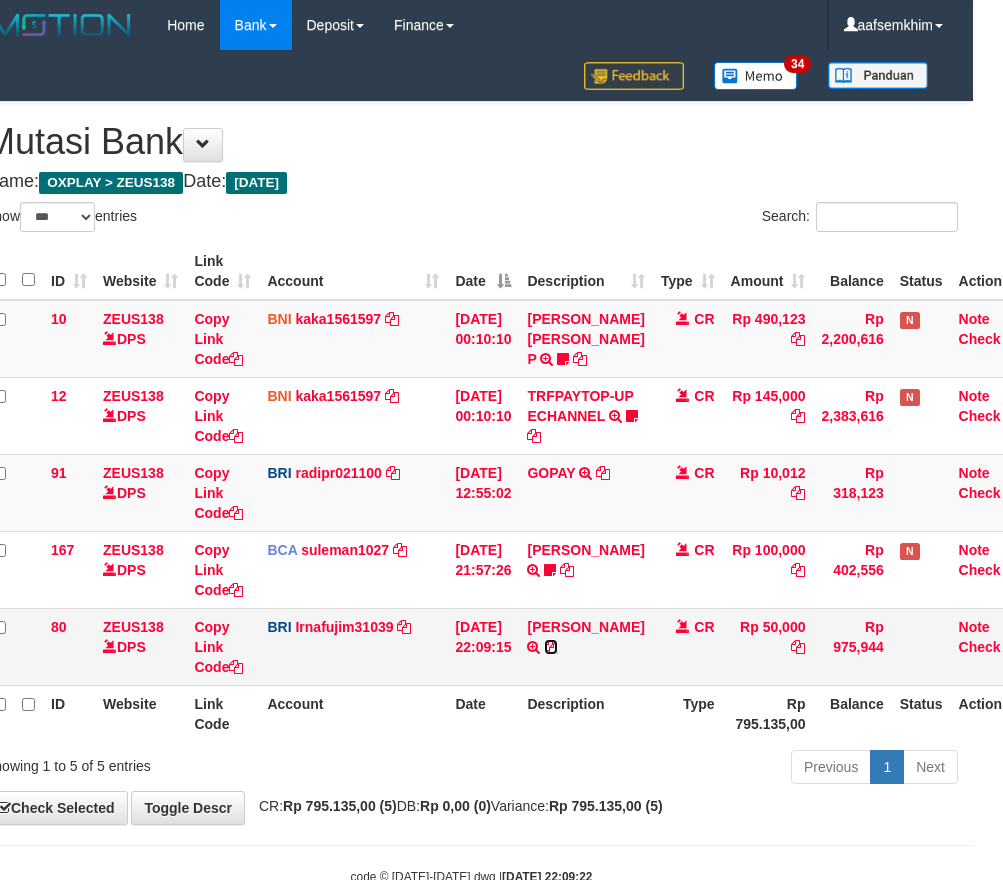 click at bounding box center [551, 647] 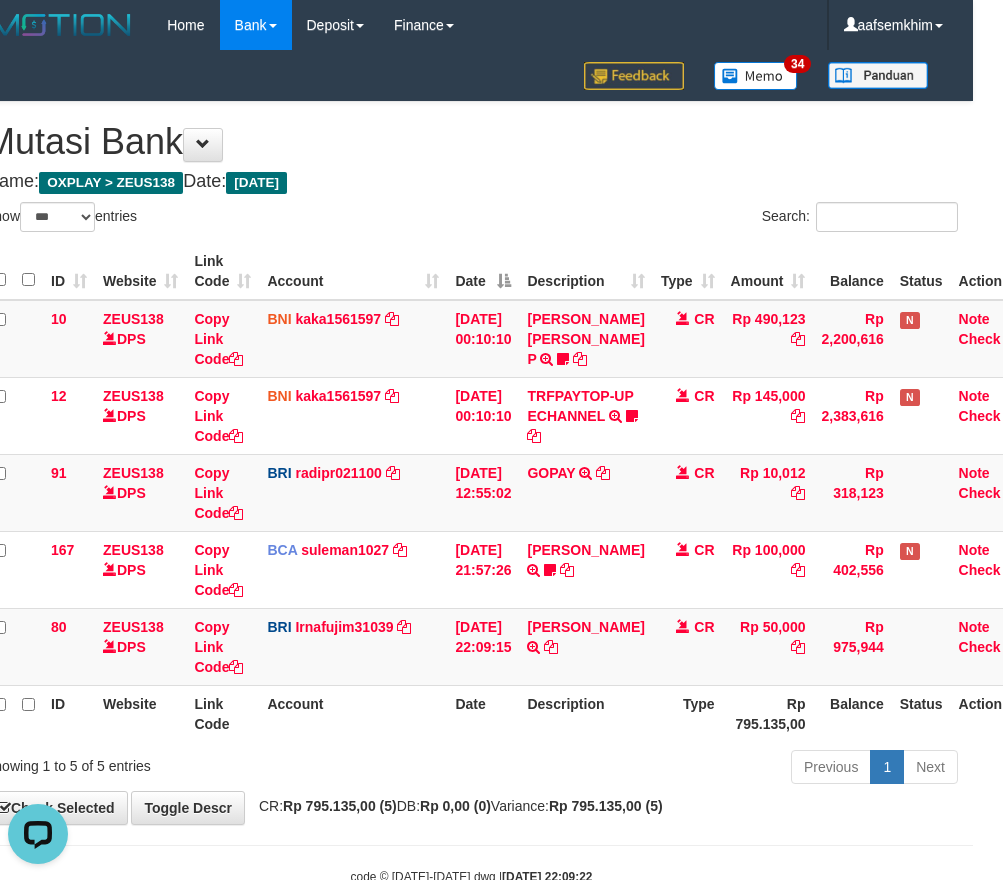 scroll, scrollTop: 0, scrollLeft: 0, axis: both 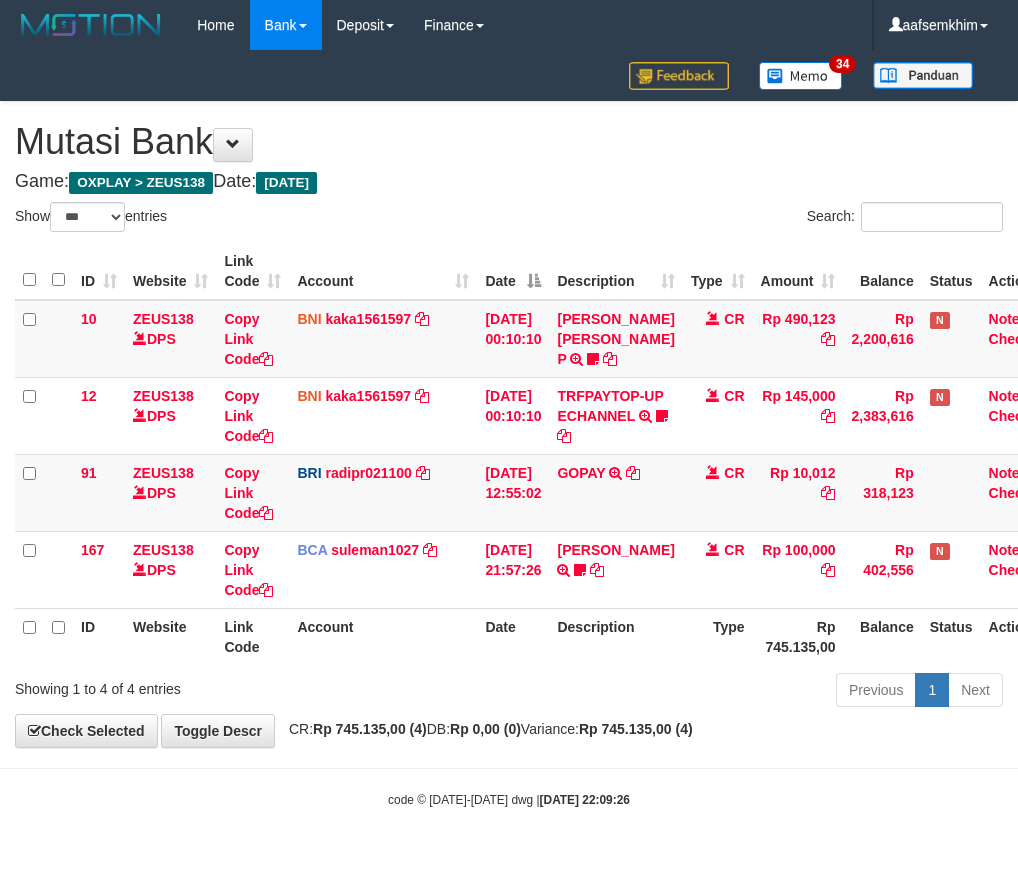 select on "***" 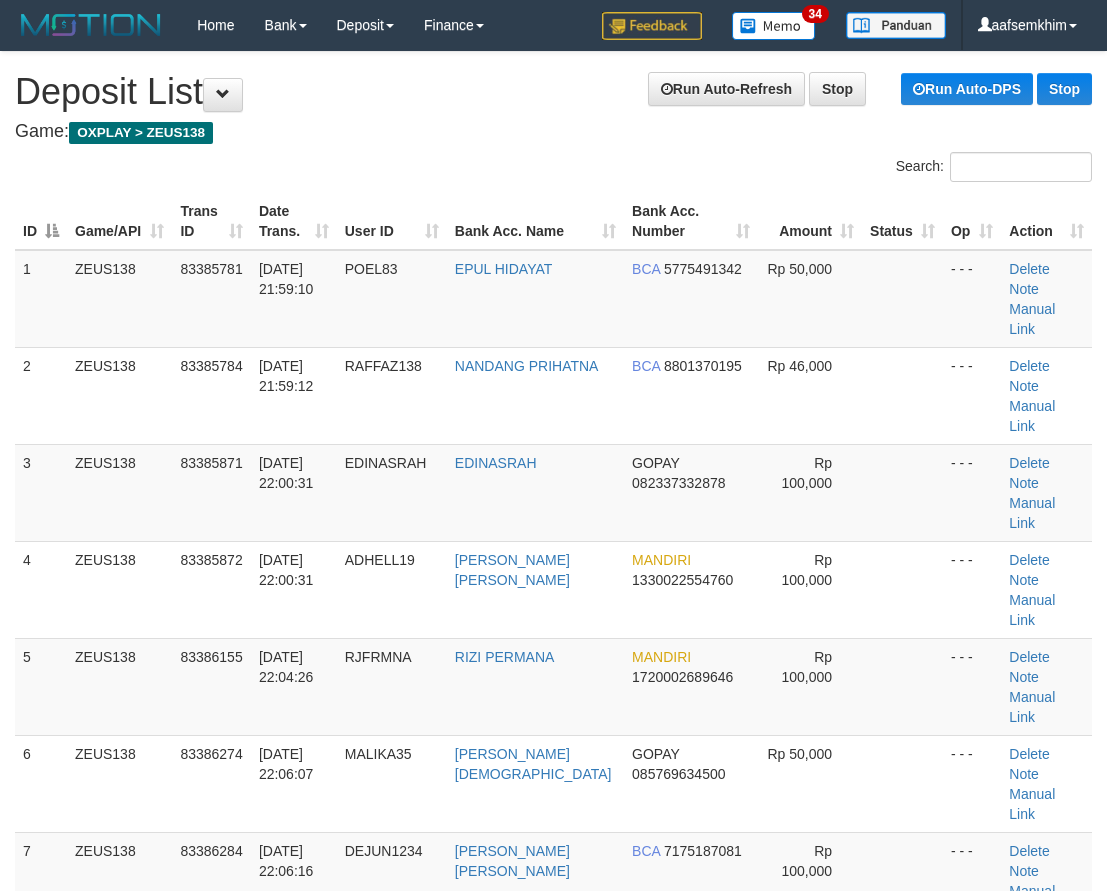 scroll, scrollTop: 208, scrollLeft: 0, axis: vertical 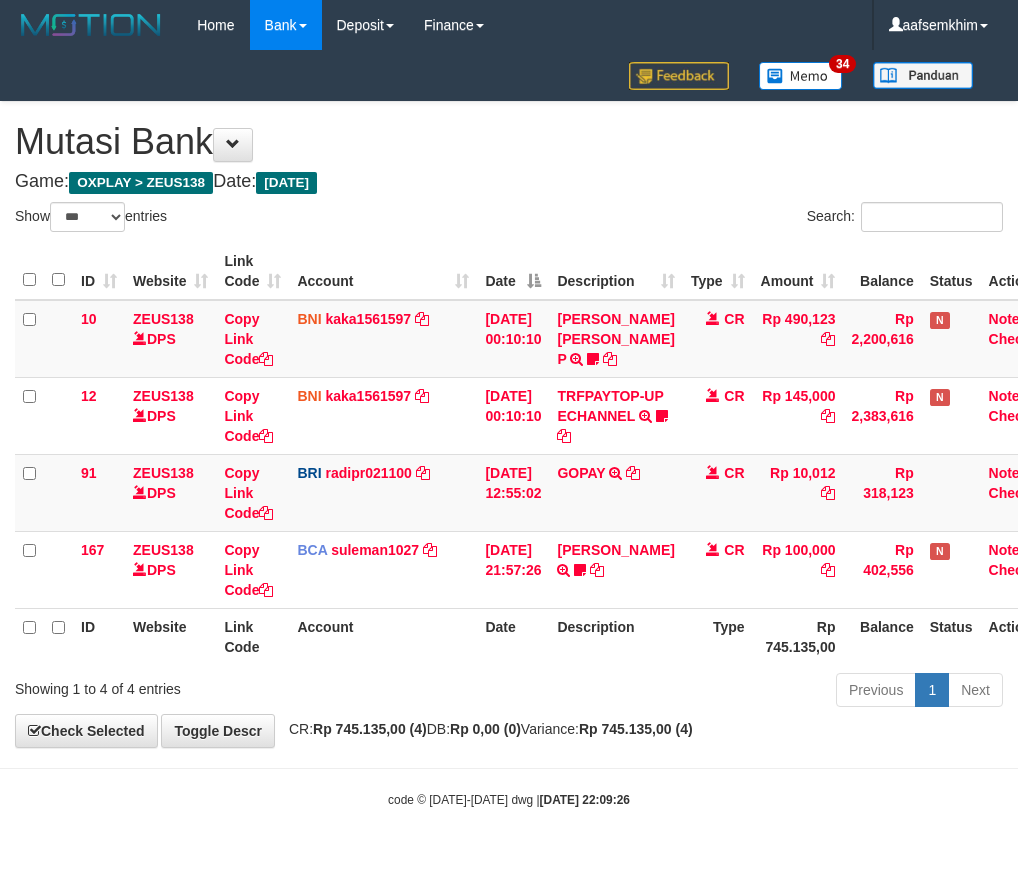 select on "***" 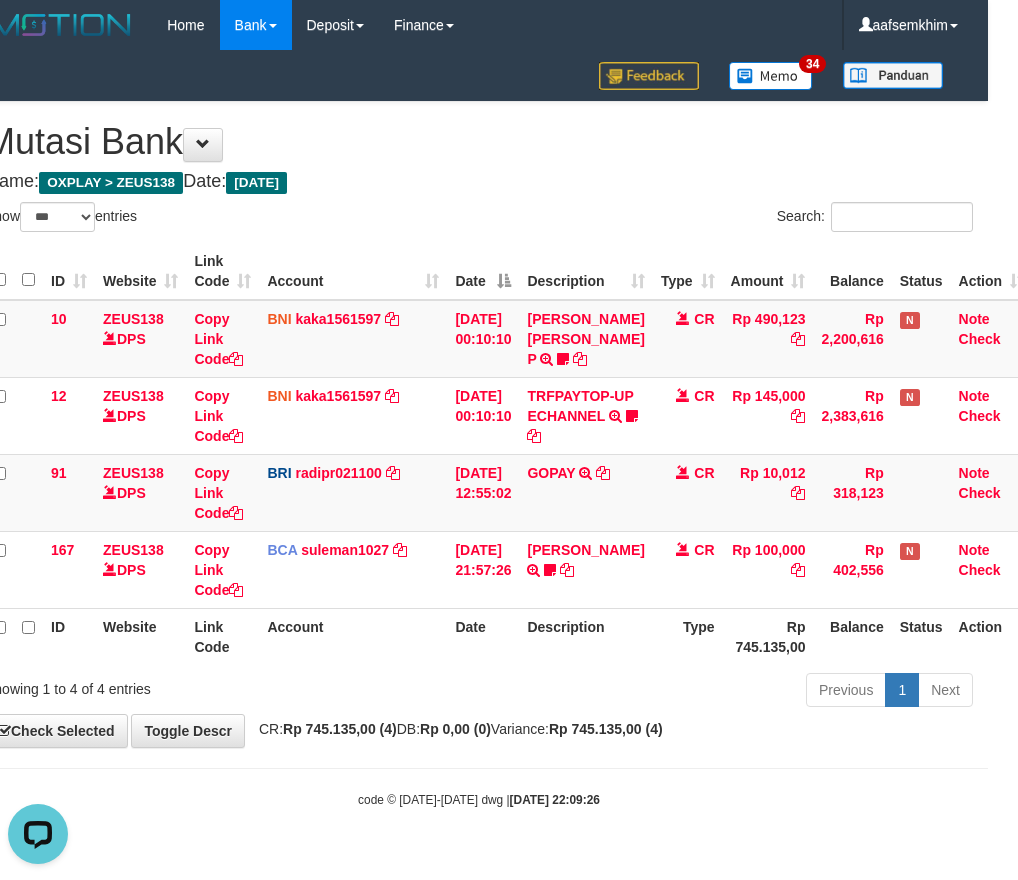 scroll, scrollTop: 0, scrollLeft: 0, axis: both 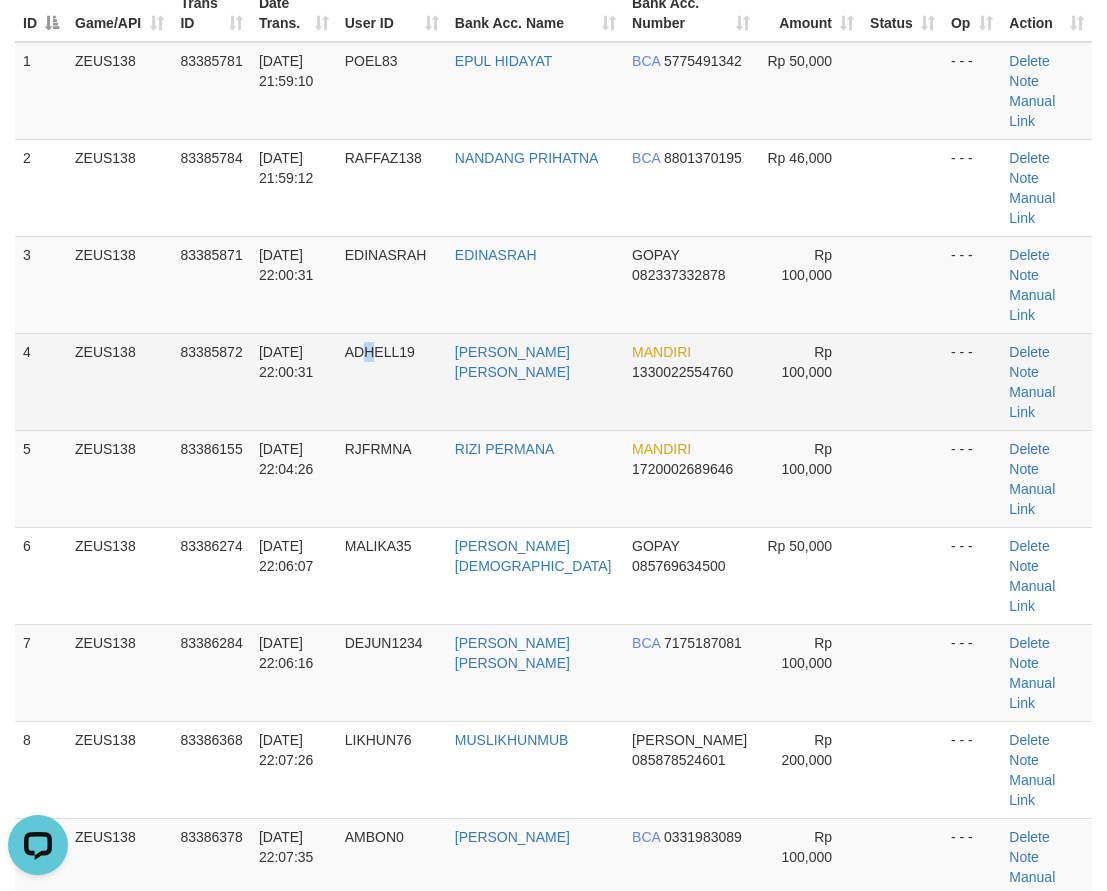 click on "ADHELL19" at bounding box center [392, 381] 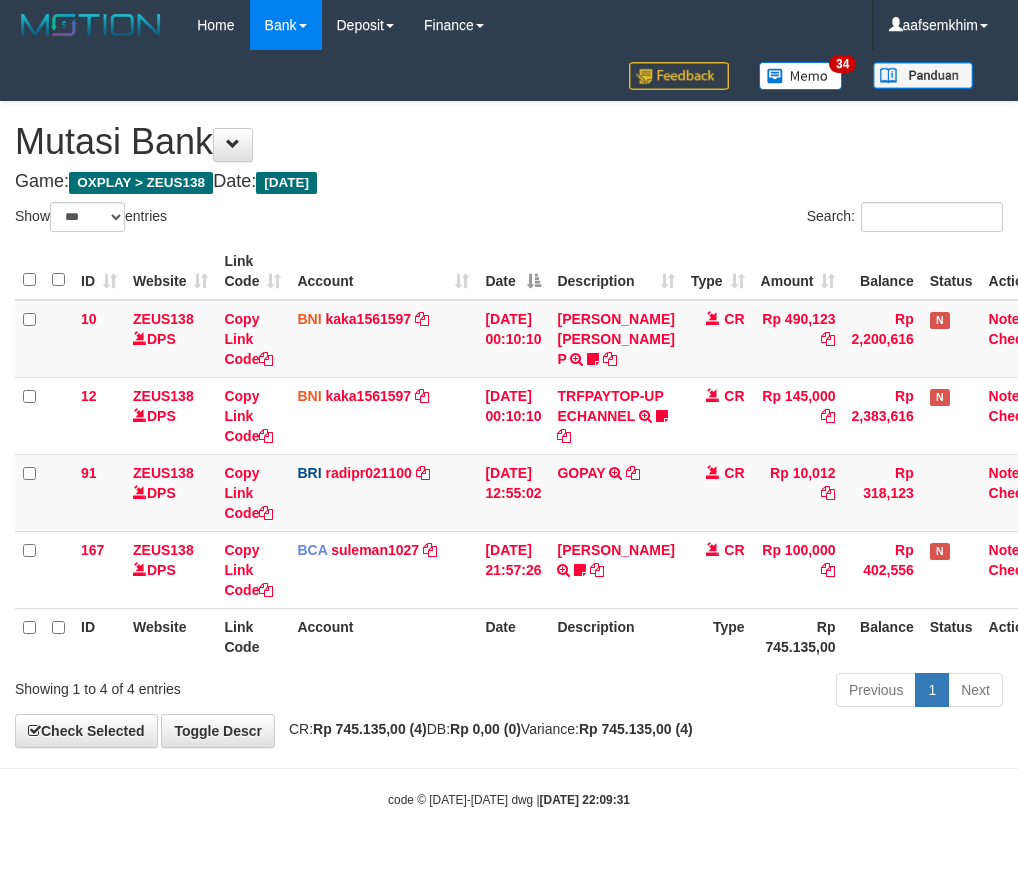 select on "***" 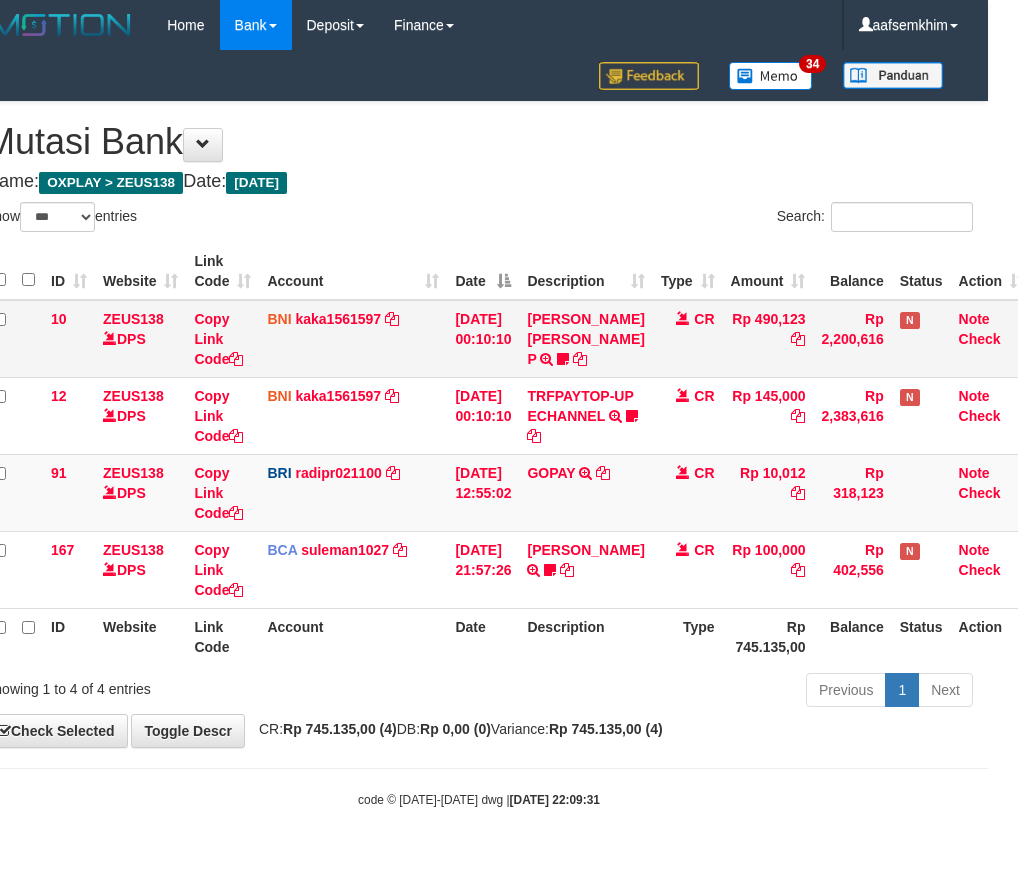drag, startPoint x: 0, startPoint y: 0, endPoint x: 491, endPoint y: 308, distance: 579.6076 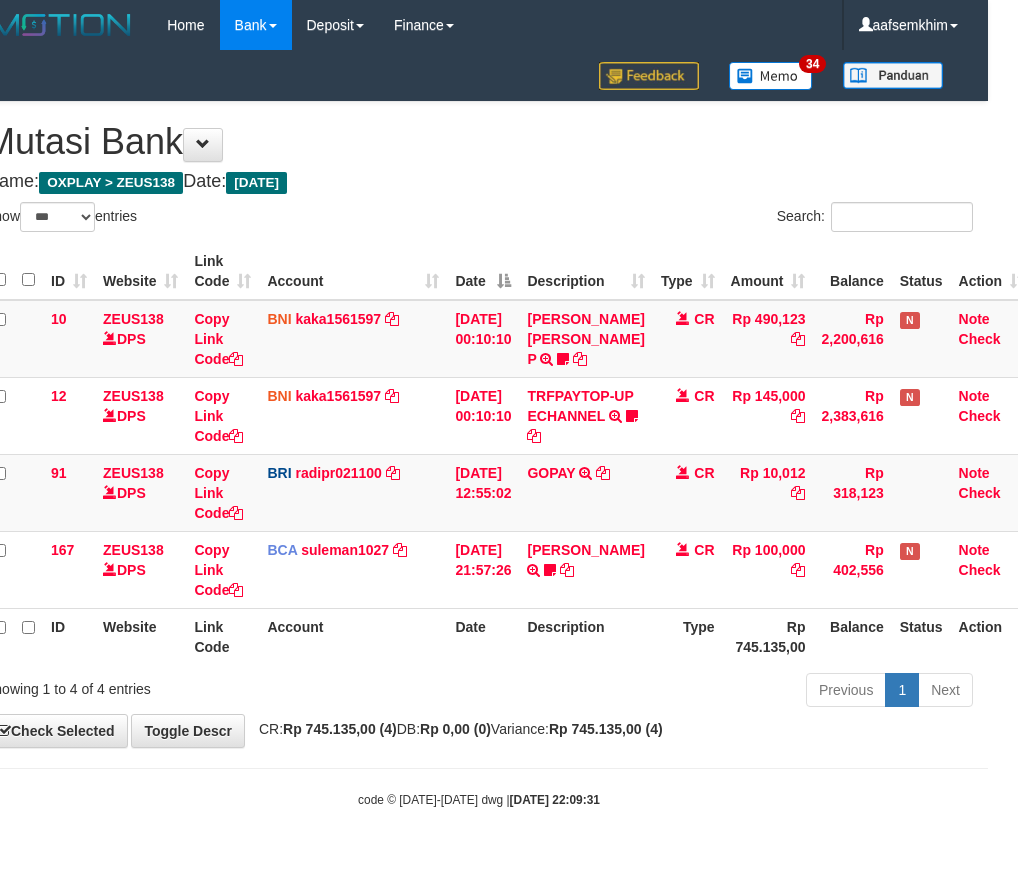 drag, startPoint x: 558, startPoint y: 207, endPoint x: 587, endPoint y: 206, distance: 29.017237 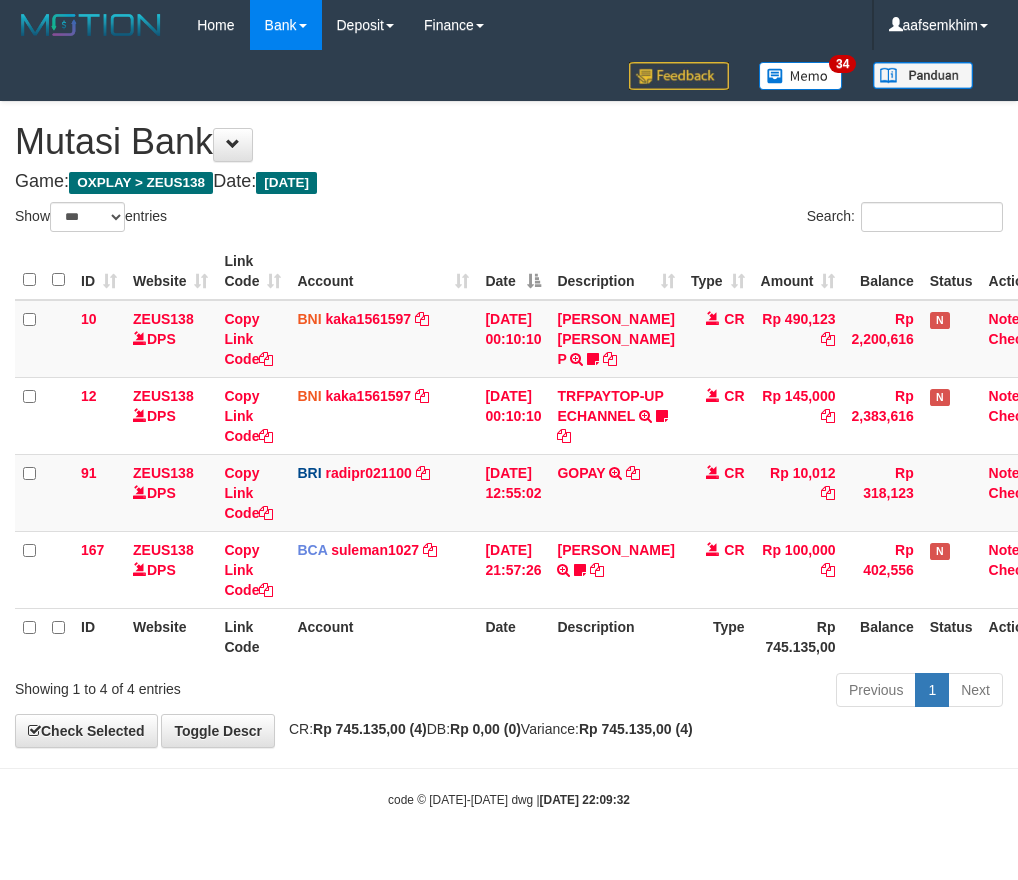 select on "***" 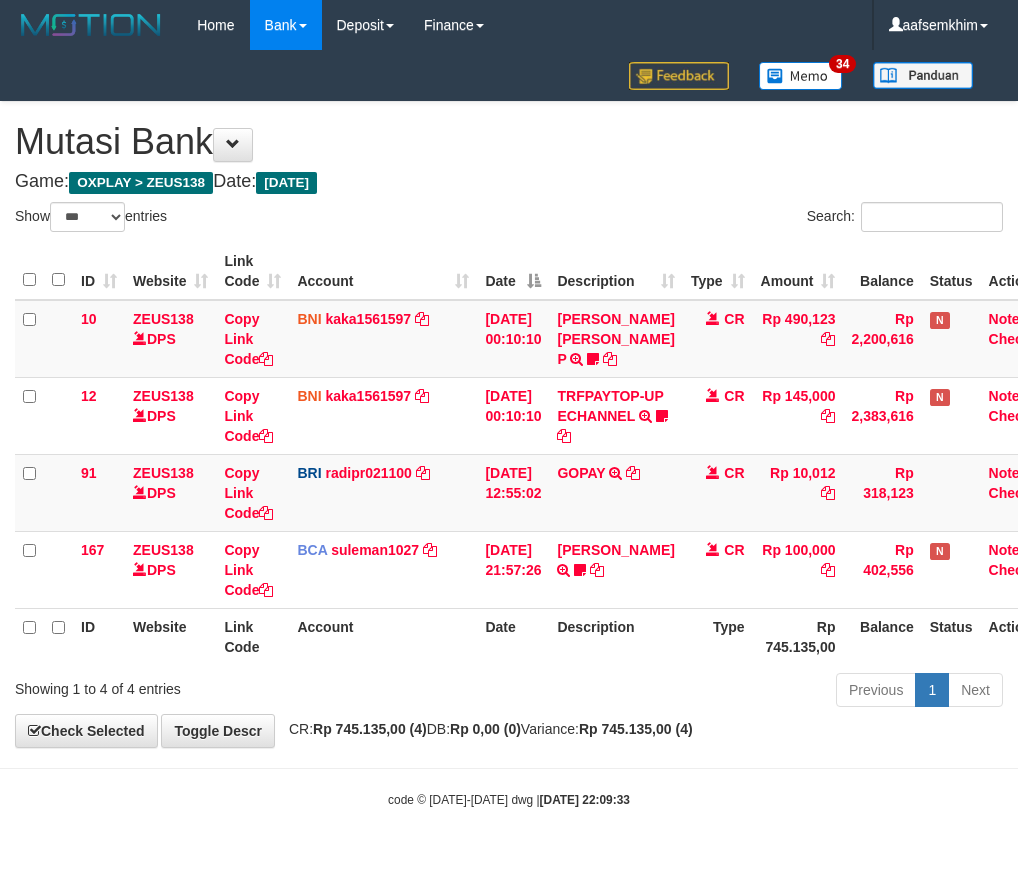 select on "***" 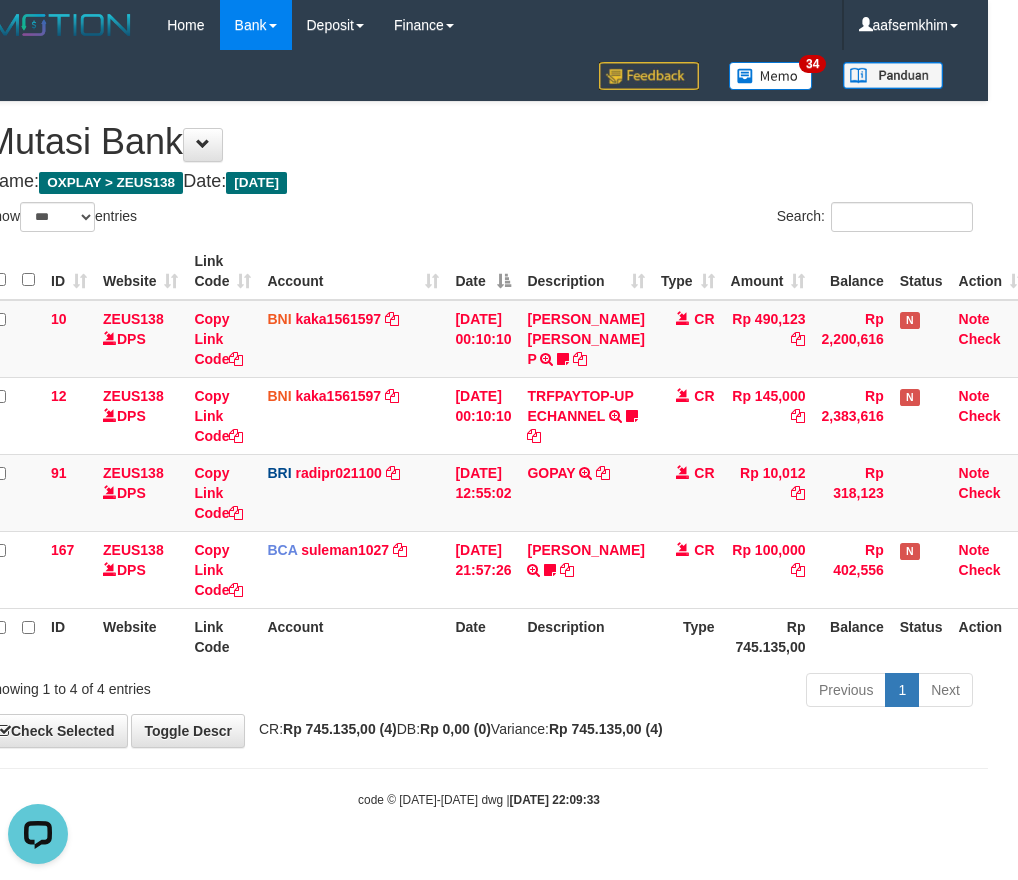 scroll, scrollTop: 0, scrollLeft: 0, axis: both 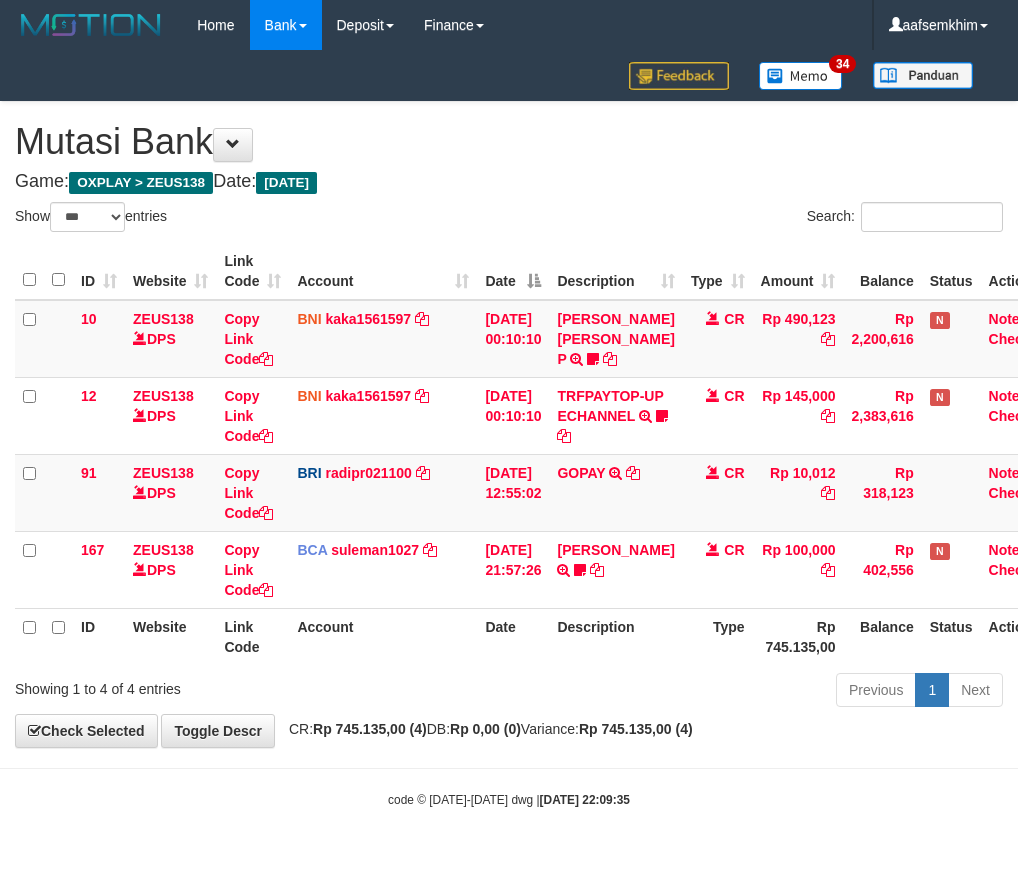 select on "***" 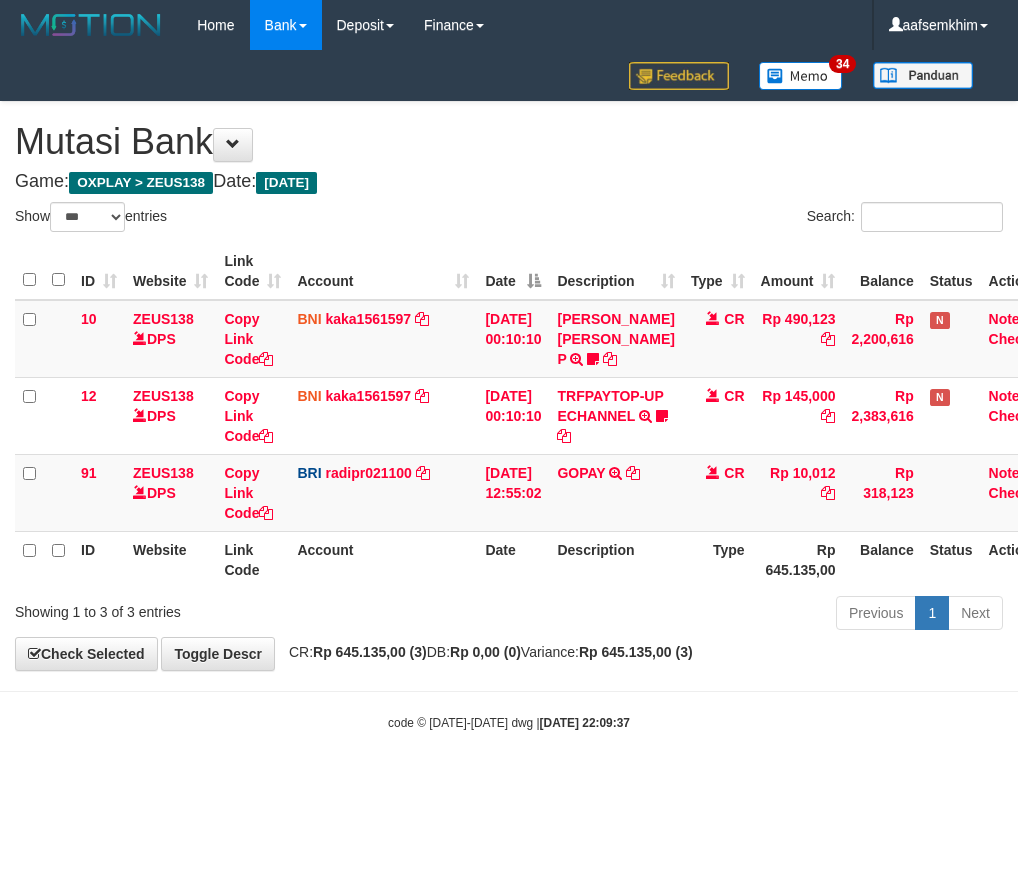 select on "***" 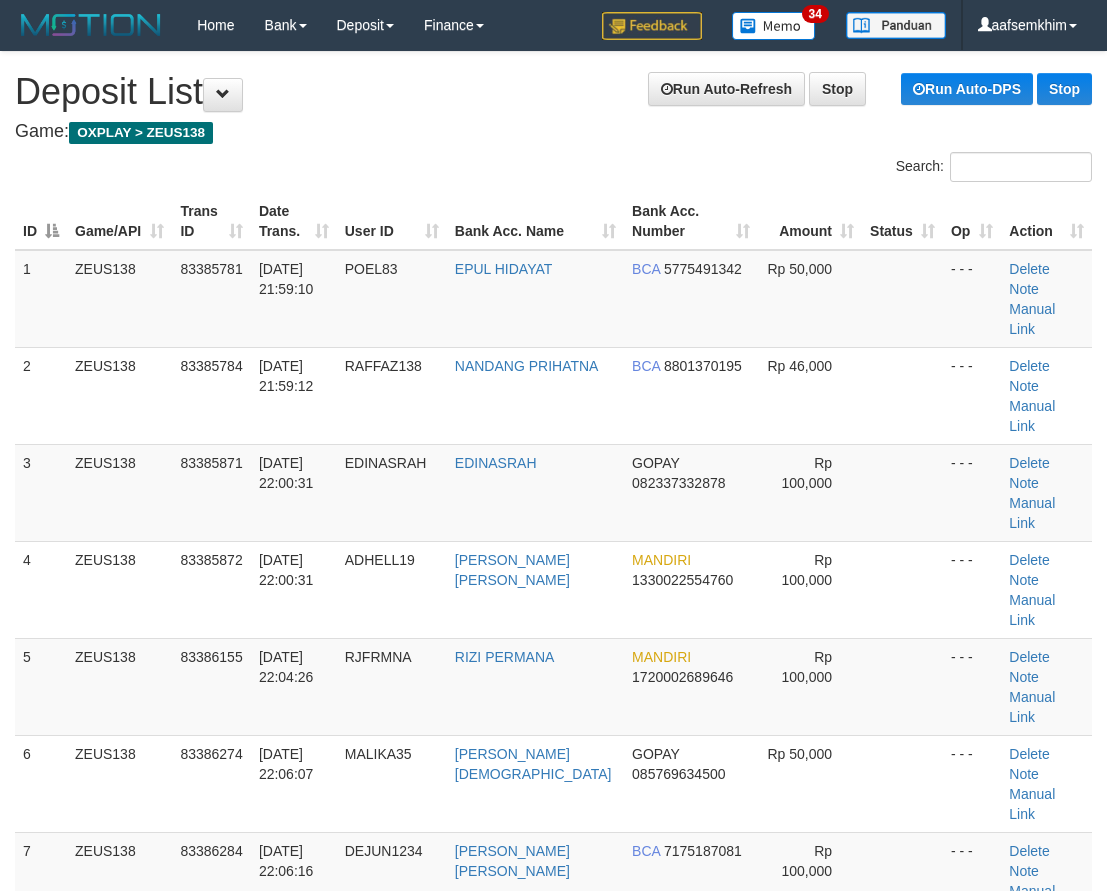 scroll, scrollTop: 208, scrollLeft: 0, axis: vertical 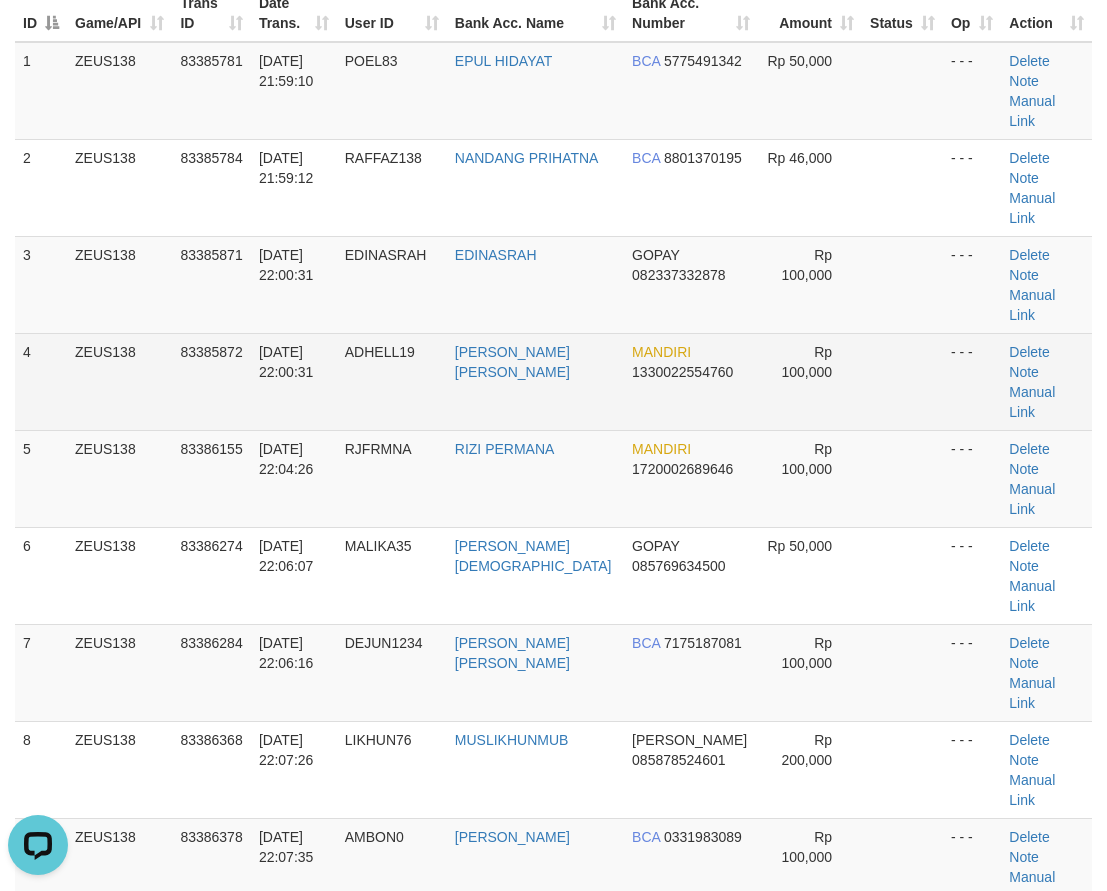 drag, startPoint x: 206, startPoint y: 281, endPoint x: 131, endPoint y: 273, distance: 75.42546 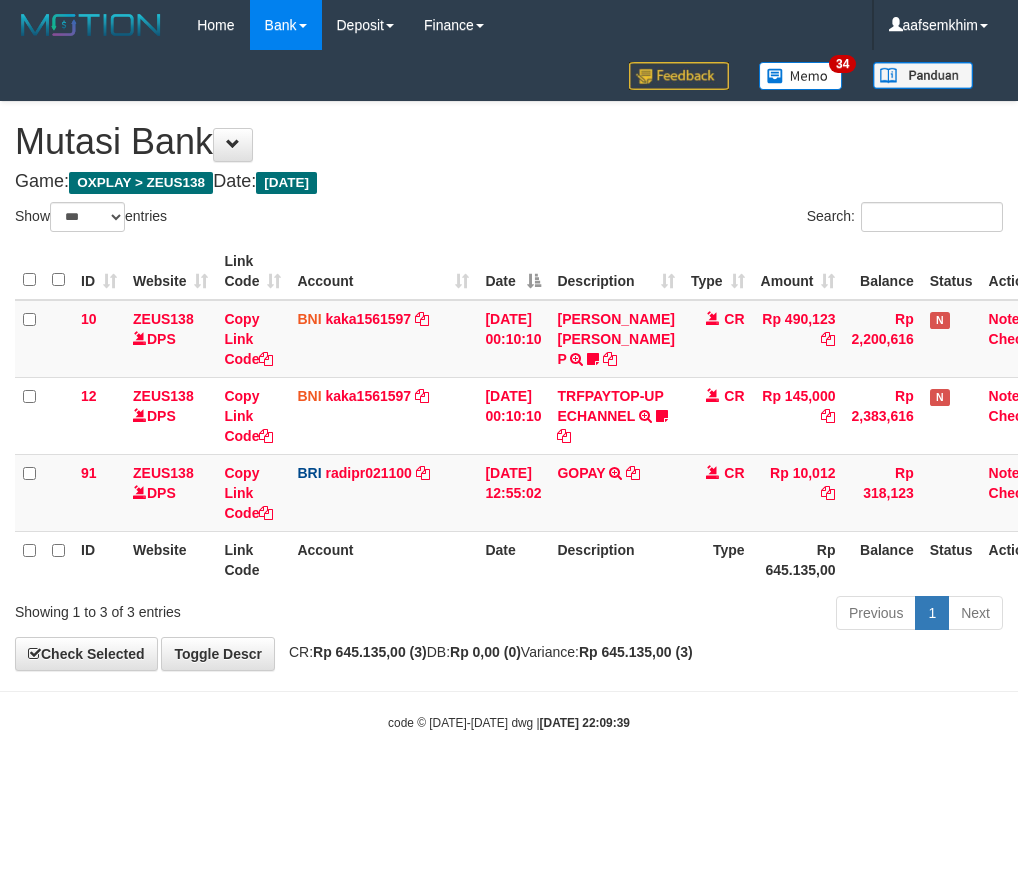 select on "***" 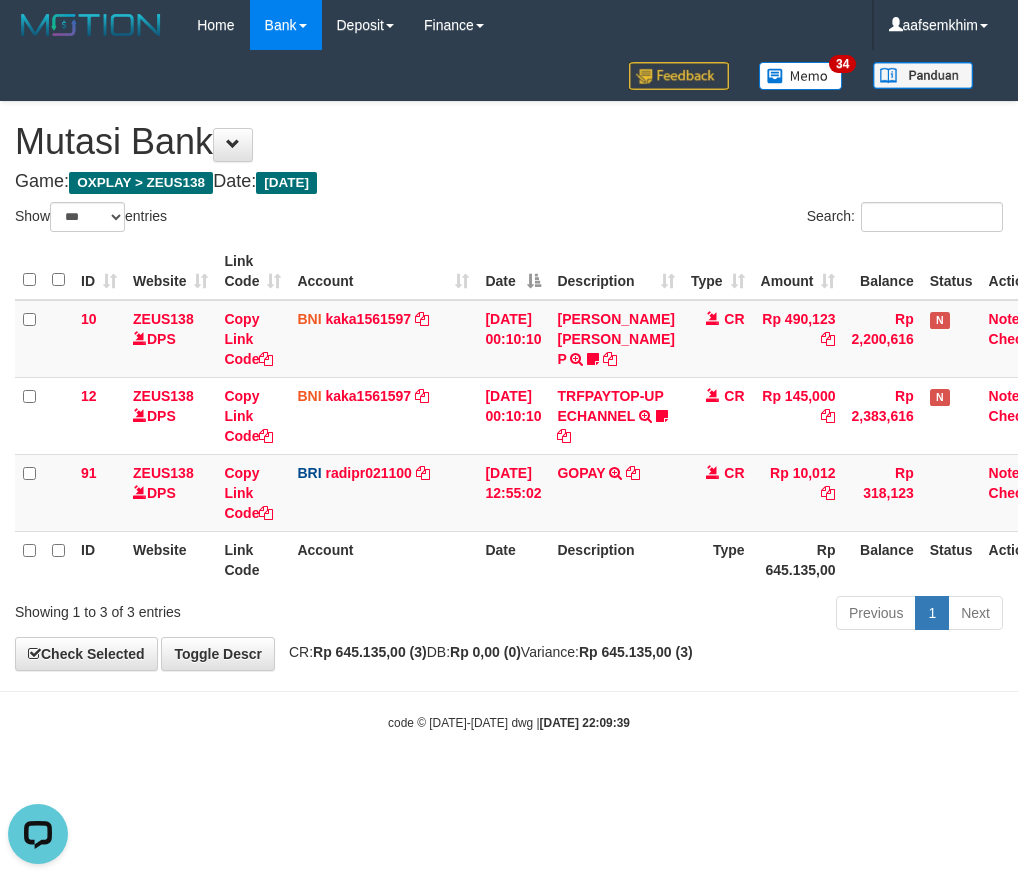 scroll, scrollTop: 0, scrollLeft: 0, axis: both 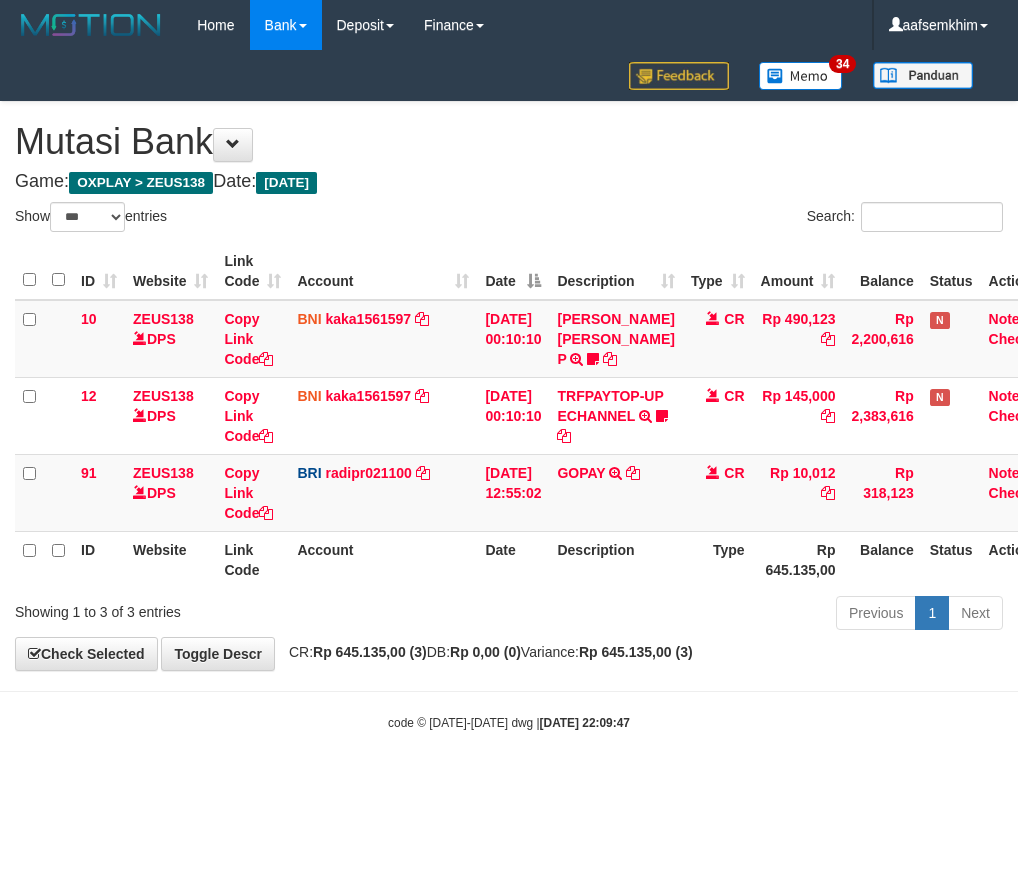 select on "***" 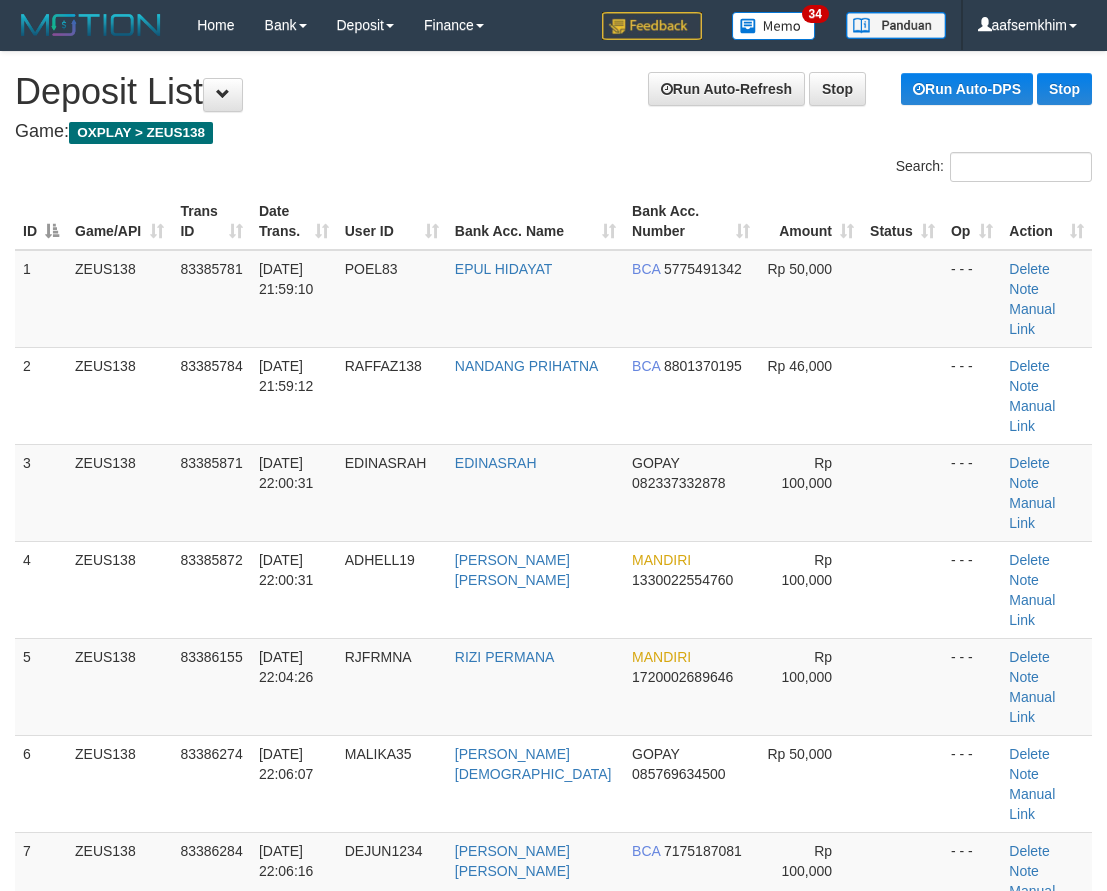 scroll, scrollTop: 208, scrollLeft: 0, axis: vertical 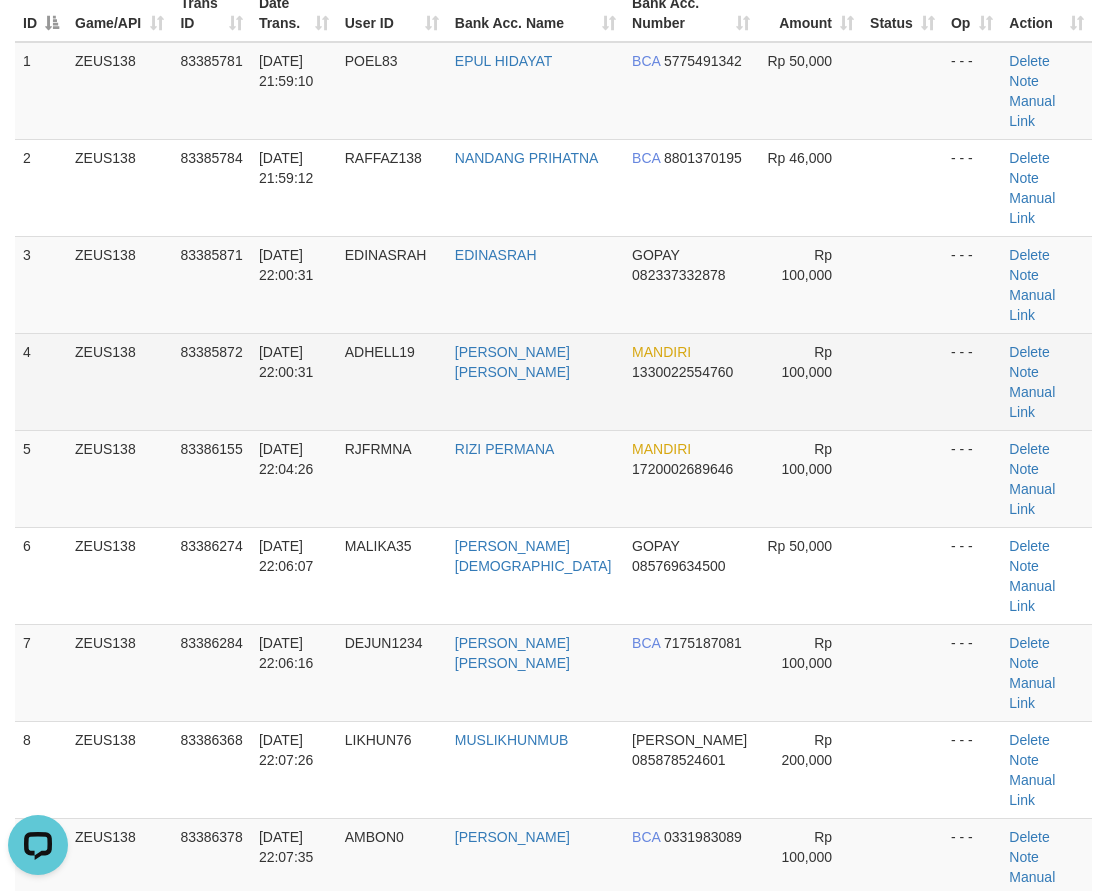 drag, startPoint x: 314, startPoint y: 294, endPoint x: 289, endPoint y: 294, distance: 25 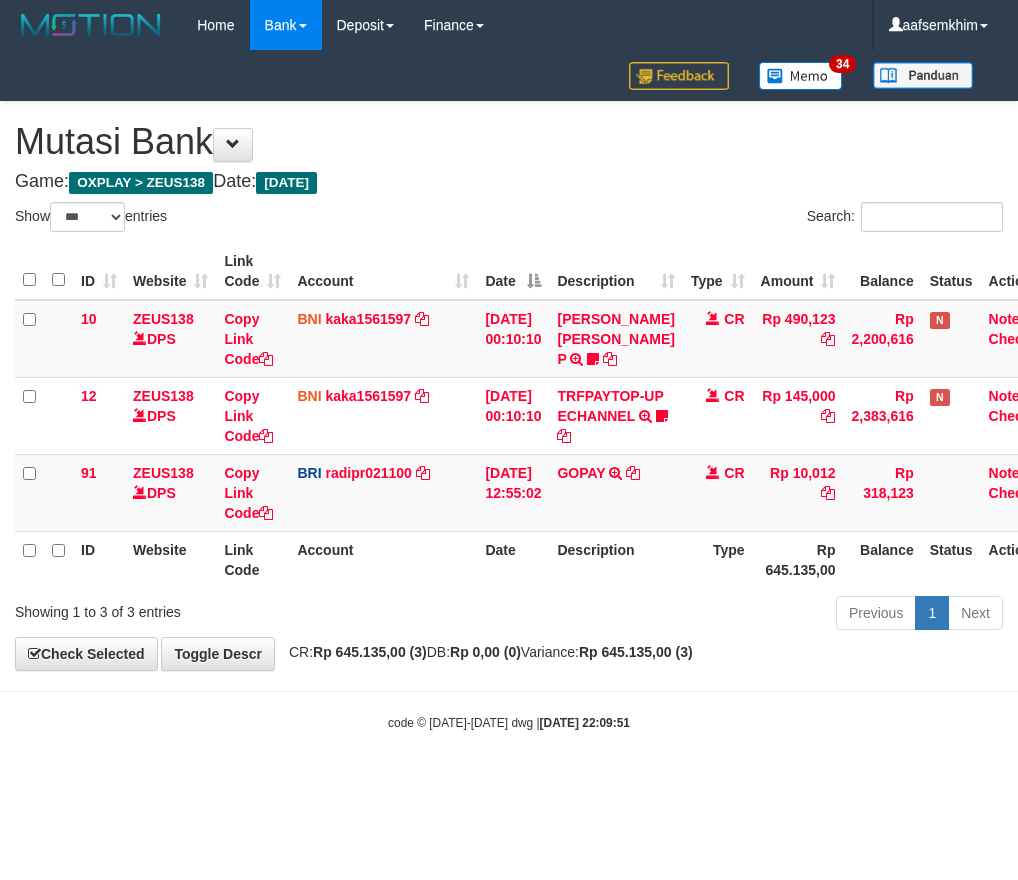 select on "***" 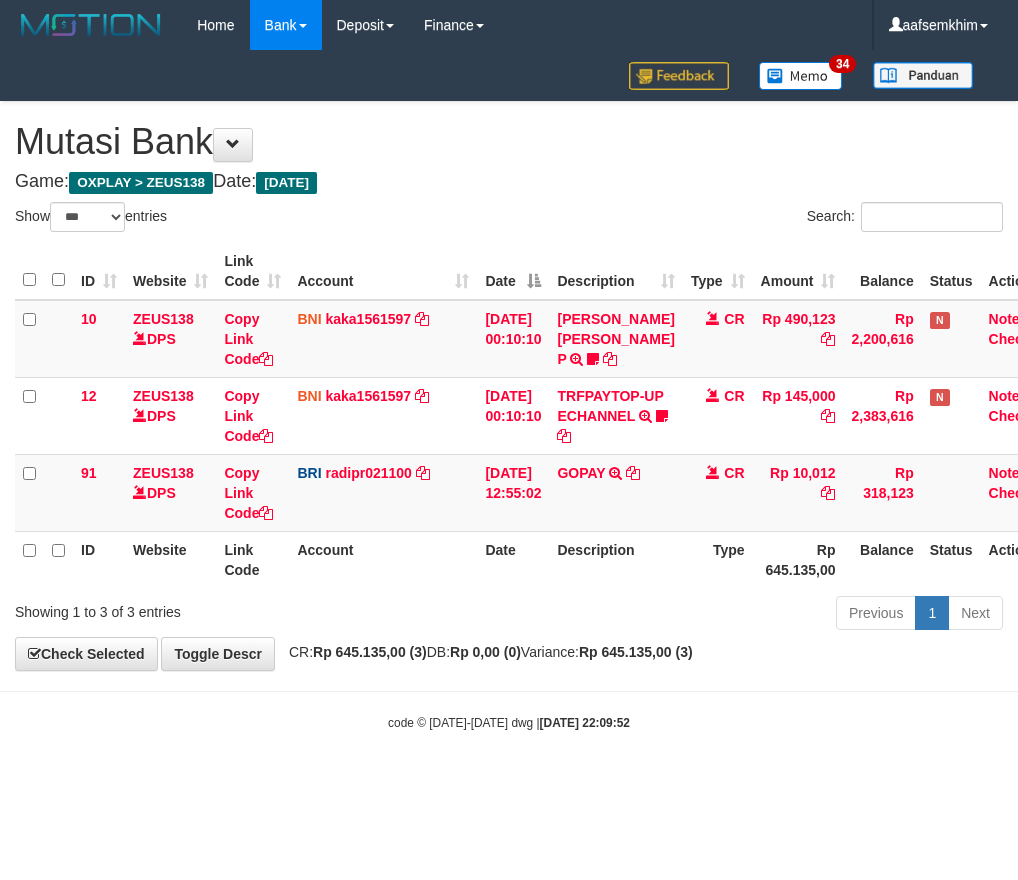 select on "***" 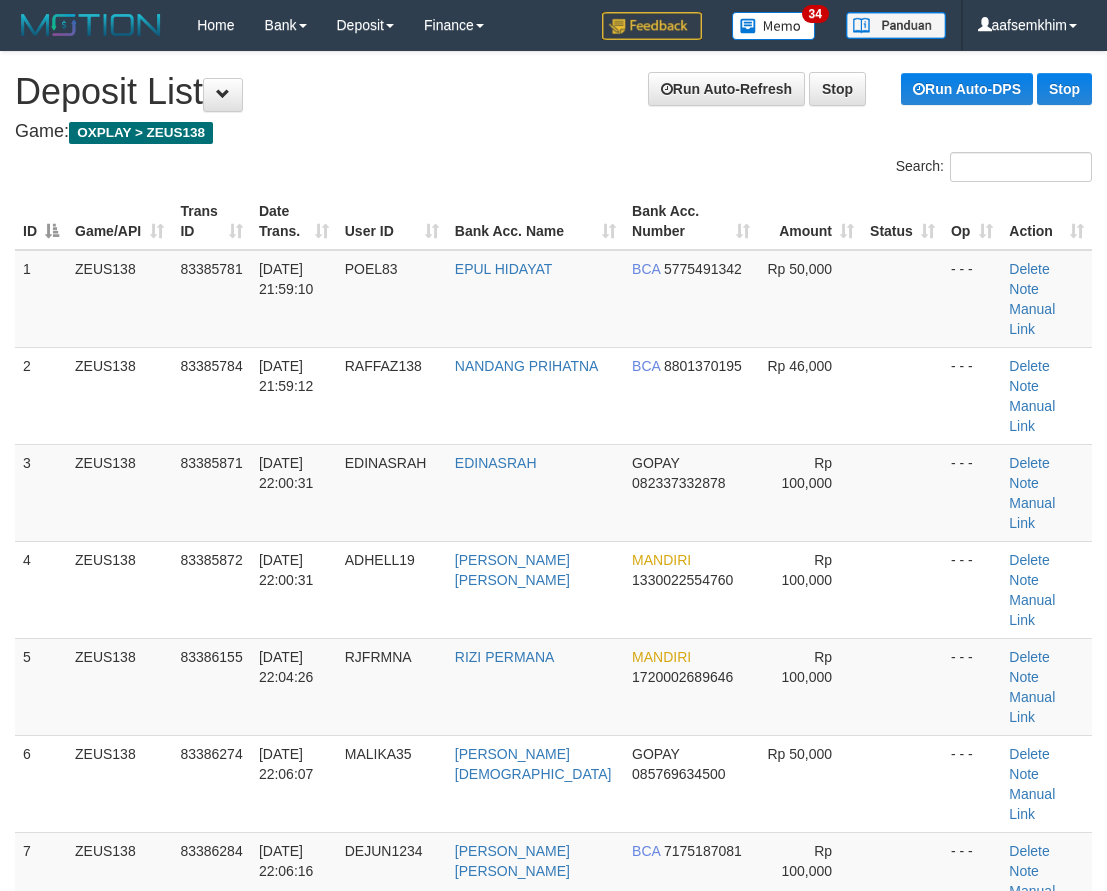 scroll, scrollTop: 208, scrollLeft: 0, axis: vertical 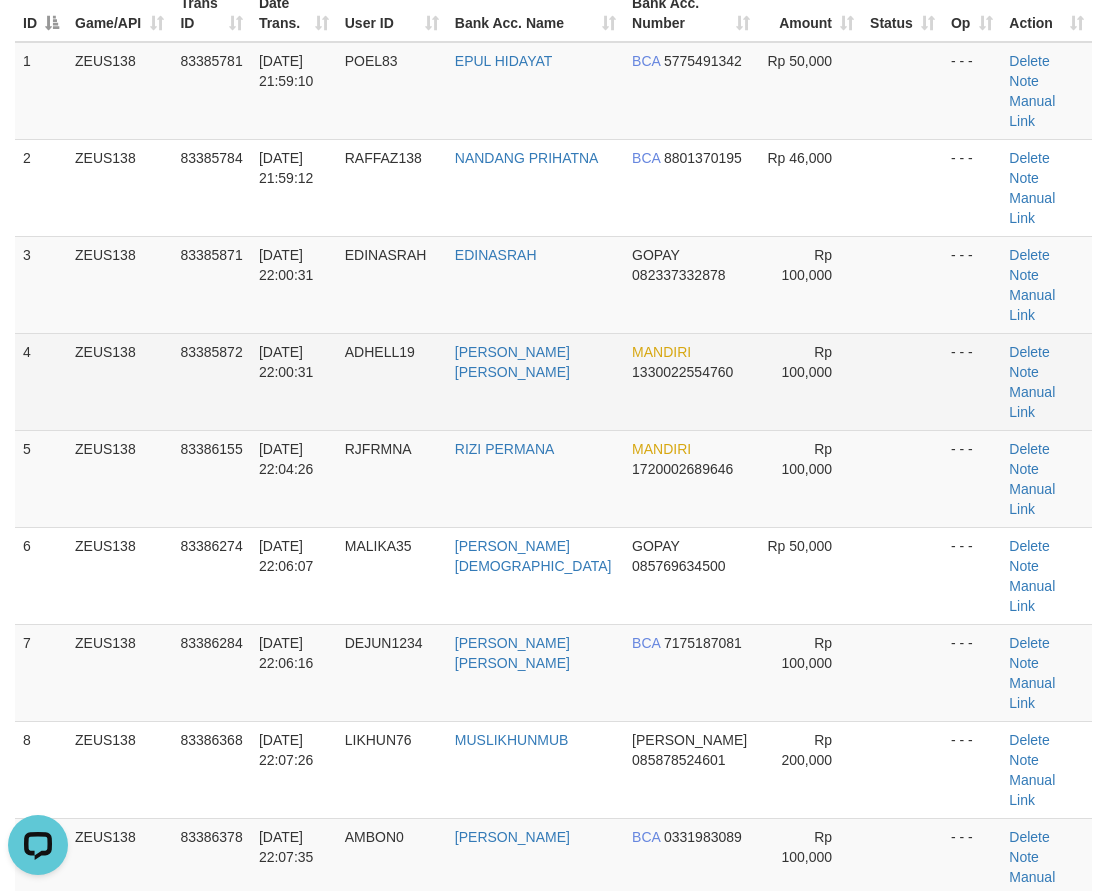 click on "ADHELL19" at bounding box center (392, 381) 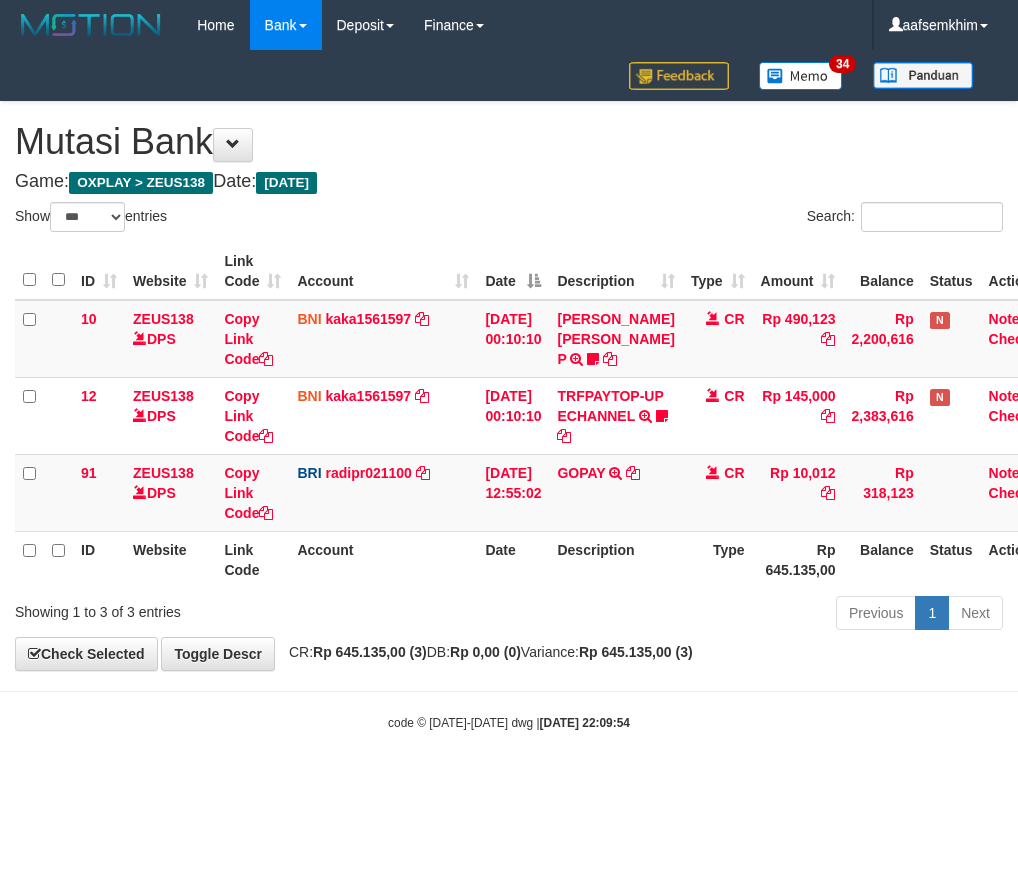 select on "***" 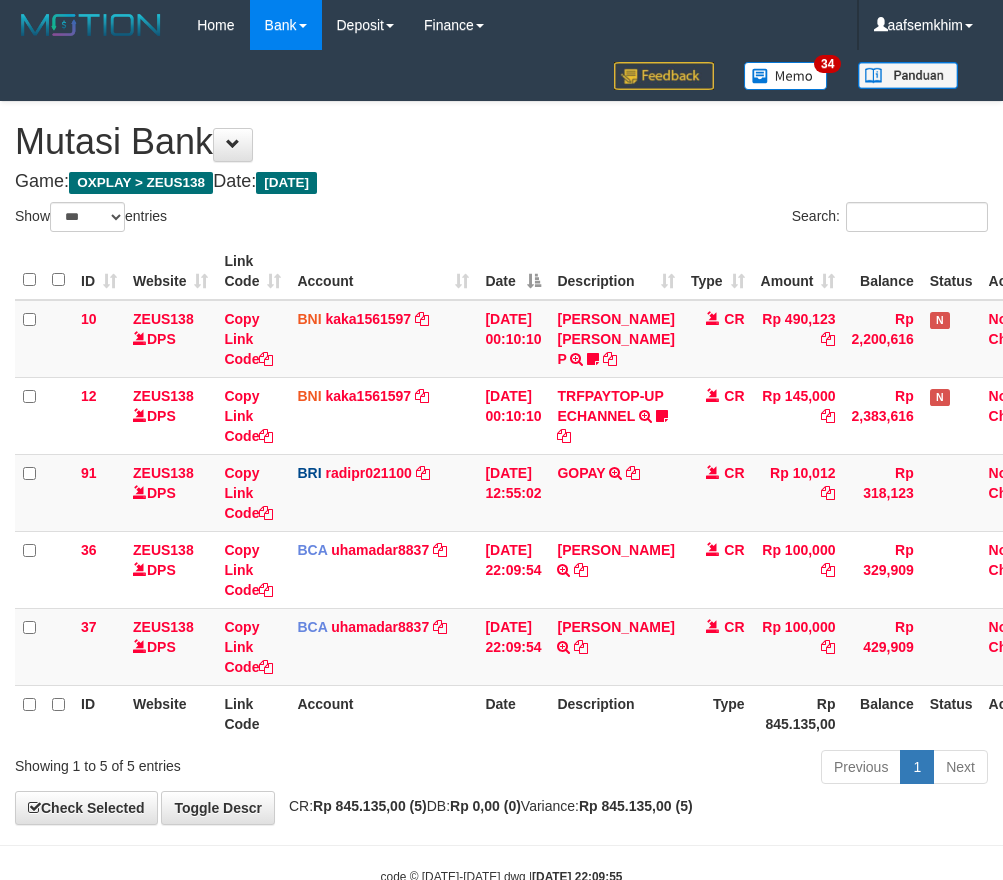 select on "***" 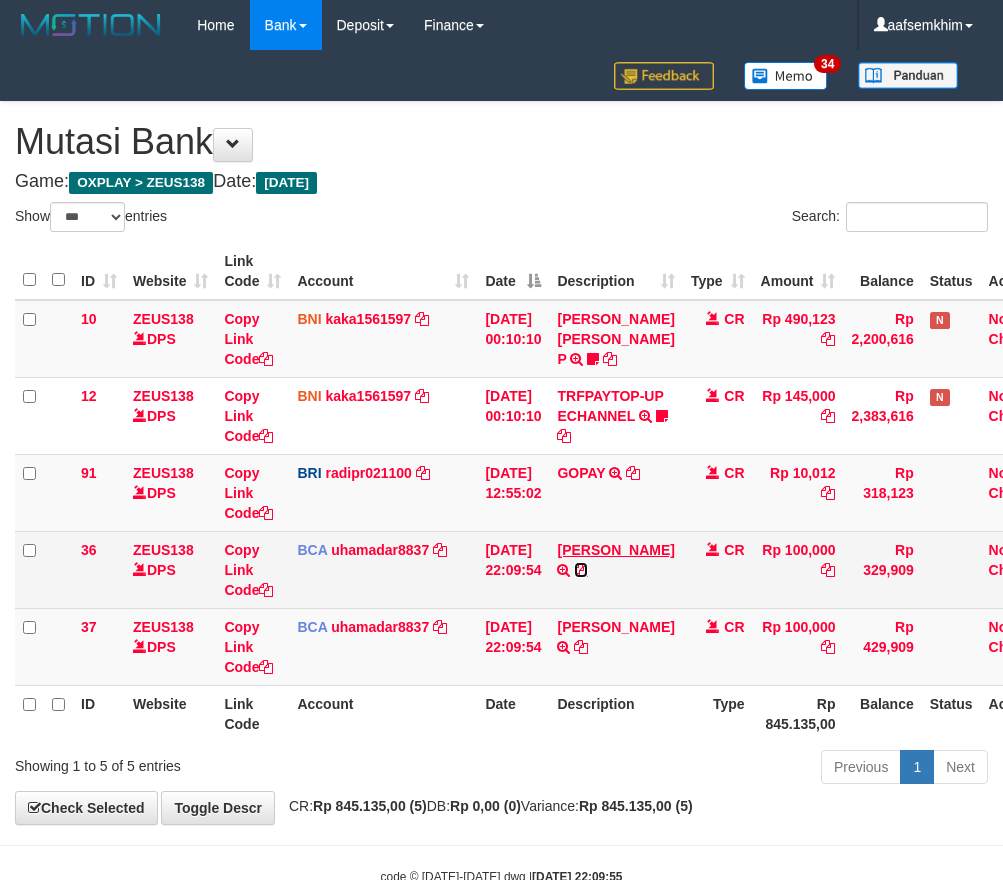 drag, startPoint x: 578, startPoint y: 608, endPoint x: 599, endPoint y: 594, distance: 25.23886 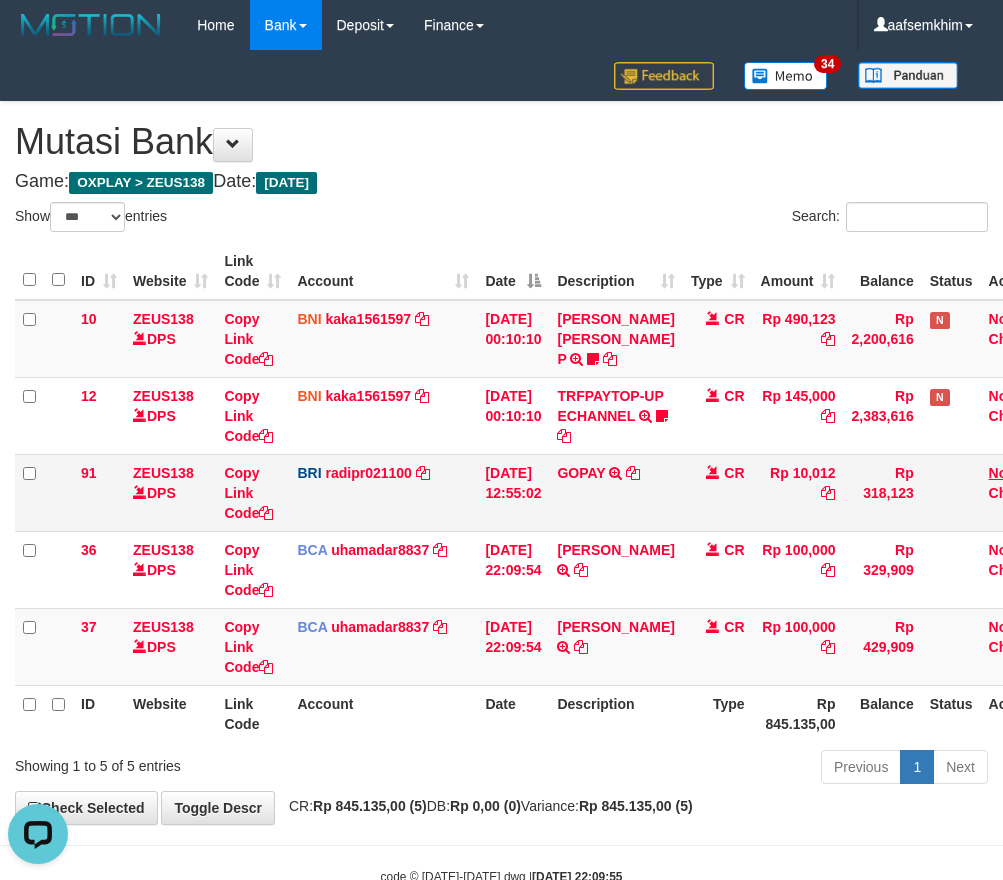scroll, scrollTop: 0, scrollLeft: 0, axis: both 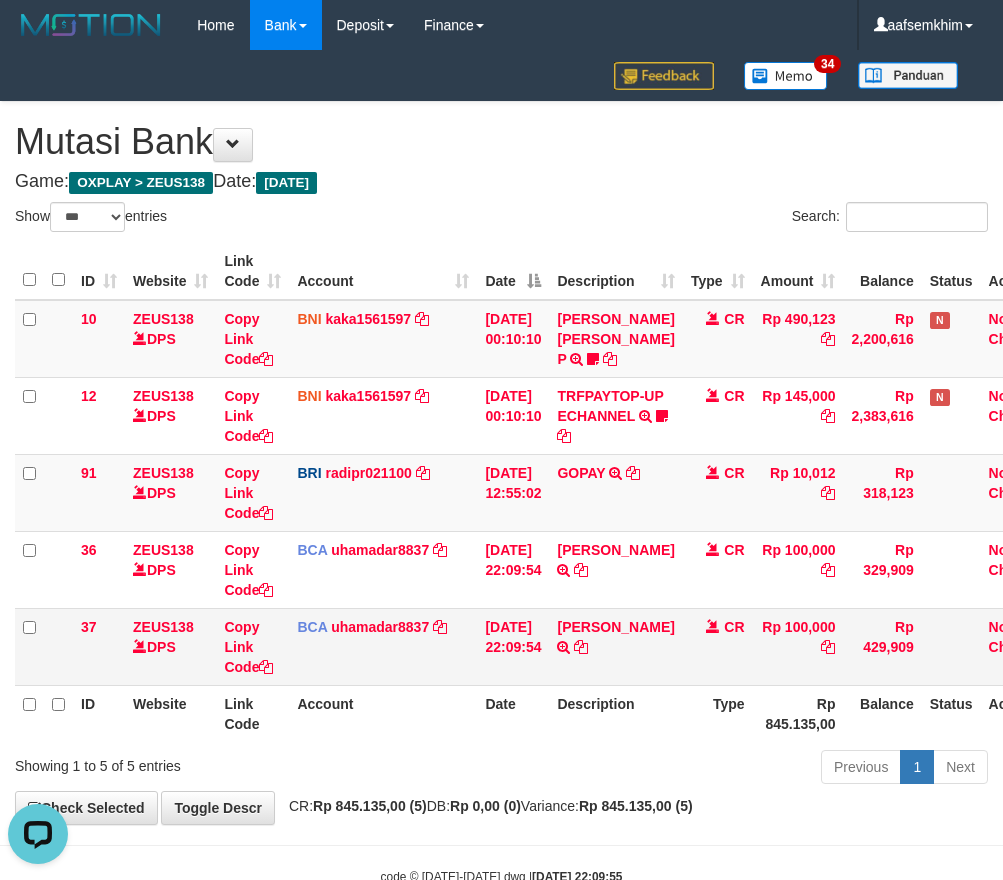 click at bounding box center (581, 647) 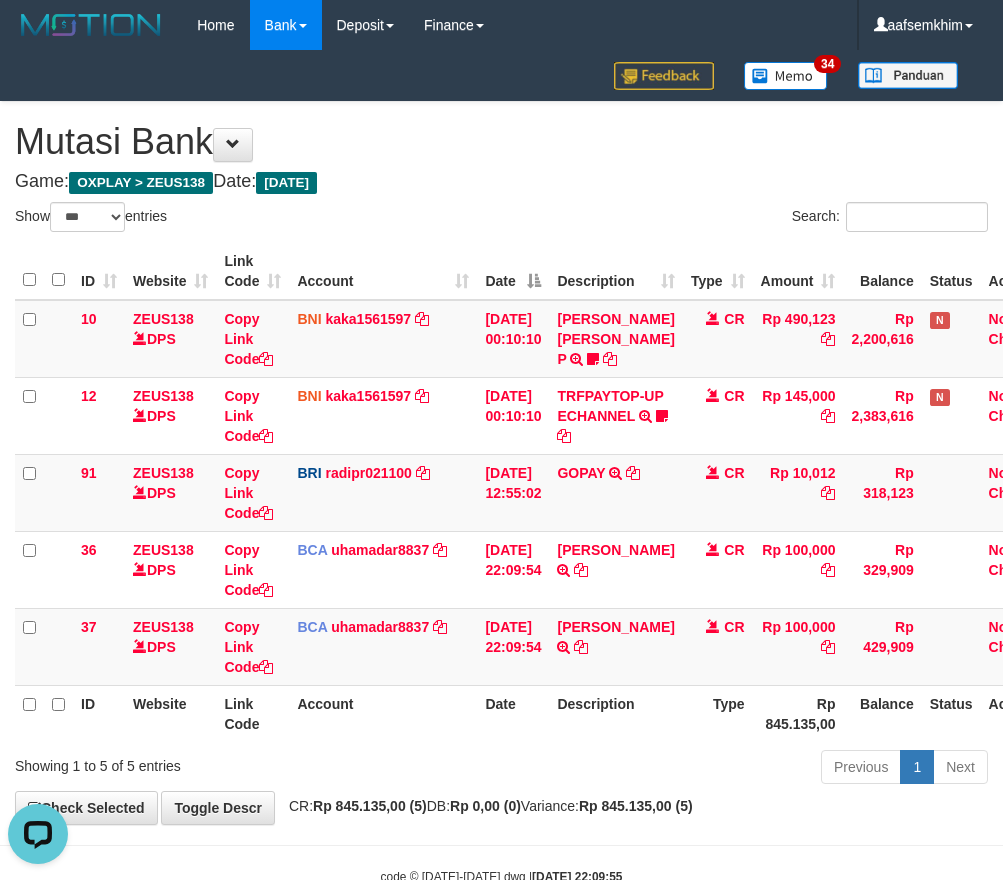 drag, startPoint x: 647, startPoint y: 245, endPoint x: 663, endPoint y: 227, distance: 24.083189 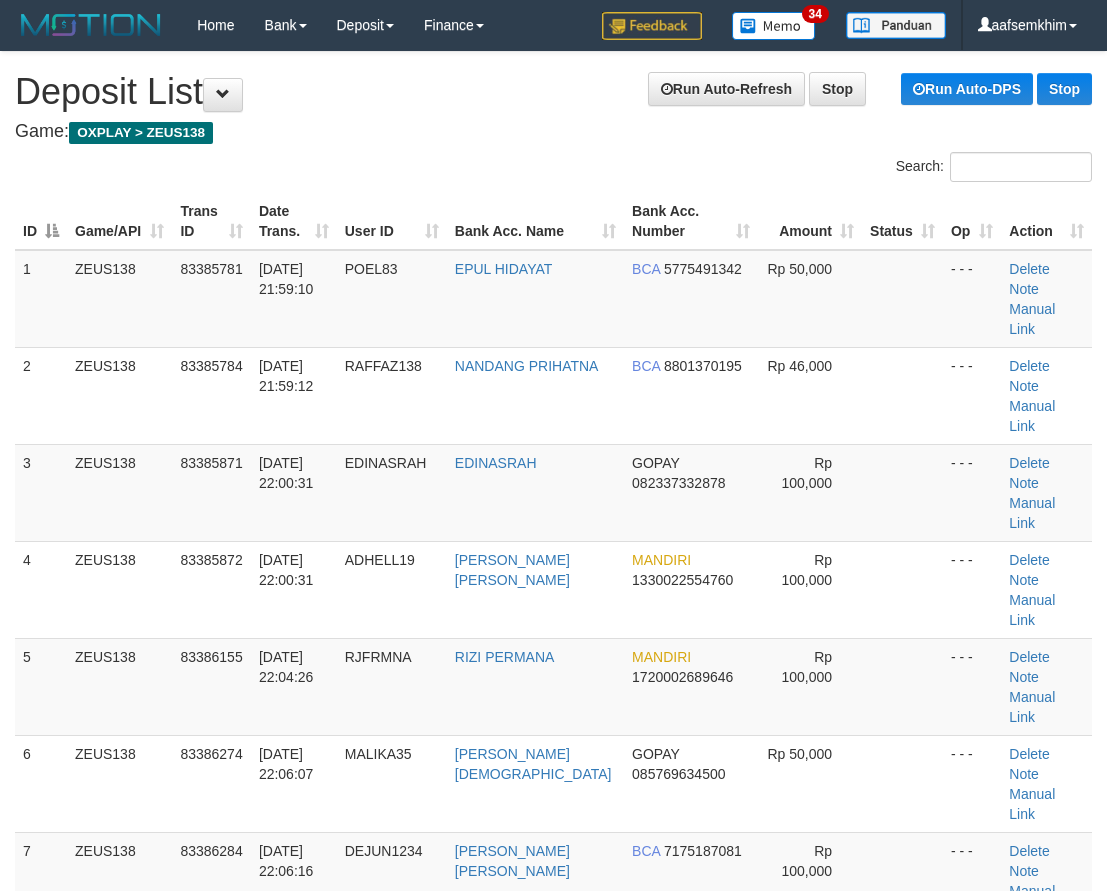 scroll, scrollTop: 208, scrollLeft: 0, axis: vertical 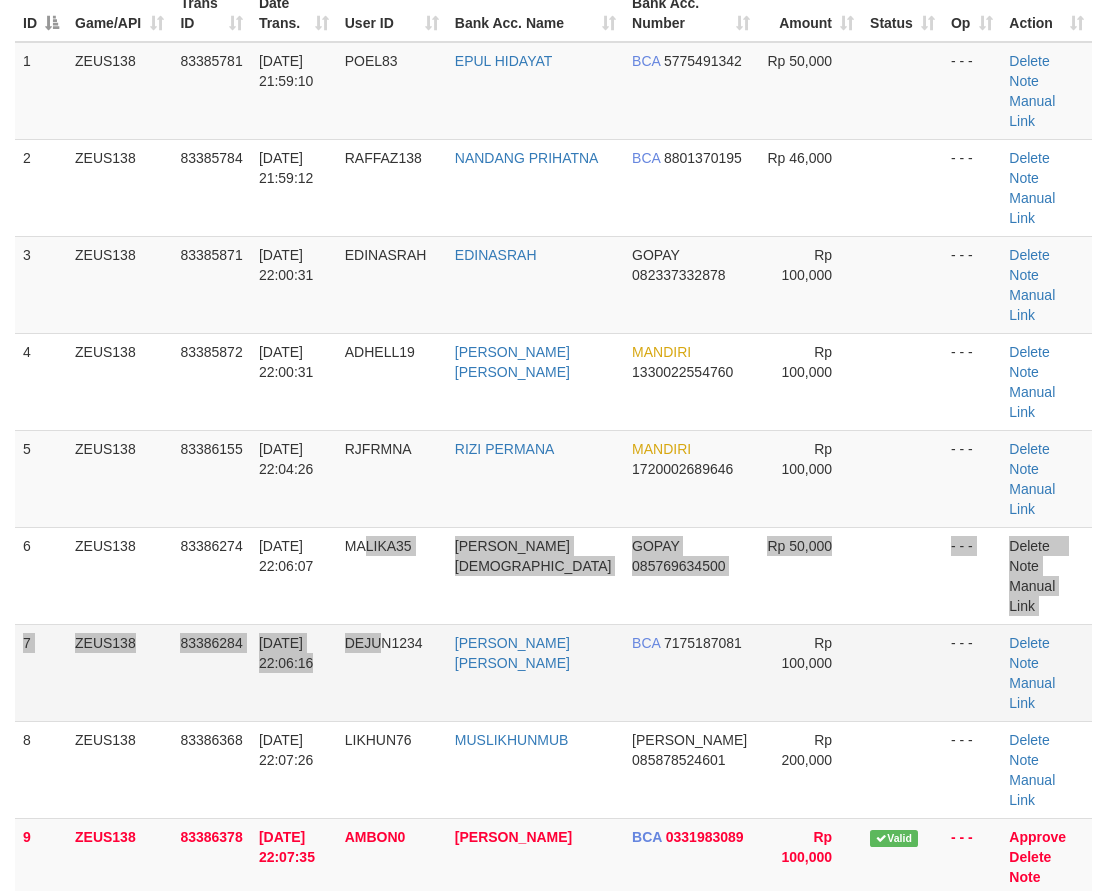 click on "1
ZEUS138
83385781
10/07/2025 21:59:10
POEL83
EPUL HIDAYAT
BCA
5775491342
Rp 50,000
- - -
Delete
Note
Manual Link
2
ZEUS138
83385784
10/07/2025 21:59:12
RAFFAZ138
NANDANG PRIHATNA
BCA
8801370195
Rp 46,000
- - -" at bounding box center [553, 1001] 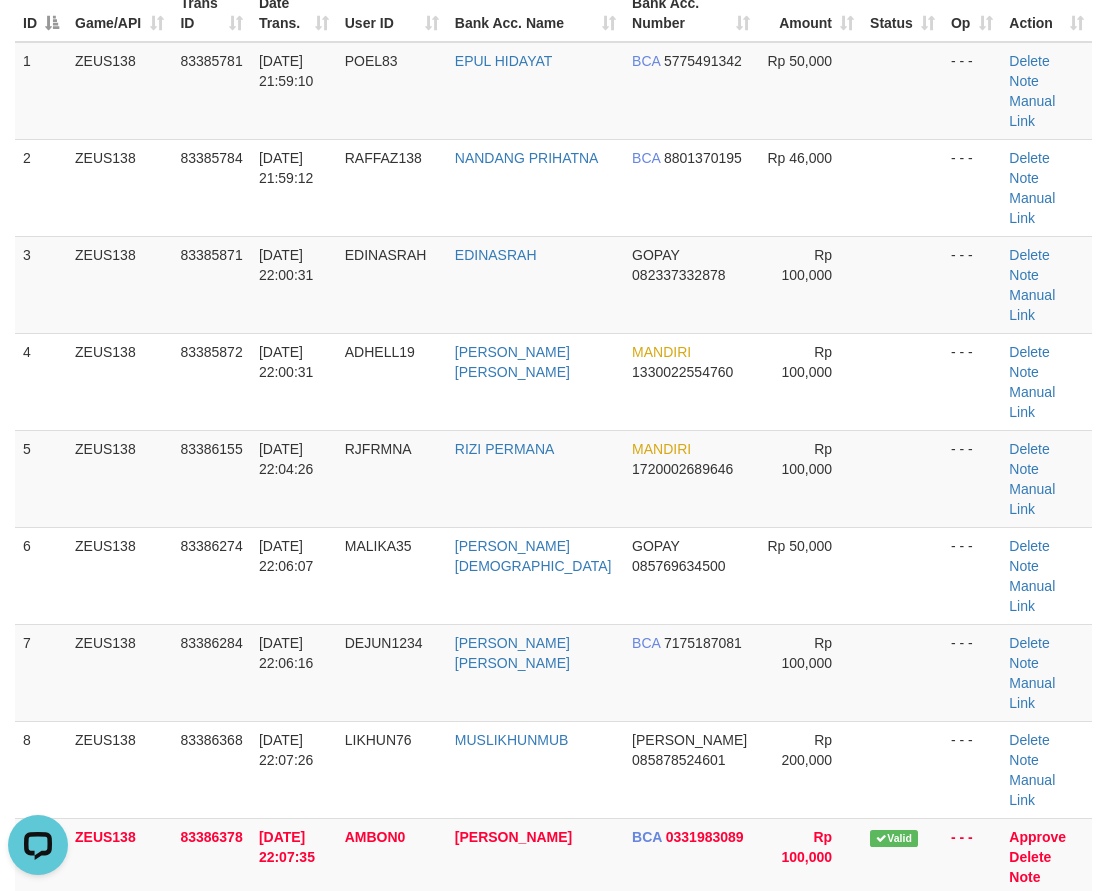 scroll, scrollTop: 0, scrollLeft: 0, axis: both 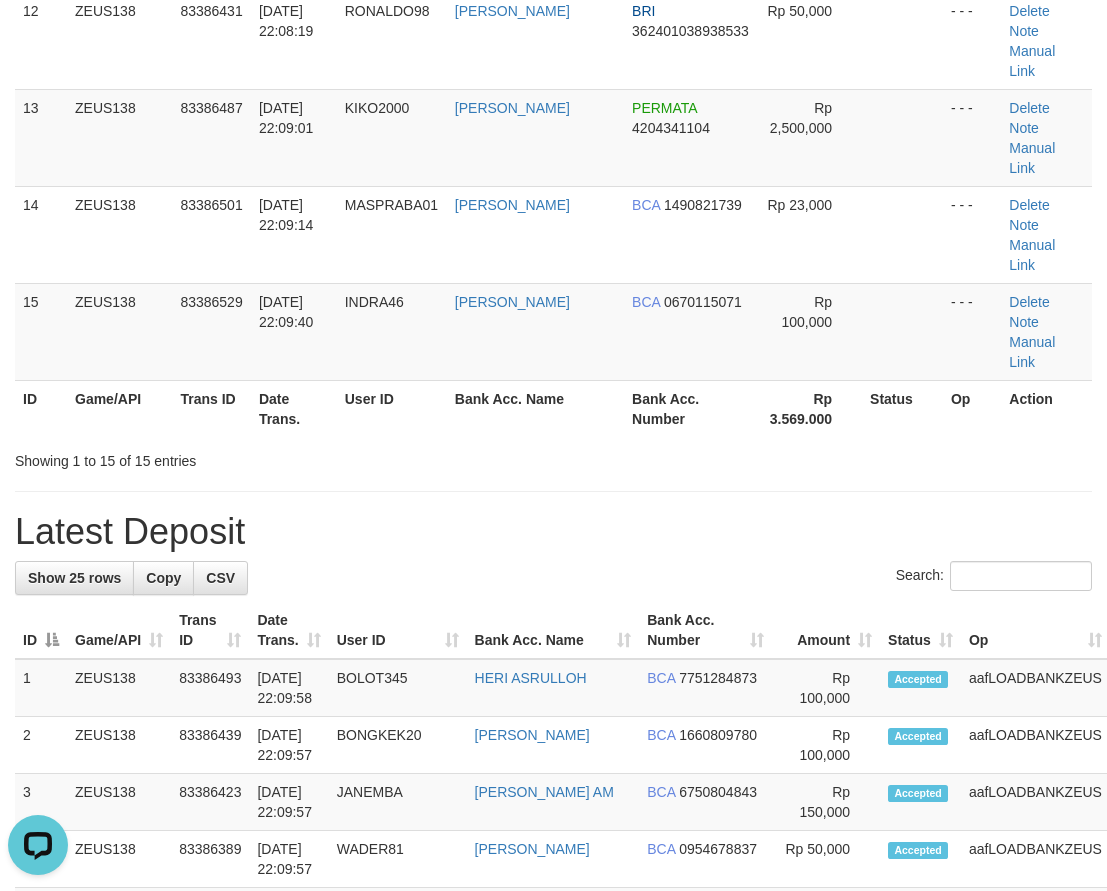 drag, startPoint x: 399, startPoint y: 238, endPoint x: 367, endPoint y: 251, distance: 34.539833 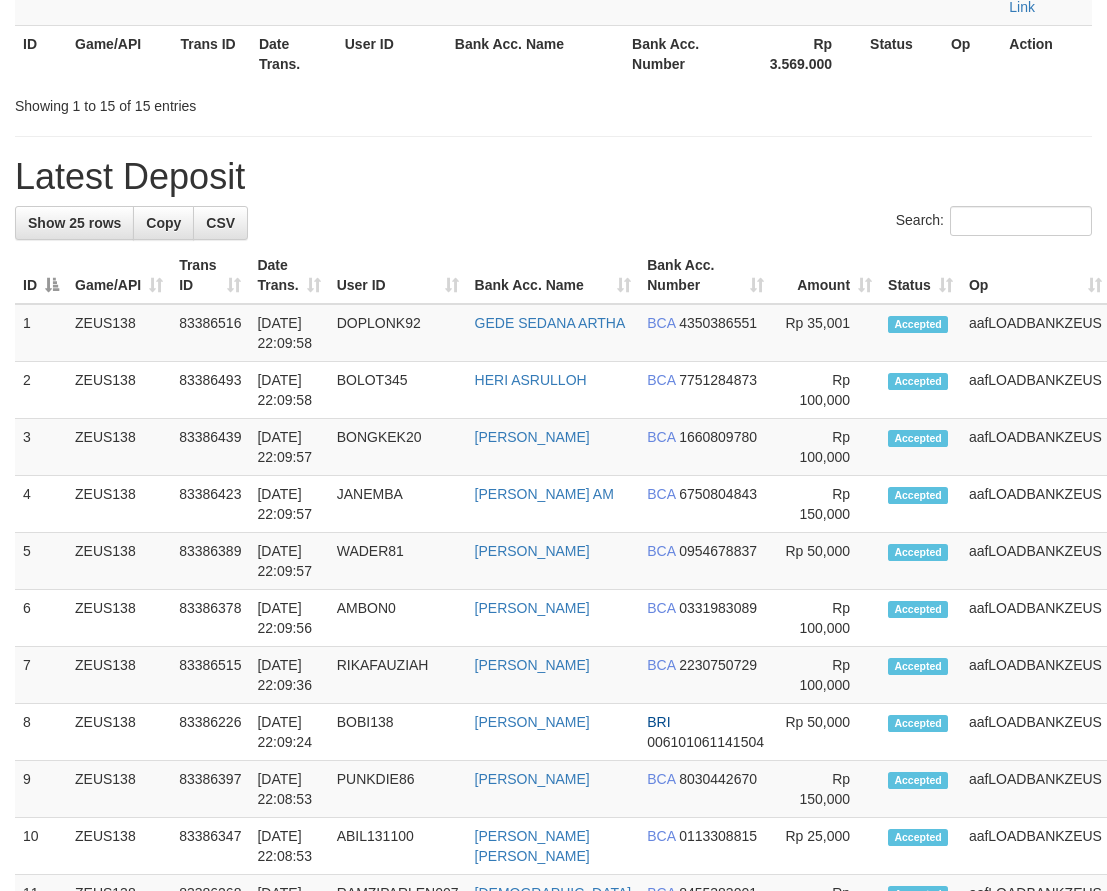 scroll, scrollTop: 1325, scrollLeft: 0, axis: vertical 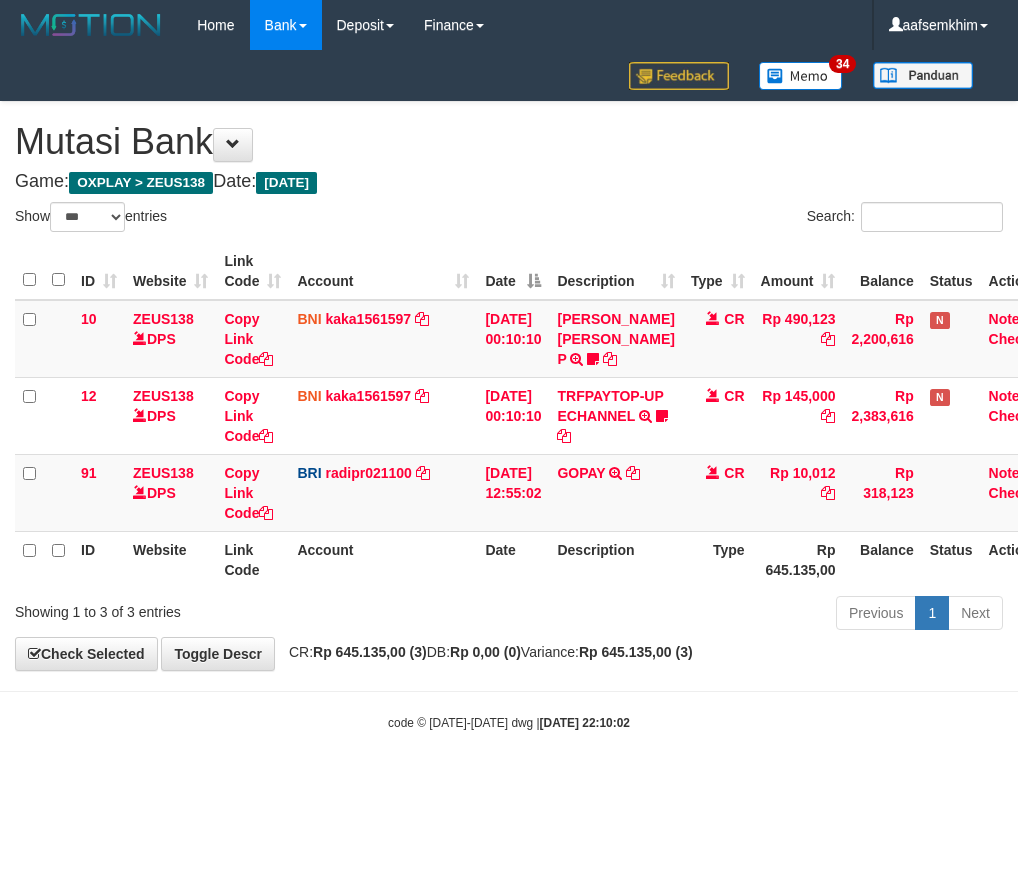 select on "***" 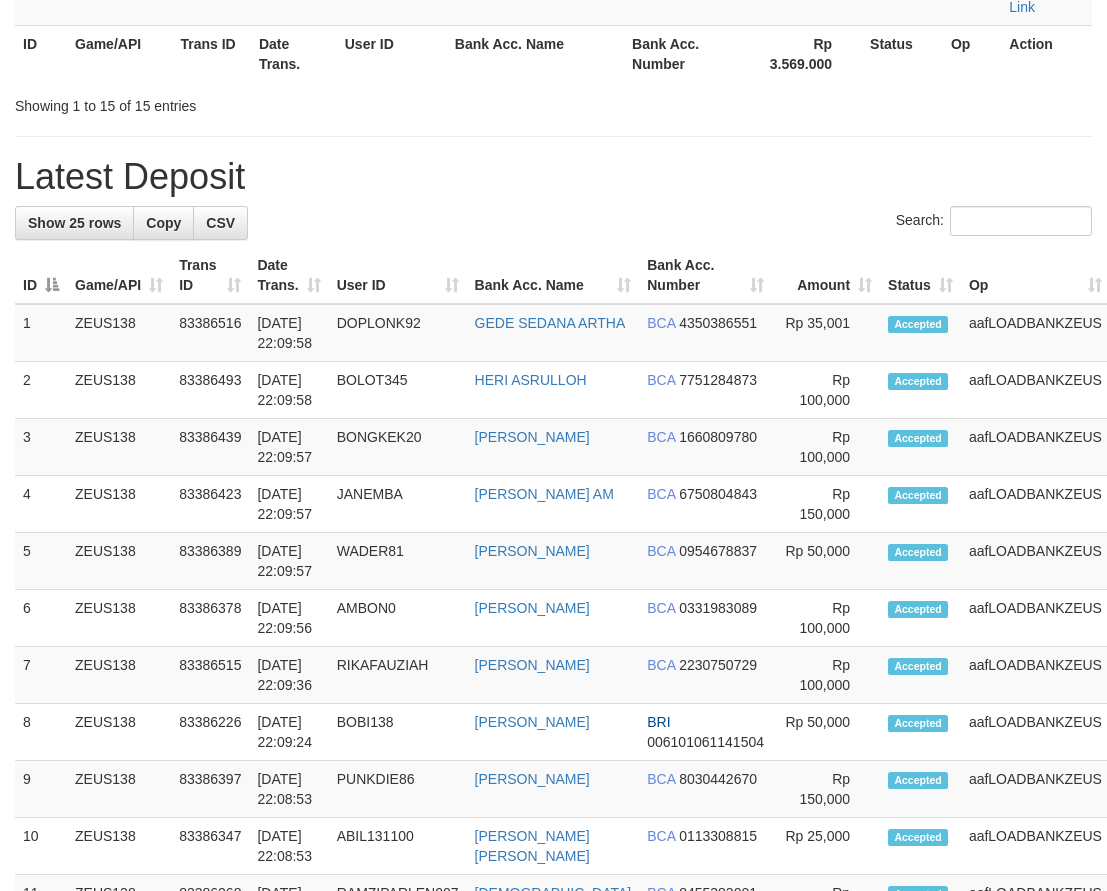 scroll, scrollTop: 1325, scrollLeft: 0, axis: vertical 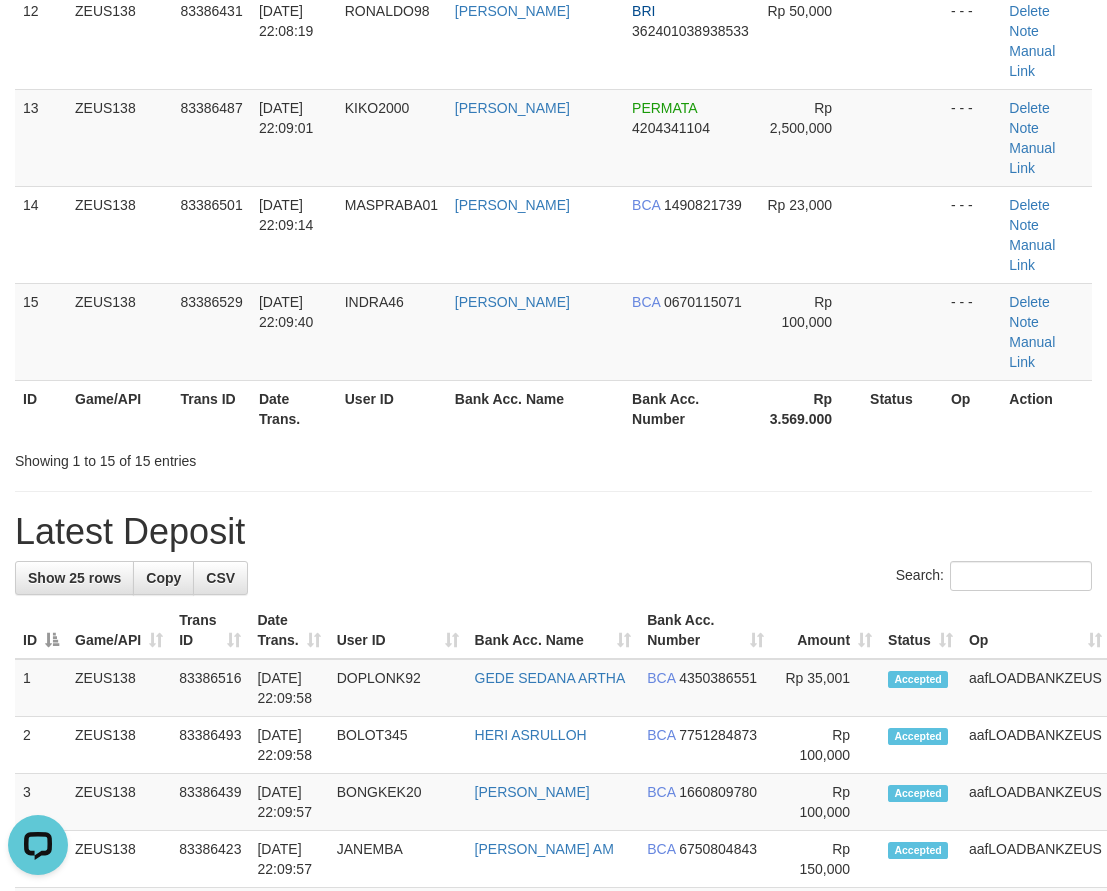 click on "Latest Deposit" at bounding box center (553, 532) 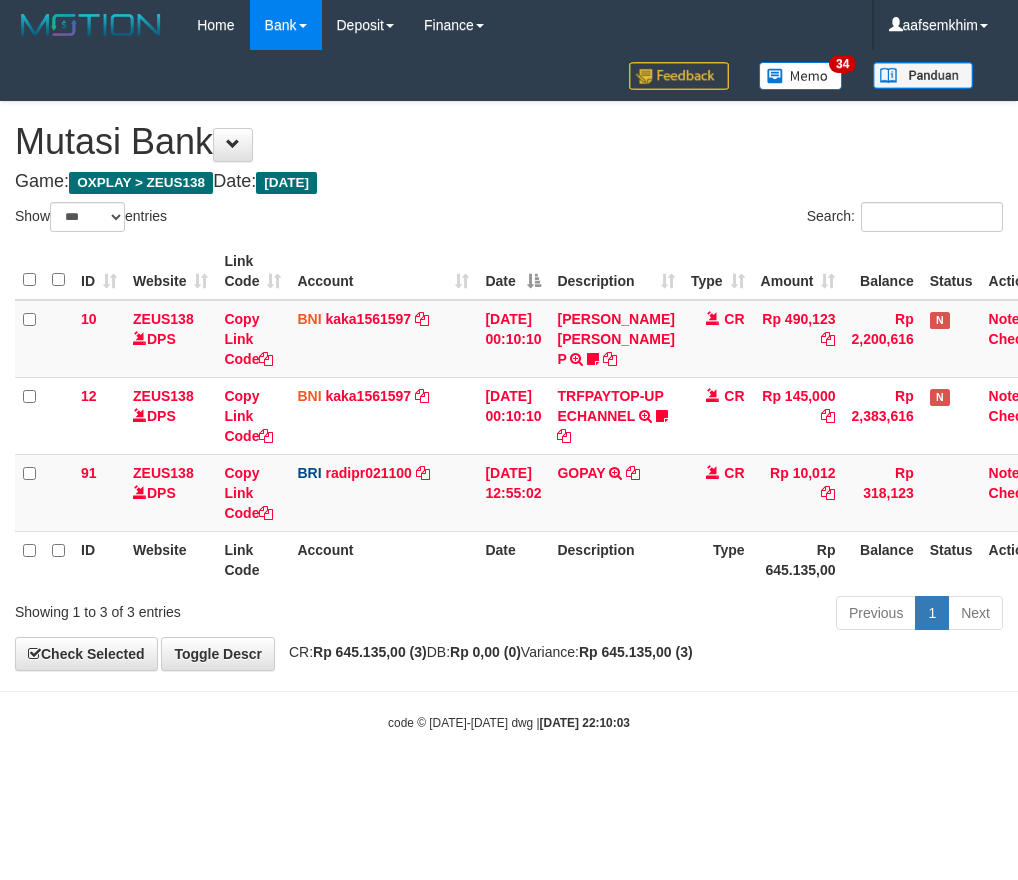 select on "***" 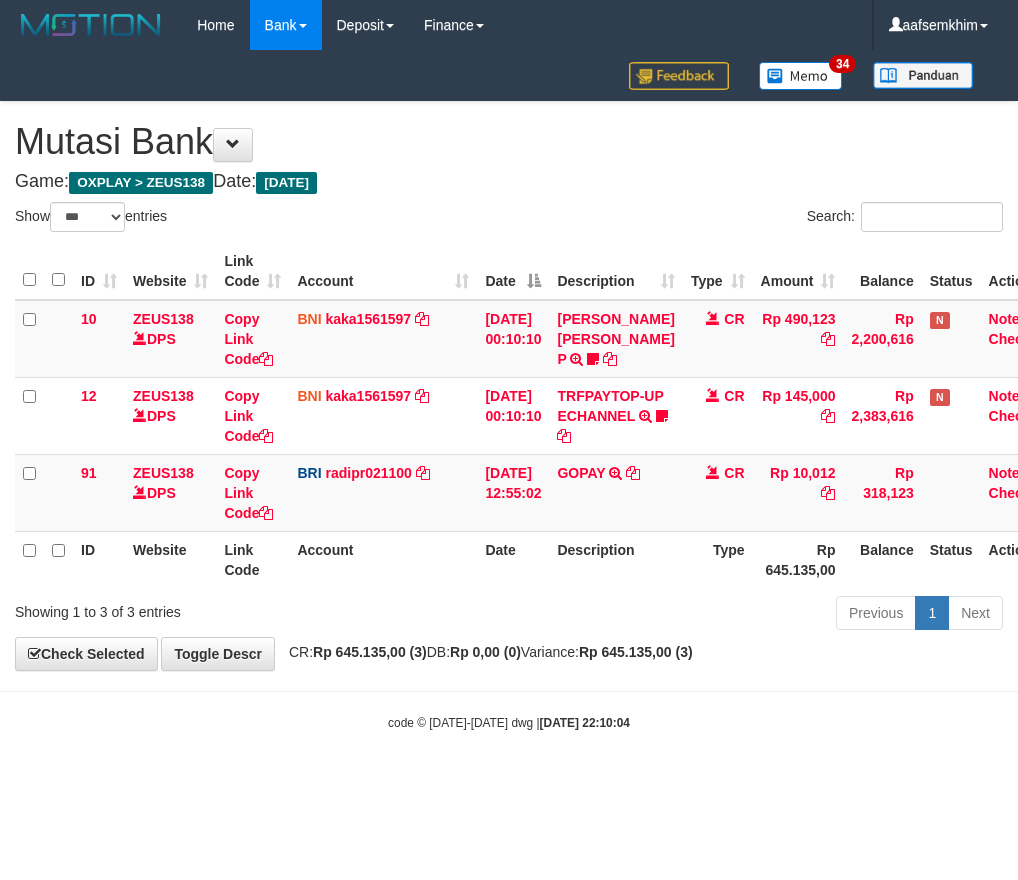 select on "***" 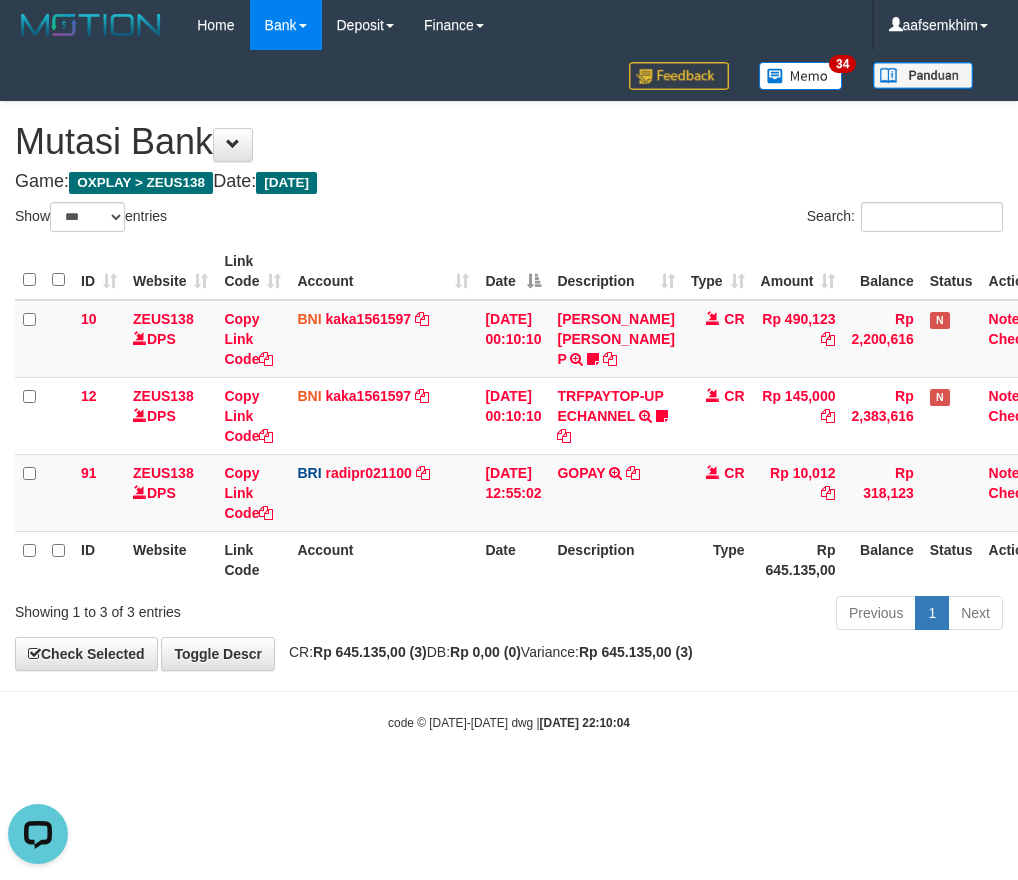 scroll, scrollTop: 0, scrollLeft: 0, axis: both 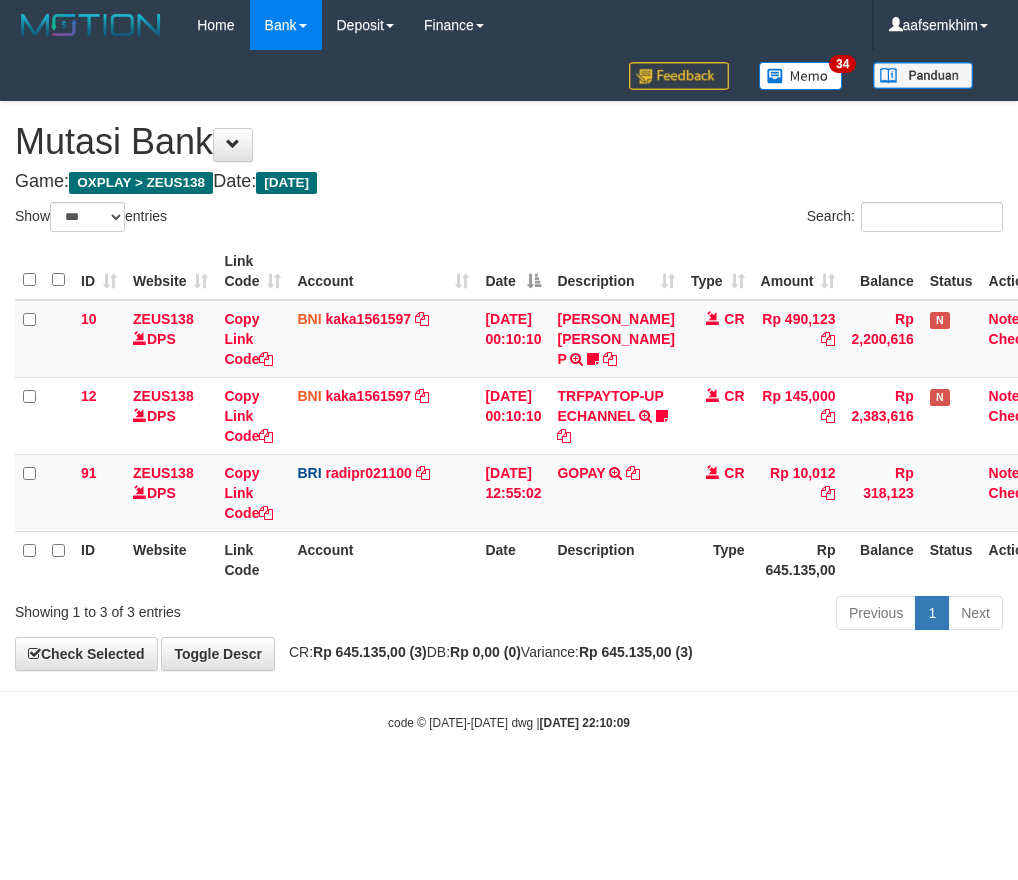 select on "***" 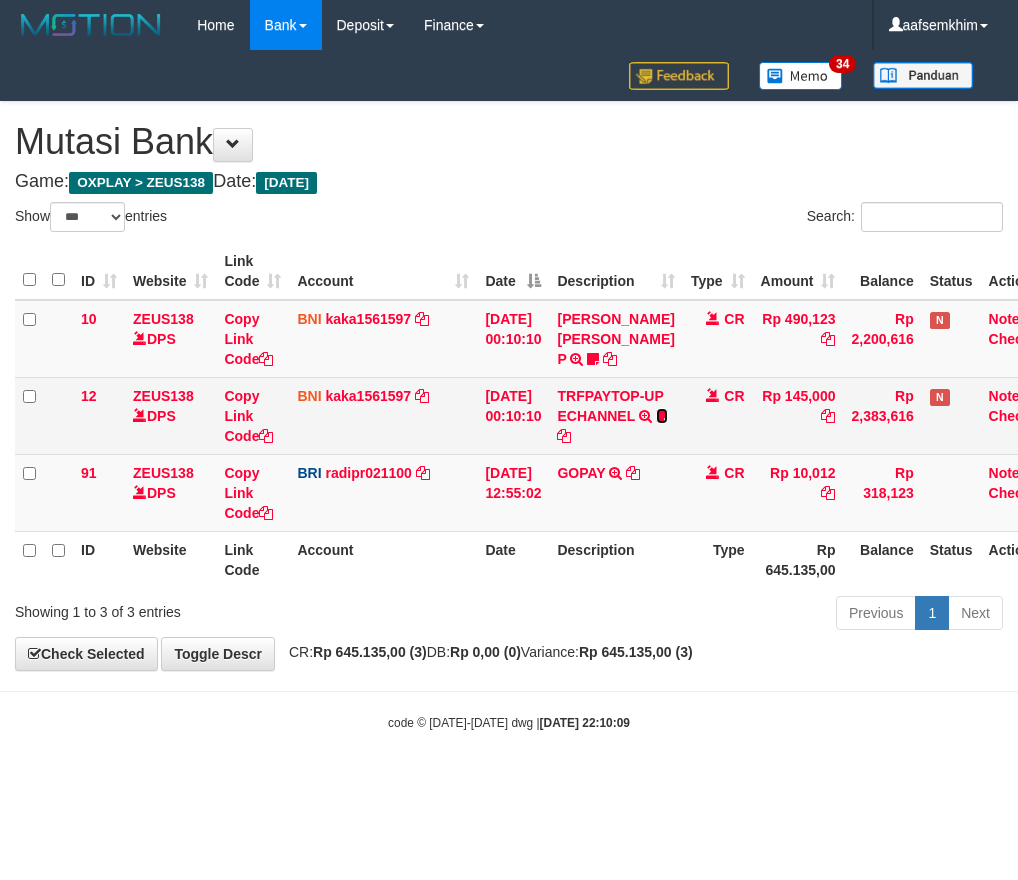 click at bounding box center (662, 416) 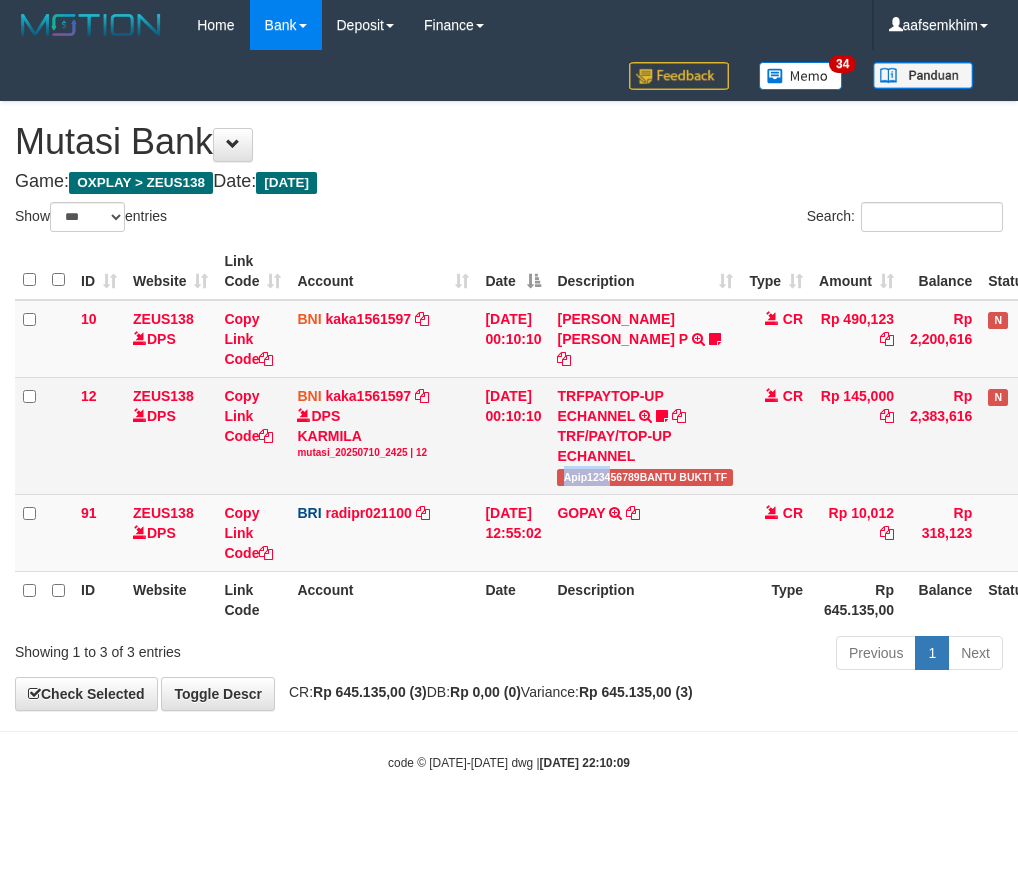 click on "Apip123456789BANTU BUKTI TF" at bounding box center (645, 477) 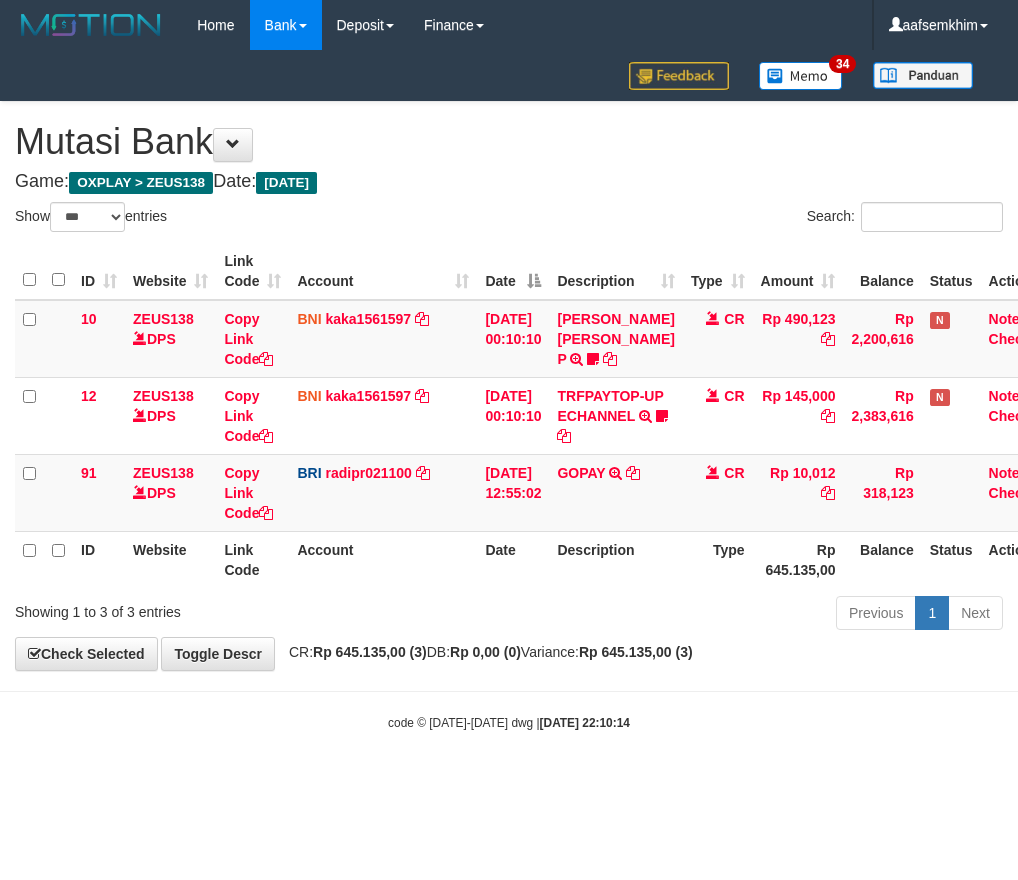select on "***" 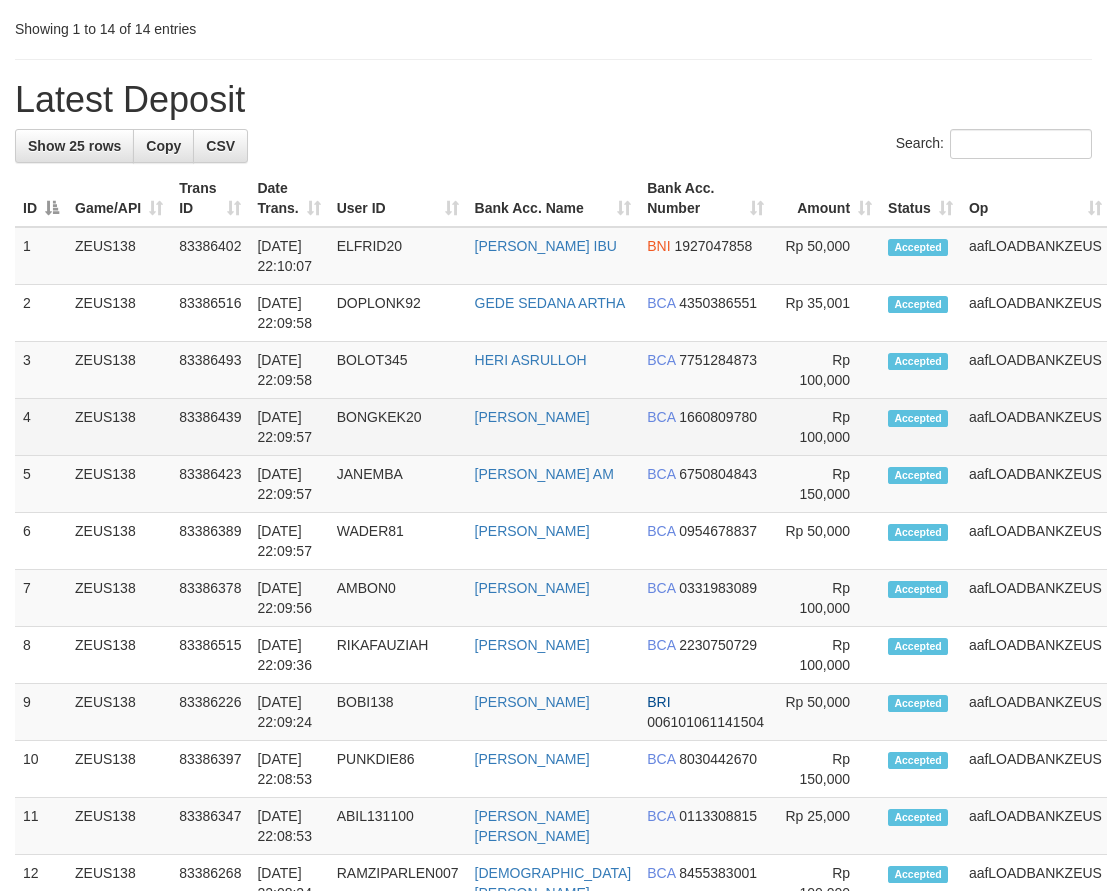 click on "BONGKEK20" at bounding box center [398, 427] 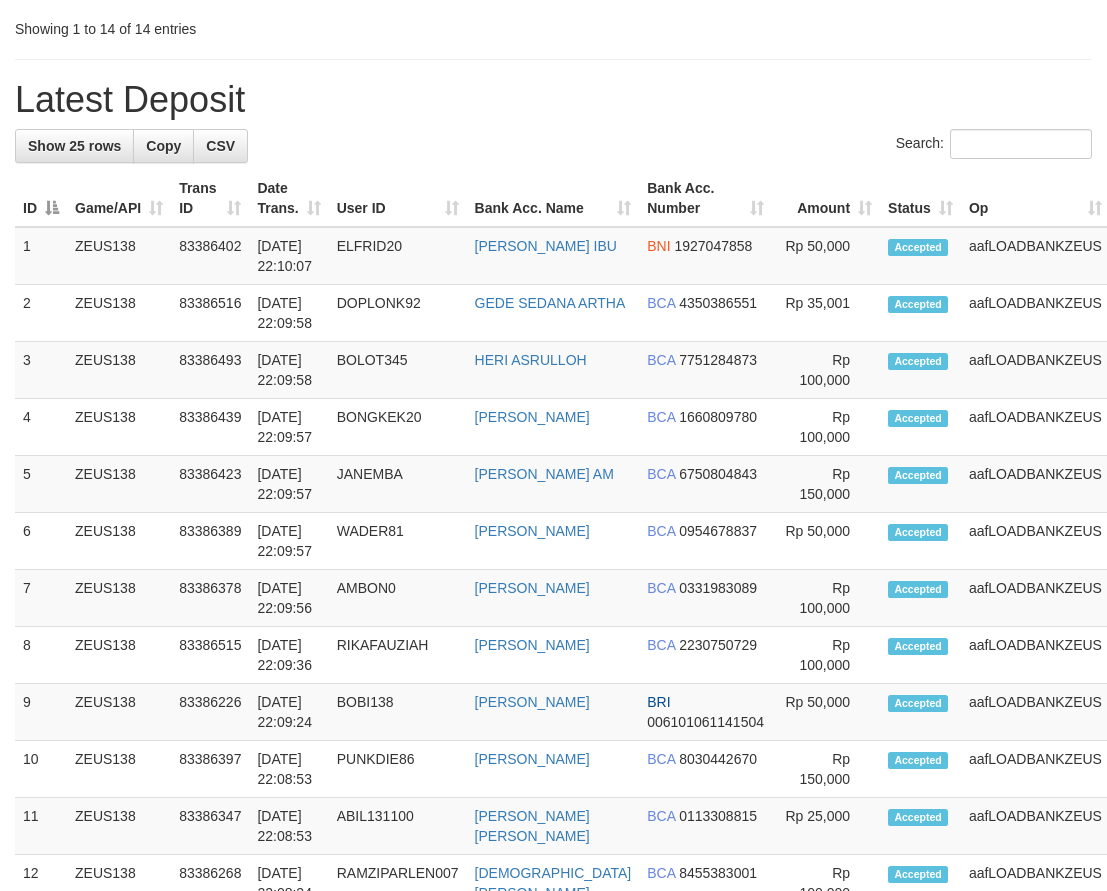 scroll, scrollTop: 1325, scrollLeft: 0, axis: vertical 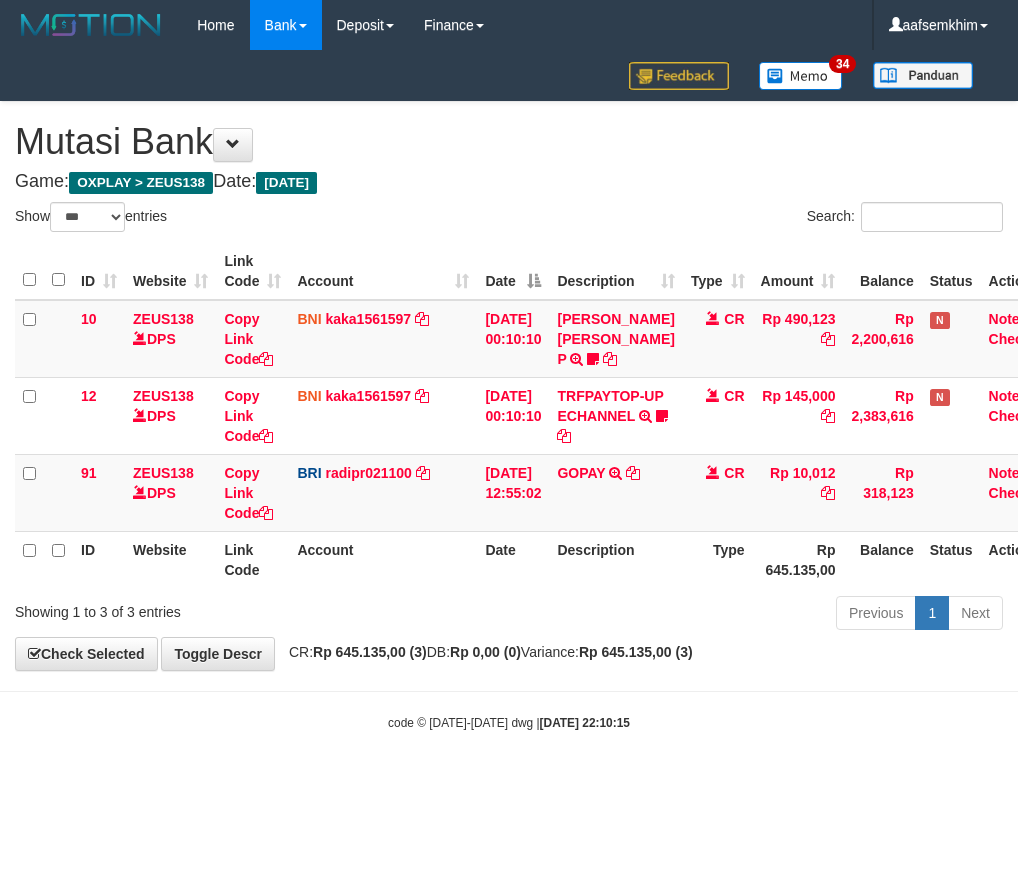 select on "***" 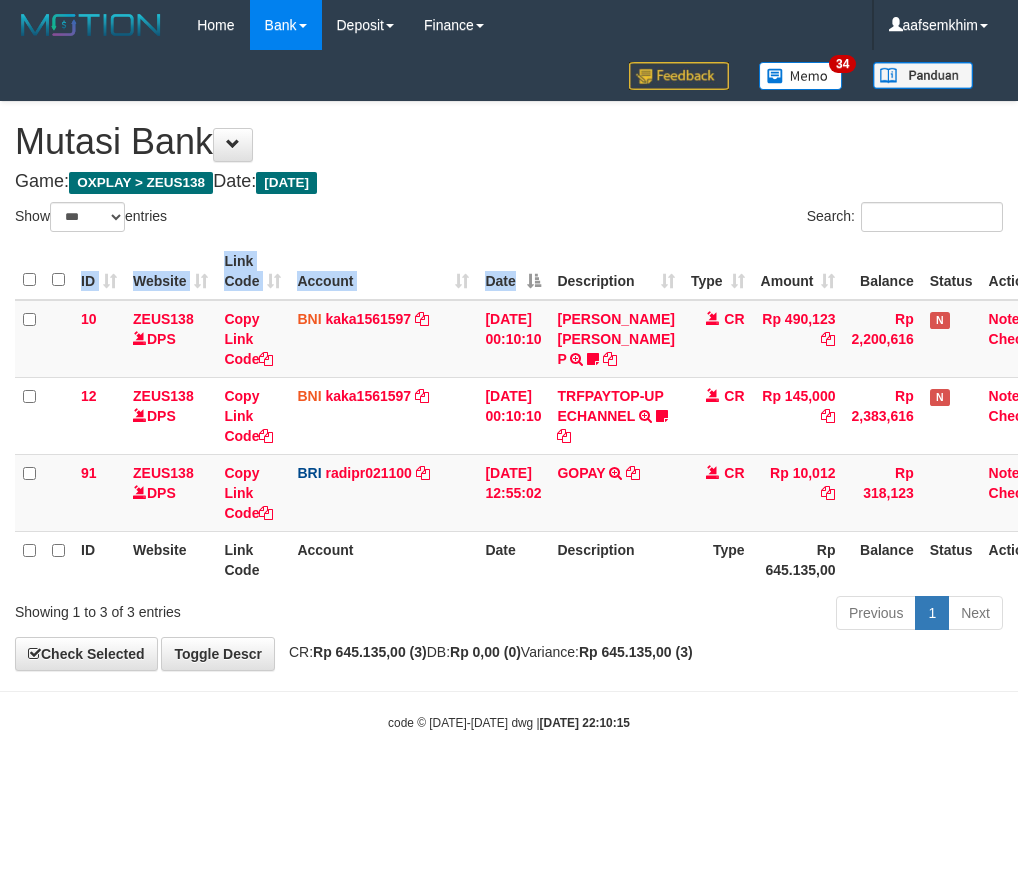 drag, startPoint x: 513, startPoint y: 246, endPoint x: 537, endPoint y: 249, distance: 24.186773 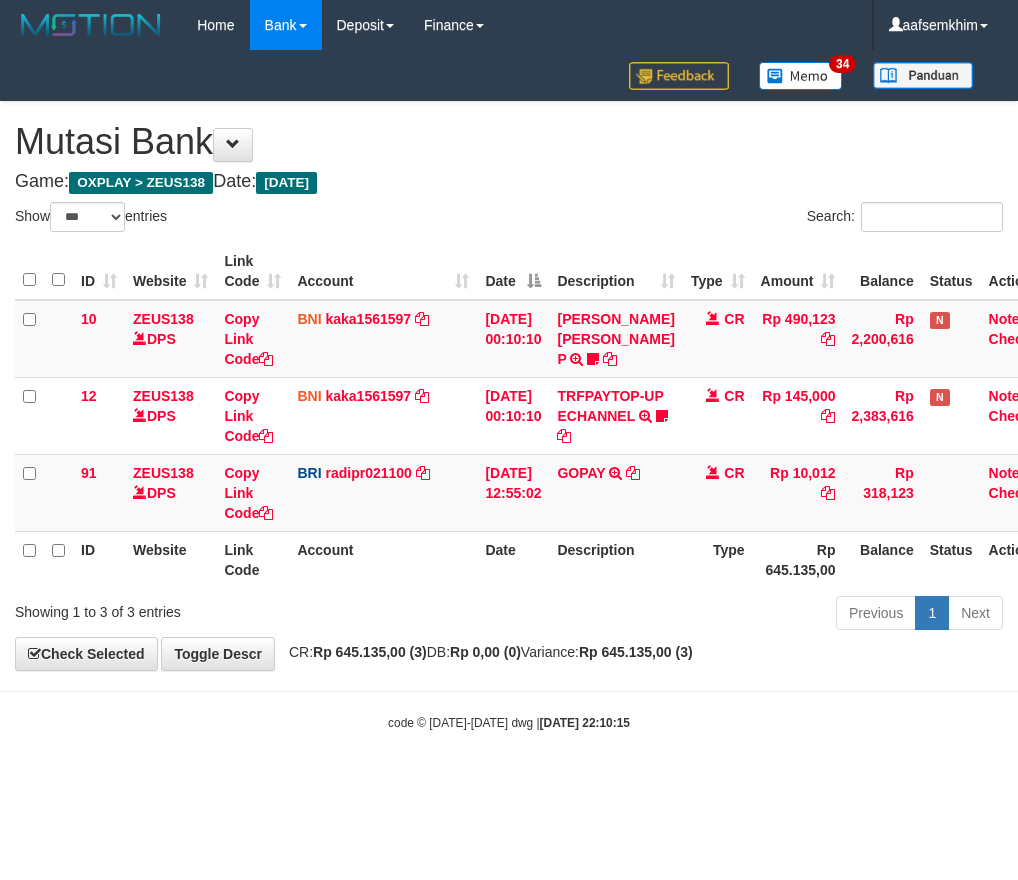 click on "Game:   OXPLAY > ZEUS138    				Date:  [DATE]" at bounding box center (509, 182) 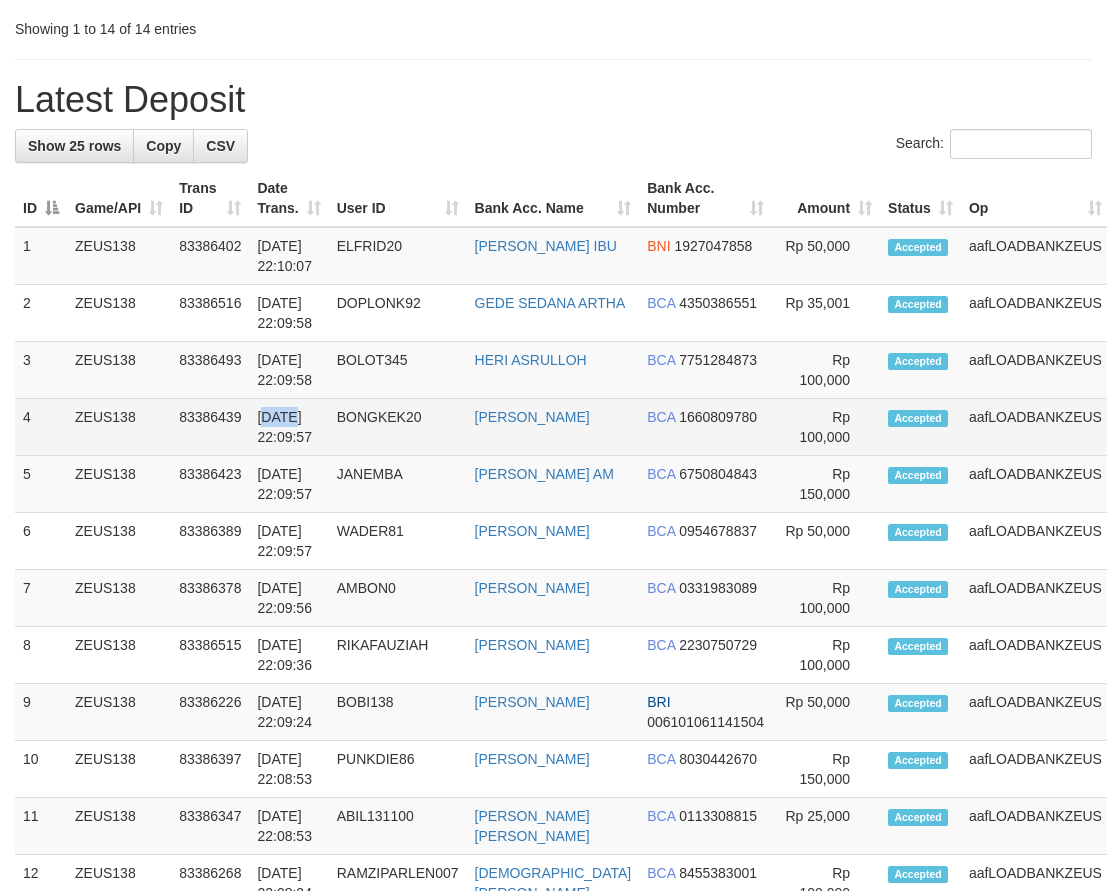 click on "10/07/2025 22:09:57" at bounding box center (288, 427) 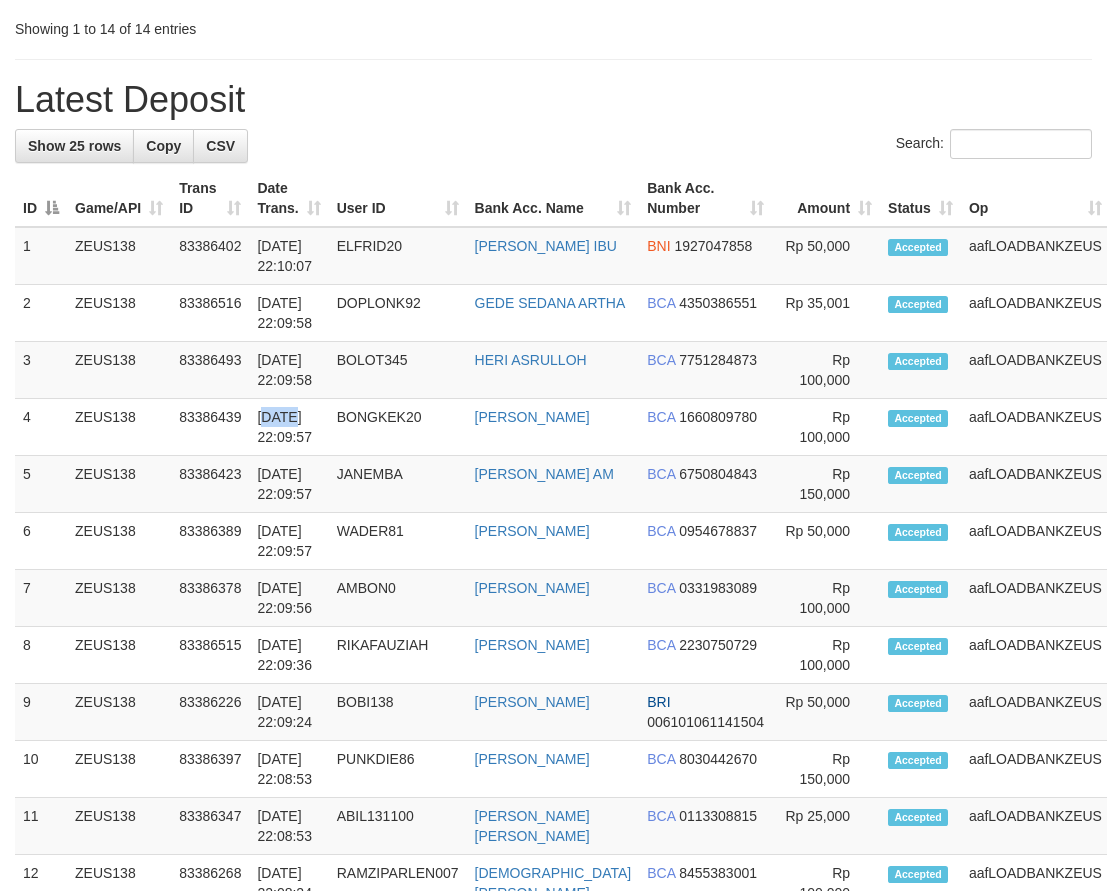scroll, scrollTop: 1325, scrollLeft: 0, axis: vertical 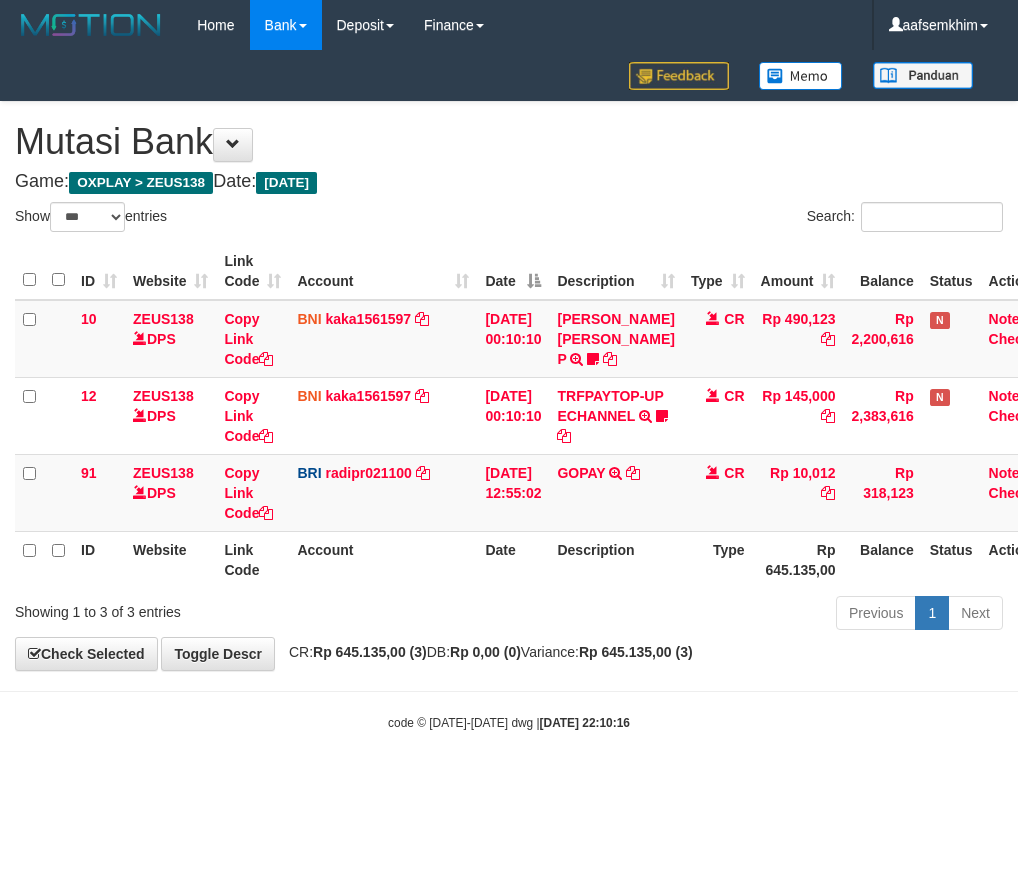 select on "***" 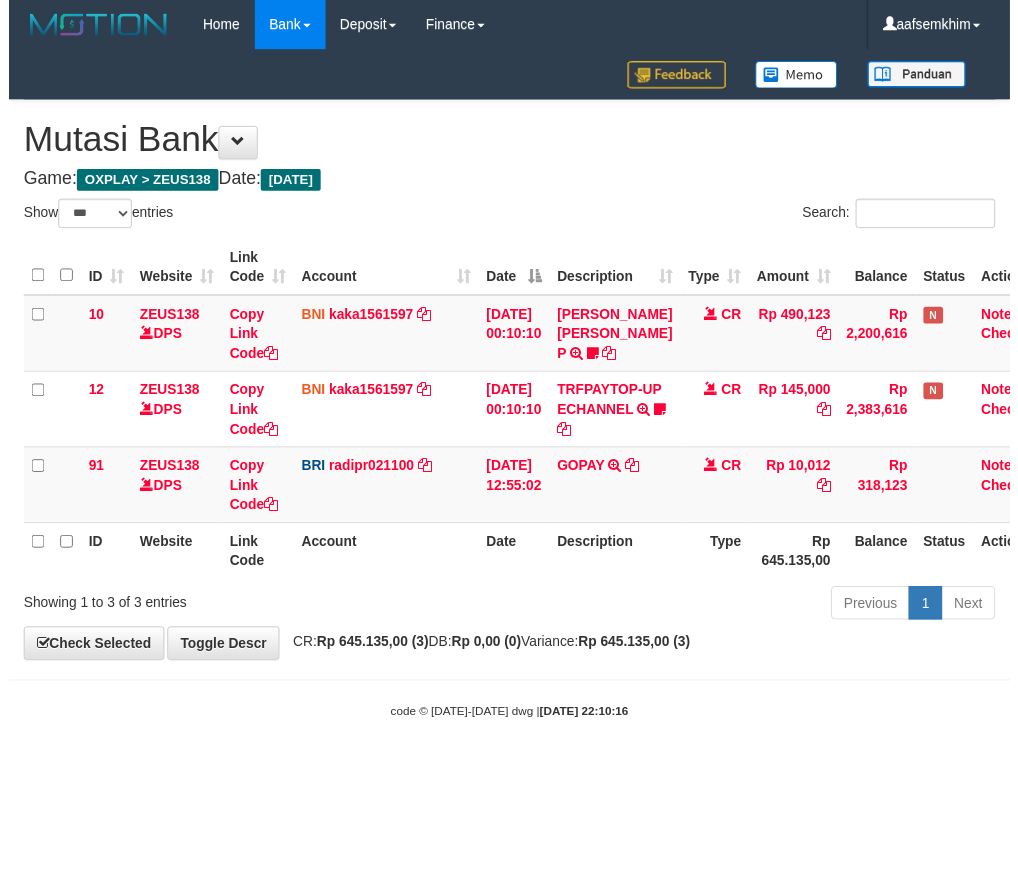 scroll, scrollTop: 0, scrollLeft: 0, axis: both 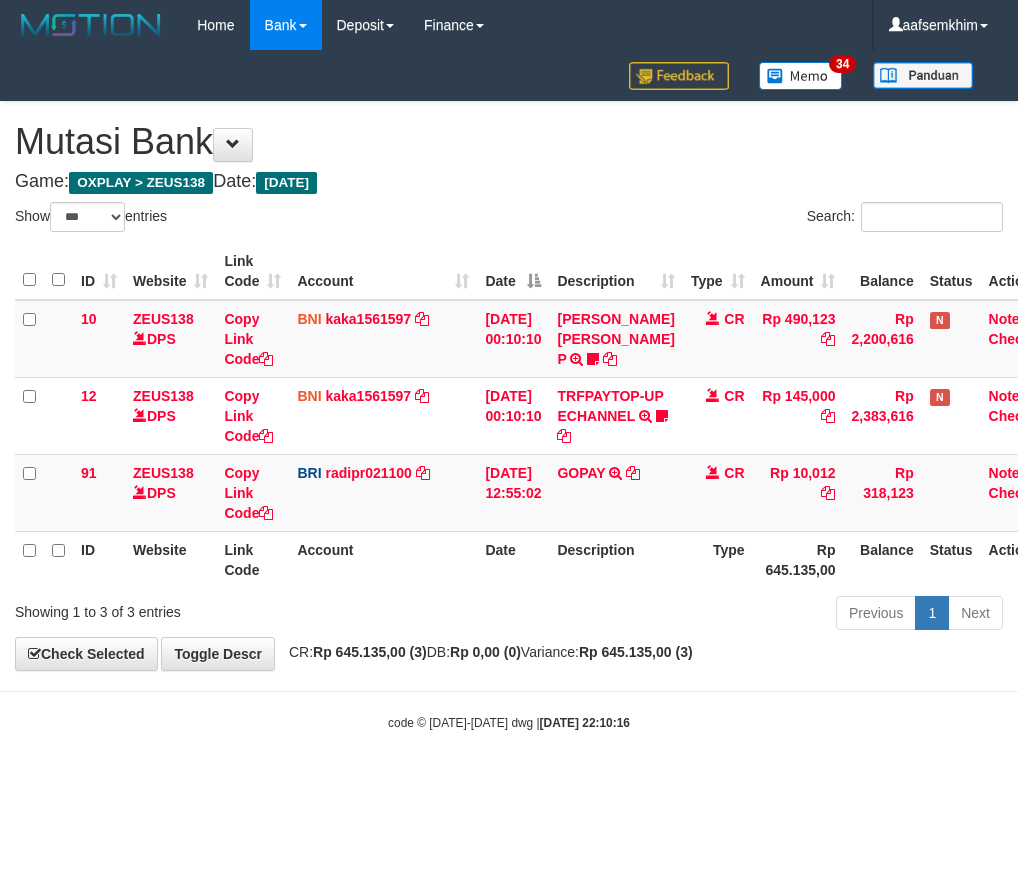 click on "Account" at bounding box center [383, 271] 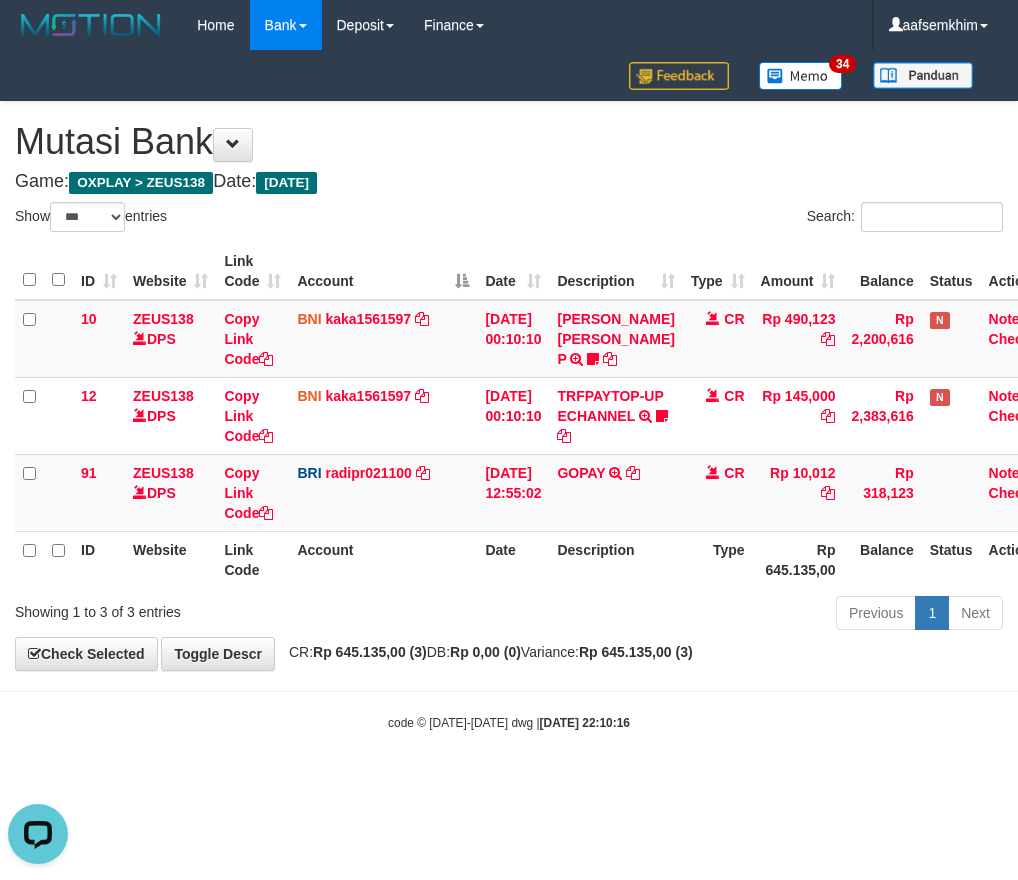 scroll, scrollTop: 0, scrollLeft: 0, axis: both 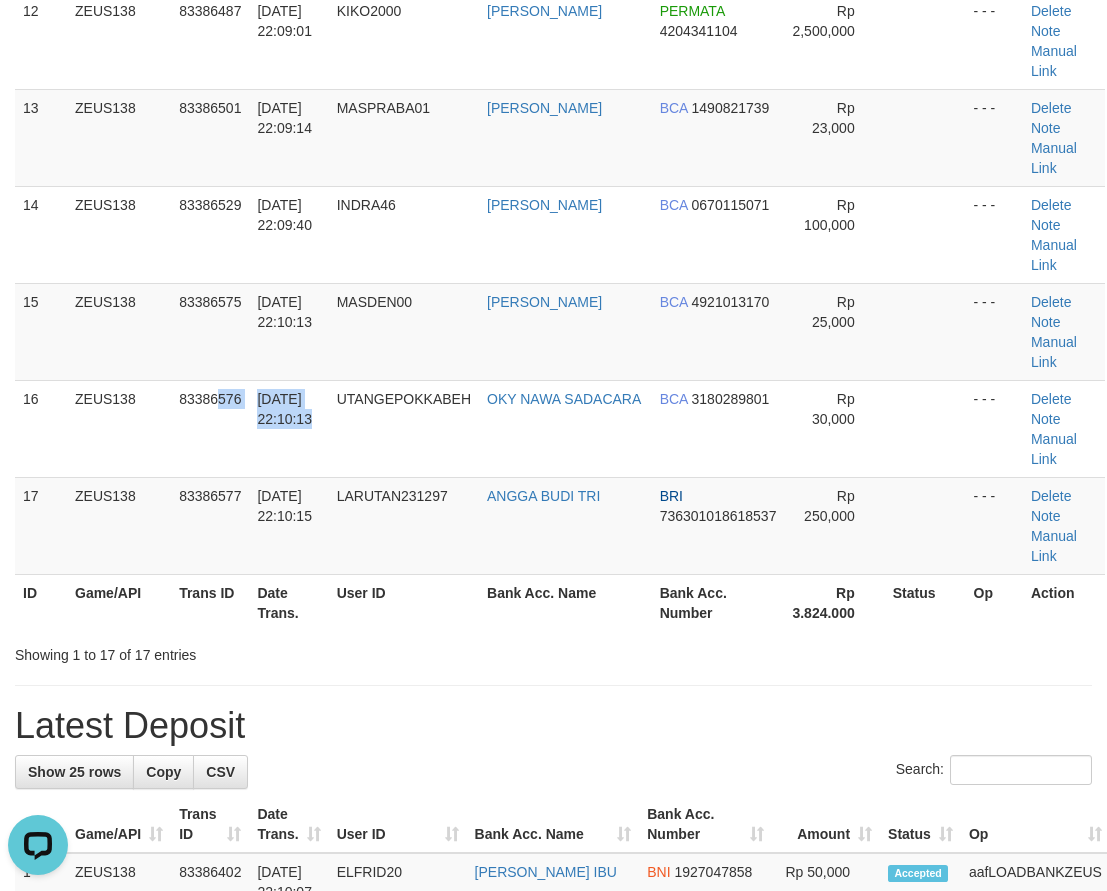 drag, startPoint x: 289, startPoint y: 419, endPoint x: 2, endPoint y: 369, distance: 291.32285 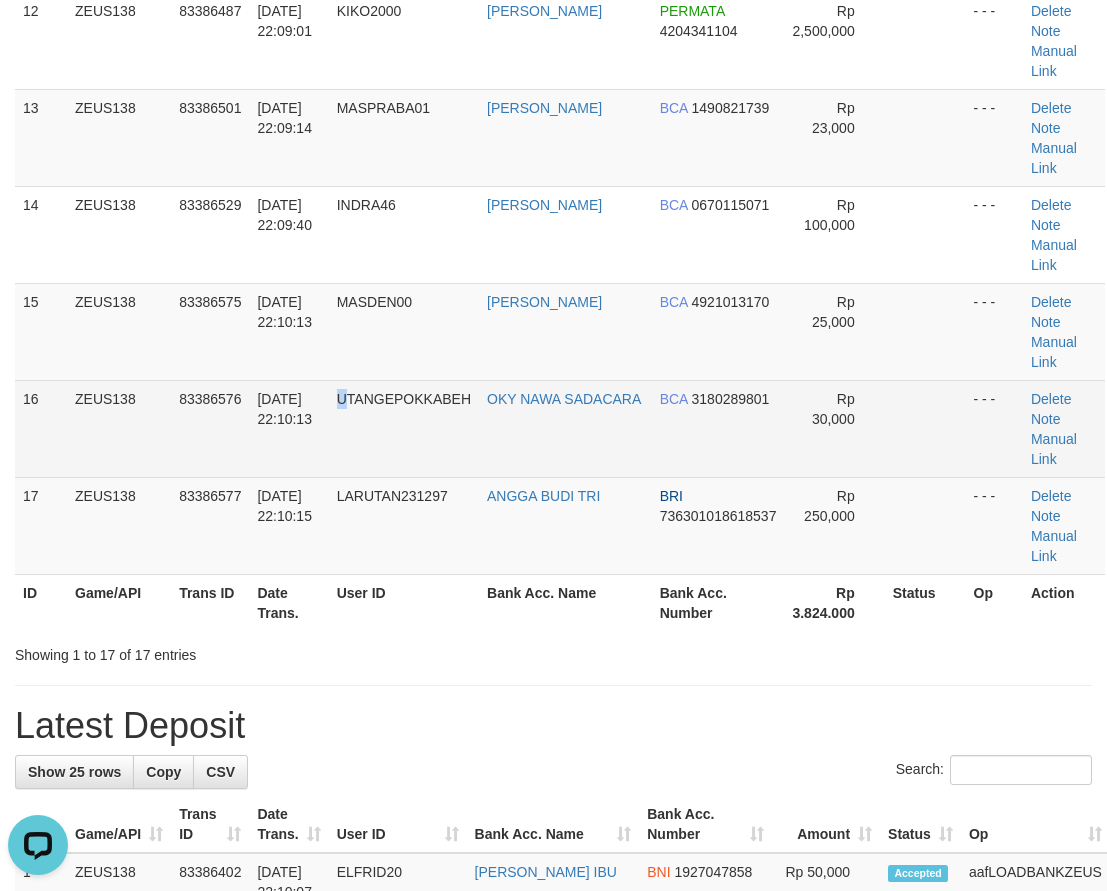 drag, startPoint x: 355, startPoint y: 474, endPoint x: 285, endPoint y: 451, distance: 73.68175 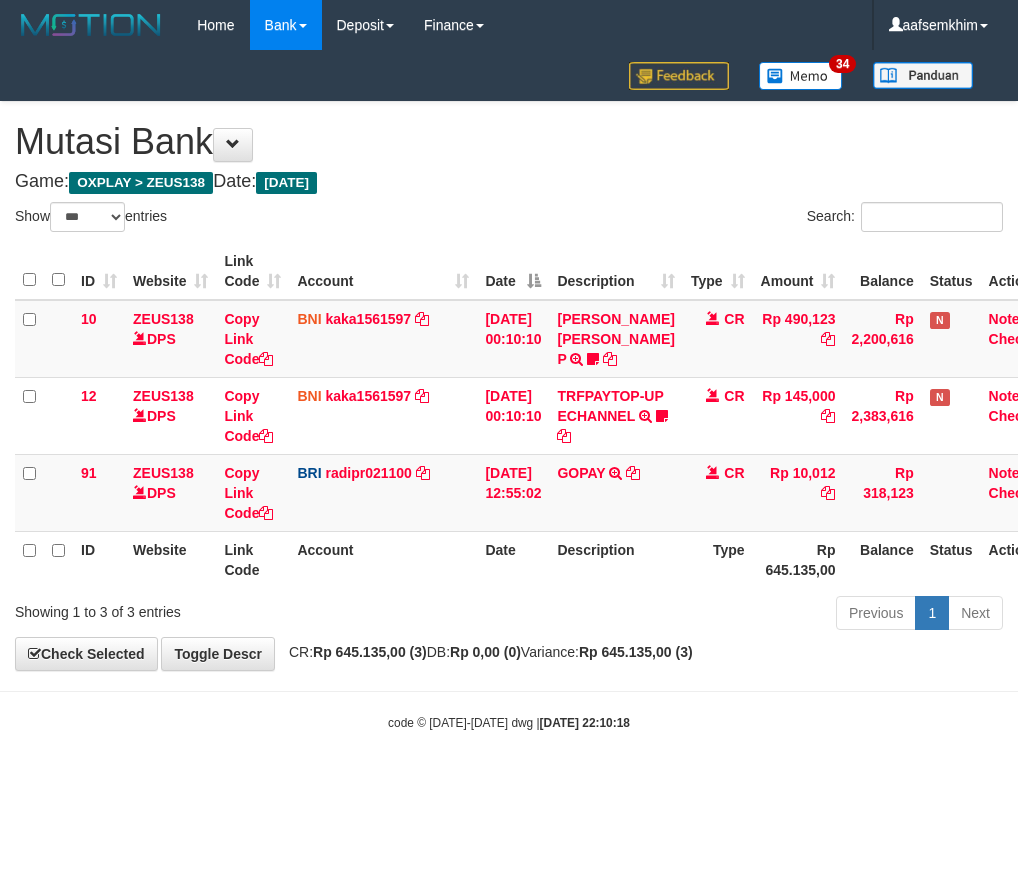 select on "***" 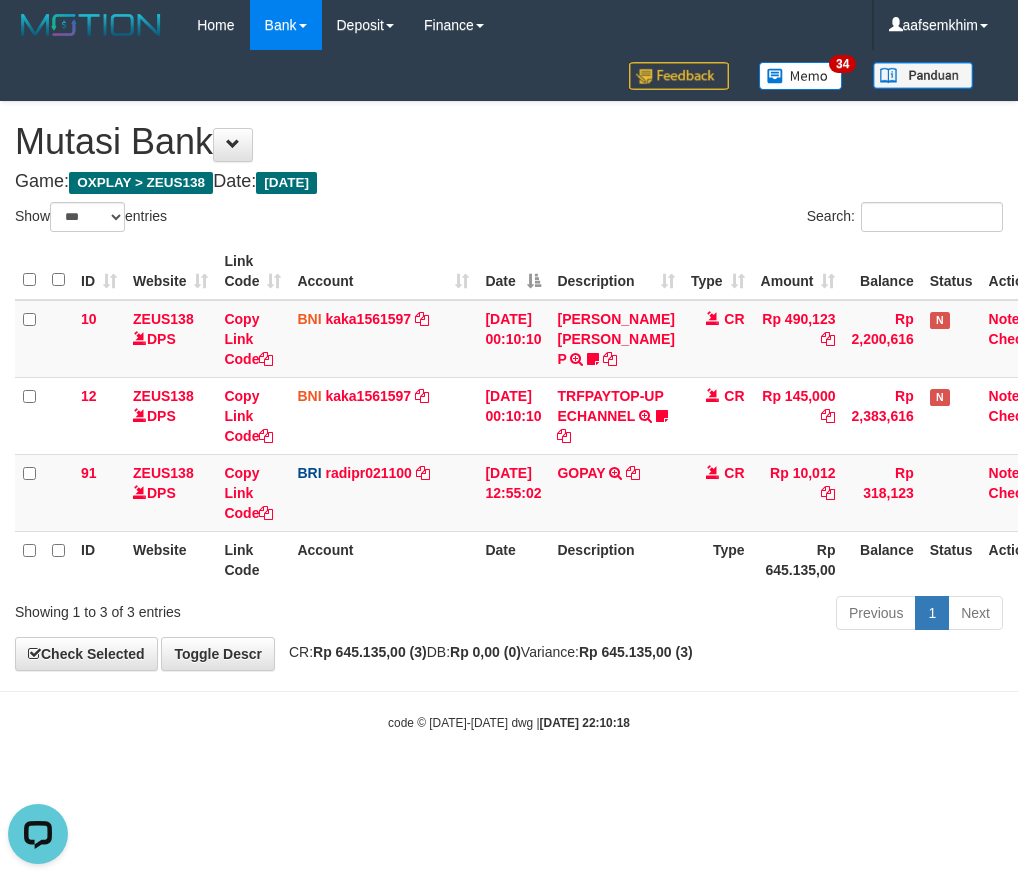scroll, scrollTop: 0, scrollLeft: 0, axis: both 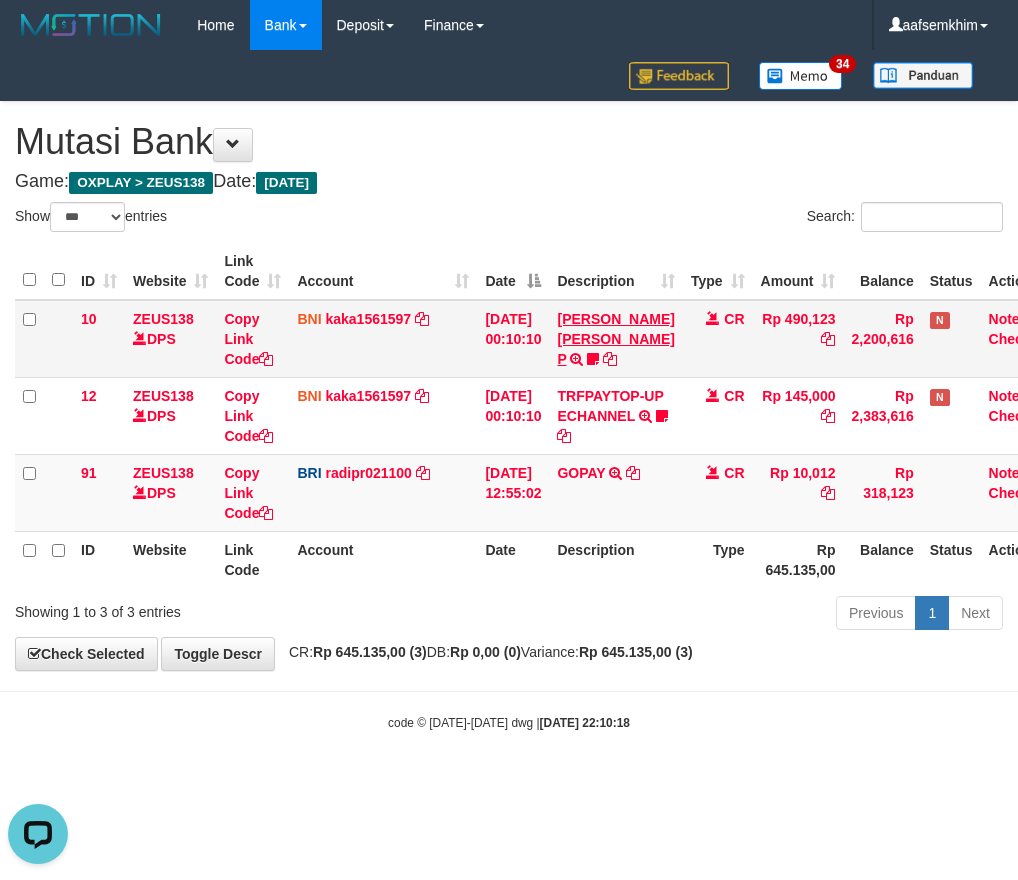 drag, startPoint x: 621, startPoint y: 315, endPoint x: 585, endPoint y: 344, distance: 46.227695 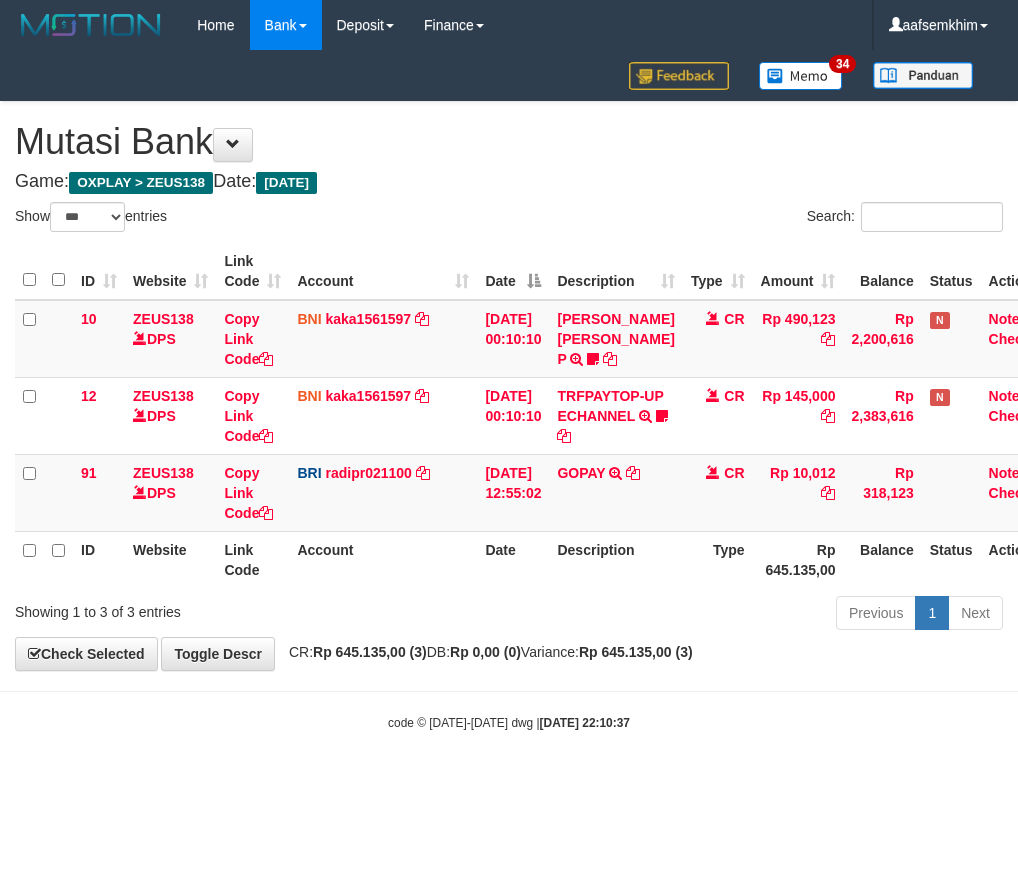 select on "***" 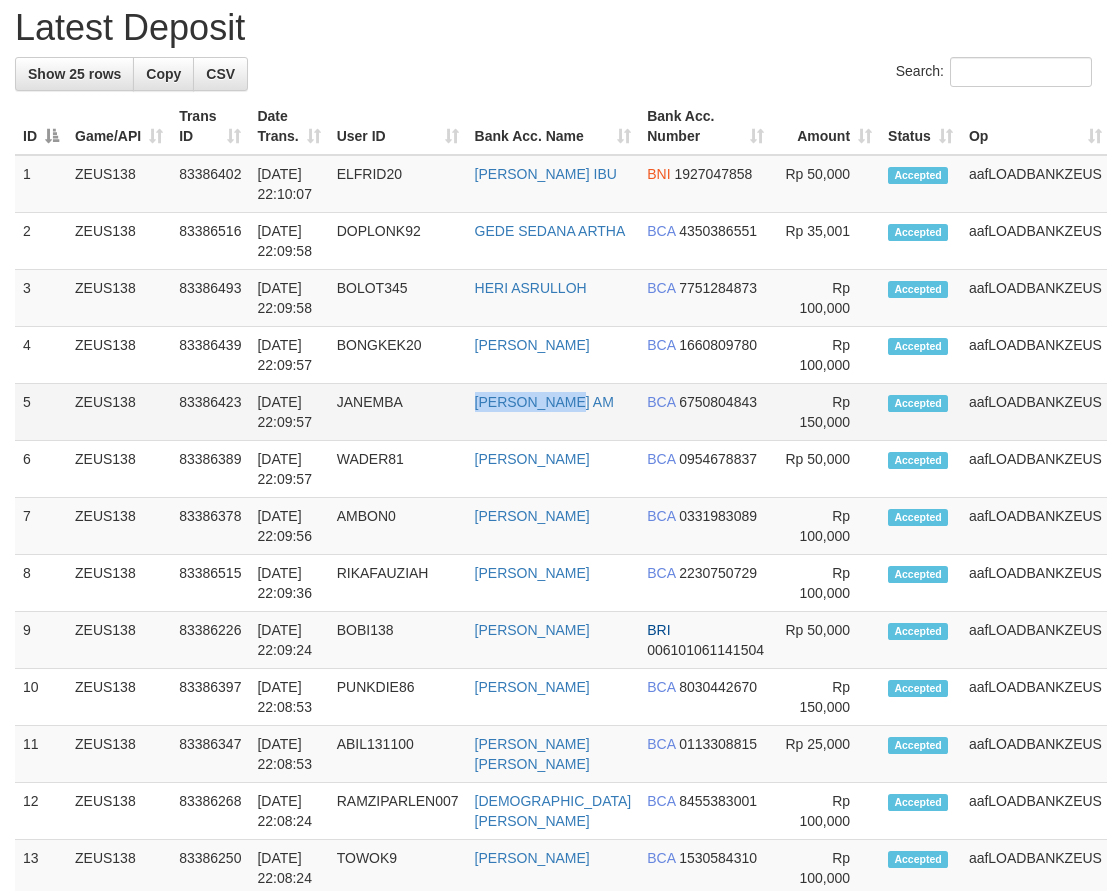 click on "5
ZEUS138
83386423
10/07/2025 22:09:57
JANEMBA
MUHAMMAD JA FAR AM
BCA
6750804843
Rp 150,000
Accepted
aafLOADBANKZEUS
Note" at bounding box center [603, 412] 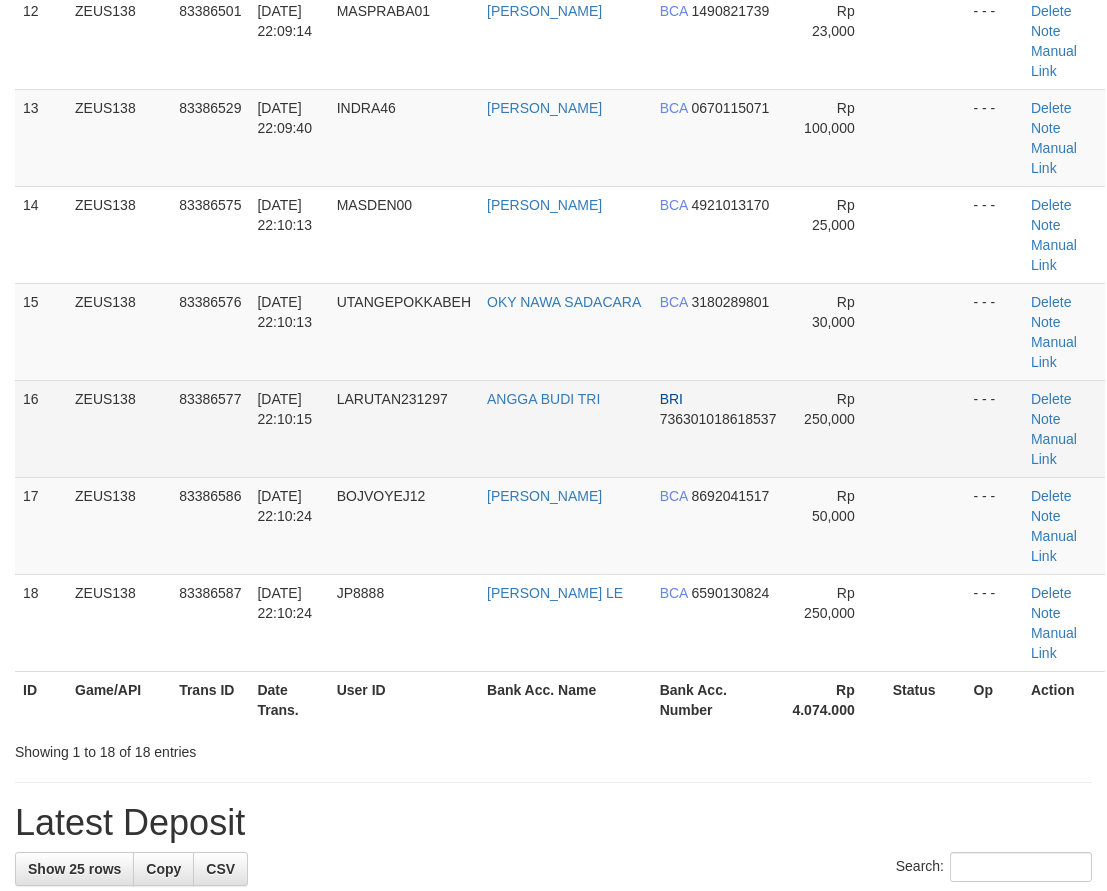 scroll, scrollTop: 1058, scrollLeft: 0, axis: vertical 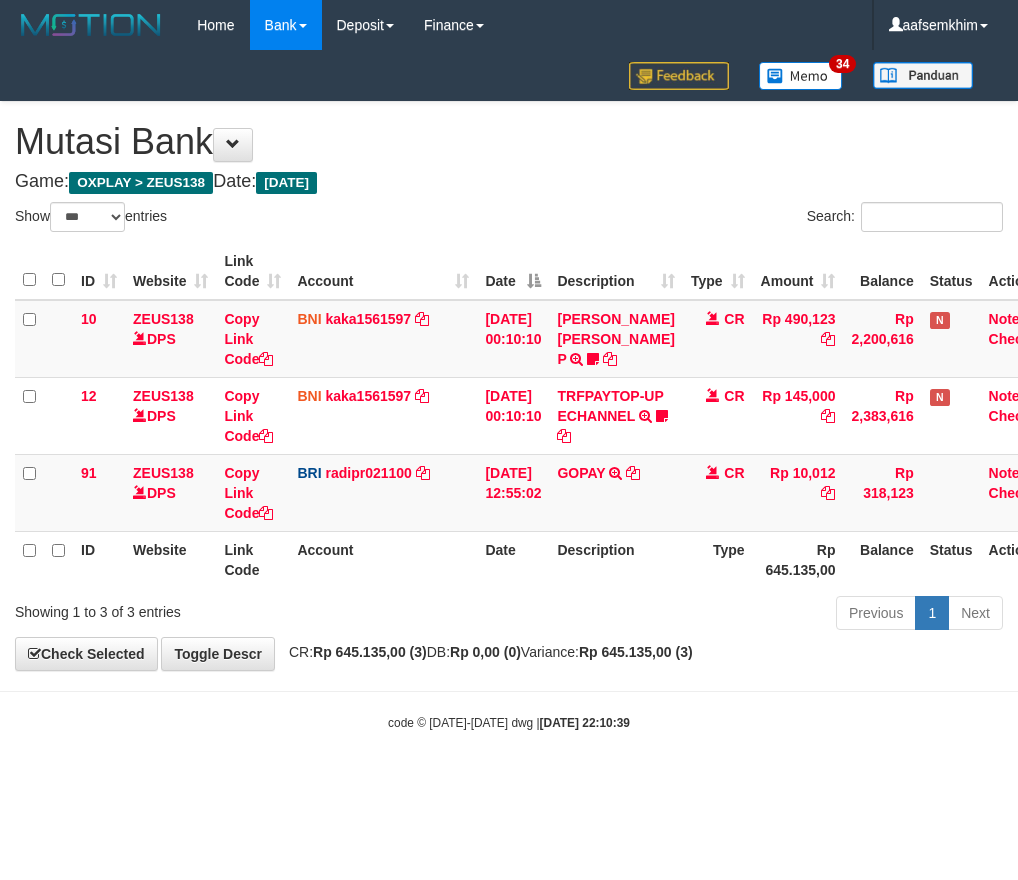 select on "***" 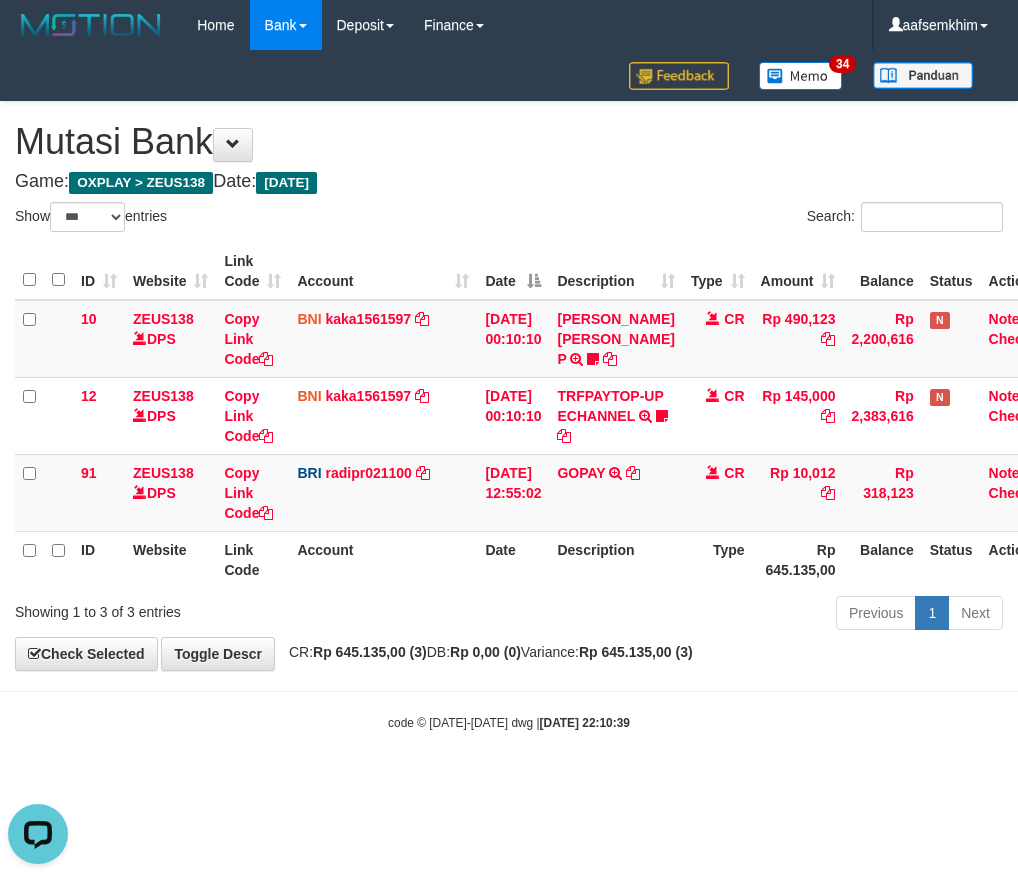 scroll, scrollTop: 0, scrollLeft: 0, axis: both 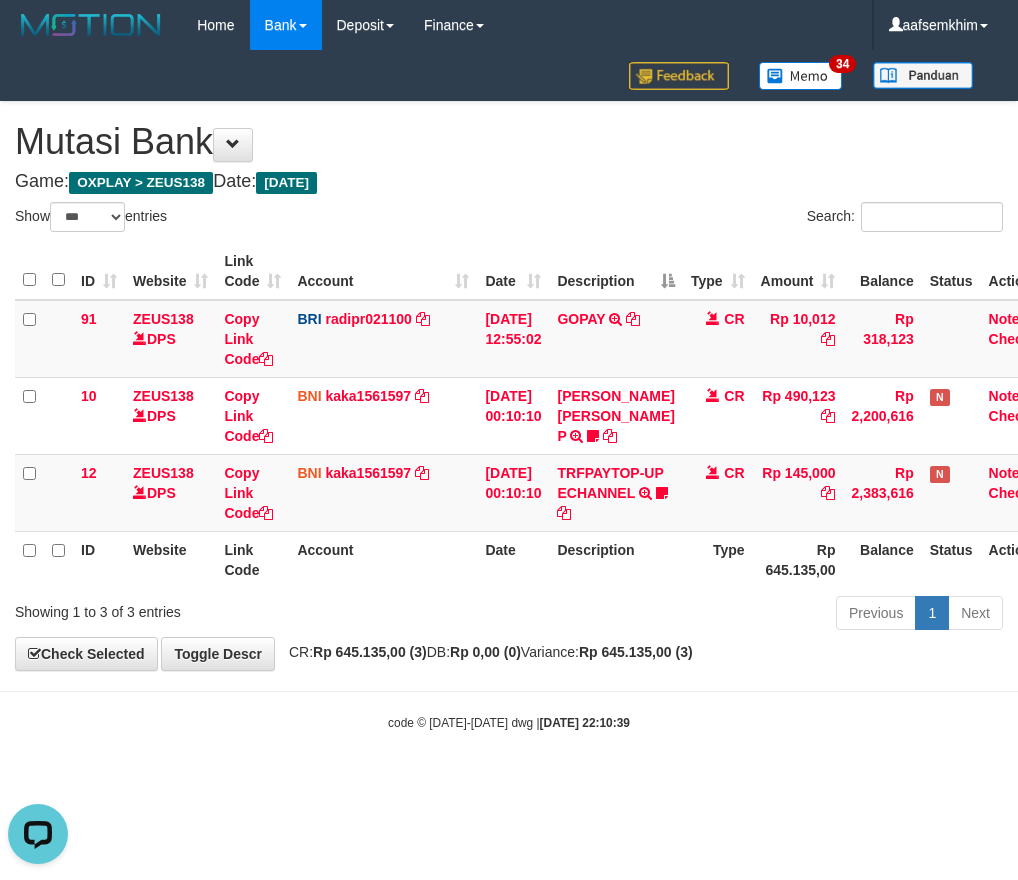 click on "Search:" at bounding box center (763, 219) 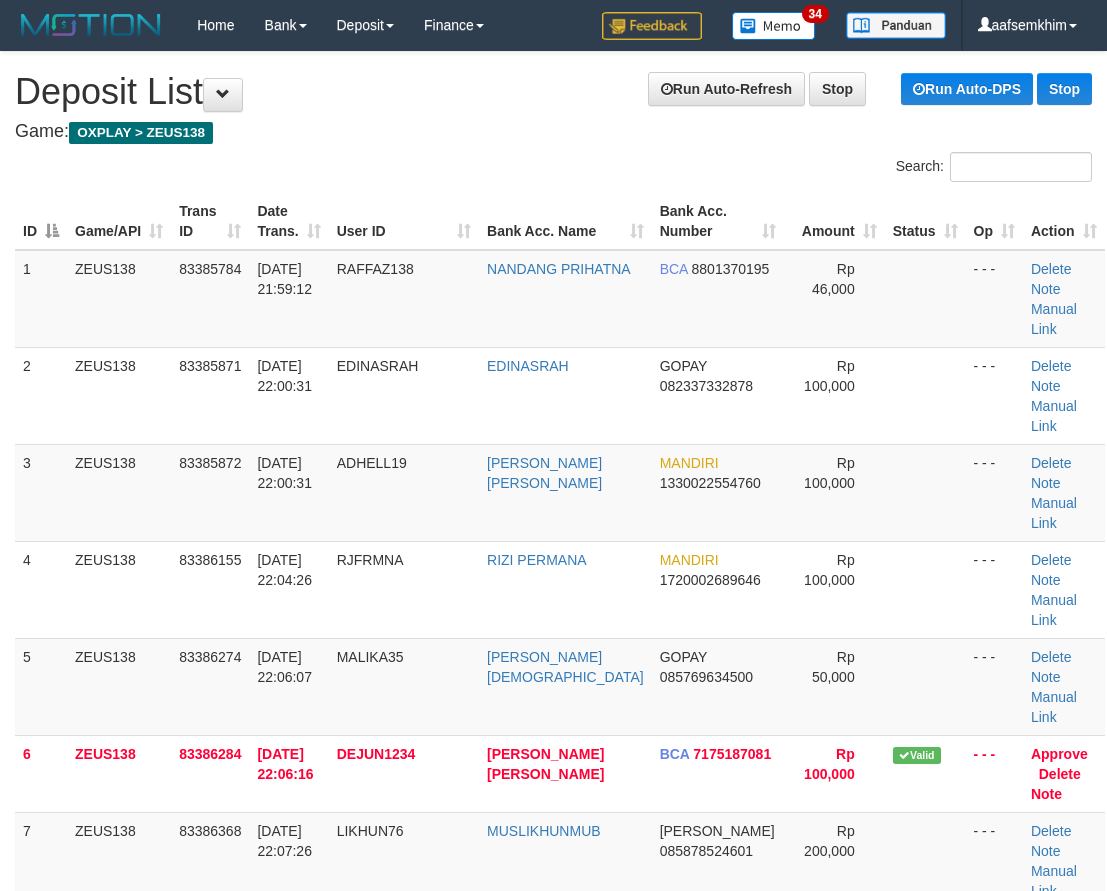 scroll, scrollTop: 1300, scrollLeft: 0, axis: vertical 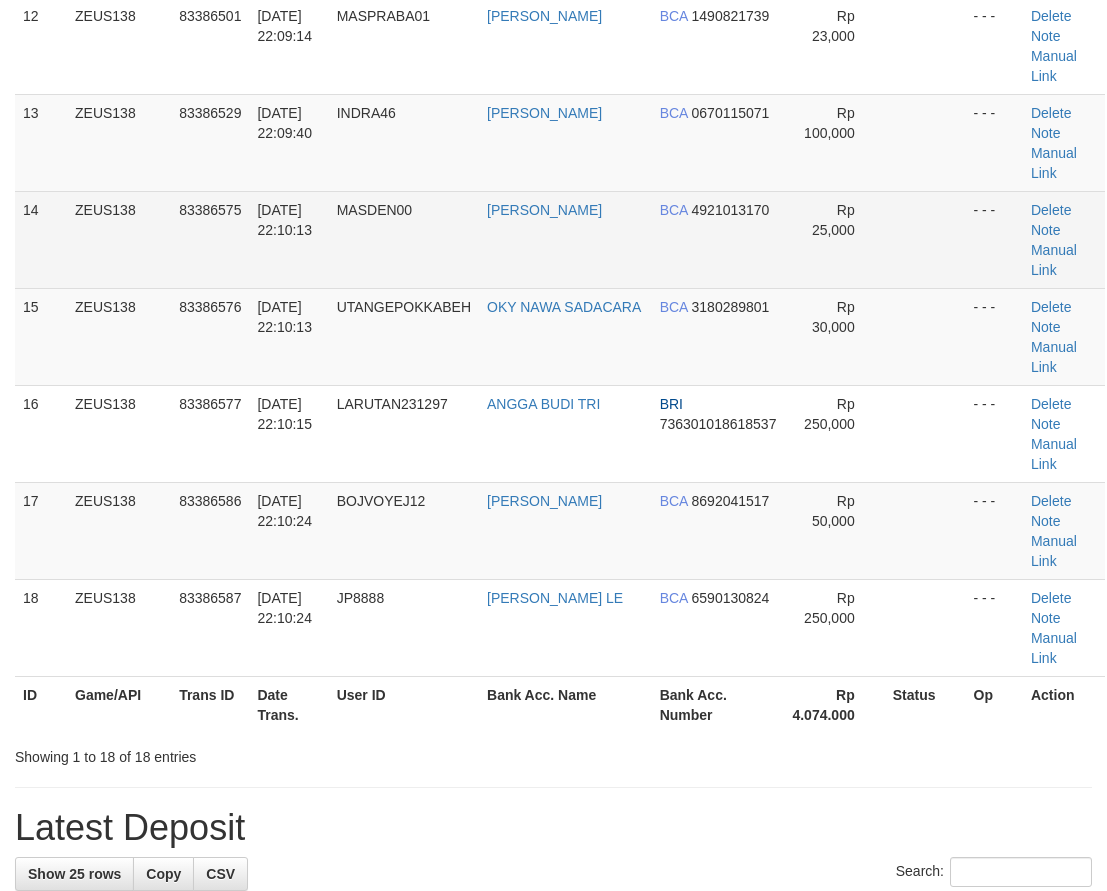 drag, startPoint x: 0, startPoint y: 0, endPoint x: 426, endPoint y: 225, distance: 481.76862 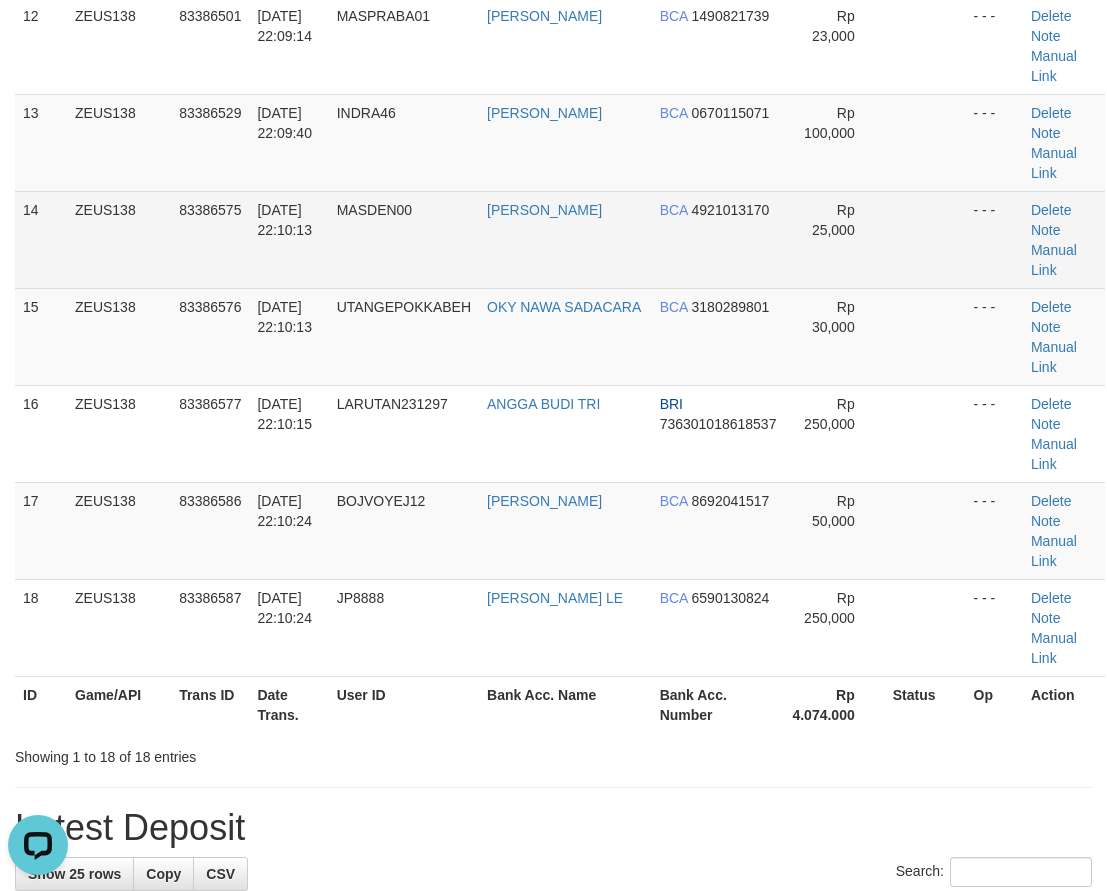 scroll, scrollTop: 0, scrollLeft: 0, axis: both 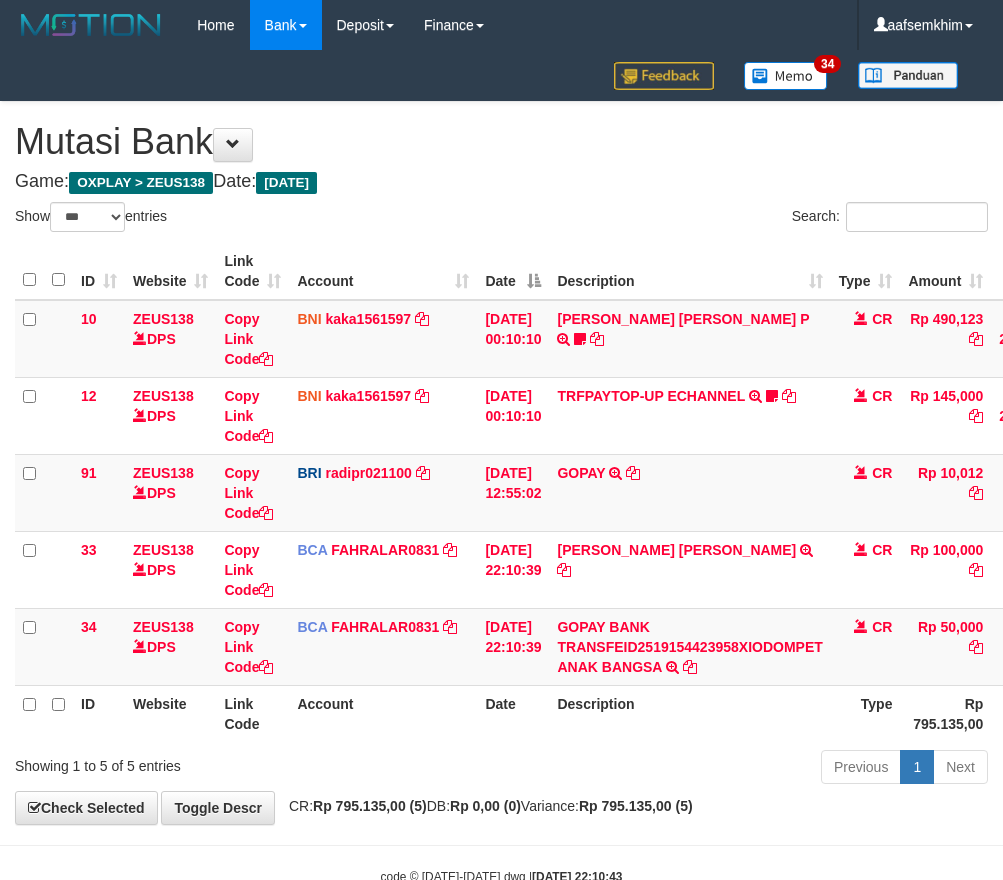 select on "***" 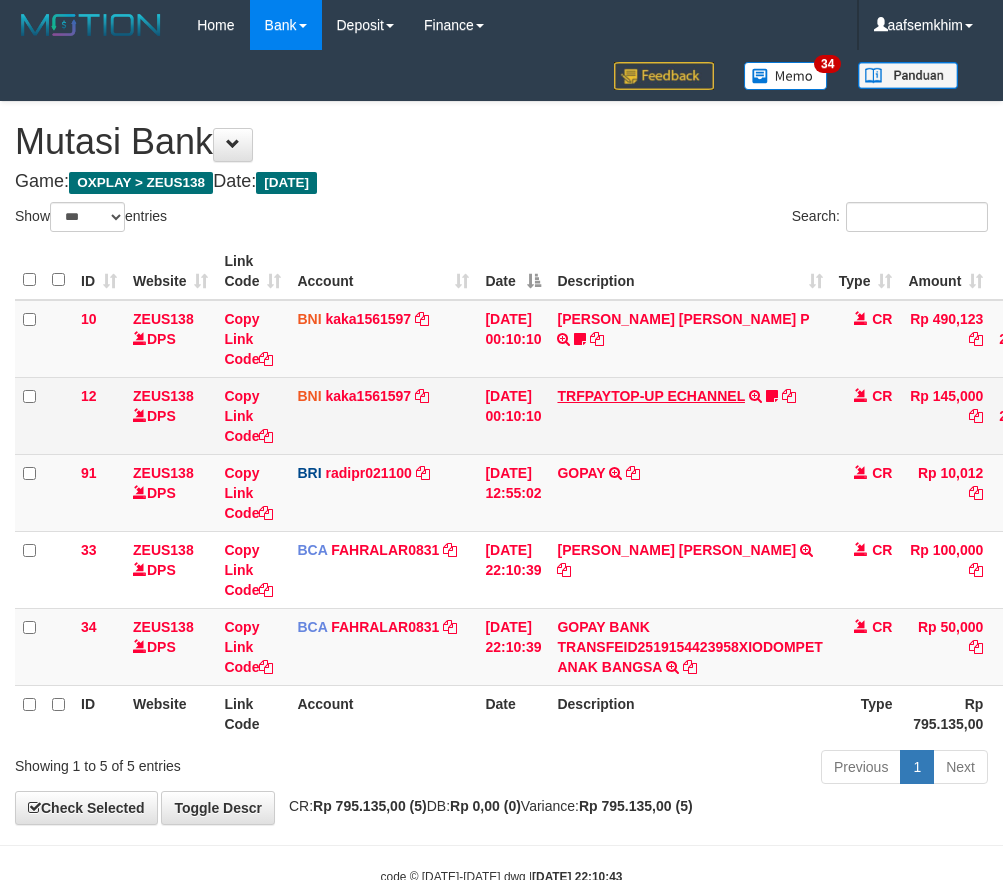 click on "TRFPAYTOP-UP ECHANNEL            TRF/PAY/TOP-UP ECHANNEL    Apip123456789BANTU BUKTI TF" at bounding box center (689, 415) 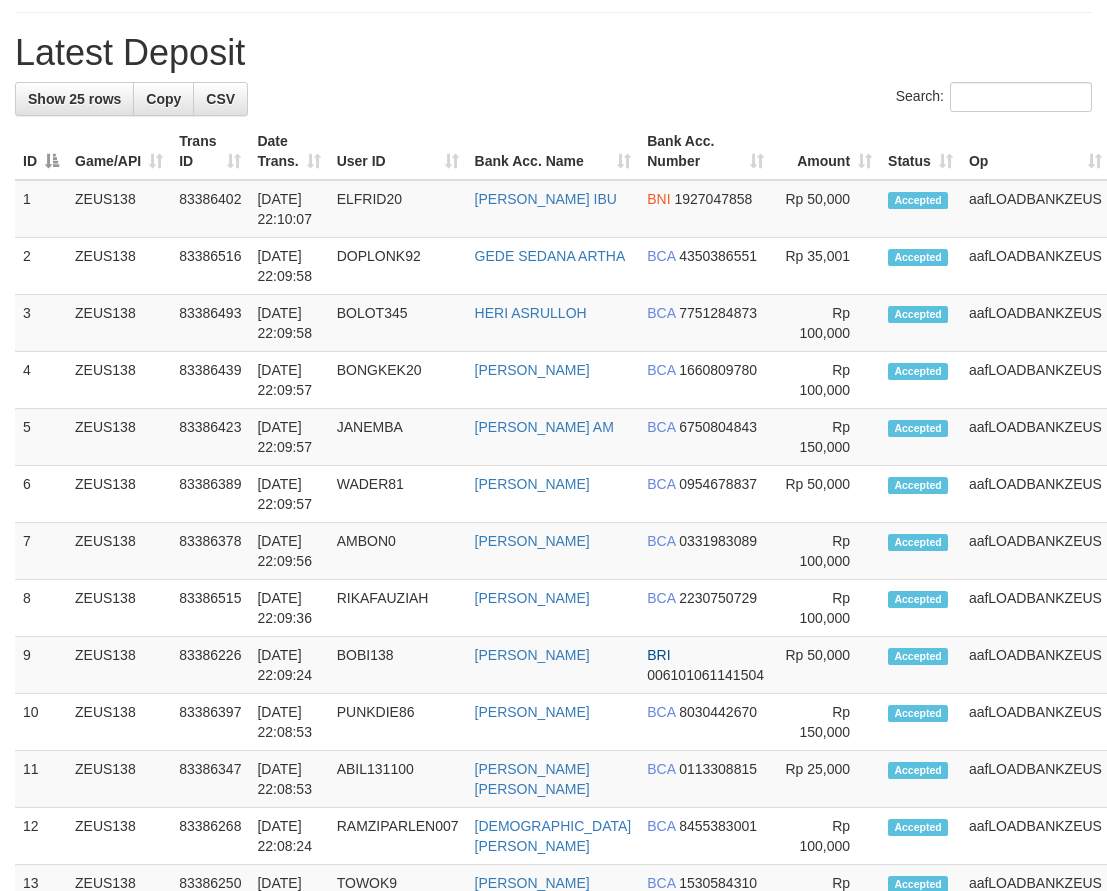 scroll, scrollTop: 1300, scrollLeft: 0, axis: vertical 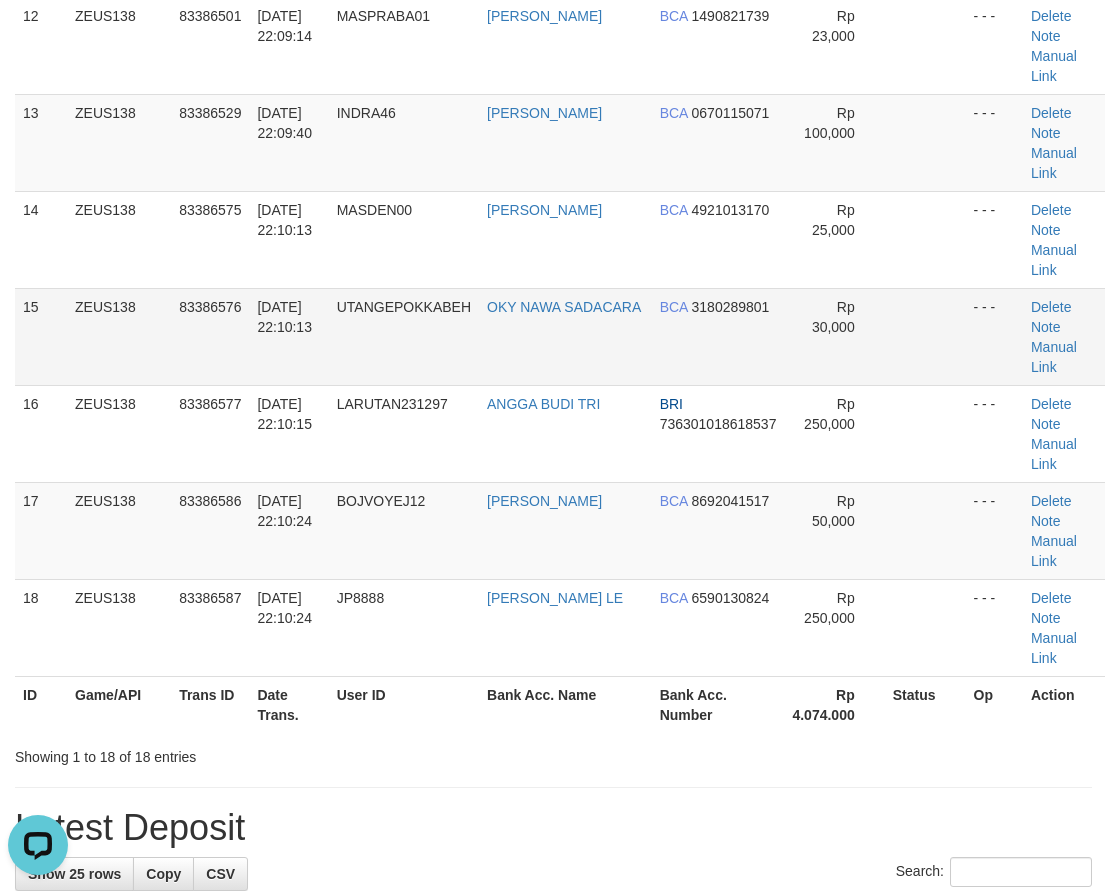 click on "15
ZEUS138
83386576
10/07/2025 22:10:13
UTANGEPOKKABEH
OKY NAWA SADACARA
BCA
3180289801
Rp 30,000
- - -
Delete
Note
Manual Link" at bounding box center (560, 336) 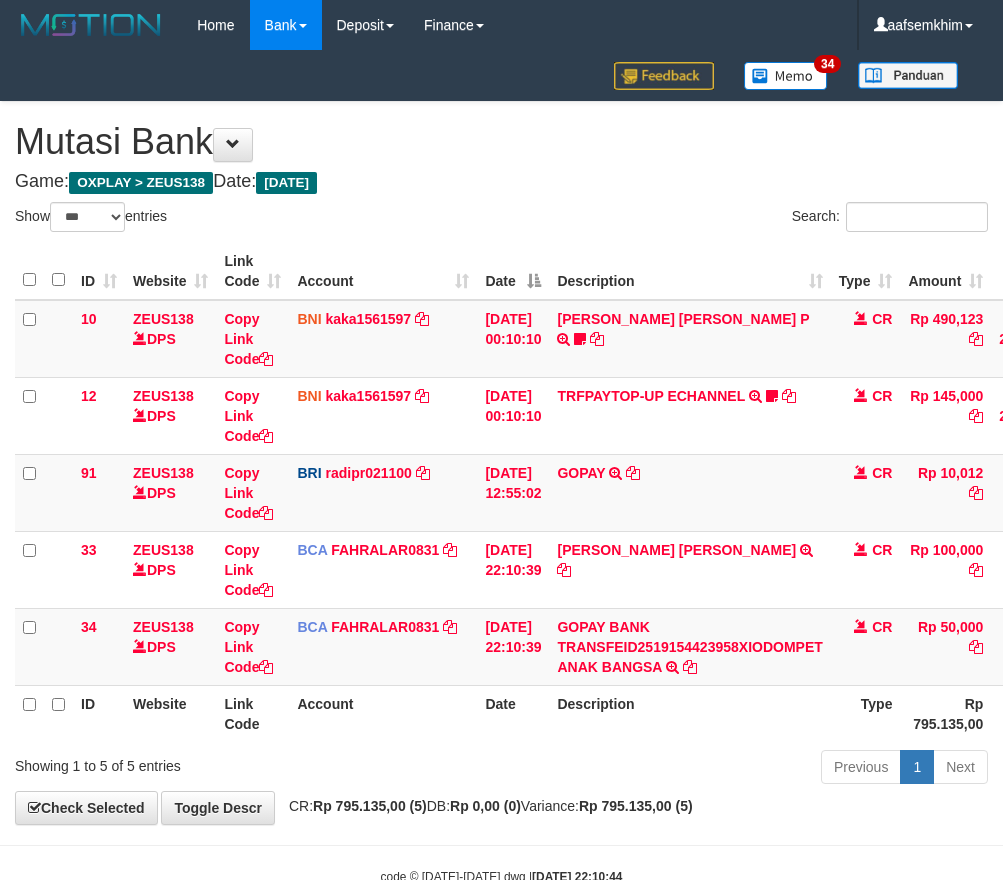 select on "***" 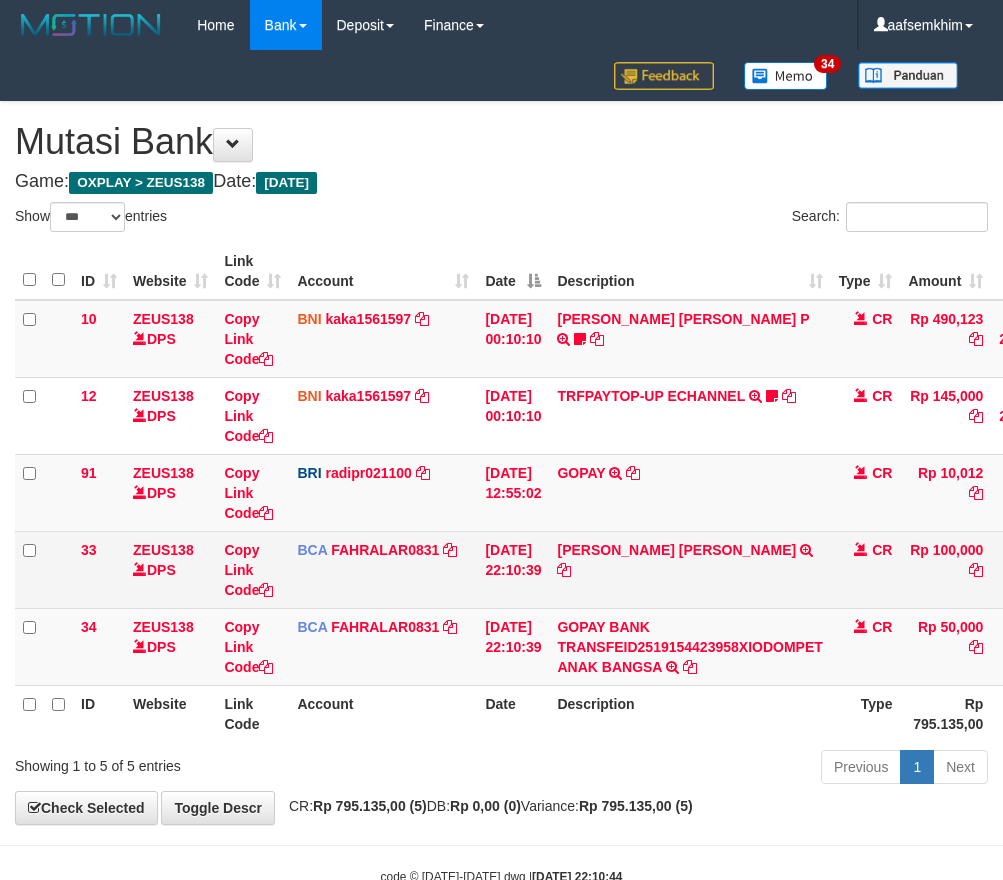 scroll, scrollTop: 0, scrollLeft: 0, axis: both 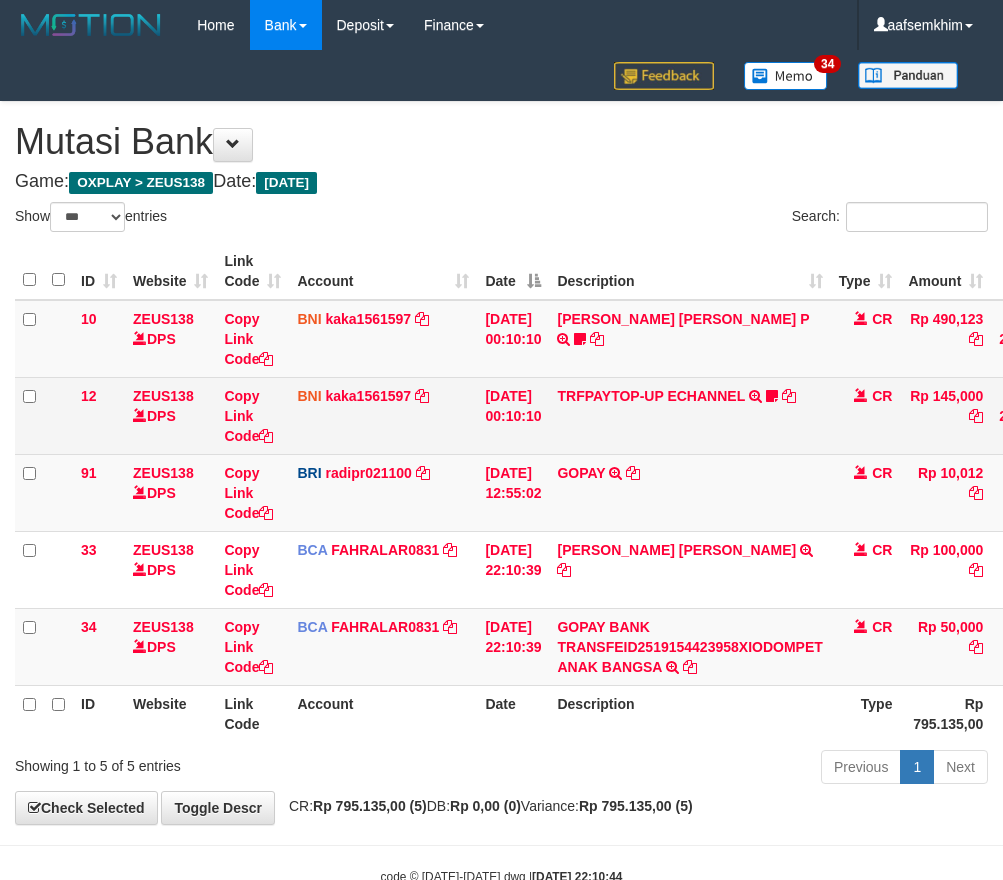 copy on "DEDE JUJUN" 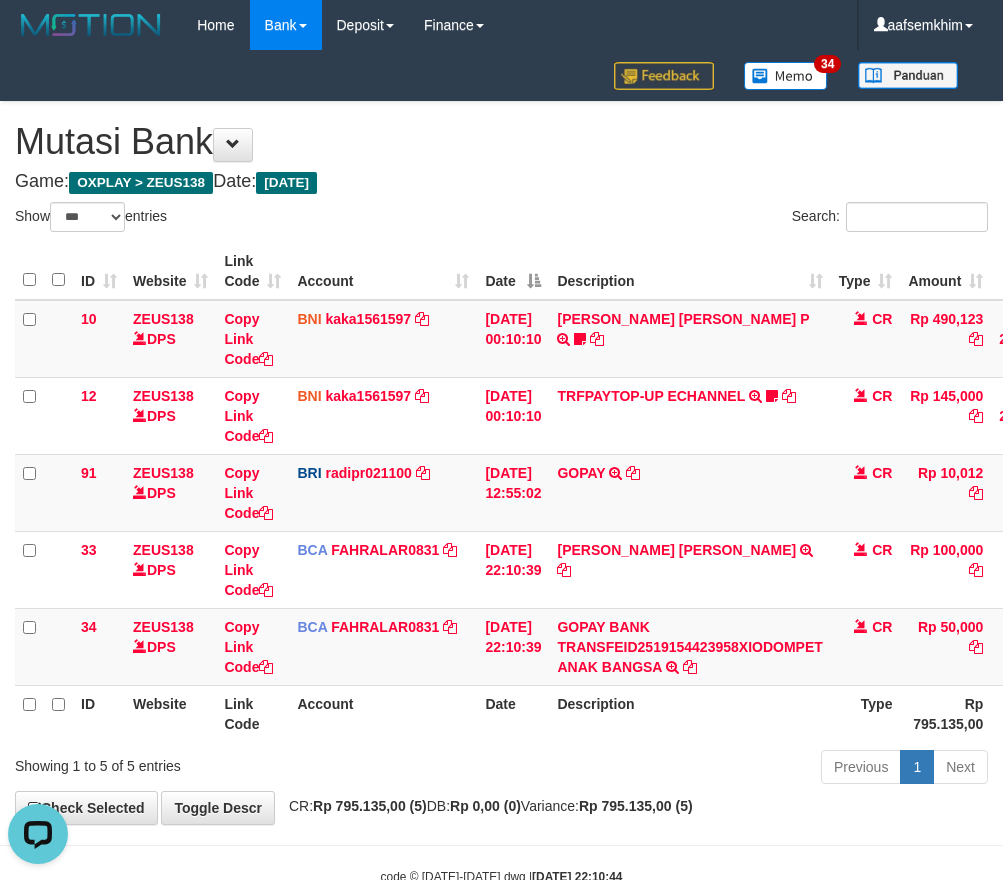 scroll, scrollTop: 0, scrollLeft: 0, axis: both 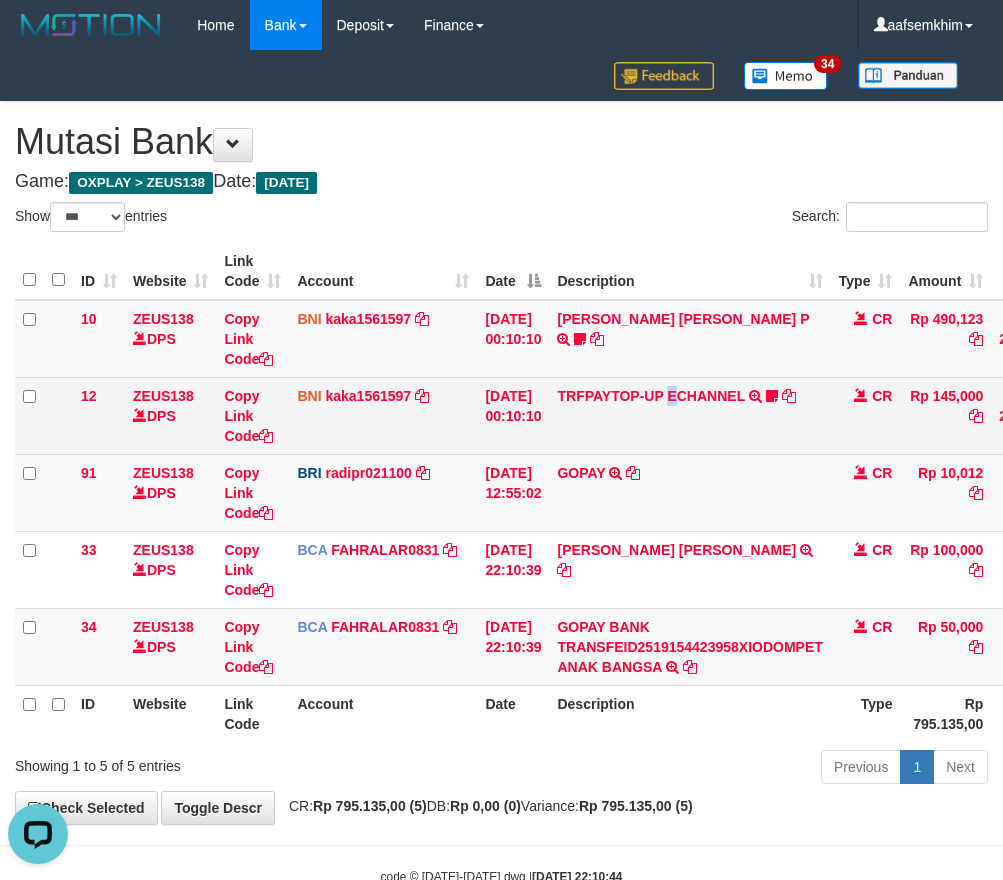 click on "TRFPAYTOP-UP ECHANNEL            TRF/PAY/TOP-UP ECHANNEL    Apip123456789BANTU BUKTI TF" at bounding box center (689, 415) 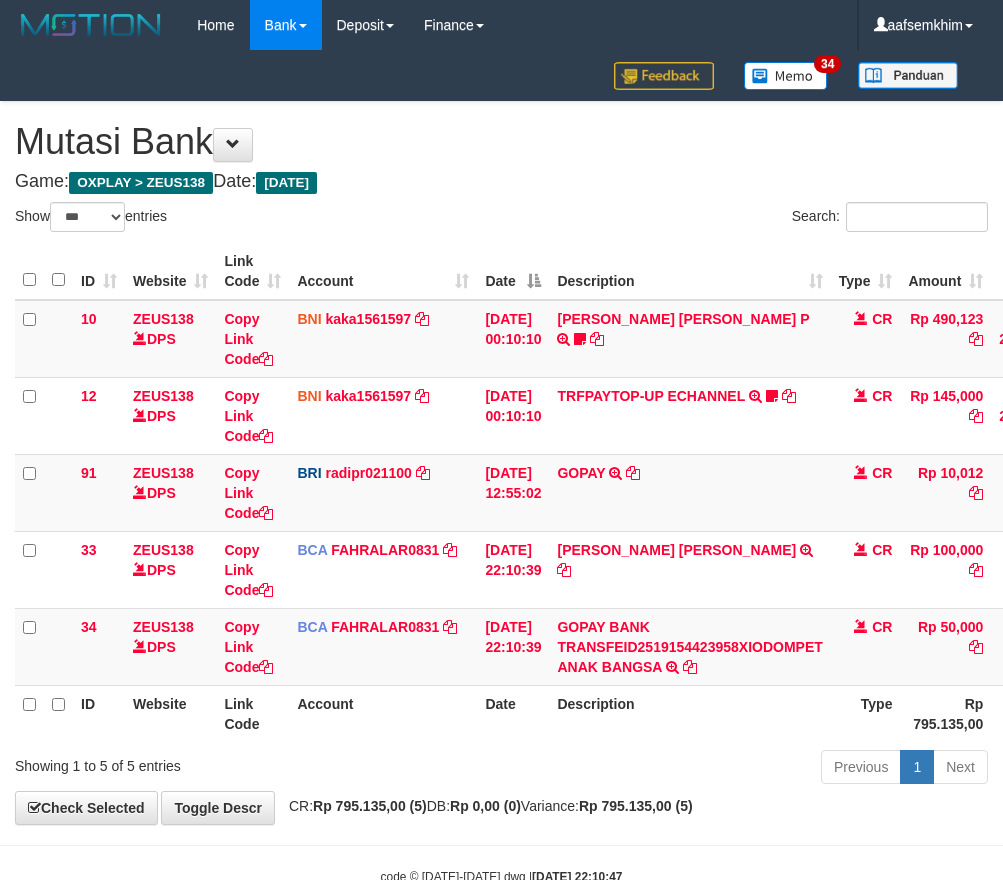select on "***" 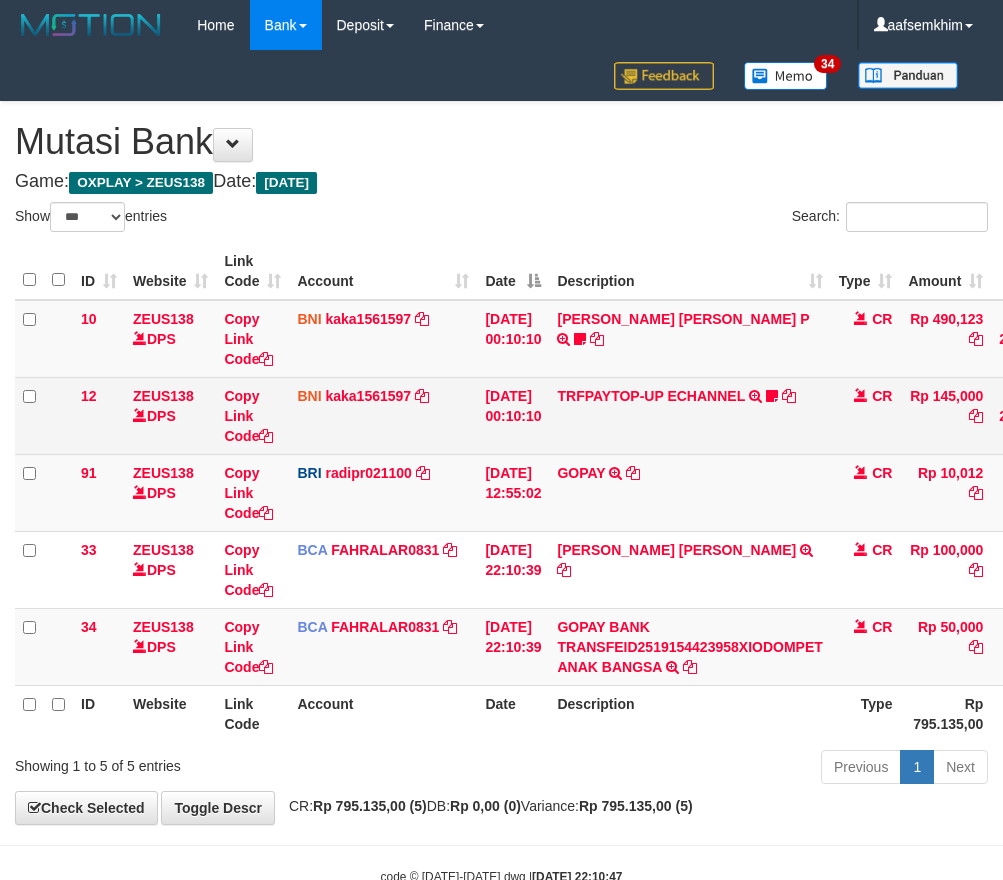 scroll, scrollTop: 0, scrollLeft: 0, axis: both 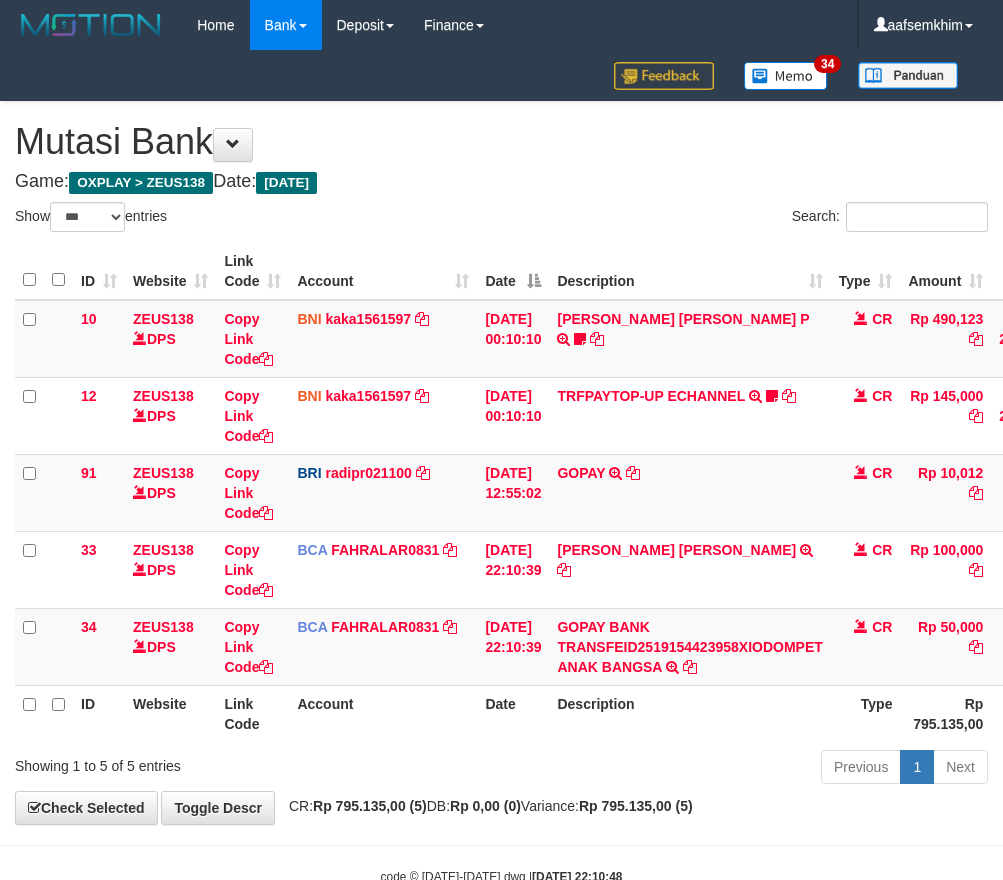 select on "***" 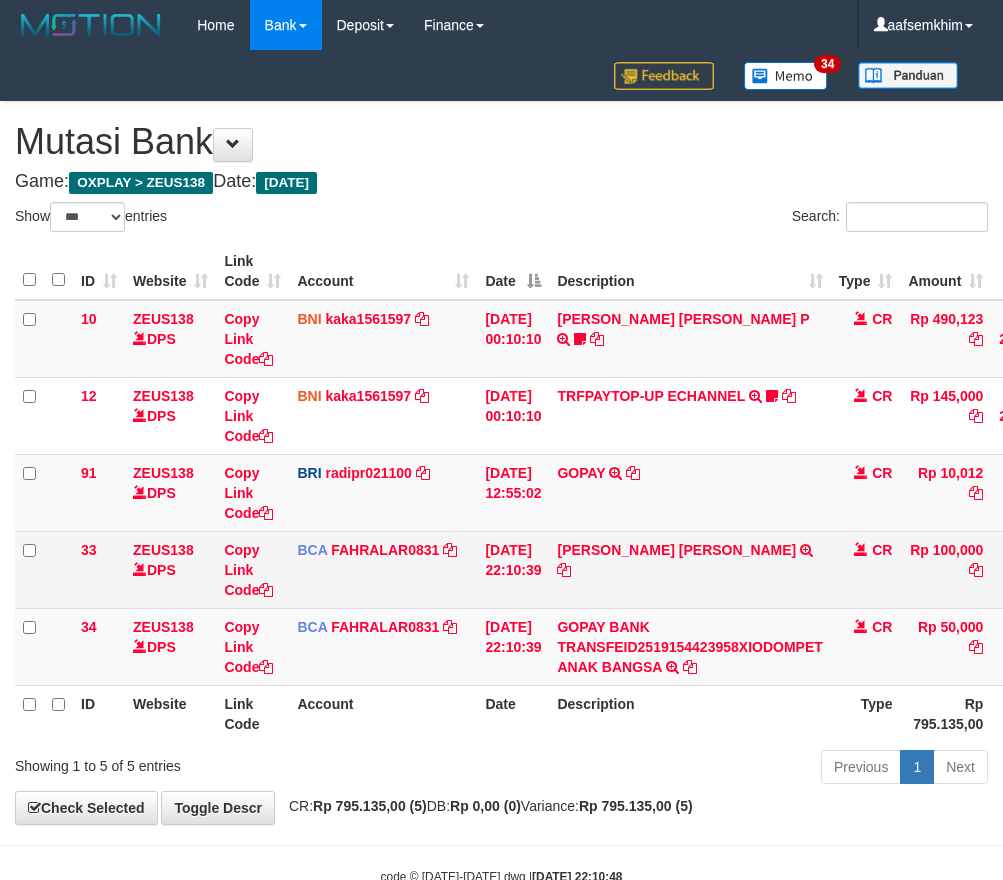 scroll, scrollTop: 0, scrollLeft: 0, axis: both 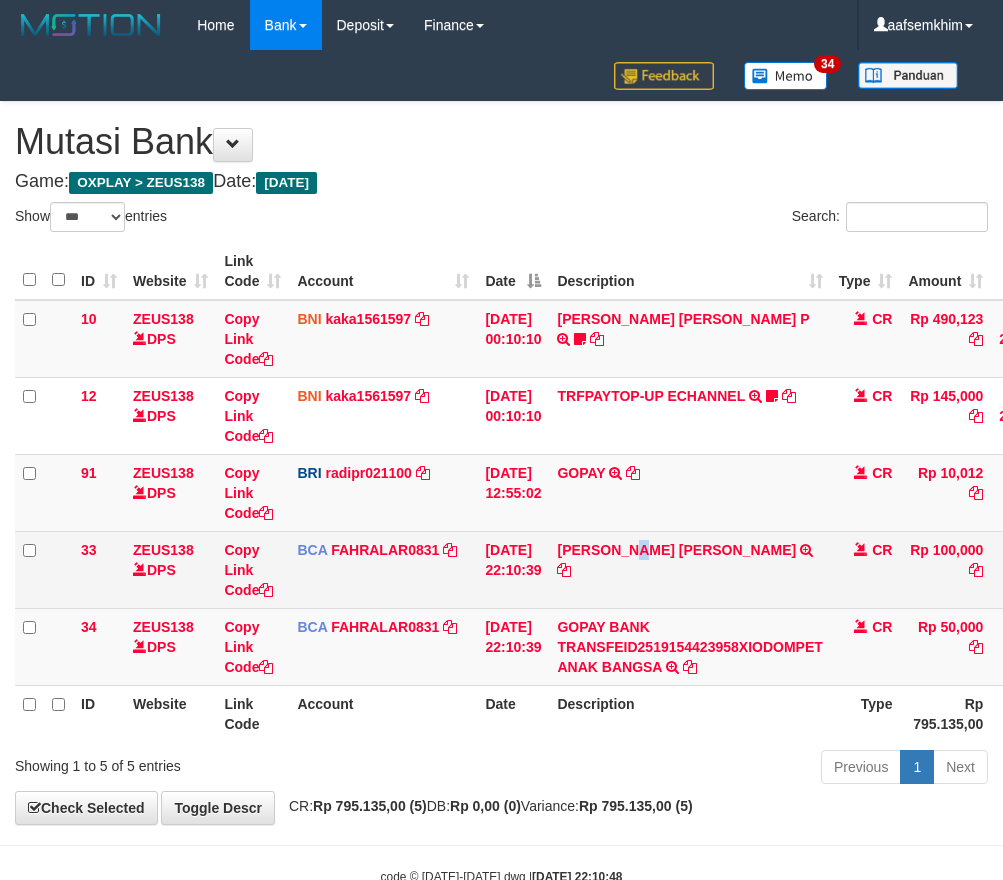 click on "DEDE JUJUN JULIANA         TRSF E-BANKING CR 1007/FTSCY/WS95031
100000.00DEDE JUJUN JULIANA" at bounding box center [689, 569] 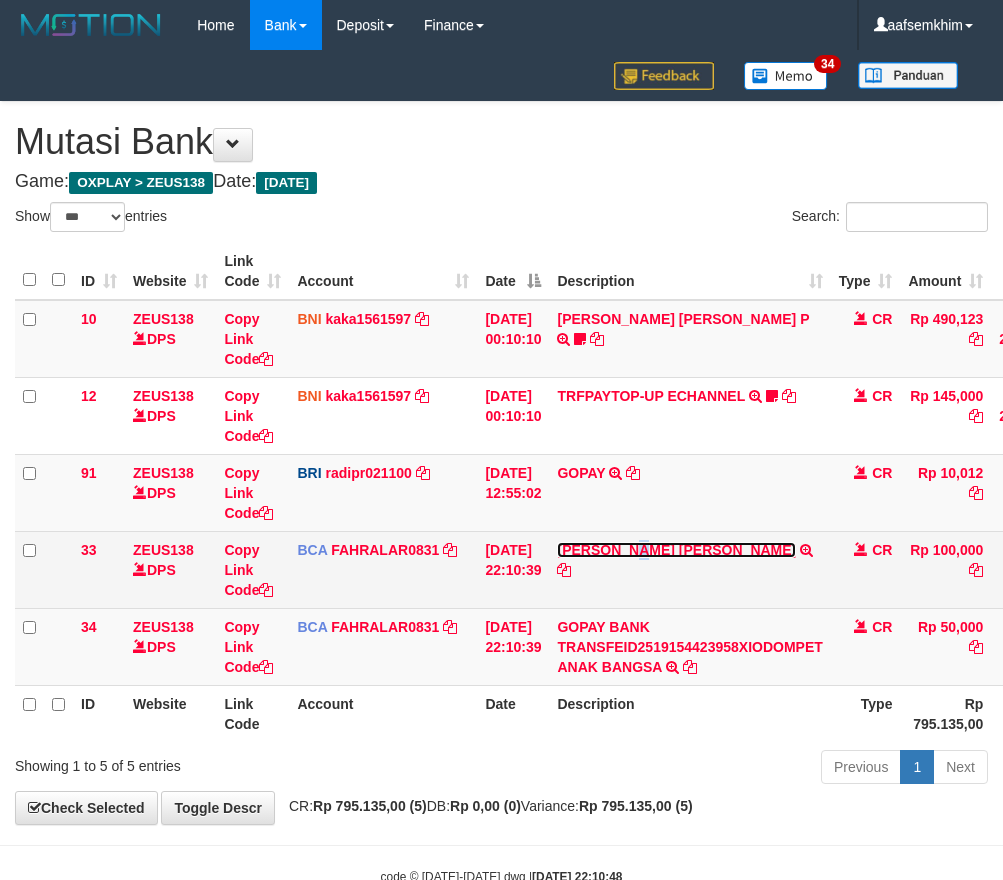 click on "DEDE JUJUN JULIANA" at bounding box center [676, 550] 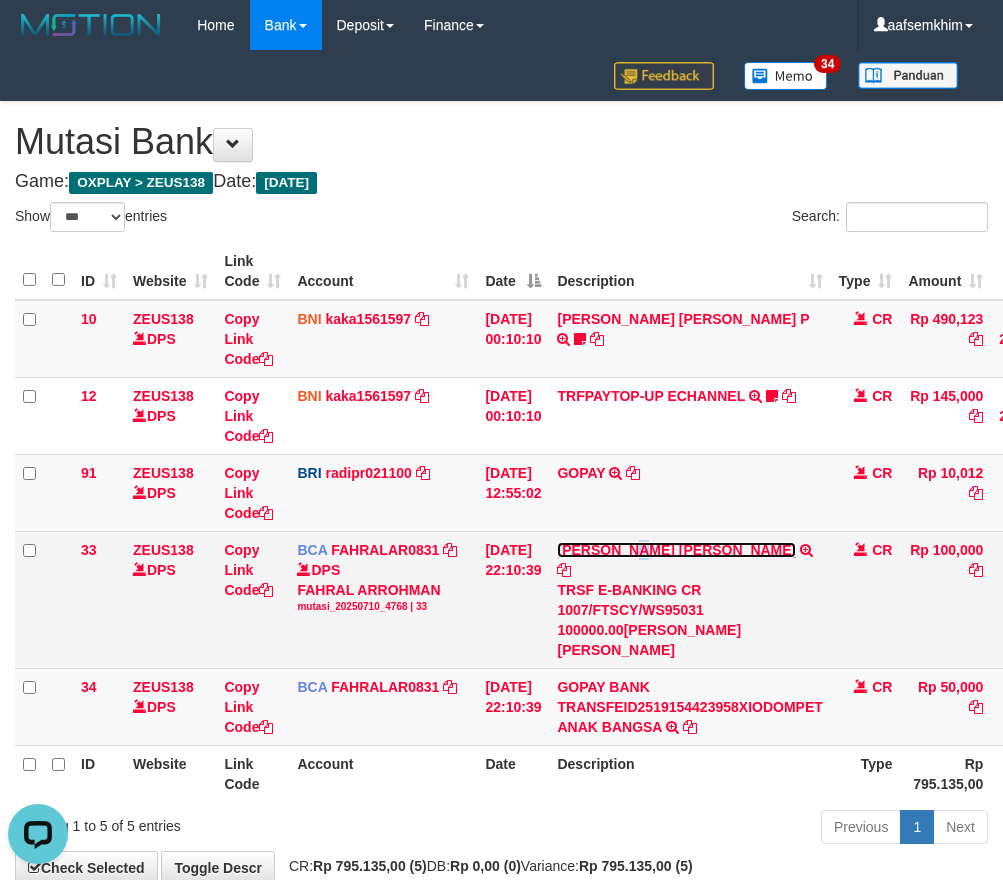 scroll, scrollTop: 0, scrollLeft: 0, axis: both 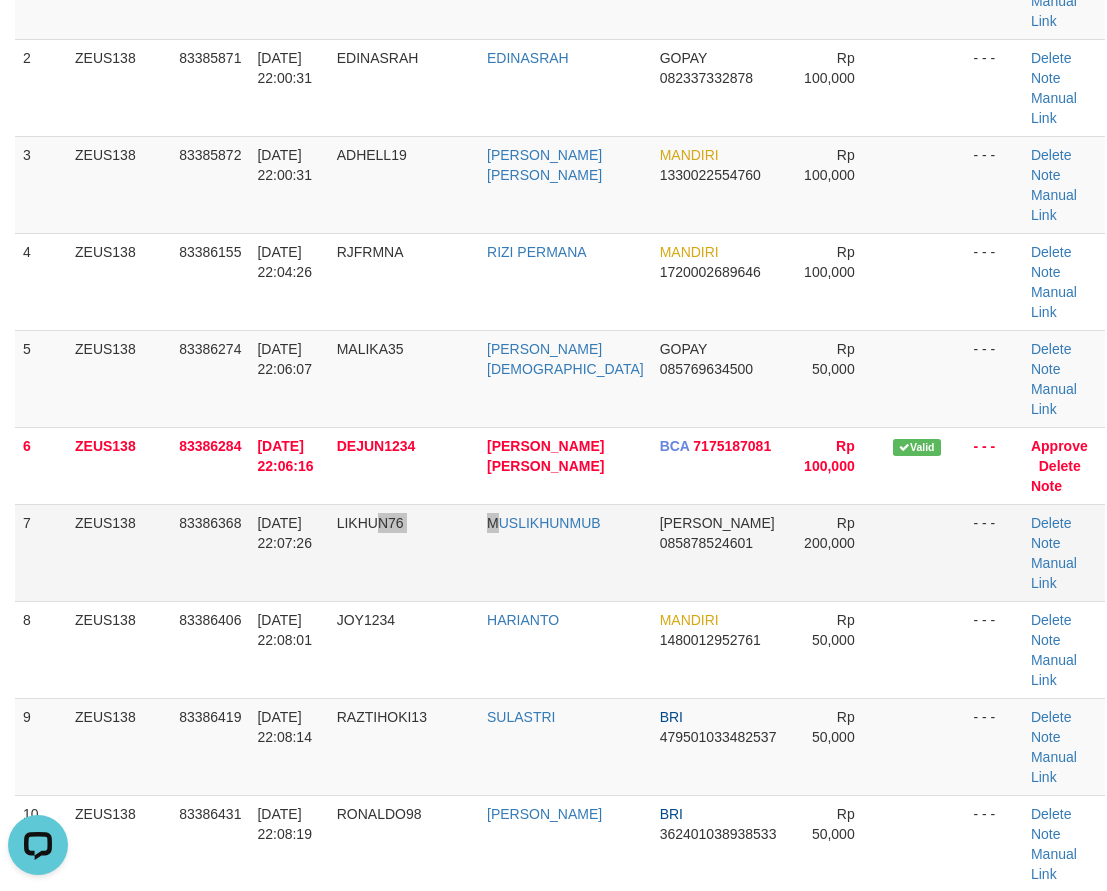 drag, startPoint x: 516, startPoint y: 555, endPoint x: 488, endPoint y: 558, distance: 28.160255 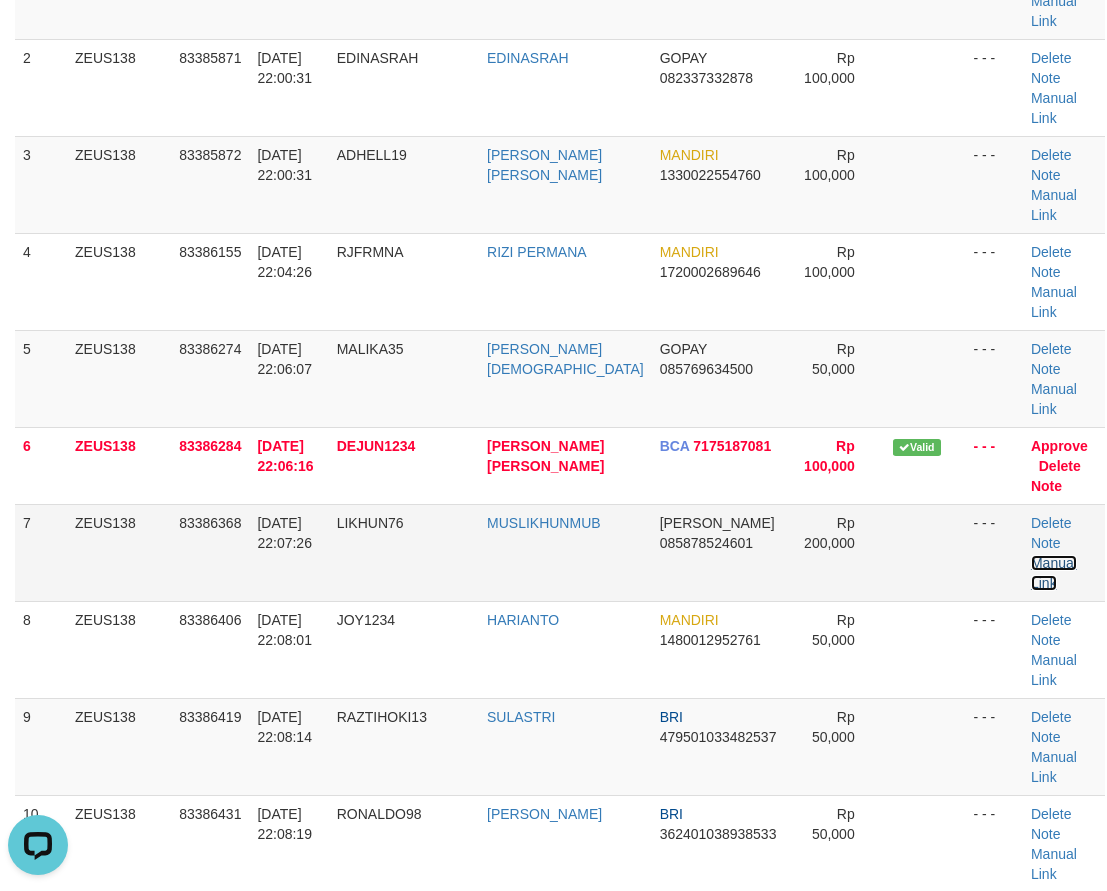 click on "Manual Link" at bounding box center [1054, 573] 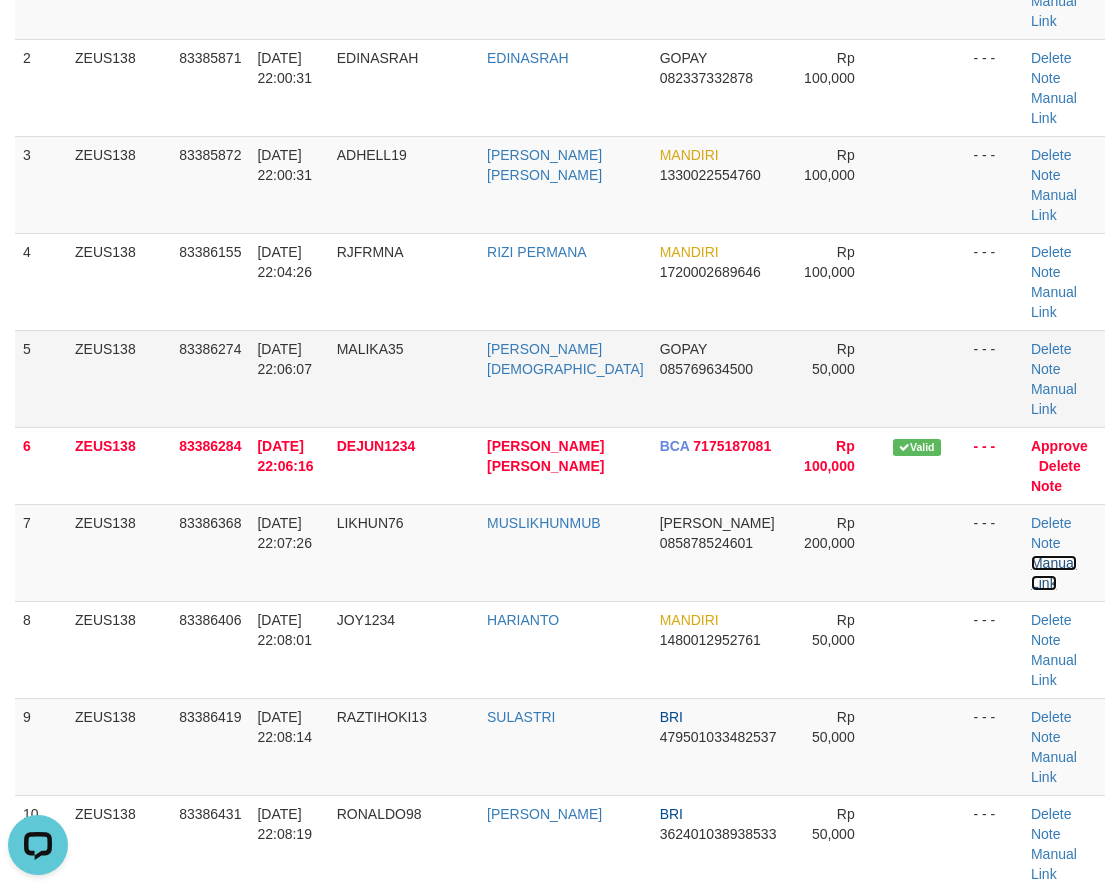 click on "Manual Link" at bounding box center (1054, 573) 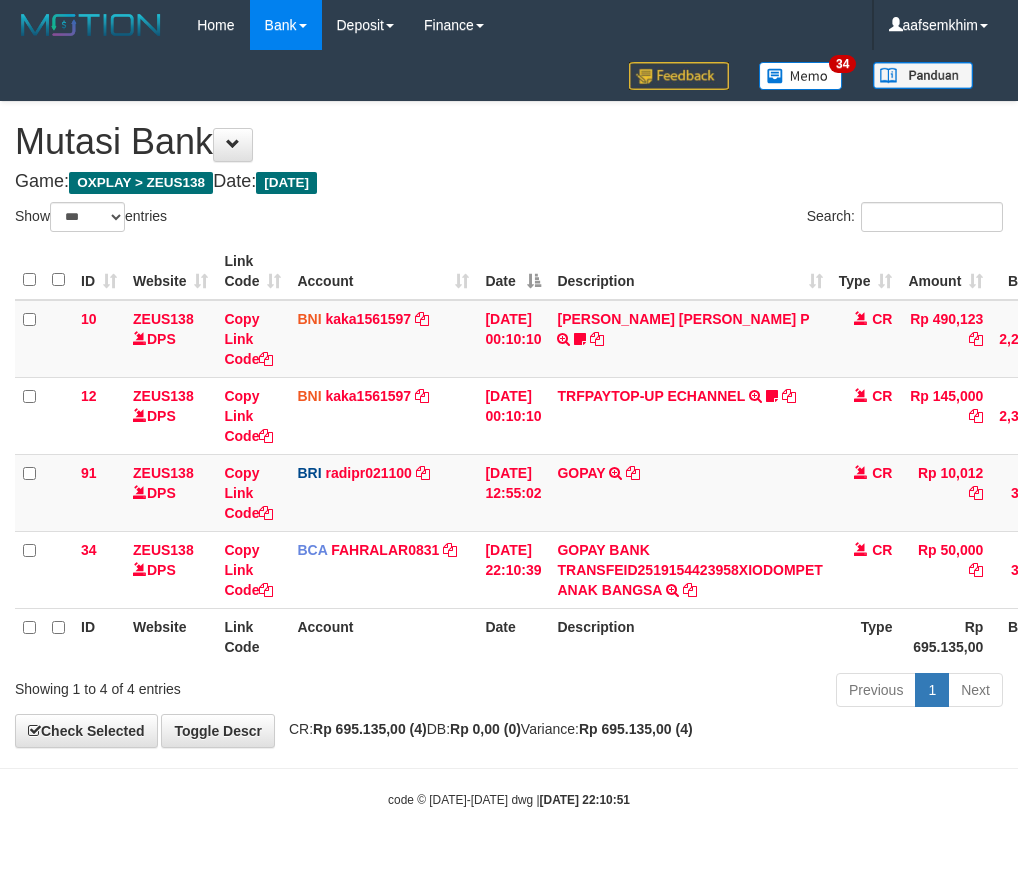 select on "***" 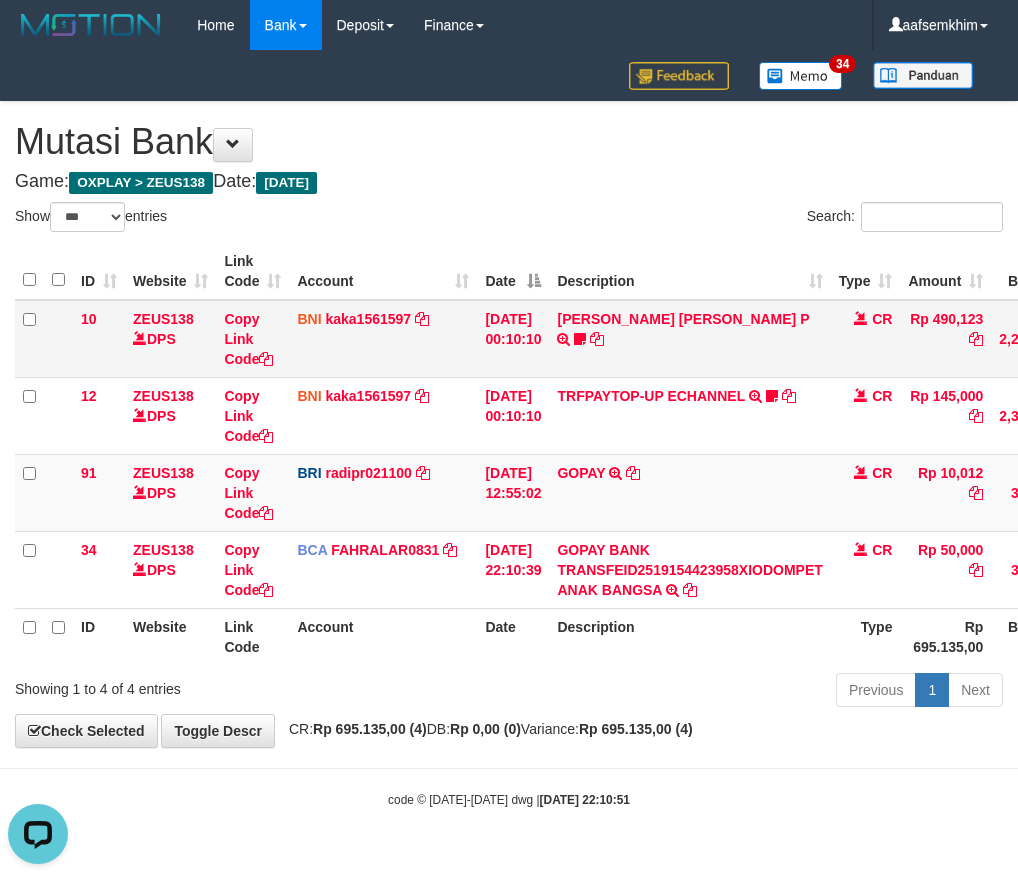 scroll, scrollTop: 0, scrollLeft: 0, axis: both 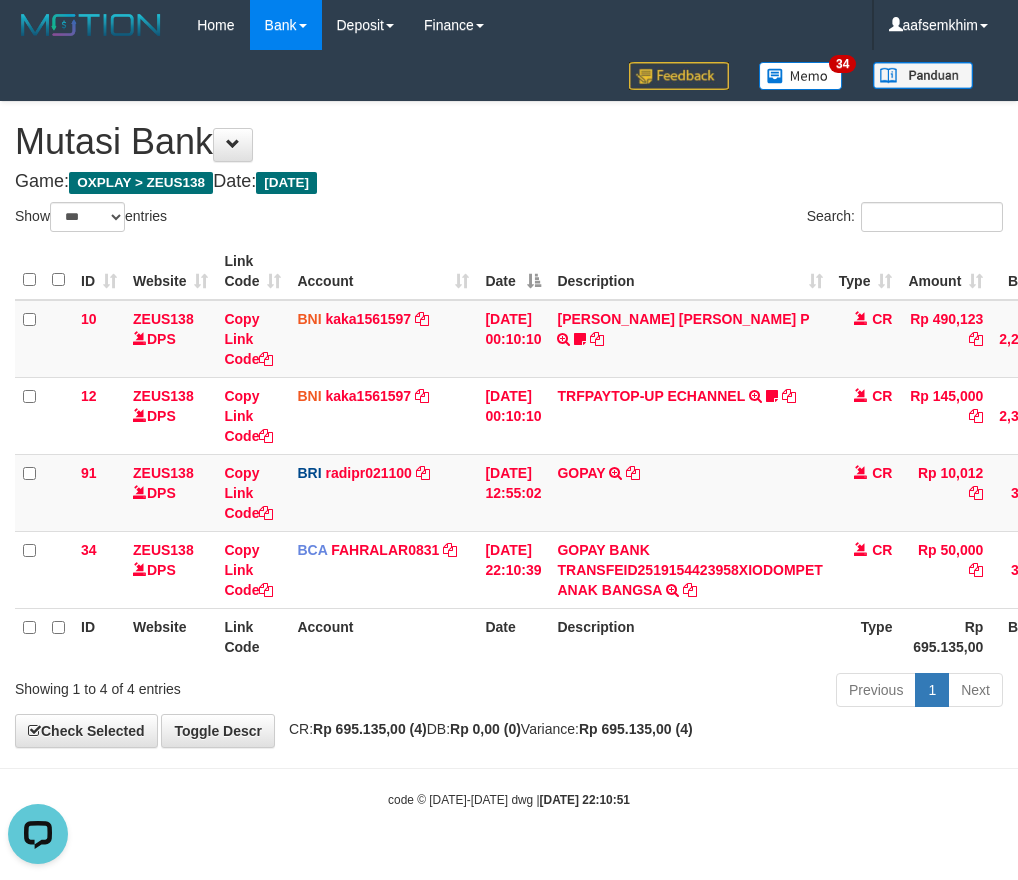 drag, startPoint x: 192, startPoint y: 678, endPoint x: 204, endPoint y: 695, distance: 20.808653 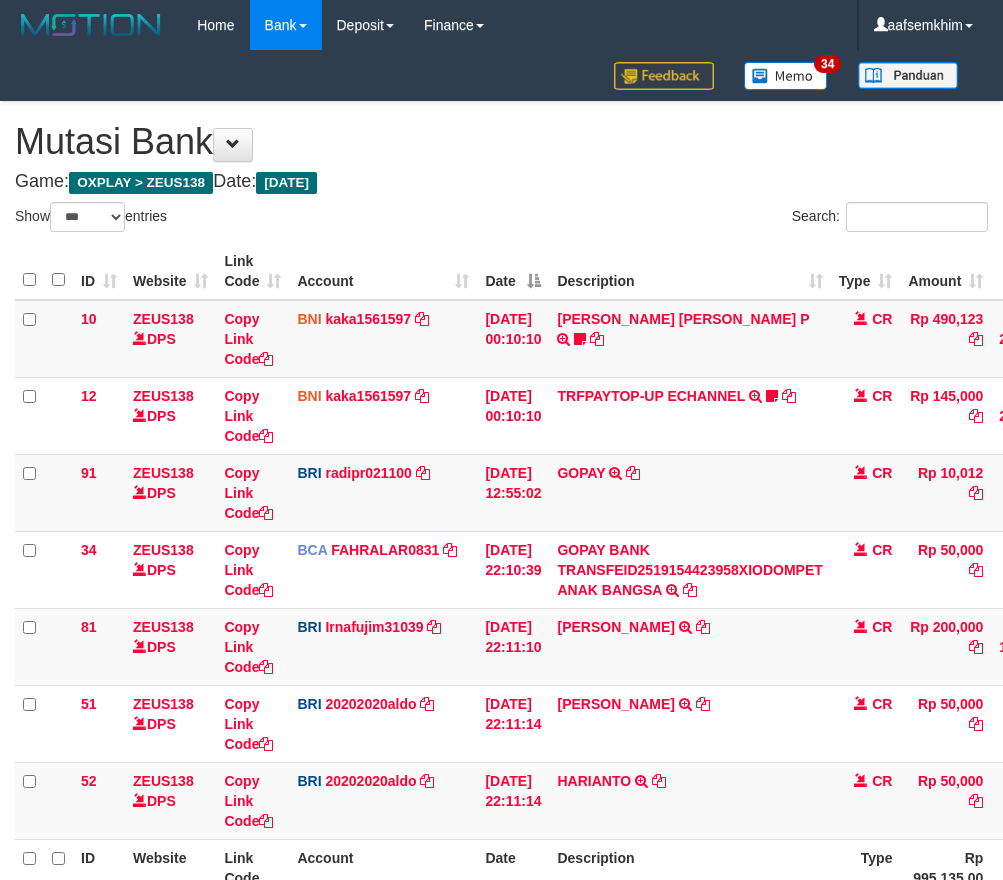 select on "***" 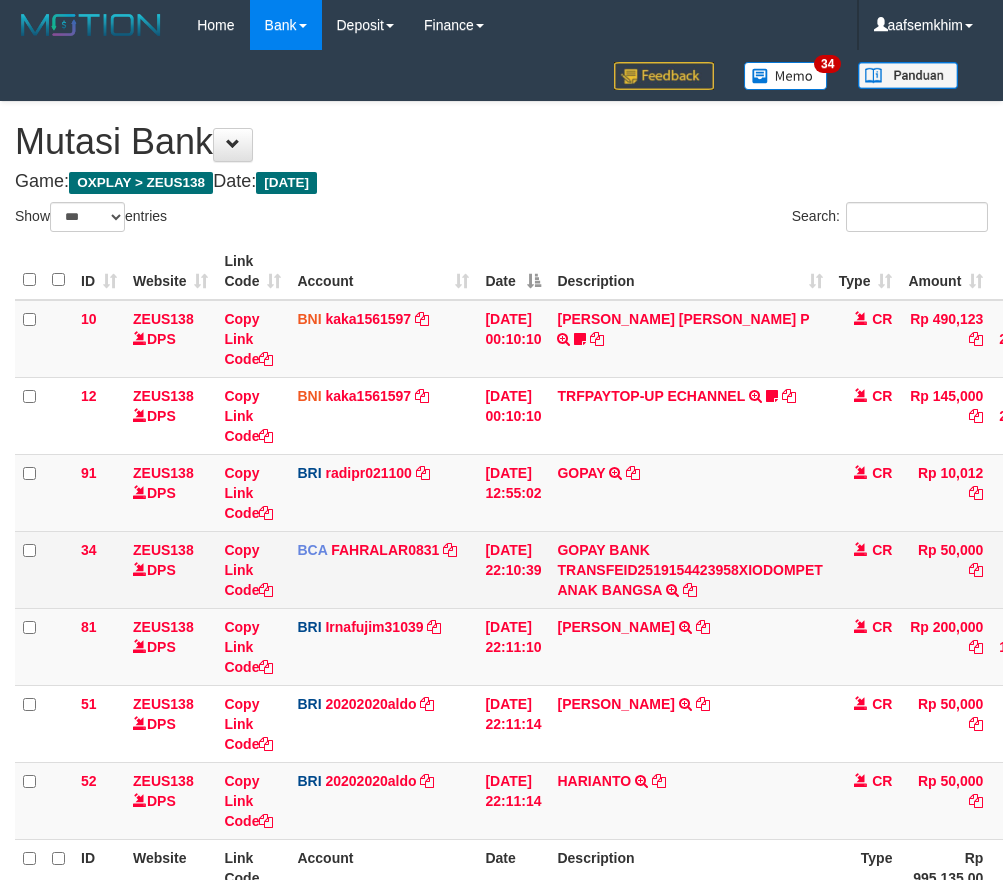 scroll, scrollTop: 0, scrollLeft: 0, axis: both 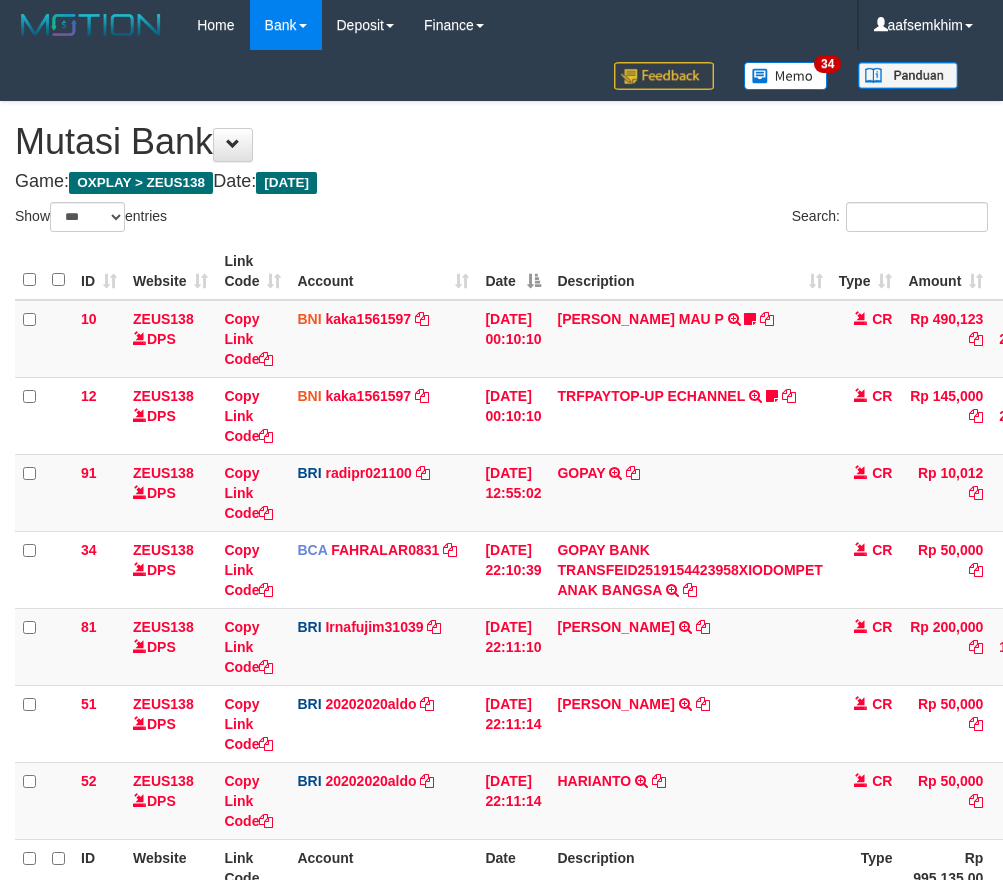 select on "***" 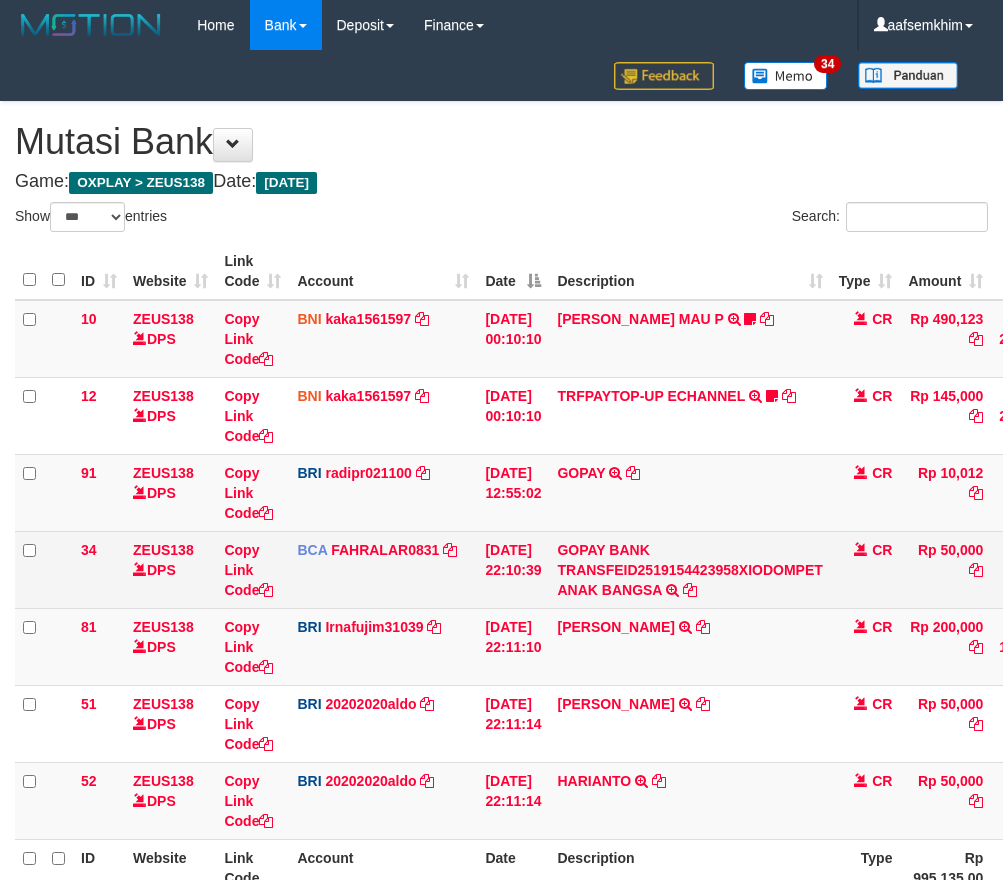 scroll, scrollTop: 0, scrollLeft: 0, axis: both 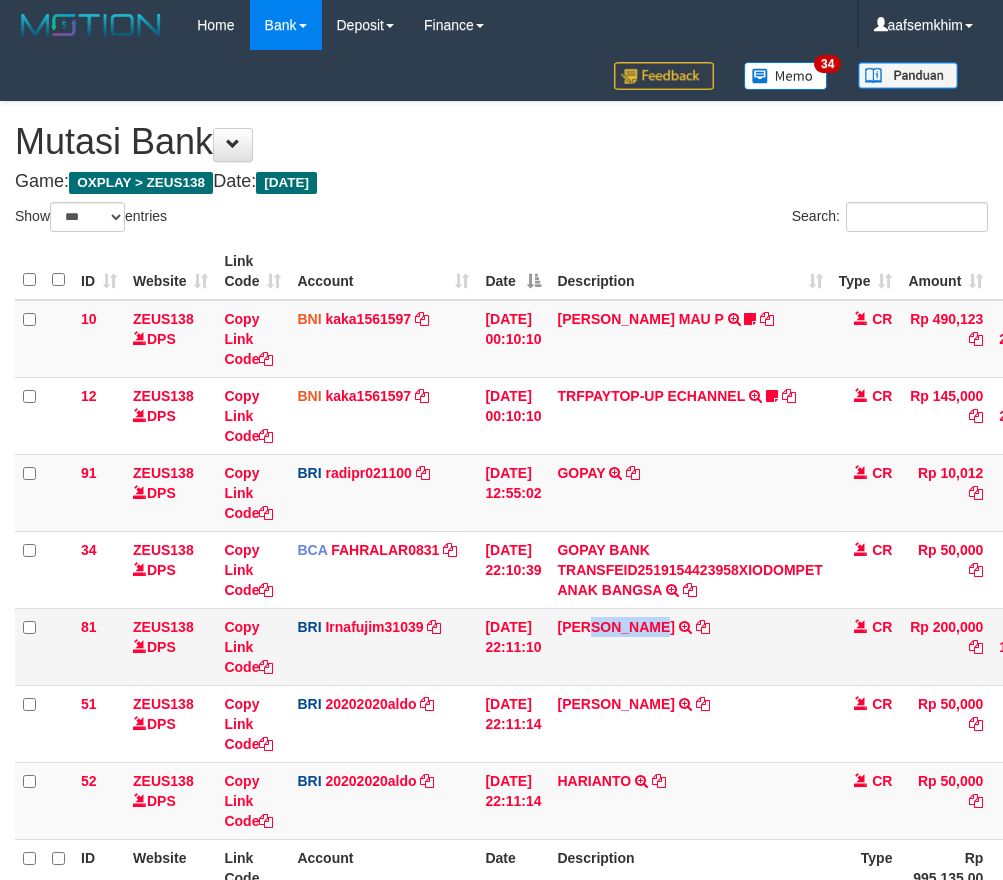 drag, startPoint x: 614, startPoint y: 649, endPoint x: 675, endPoint y: 655, distance: 61.294373 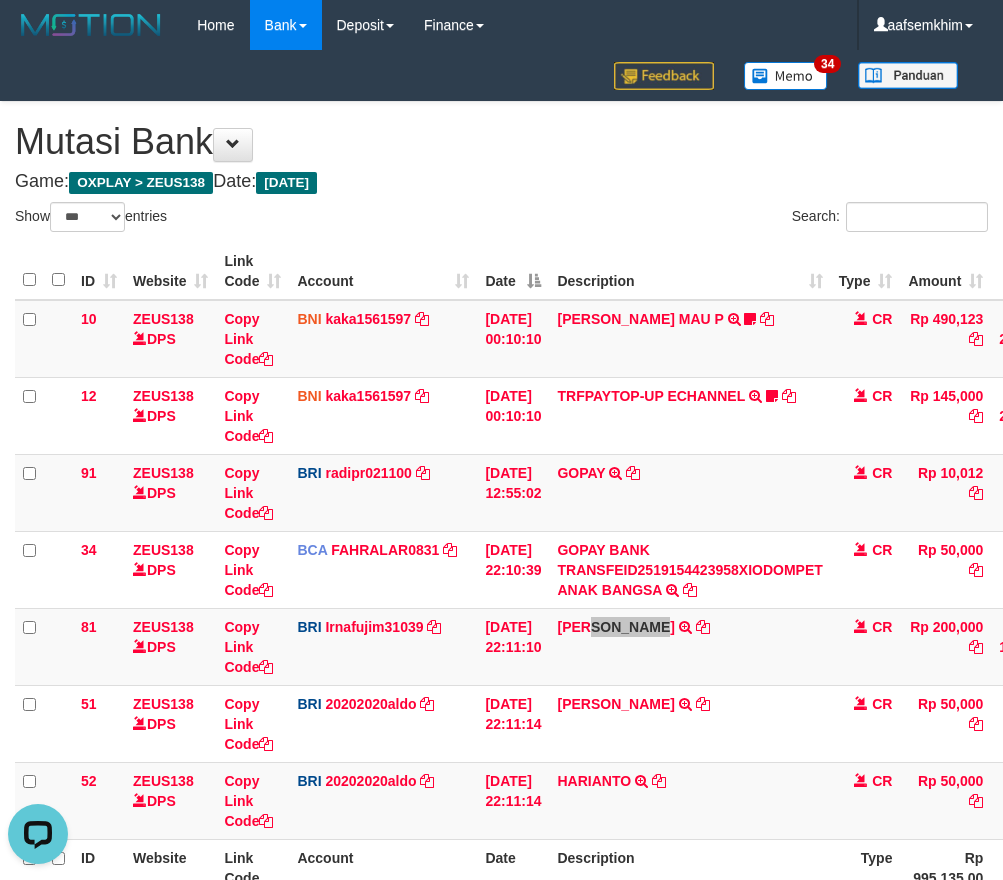 scroll, scrollTop: 0, scrollLeft: 0, axis: both 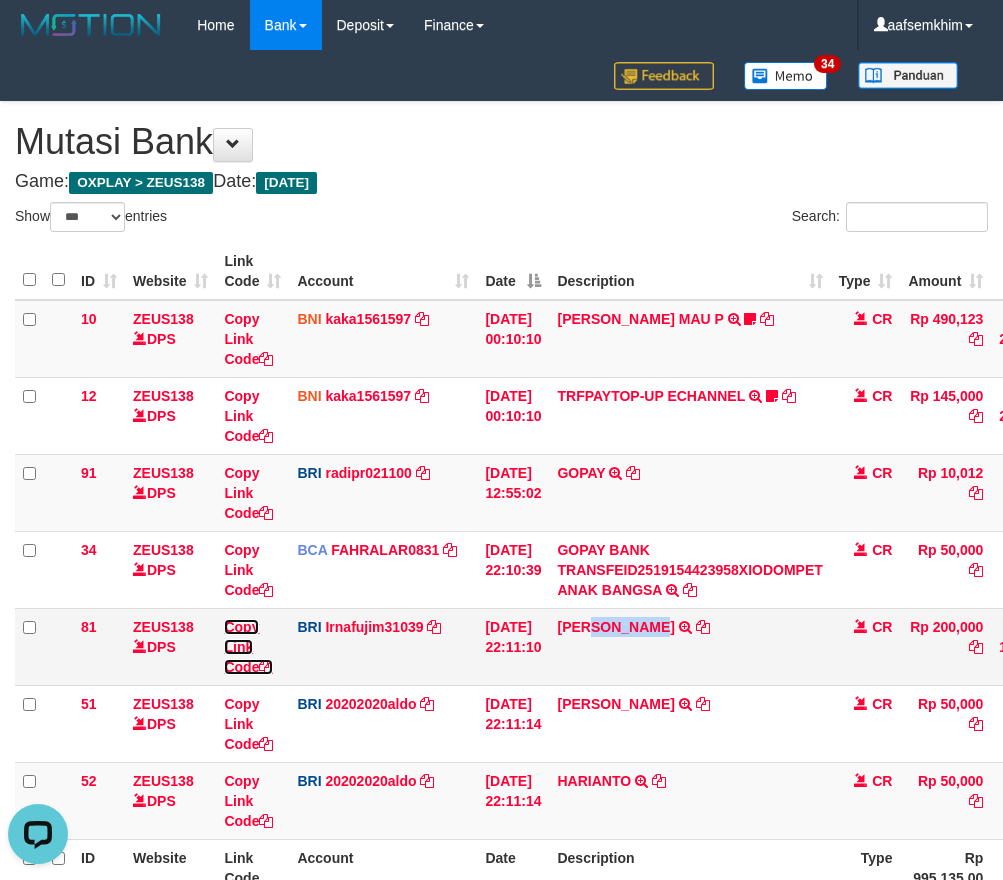 click on "Copy Link Code" at bounding box center [248, 647] 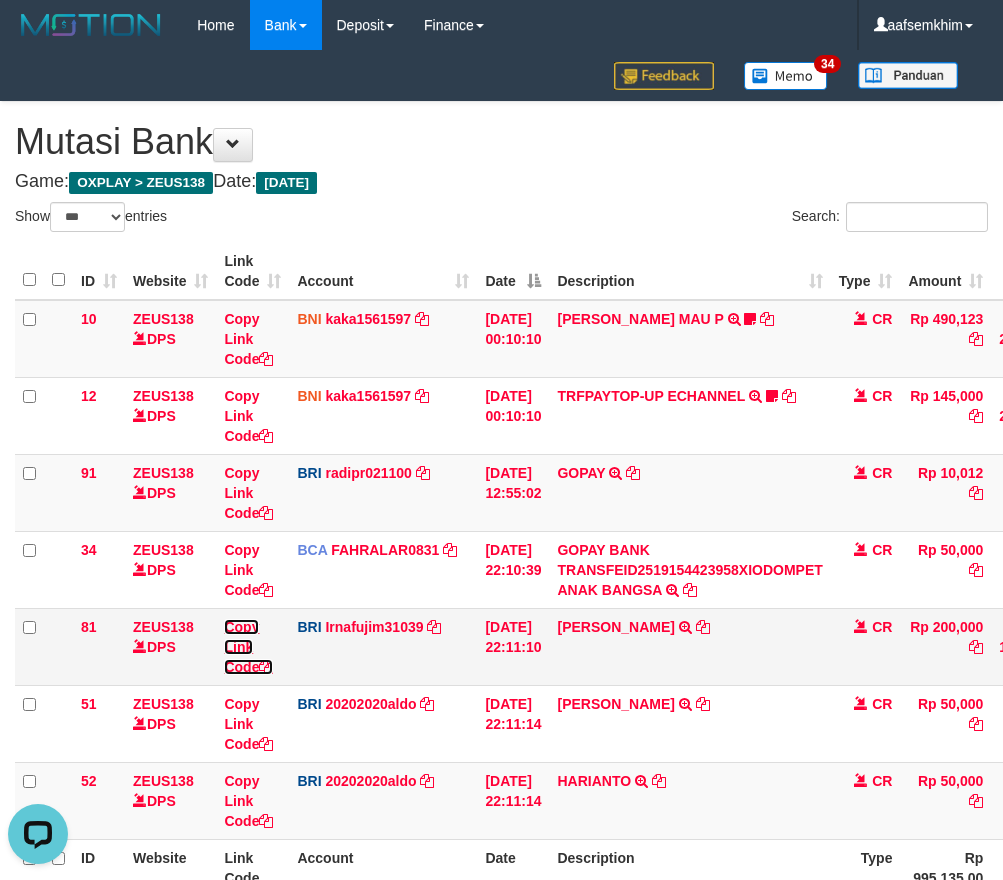 click on "Copy Link Code" at bounding box center (248, 647) 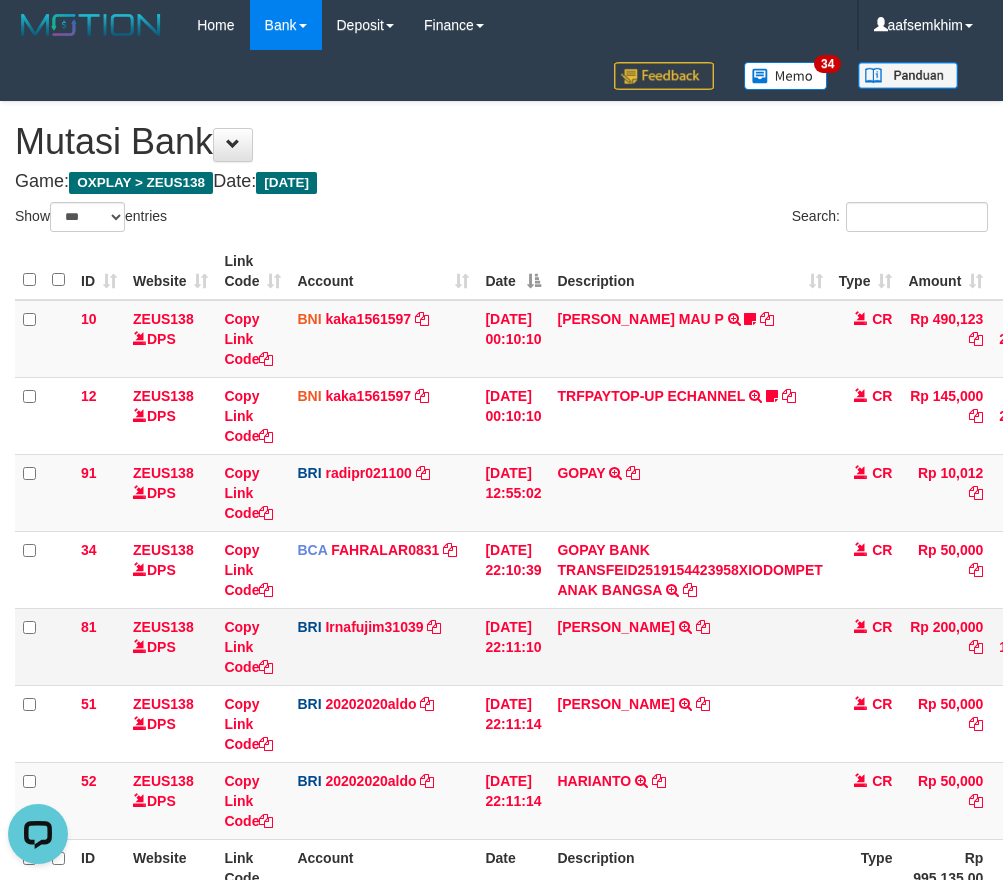 scroll, scrollTop: 0, scrollLeft: 0, axis: both 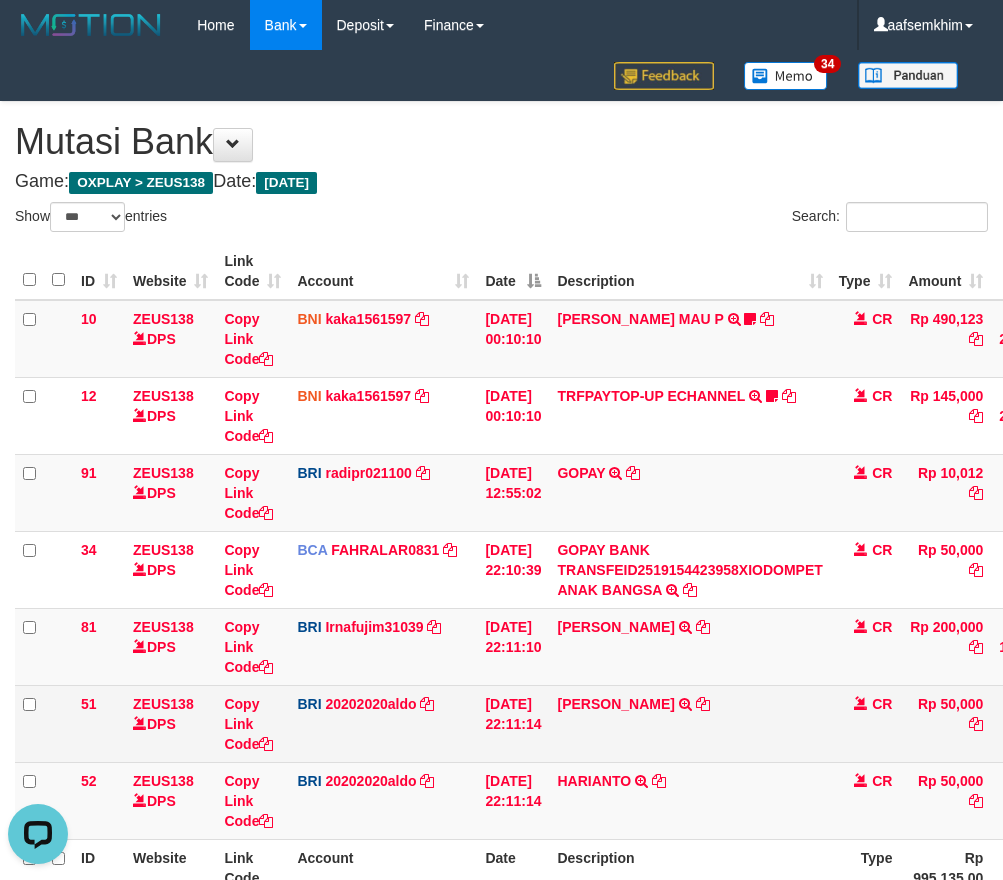 drag, startPoint x: 539, startPoint y: 749, endPoint x: 714, endPoint y: 737, distance: 175.41095 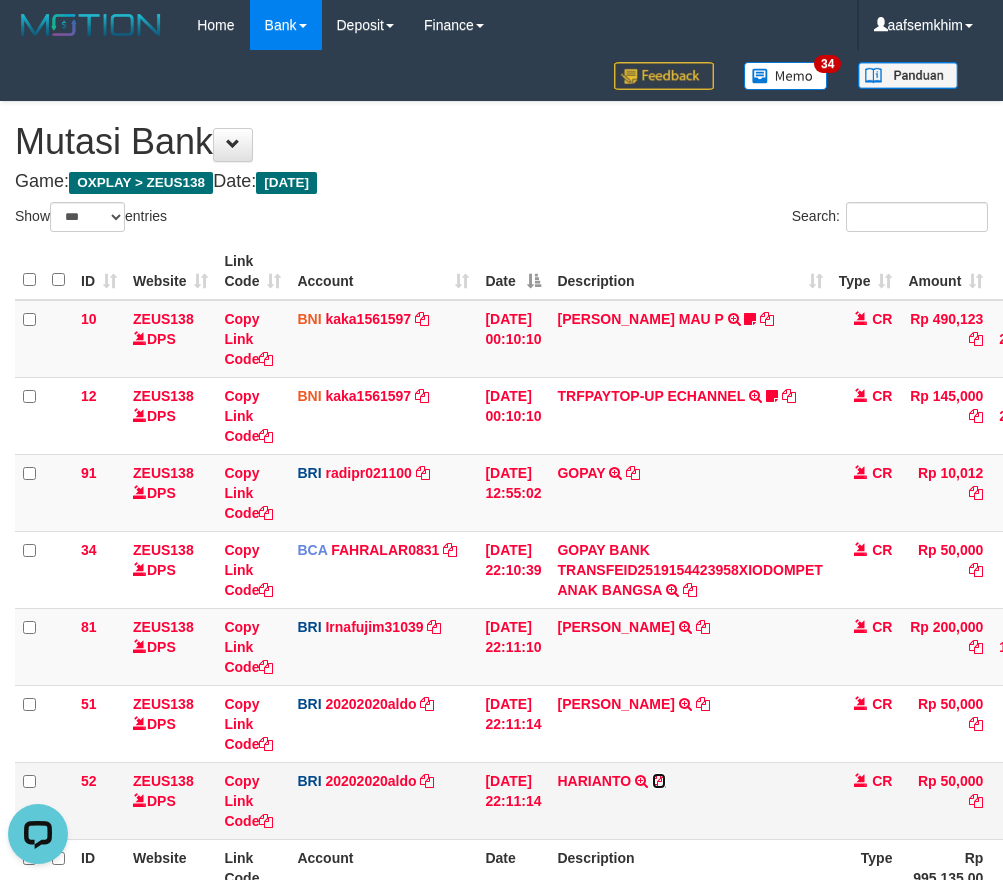 click at bounding box center (659, 781) 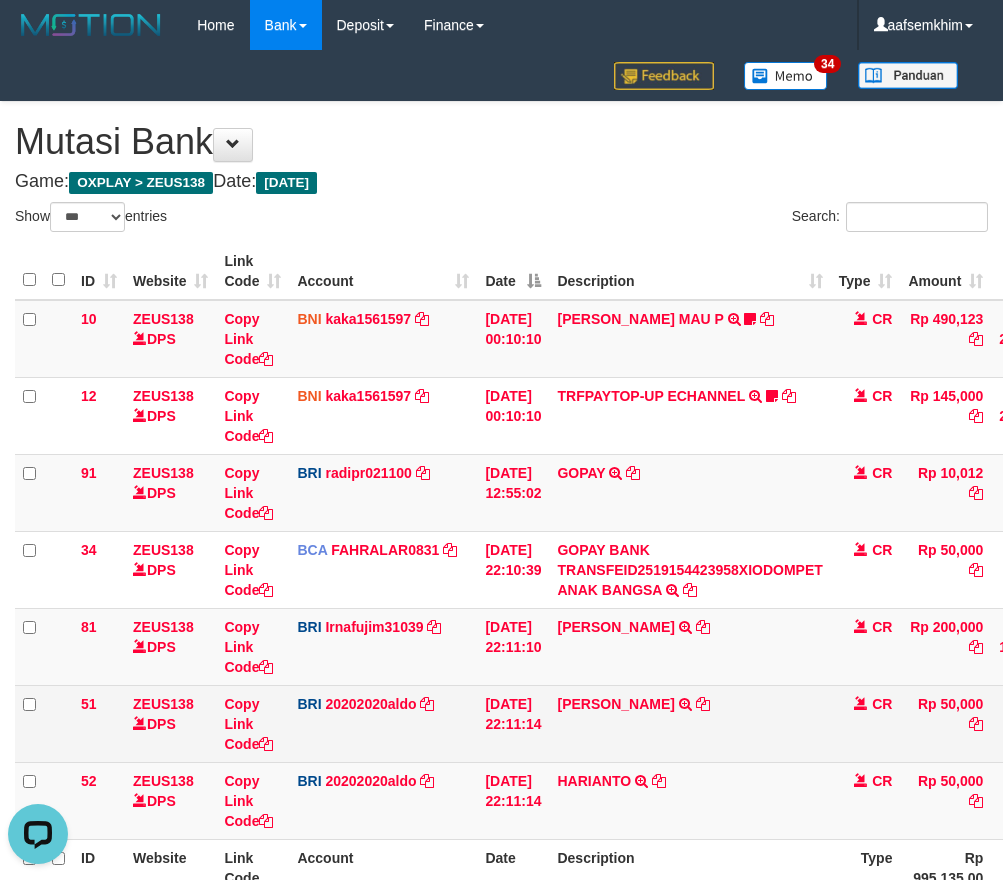drag, startPoint x: 623, startPoint y: 664, endPoint x: 651, endPoint y: 739, distance: 80.05623 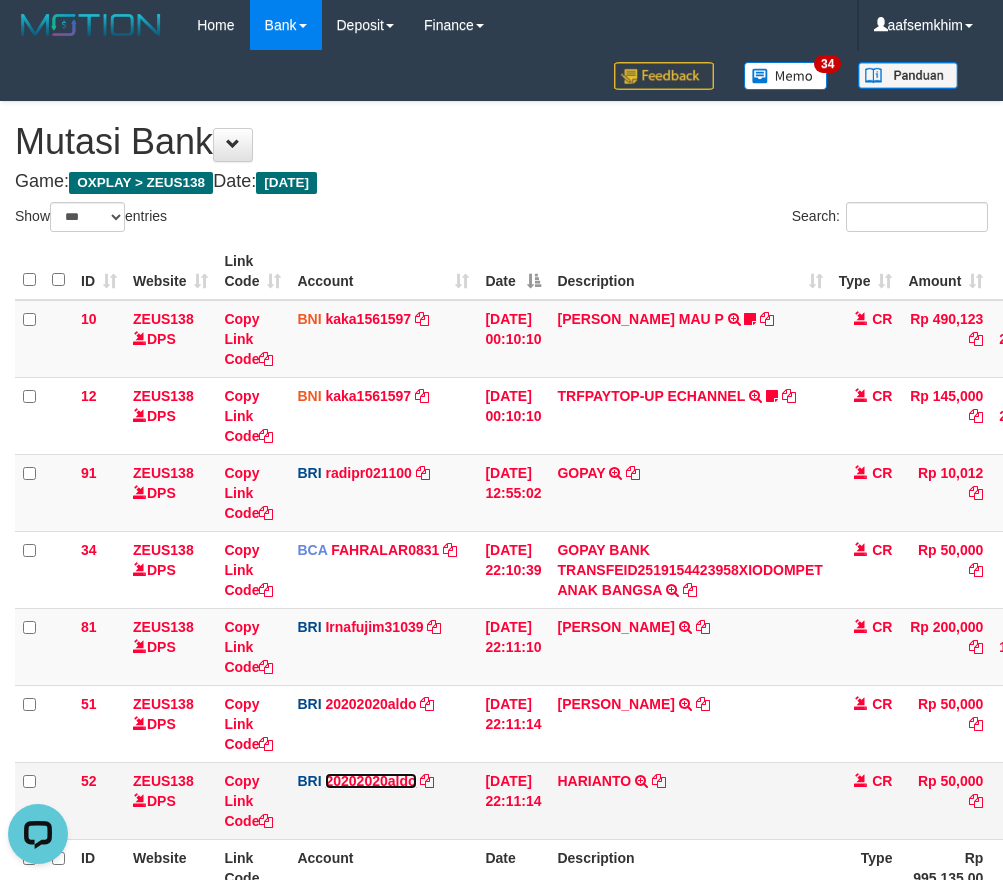 click on "20202020aldo" at bounding box center [370, 781] 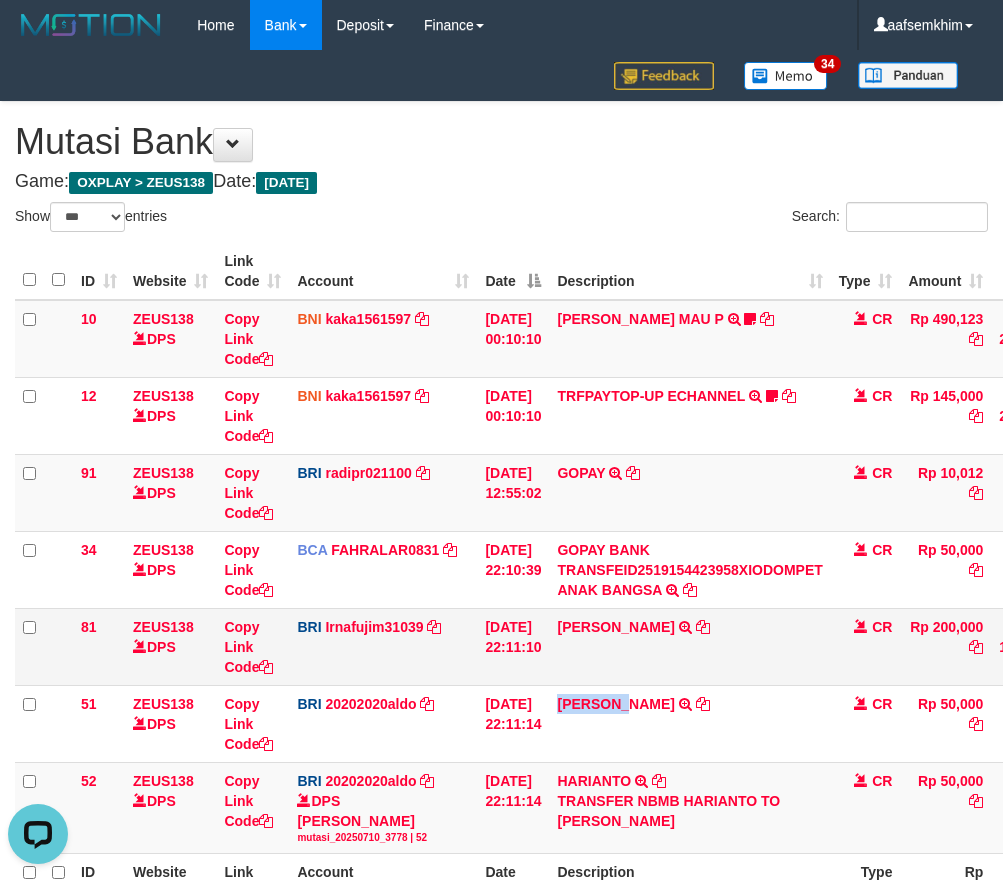 drag, startPoint x: 588, startPoint y: 726, endPoint x: 988, endPoint y: 653, distance: 406.6067 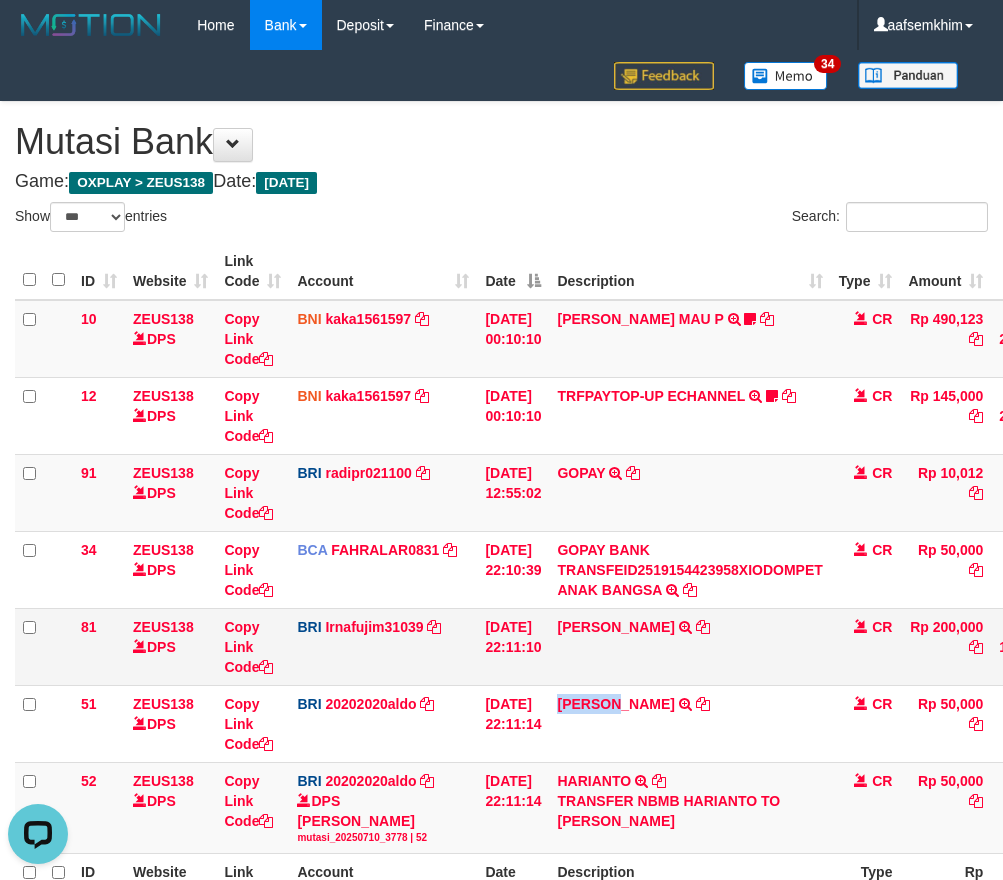 copy on "DEMIANU" 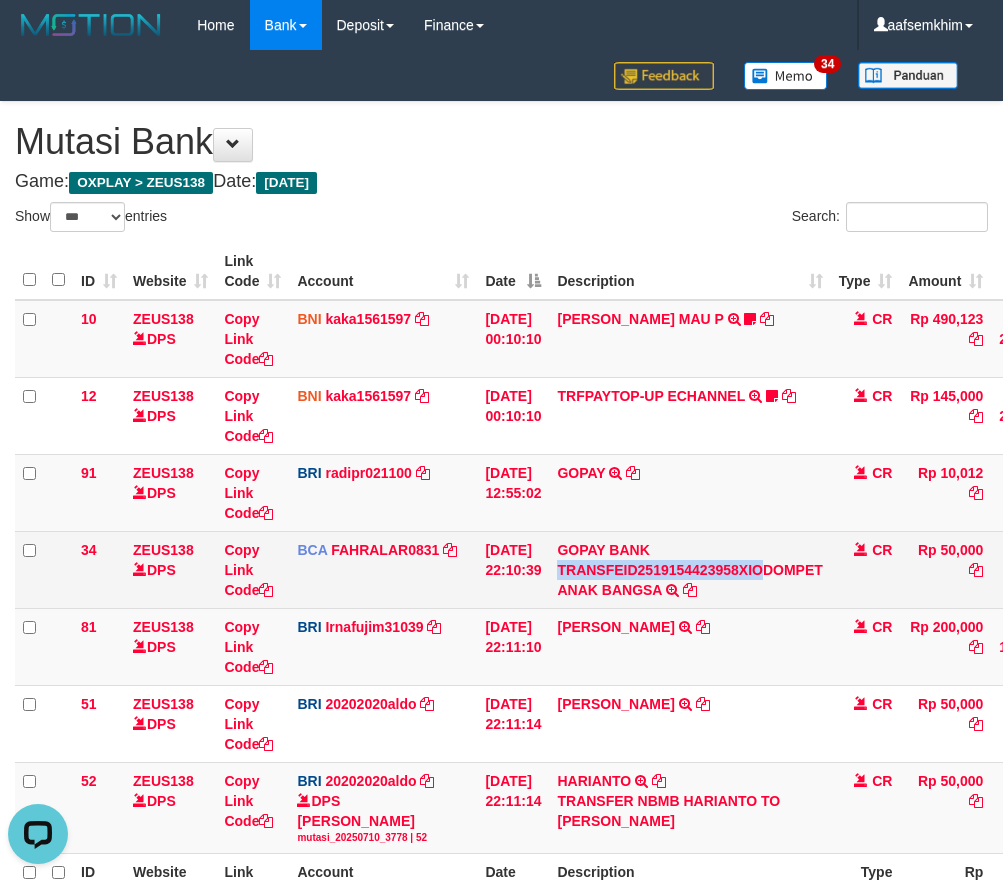 drag, startPoint x: 763, startPoint y: 562, endPoint x: 774, endPoint y: 550, distance: 16.27882 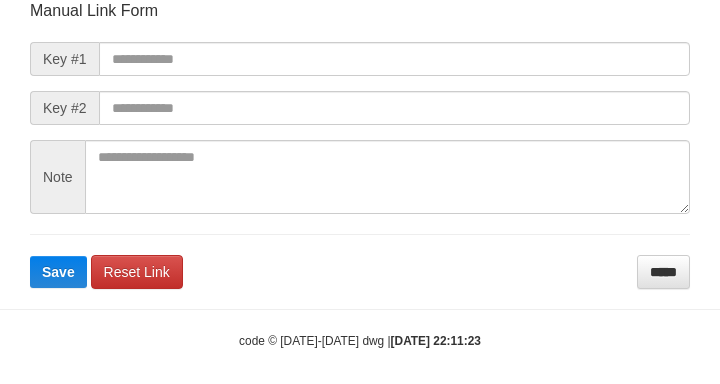 scroll, scrollTop: 0, scrollLeft: 0, axis: both 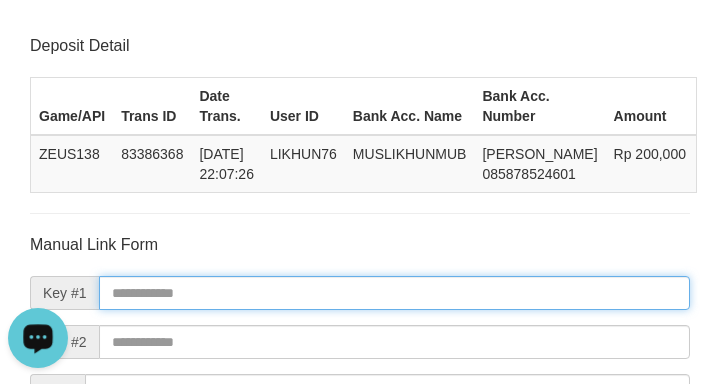 click at bounding box center [394, 293] 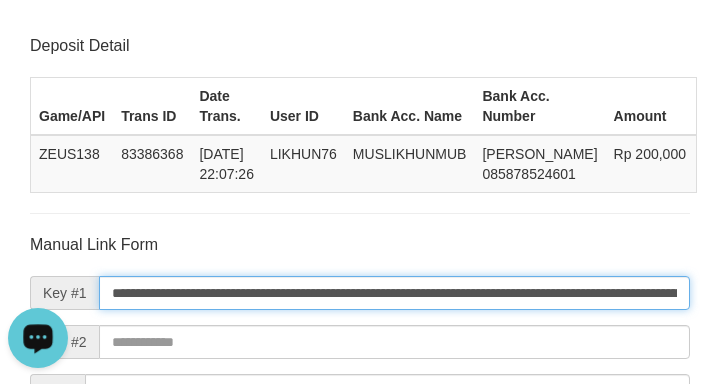 scroll, scrollTop: 0, scrollLeft: 1165, axis: horizontal 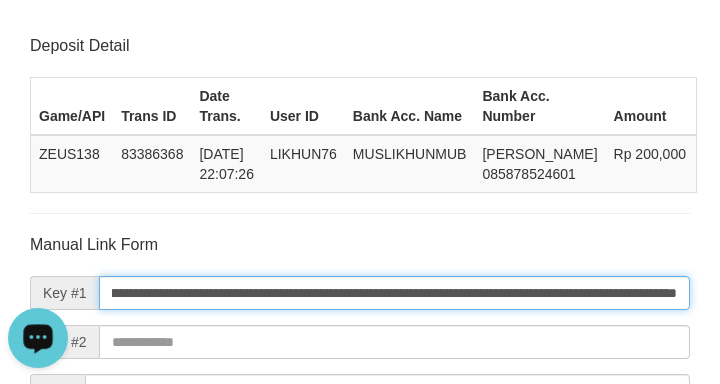 type on "**********" 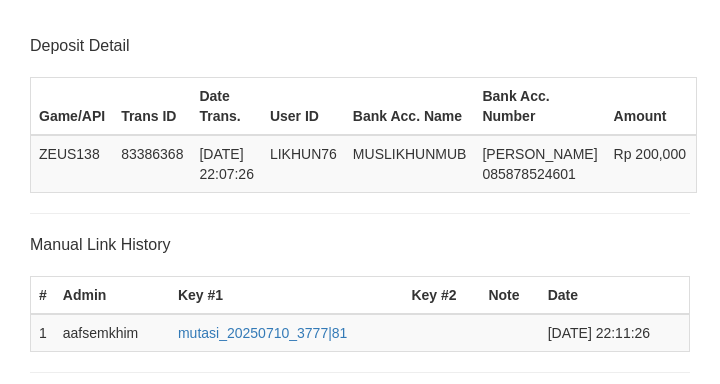 click on "Save" at bounding box center [58, 777] 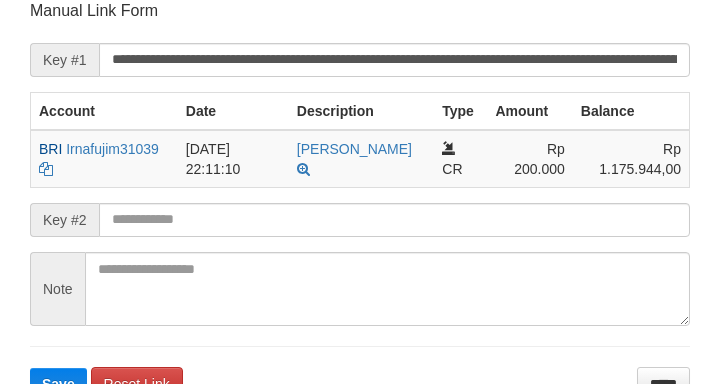 click on "**********" at bounding box center (394, 60) 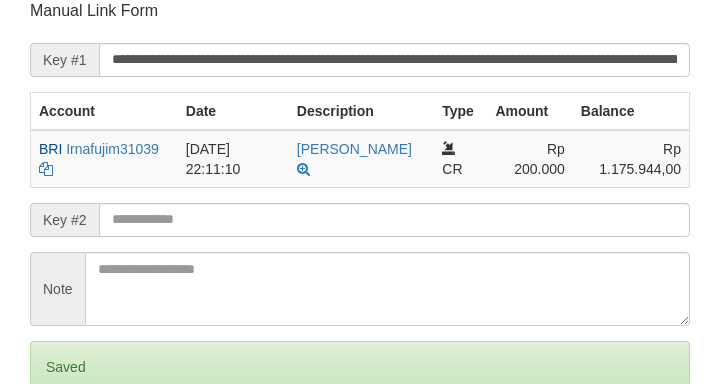scroll, scrollTop: 392, scrollLeft: 0, axis: vertical 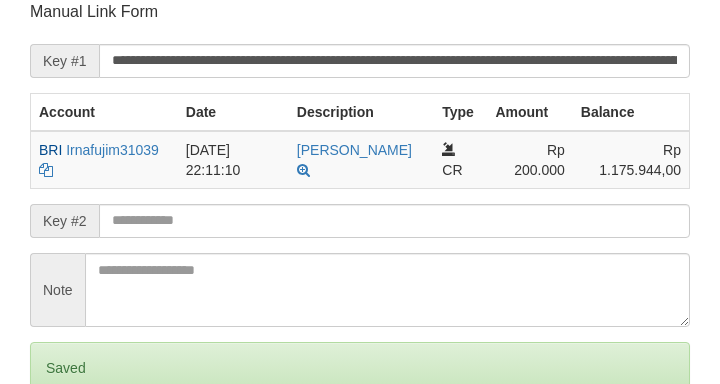 click on "Save" at bounding box center (58, 452) 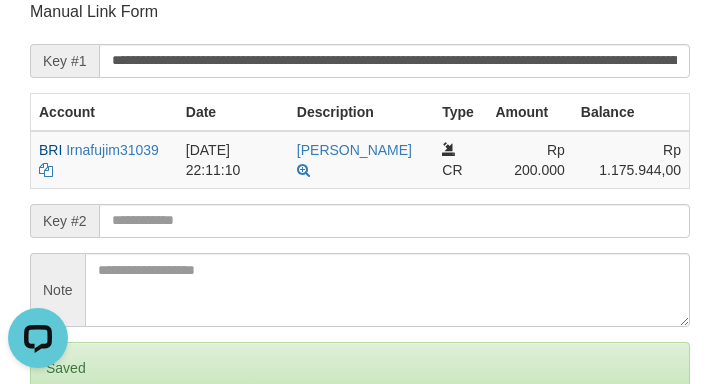 scroll, scrollTop: 0, scrollLeft: 0, axis: both 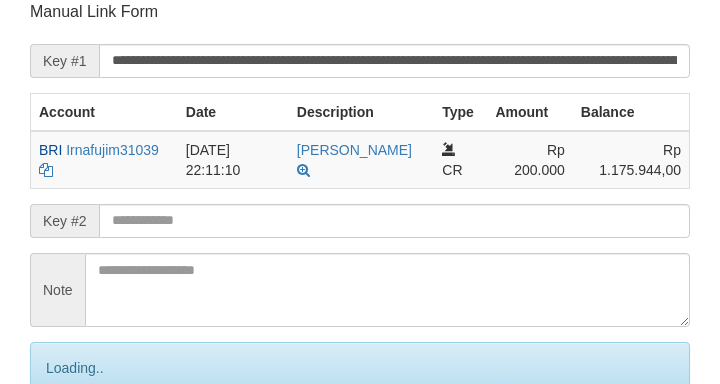 click on "Save" at bounding box center (80, 452) 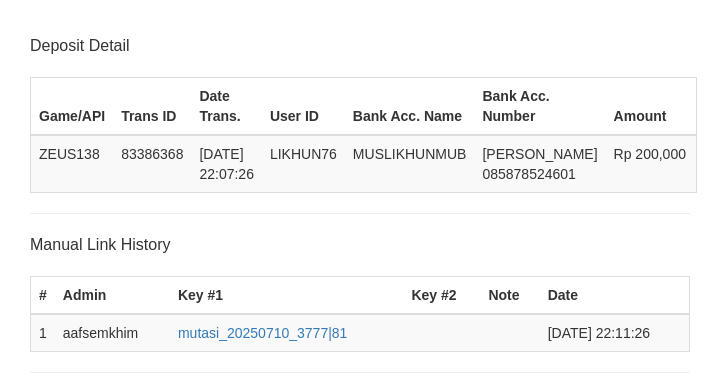 click on "Save" at bounding box center [58, 844] 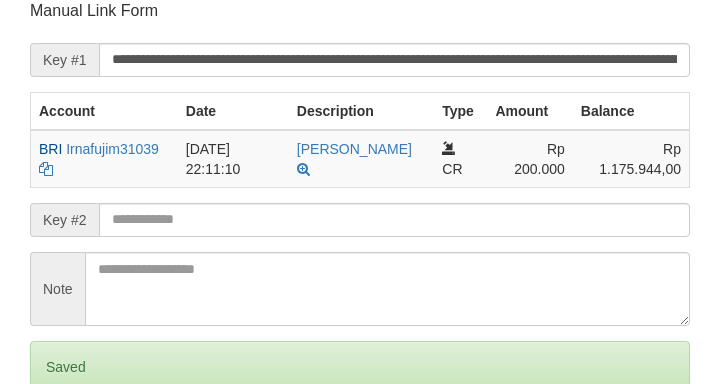 click on "Save" at bounding box center [58, 451] 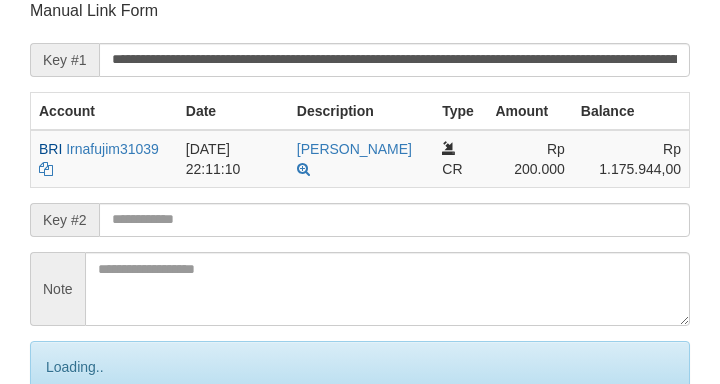 scroll, scrollTop: 392, scrollLeft: 0, axis: vertical 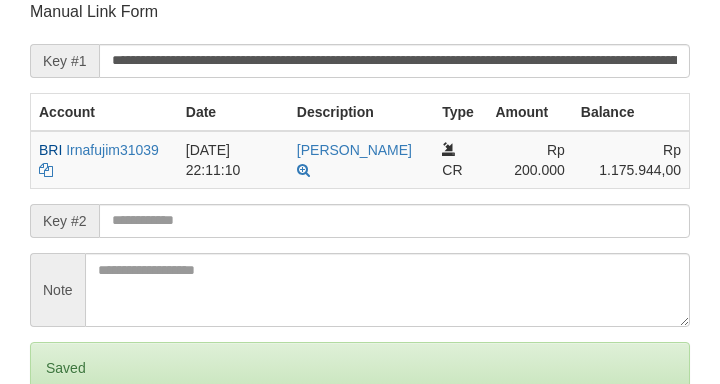 click on "Save" at bounding box center (58, 452) 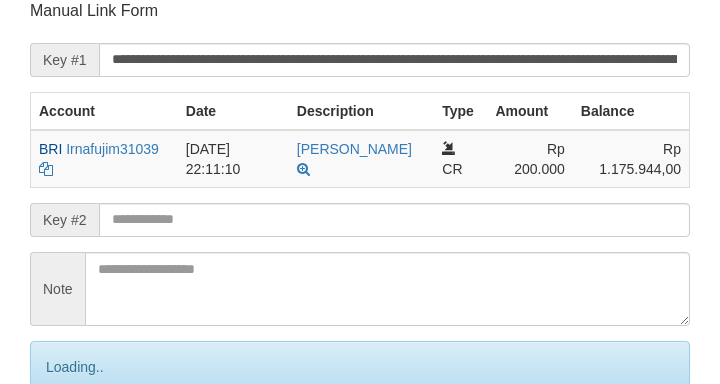 click on "**********" at bounding box center [394, 60] 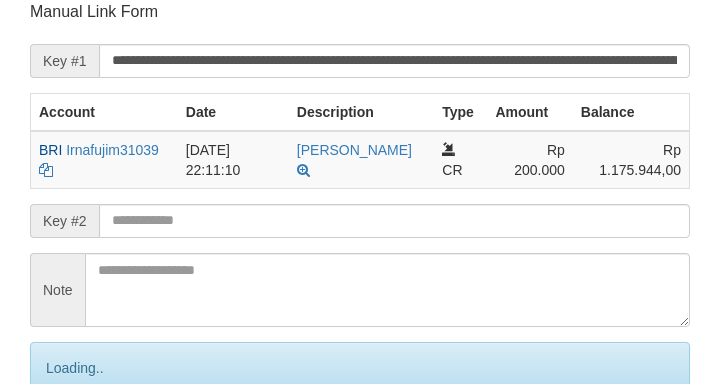 click on "Save" at bounding box center (80, 452) 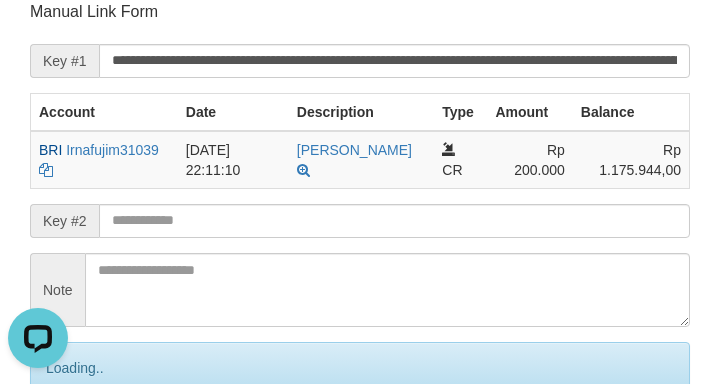 scroll, scrollTop: 0, scrollLeft: 0, axis: both 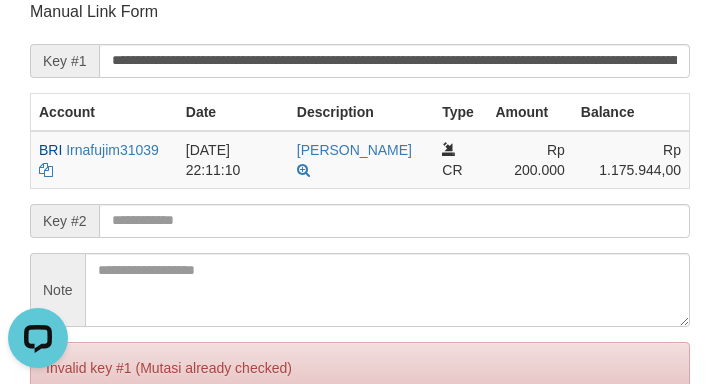 click on "Save" at bounding box center (58, 452) 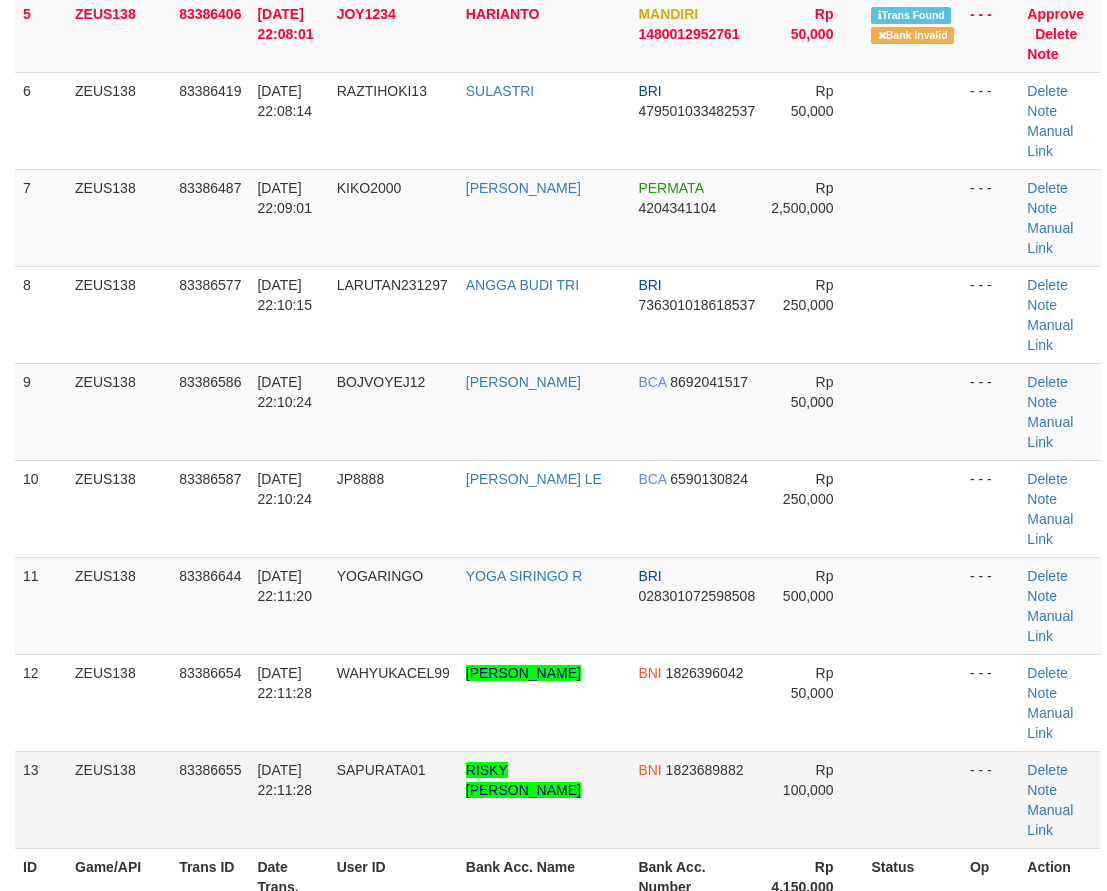 click on "1
ZEUS138
83385871
10/07/2025 22:00:31
EDINASRAH
EDINASRAH
GOPAY
082337332878
Rp 100,000
- - -
Delete
Note
Manual Link
2
ZEUS138
83385872
10/07/2025 22:00:31
ADHELL19
ADELINA NATALIA
MANDIRI
1330022554760
Rp 100,000
- - -
Delete
Note Manual Link" at bounding box center (558, 228) 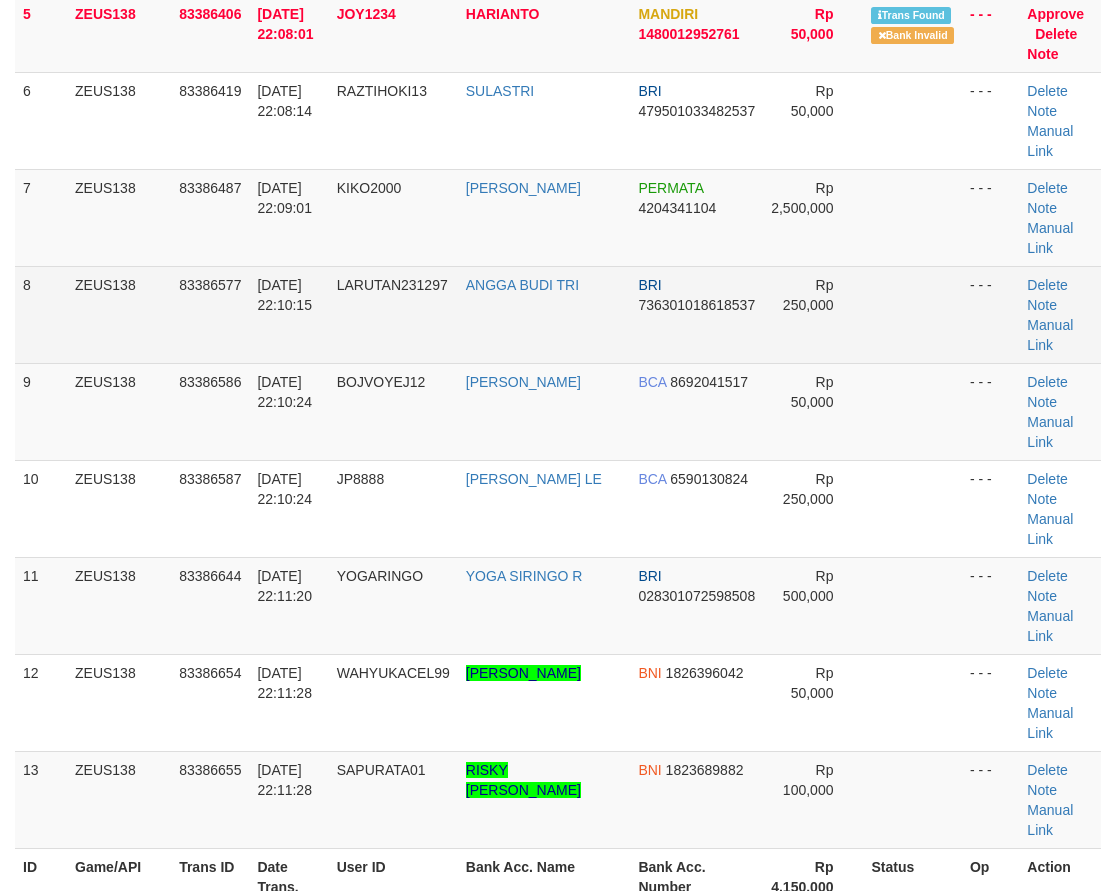 scroll, scrollTop: 308, scrollLeft: 0, axis: vertical 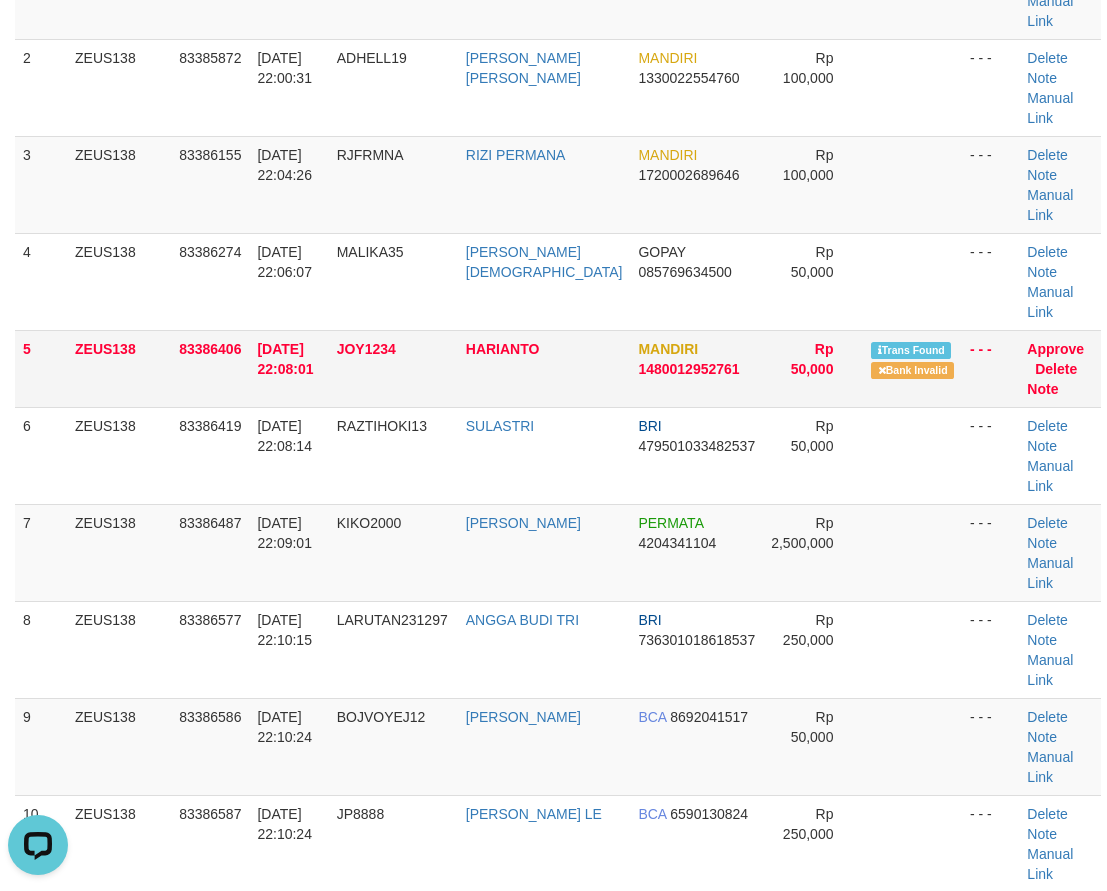 drag, startPoint x: 458, startPoint y: 235, endPoint x: 622, endPoint y: 295, distance: 174.63104 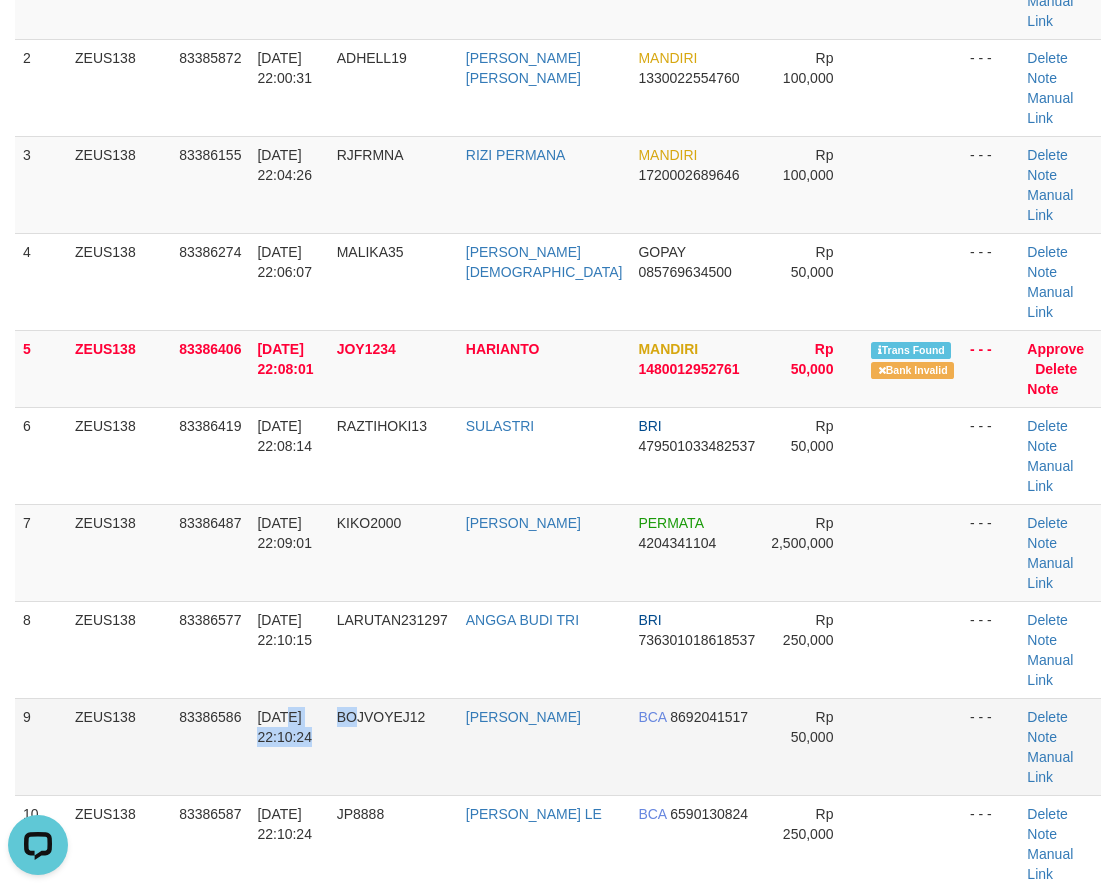 drag, startPoint x: 370, startPoint y: 577, endPoint x: 390, endPoint y: 572, distance: 20.615528 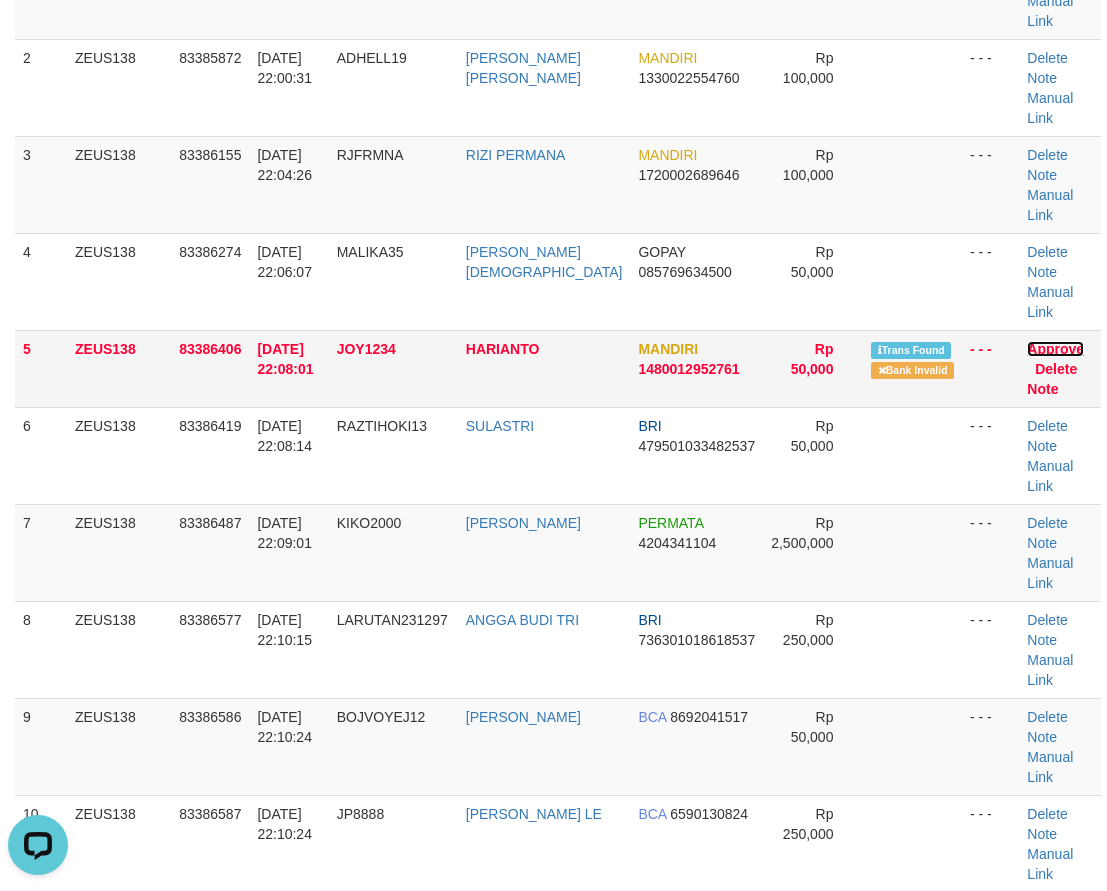 click on "Approve" at bounding box center (1055, 349) 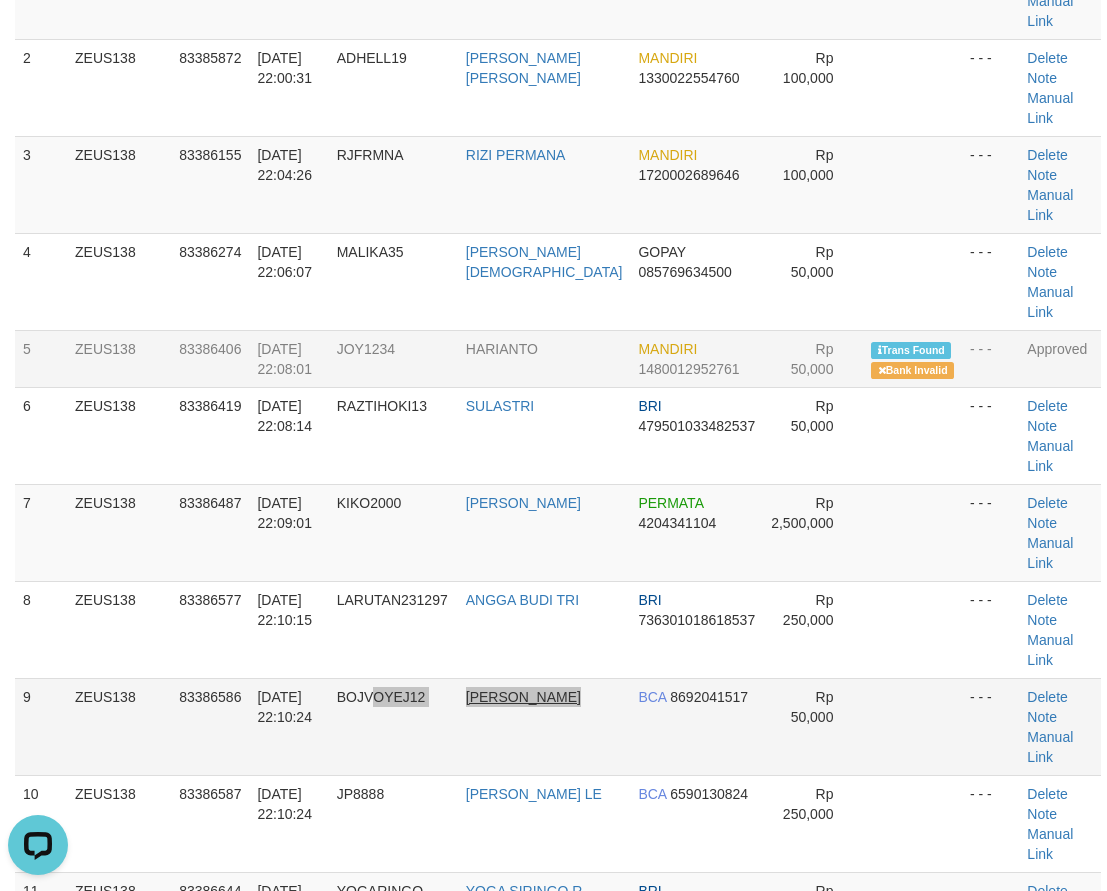 drag, startPoint x: 430, startPoint y: 573, endPoint x: 500, endPoint y: 579, distance: 70.256676 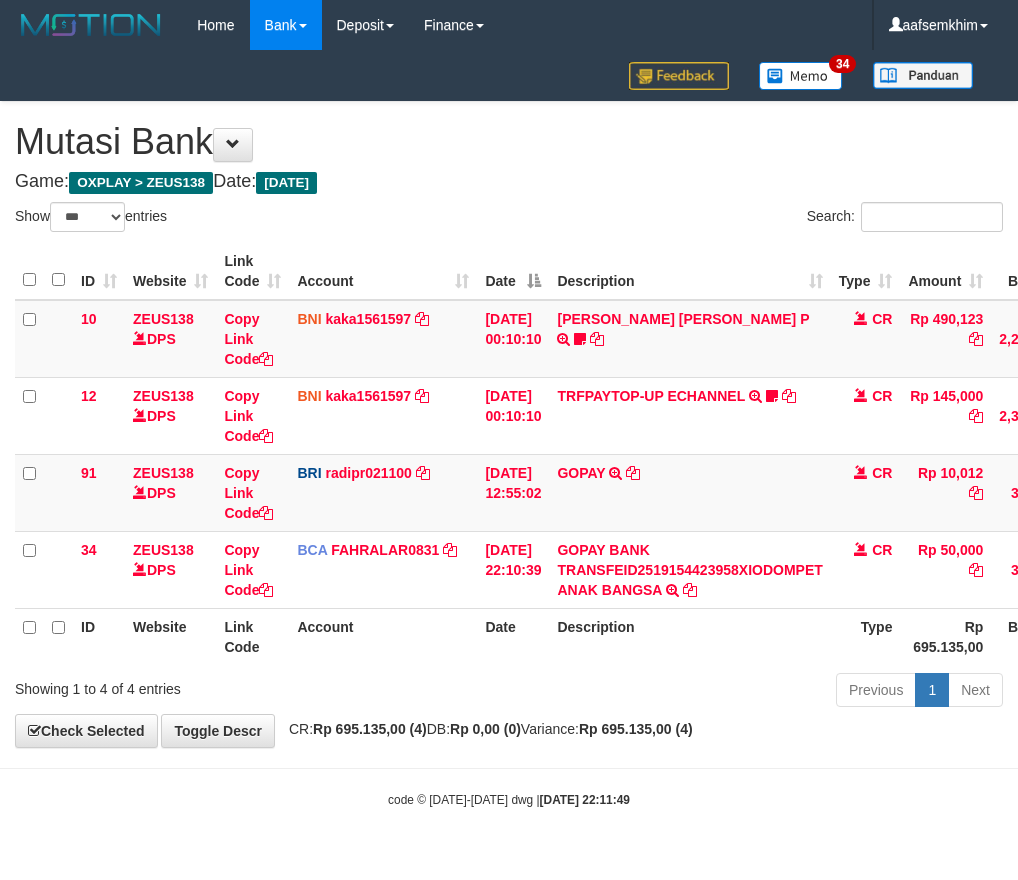 select on "***" 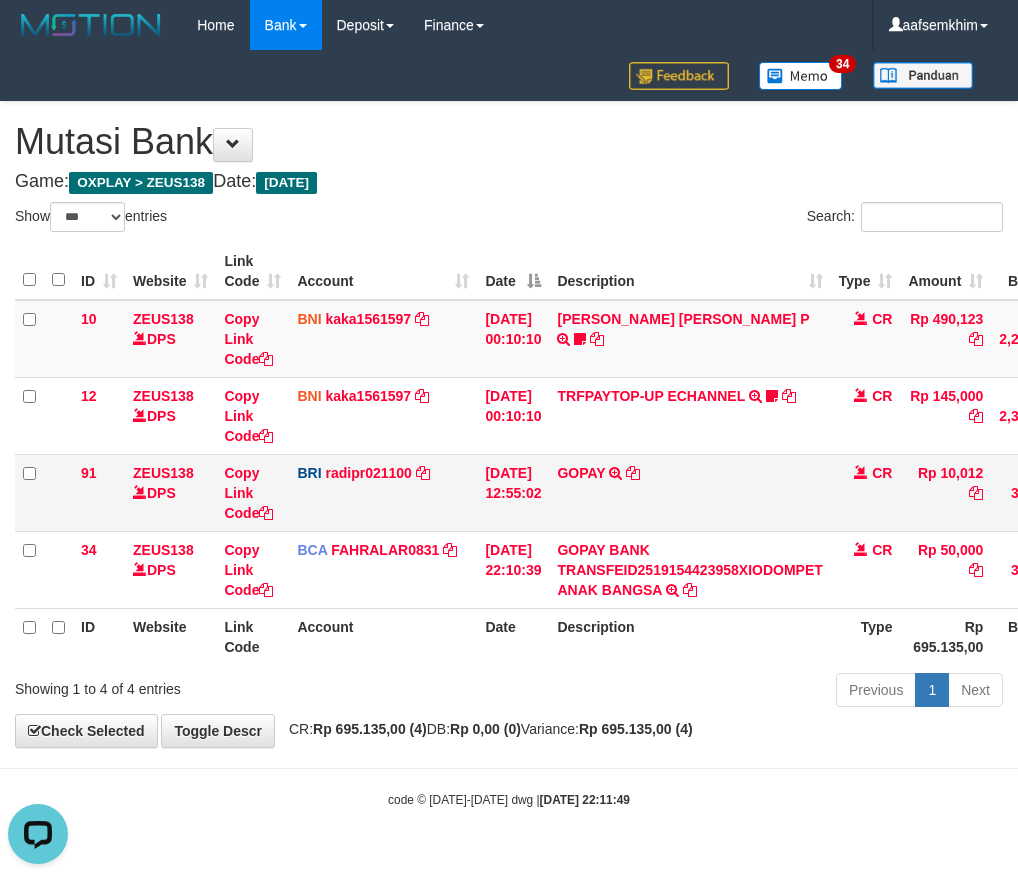 scroll, scrollTop: 0, scrollLeft: 0, axis: both 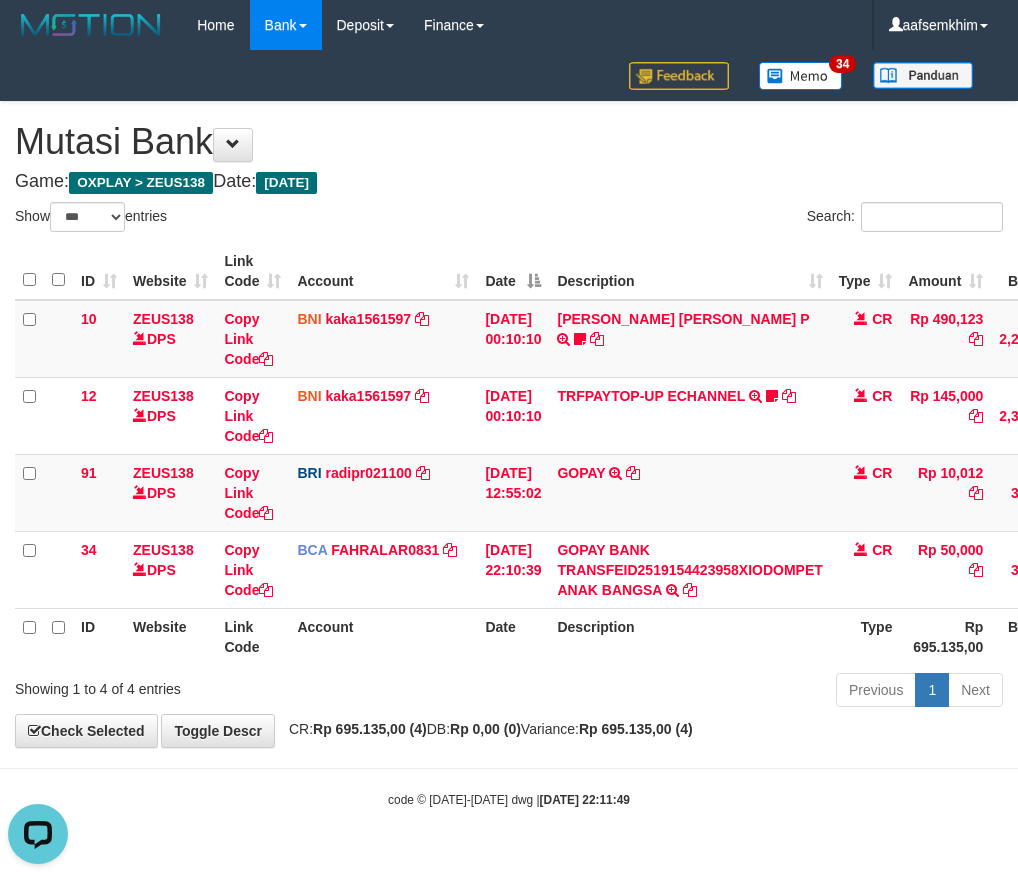 drag, startPoint x: 589, startPoint y: 242, endPoint x: 591, endPoint y: 262, distance: 20.09975 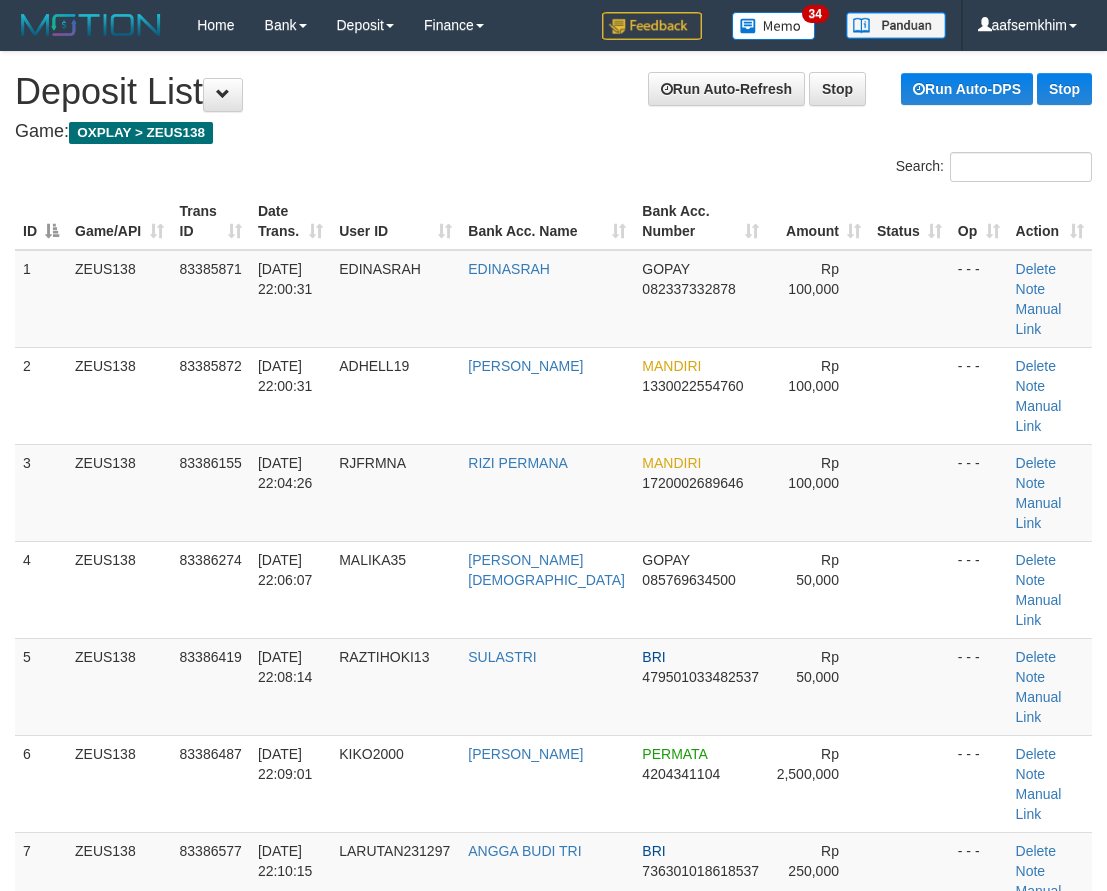 scroll, scrollTop: 1390, scrollLeft: 0, axis: vertical 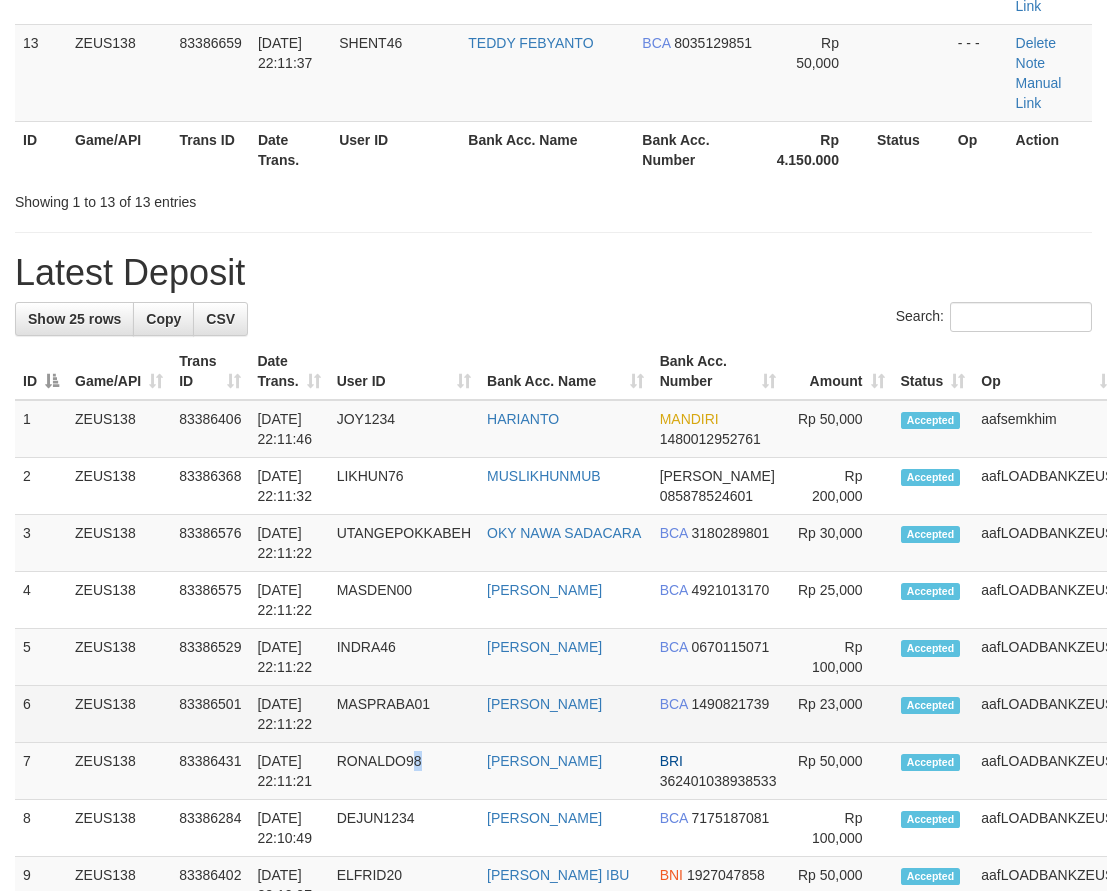 drag, startPoint x: 415, startPoint y: 496, endPoint x: 322, endPoint y: 438, distance: 109.60383 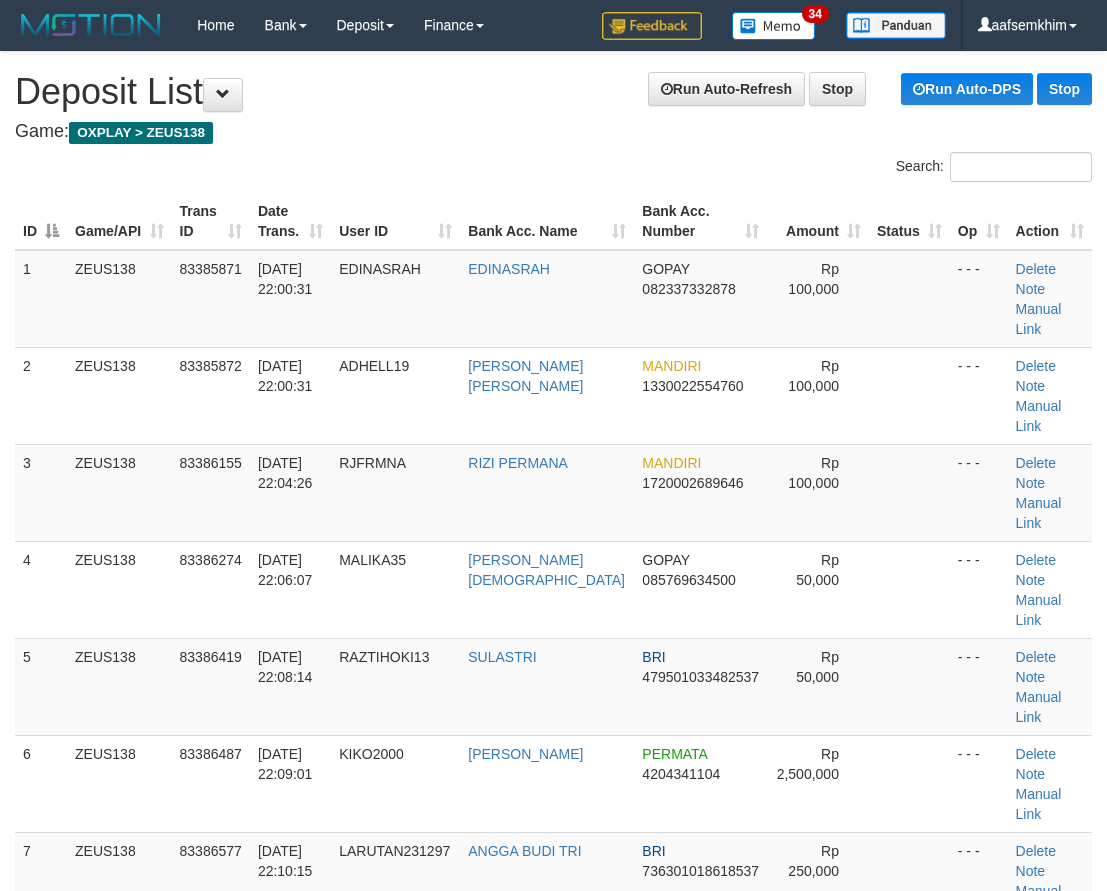 scroll, scrollTop: 1391, scrollLeft: 0, axis: vertical 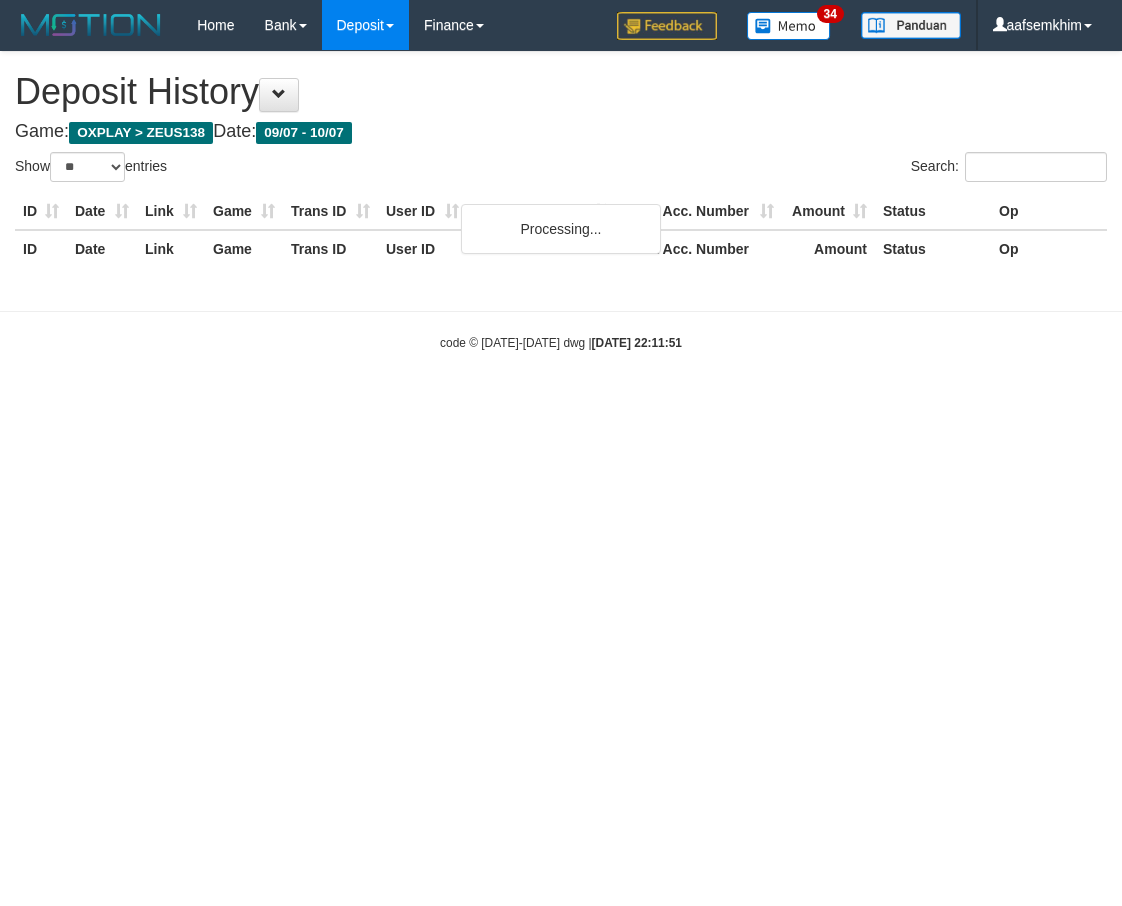 select on "**" 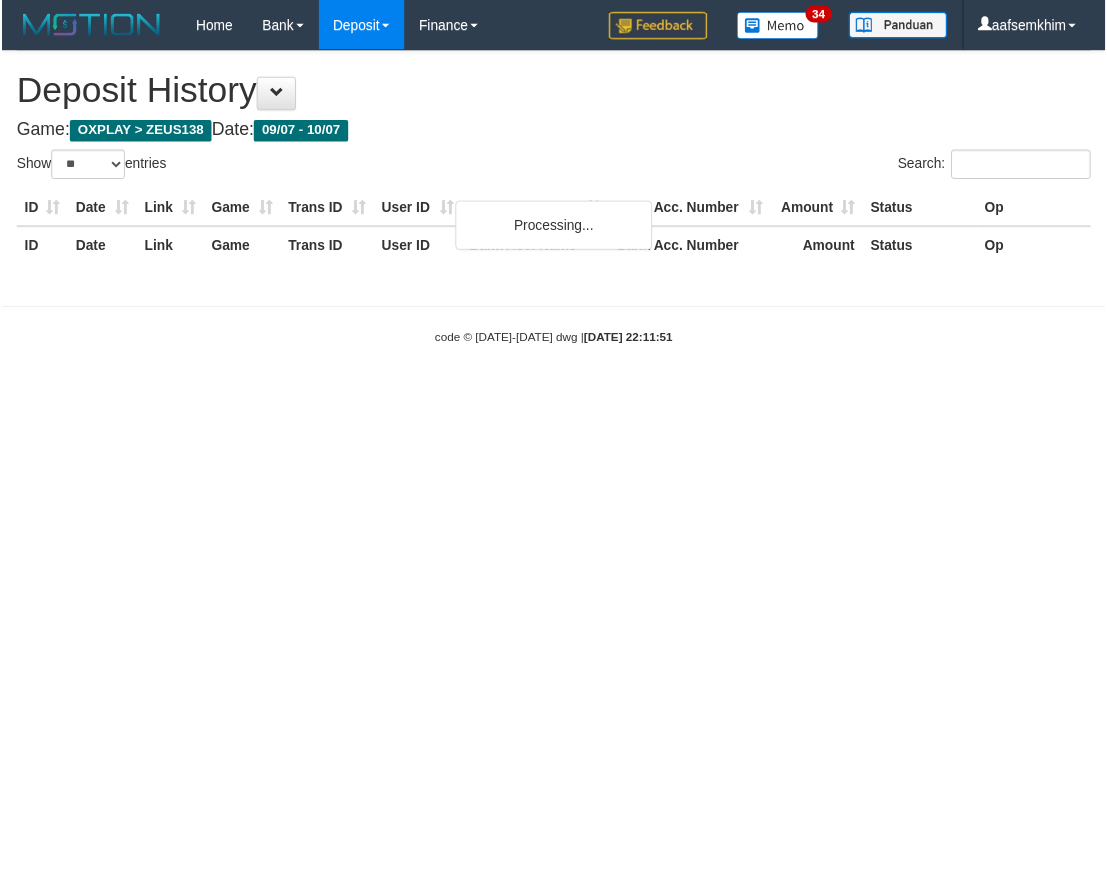 scroll, scrollTop: 0, scrollLeft: 0, axis: both 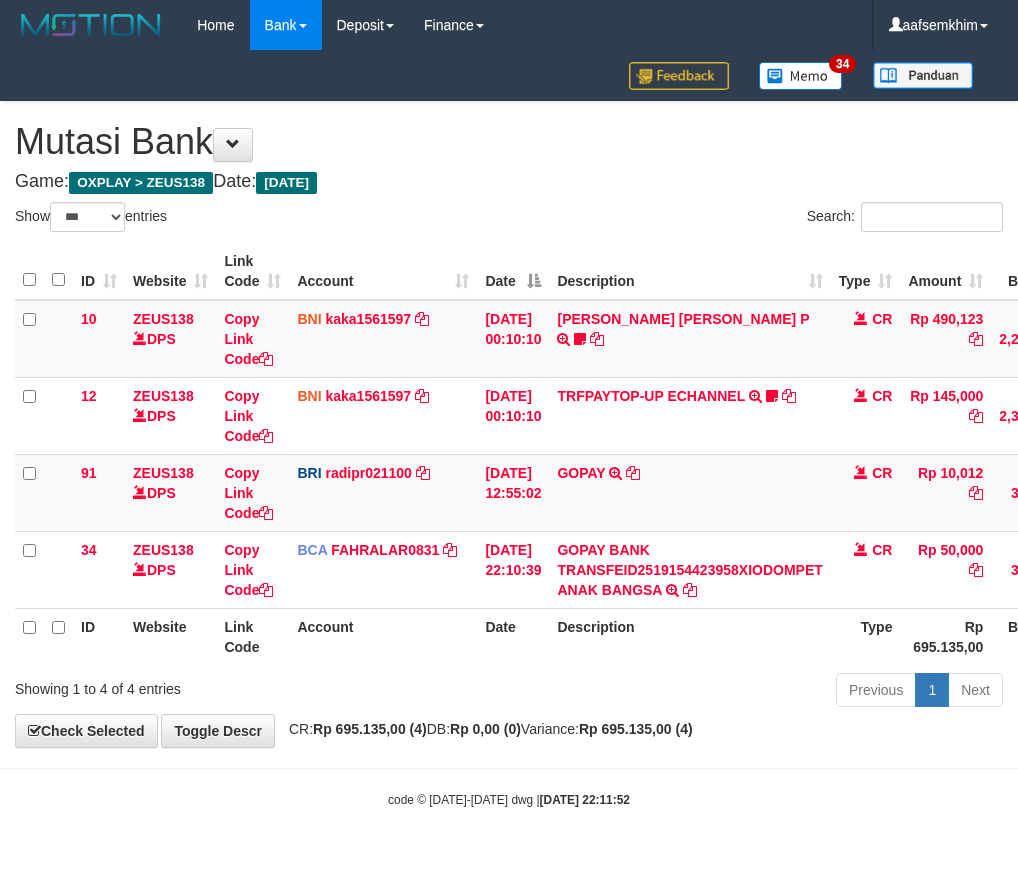 select on "***" 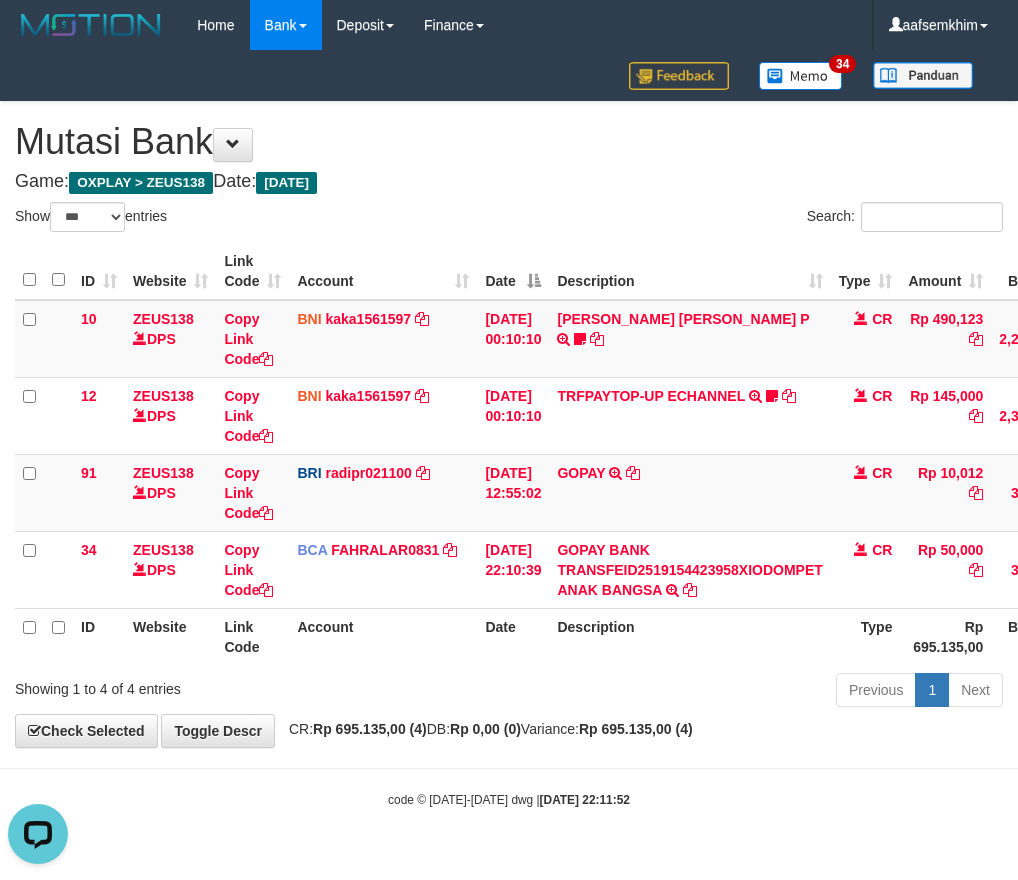 scroll, scrollTop: 0, scrollLeft: 0, axis: both 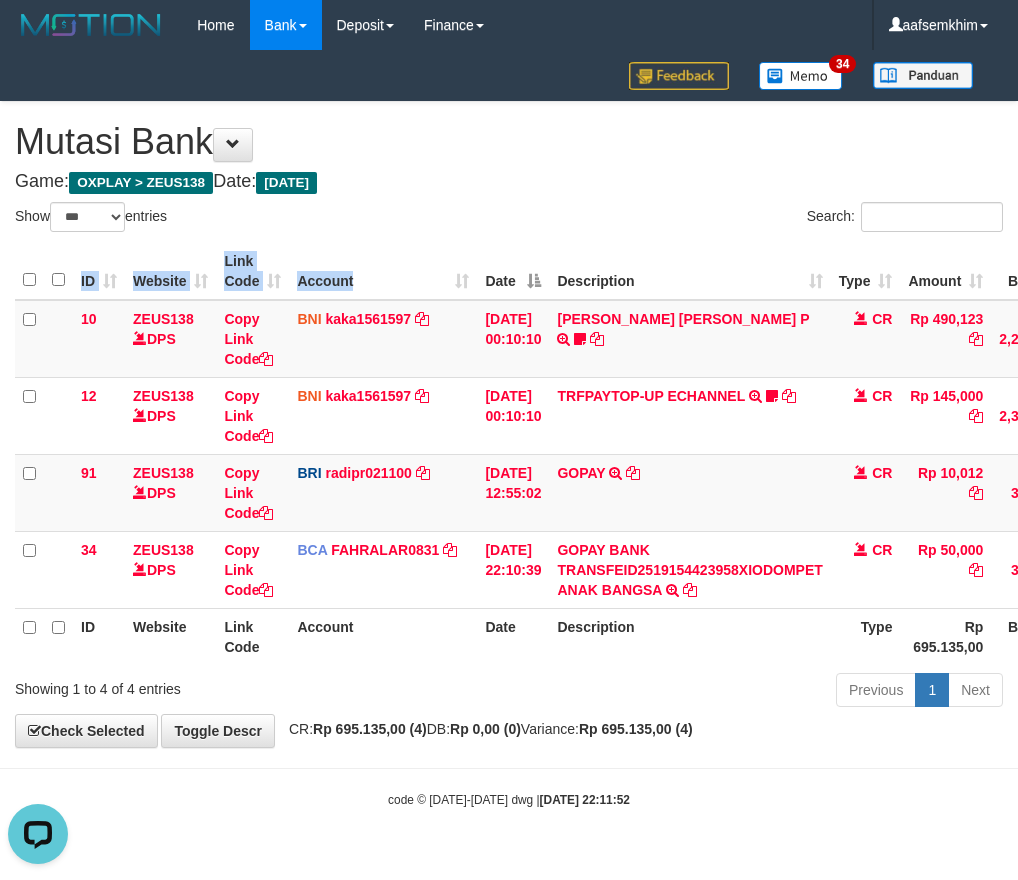 click on "ID Website Link Code Account Date Description Type Amount Balance Status Action
10
ZEUS138    DPS
Copy Link Code
BNI
kaka1561597
DPS
KARMILA
mutasi_20250710_2425 | 10
mutasi_20250710_2425 | 10
[DATE] 00:10:10
[PERSON_NAME] [PERSON_NAME] P            TRF/PAY/TOP-UP ECHANNEL [PERSON_NAME] [PERSON_NAME] P    LAKILAKIKUAT99
CR
Rp 490,123
Rp 2,200,616
N
Note
Check
12
ZEUS138    DPS
Copy Link Code
BNI
kaka1561597
DPS" at bounding box center (509, 454) 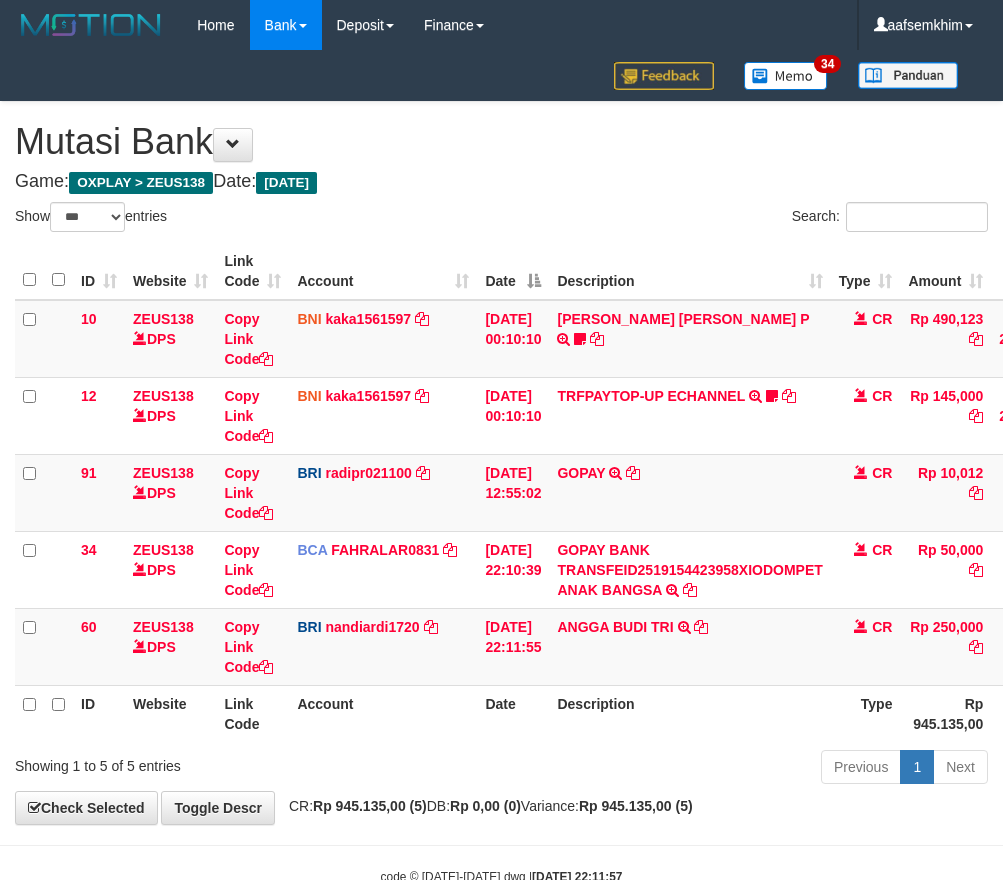 select on "***" 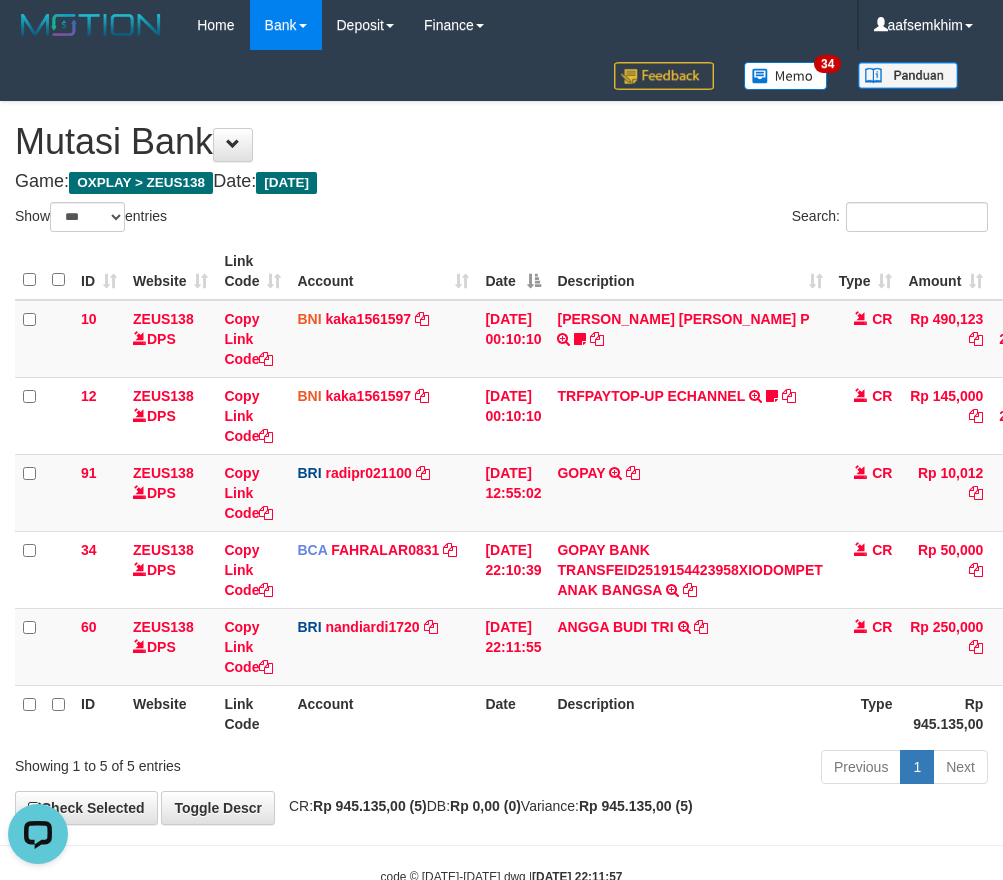 scroll, scrollTop: 0, scrollLeft: 0, axis: both 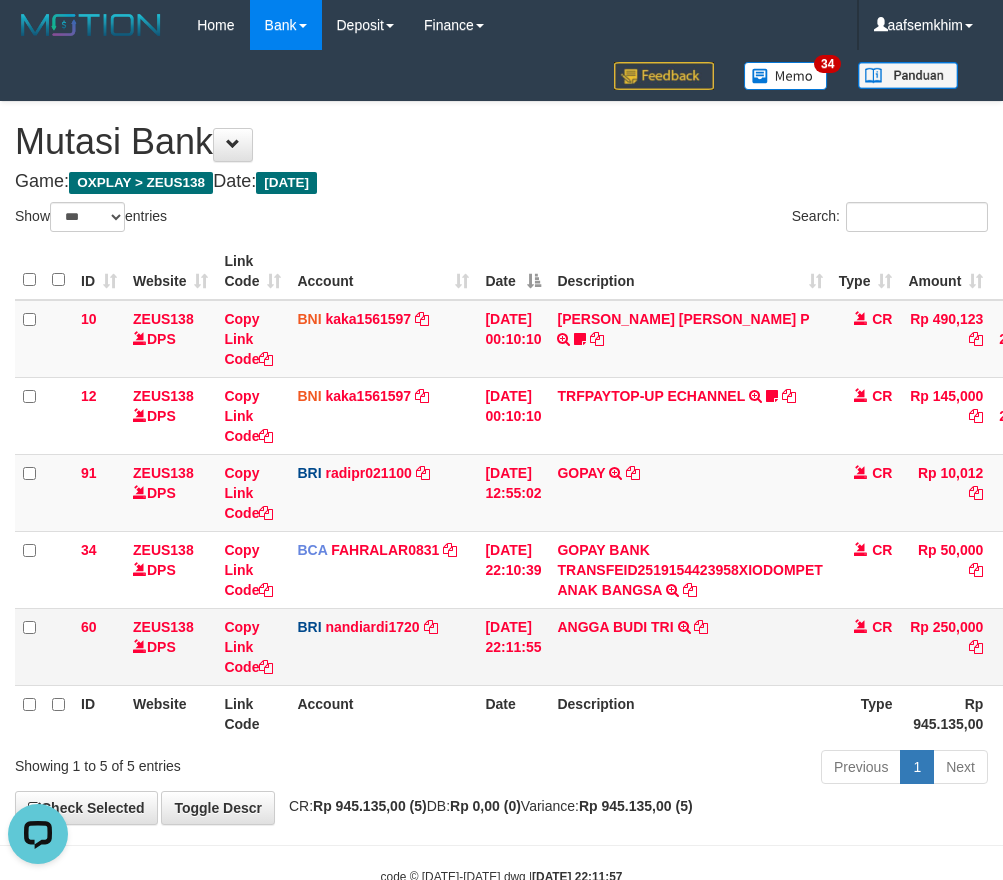 click on "ANGGA BUDI TRI         TRANSFER NBMB ANGGA BUDI TRI TO NANDI ARDIANSYAH" at bounding box center (689, 646) 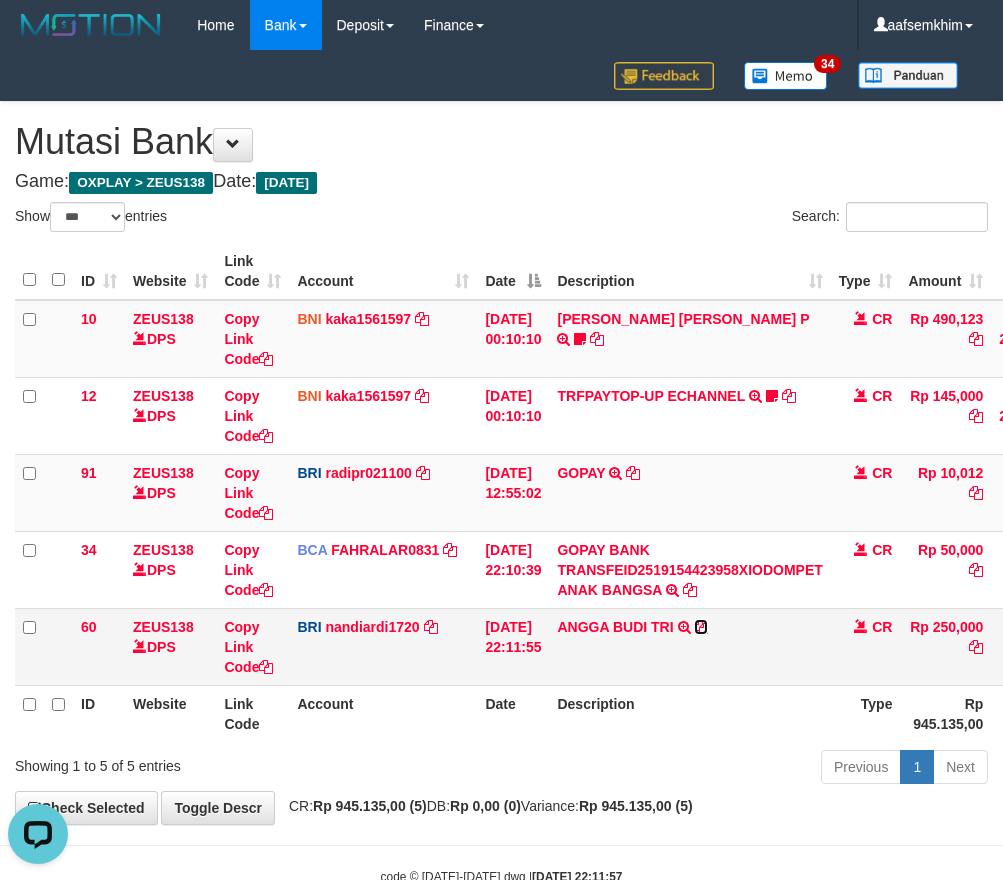 drag, startPoint x: 710, startPoint y: 630, endPoint x: 1010, endPoint y: 380, distance: 390.51248 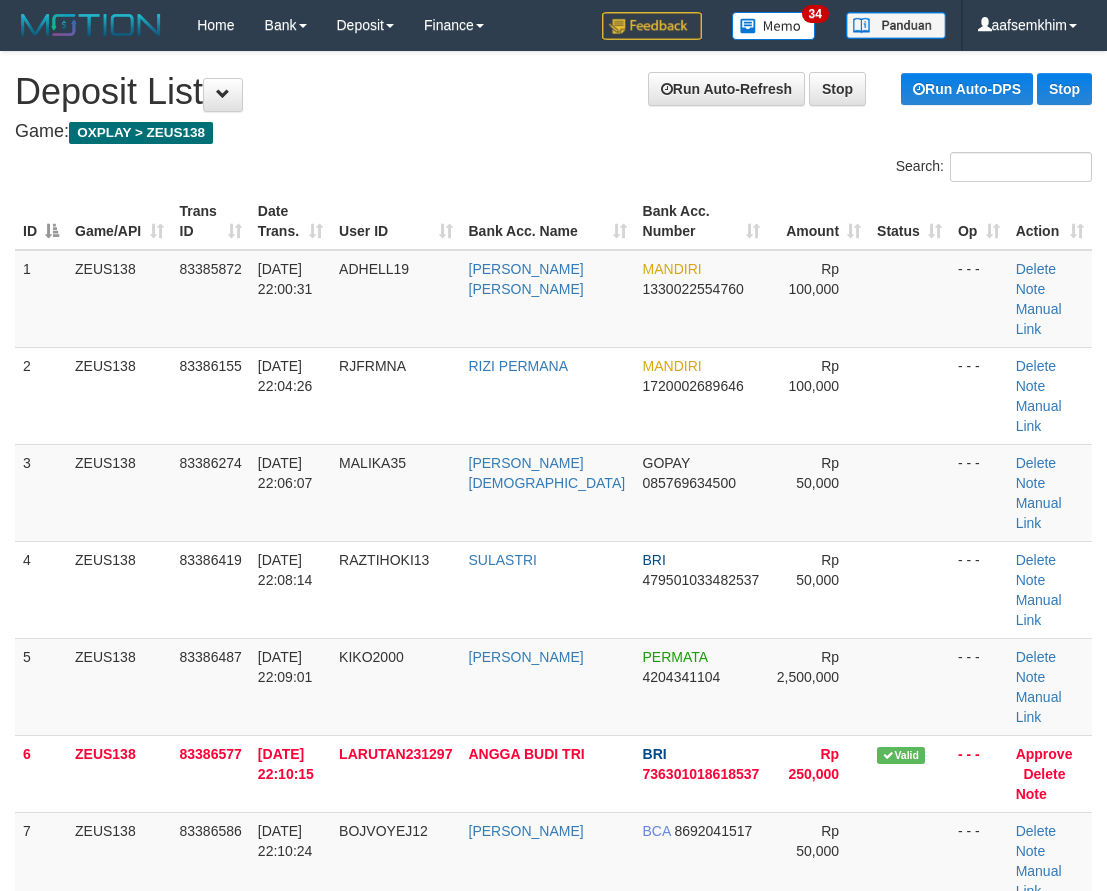 scroll, scrollTop: 1392, scrollLeft: 0, axis: vertical 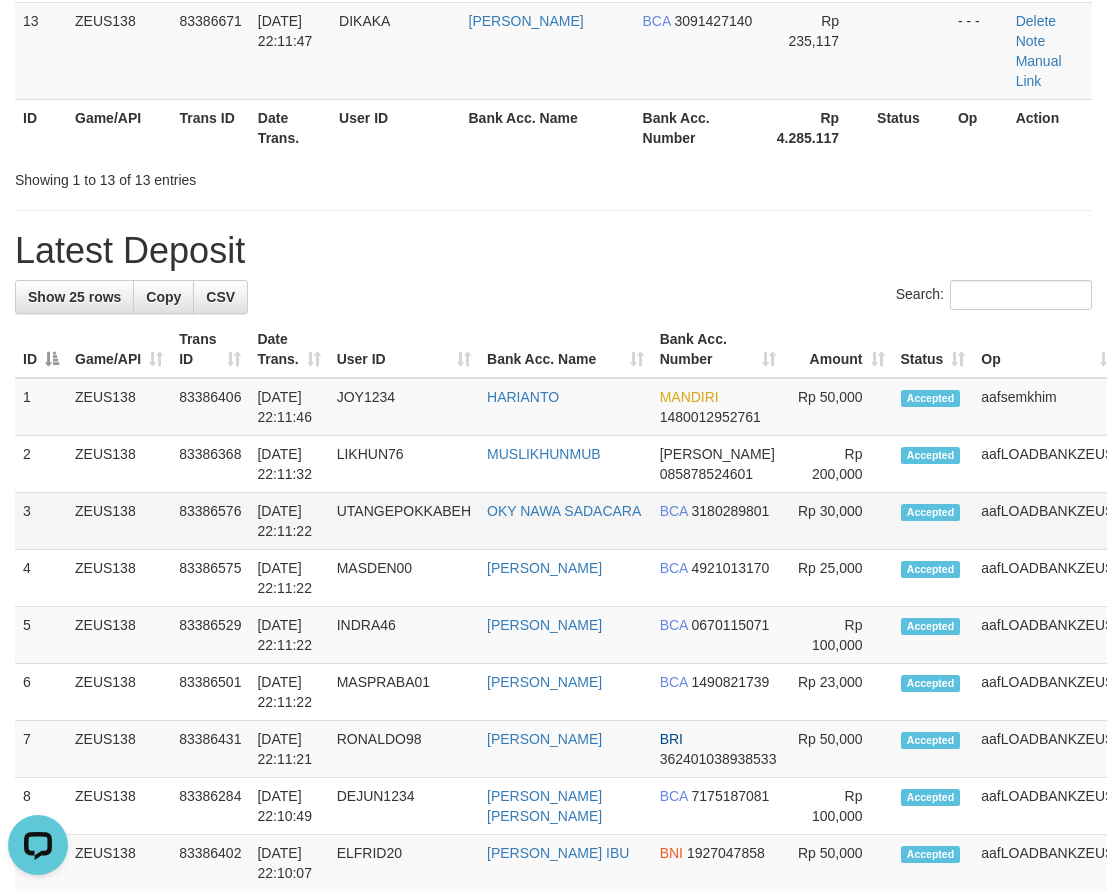click on "3
ZEUS138
83386576
10/07/2025 22:11:22
UTANGEPOKKABEH
OKY NAWA SADACARA
BCA
3180289801
Rp 30,000
Accepted
aafLOADBANKZEUS
Note" at bounding box center (609, 521) 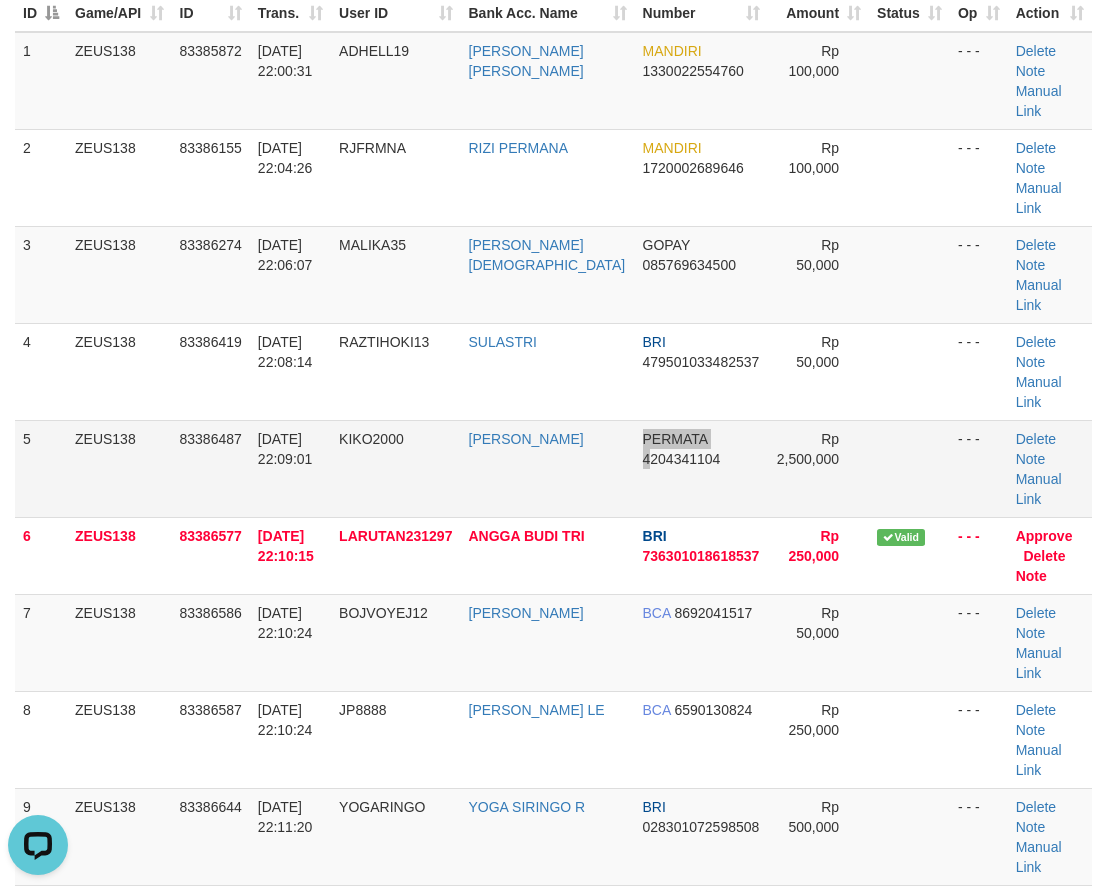 drag, startPoint x: 621, startPoint y: 409, endPoint x: 346, endPoint y: 371, distance: 277.61304 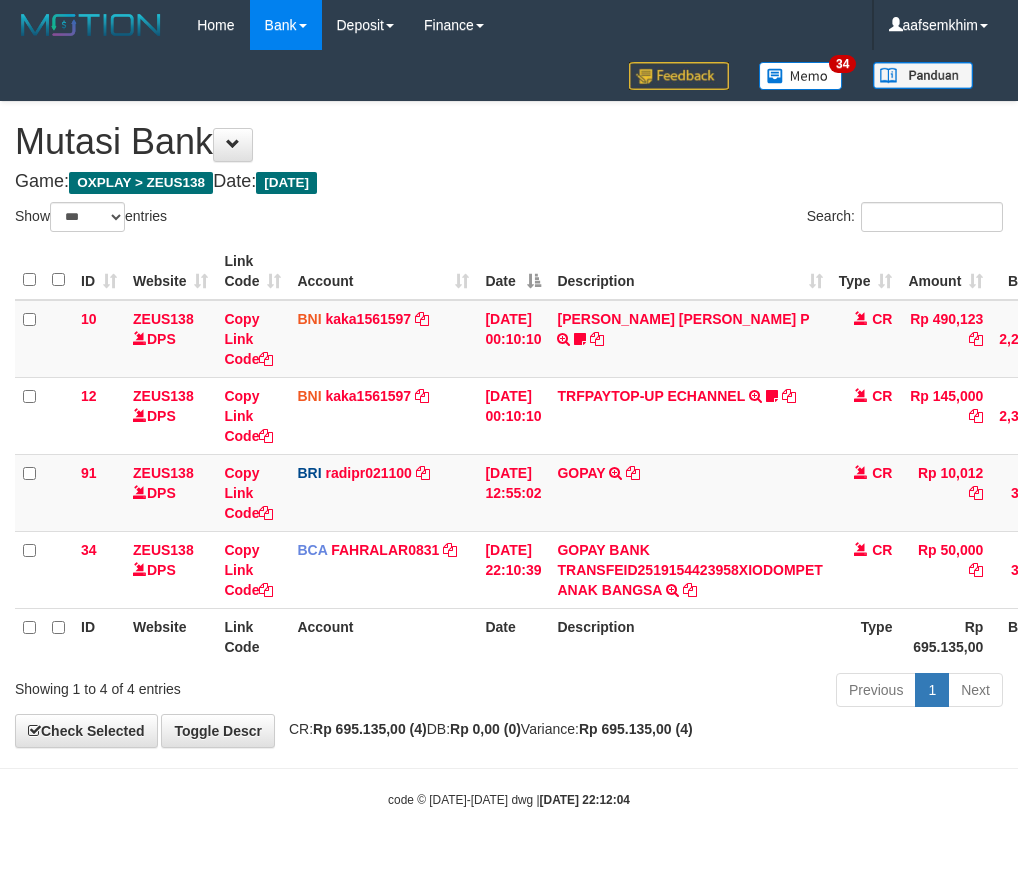 select on "***" 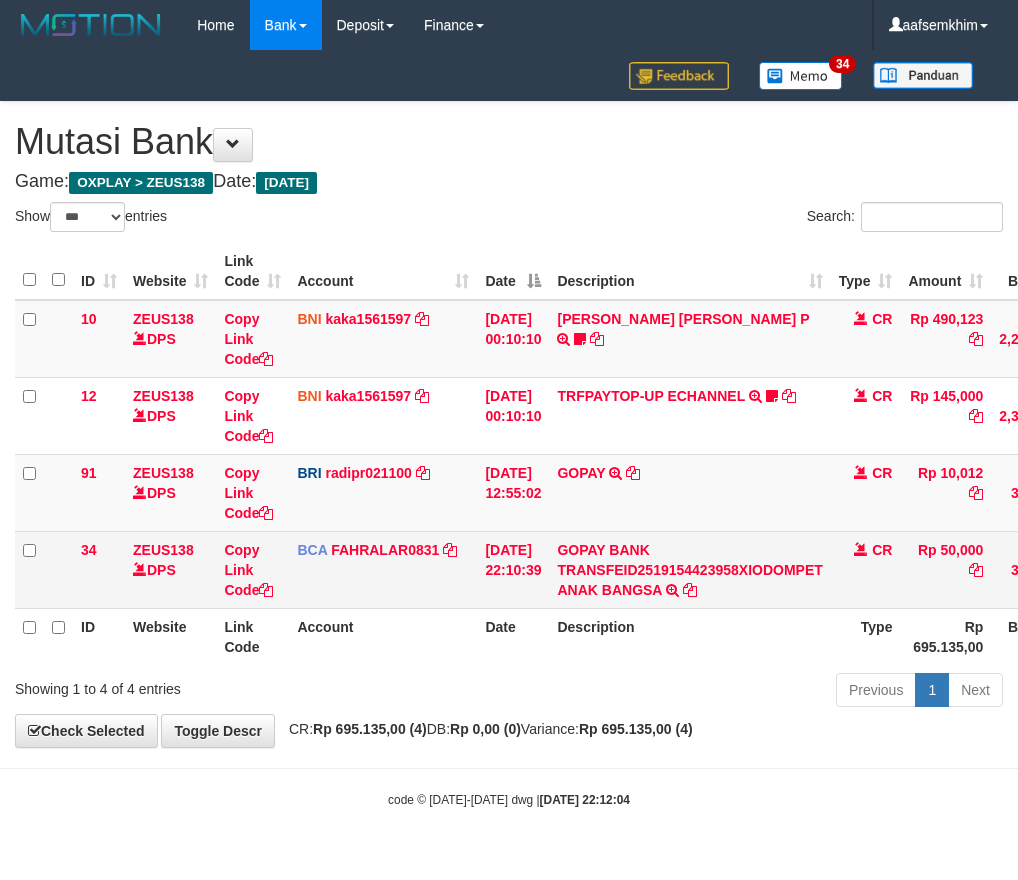 scroll, scrollTop: 0, scrollLeft: 0, axis: both 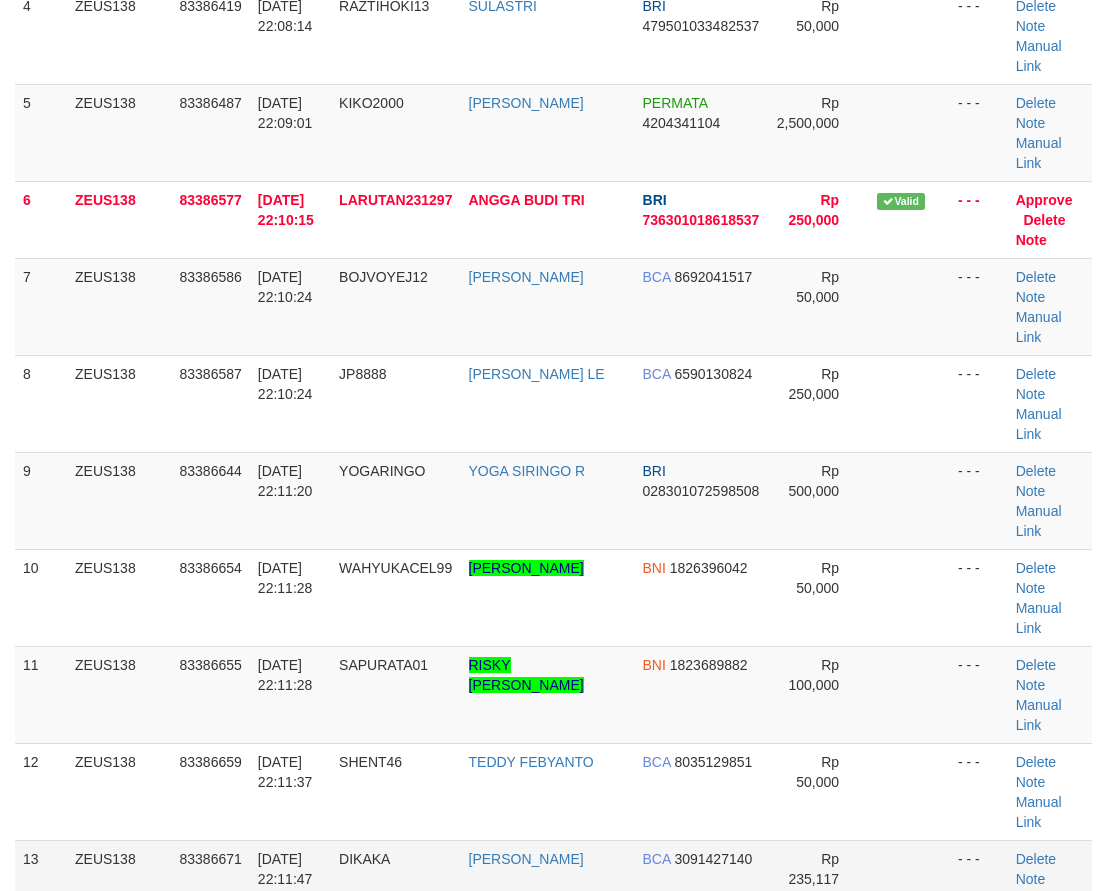 drag, startPoint x: 168, startPoint y: 661, endPoint x: 43, endPoint y: 663, distance: 125.016 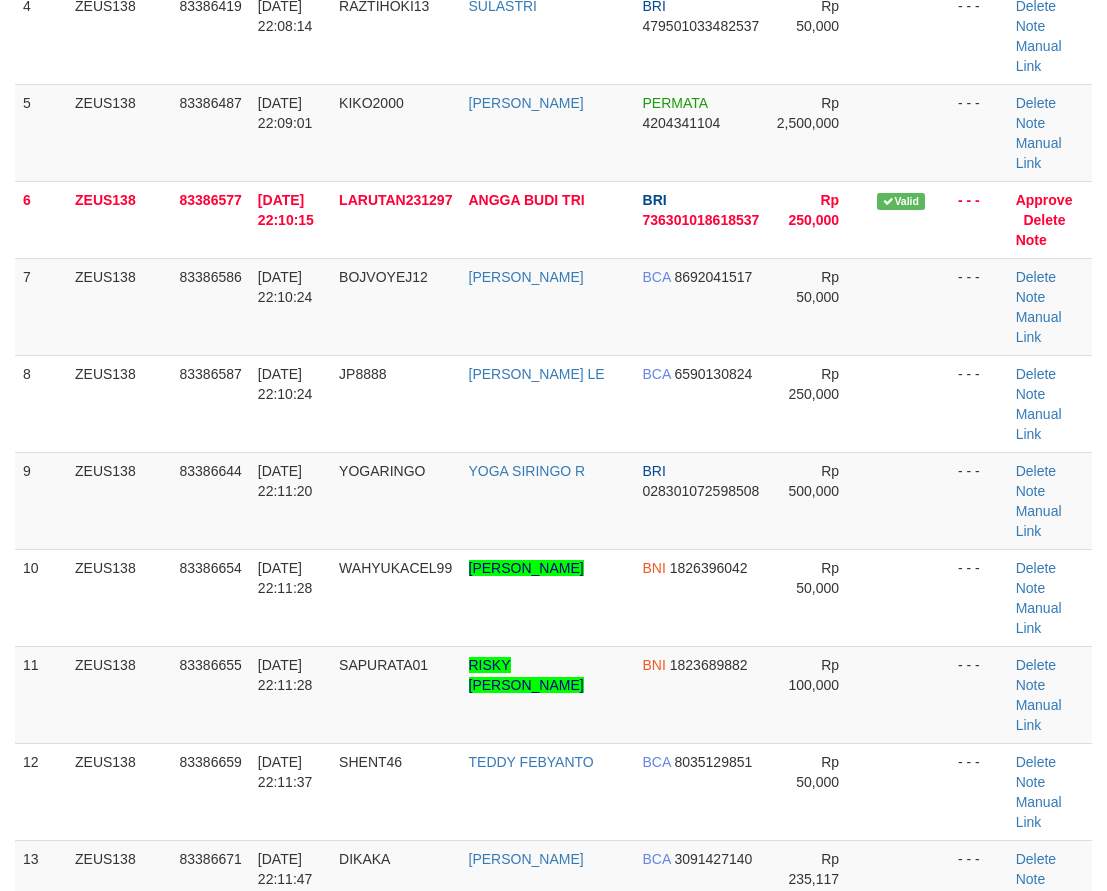 scroll, scrollTop: 218, scrollLeft: 0, axis: vertical 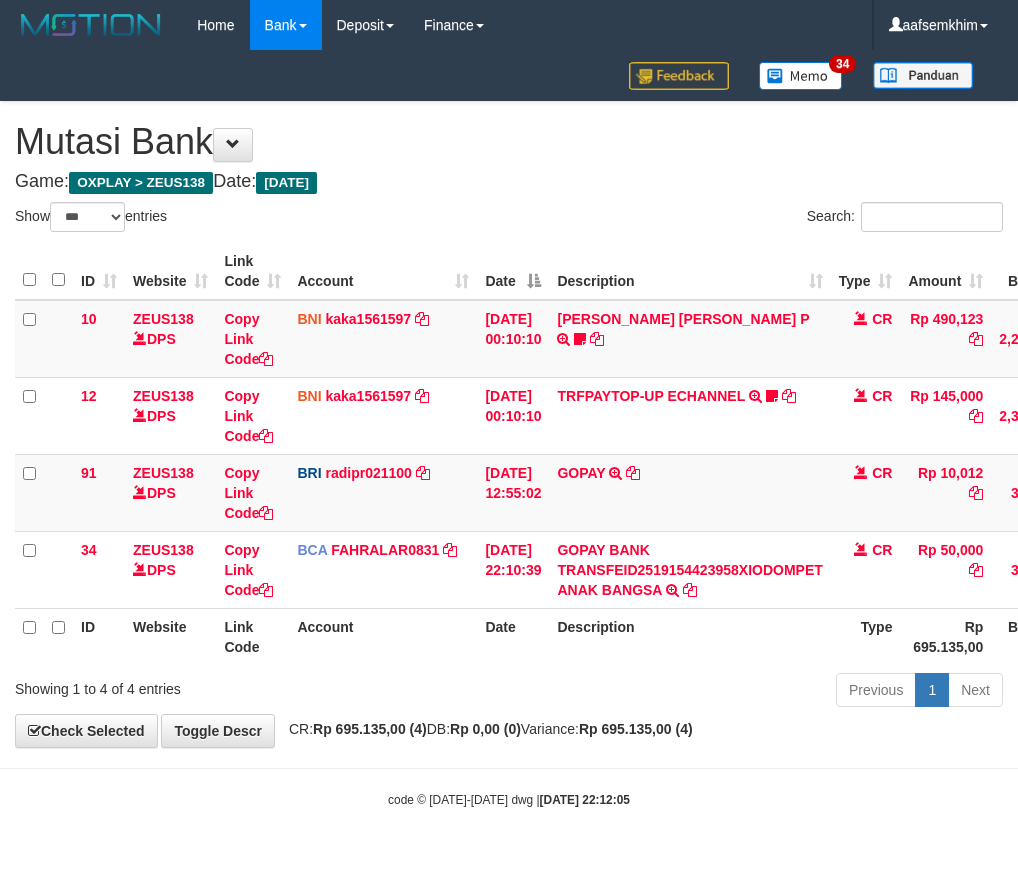 select on "***" 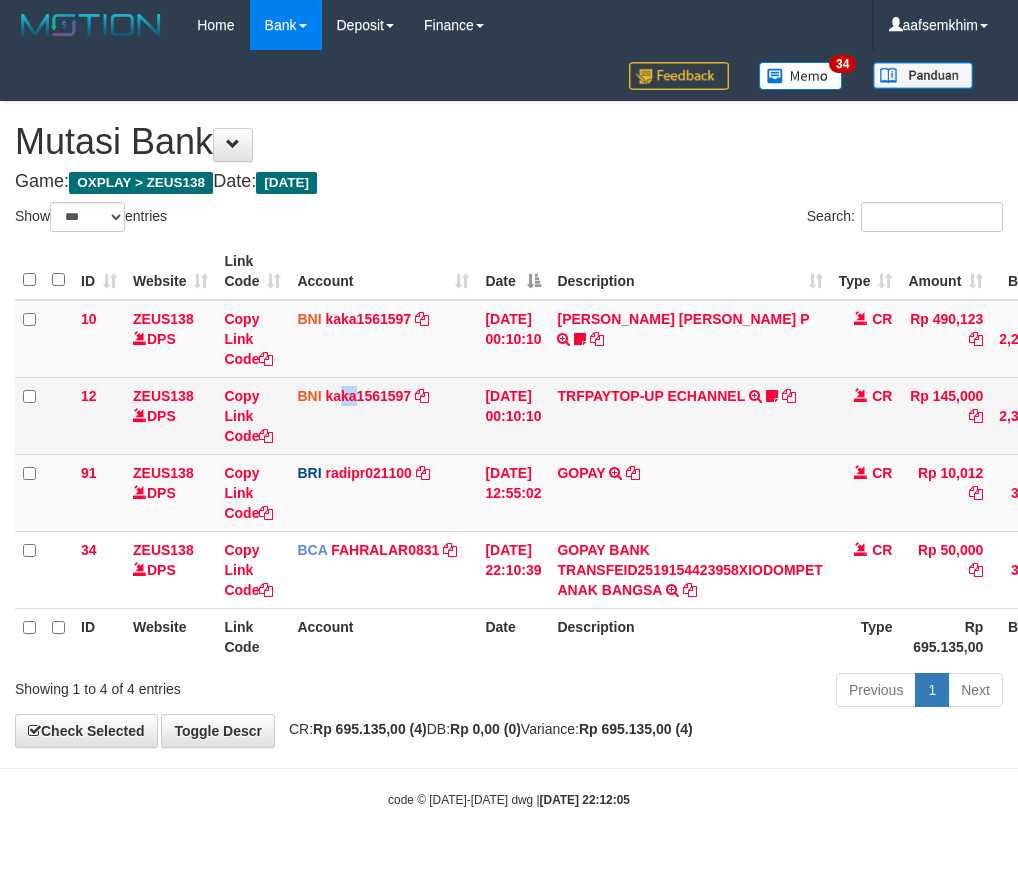 click on "BNI
kaka1561597
DPS
KARMILA
mutasi_20250710_2425 | 12
mutasi_20250710_2425 | 12" at bounding box center (383, 415) 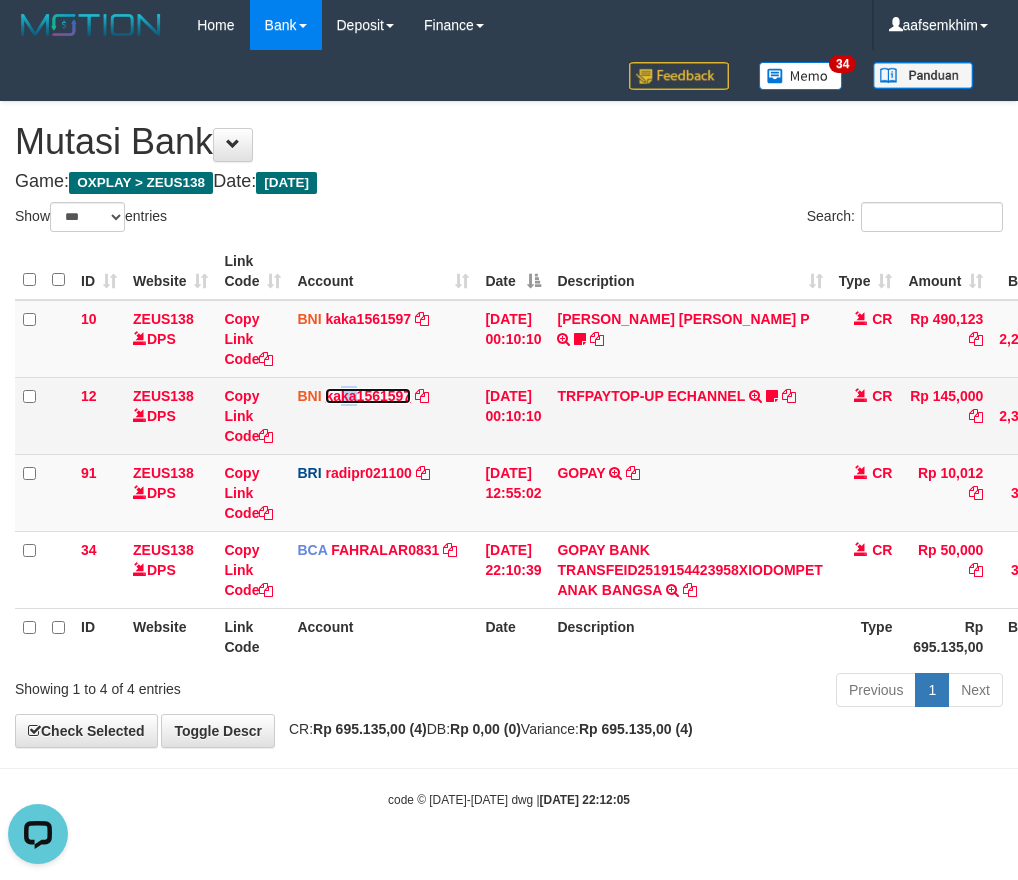 scroll, scrollTop: 0, scrollLeft: 0, axis: both 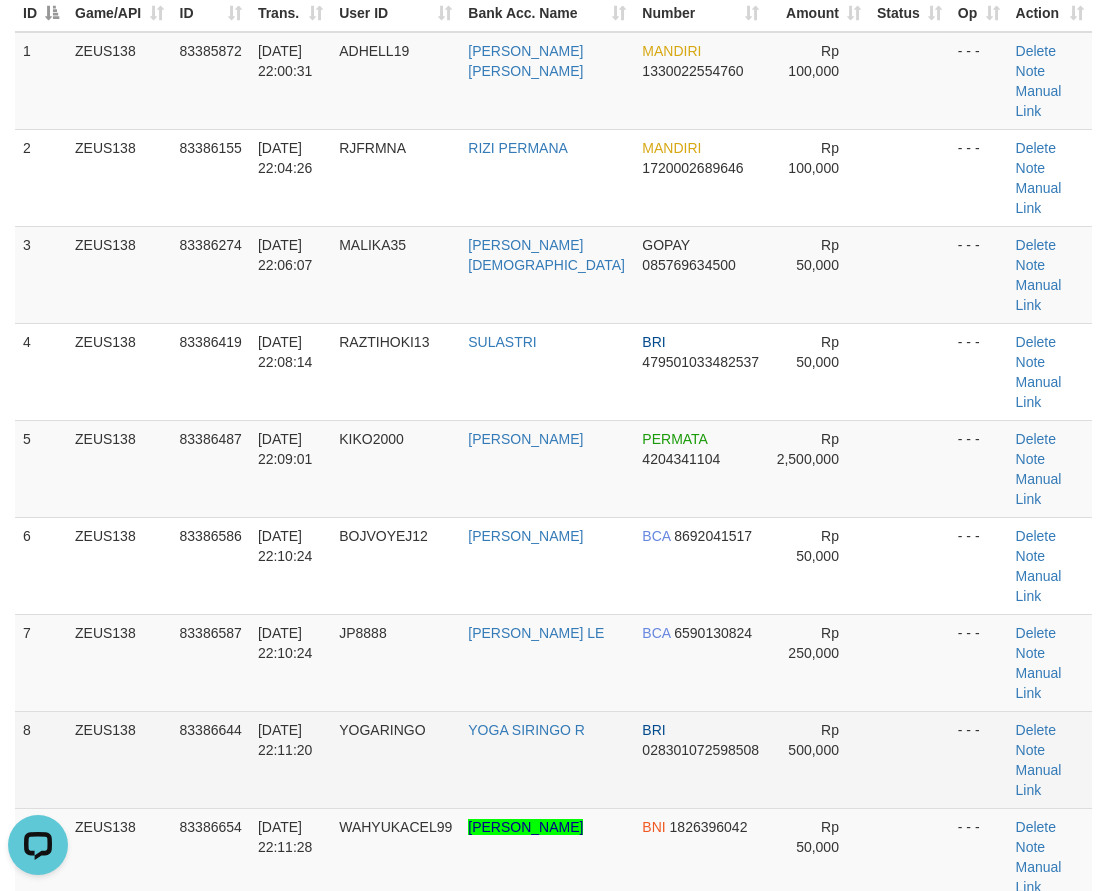 drag, startPoint x: 295, startPoint y: 615, endPoint x: 351, endPoint y: 629, distance: 57.72348 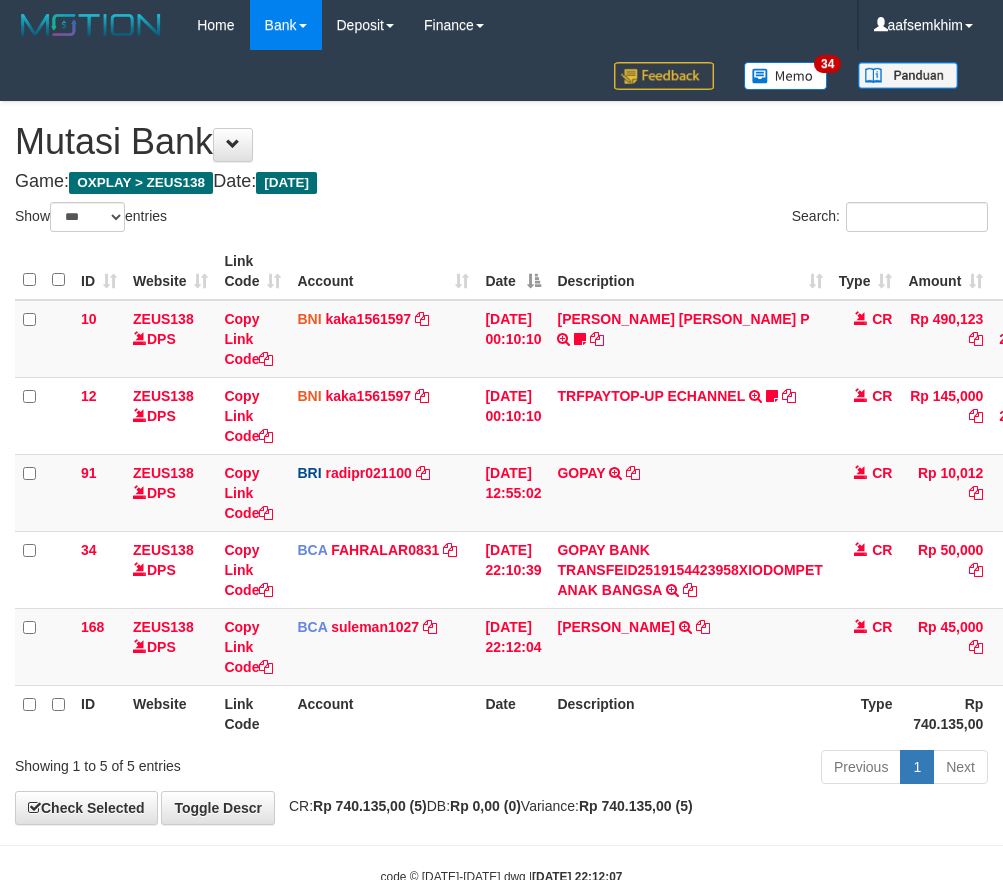 select on "***" 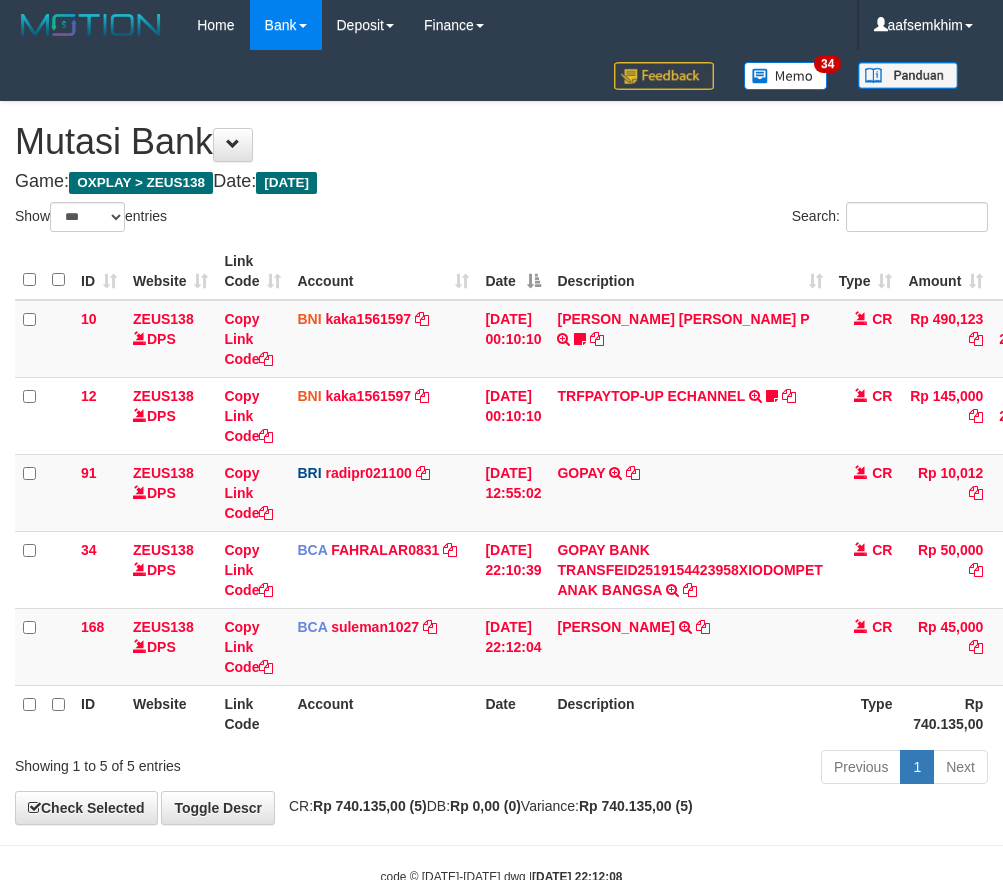select on "***" 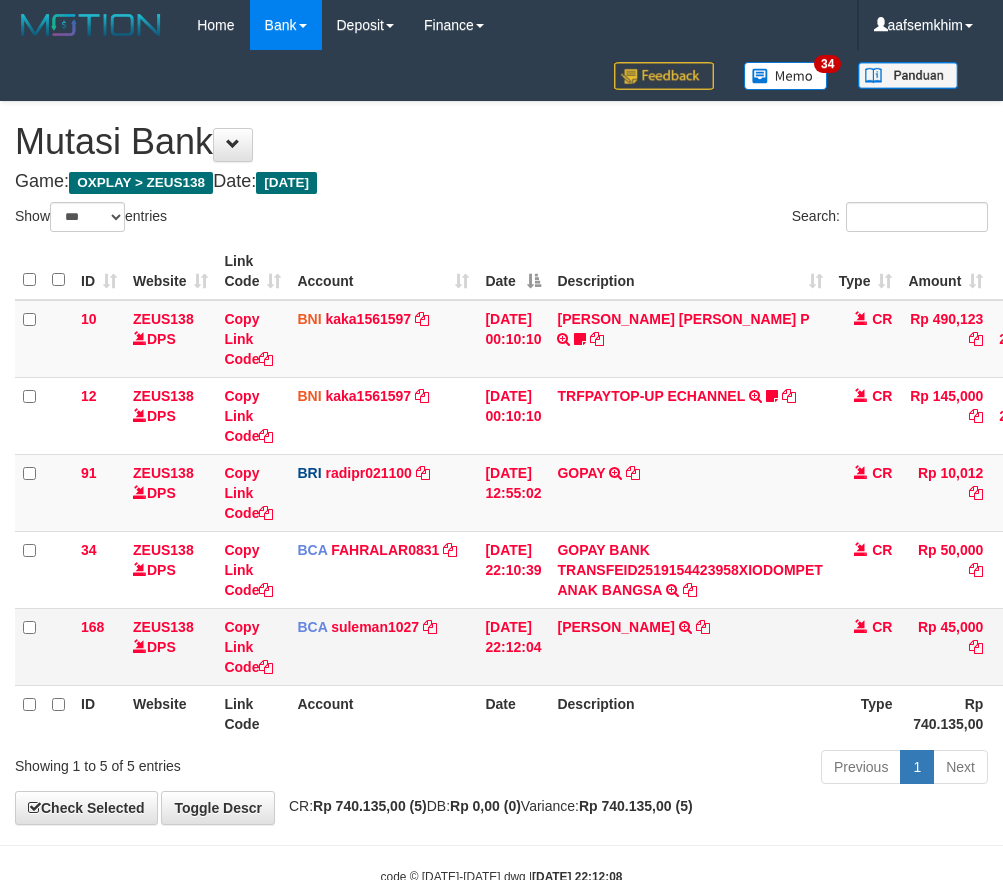 scroll, scrollTop: 0, scrollLeft: 0, axis: both 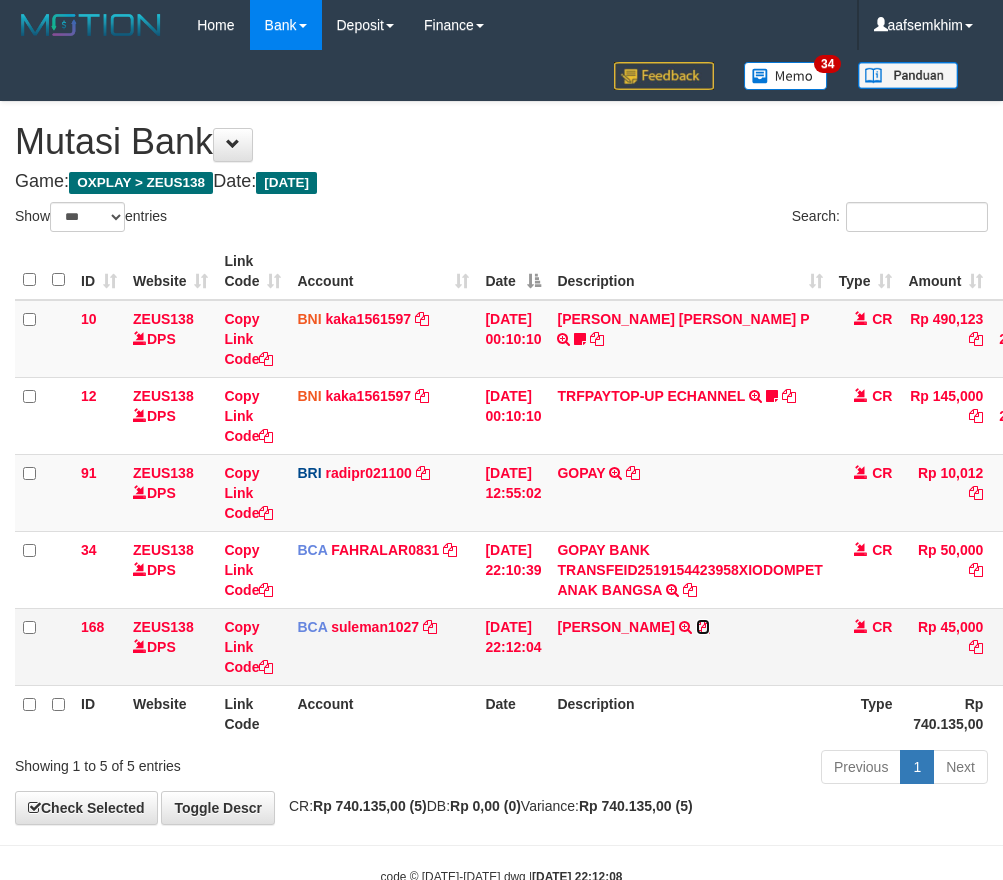 click at bounding box center (703, 627) 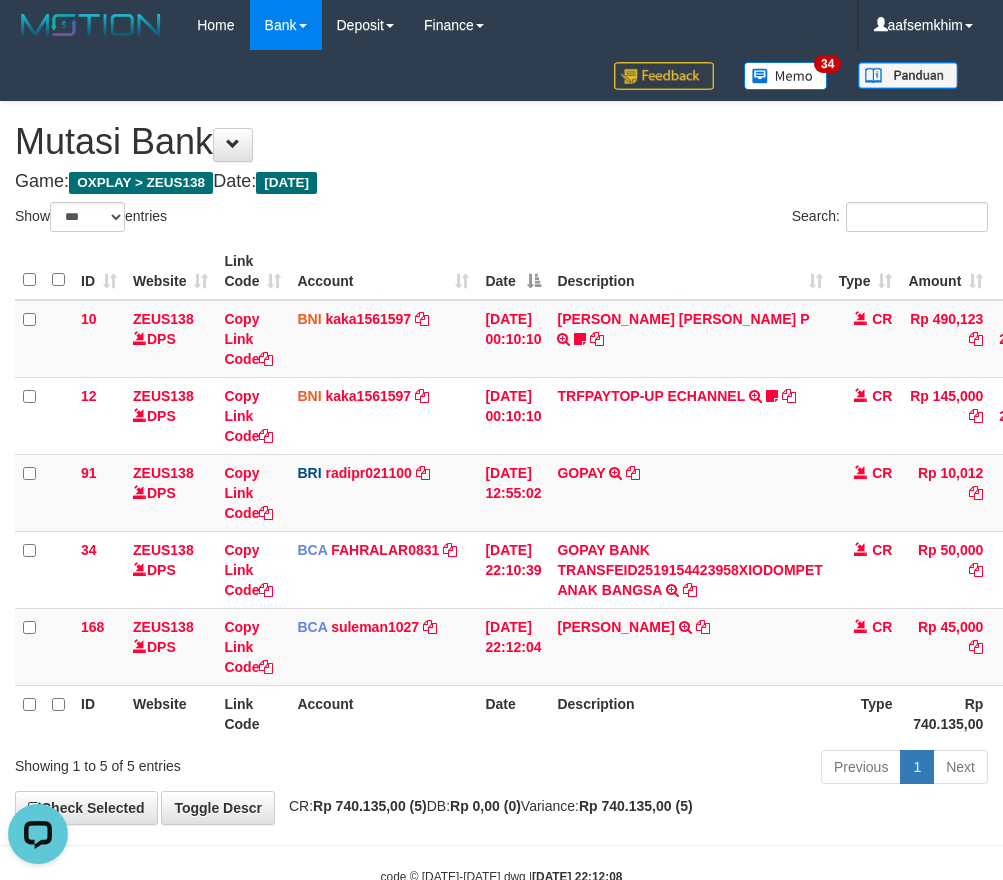 scroll, scrollTop: 0, scrollLeft: 0, axis: both 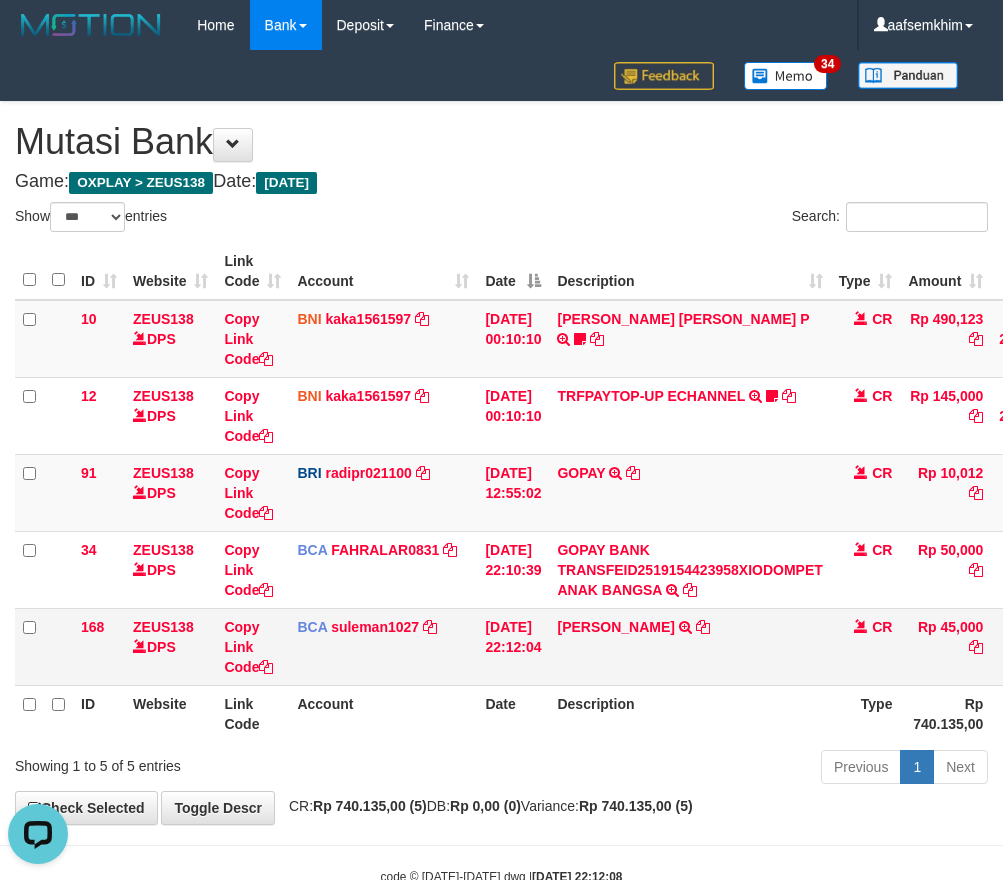 click on "ATANG SUPRIA         TRSF E-BANKING CR 1007/FTSCY/WS95051
45000.002025071026435369 TRFDN-ATANG SUPRIAESPAY DEBIT INDONE" at bounding box center [689, 646] 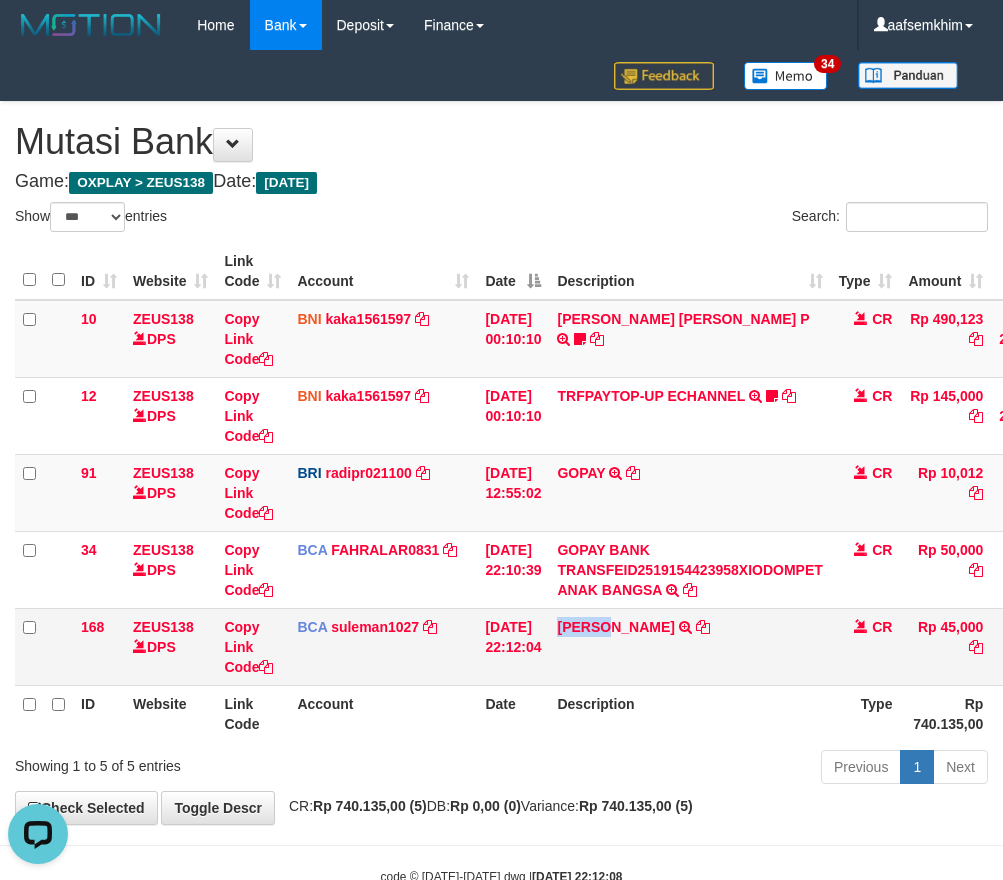 click on "ATANG SUPRIA         TRSF E-BANKING CR 1007/FTSCY/WS95051
45000.002025071026435369 TRFDN-ATANG SUPRIAESPAY DEBIT INDONE" at bounding box center [689, 646] 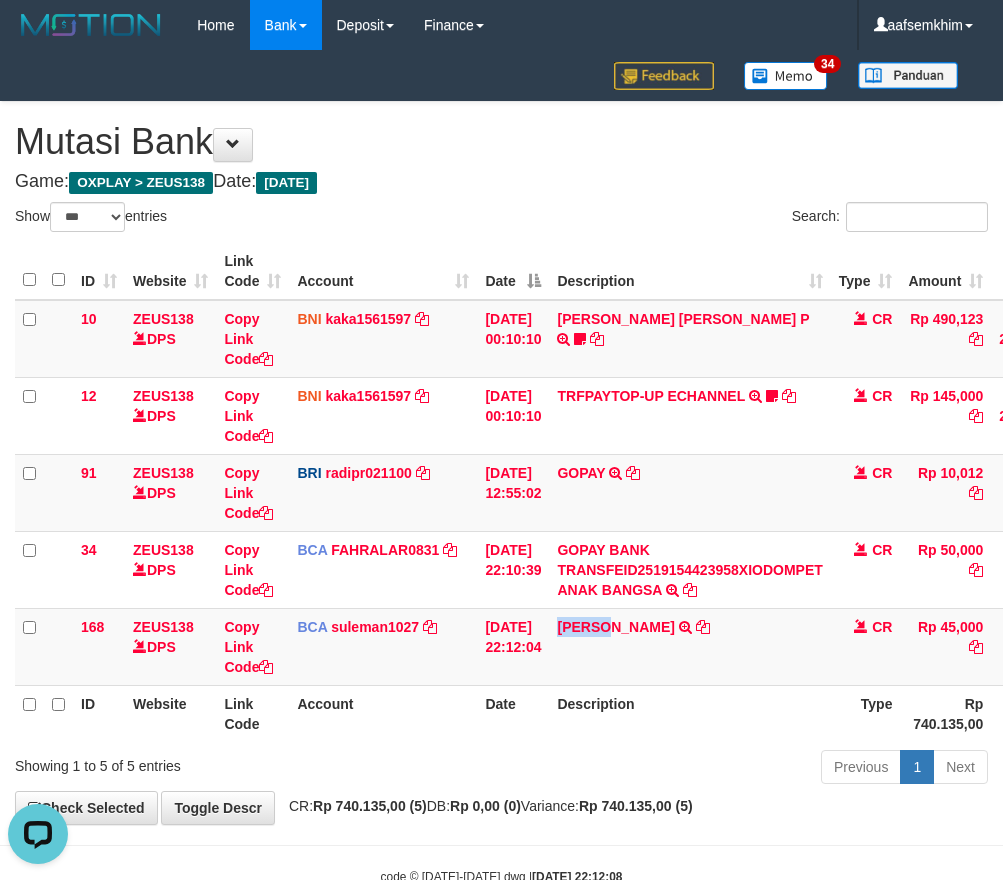 copy on "ATANG" 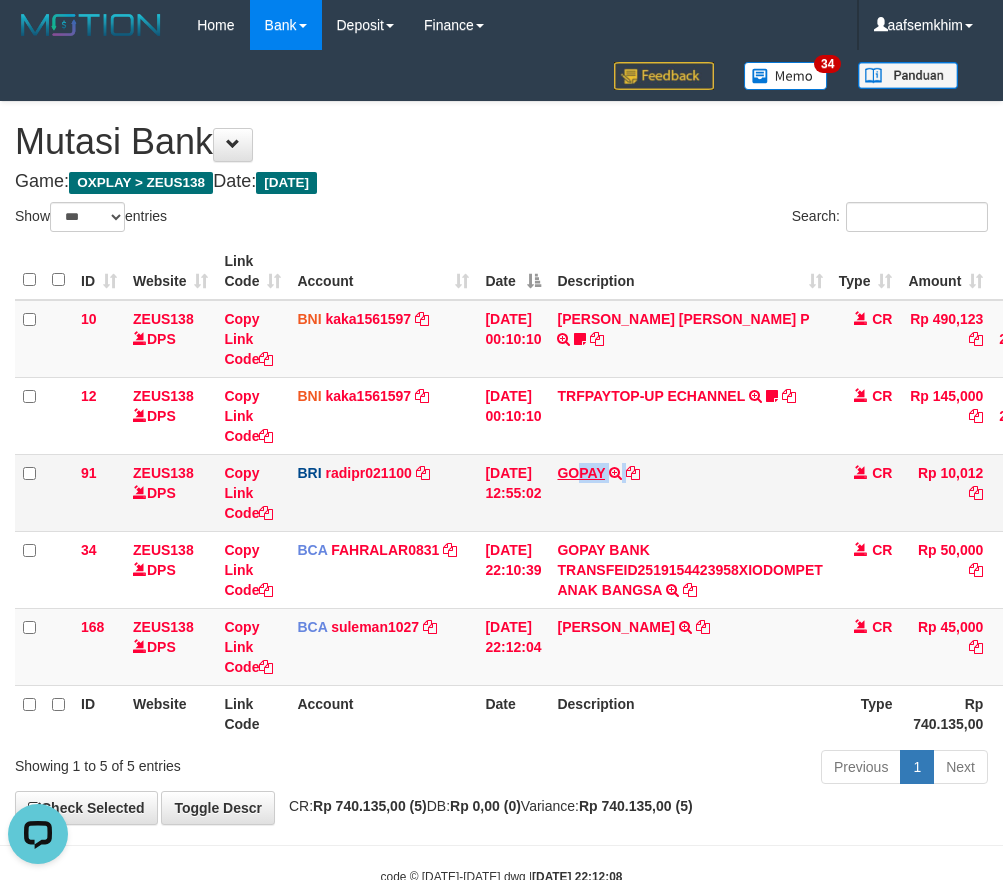click on "GOPAY         TRANSFER NBMB GOPAY TO REYNALDI ADI PRATAMA" at bounding box center [689, 492] 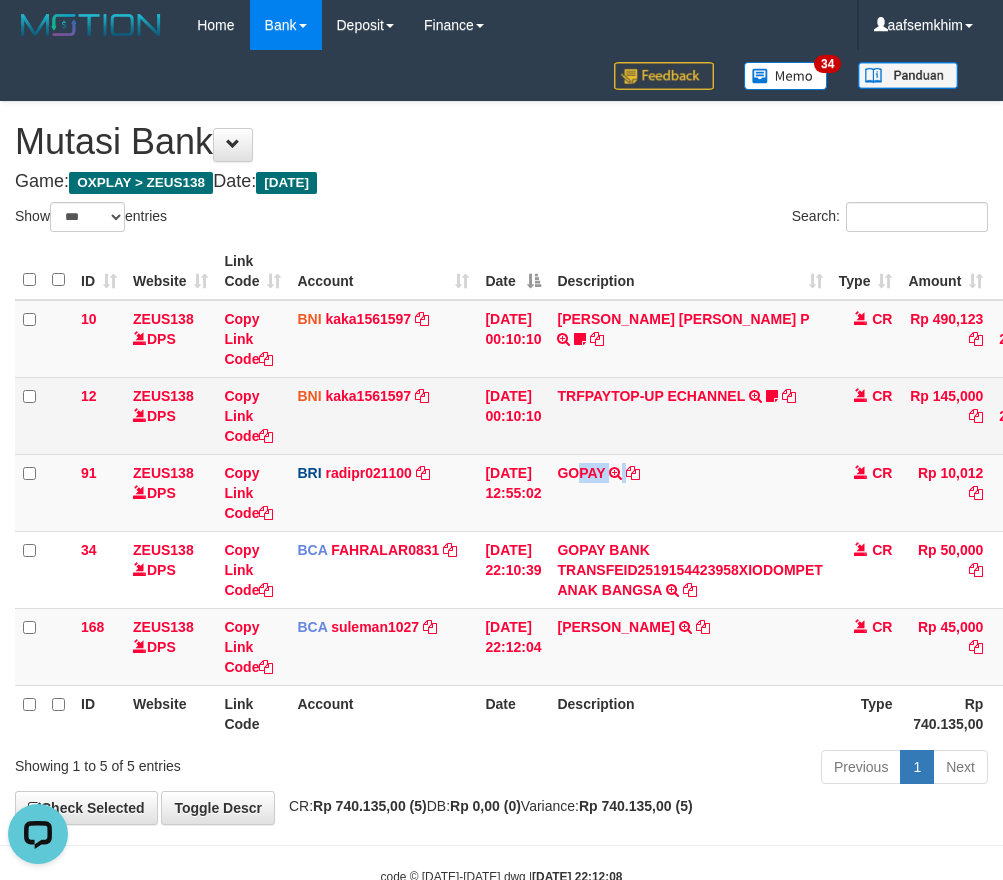 drag, startPoint x: 478, startPoint y: 397, endPoint x: 467, endPoint y: 384, distance: 17.029387 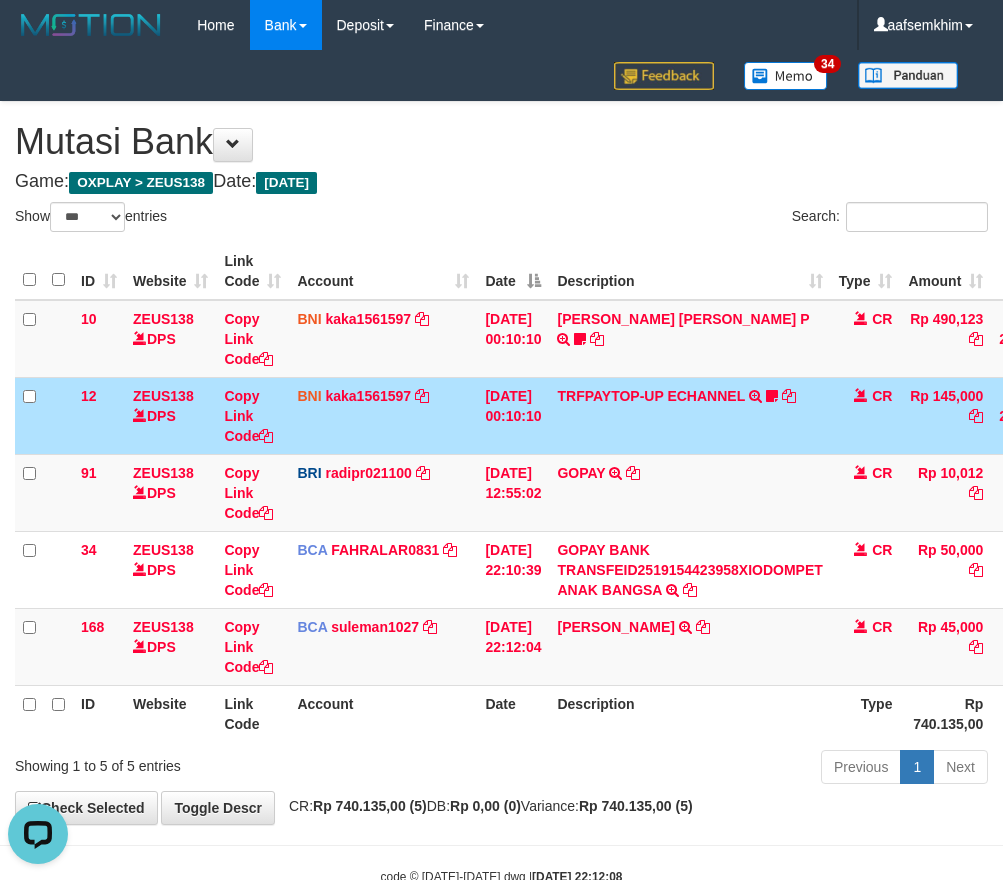 click on "BNI
kaka1561597
DPS
KARMILA
mutasi_20250710_2425 | 12
mutasi_20250710_2425 | 12" at bounding box center [383, 415] 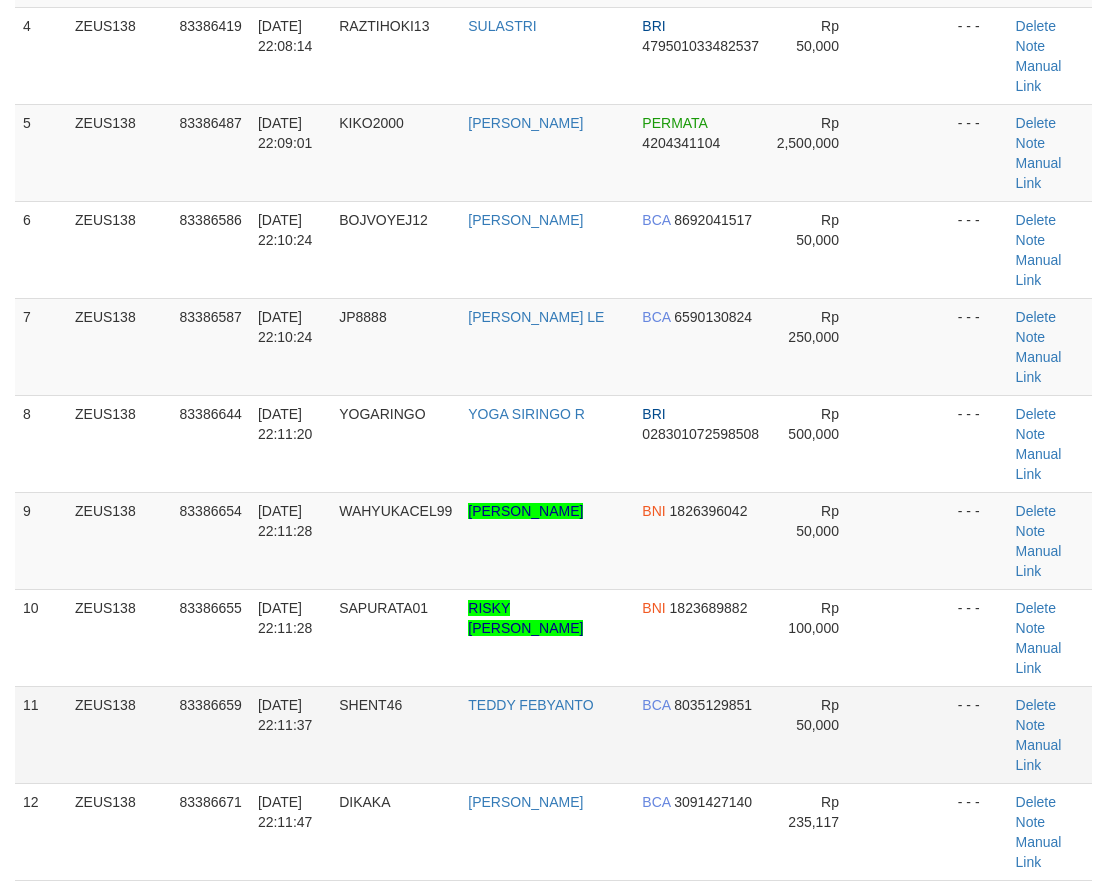 scroll, scrollTop: 218, scrollLeft: 0, axis: vertical 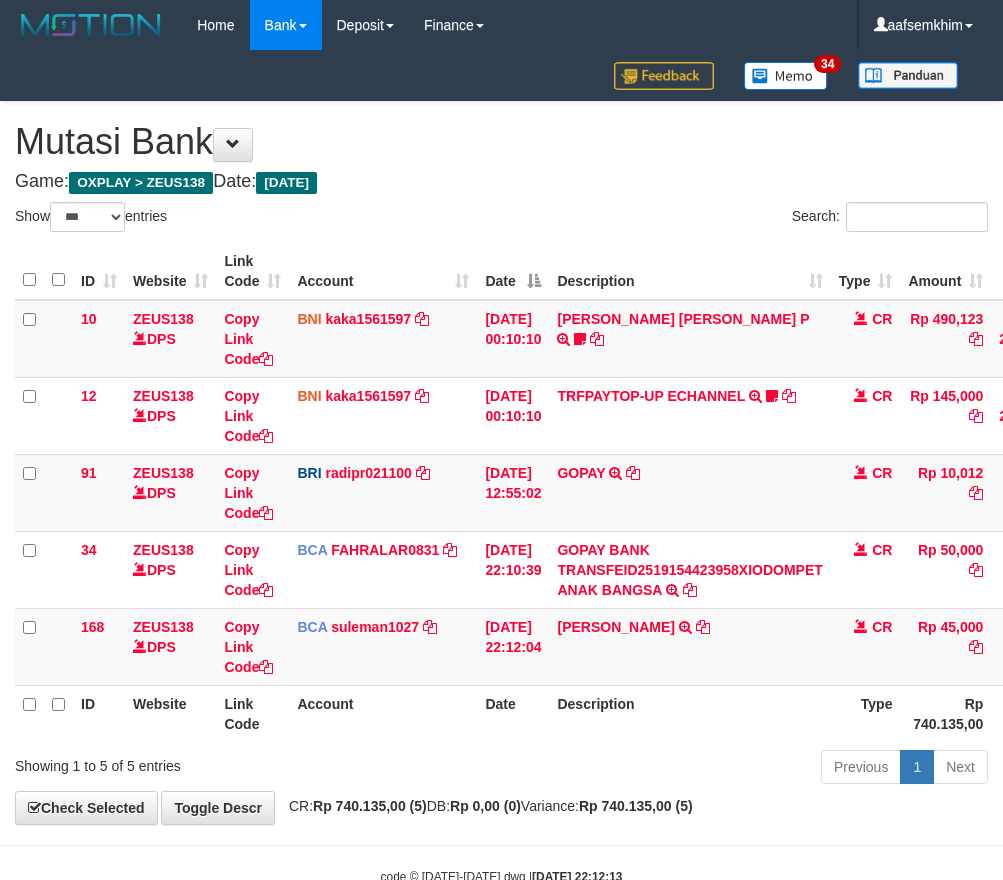 select on "***" 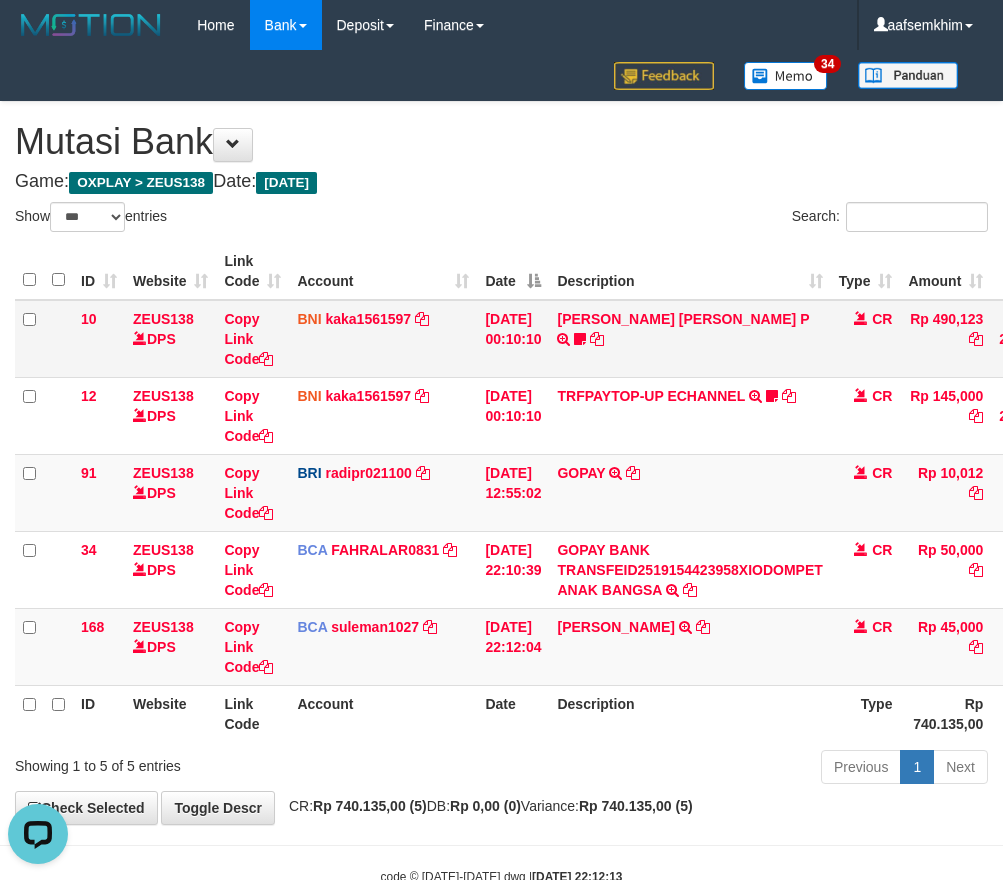 scroll, scrollTop: 0, scrollLeft: 0, axis: both 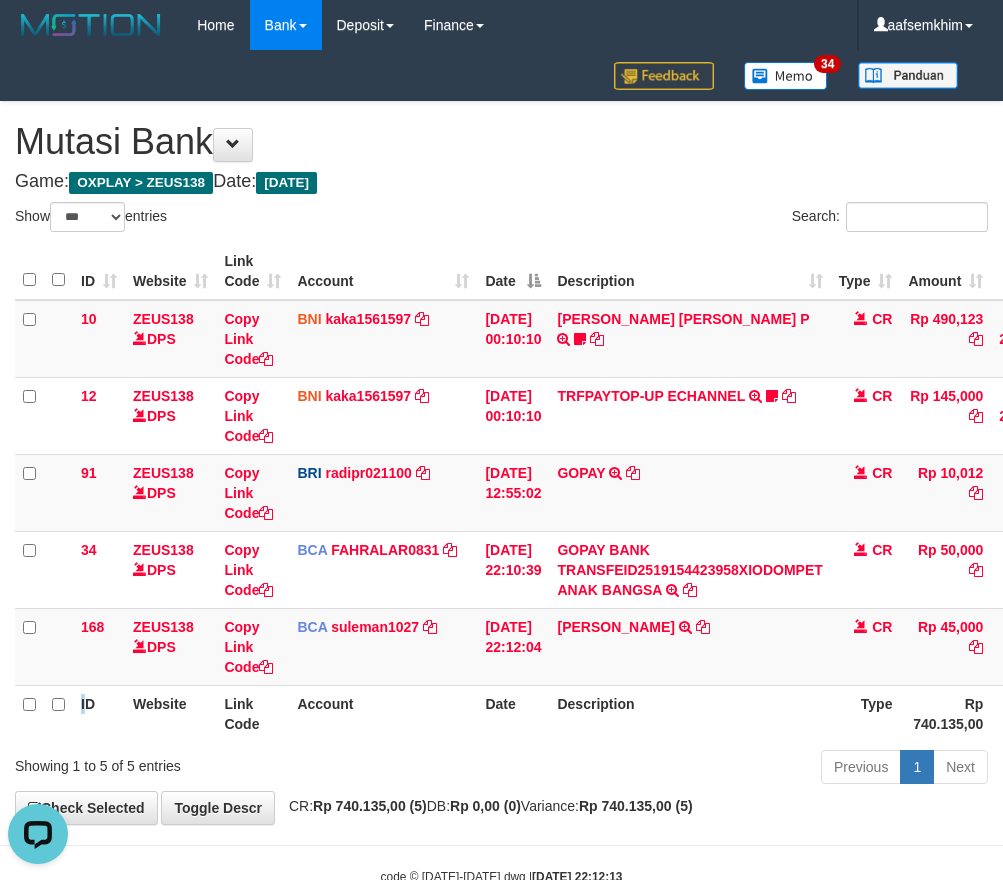 click on "ID Website Link Code Account Date Description Type Rp 740.135,00 Balance Status Action" at bounding box center [612, 713] 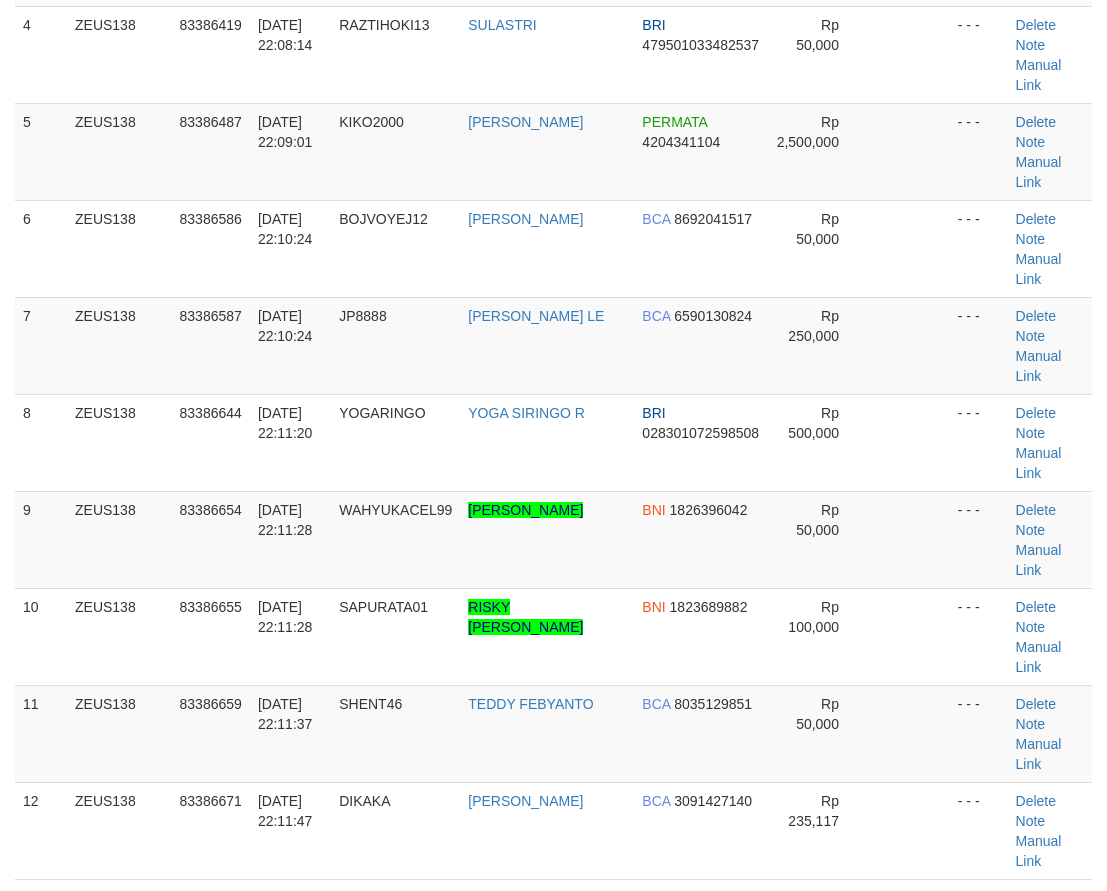 scroll, scrollTop: 218, scrollLeft: 0, axis: vertical 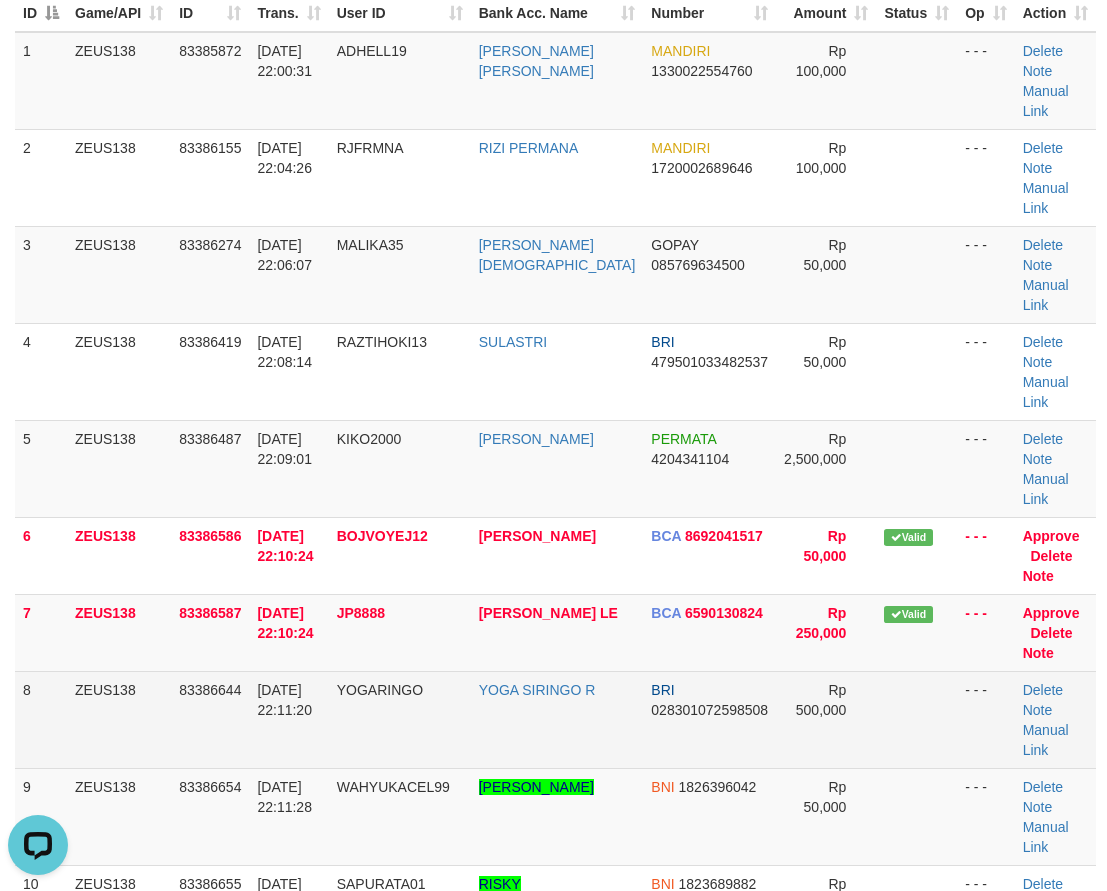 click on "1
ZEUS138
83385872
10/07/2025 22:00:31
ADHELL19
ADELINA NATALIA
MANDIRI
1330022554760
Rp 100,000
- - -
Delete
Note
Manual Link
2
ZEUS138
83386155
10/07/2025 22:04:26
RJFRMNA
RIZI PERMANA
MANDIRI
1720002689646
Rp 100,000
- - -
Delete
Note" at bounding box center [555, 691] 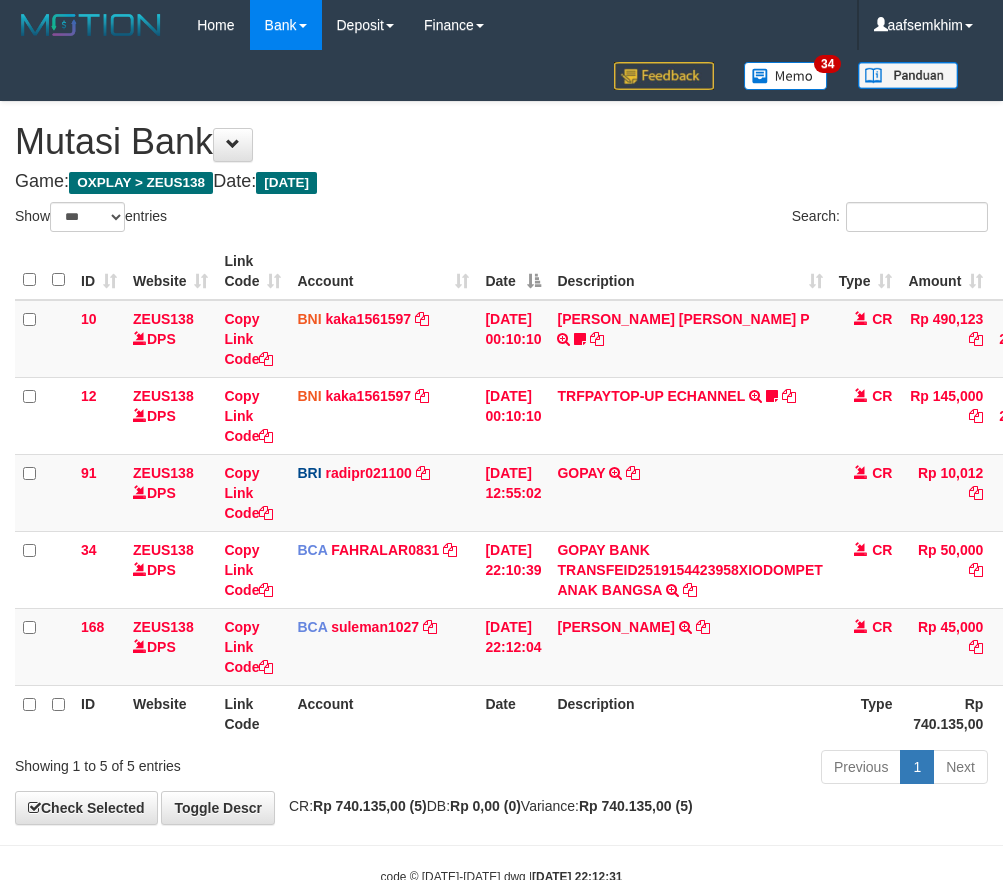 select on "***" 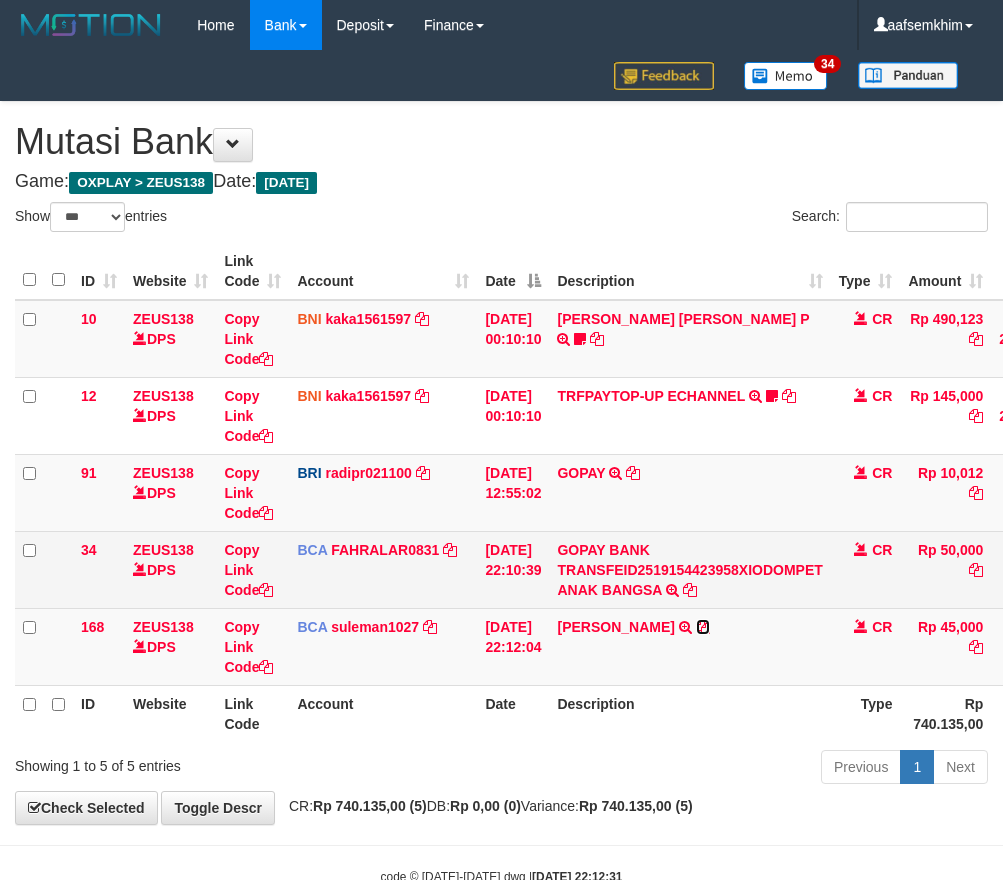 click at bounding box center [703, 627] 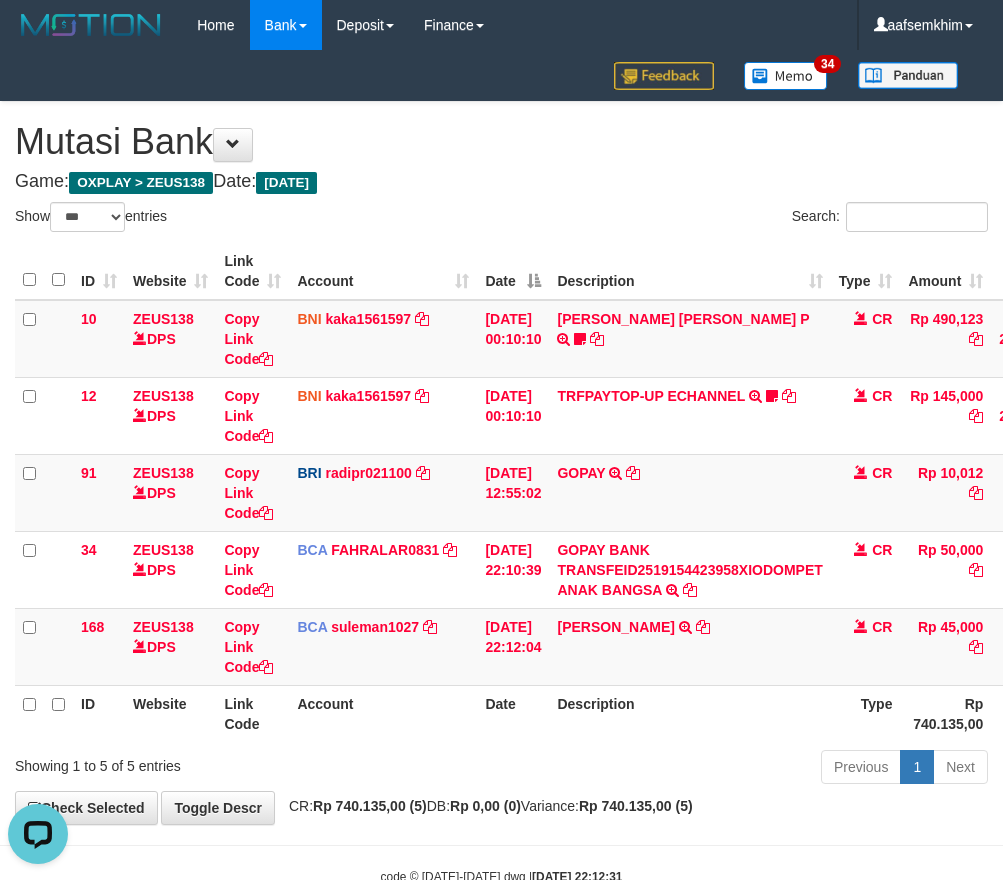 scroll, scrollTop: 0, scrollLeft: 0, axis: both 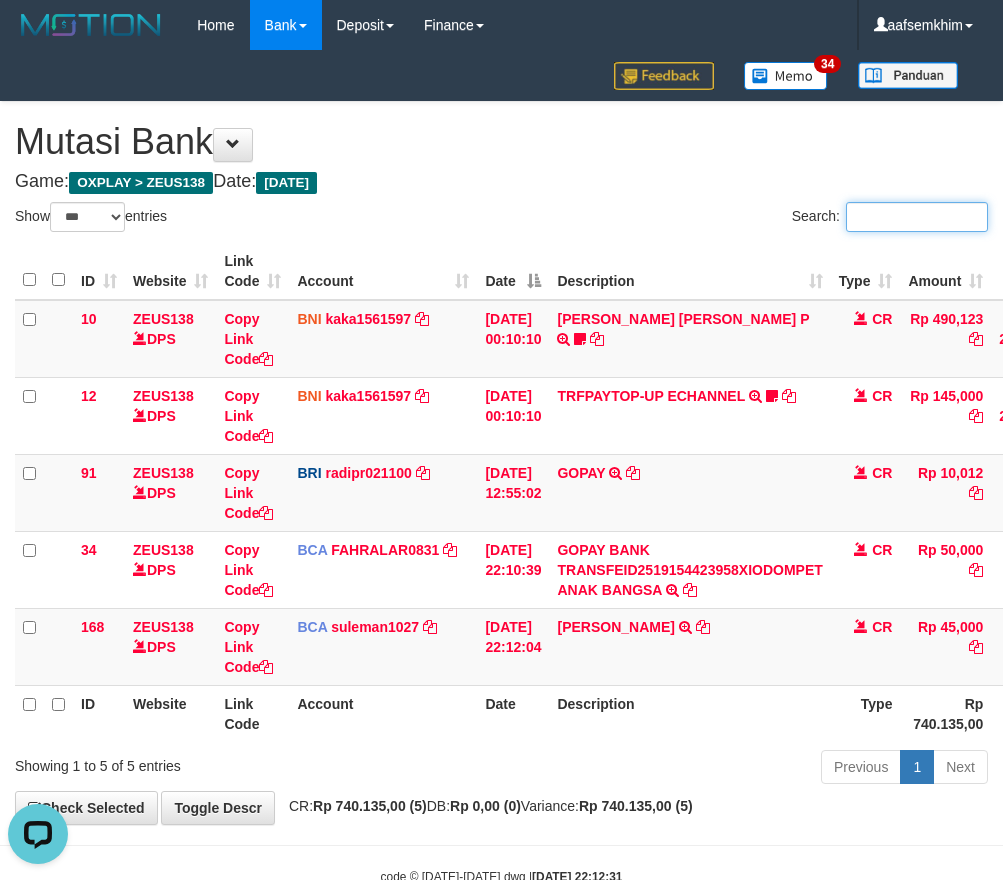 click on "Show  ** ** ** ***  entries Search:
ID Website Link Code Account Date Description Type Amount Balance Status Action
10
ZEUS138    DPS
Copy Link Code
BNI
kaka1561597
DPS
KARMILA
mutasi_20250710_2425 | 10
mutasi_20250710_2425 | 10
10/07/2025 00:10:10
MARIO MATERNUS MAU P            TRF/PAY/TOP-UP ECHANNEL MARIO MATERNUS MAU P    LAKILAKIKUAT99
CR
Rp 490,123
Rp 2,200,616
N
Note
Check
12
ZEUS138    DPS
Copy Link Code
BNI
kaka1561597" at bounding box center [501, 496] 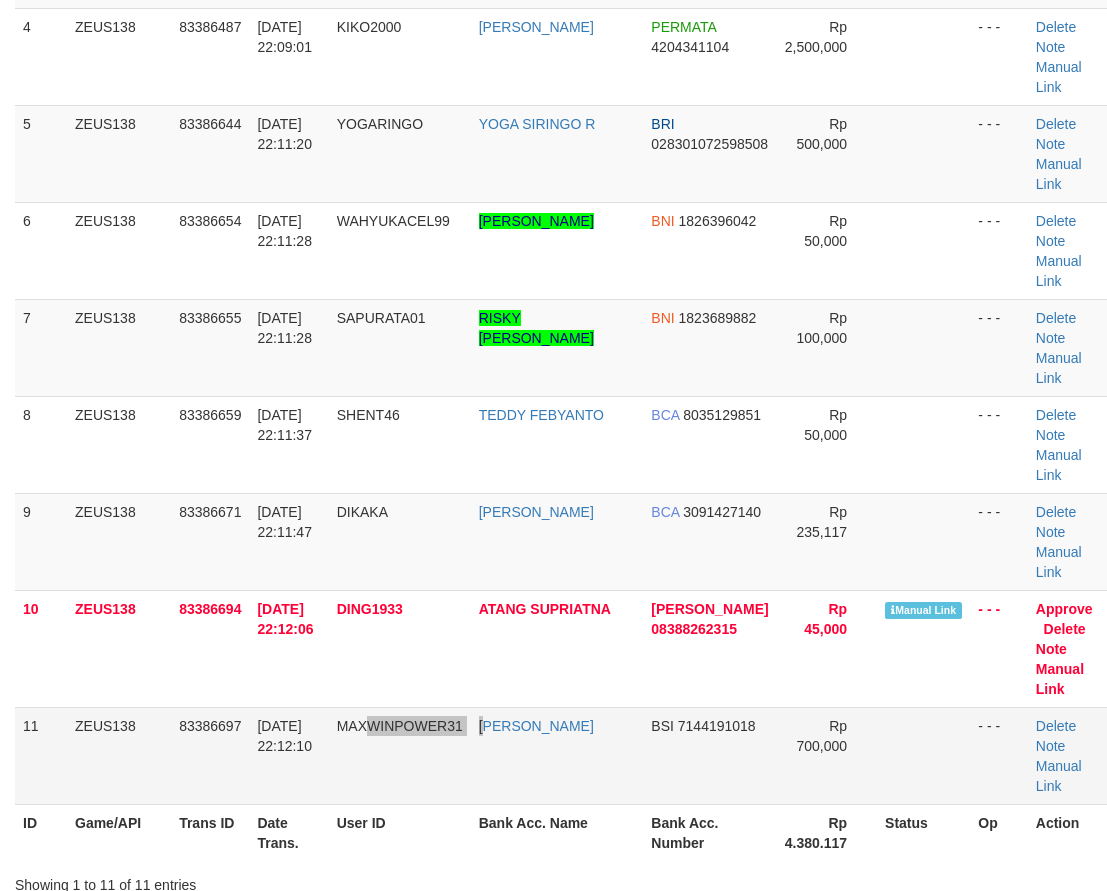 drag, startPoint x: 0, startPoint y: 0, endPoint x: 491, endPoint y: 539, distance: 729.1104 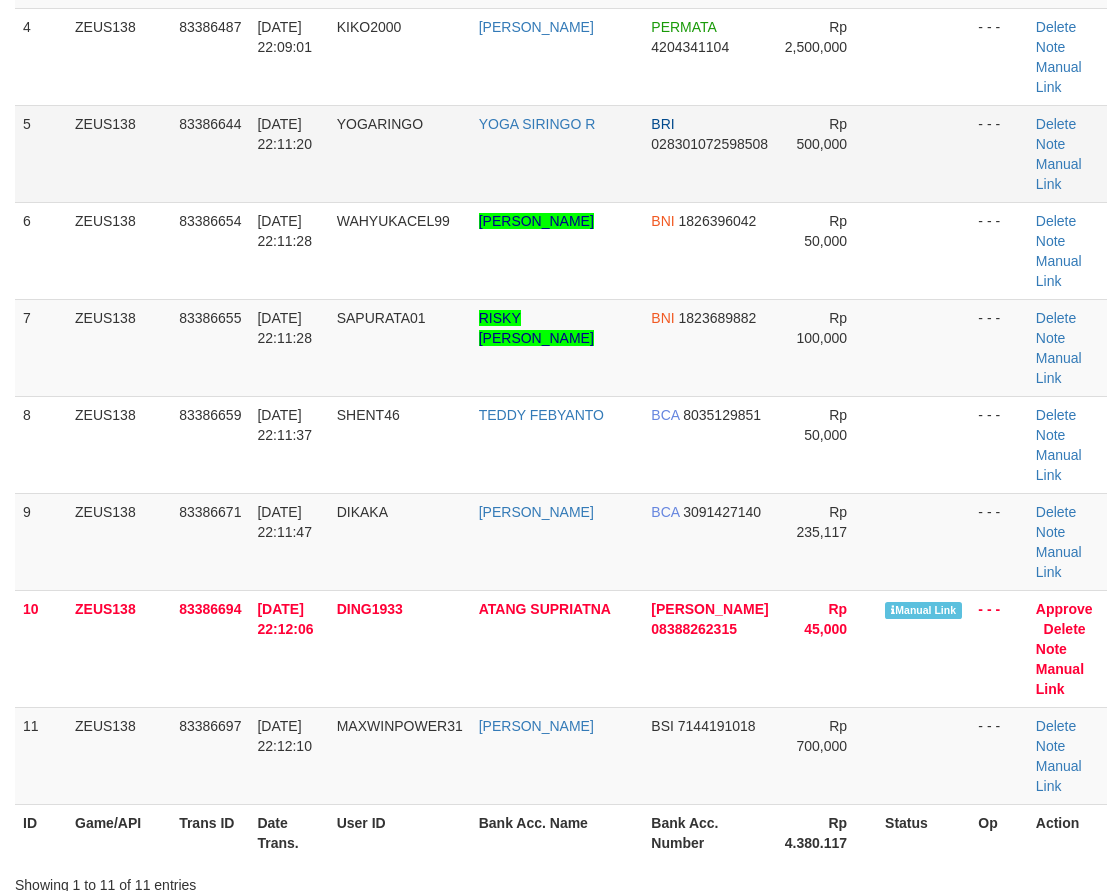 scroll, scrollTop: 188, scrollLeft: 0, axis: vertical 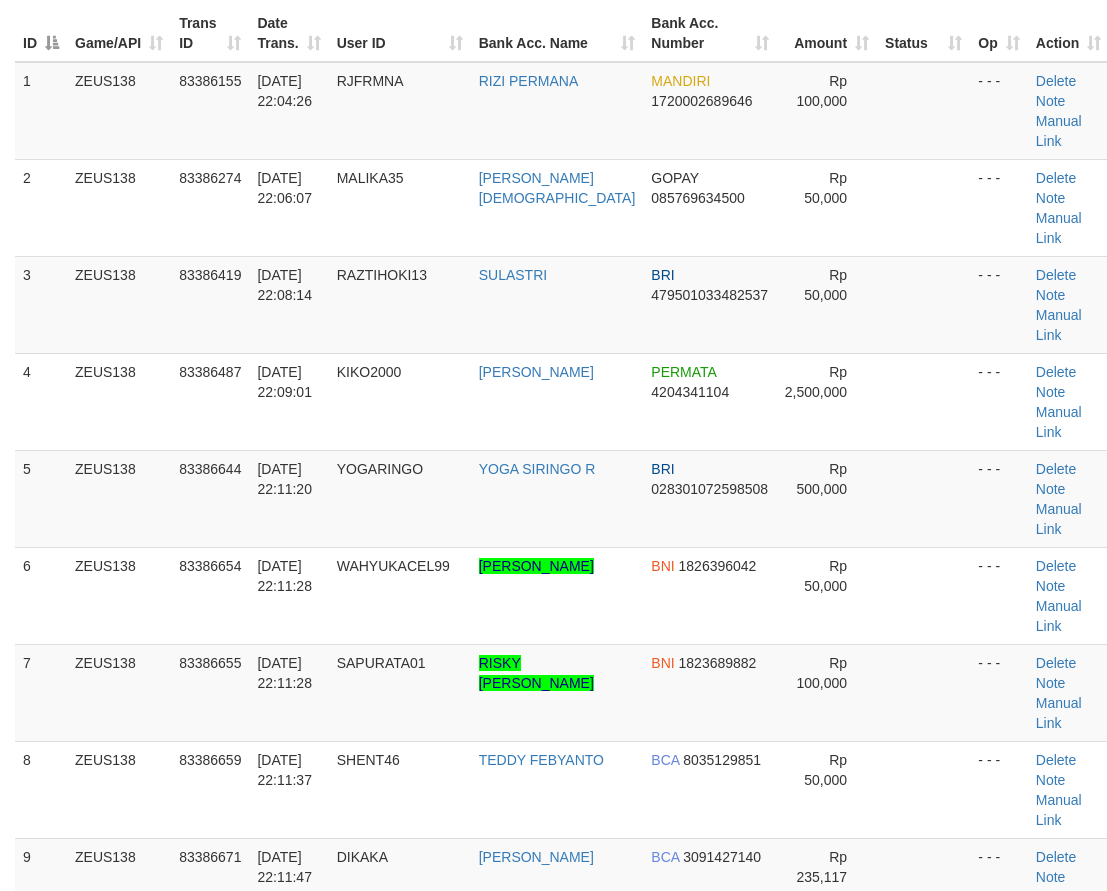 click on "Manual Link" at bounding box center [1060, 1024] 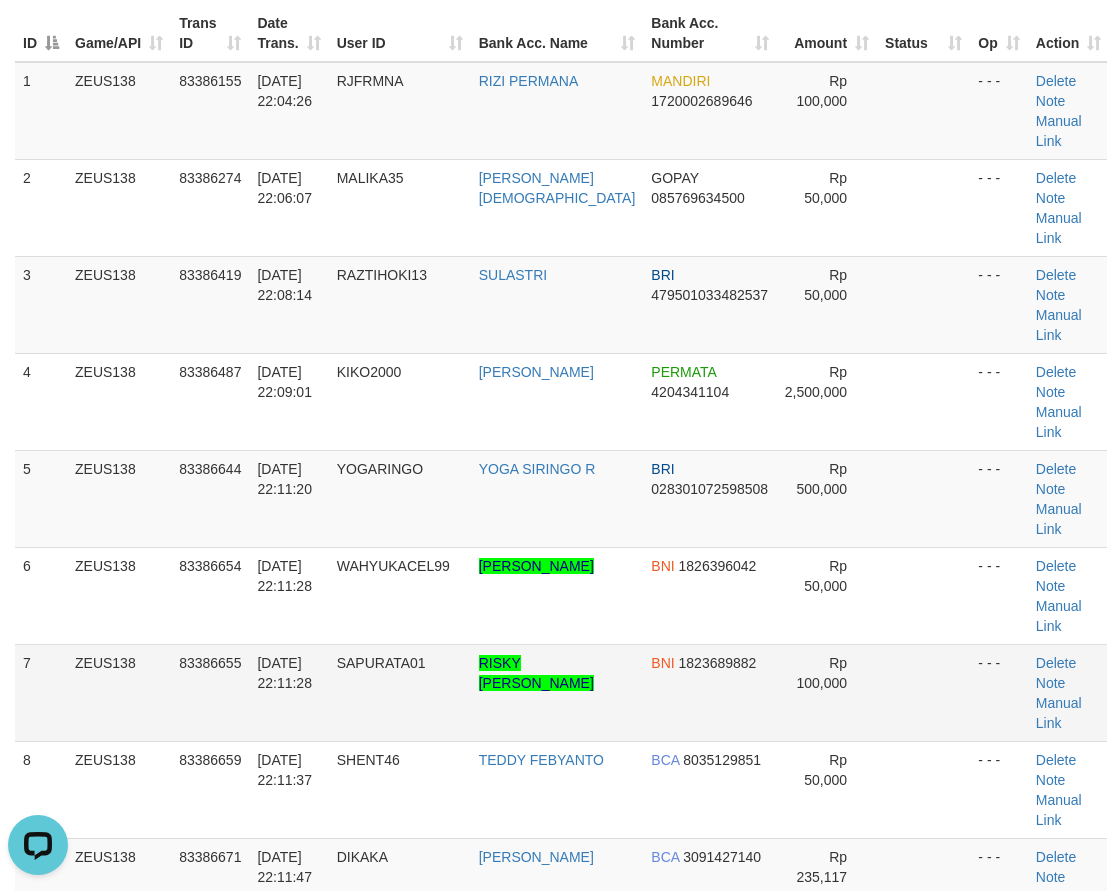 scroll, scrollTop: 0, scrollLeft: 0, axis: both 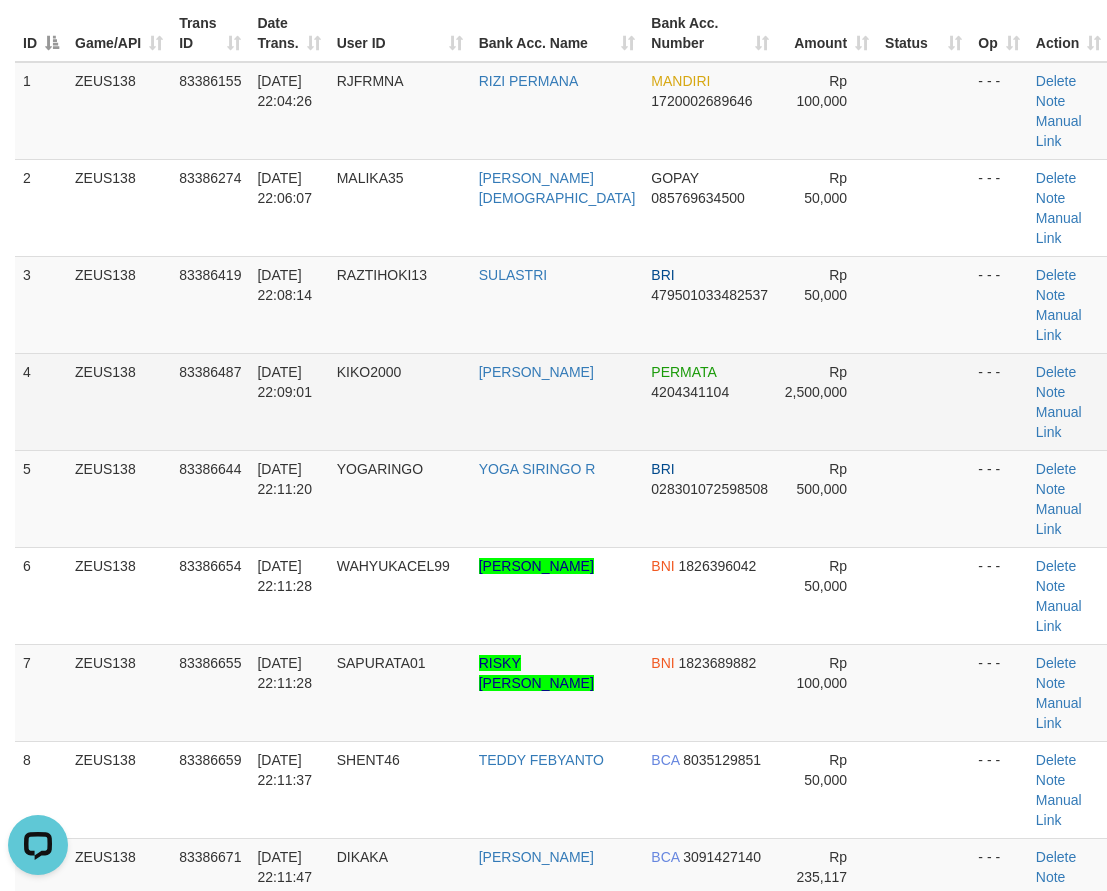 click on "Manual Link" at bounding box center (1060, 1024) 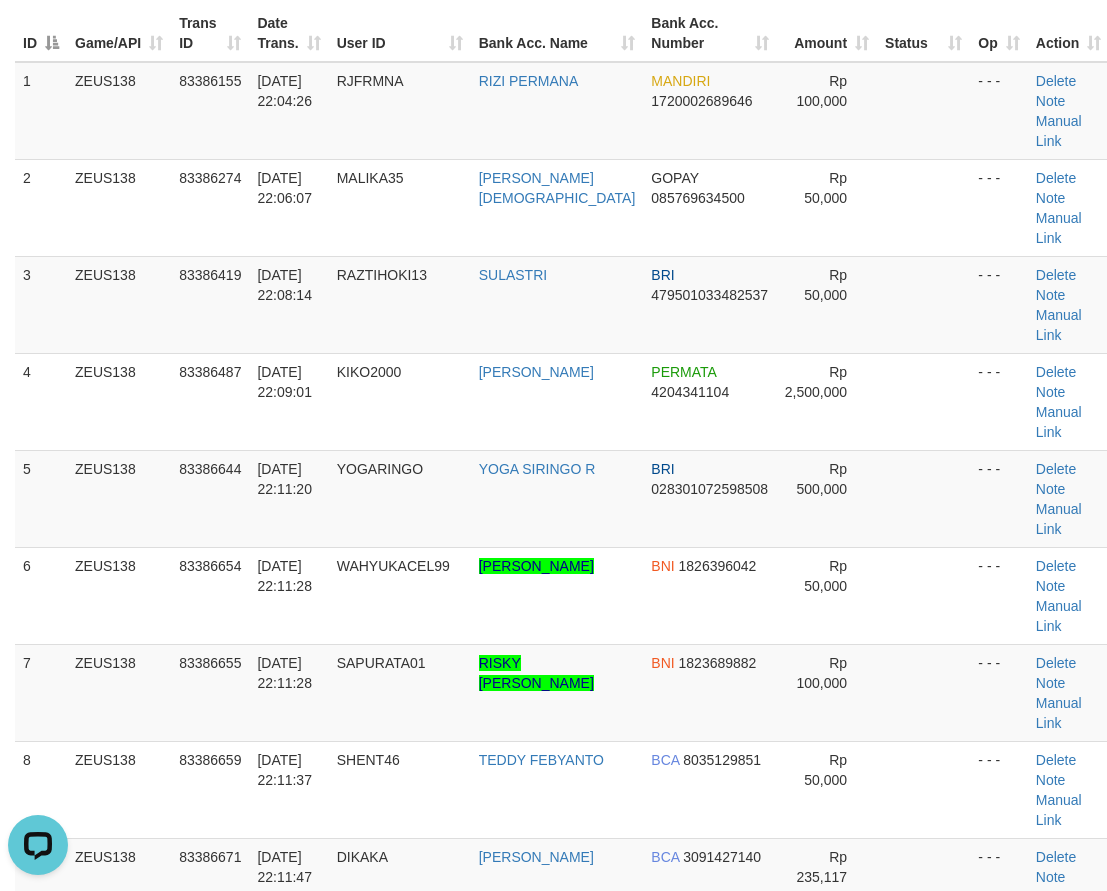 drag, startPoint x: 254, startPoint y: 351, endPoint x: 3, endPoint y: 362, distance: 251.24092 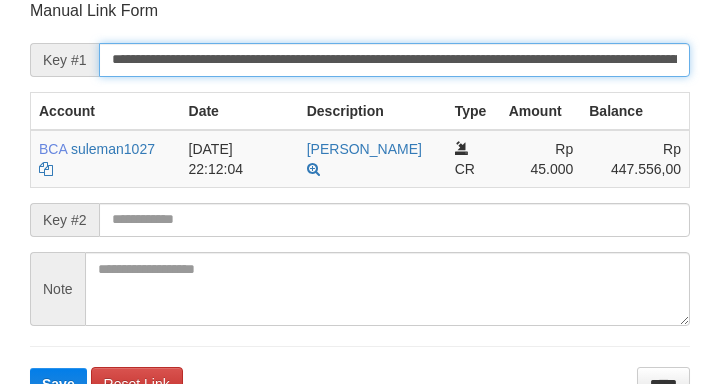 drag, startPoint x: 0, startPoint y: 0, endPoint x: 410, endPoint y: 74, distance: 416.62454 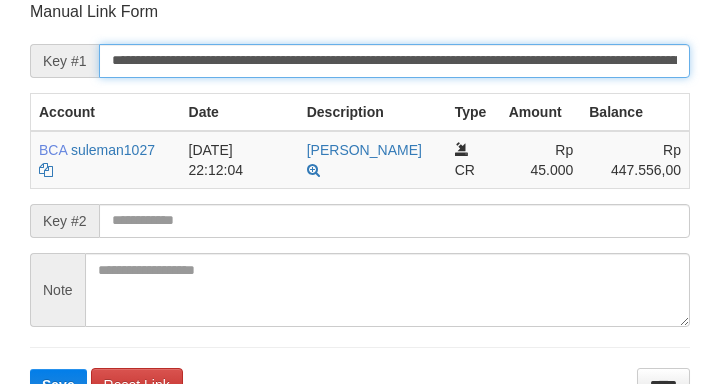 click on "Save" at bounding box center (58, 385) 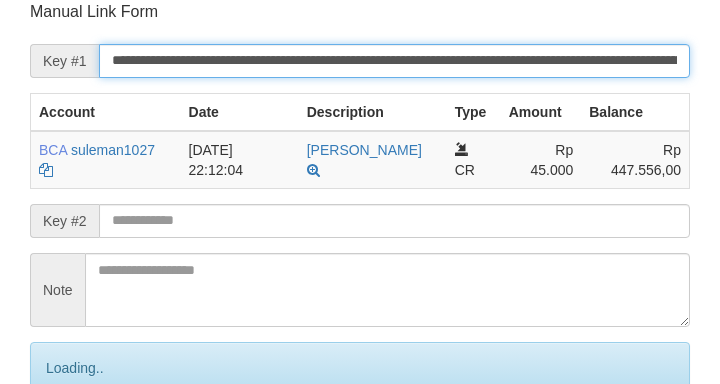 click on "Save" at bounding box center (80, 452) 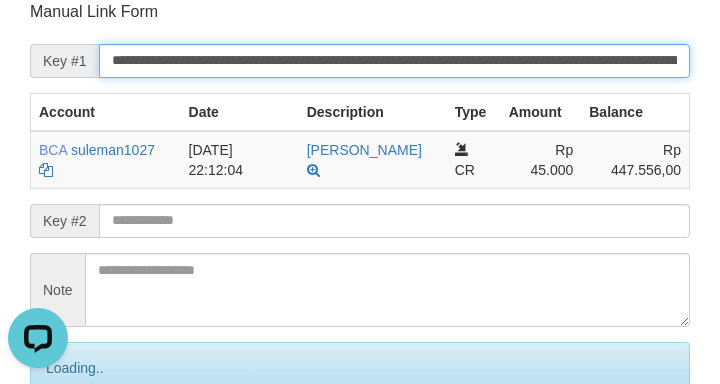 scroll, scrollTop: 0, scrollLeft: 0, axis: both 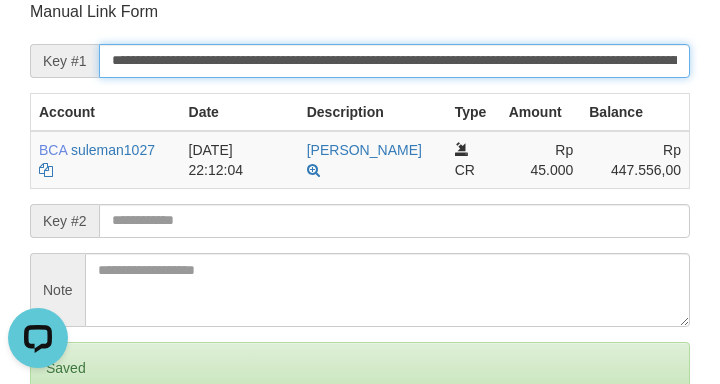 click on "Save" at bounding box center (58, 452) 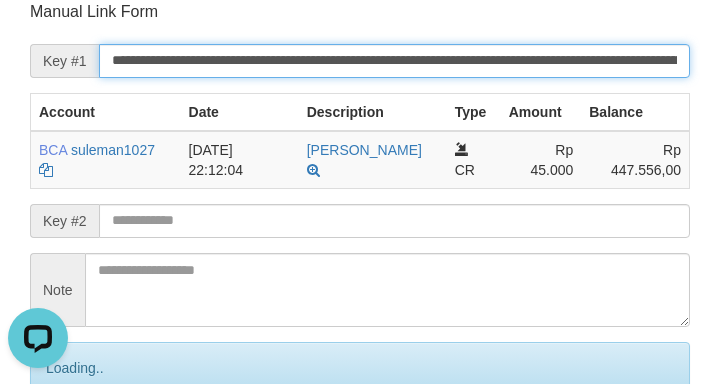 click on "Save" at bounding box center [80, 452] 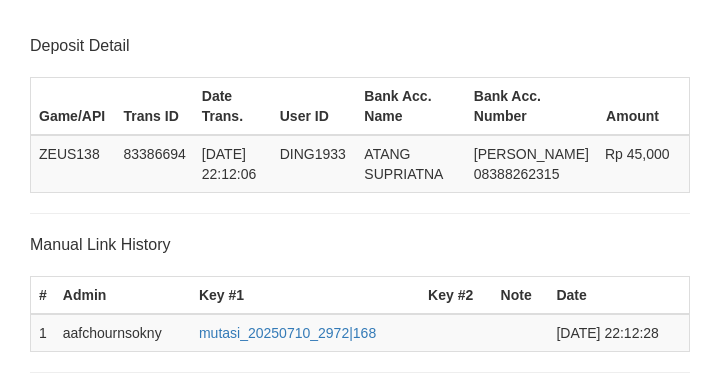 scroll, scrollTop: 393, scrollLeft: 0, axis: vertical 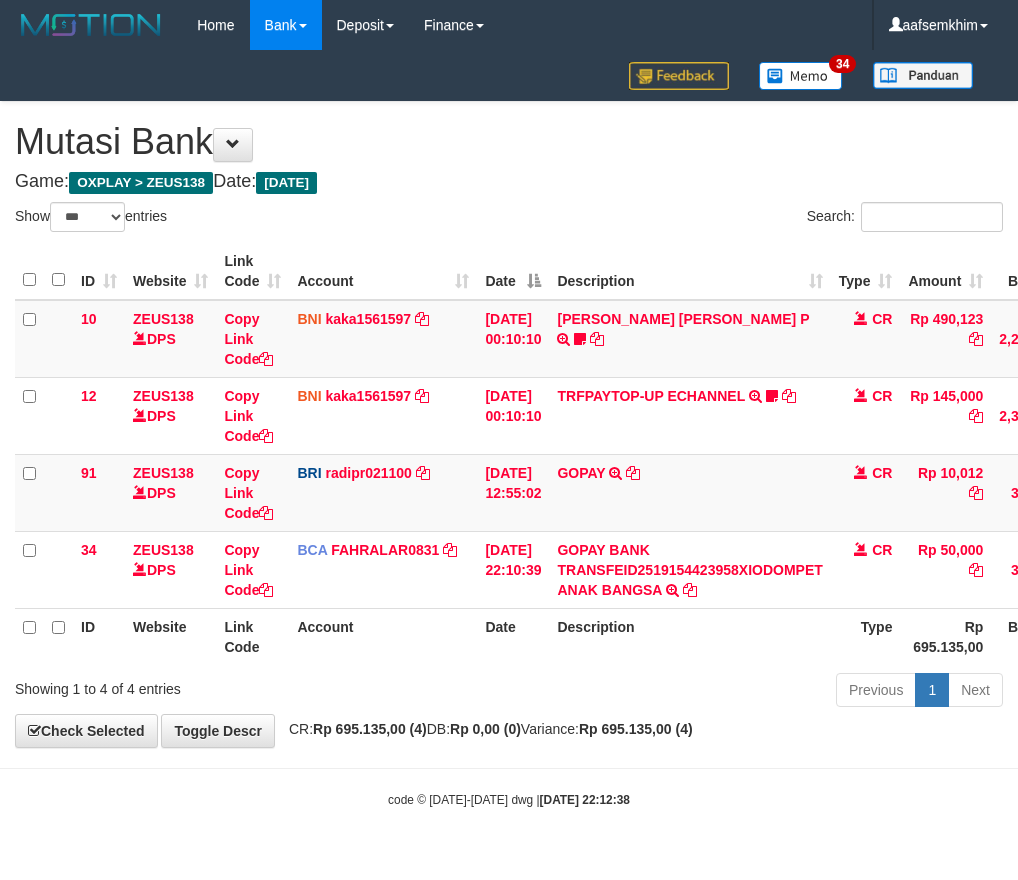 select on "***" 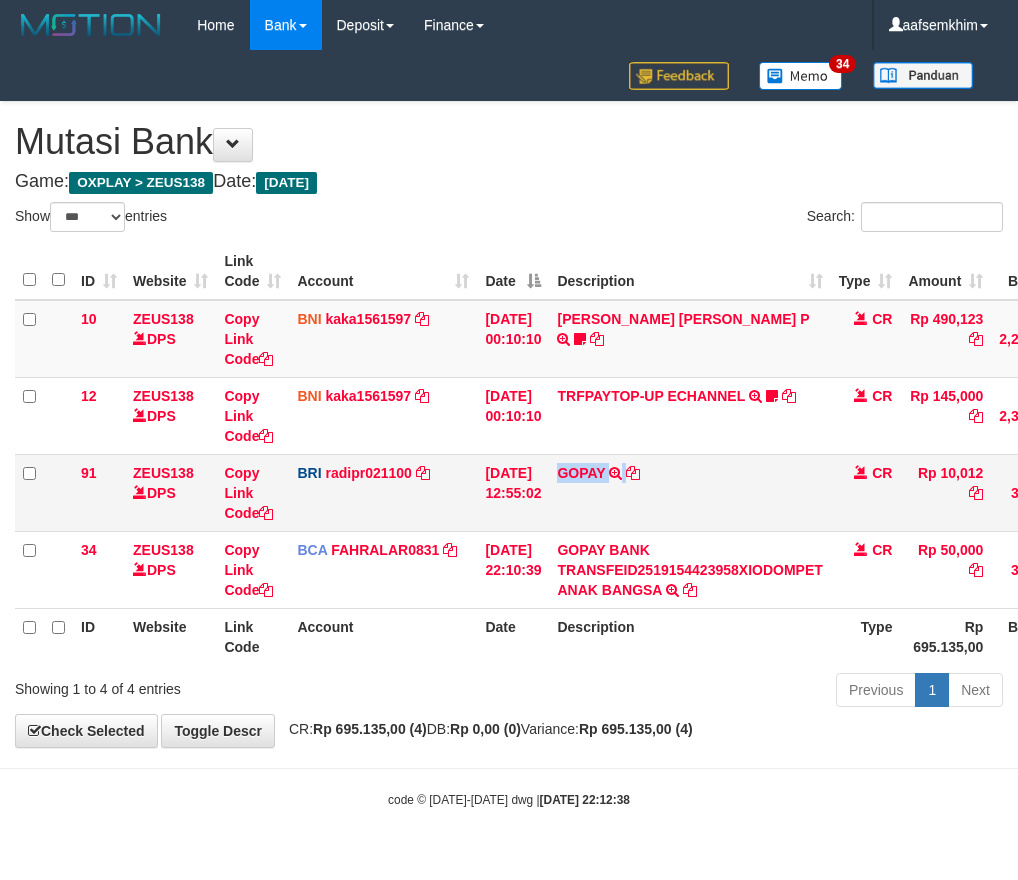 drag, startPoint x: 657, startPoint y: 481, endPoint x: 666, endPoint y: 466, distance: 17.492855 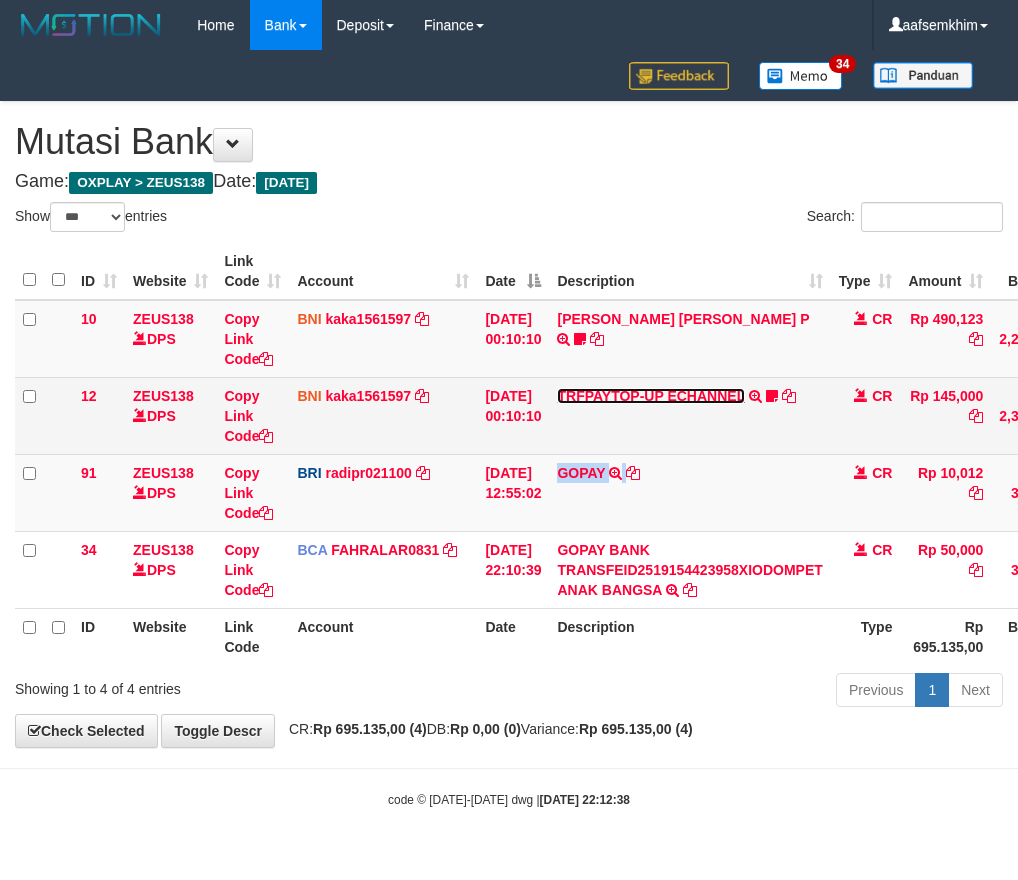 click on "TRFPAYTOP-UP ECHANNEL" at bounding box center [650, 396] 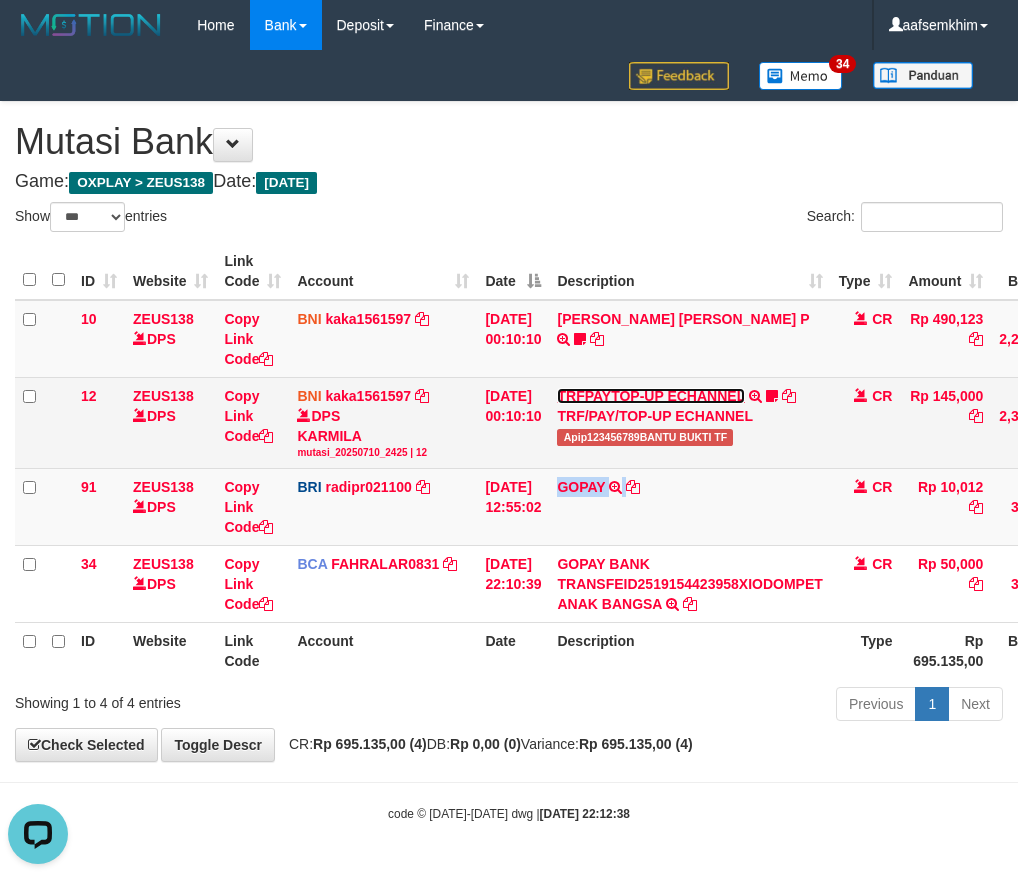 scroll, scrollTop: 0, scrollLeft: 0, axis: both 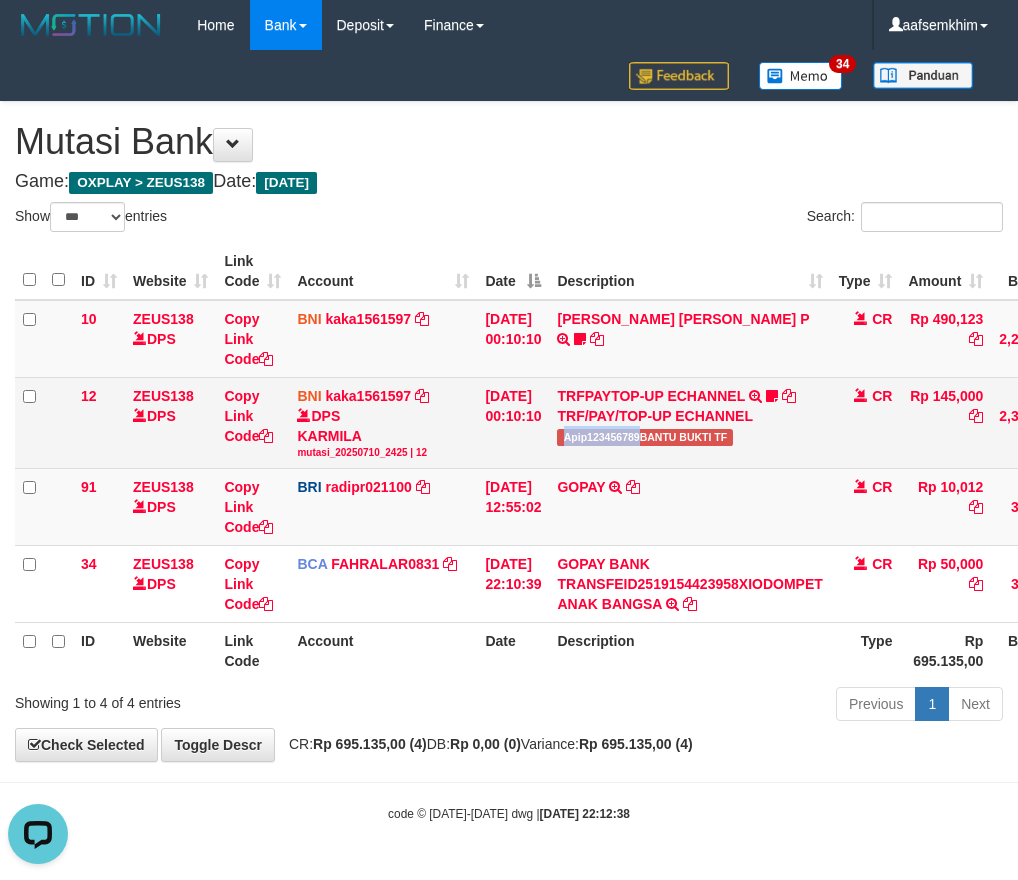 drag, startPoint x: 624, startPoint y: 440, endPoint x: 671, endPoint y: 440, distance: 47 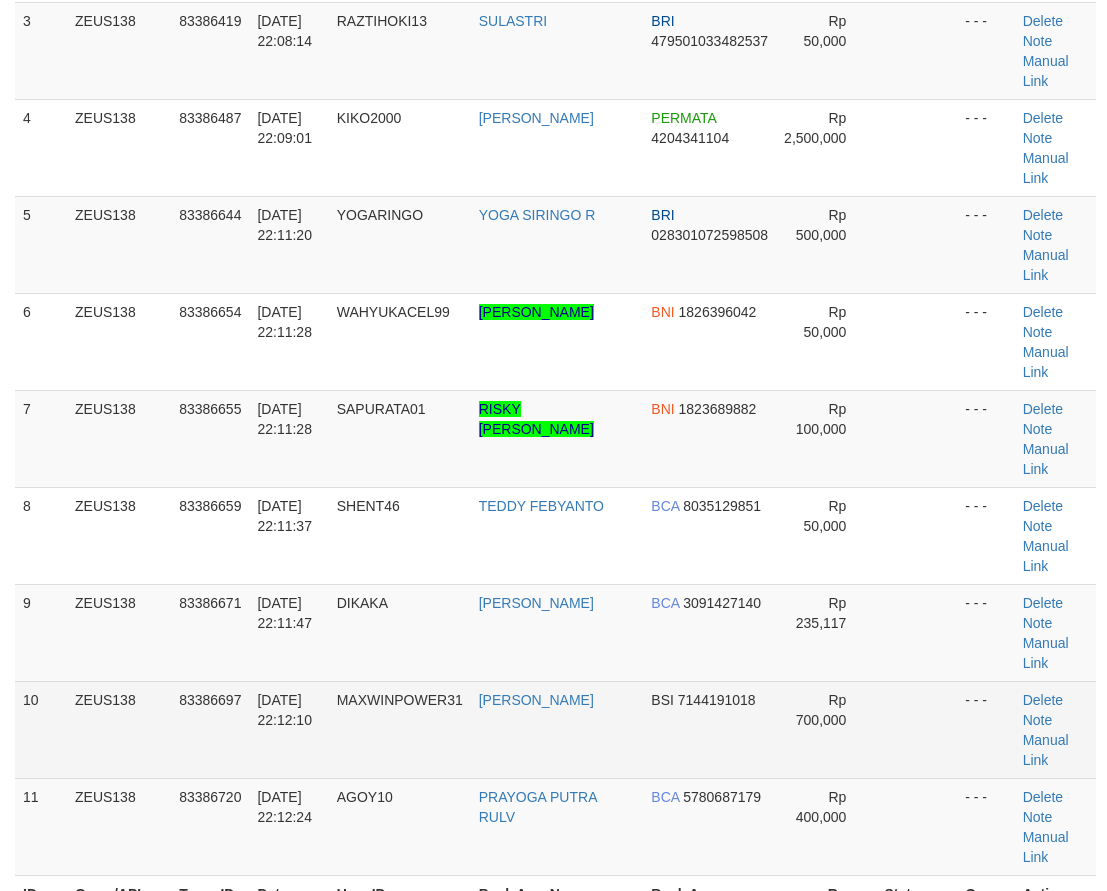 drag, startPoint x: 471, startPoint y: 586, endPoint x: 410, endPoint y: 569, distance: 63.324562 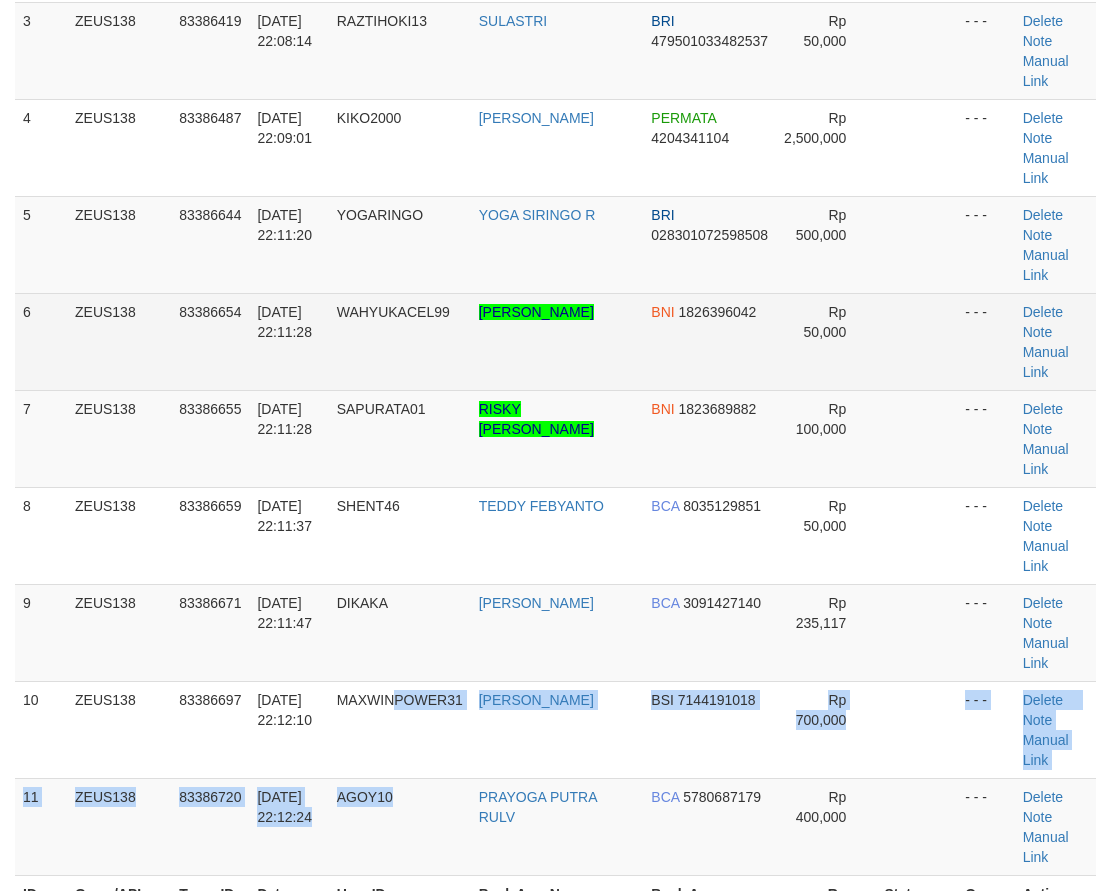 scroll, scrollTop: 188, scrollLeft: 0, axis: vertical 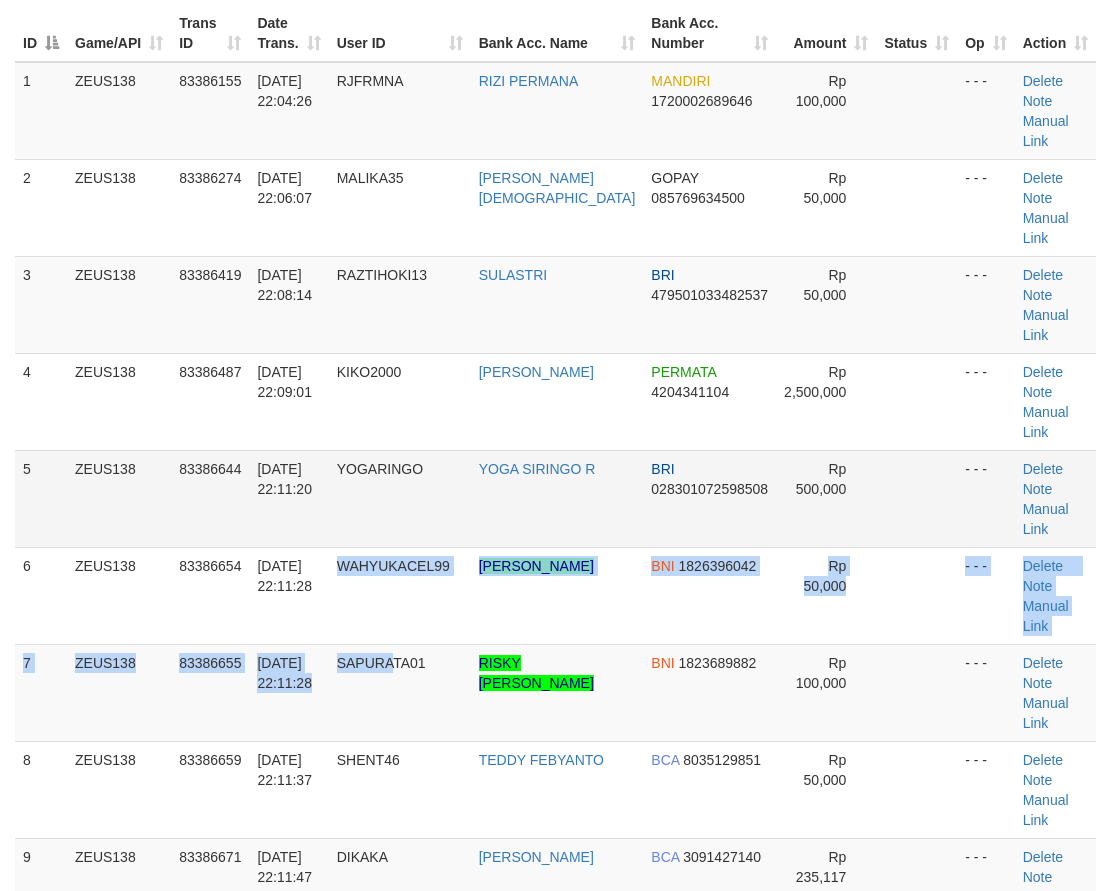 drag, startPoint x: 423, startPoint y: 585, endPoint x: 81, endPoint y: 442, distance: 370.6926 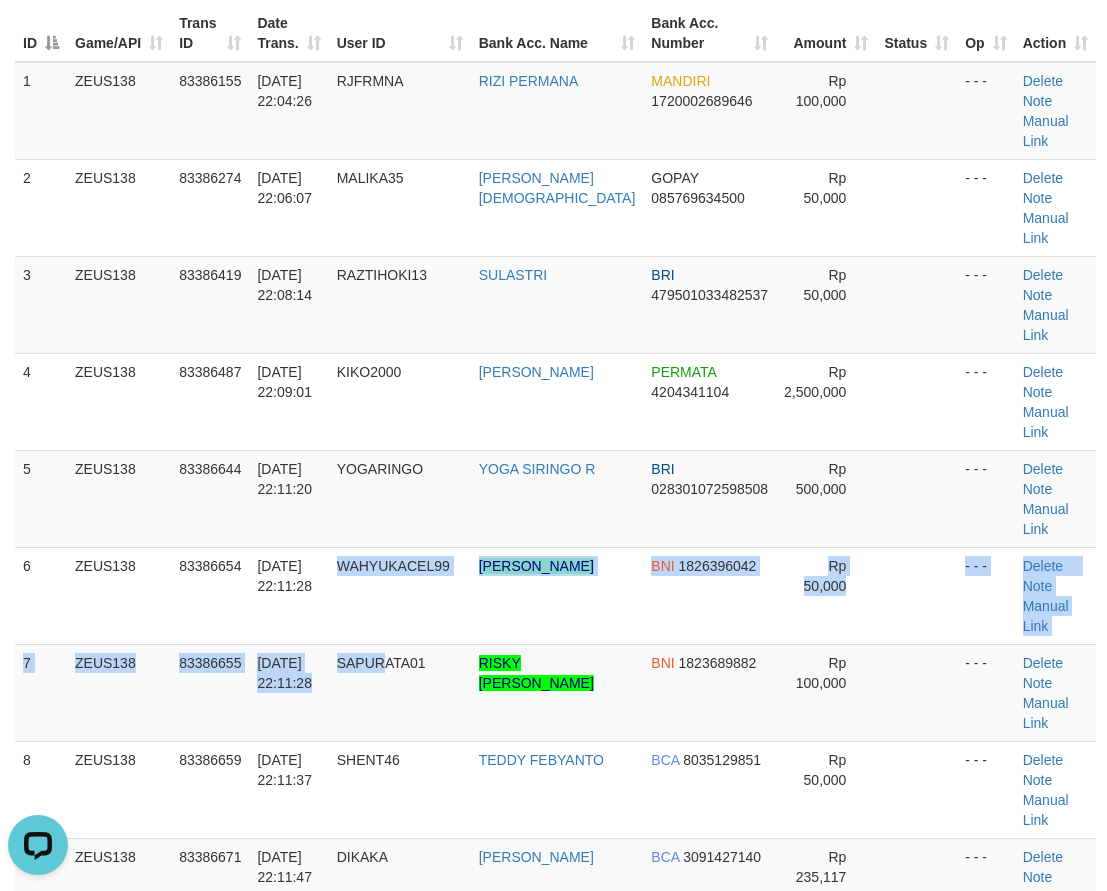 scroll, scrollTop: 0, scrollLeft: 0, axis: both 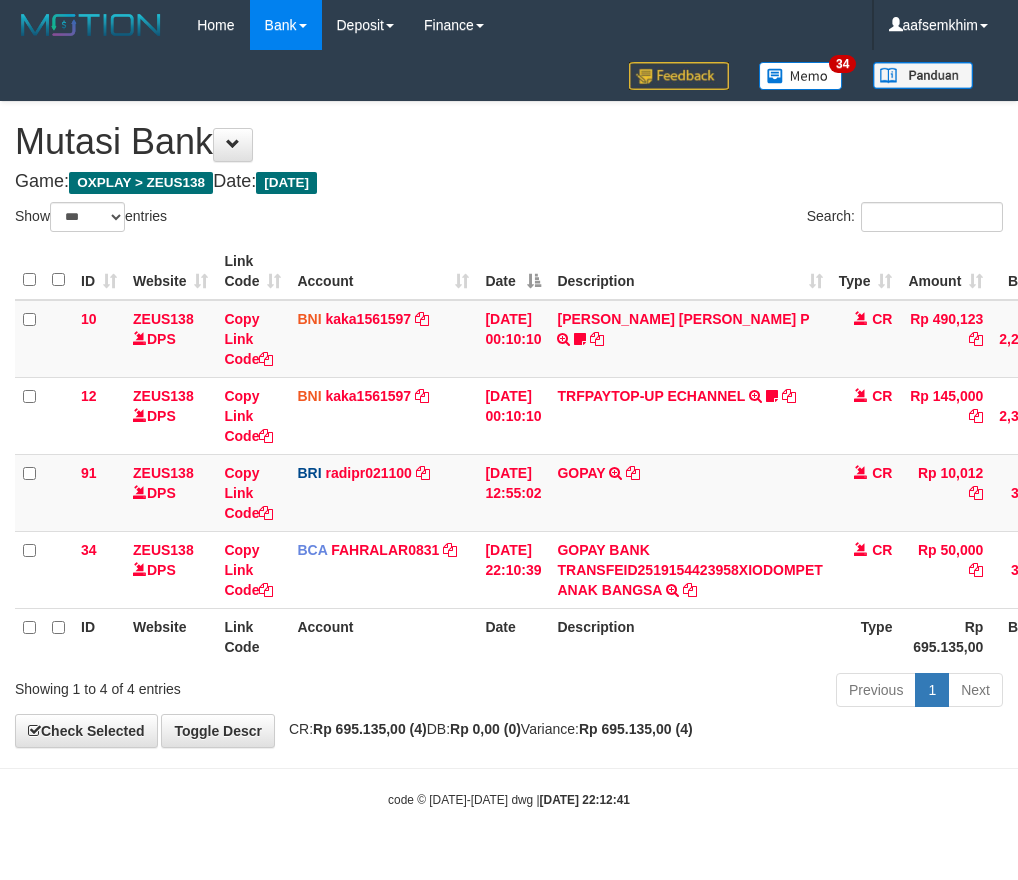 select on "***" 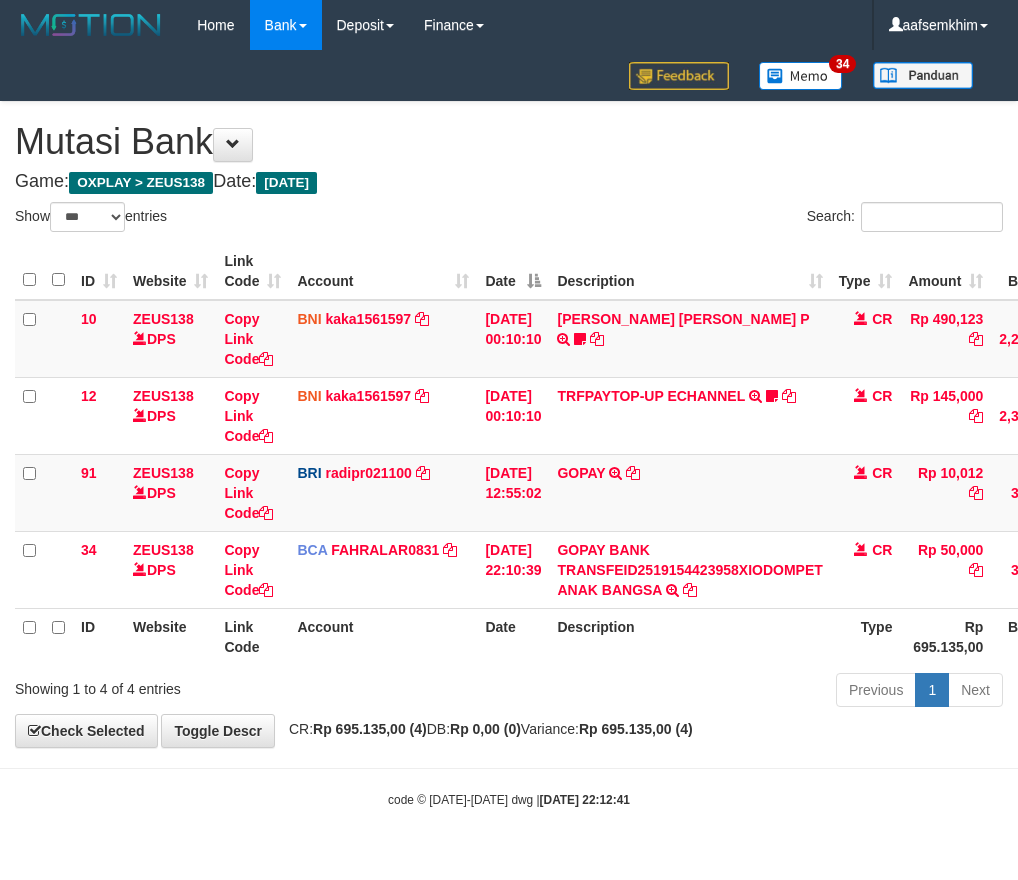 click on "Description" at bounding box center [689, 271] 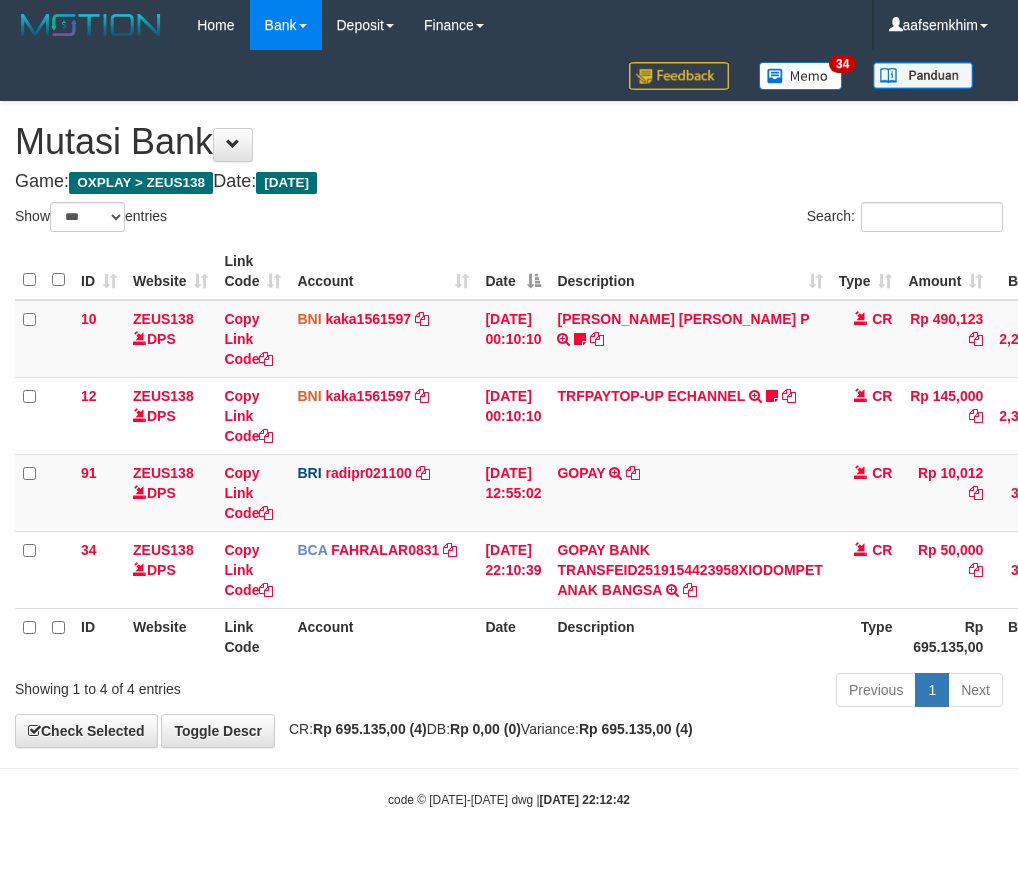 select on "***" 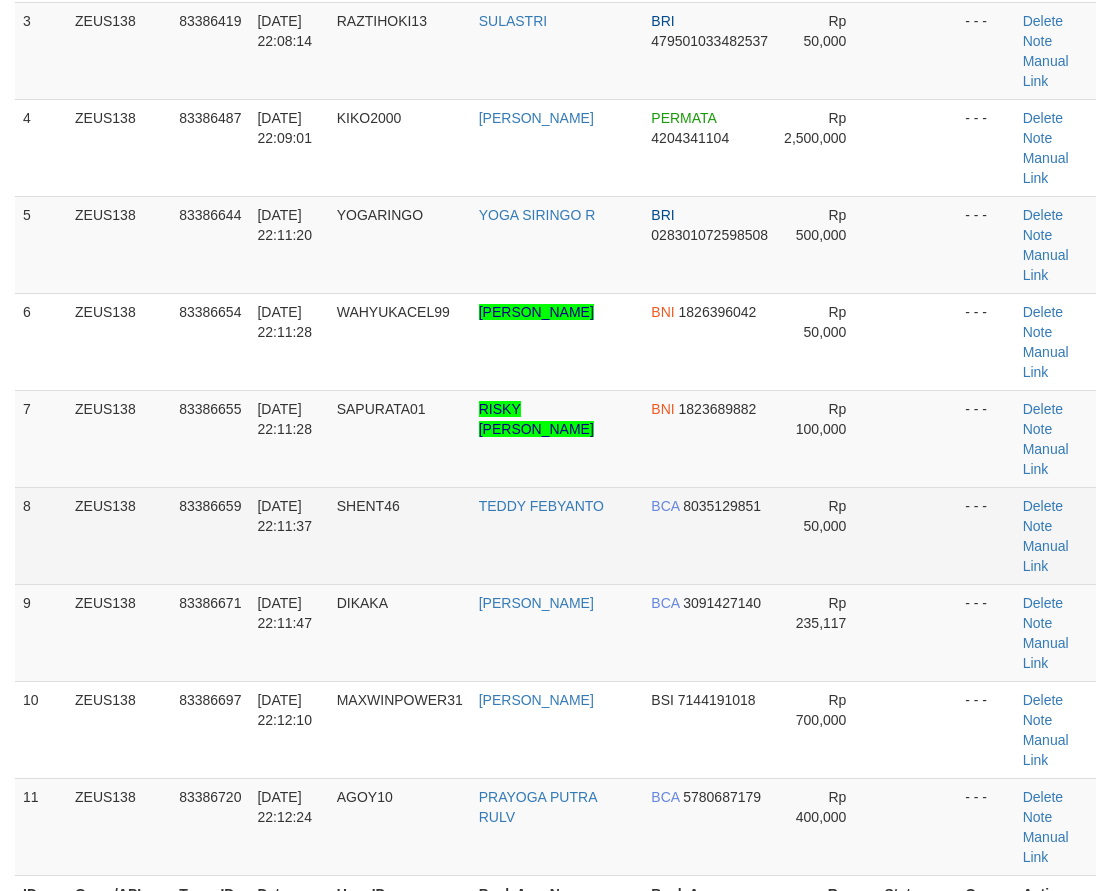 click on "SHENT46" at bounding box center (400, 535) 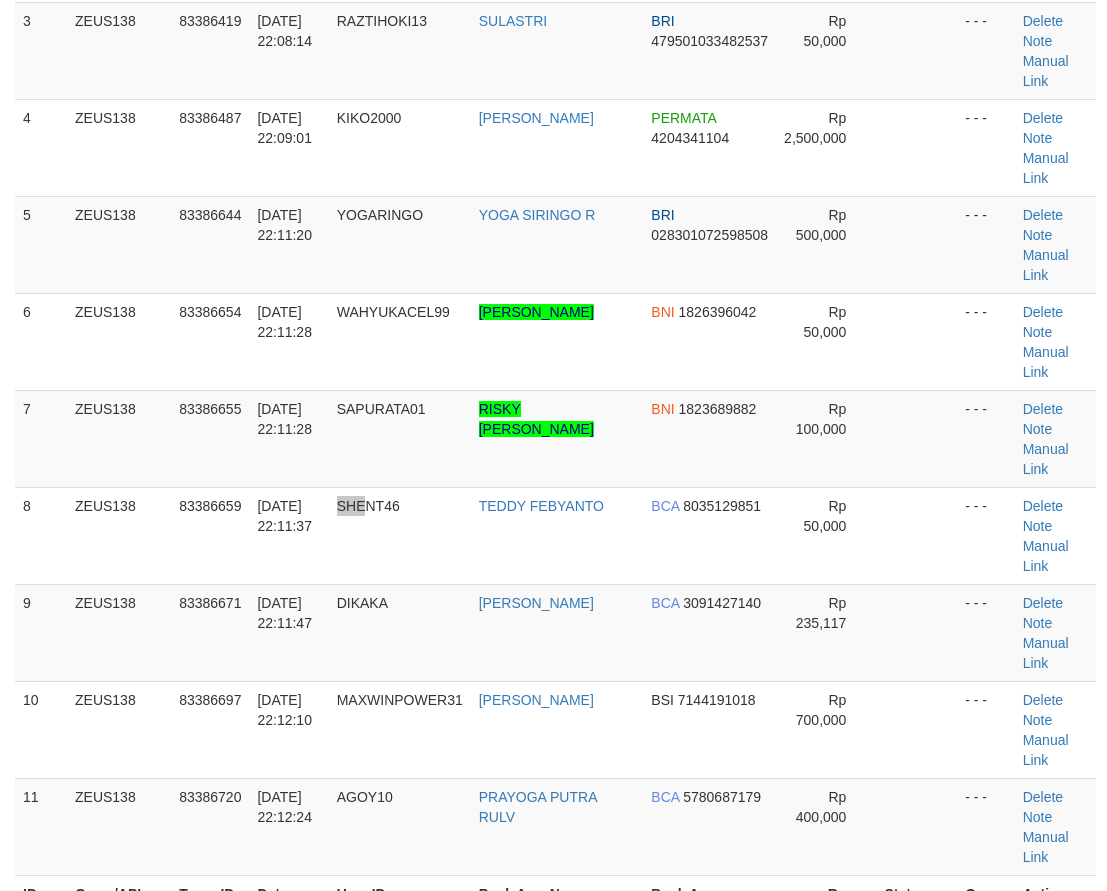 scroll, scrollTop: 188, scrollLeft: 0, axis: vertical 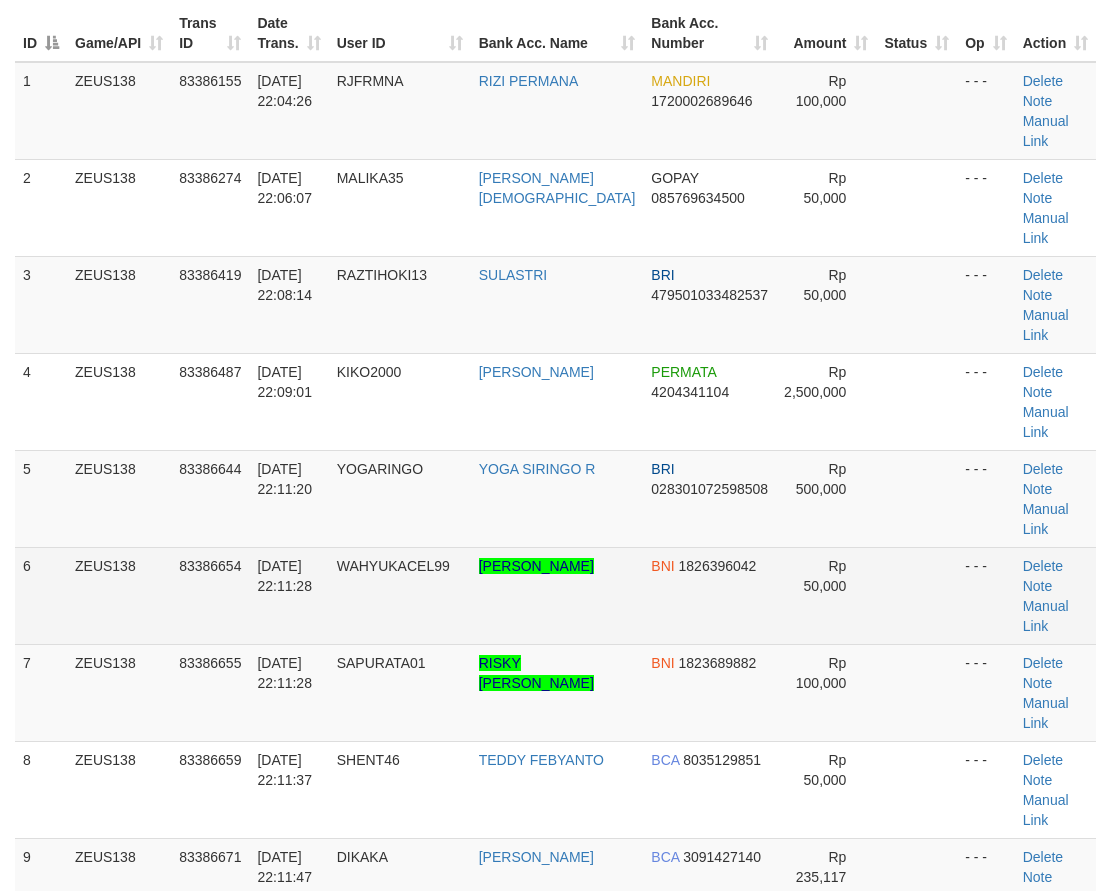 drag, startPoint x: 141, startPoint y: 423, endPoint x: 82, endPoint y: 455, distance: 67.11929 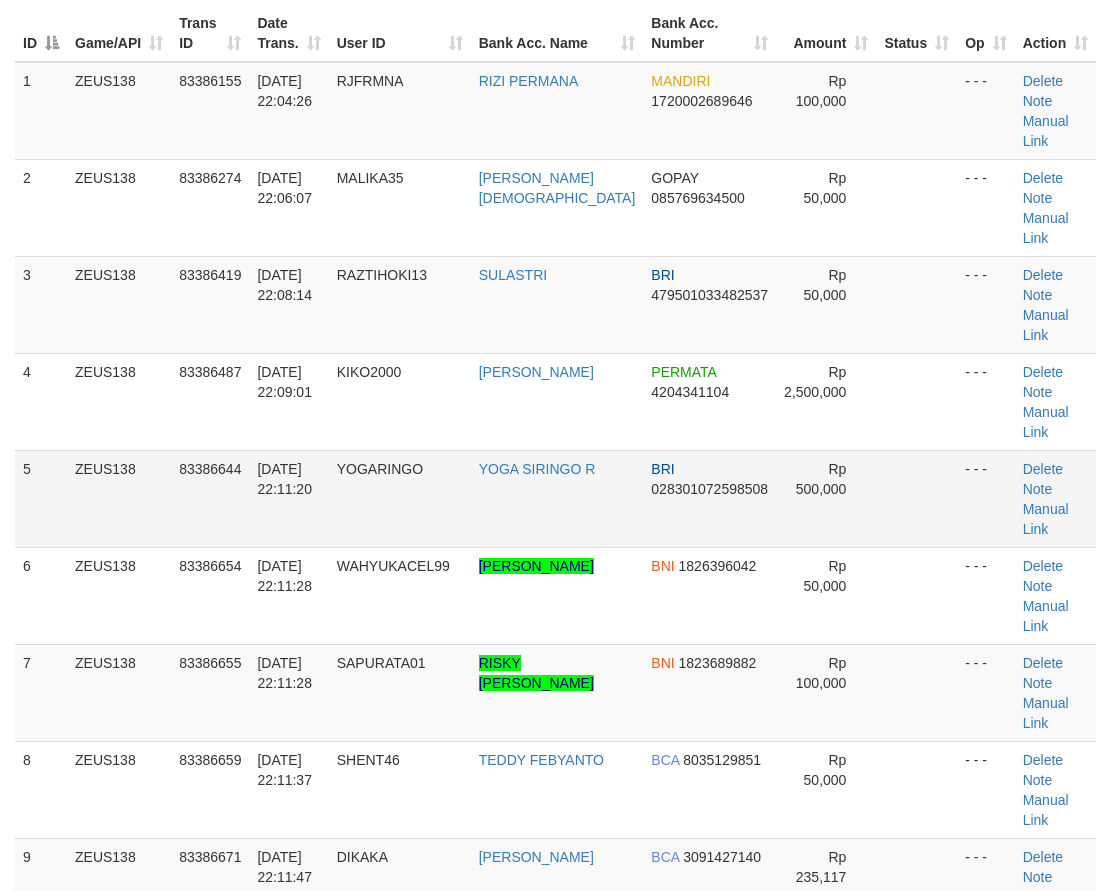 drag, startPoint x: 296, startPoint y: 417, endPoint x: 249, endPoint y: 427, distance: 48.052055 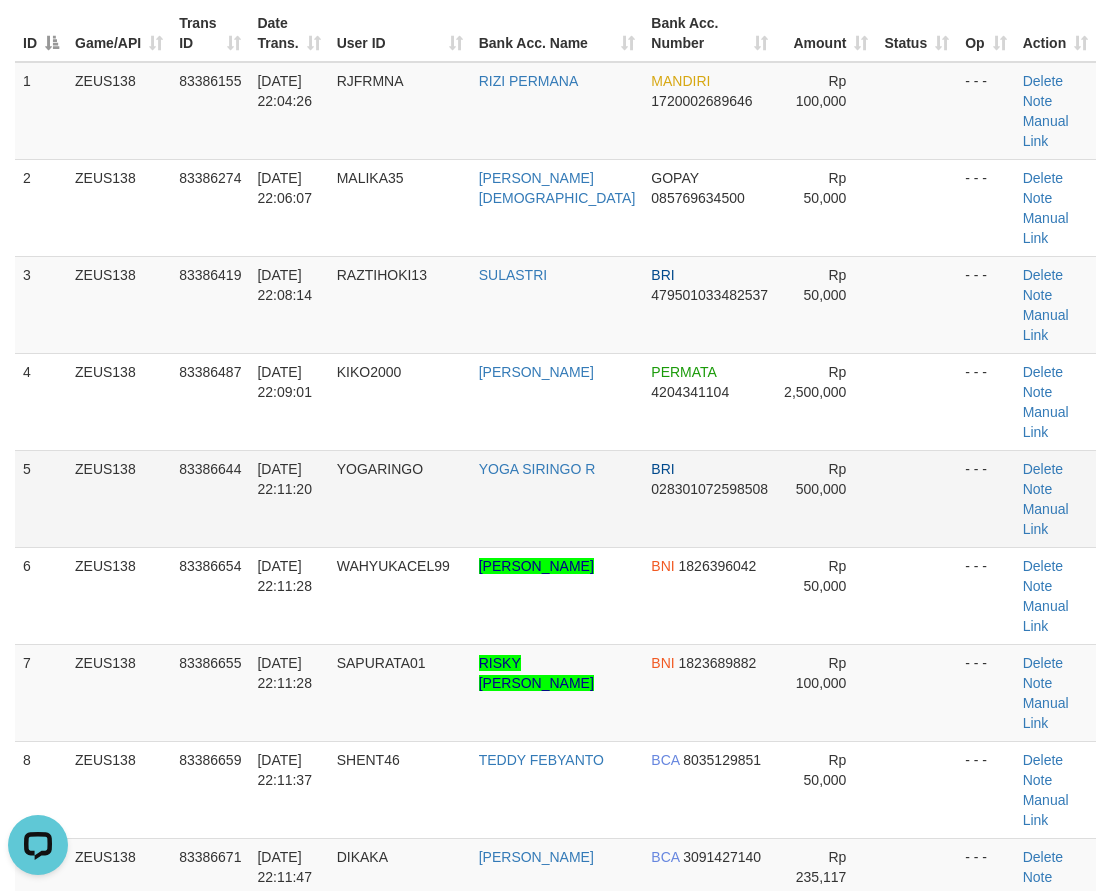 scroll, scrollTop: 0, scrollLeft: 0, axis: both 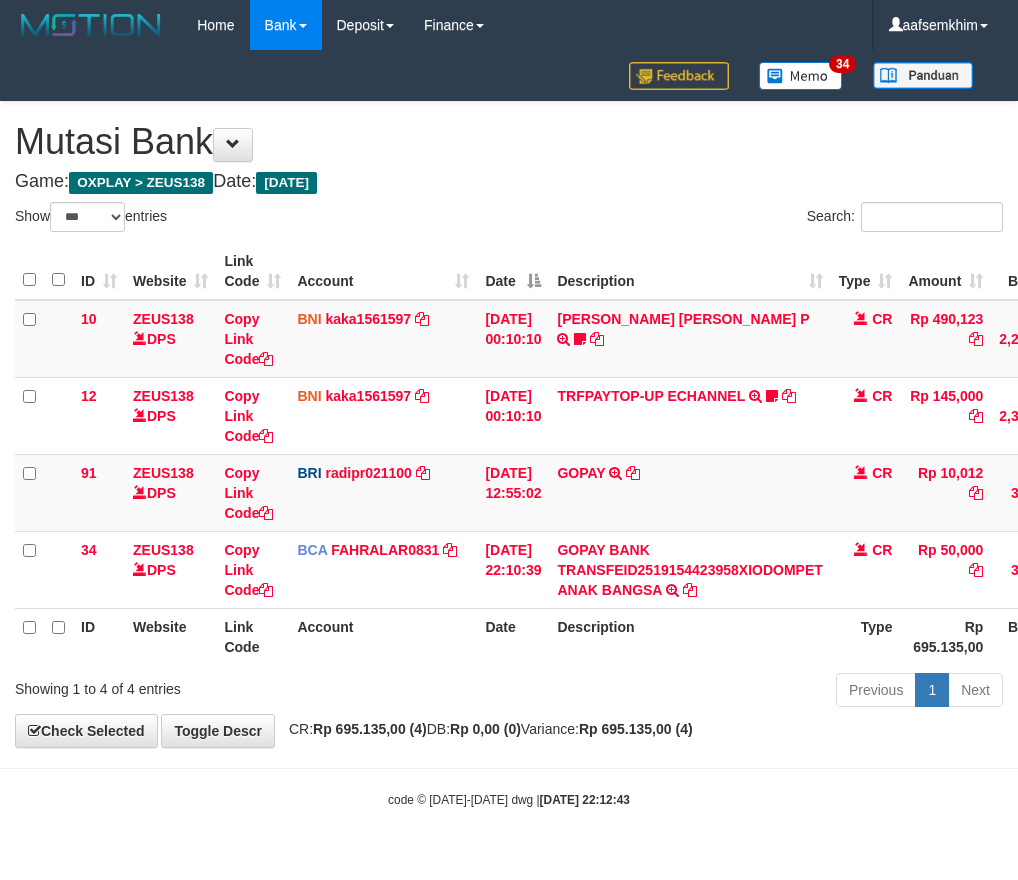 select on "***" 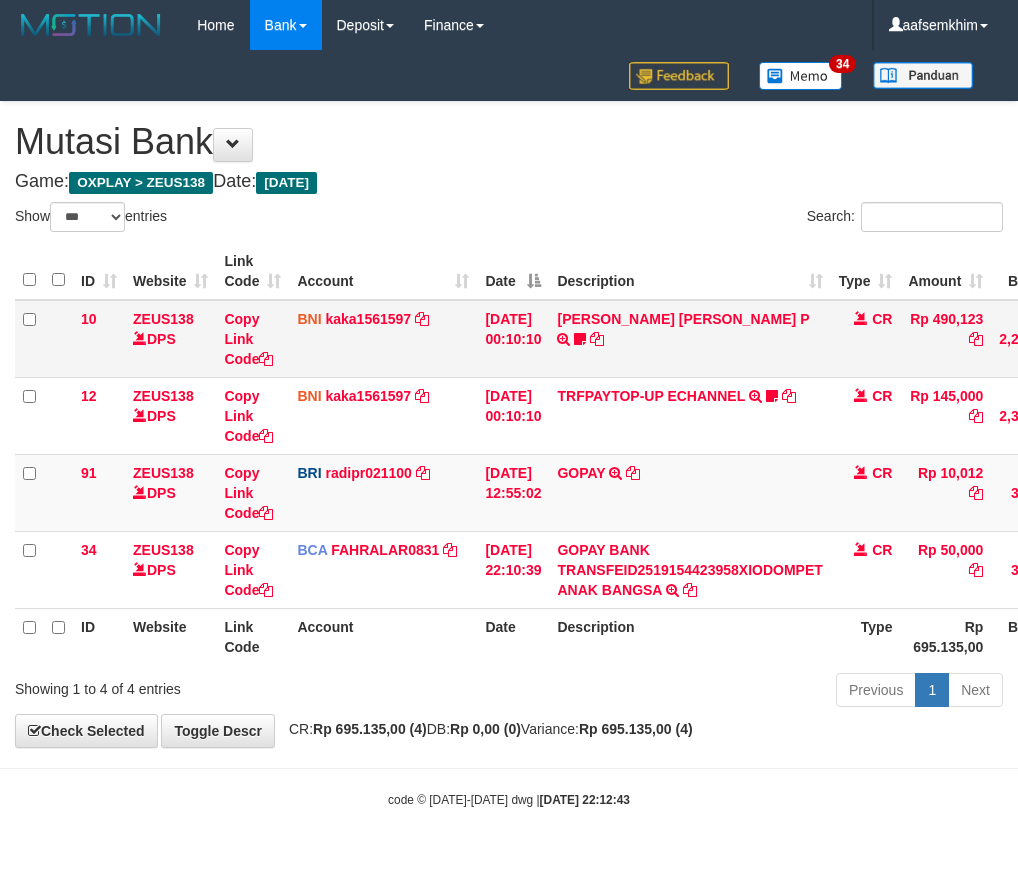 scroll, scrollTop: 0, scrollLeft: 0, axis: both 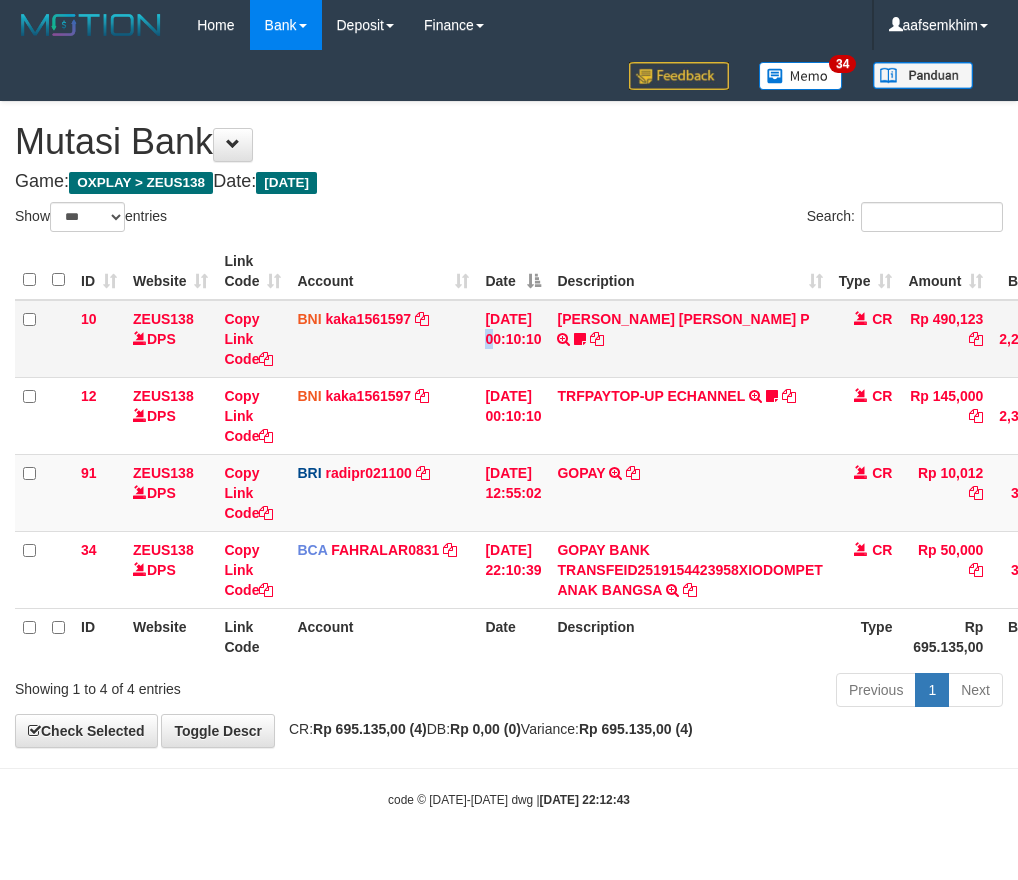drag, startPoint x: 0, startPoint y: 0, endPoint x: 492, endPoint y: 305, distance: 578.8687 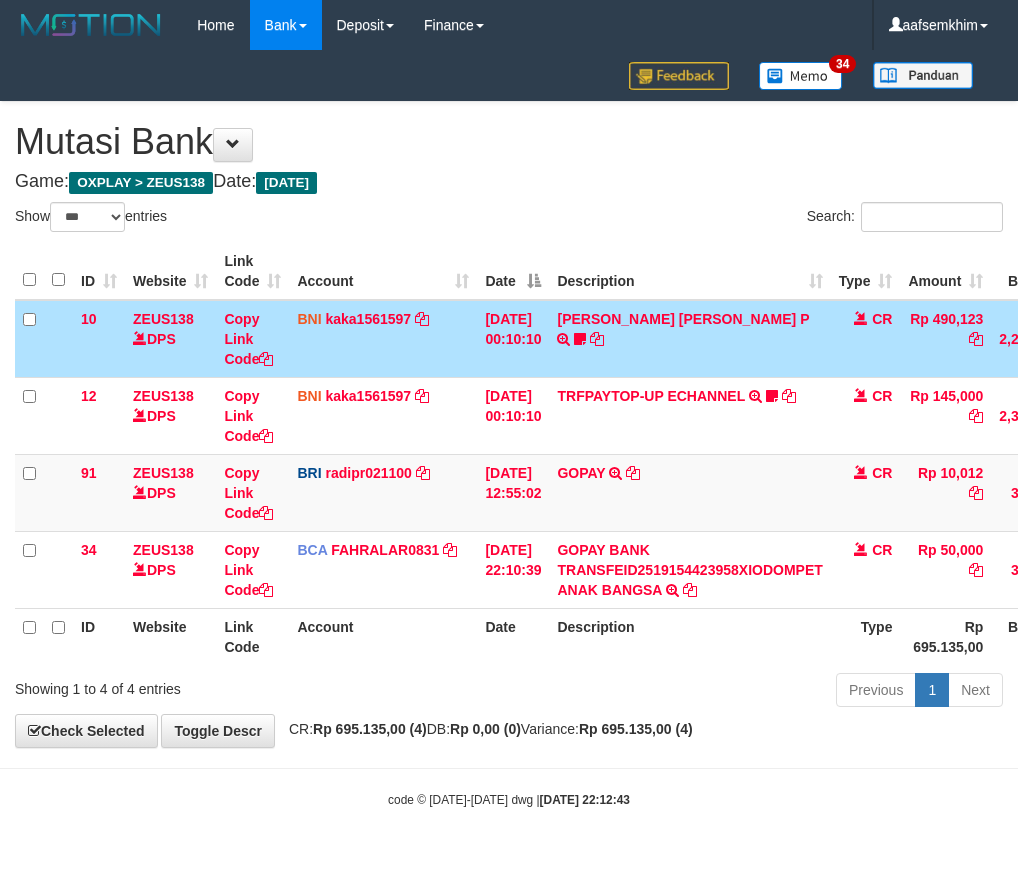 drag, startPoint x: 404, startPoint y: 176, endPoint x: 681, endPoint y: 225, distance: 281.30054 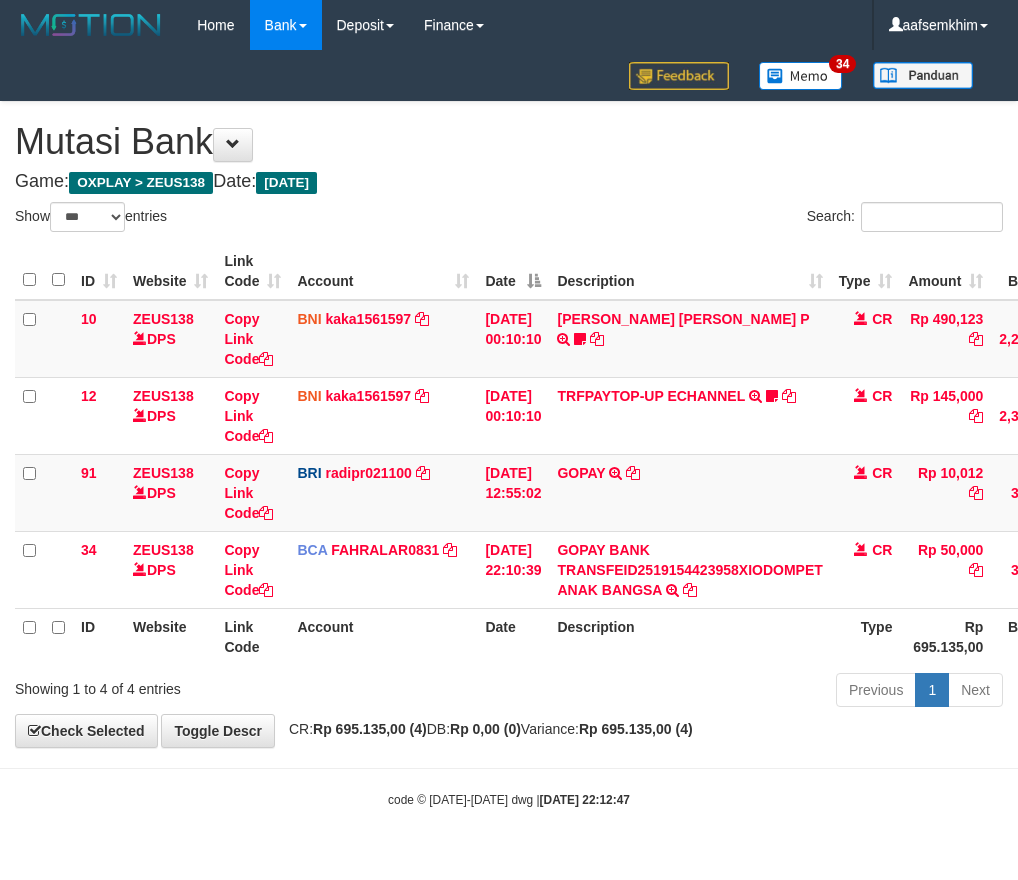 select on "***" 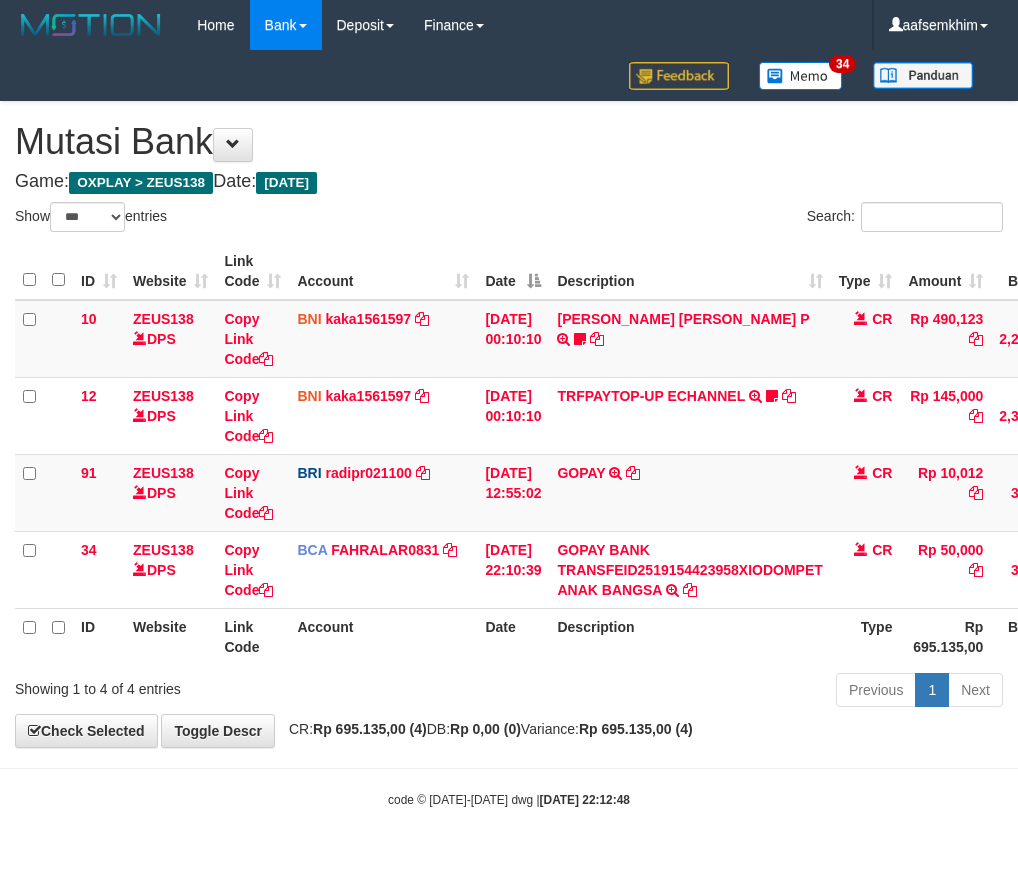 select on "***" 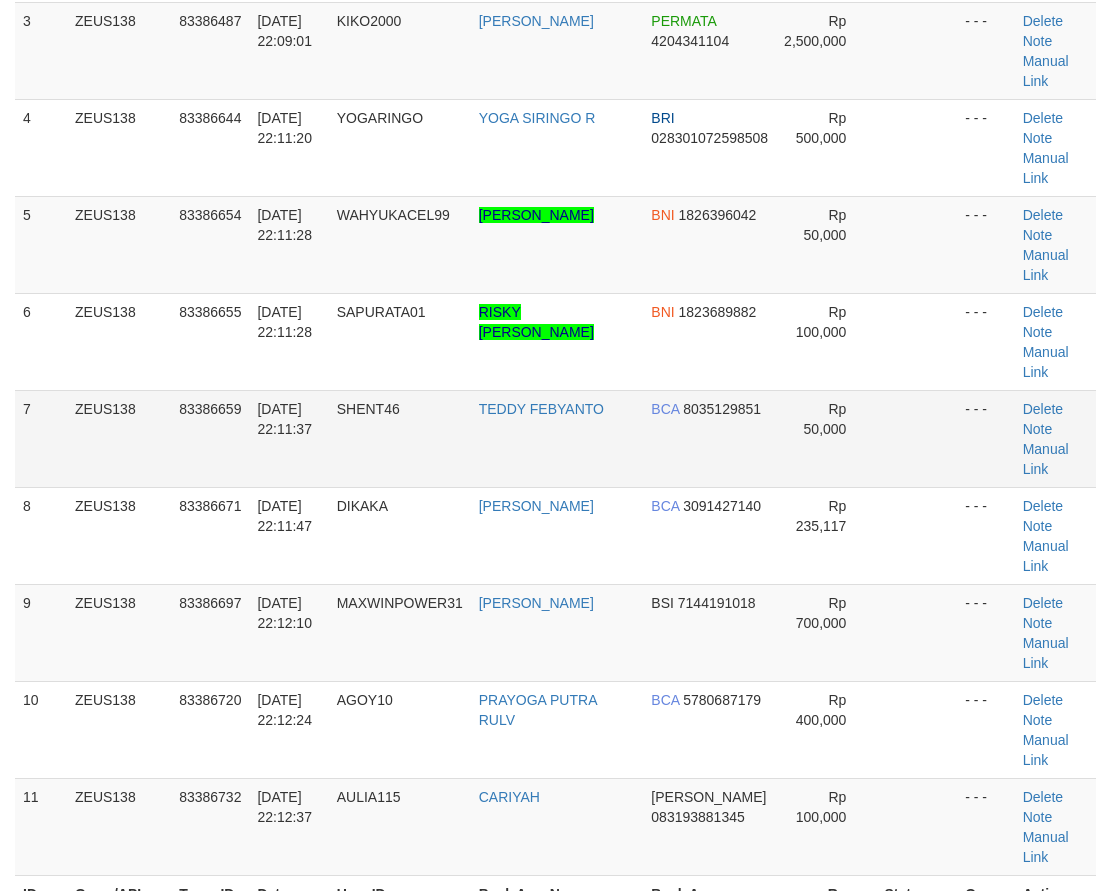 scroll, scrollTop: 188, scrollLeft: 0, axis: vertical 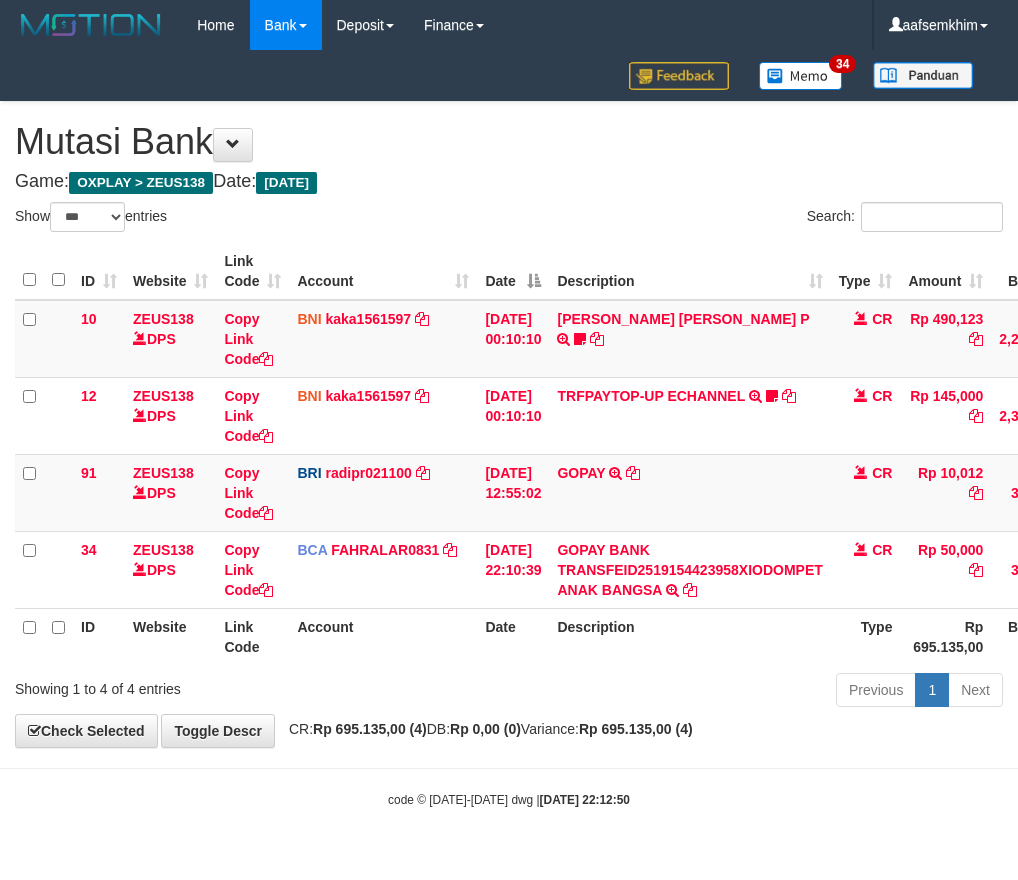 select on "***" 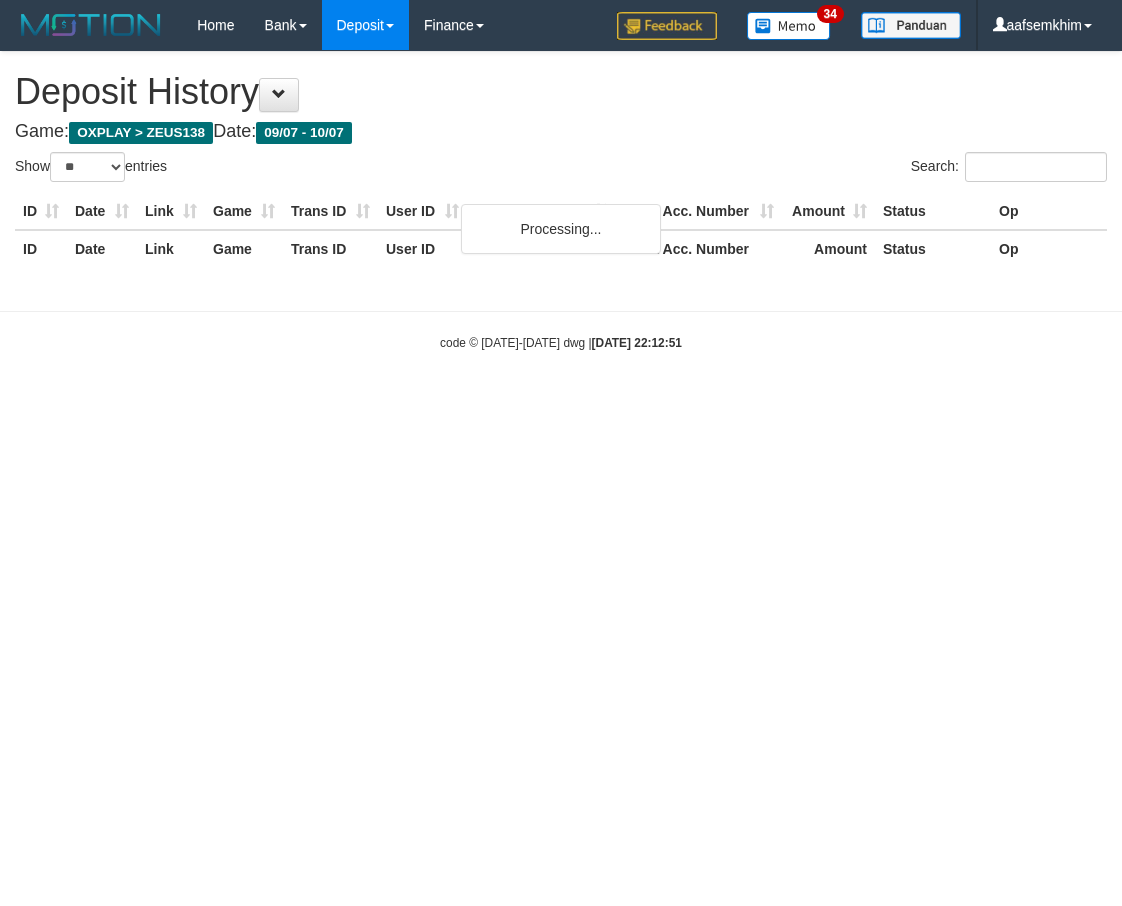 select on "**" 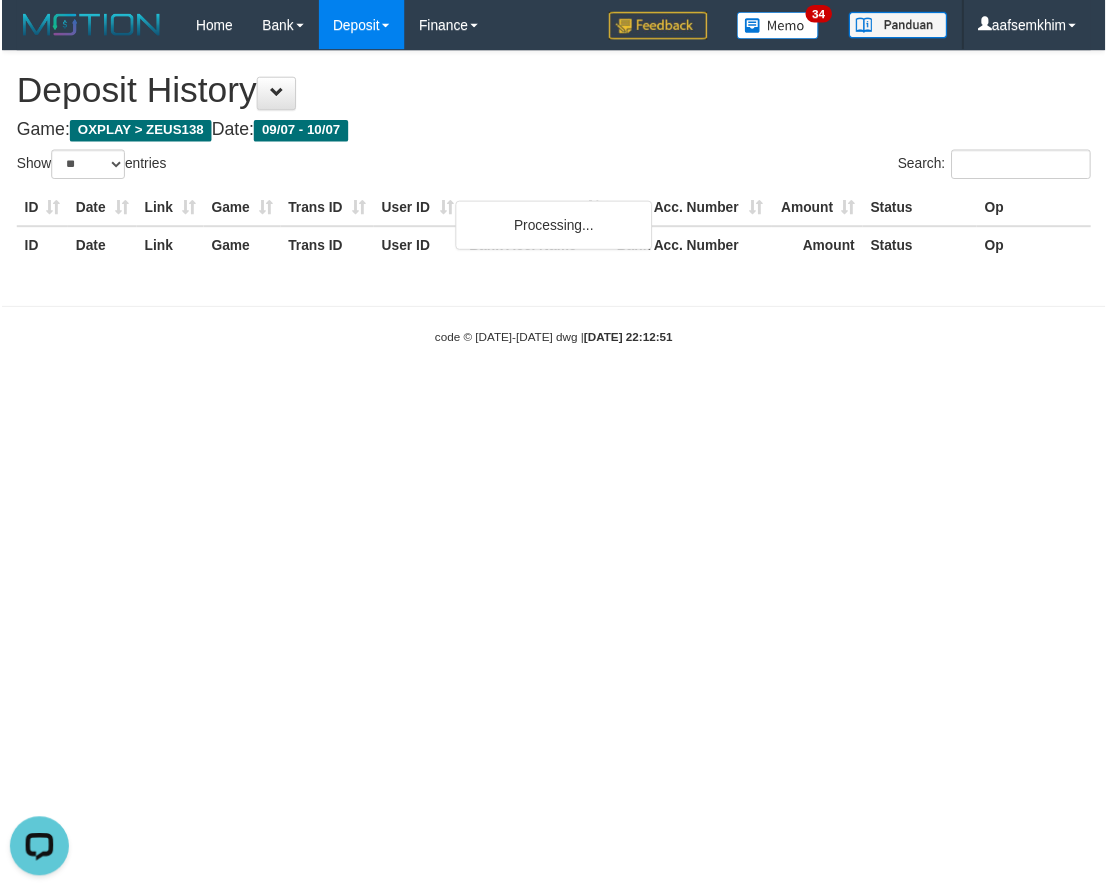 scroll, scrollTop: 0, scrollLeft: 0, axis: both 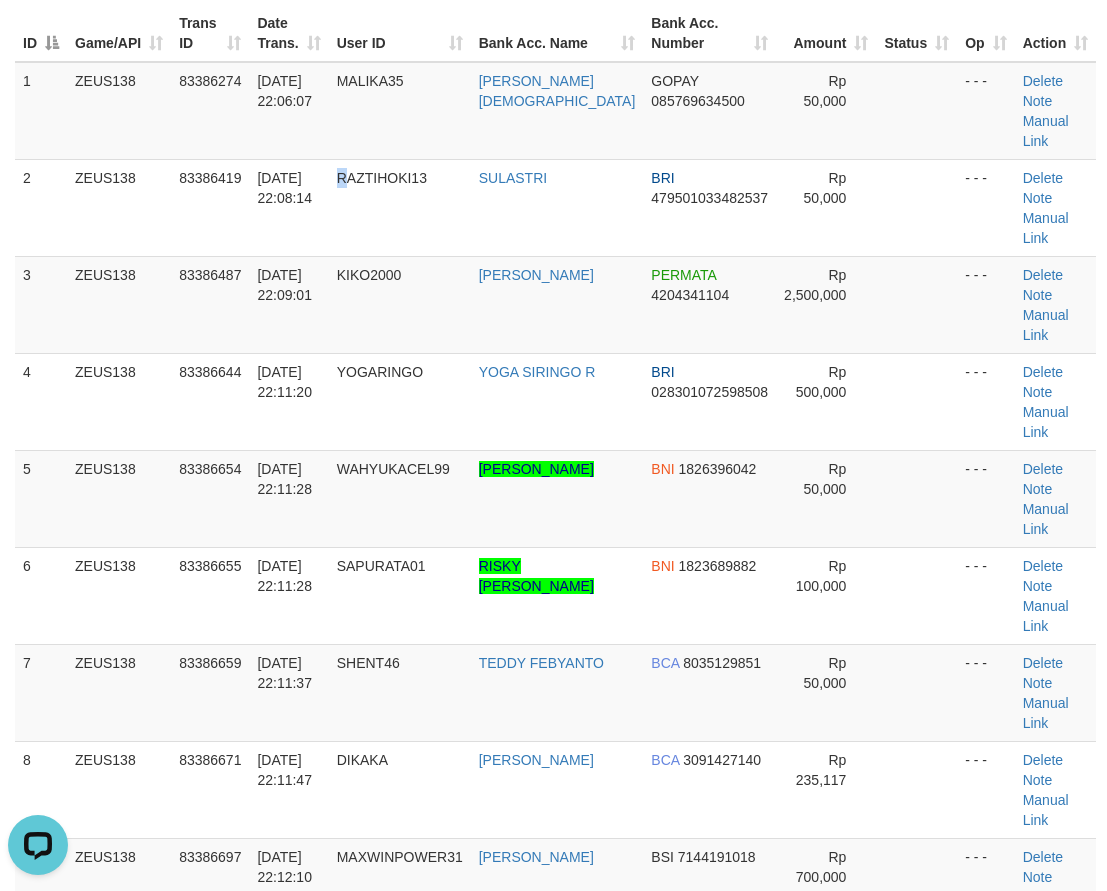 drag, startPoint x: 349, startPoint y: 205, endPoint x: 4, endPoint y: 200, distance: 345.03622 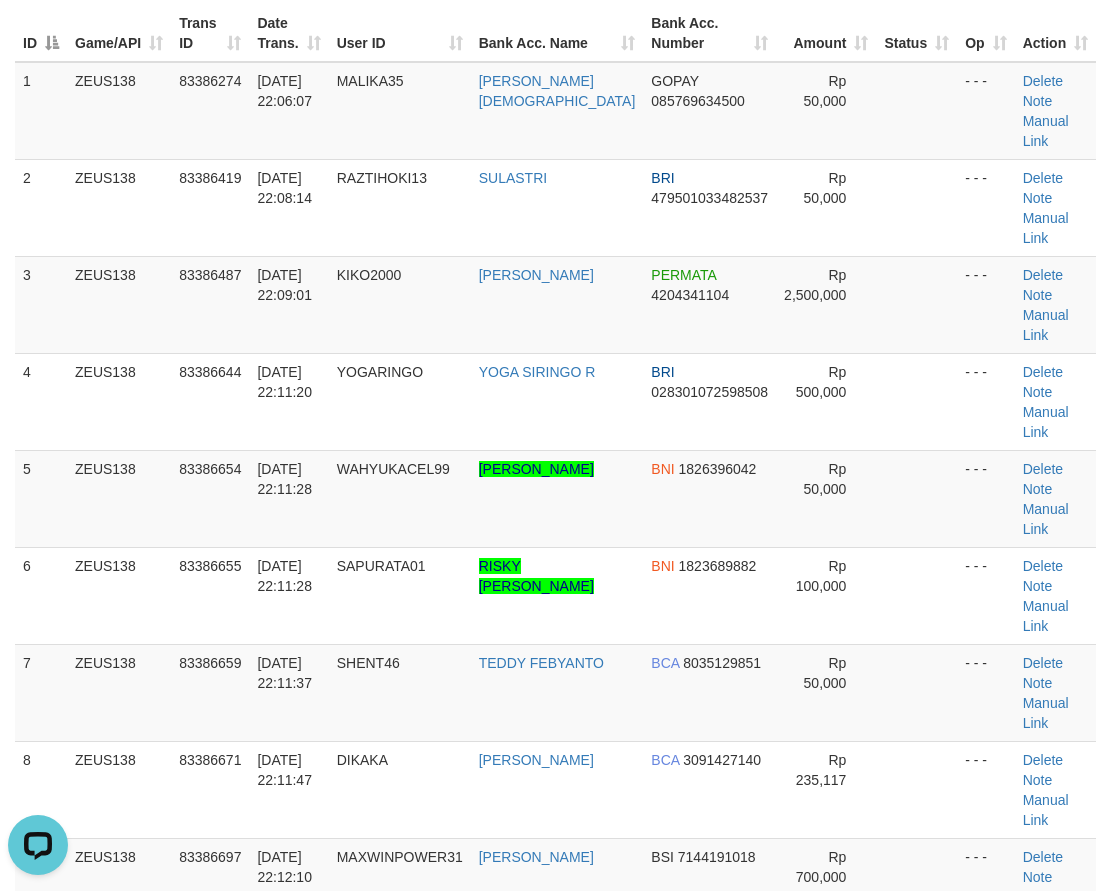 drag, startPoint x: 473, startPoint y: 319, endPoint x: 0, endPoint y: 282, distance: 474.44495 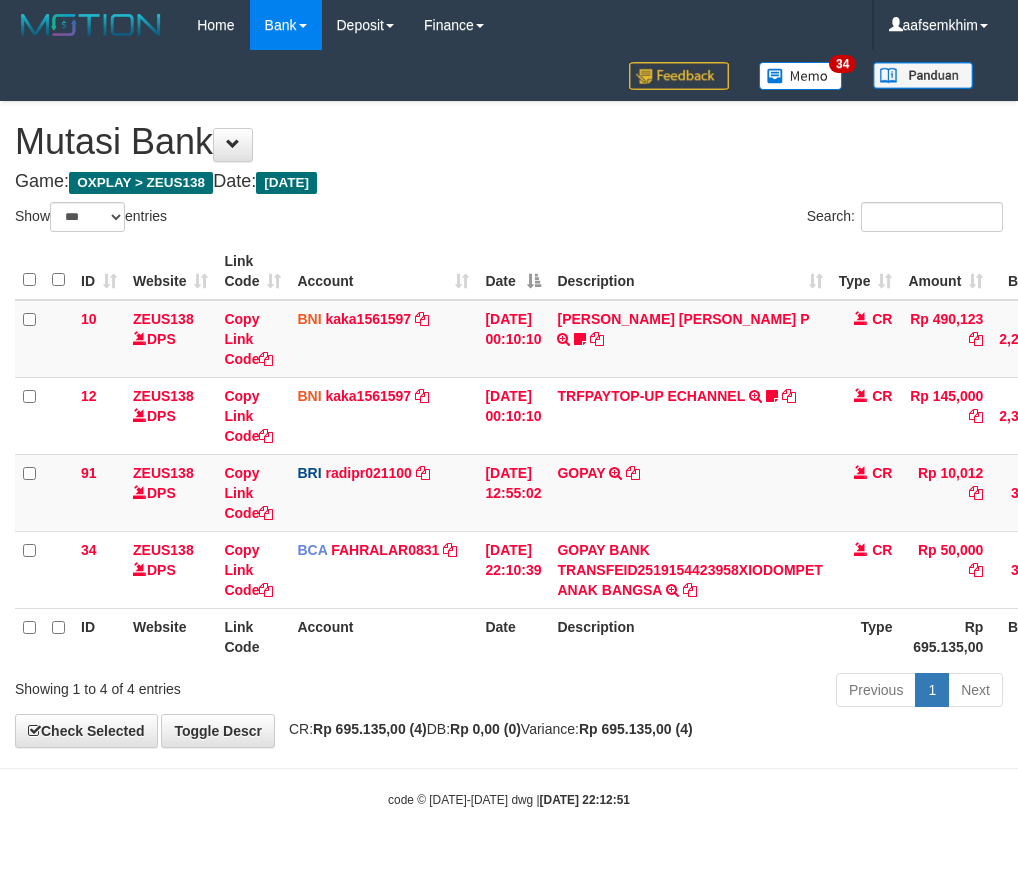 select on "***" 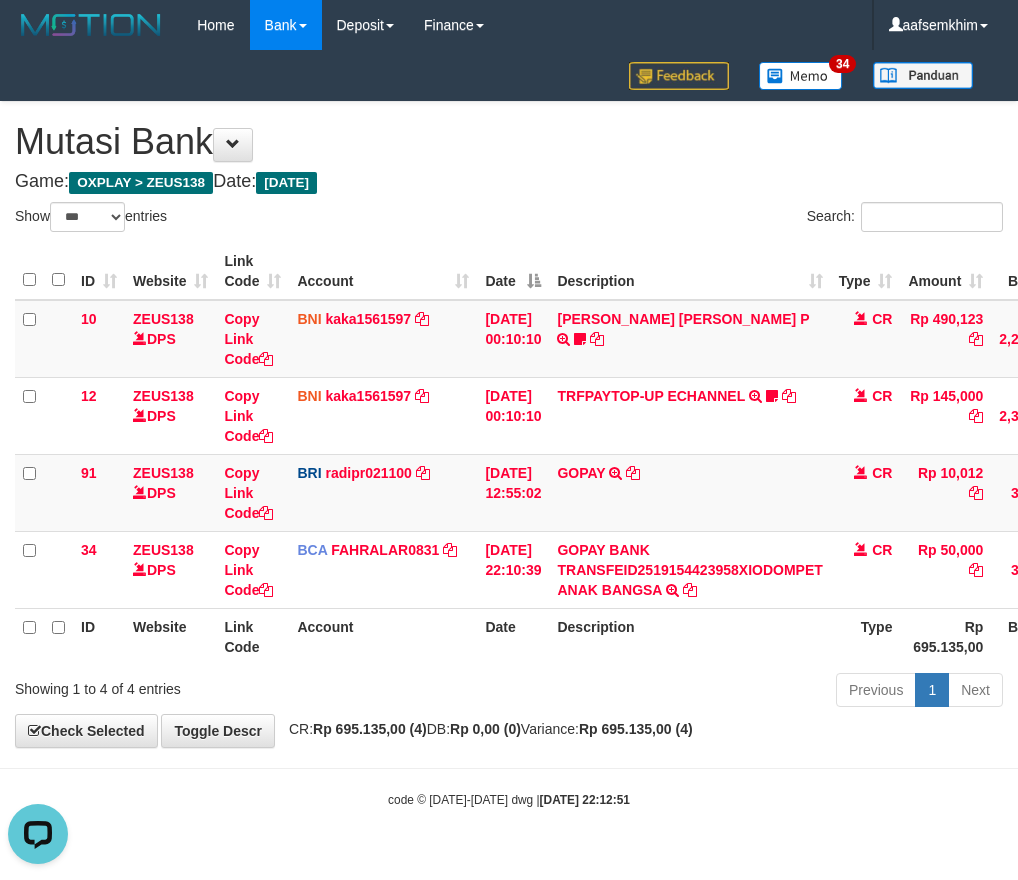 scroll, scrollTop: 0, scrollLeft: 0, axis: both 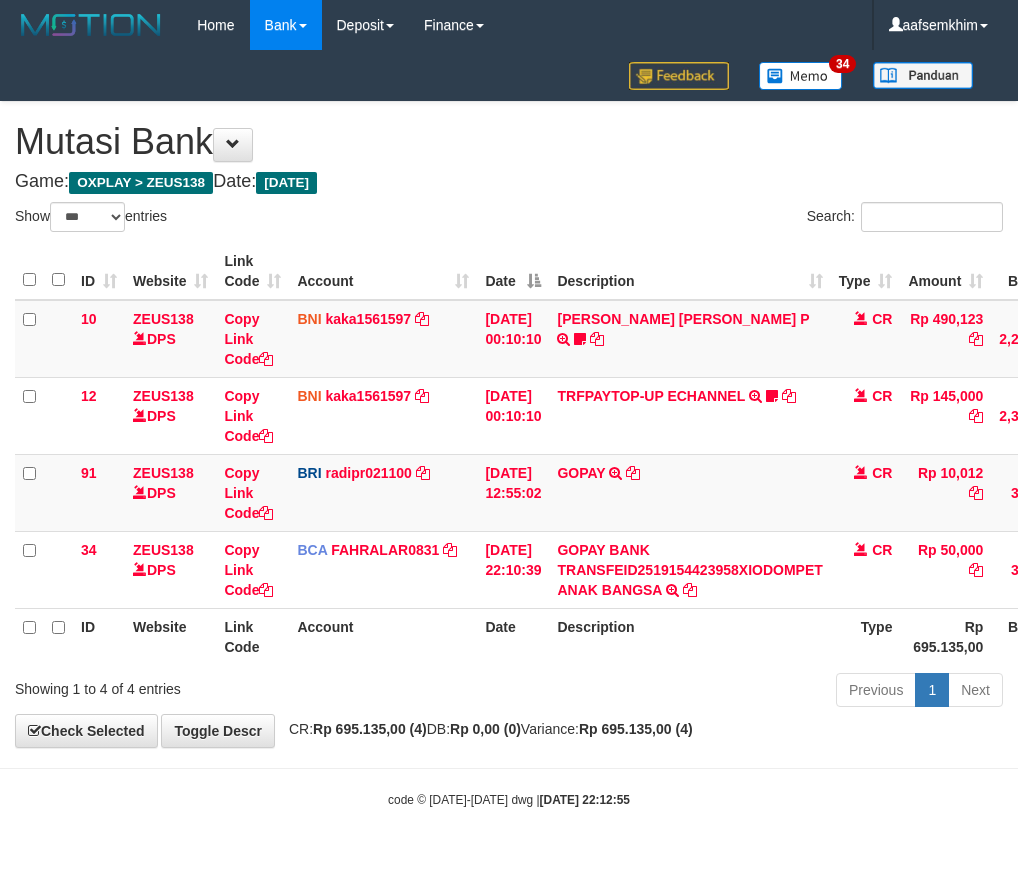 select on "***" 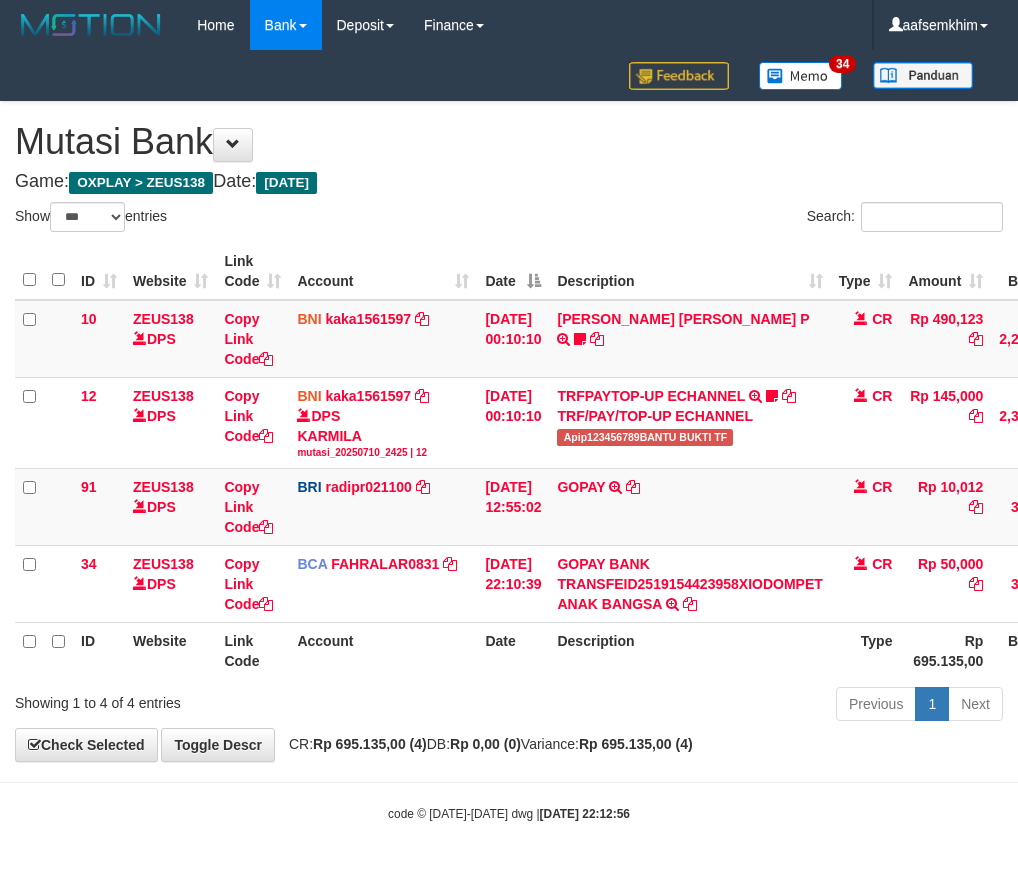 select on "***" 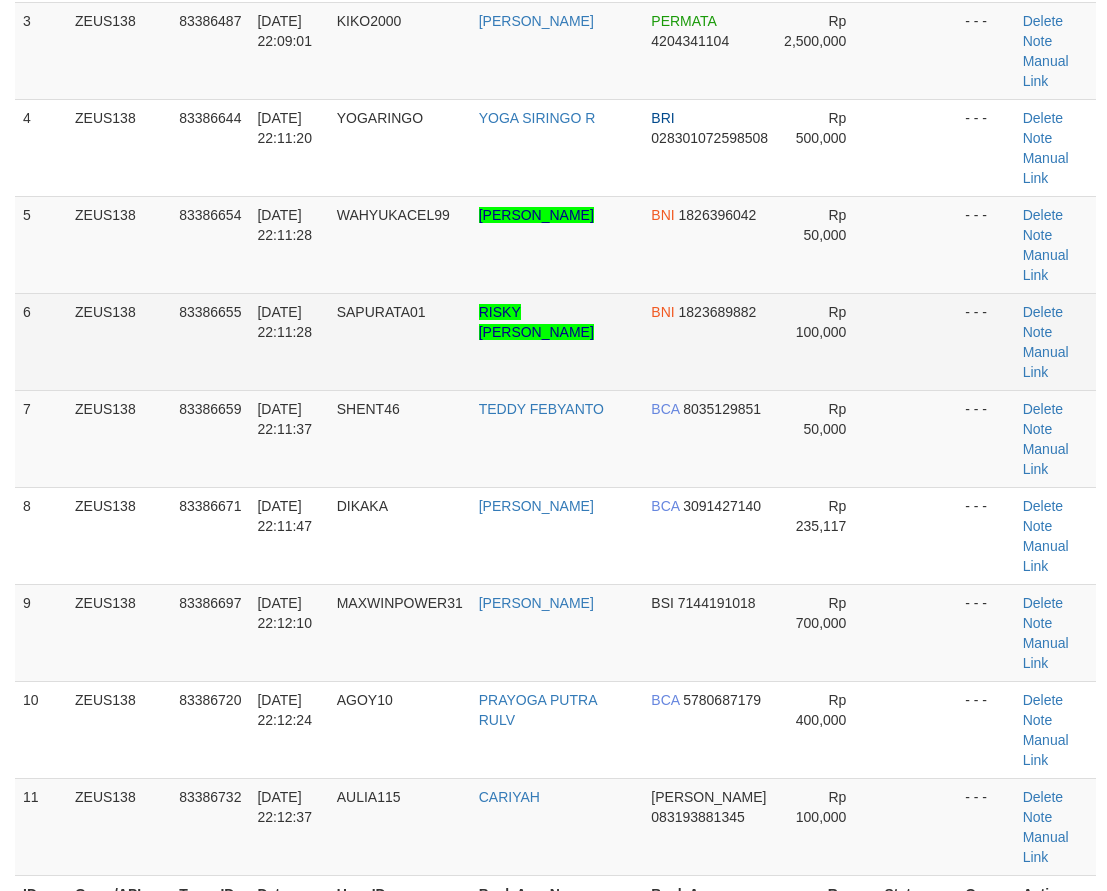 scroll, scrollTop: 188, scrollLeft: 0, axis: vertical 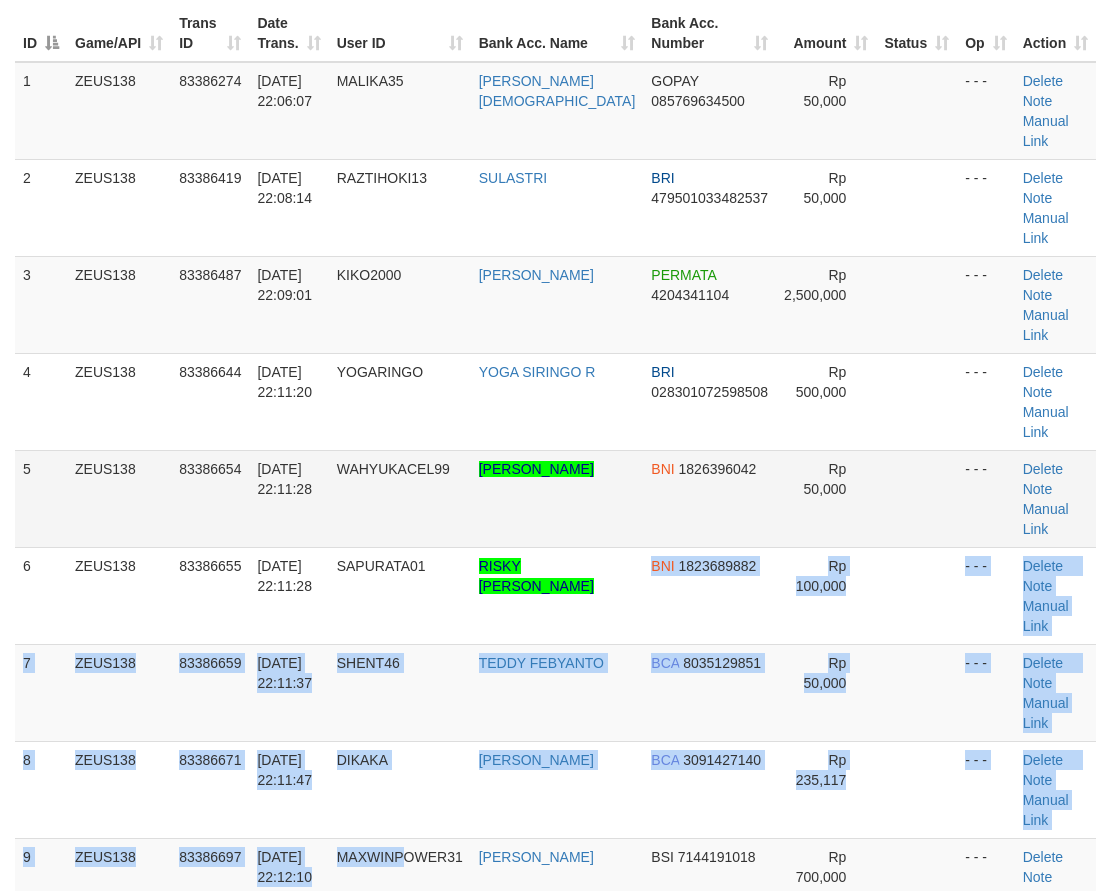 drag, startPoint x: 548, startPoint y: 515, endPoint x: 211, endPoint y: 420, distance: 350.13425 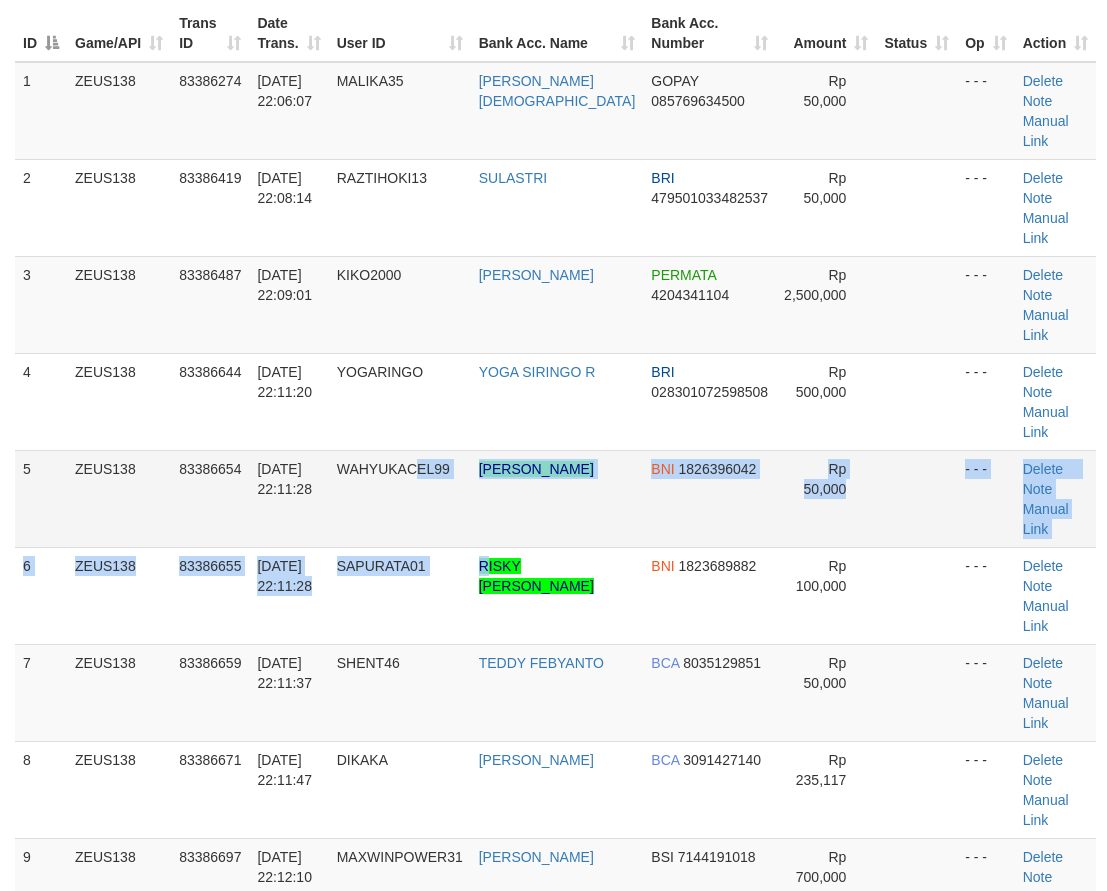 drag, startPoint x: 505, startPoint y: 462, endPoint x: 50, endPoint y: 409, distance: 458.07642 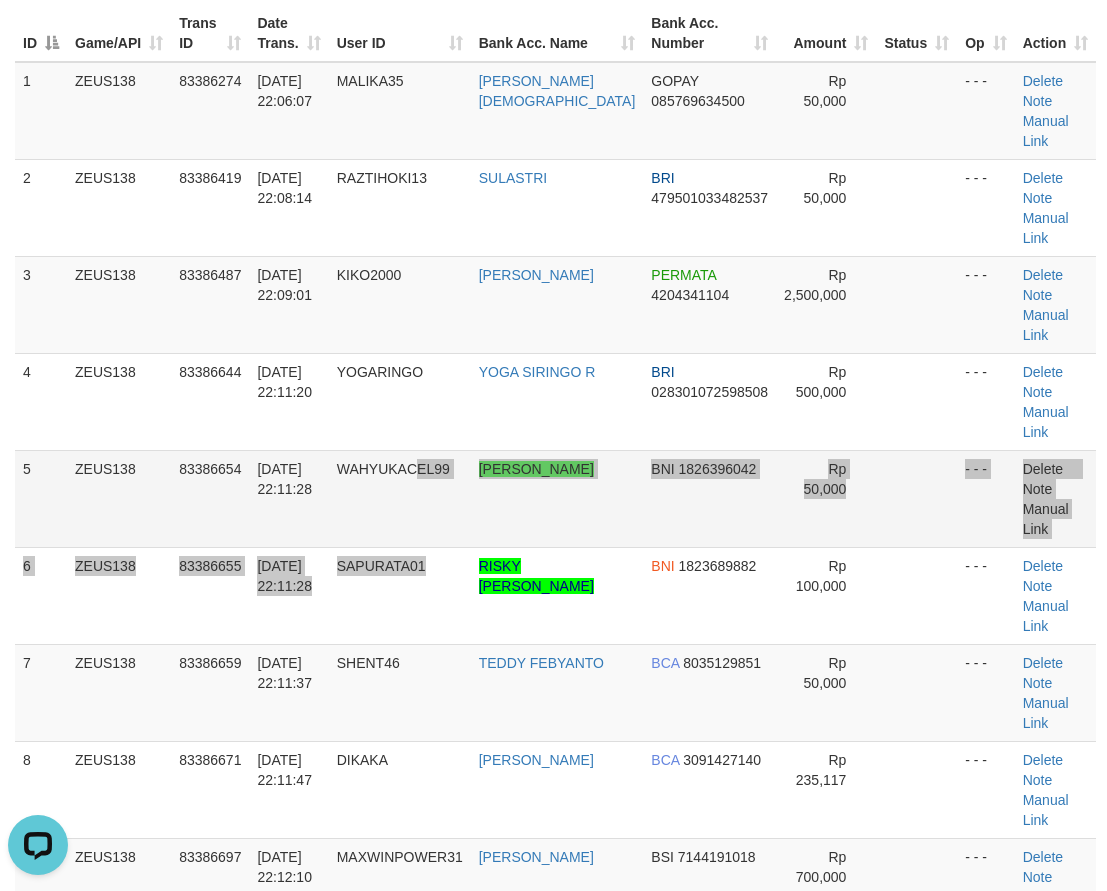 scroll, scrollTop: 0, scrollLeft: 0, axis: both 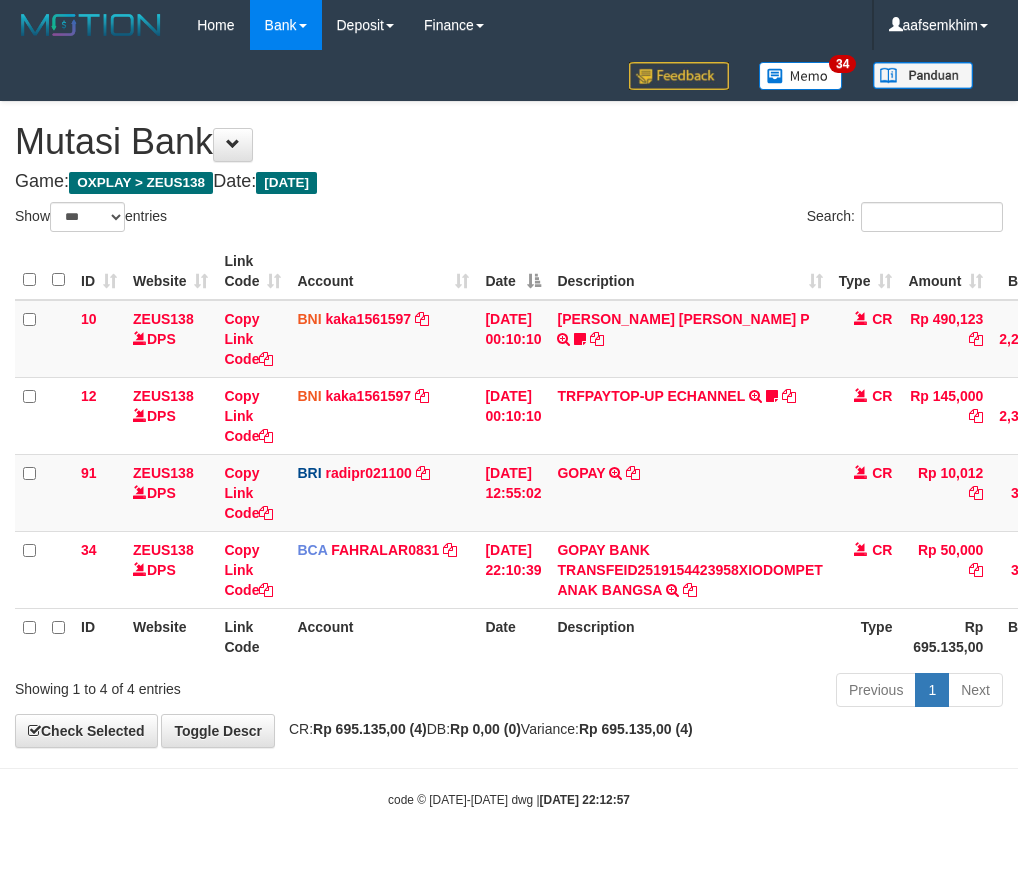 select on "***" 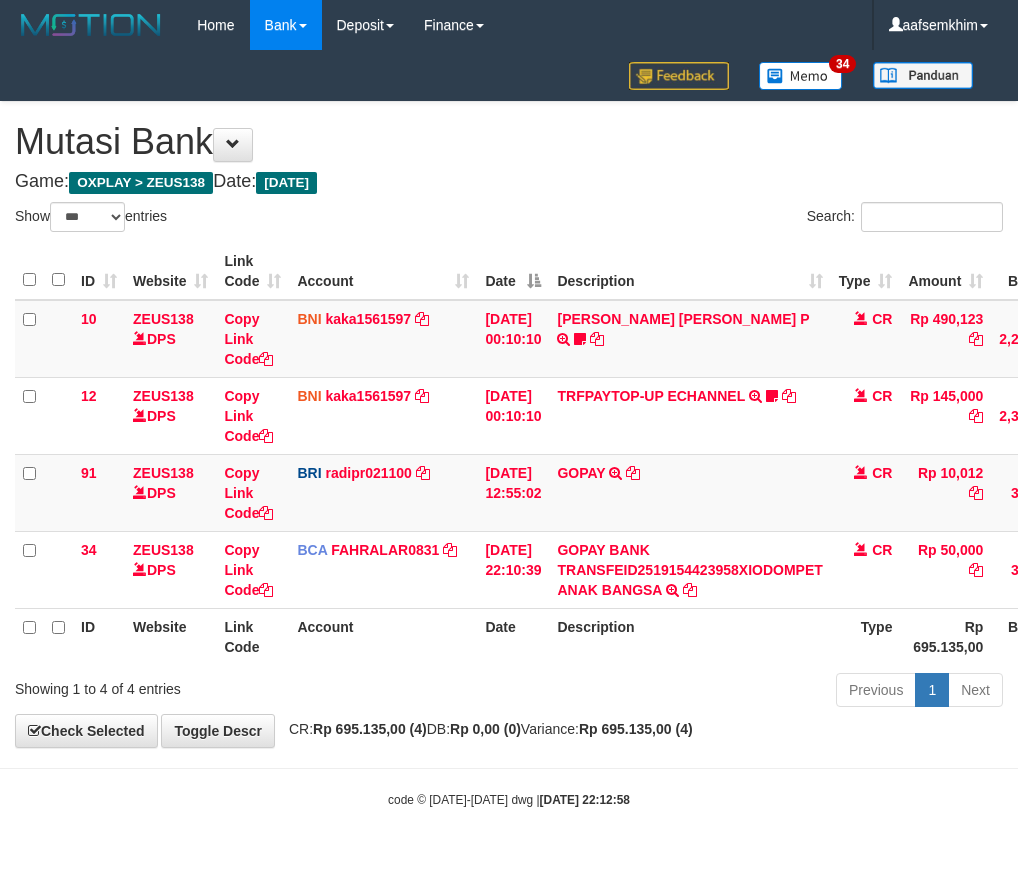 select on "***" 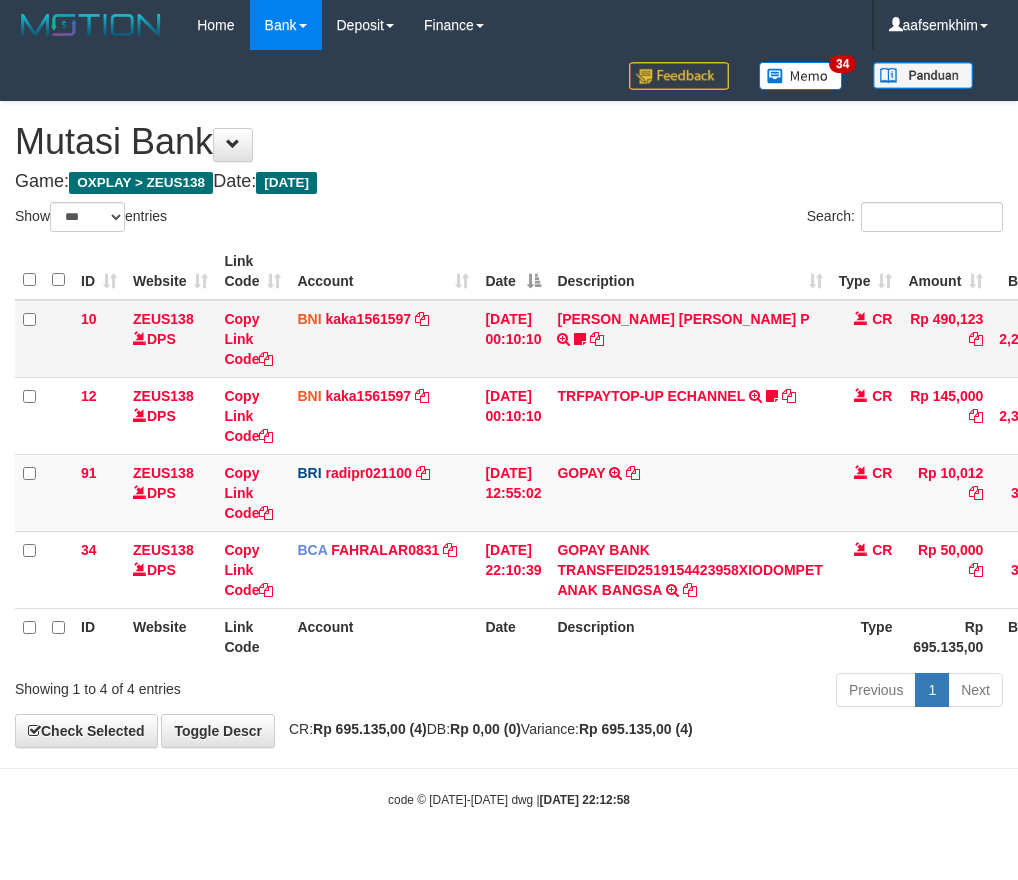 drag, startPoint x: 580, startPoint y: 225, endPoint x: 868, endPoint y: 306, distance: 299.17386 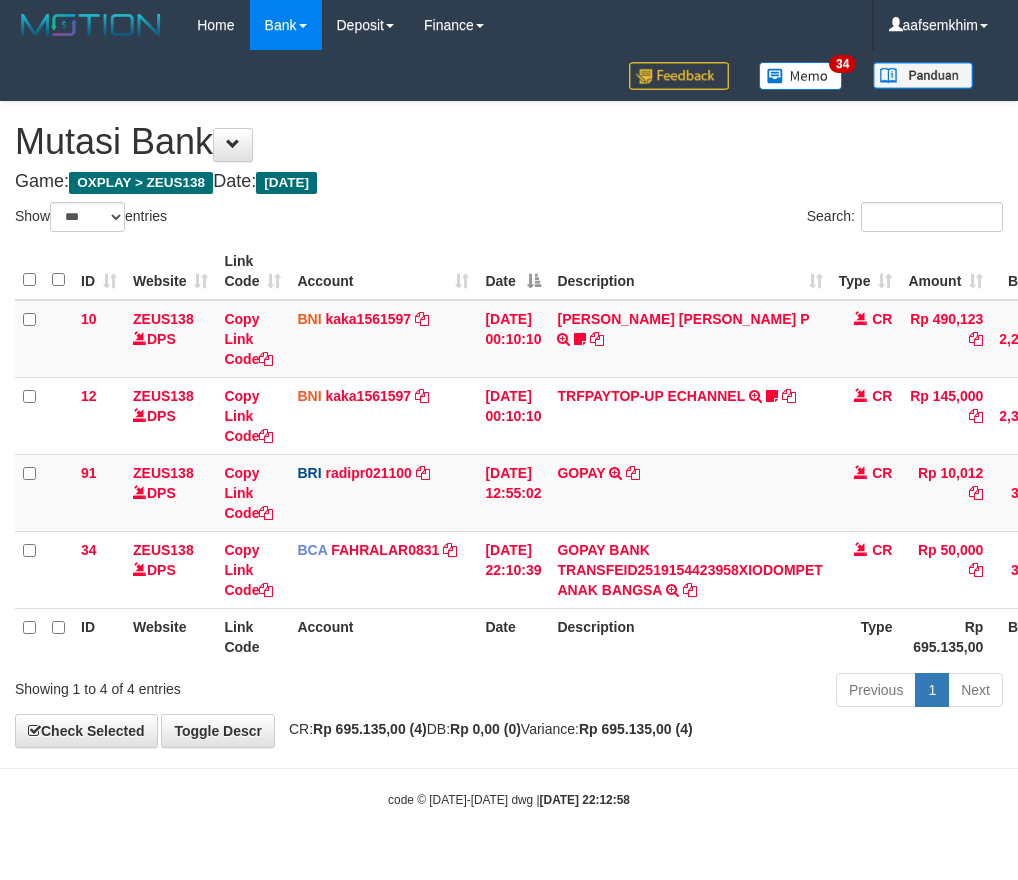 click on "Game:   OXPLAY > ZEUS138    				Date:  Today" at bounding box center (509, 182) 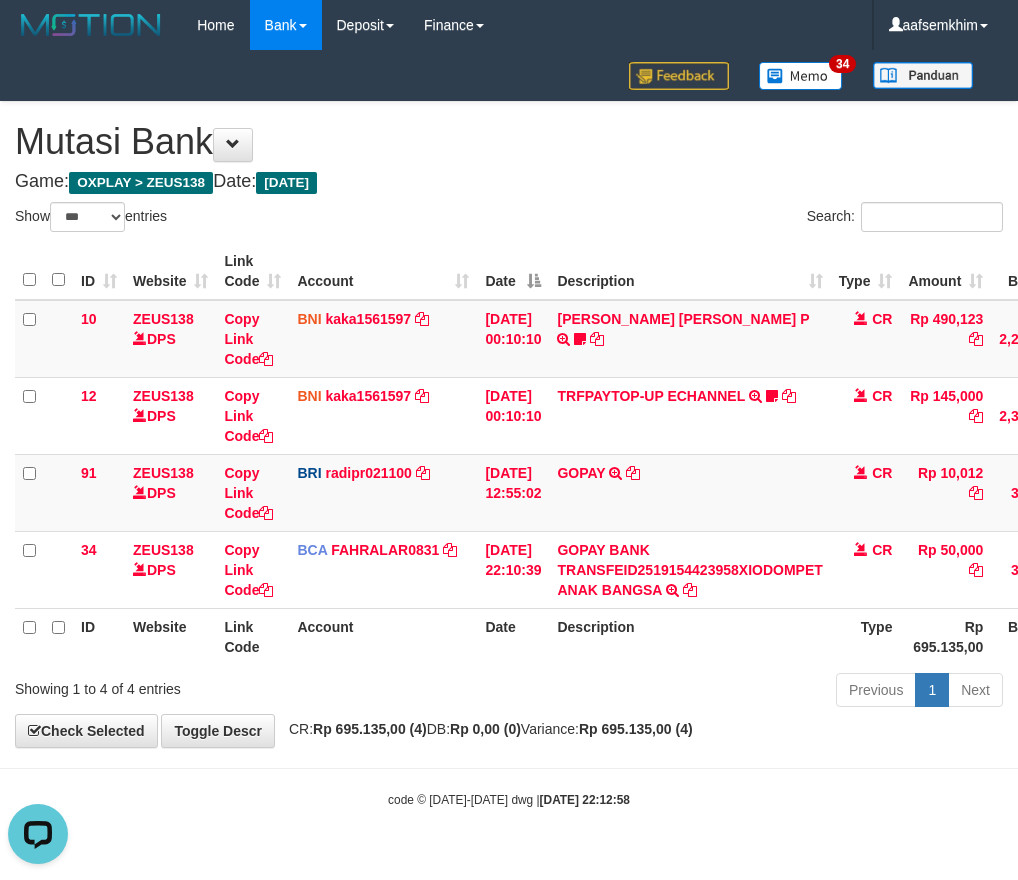 scroll, scrollTop: 0, scrollLeft: 0, axis: both 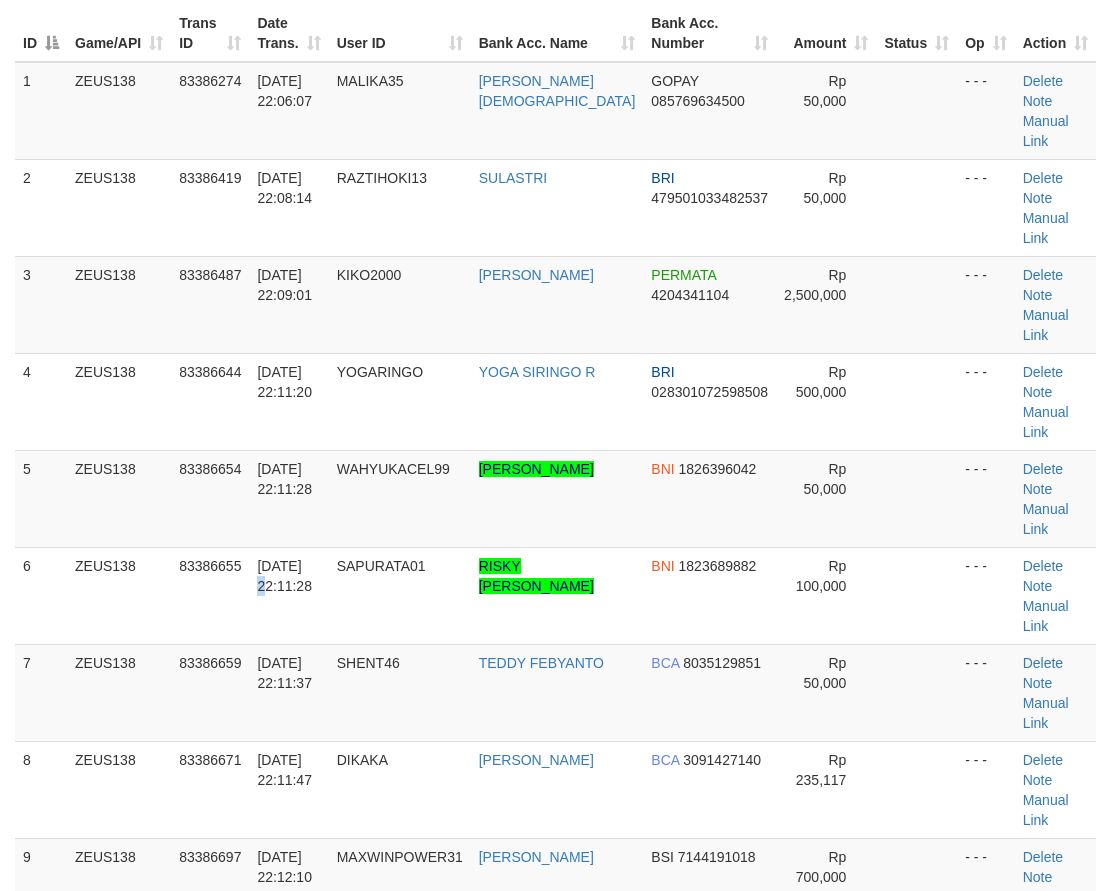 drag, startPoint x: 315, startPoint y: 463, endPoint x: 3, endPoint y: 386, distance: 321.36118 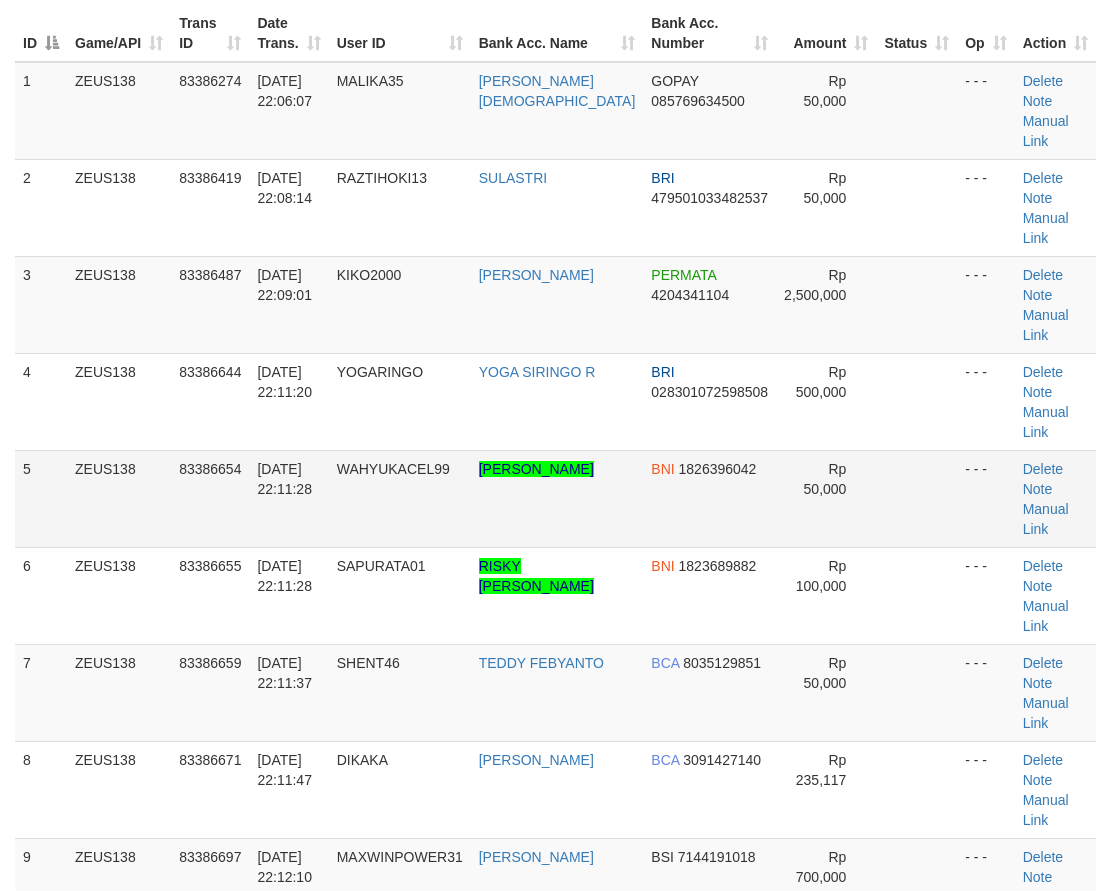 drag, startPoint x: 299, startPoint y: 429, endPoint x: 266, endPoint y: 433, distance: 33.24154 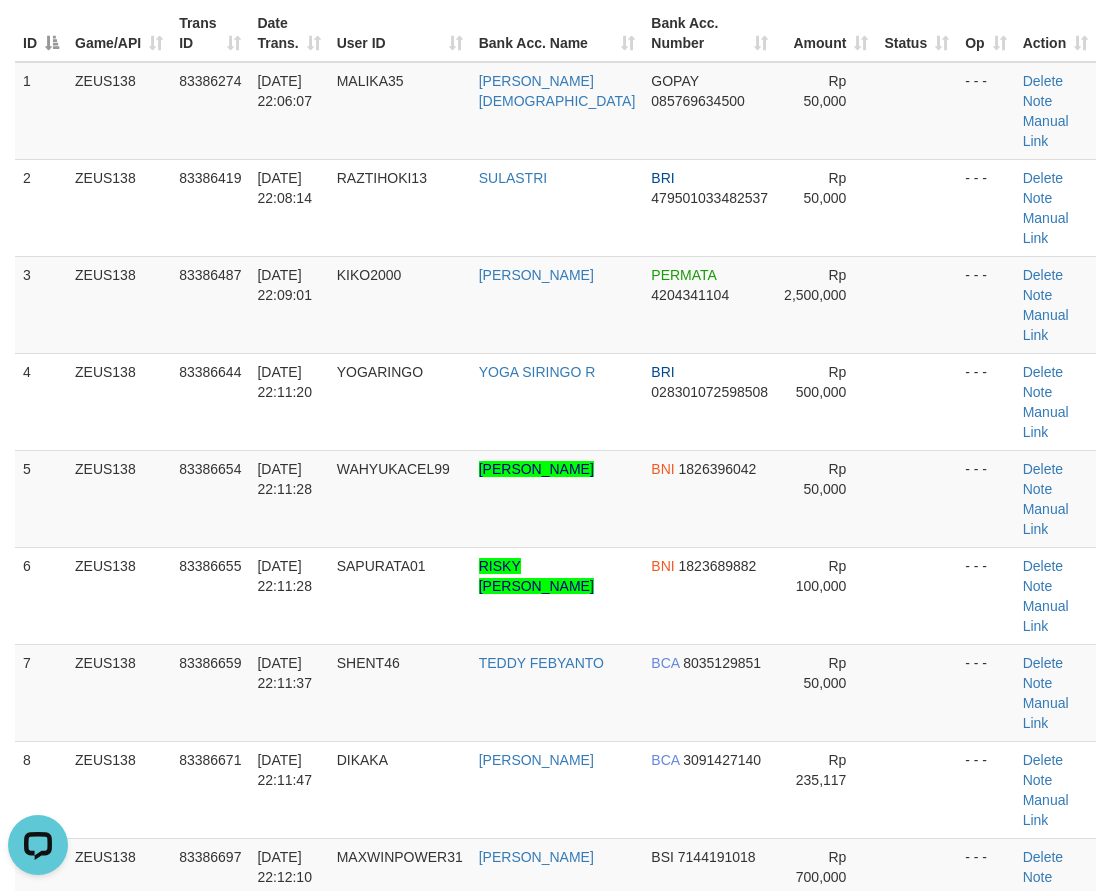 scroll, scrollTop: 0, scrollLeft: 0, axis: both 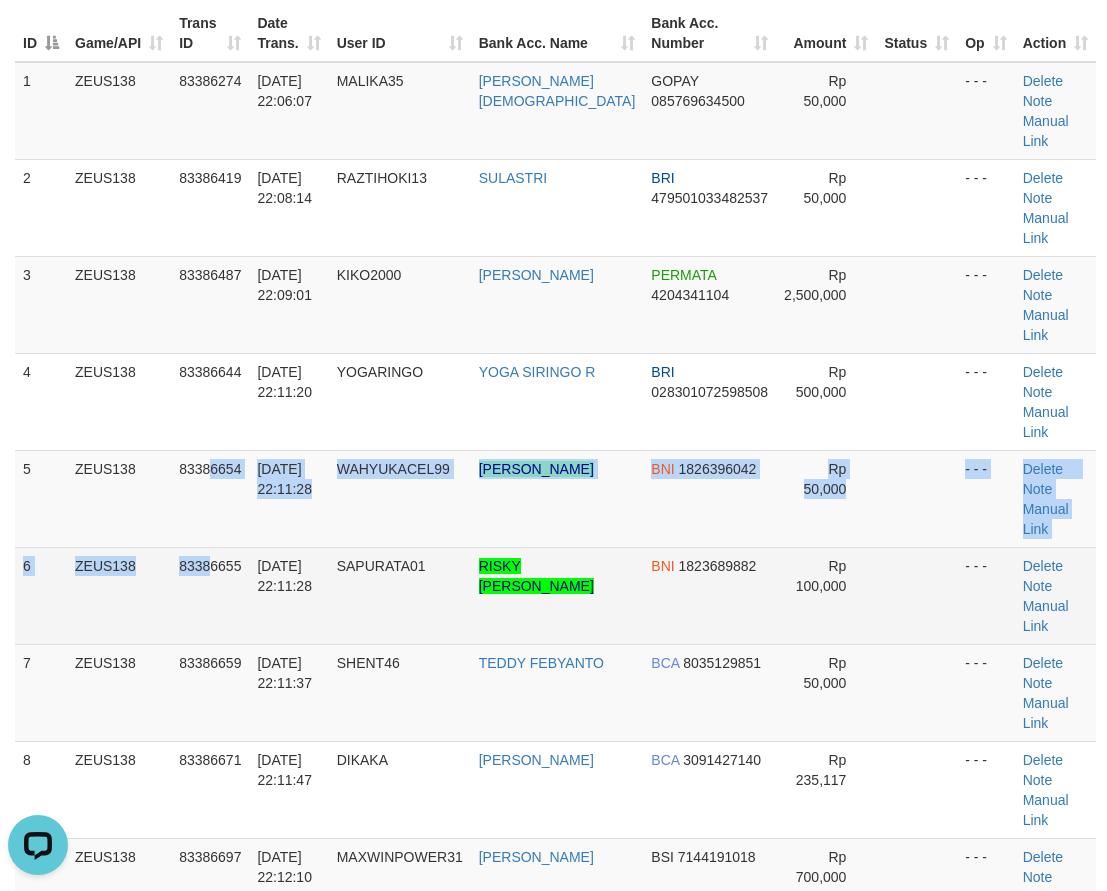 drag, startPoint x: 237, startPoint y: 453, endPoint x: 156, endPoint y: 451, distance: 81.02469 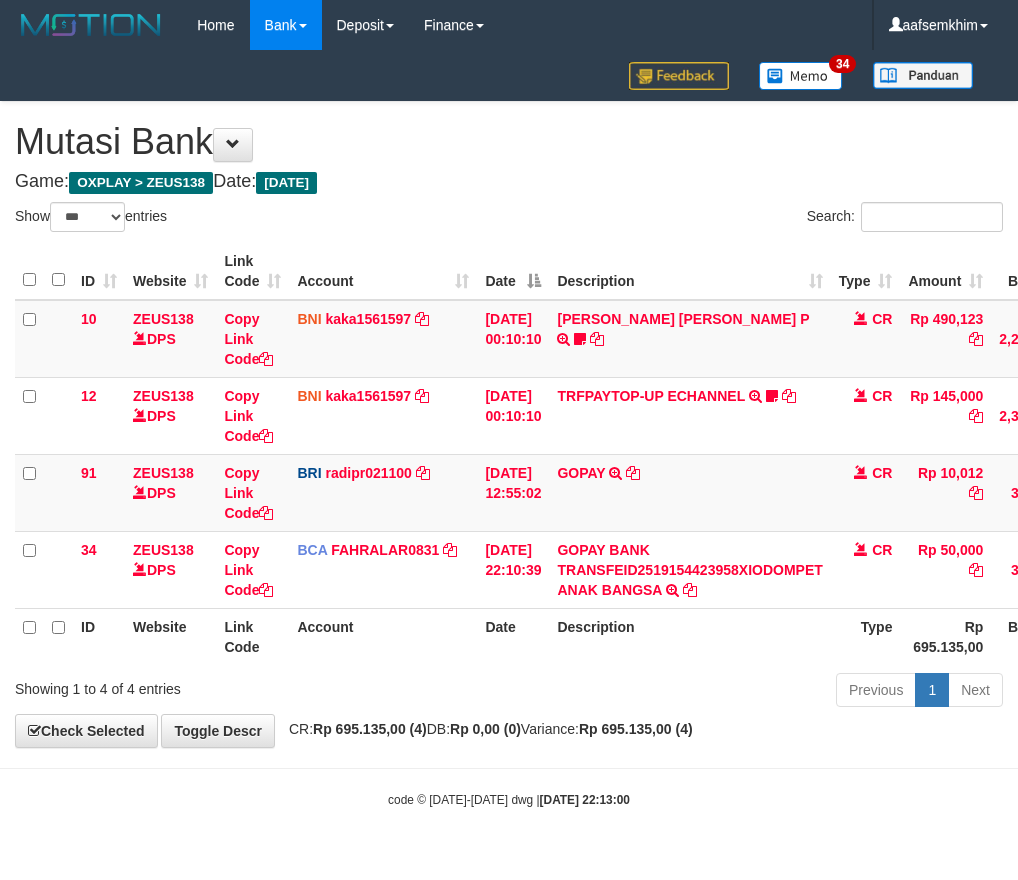 select on "***" 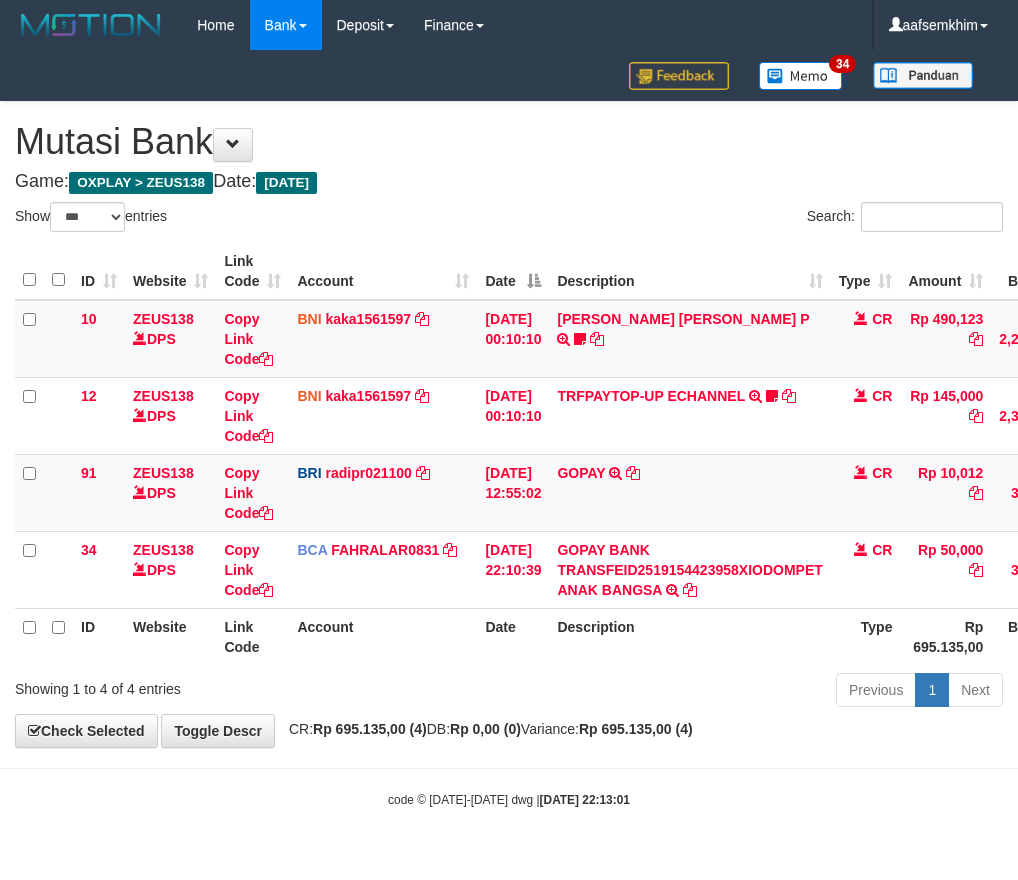 select on "***" 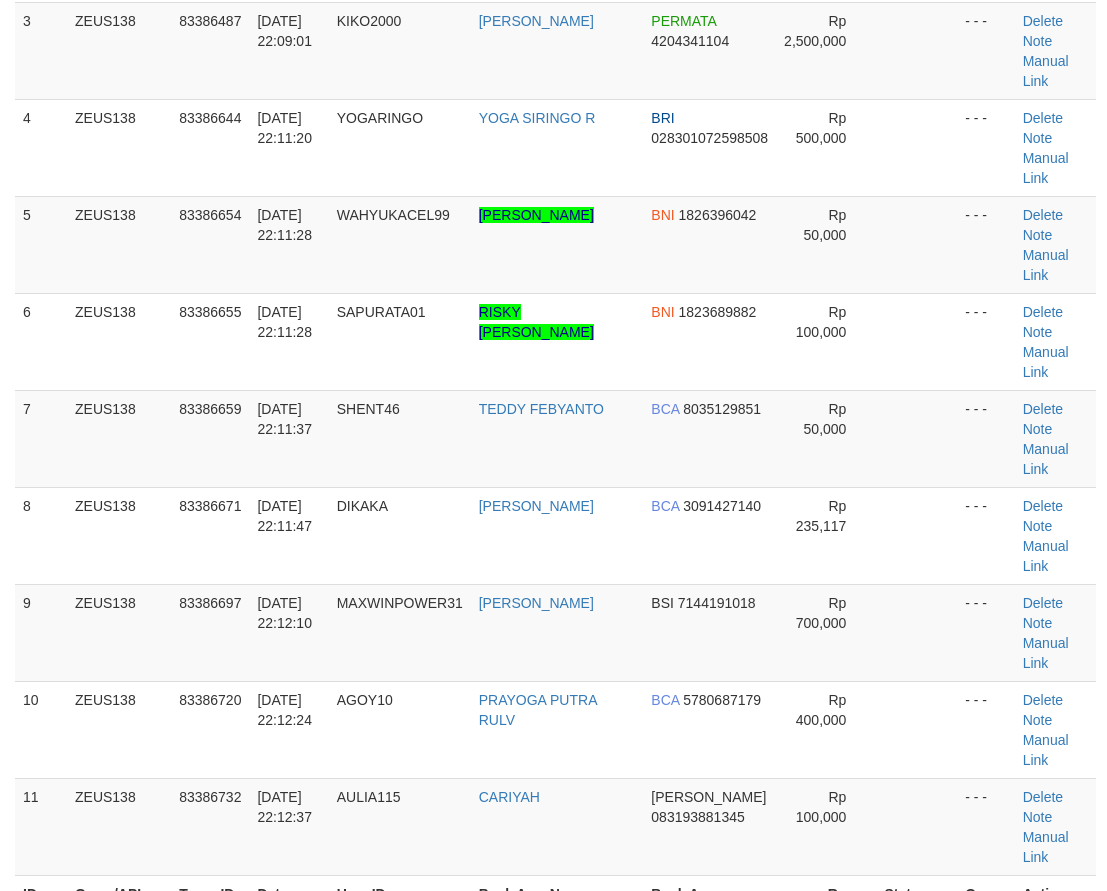 scroll, scrollTop: 188, scrollLeft: 0, axis: vertical 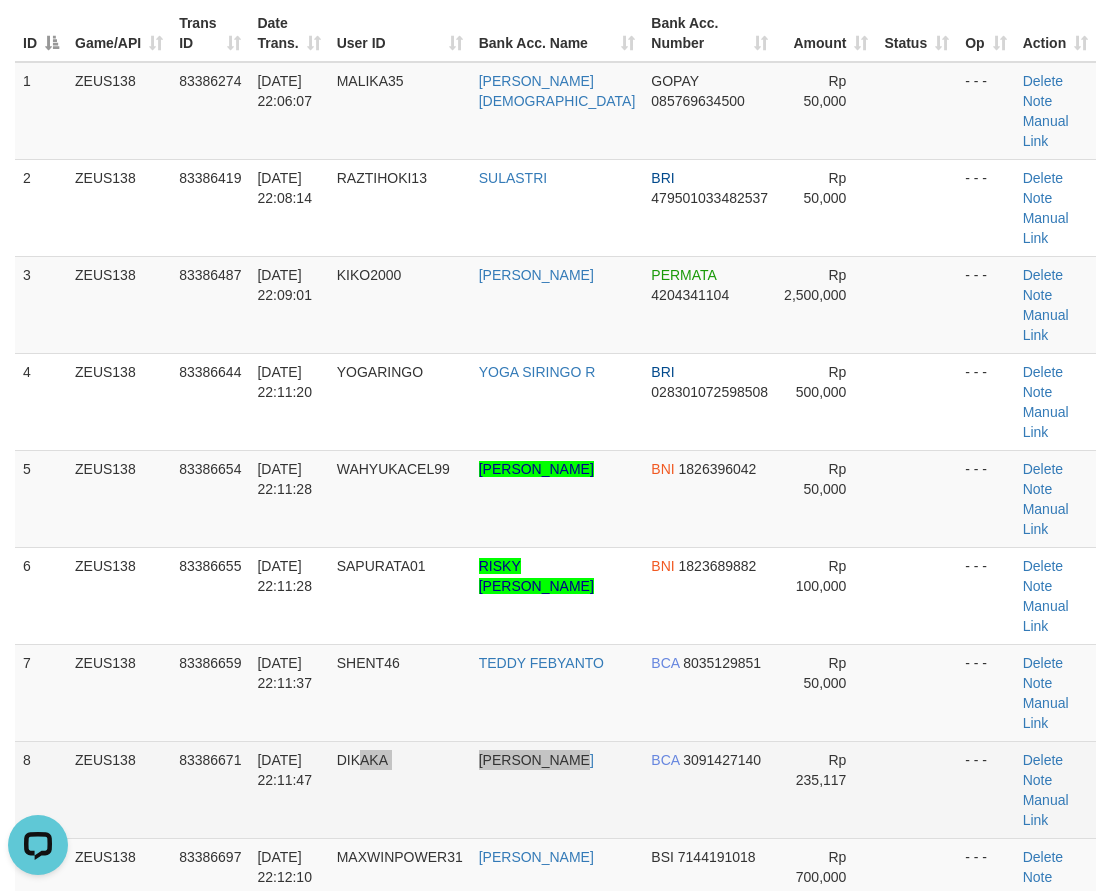 drag, startPoint x: 506, startPoint y: 643, endPoint x: 27, endPoint y: 653, distance: 479.10437 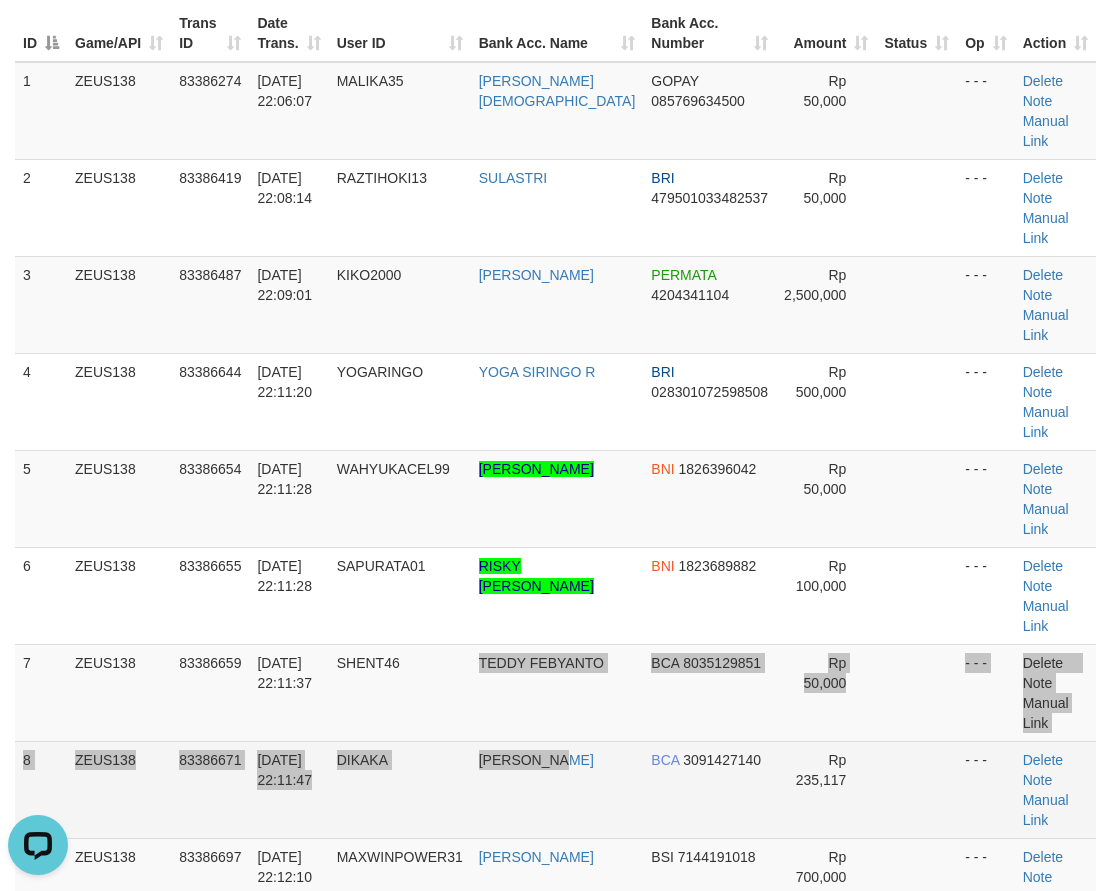 drag, startPoint x: 592, startPoint y: 607, endPoint x: 545, endPoint y: 609, distance: 47.042534 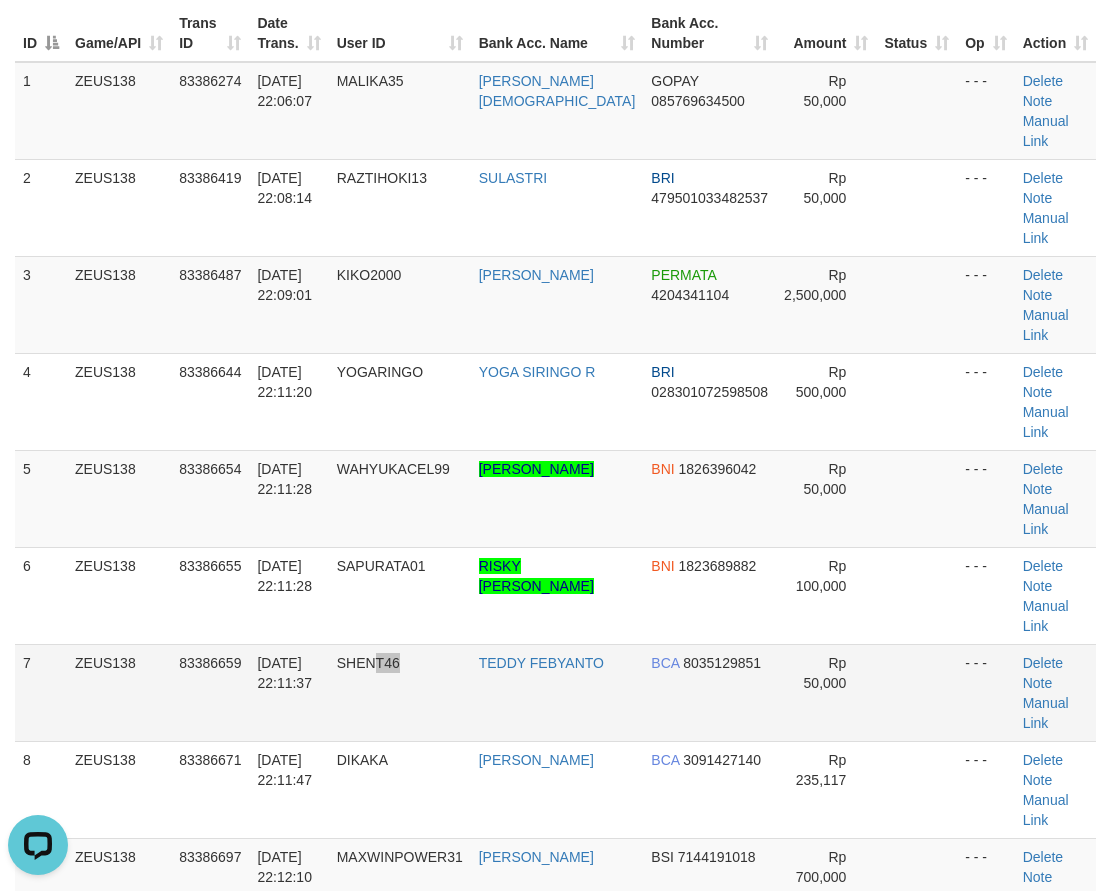 drag, startPoint x: 471, startPoint y: 584, endPoint x: 207, endPoint y: 540, distance: 267.64154 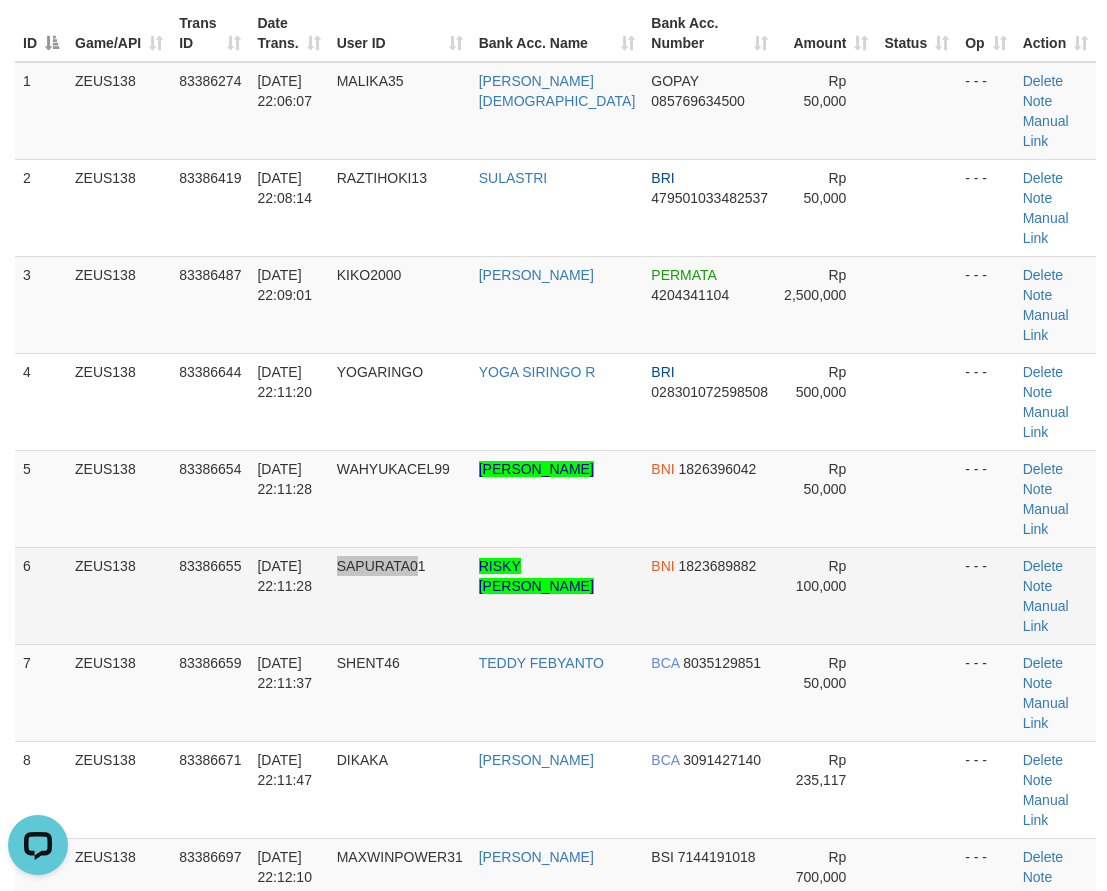 click on "6
ZEUS138
83386655
10/07/2025 22:11:28
SAPURATA01
RISKY RICHARD MUSKITTA
BNI
1823689882
Rp 100,000
- - -
Delete
Note
Manual Link" at bounding box center [555, 595] 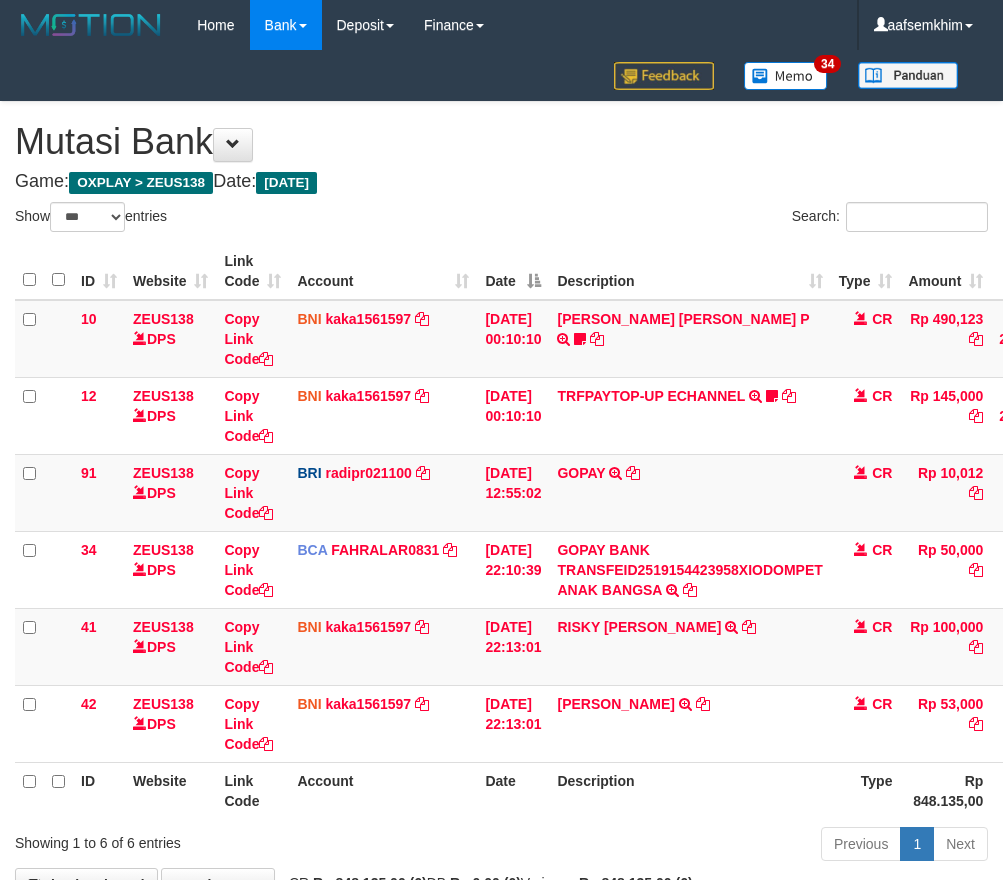 select on "***" 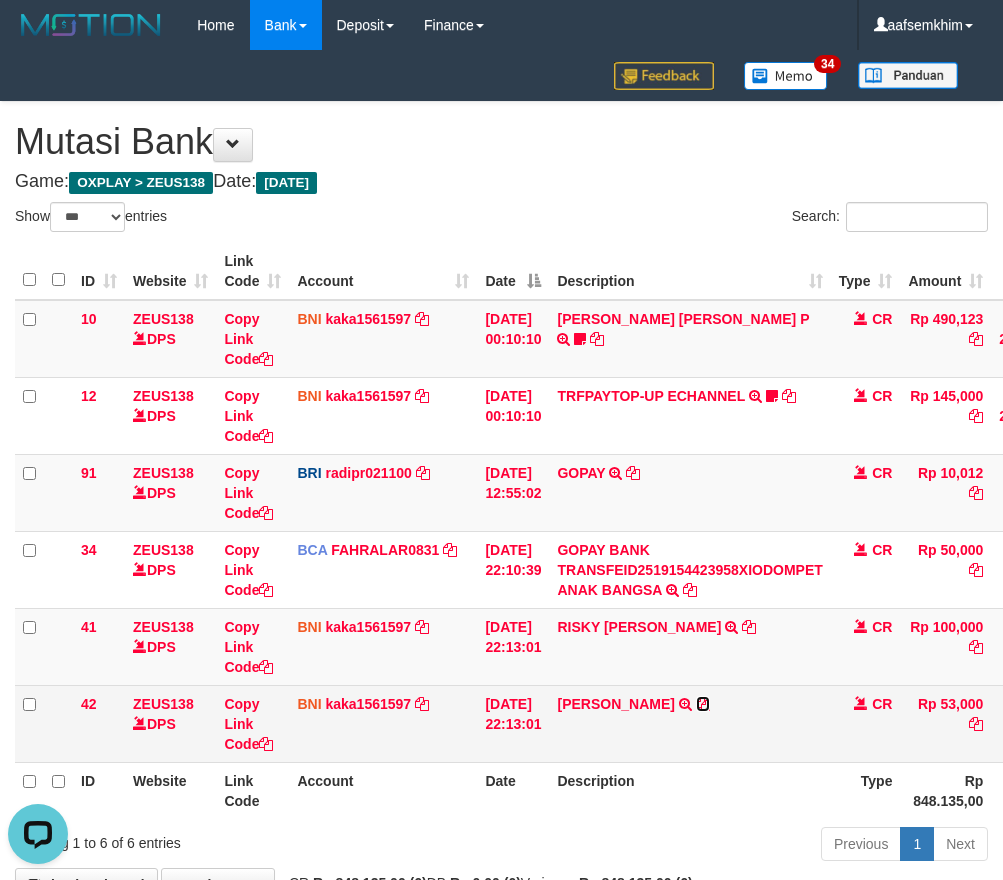 click at bounding box center (703, 704) 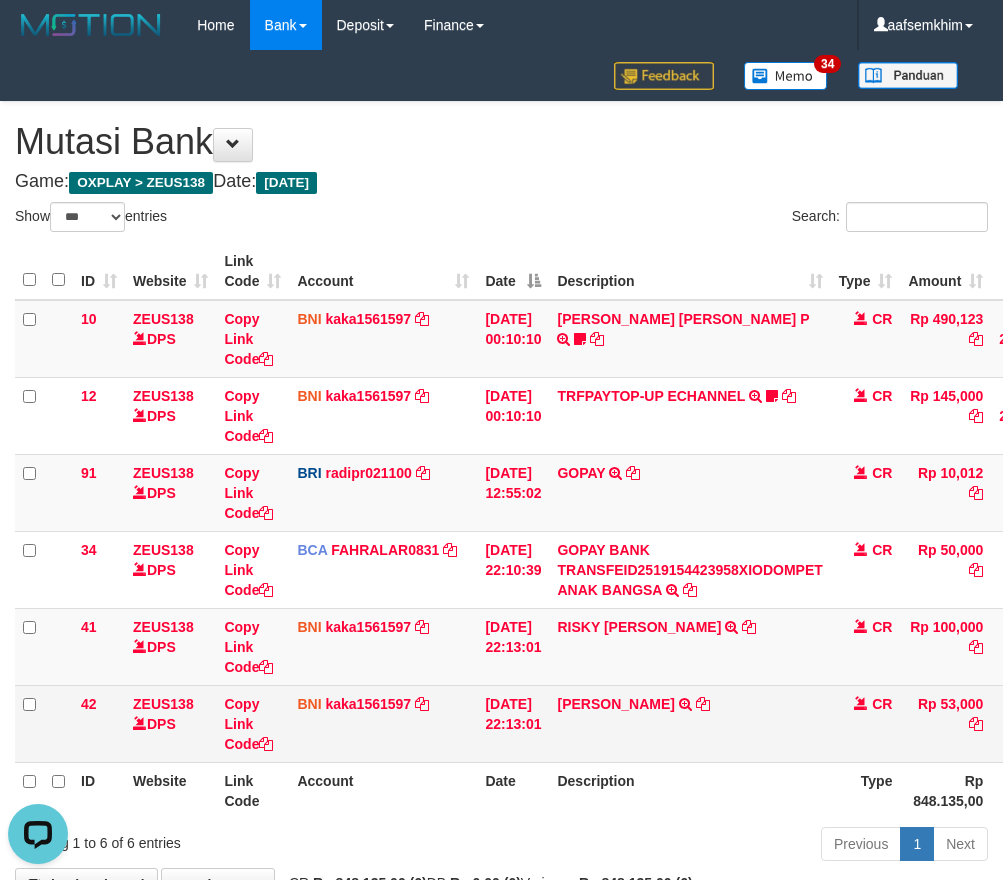 scroll, scrollTop: 0, scrollLeft: 0, axis: both 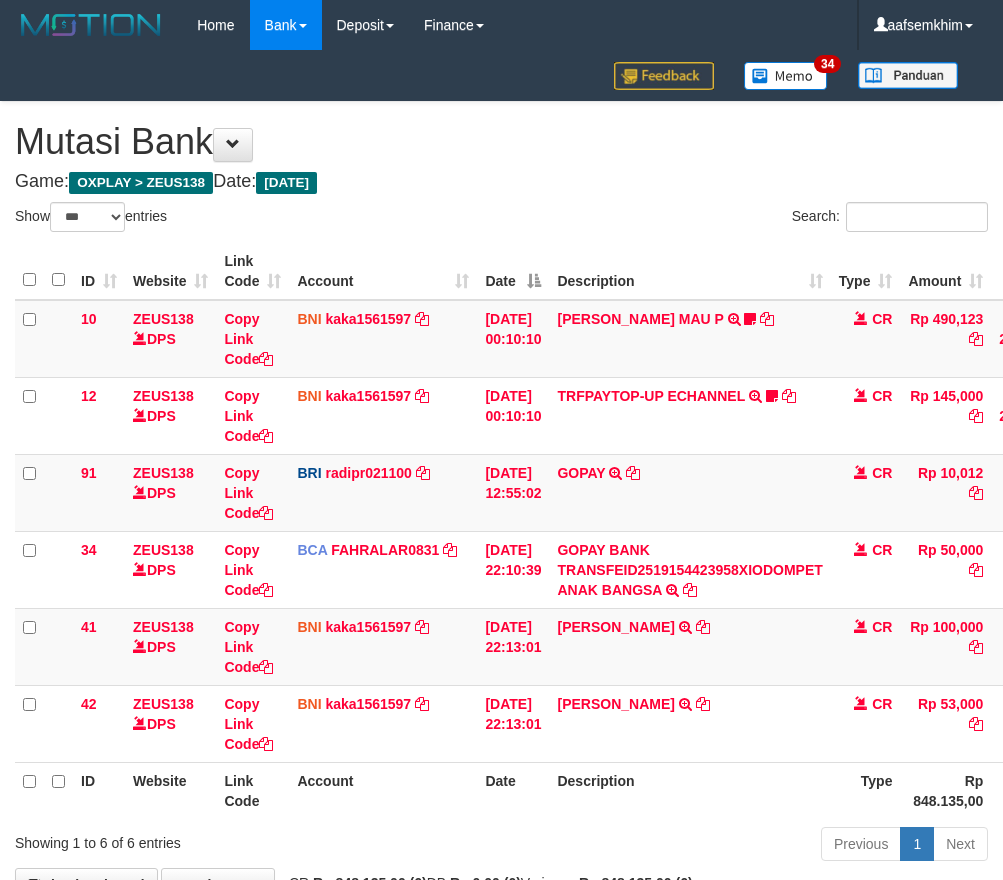 select on "***" 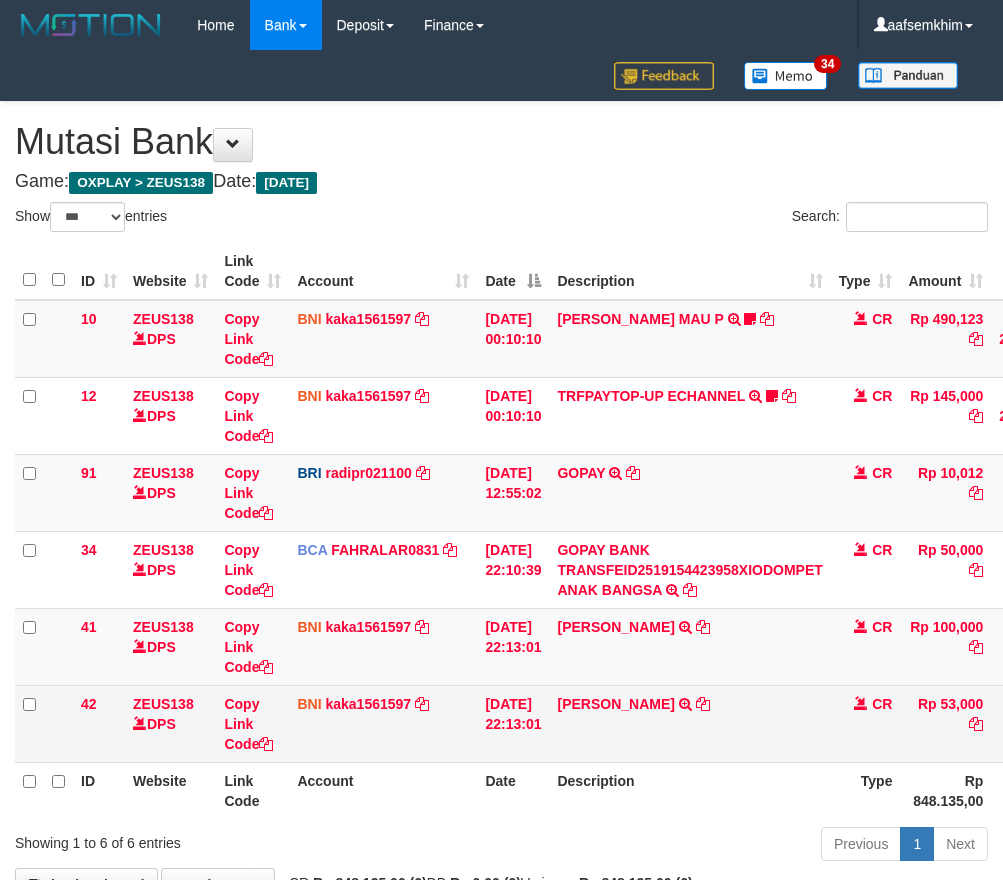 scroll, scrollTop: 0, scrollLeft: 0, axis: both 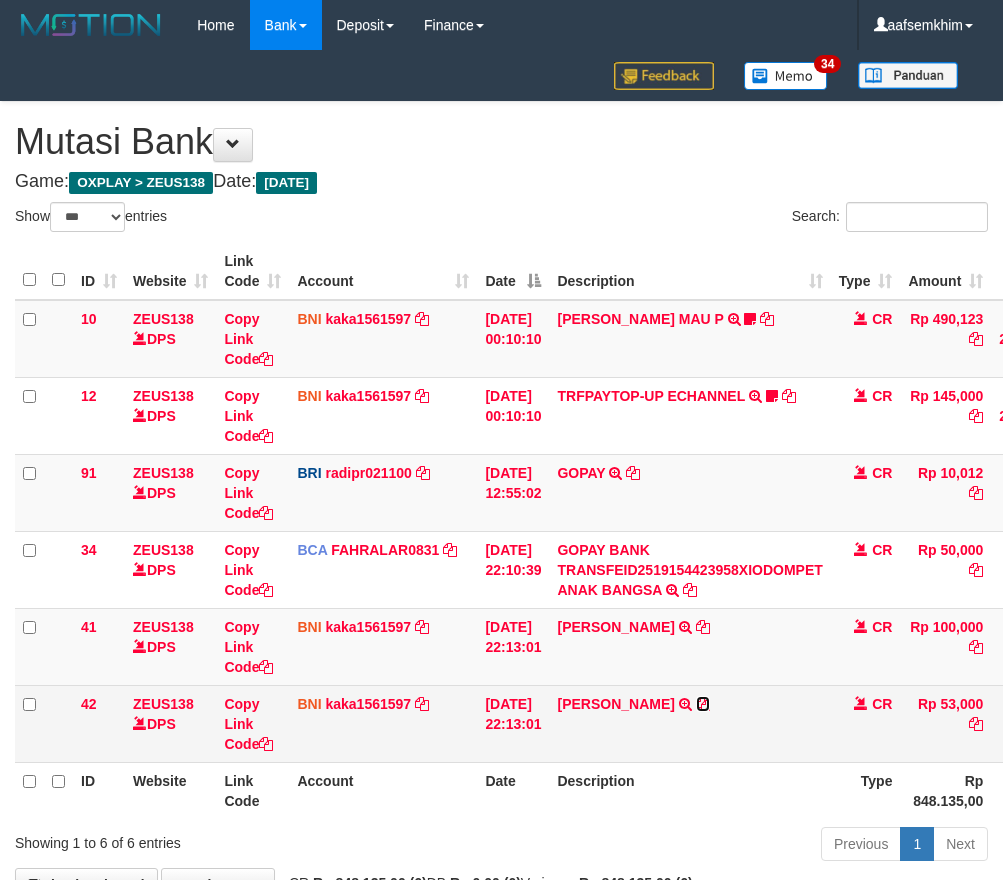 click at bounding box center (703, 704) 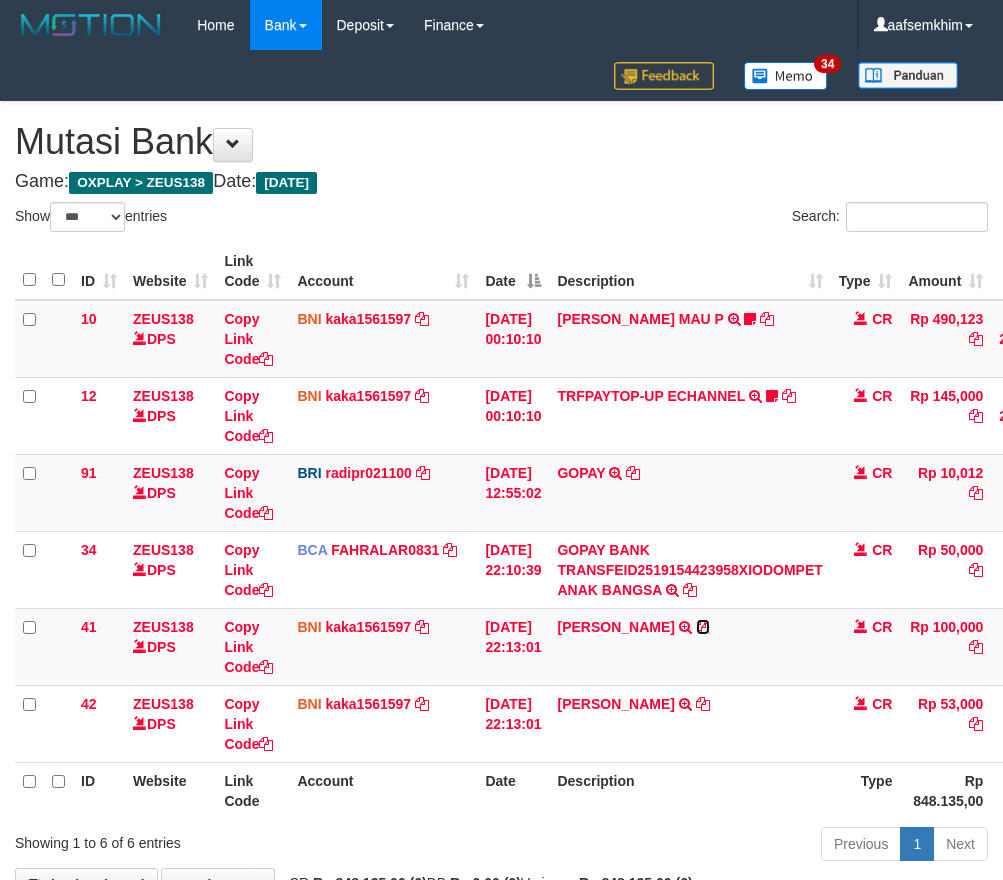 drag, startPoint x: 781, startPoint y: 627, endPoint x: 1012, endPoint y: 593, distance: 233.48875 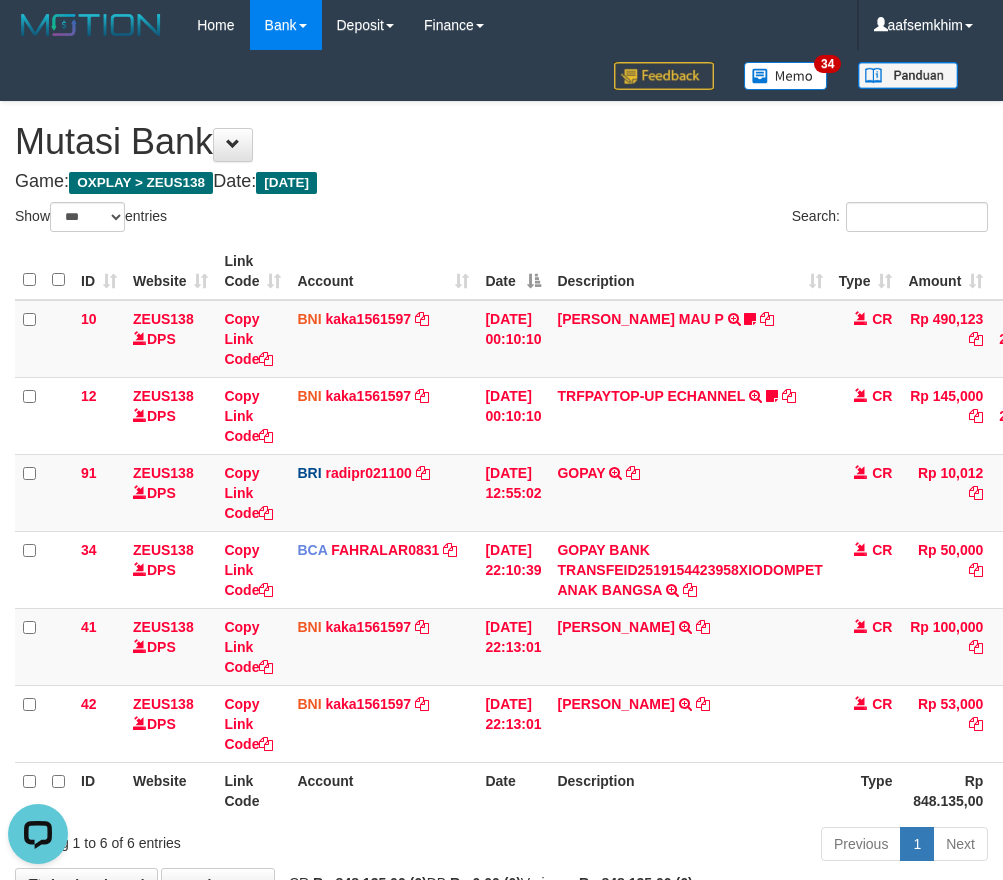 scroll, scrollTop: 0, scrollLeft: 0, axis: both 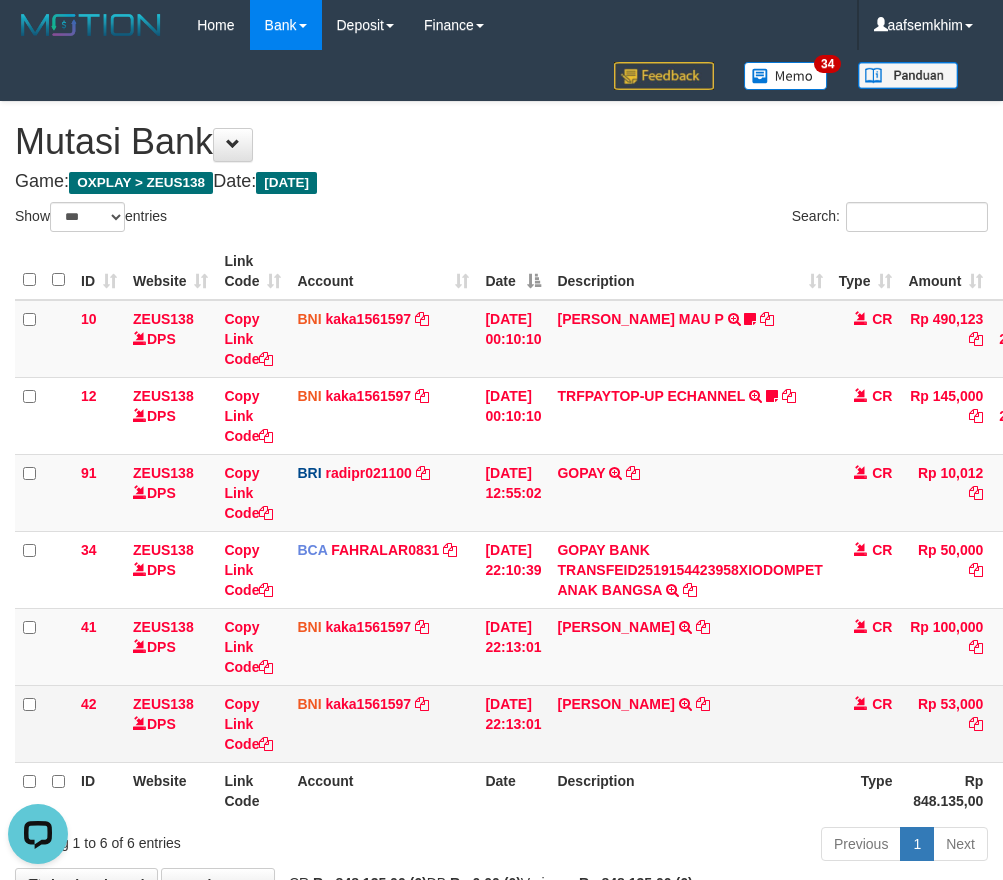 click on "RUDI SETIAWAN         TRANSFER DARI BPK RUDI SETIAWAN" at bounding box center (689, 723) 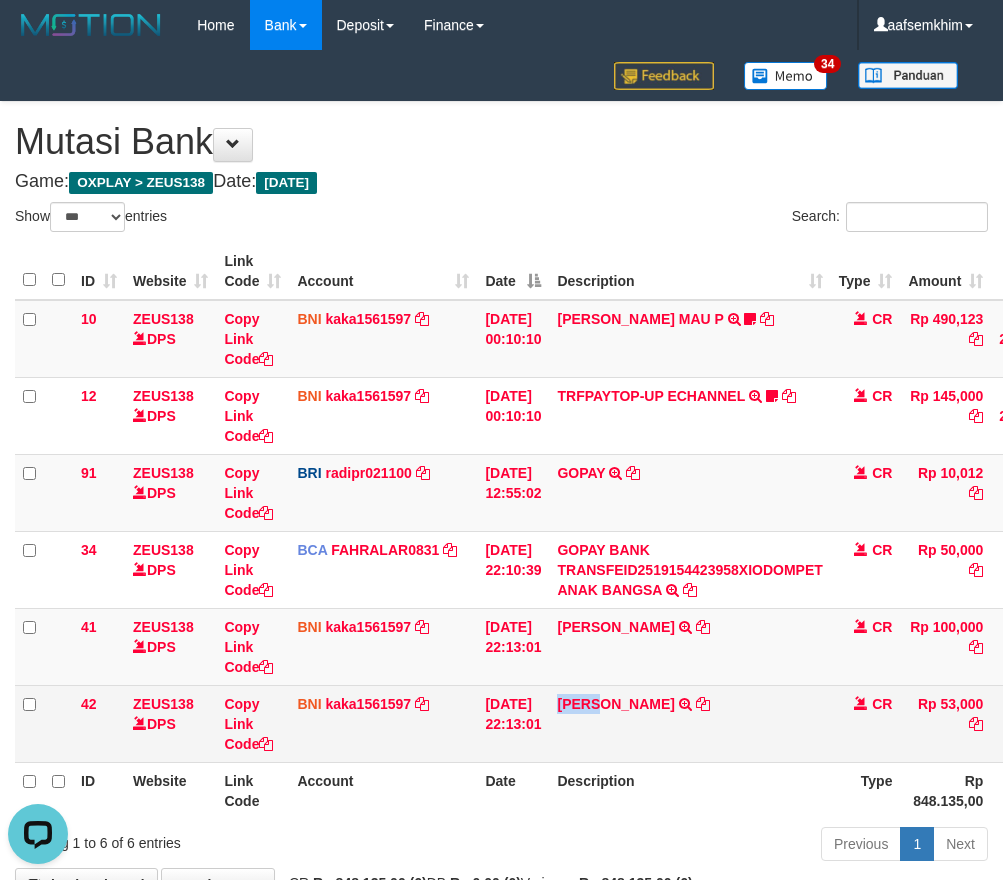 click on "RUDI SETIAWAN         TRANSFER DARI BPK RUDI SETIAWAN" at bounding box center (689, 723) 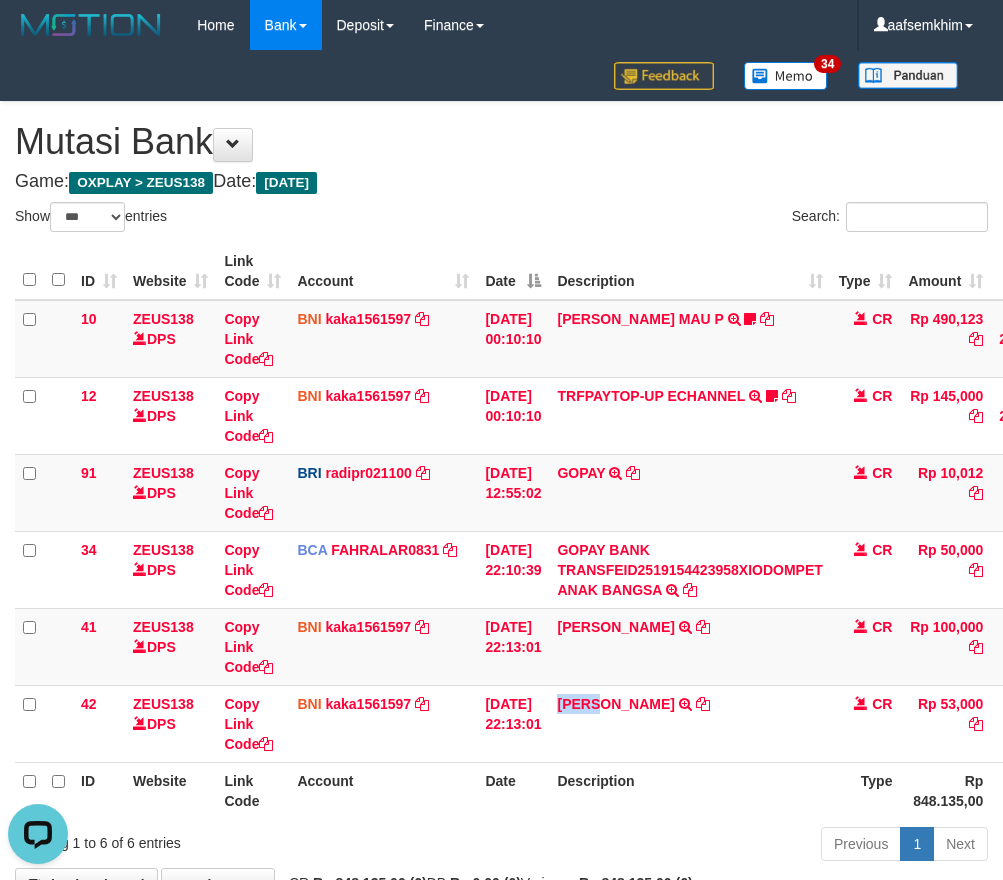 copy on "RUDI" 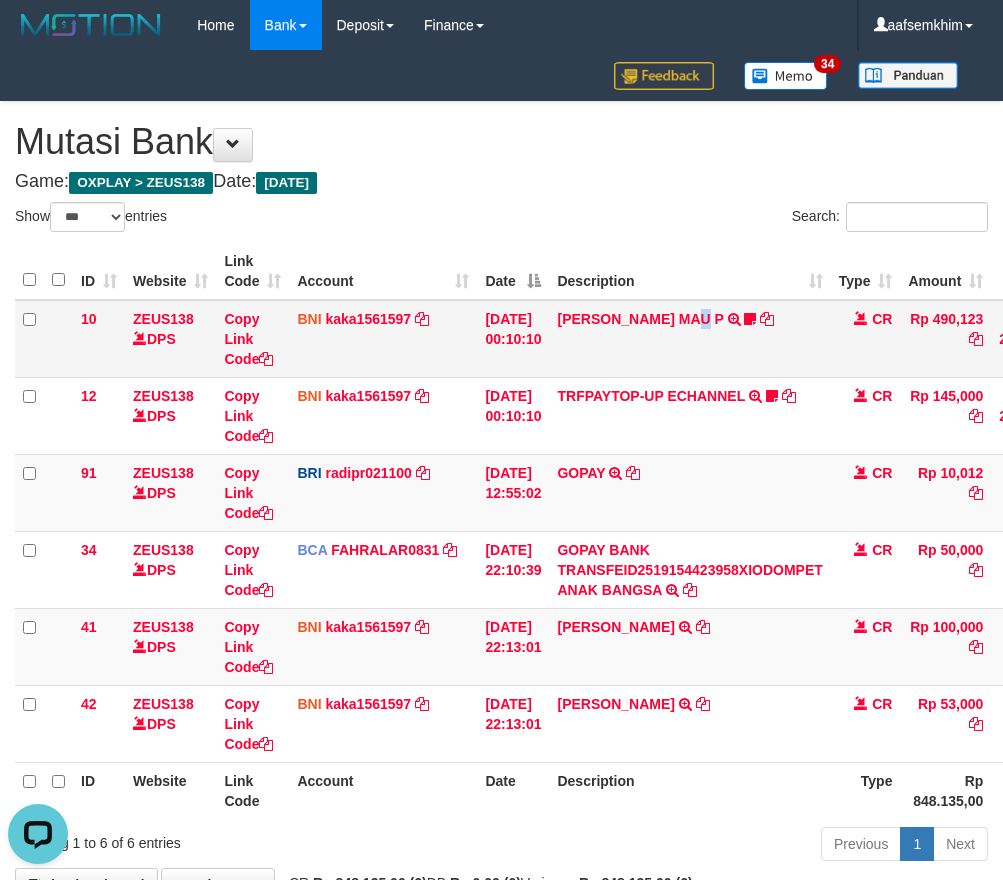 click on "MARIO MATERNUS MAU P            TRF/PAY/TOP-UP ECHANNEL MARIO MATERNUS MAU P    LAKILAKIKUAT99" at bounding box center [689, 339] 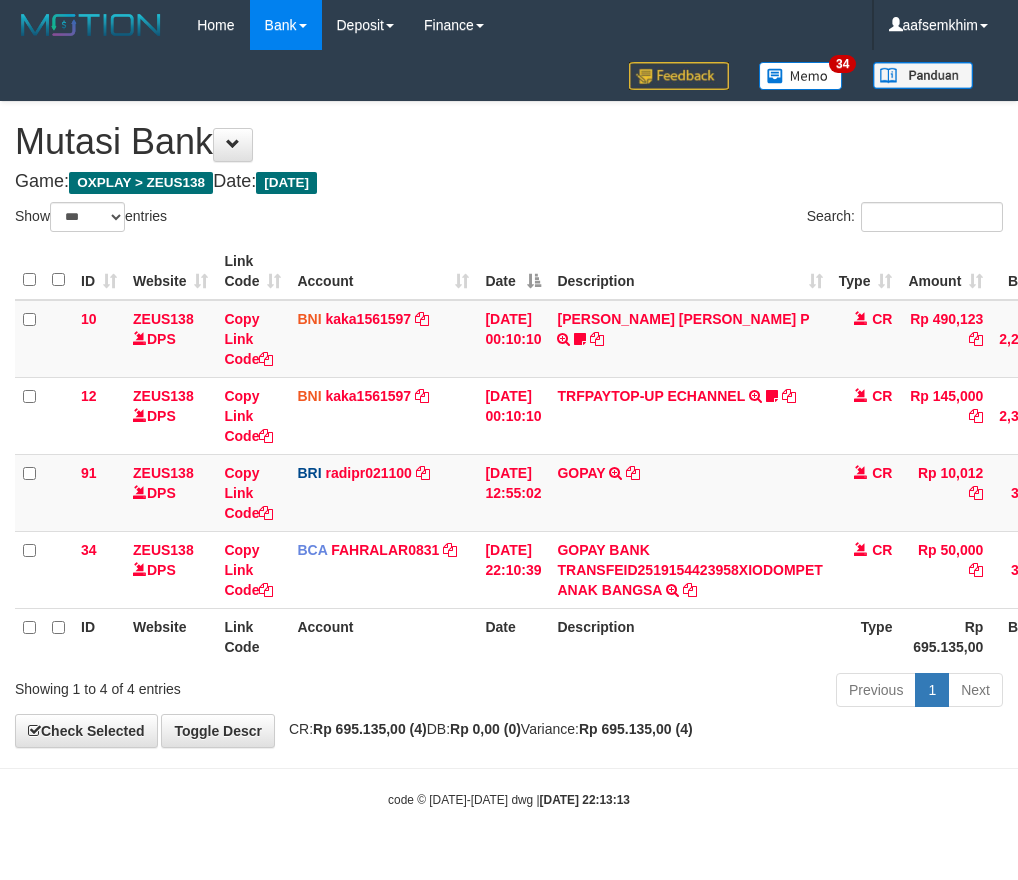 select on "***" 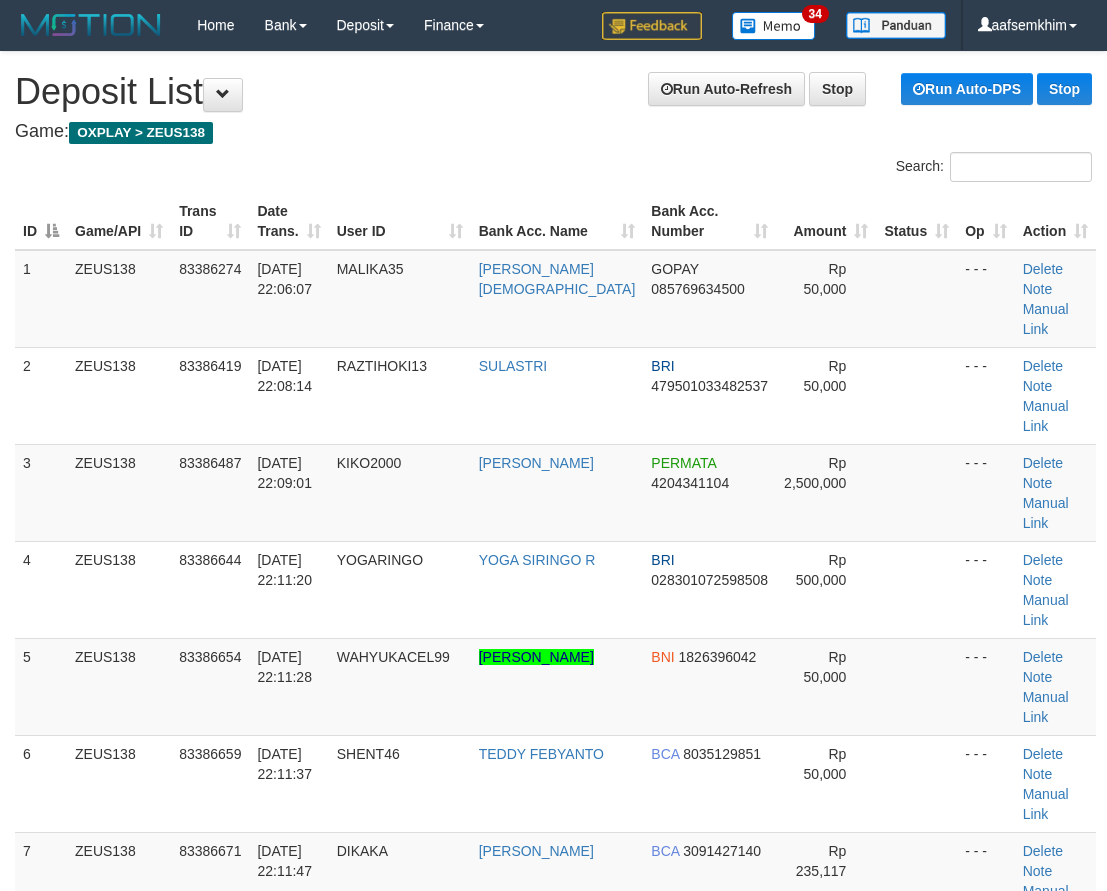 scroll, scrollTop: 47, scrollLeft: 0, axis: vertical 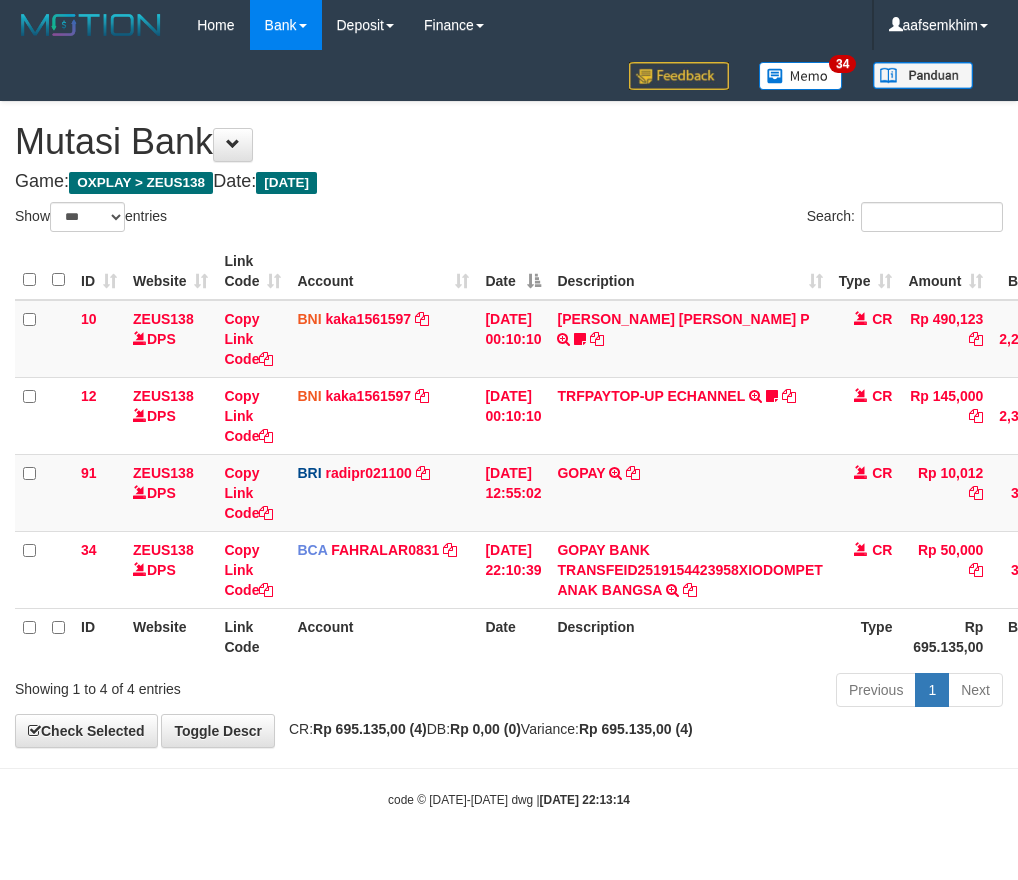select on "***" 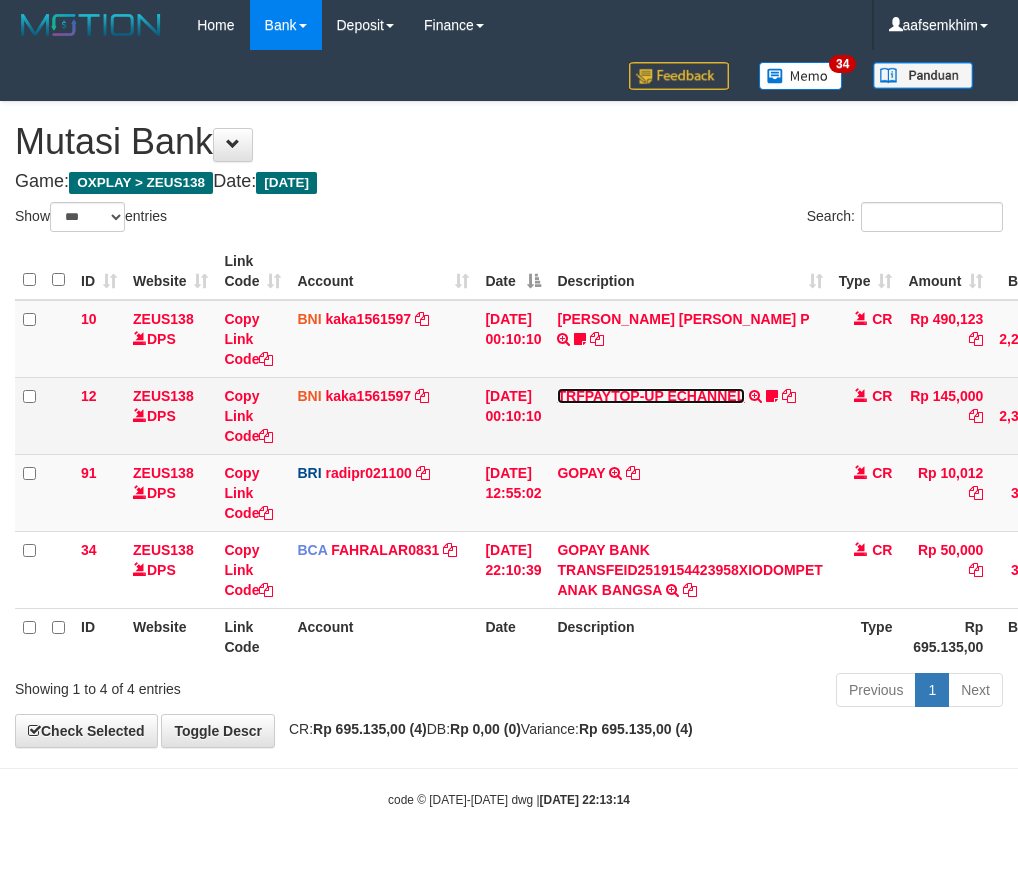 click on "TRFPAYTOP-UP ECHANNEL" at bounding box center [650, 396] 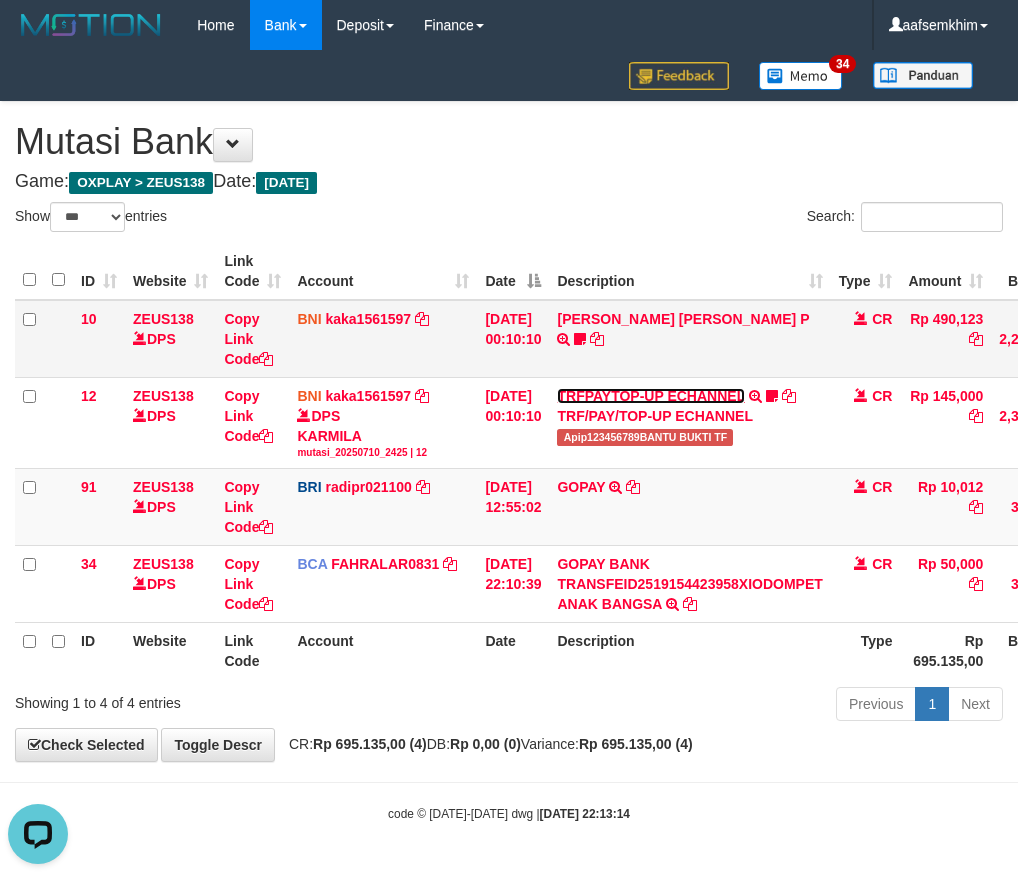 scroll, scrollTop: 0, scrollLeft: 0, axis: both 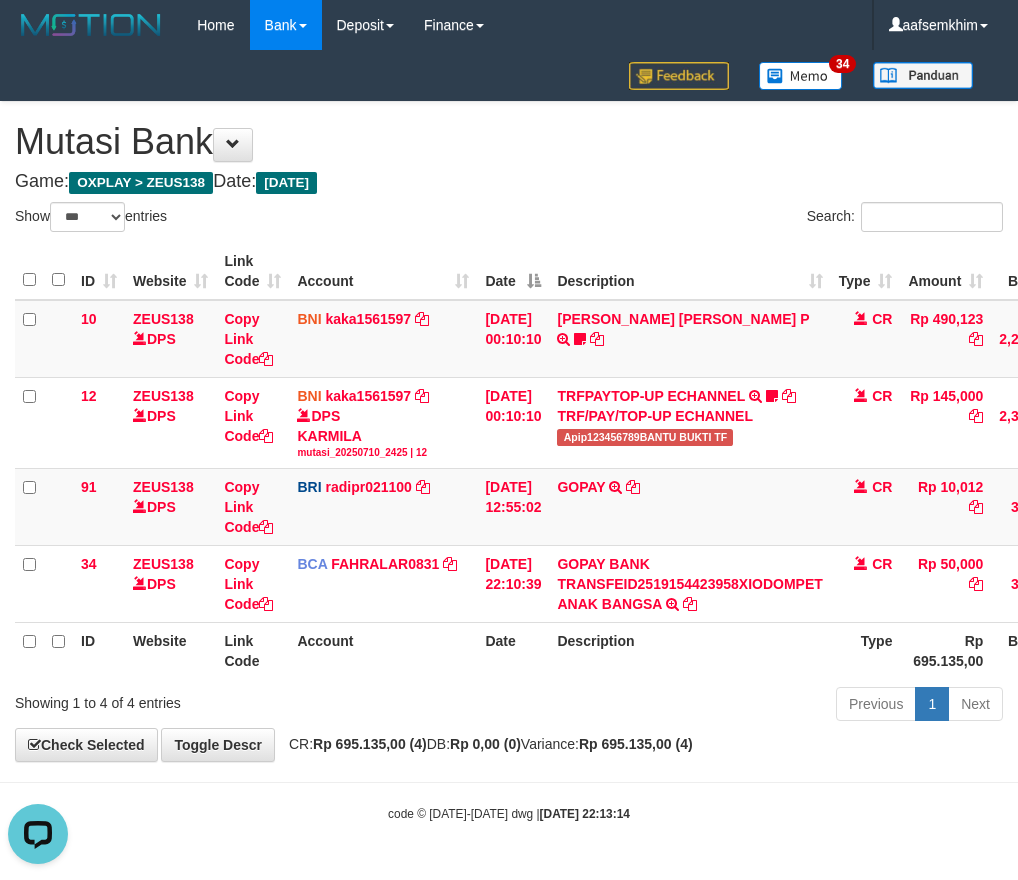 click on "Search:" at bounding box center [763, 219] 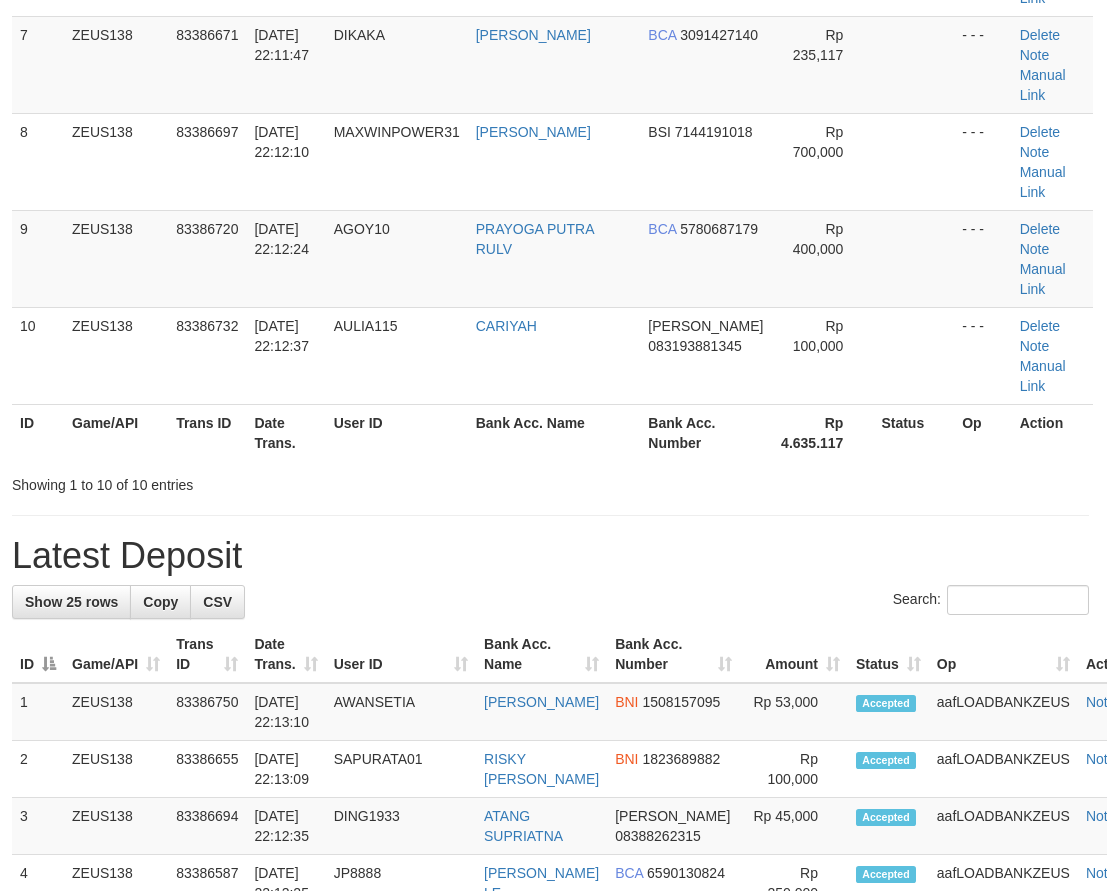 scroll, scrollTop: 47, scrollLeft: 0, axis: vertical 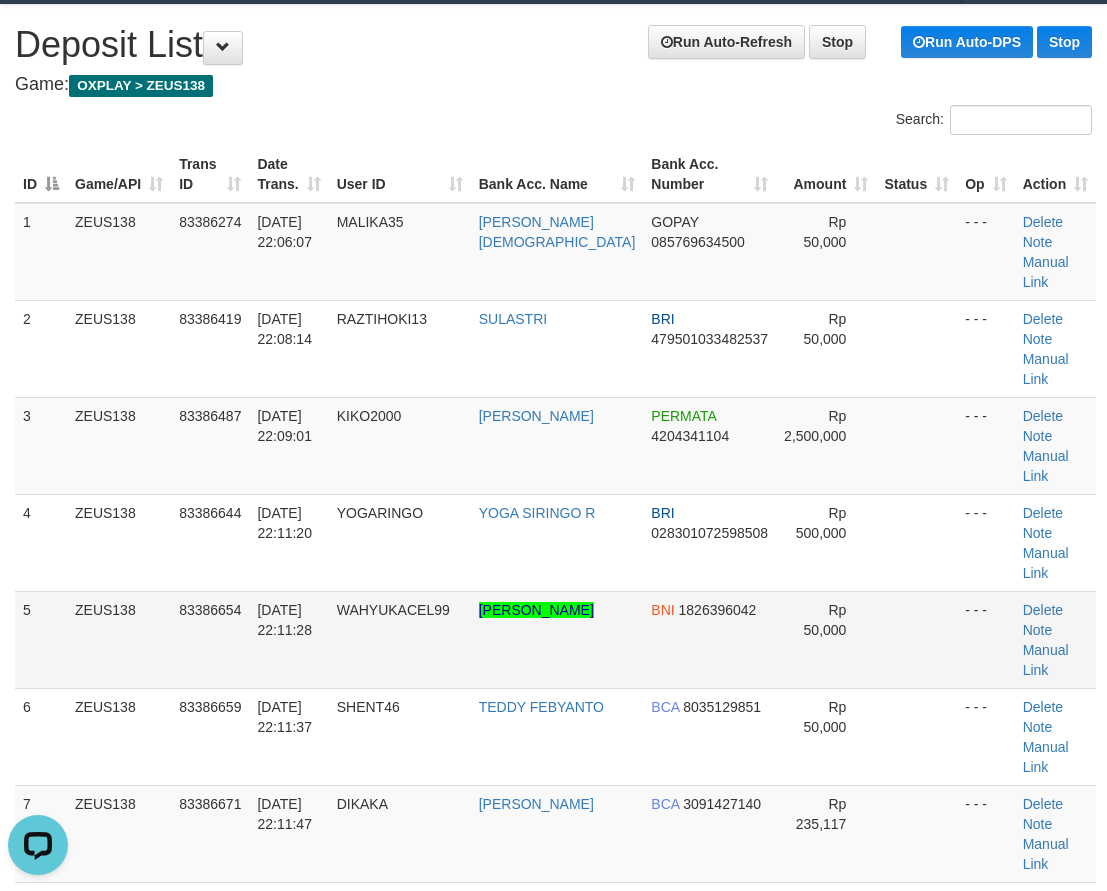 drag, startPoint x: 536, startPoint y: 549, endPoint x: 463, endPoint y: 522, distance: 77.83315 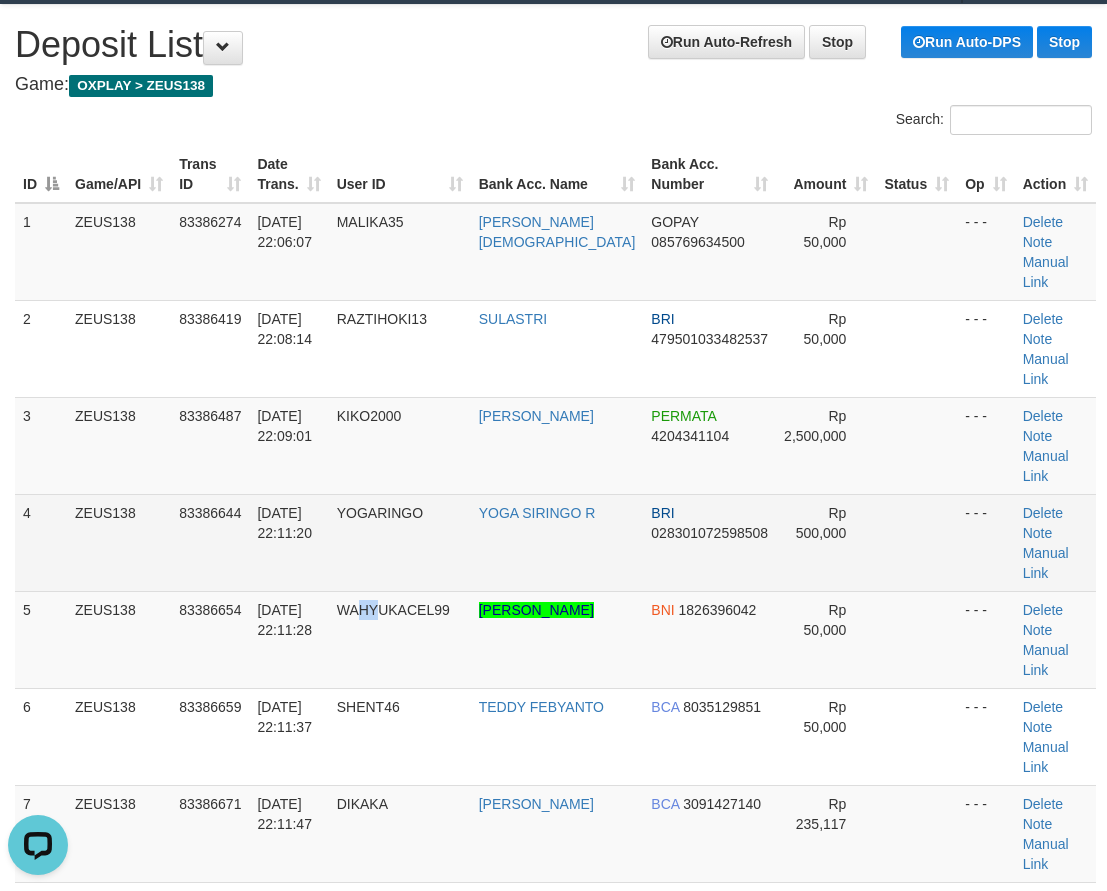drag, startPoint x: 393, startPoint y: 536, endPoint x: 211, endPoint y: 504, distance: 184.79178 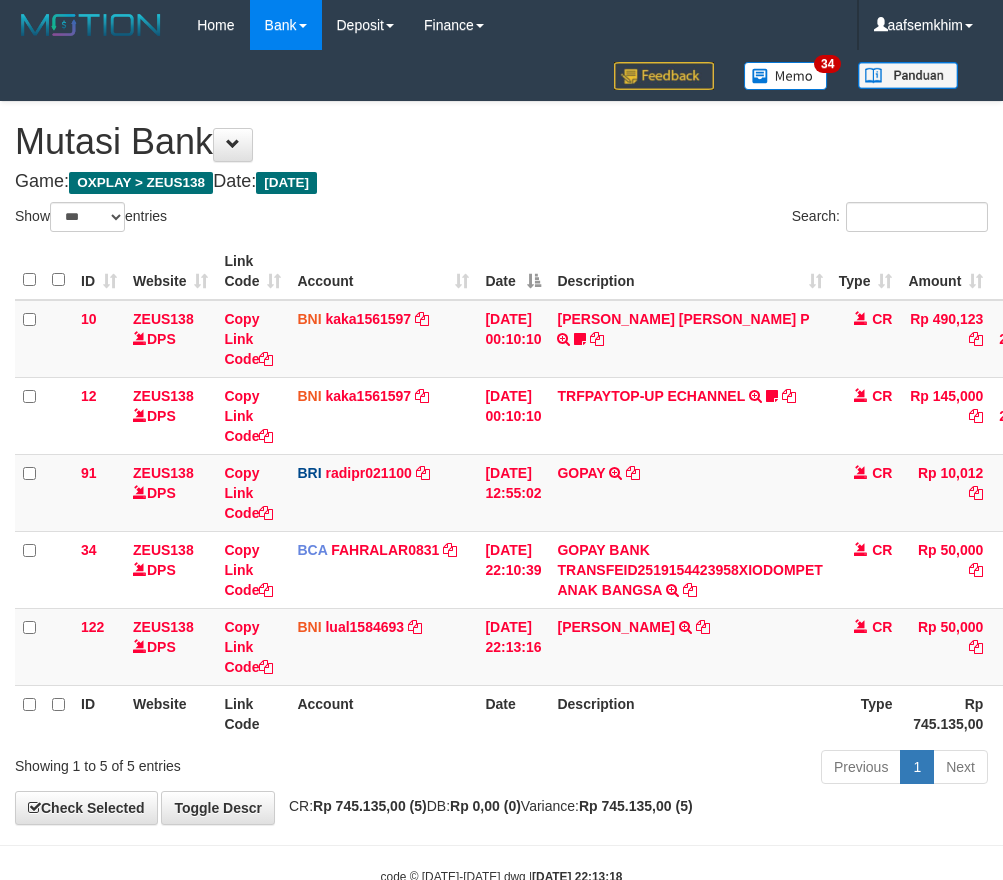 select on "***" 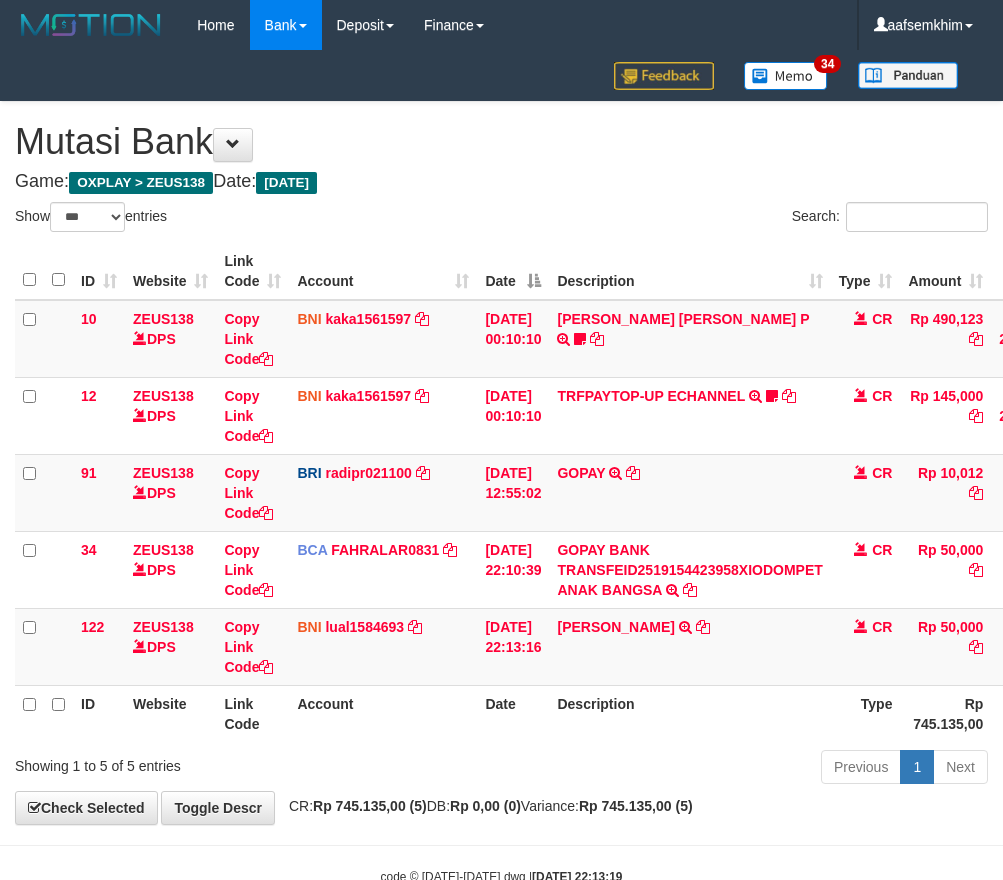 select on "***" 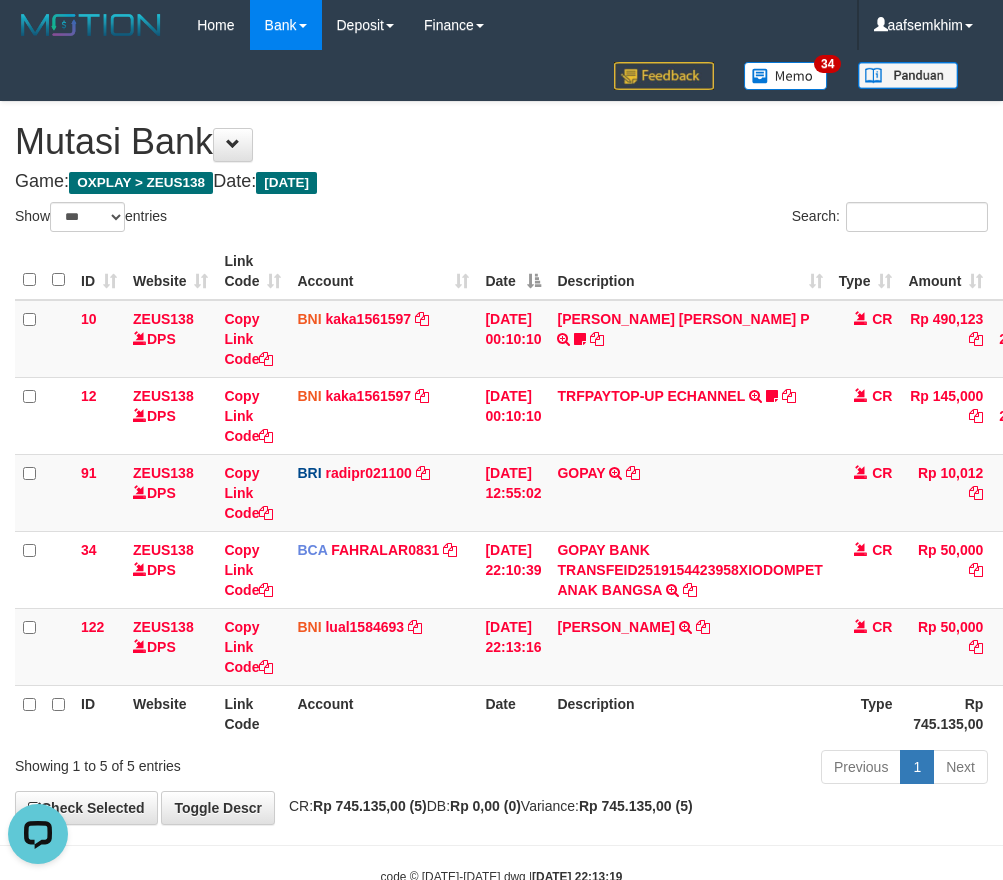 scroll, scrollTop: 0, scrollLeft: 0, axis: both 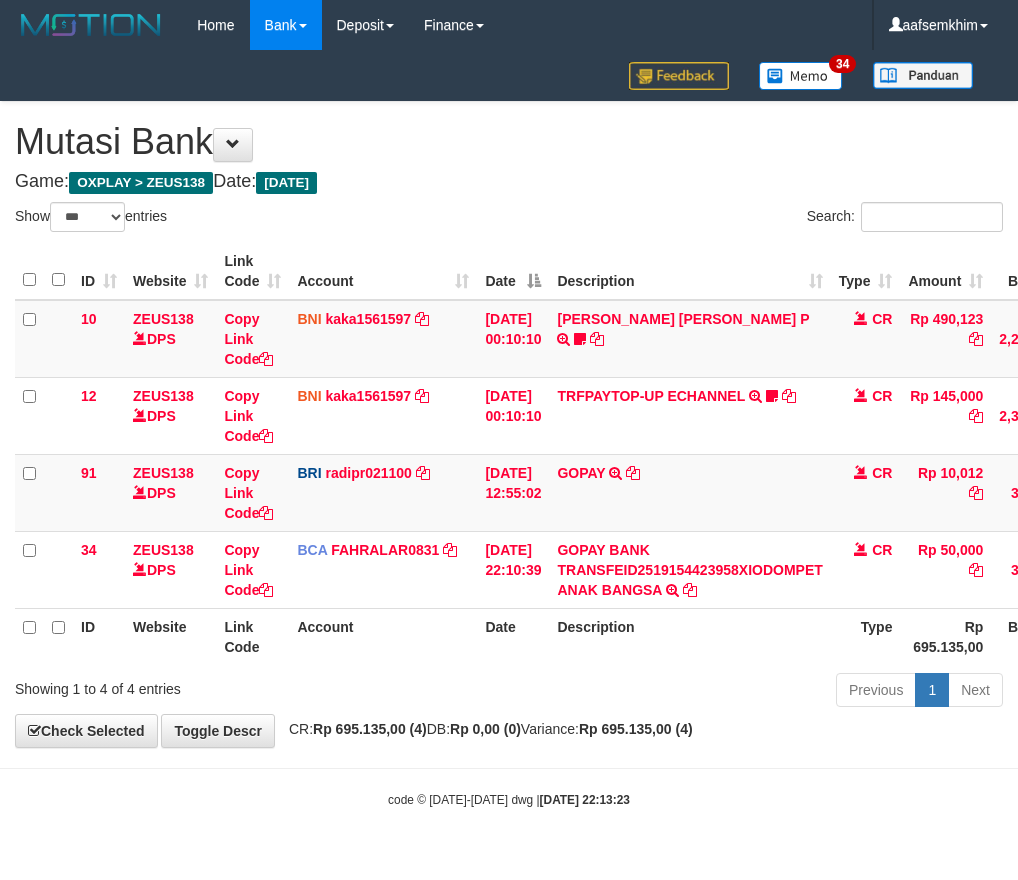 select on "***" 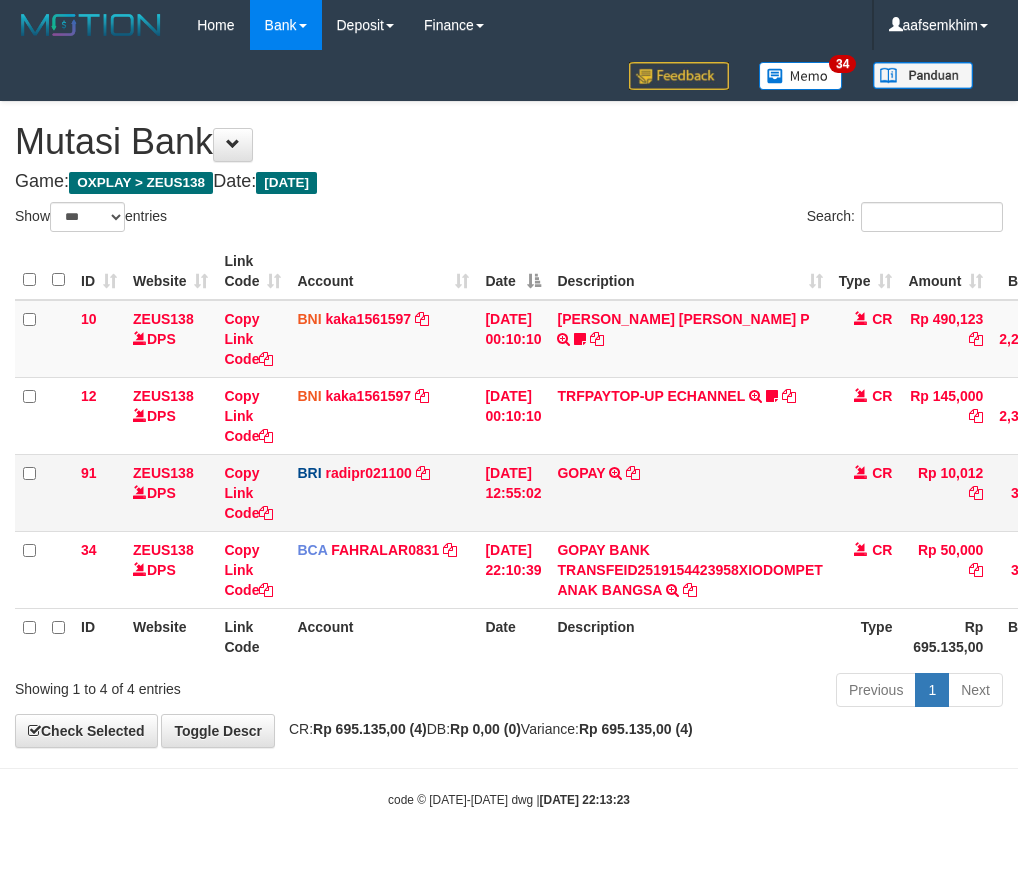 click on "GOPAY         TRANSFER NBMB GOPAY TO REYNALDI ADI PRATAMA" at bounding box center [689, 492] 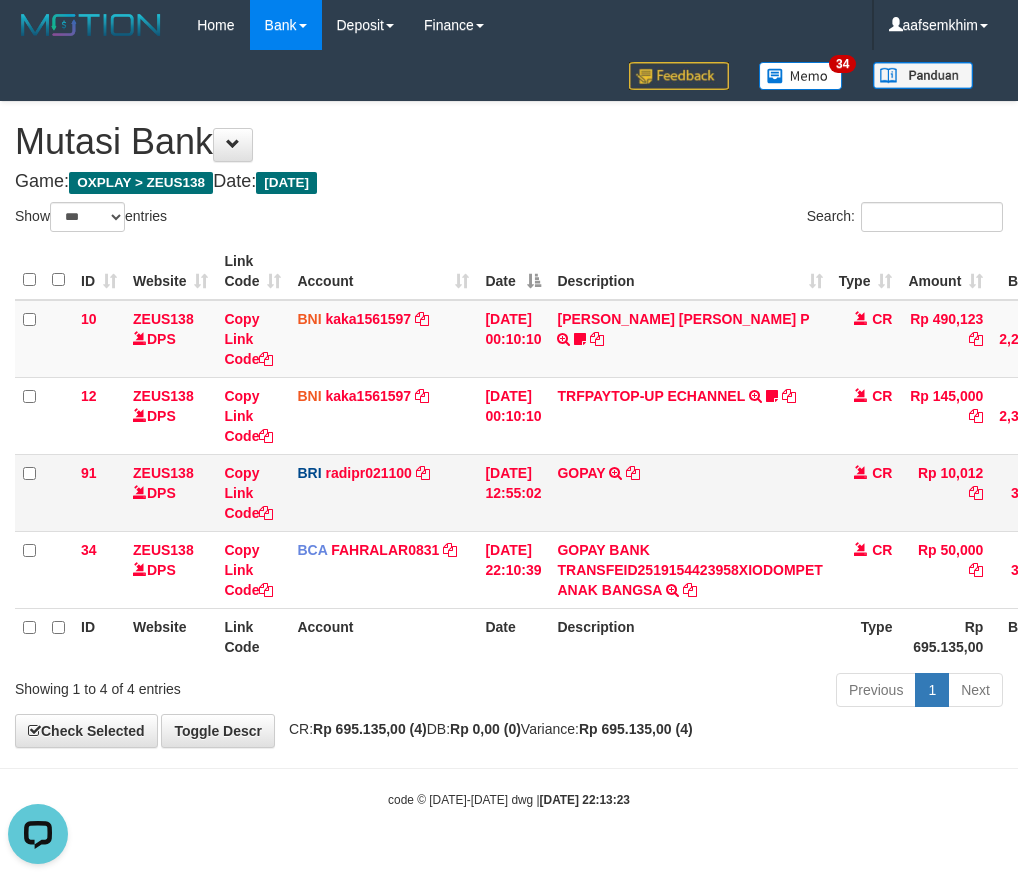 scroll, scrollTop: 0, scrollLeft: 0, axis: both 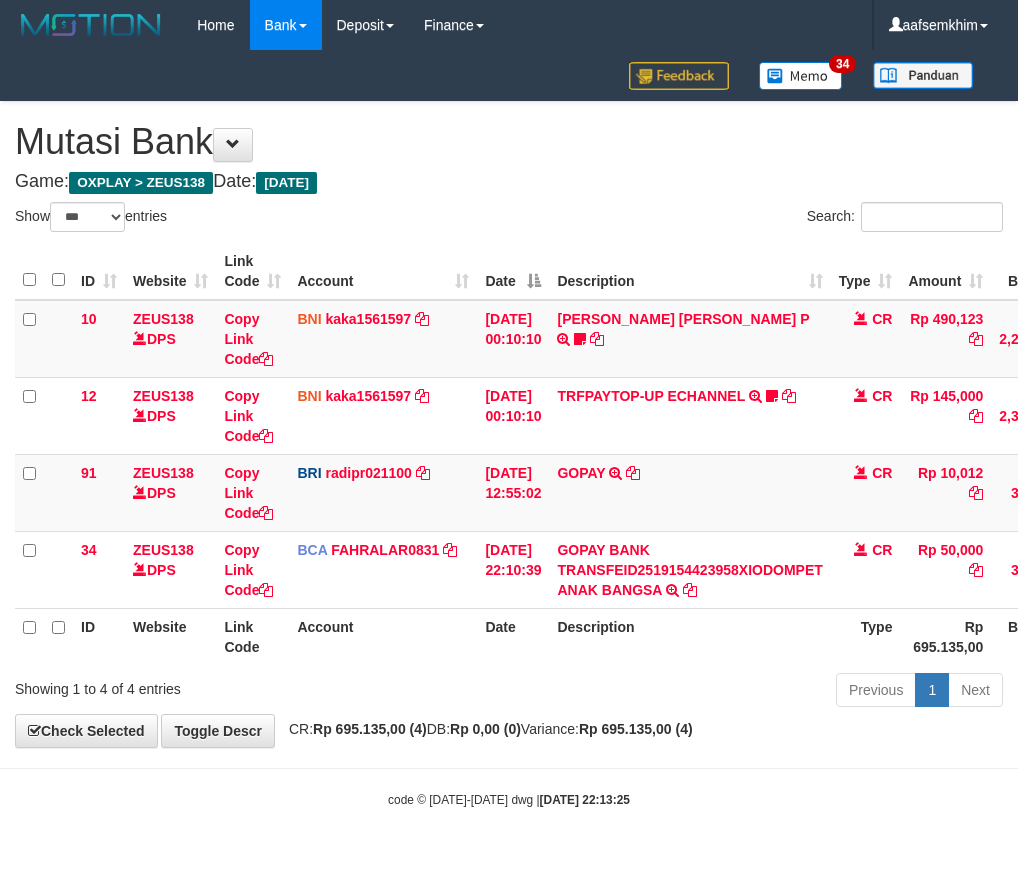 select on "***" 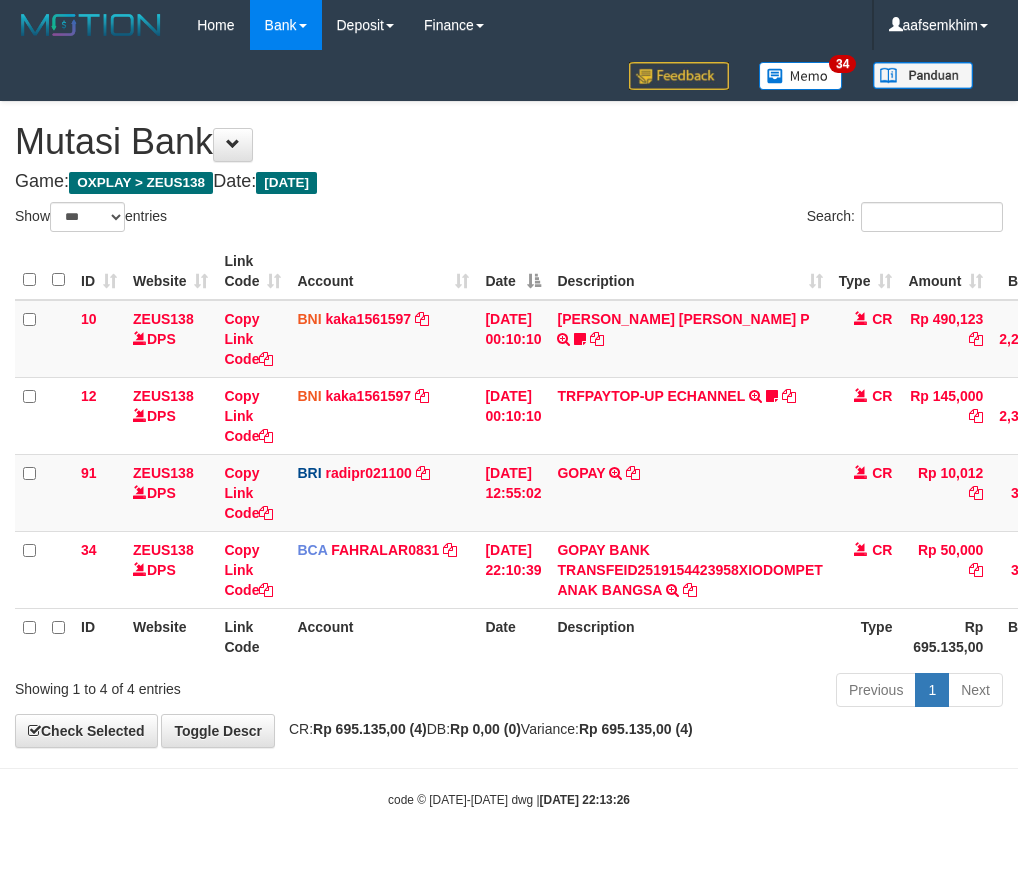 select on "***" 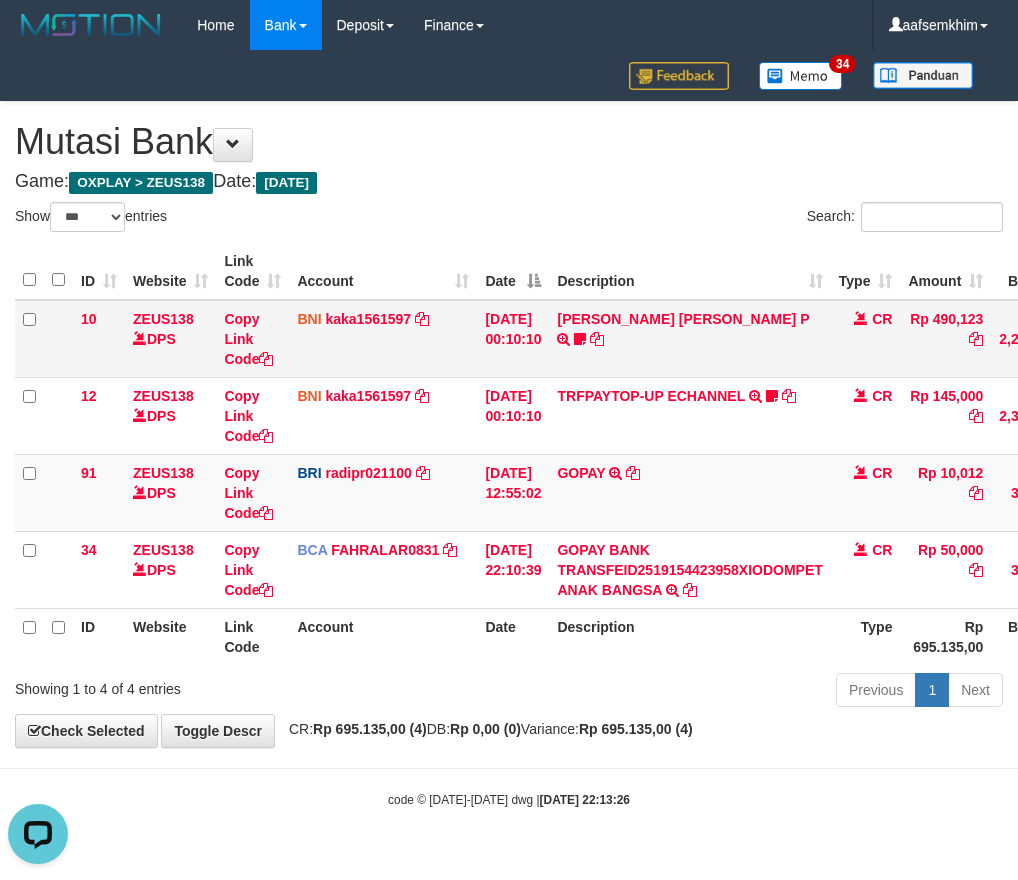scroll, scrollTop: 0, scrollLeft: 0, axis: both 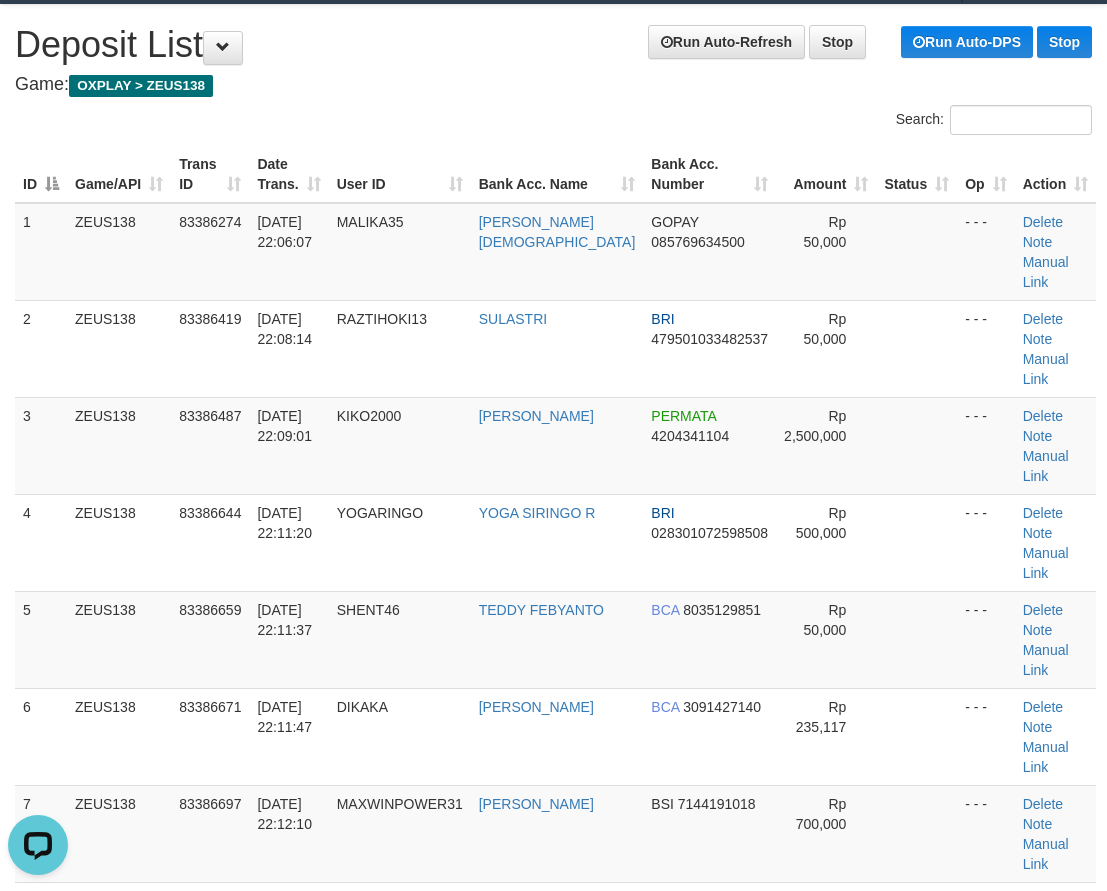 drag, startPoint x: 208, startPoint y: 552, endPoint x: -53, endPoint y: 456, distance: 278.0953 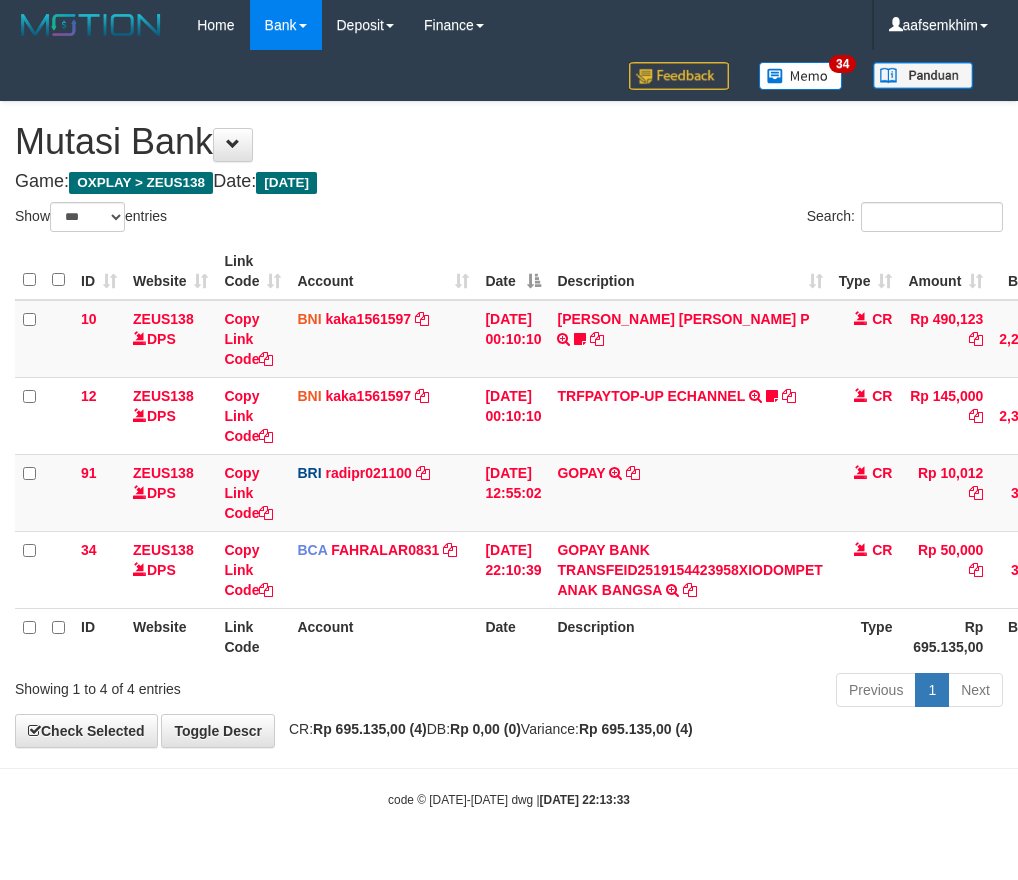 select on "***" 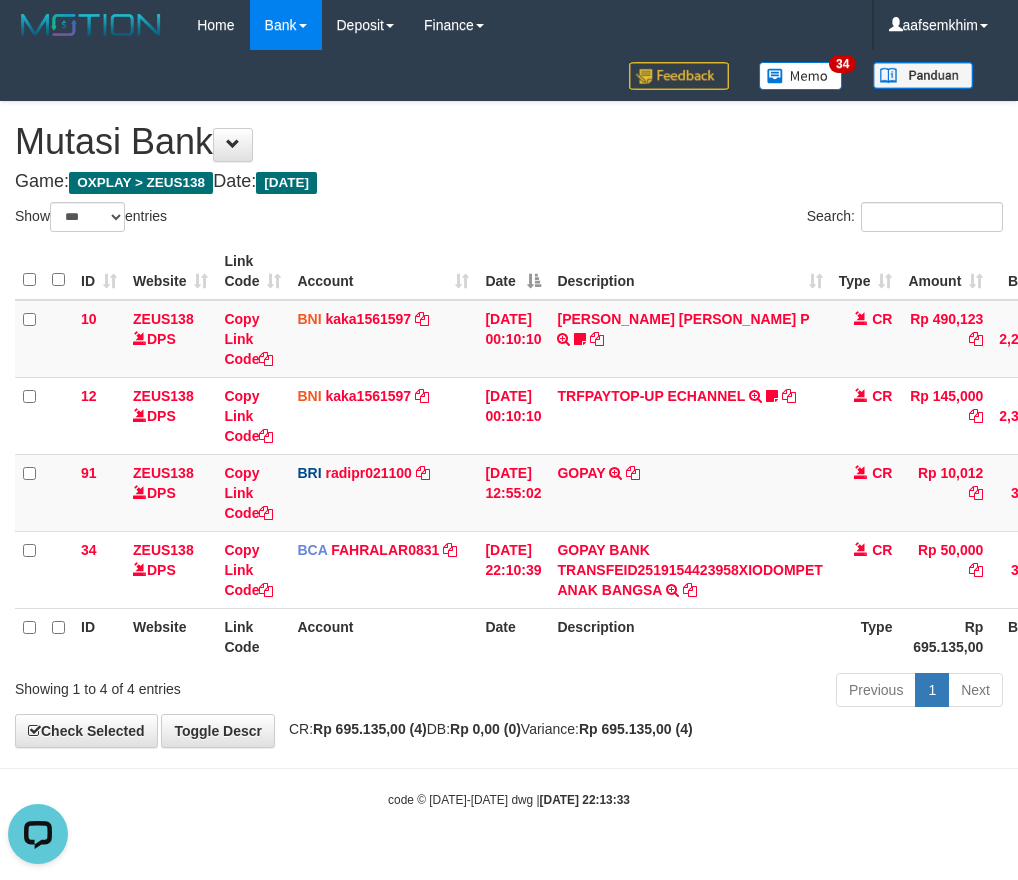 scroll, scrollTop: 0, scrollLeft: 0, axis: both 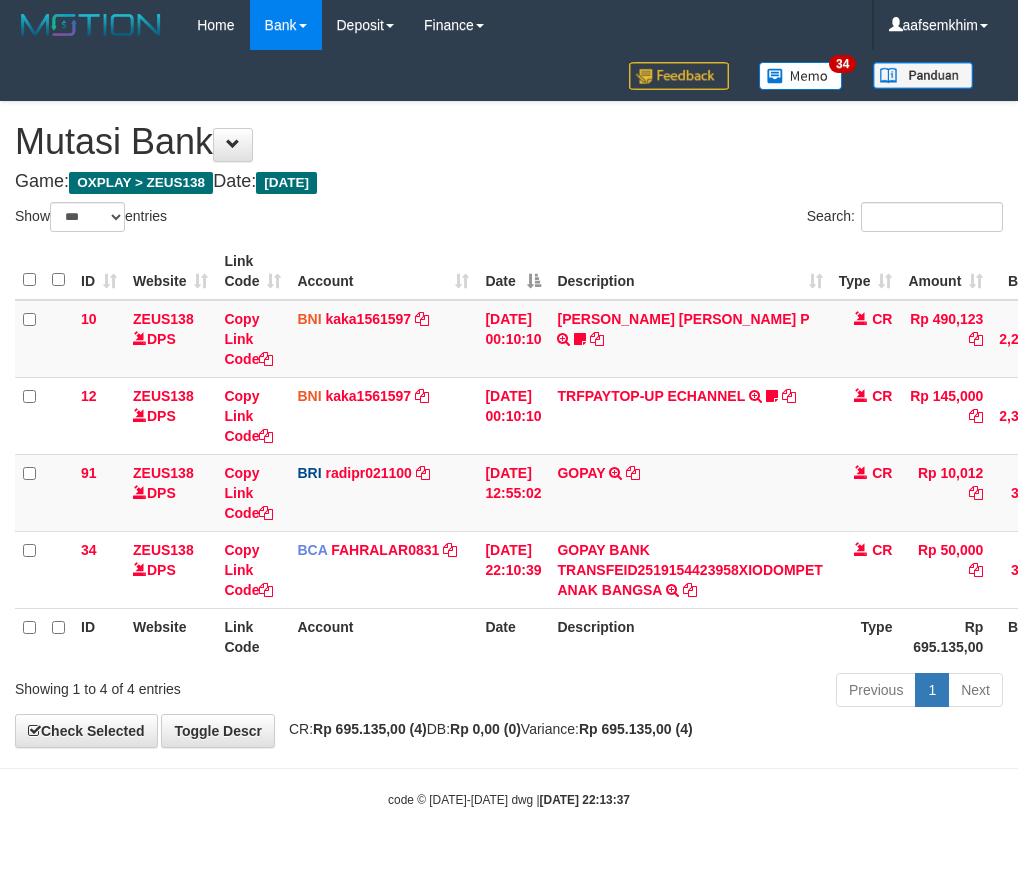 select on "***" 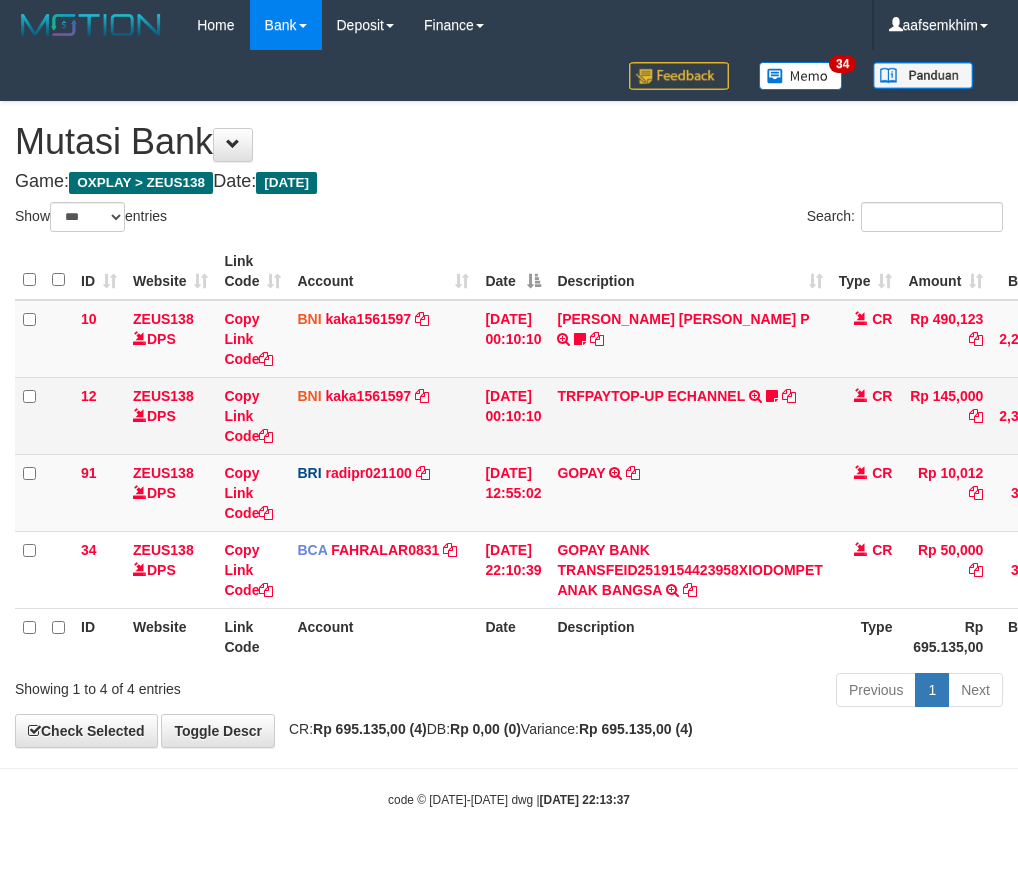 scroll, scrollTop: 0, scrollLeft: 0, axis: both 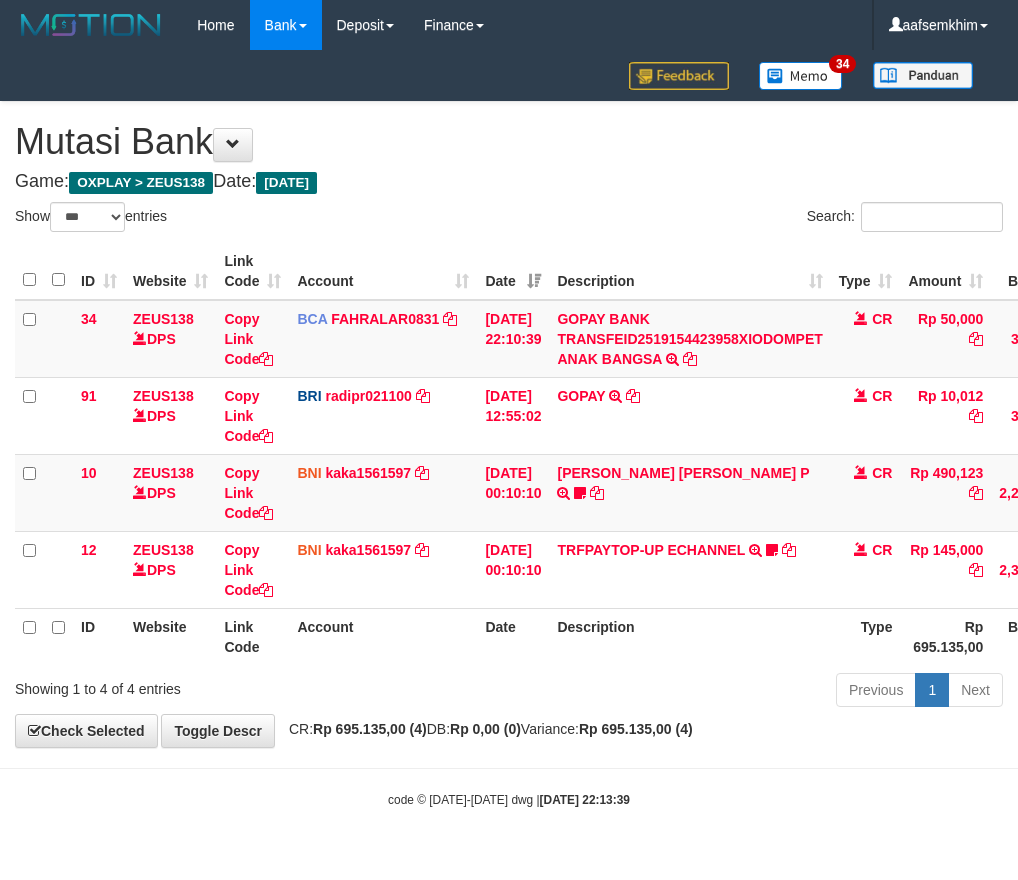 select on "***" 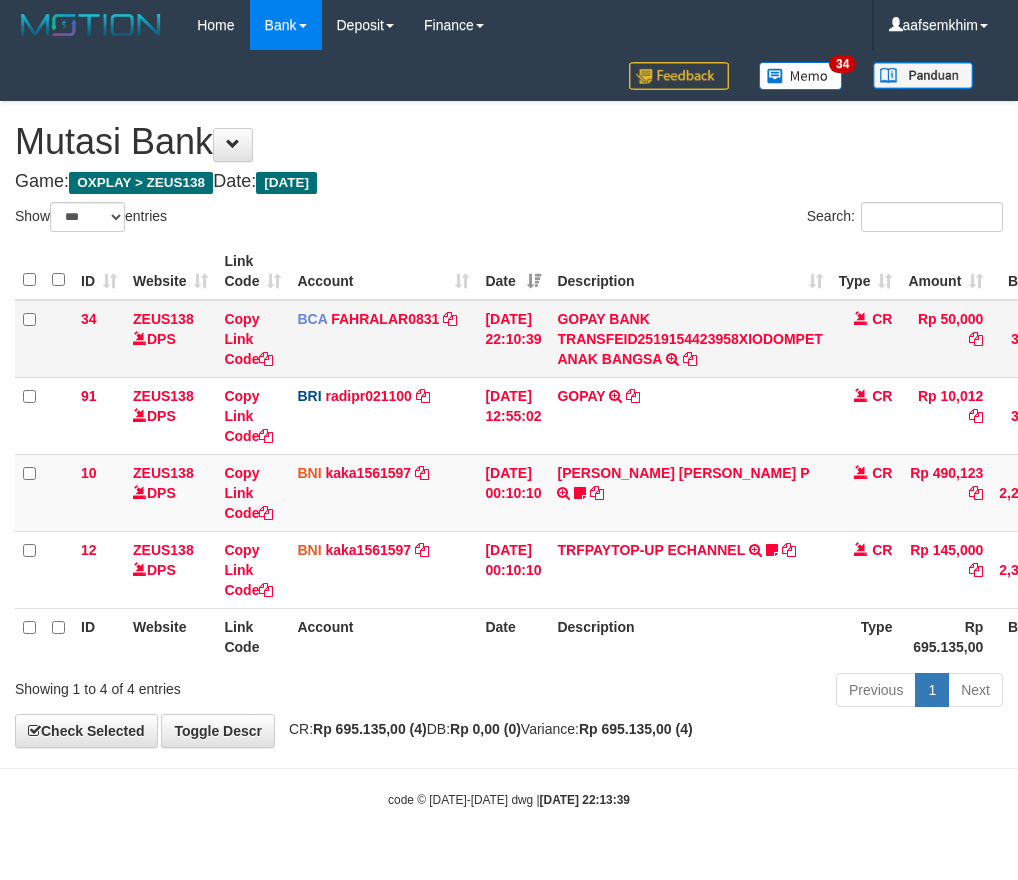 scroll, scrollTop: 0, scrollLeft: 0, axis: both 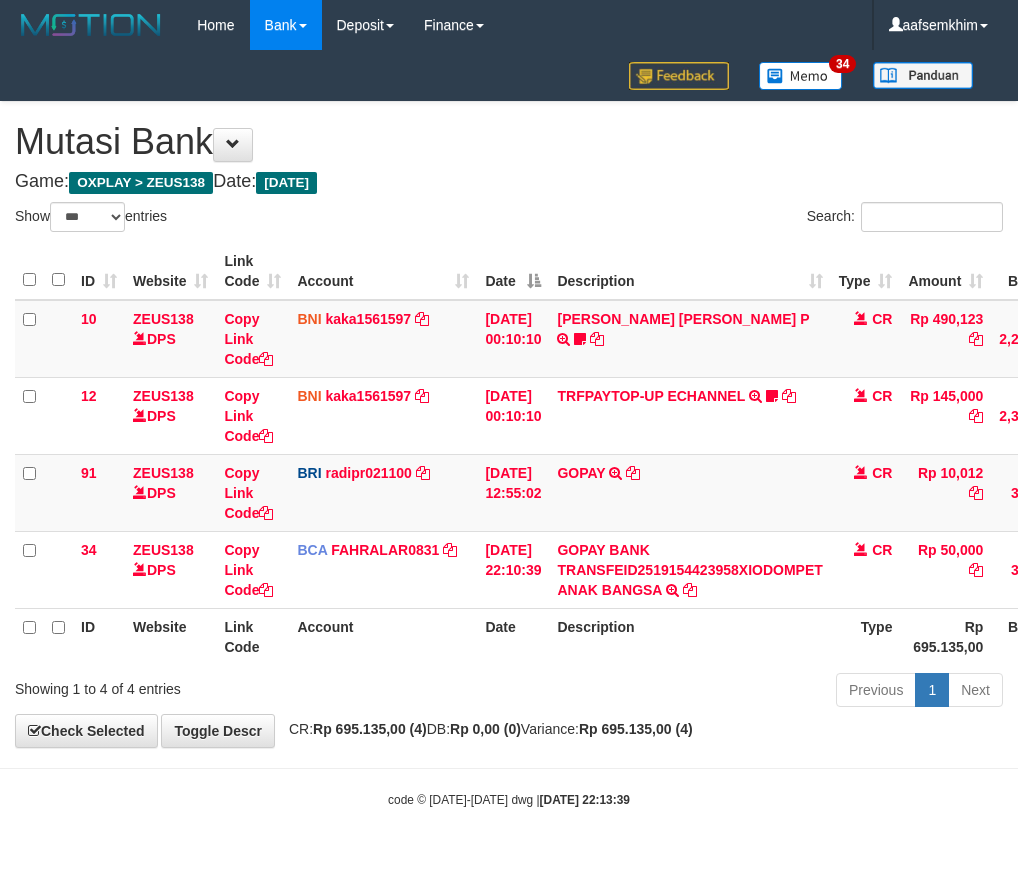 select on "***" 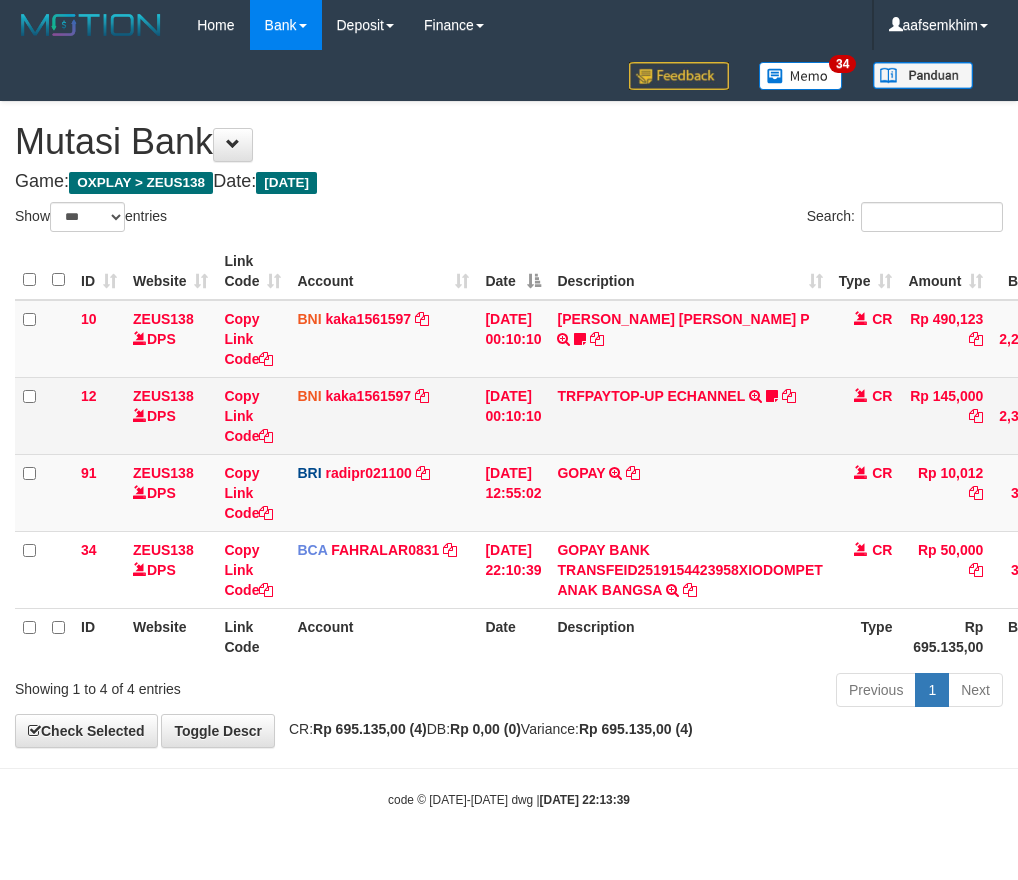 scroll, scrollTop: 0, scrollLeft: 0, axis: both 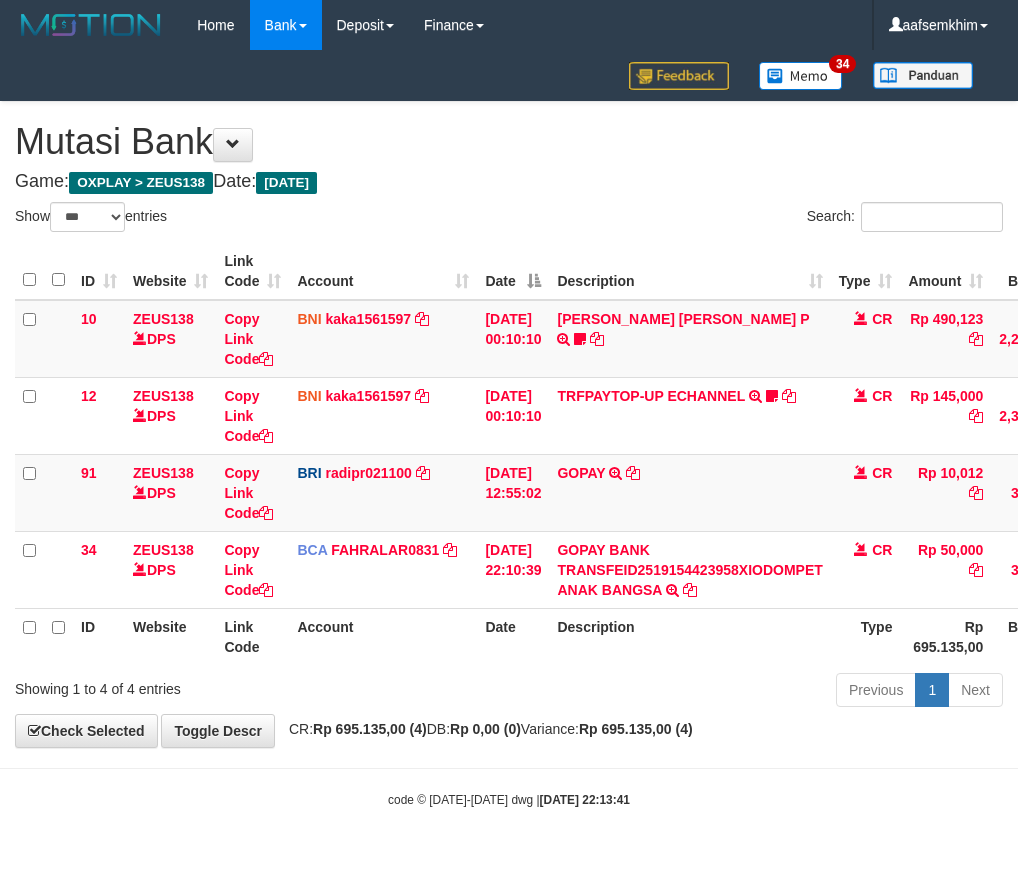 select on "***" 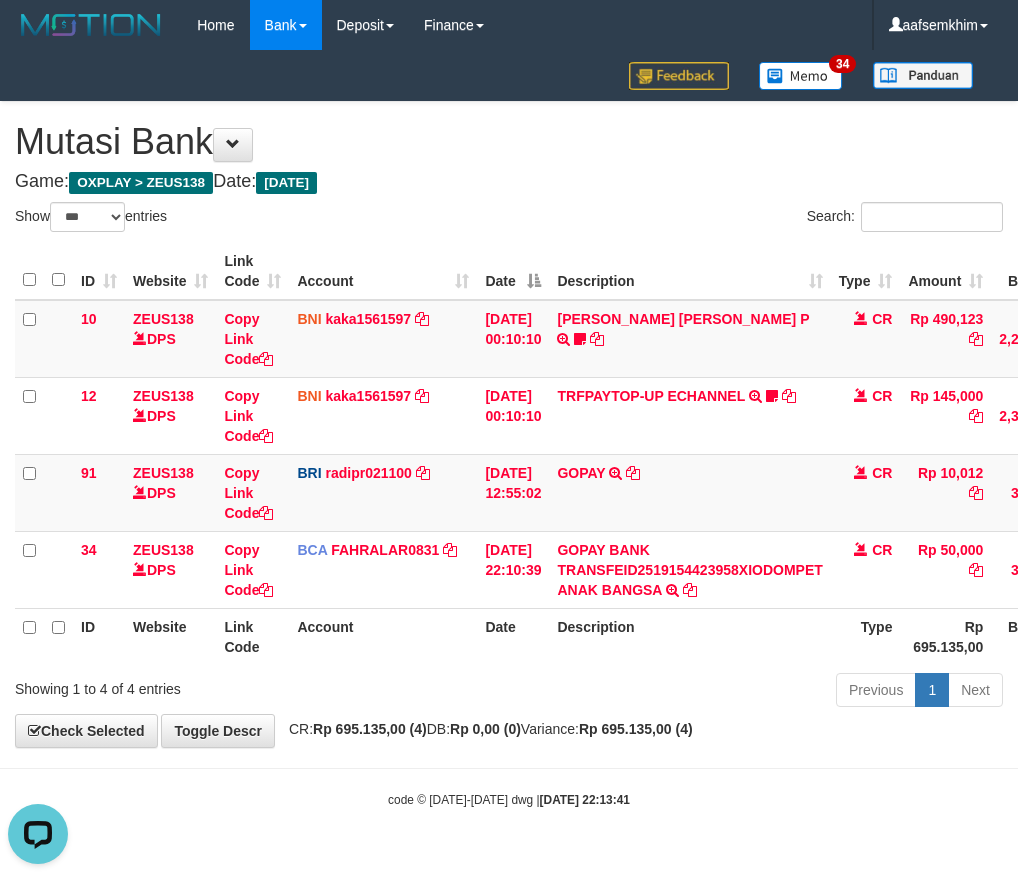 scroll, scrollTop: 0, scrollLeft: 0, axis: both 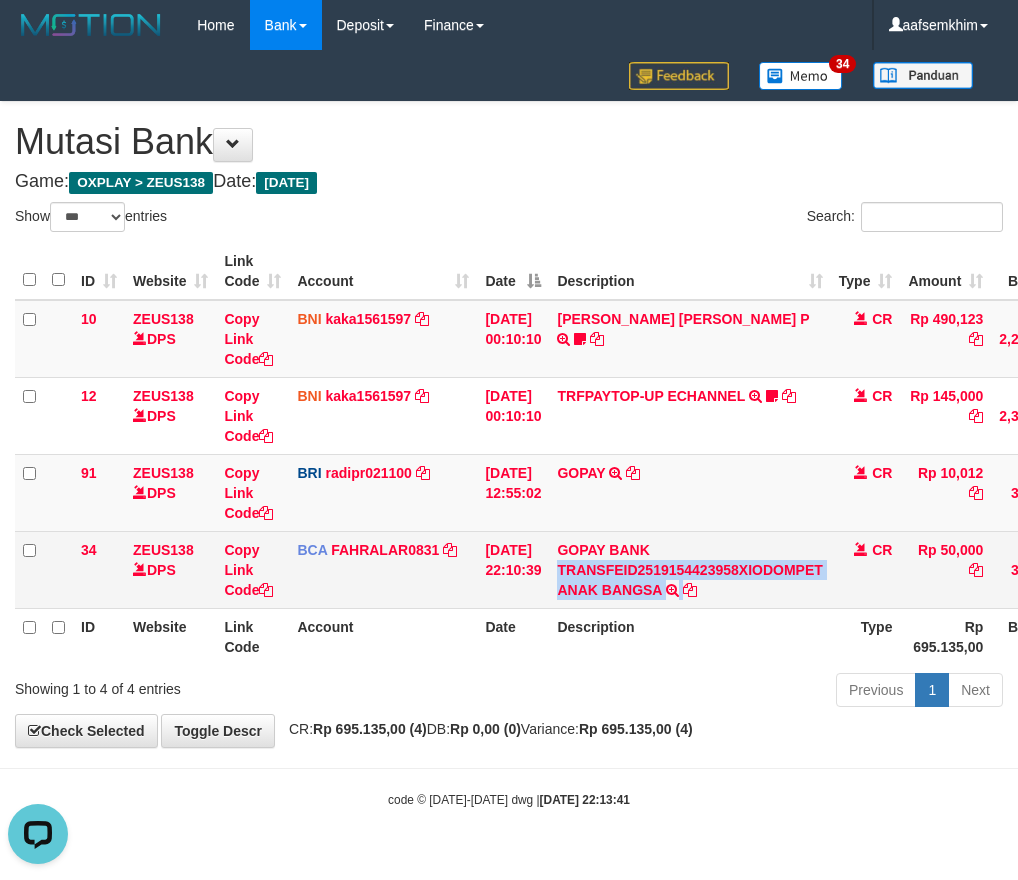 drag, startPoint x: 730, startPoint y: 564, endPoint x: 944, endPoint y: 554, distance: 214.23352 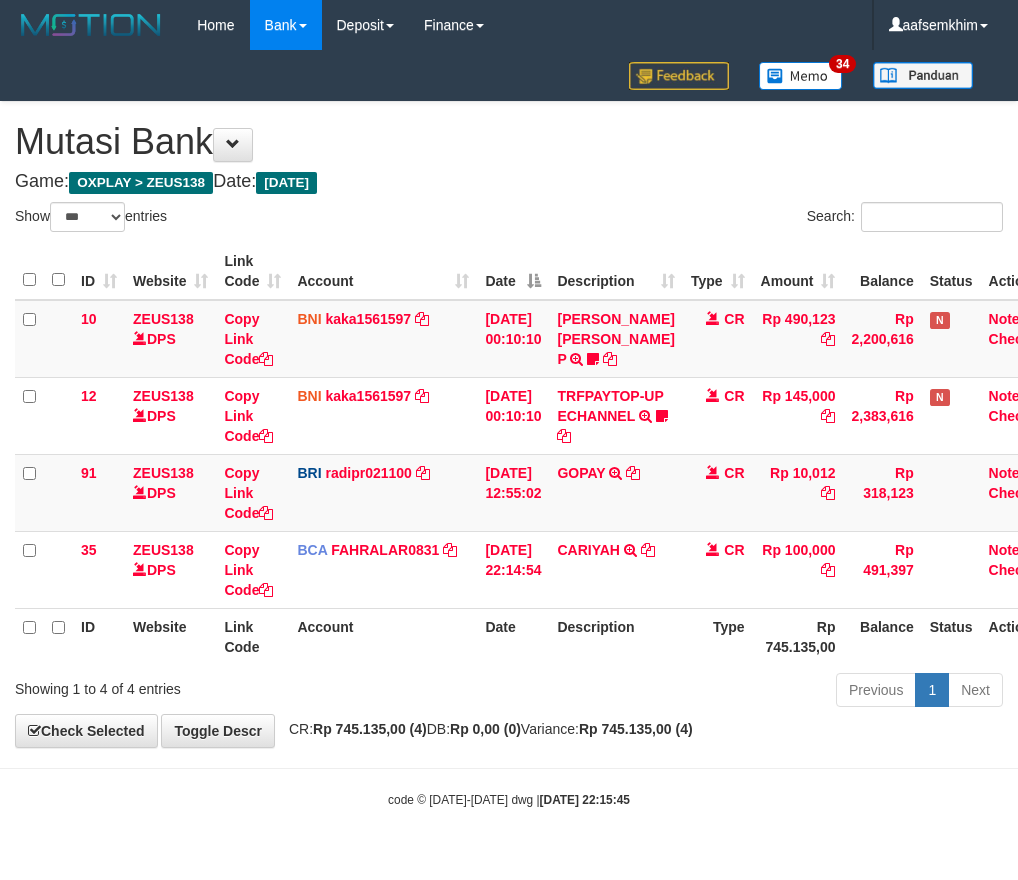 select on "***" 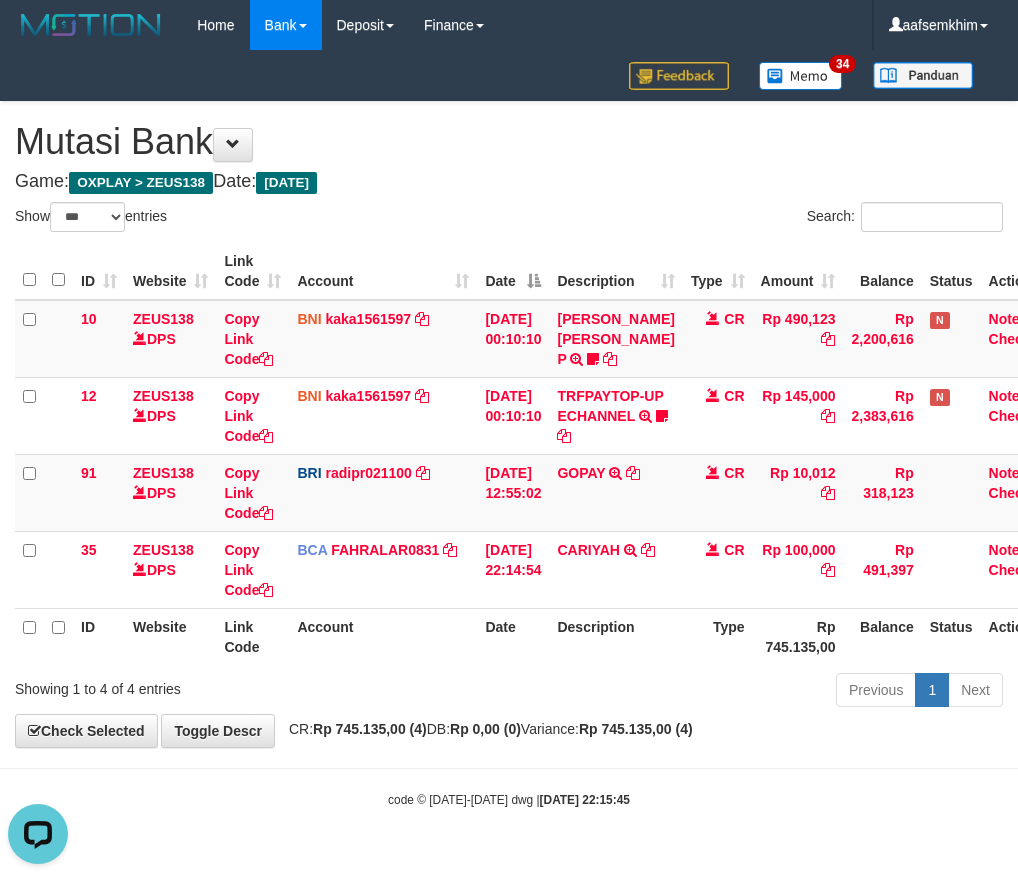 scroll, scrollTop: 0, scrollLeft: 0, axis: both 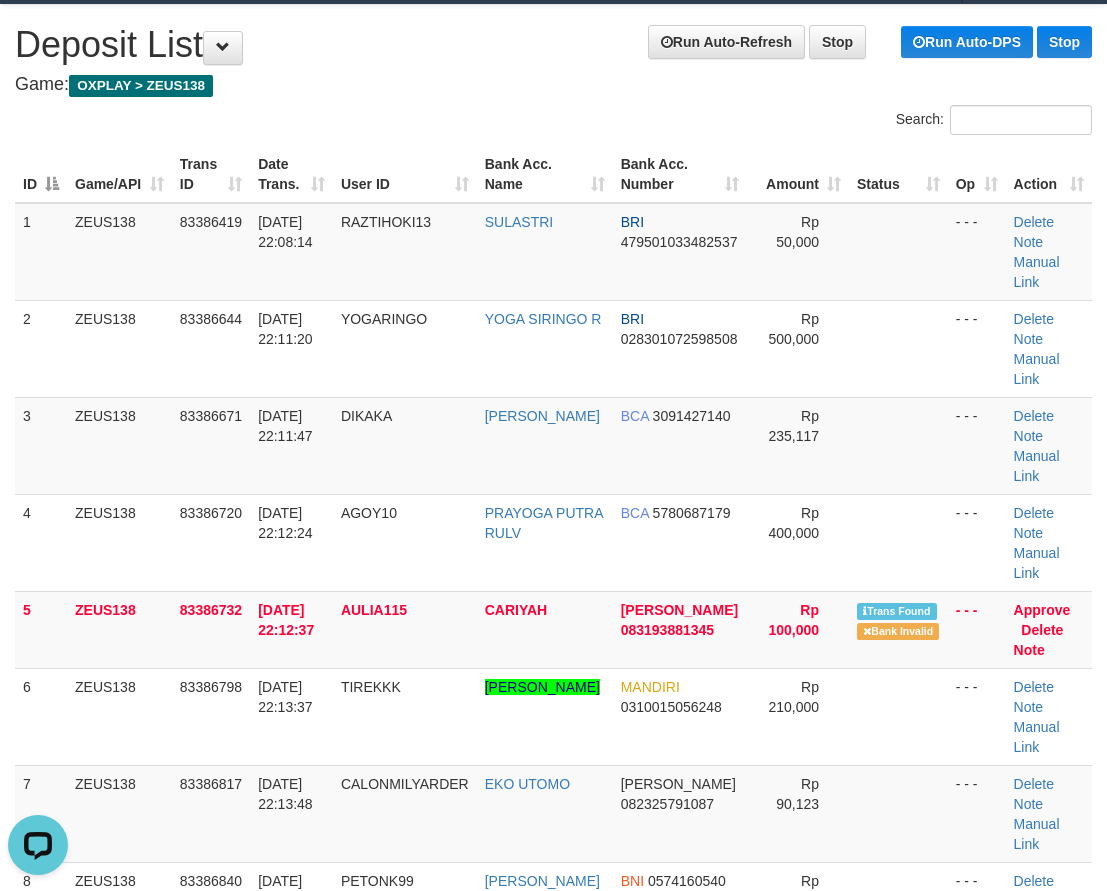 drag, startPoint x: 303, startPoint y: 741, endPoint x: 4, endPoint y: 652, distance: 311.96475 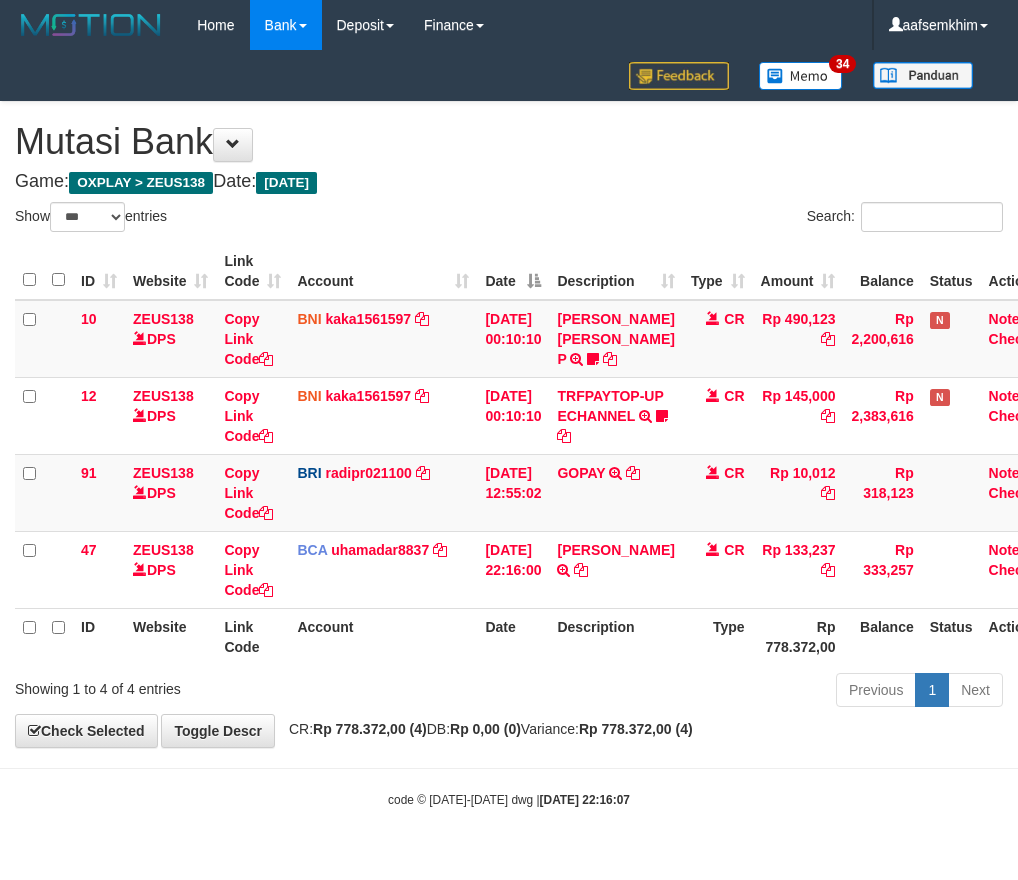 select on "***" 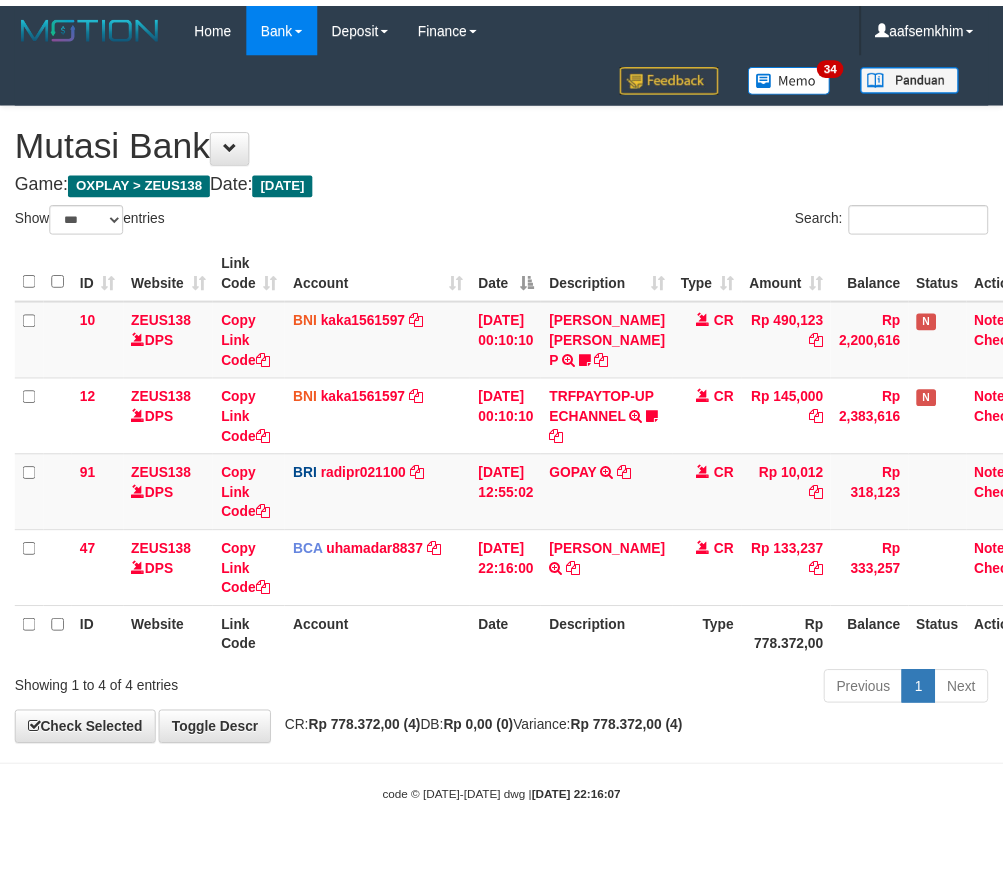 scroll, scrollTop: 0, scrollLeft: 0, axis: both 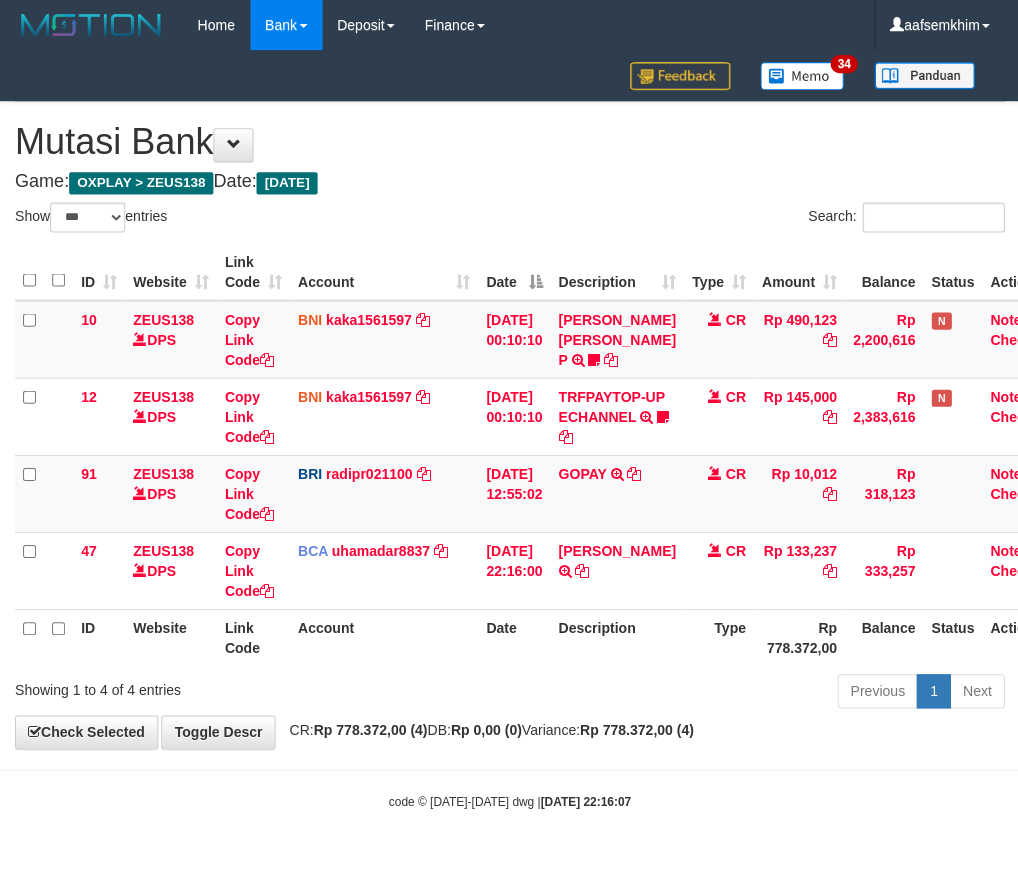 click on "TRFPAYTOP-UP ECHANNEL" at bounding box center [610, 406] 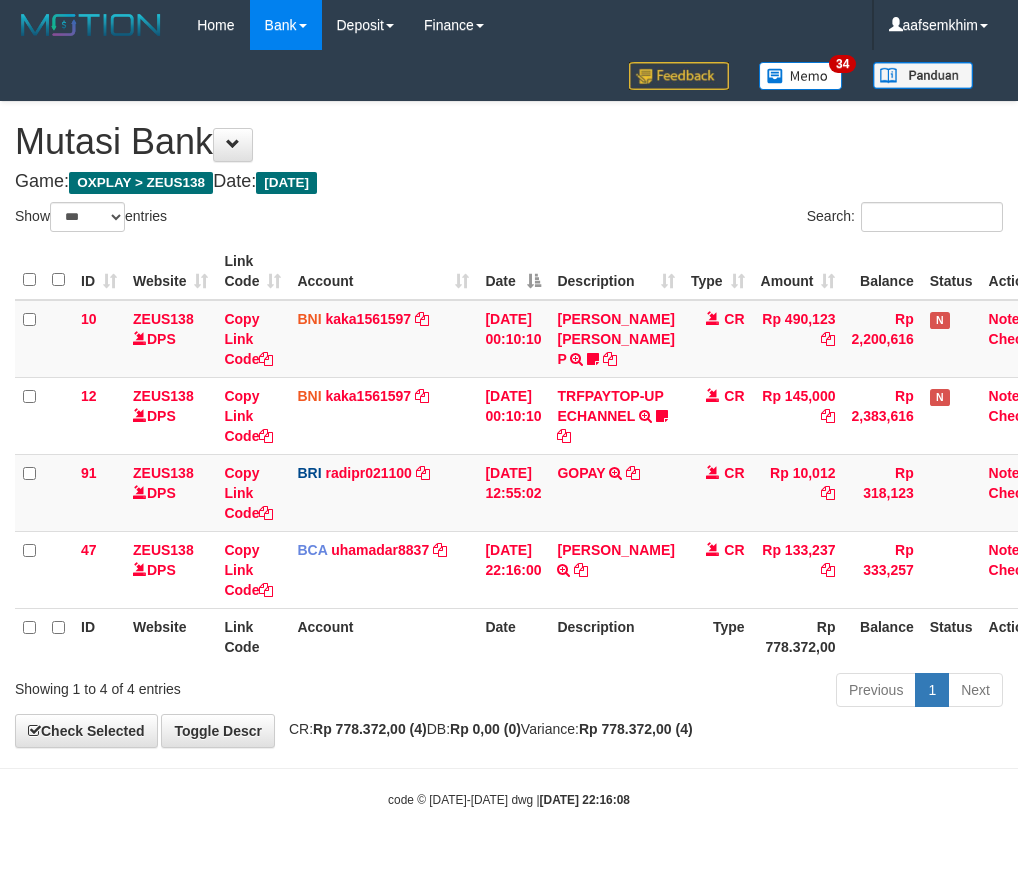 select on "***" 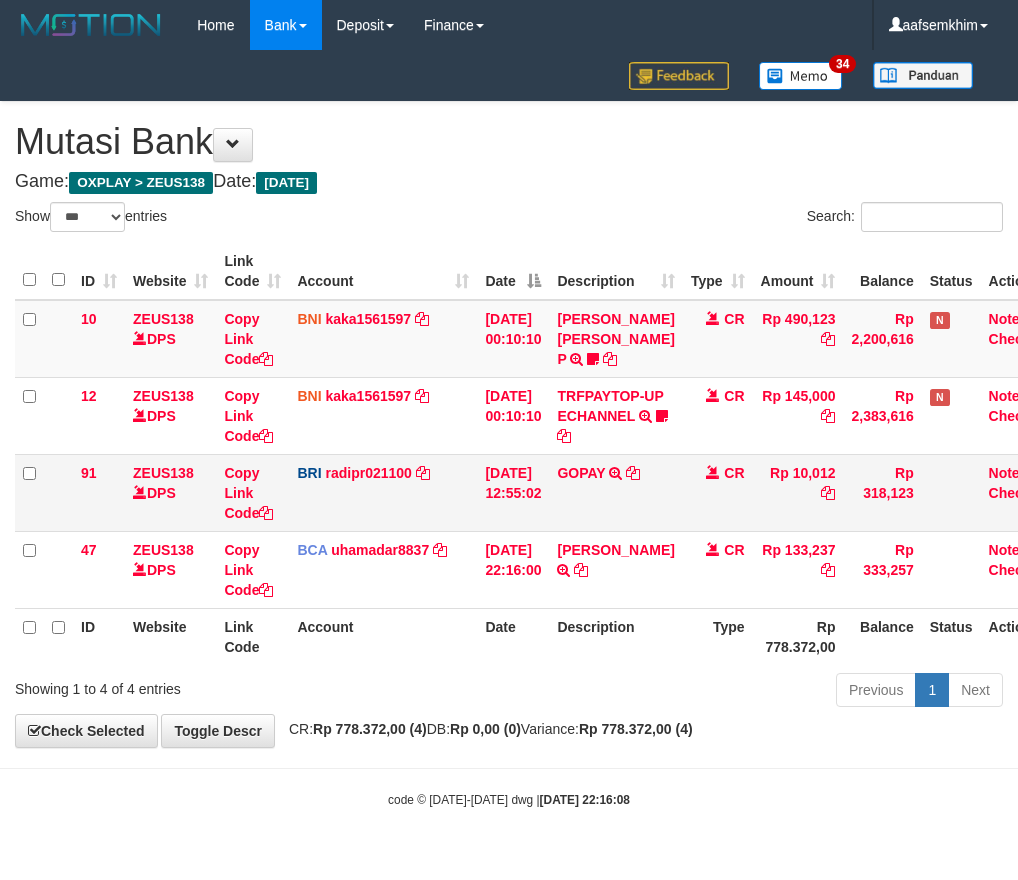scroll, scrollTop: 0, scrollLeft: 0, axis: both 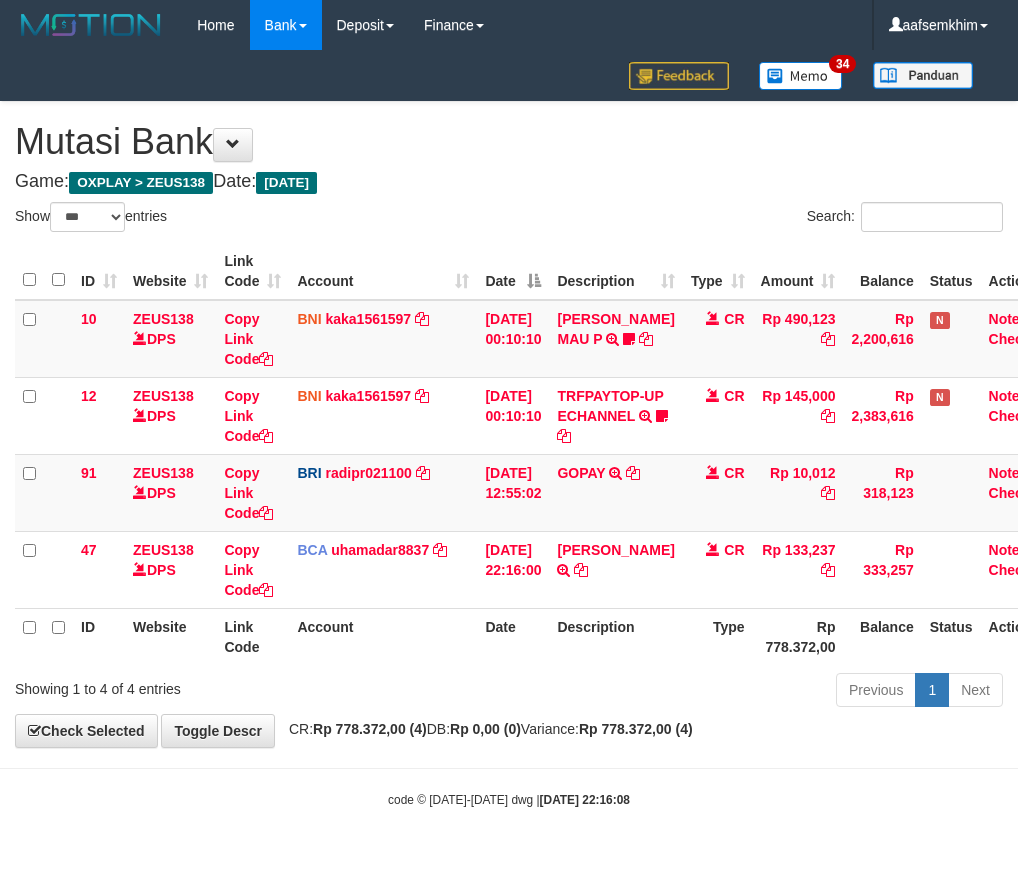 select on "***" 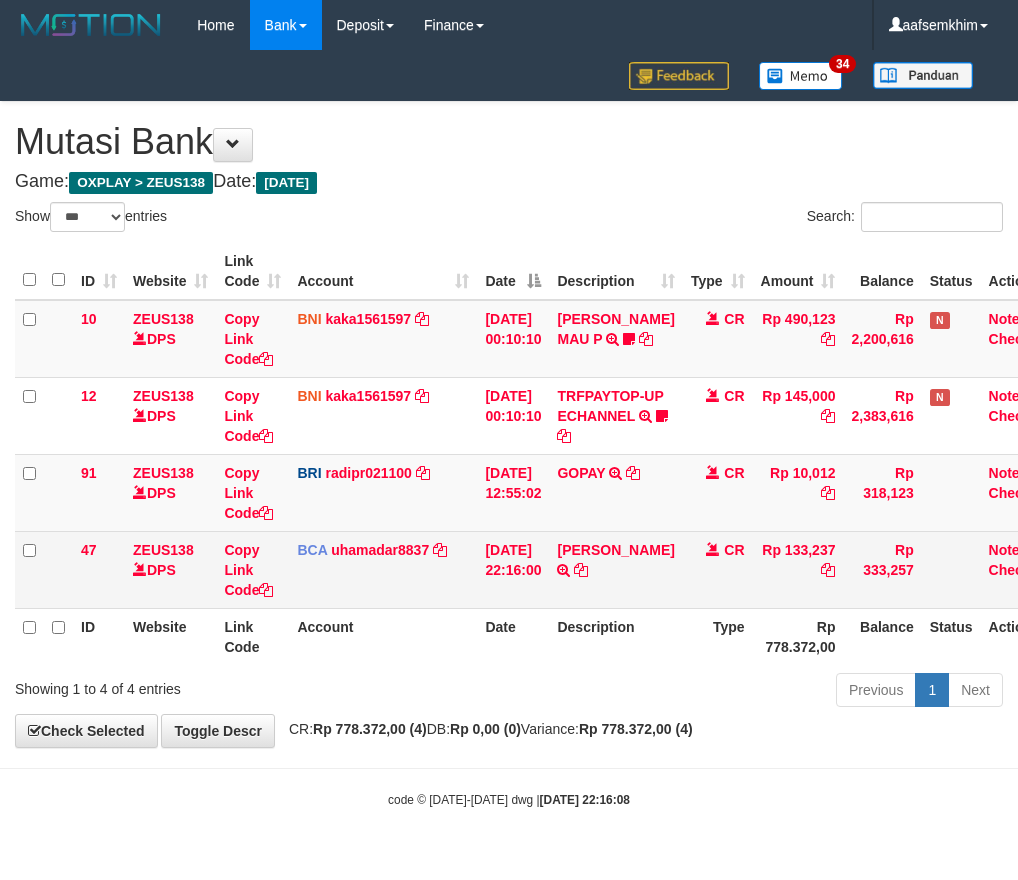 scroll, scrollTop: 0, scrollLeft: 0, axis: both 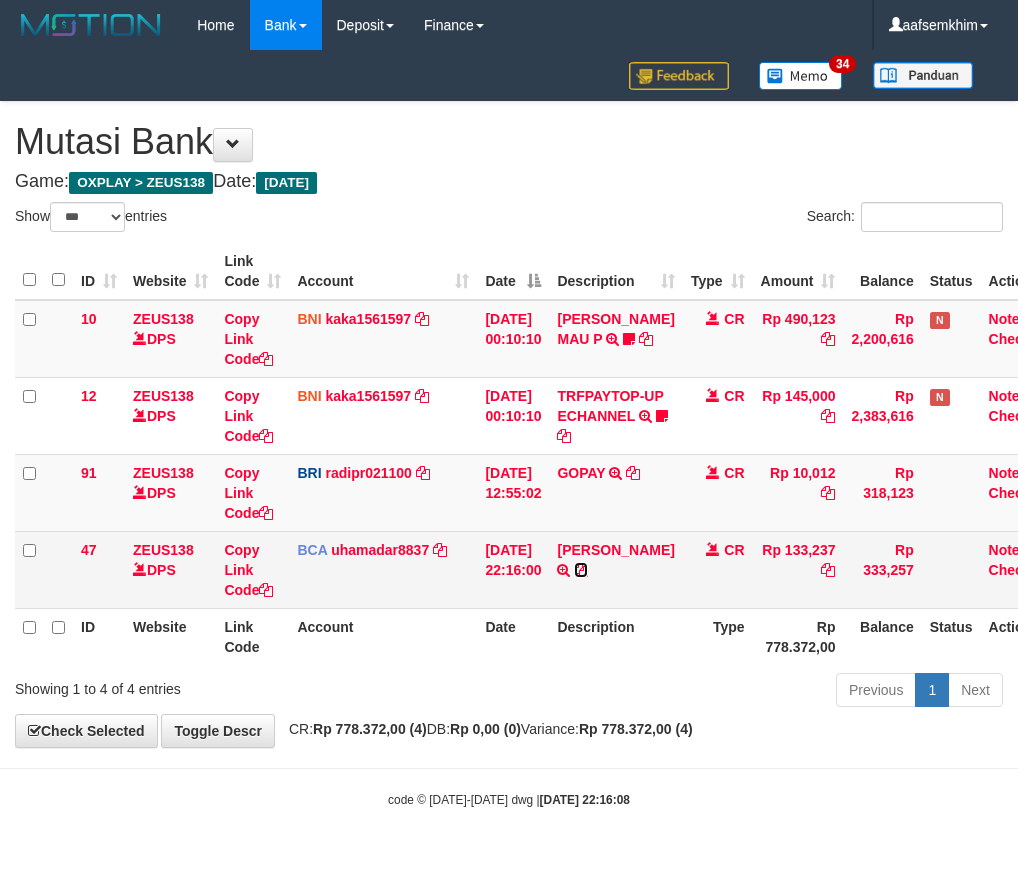 click at bounding box center [581, 570] 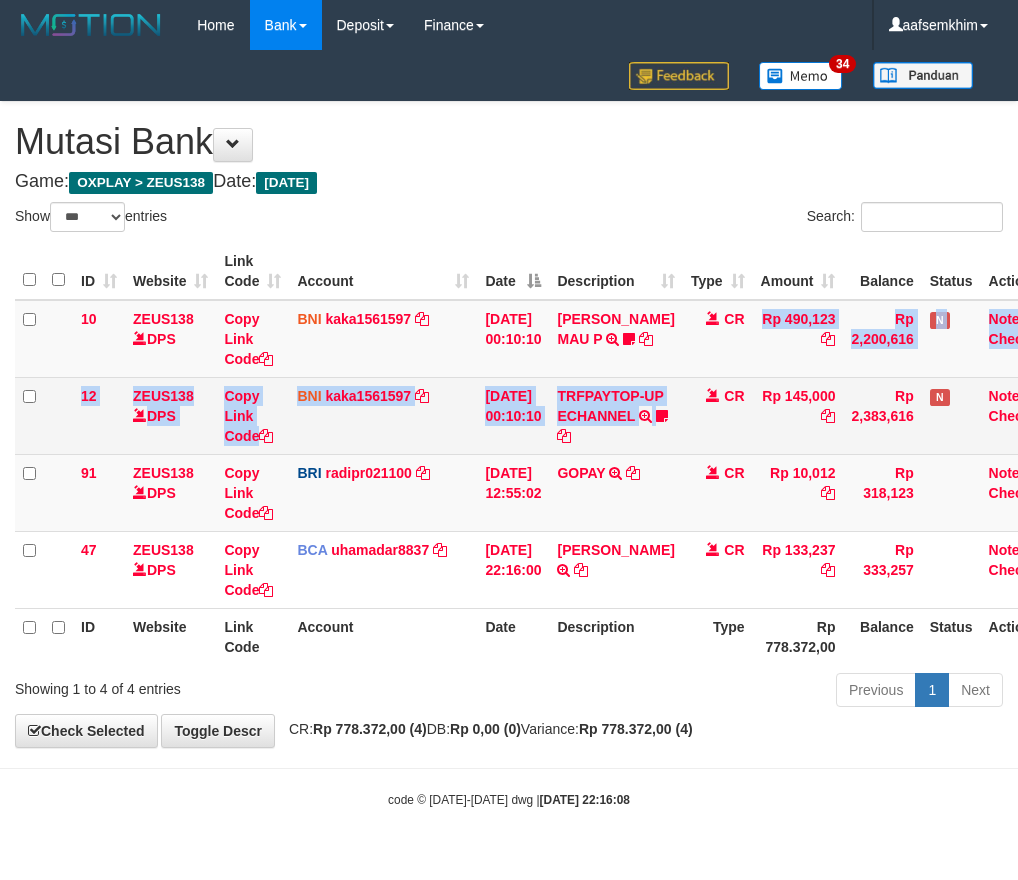 drag, startPoint x: 691, startPoint y: 402, endPoint x: 560, endPoint y: 413, distance: 131.46101 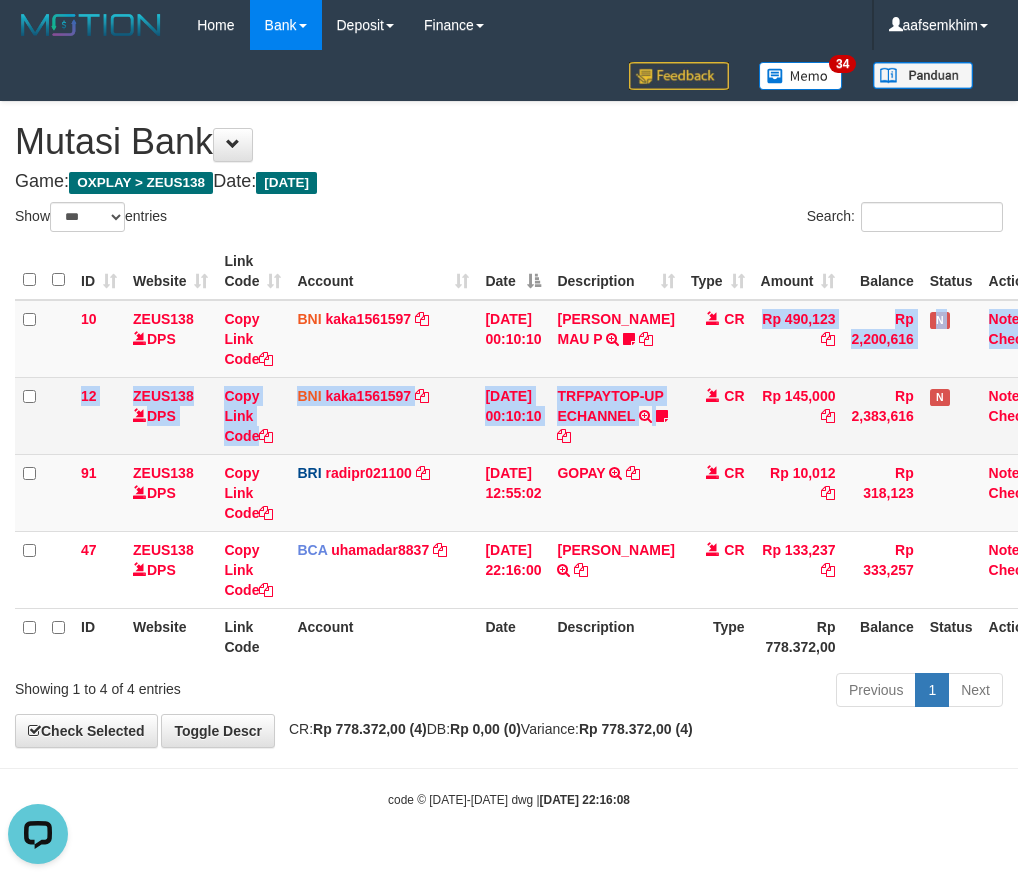scroll, scrollTop: 0, scrollLeft: 0, axis: both 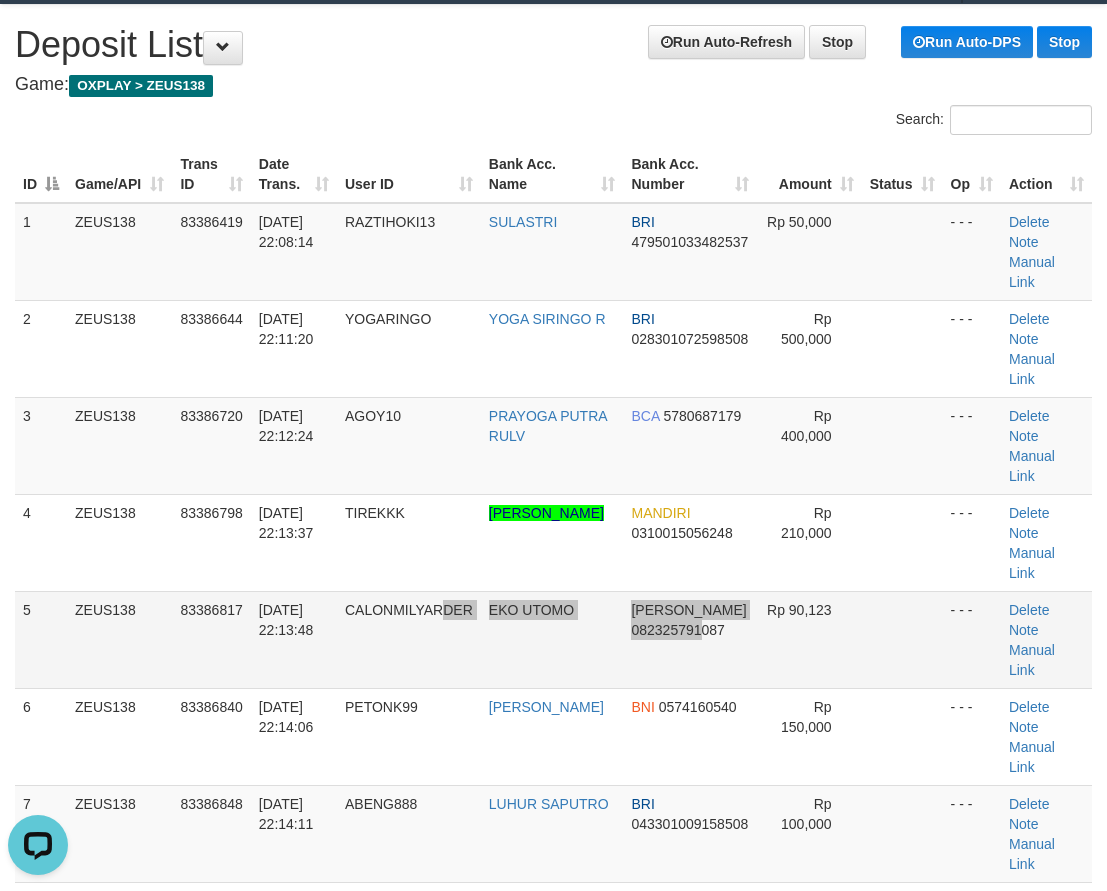 drag, startPoint x: 667, startPoint y: 560, endPoint x: 683, endPoint y: 568, distance: 17.888544 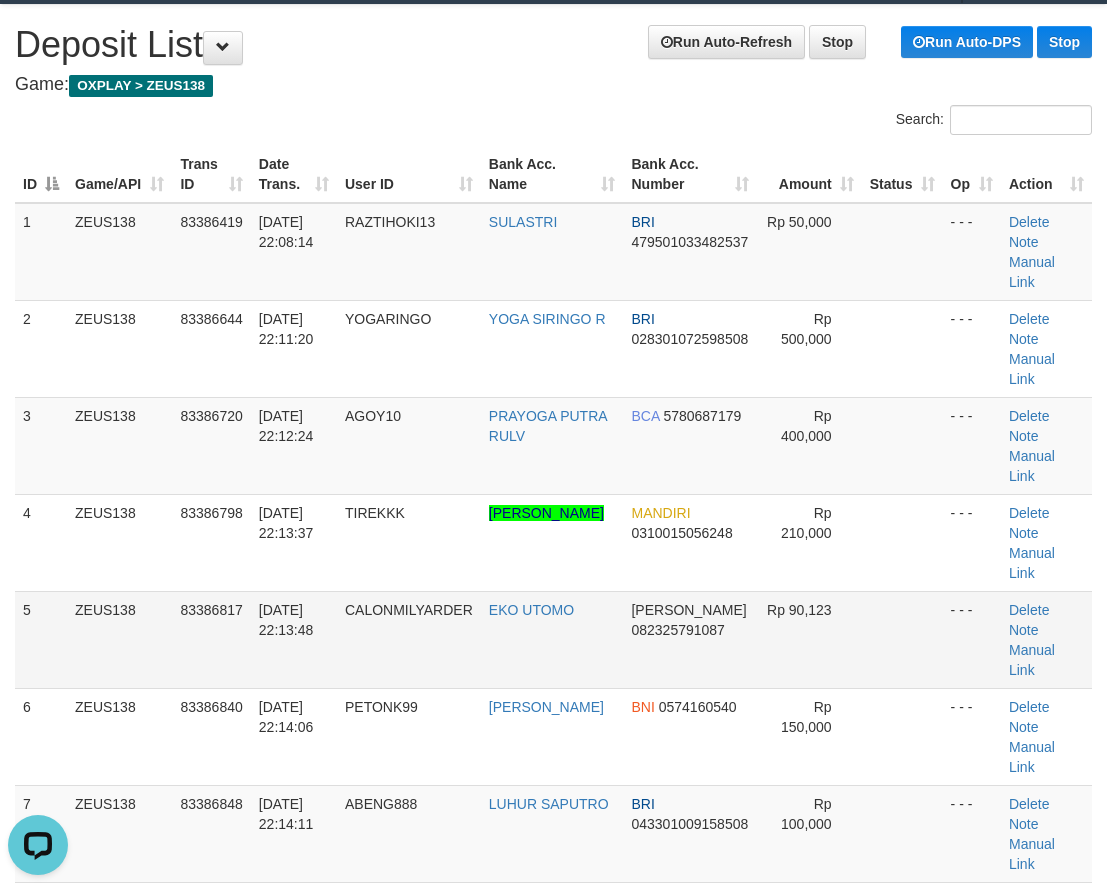 scroll, scrollTop: 0, scrollLeft: 0, axis: both 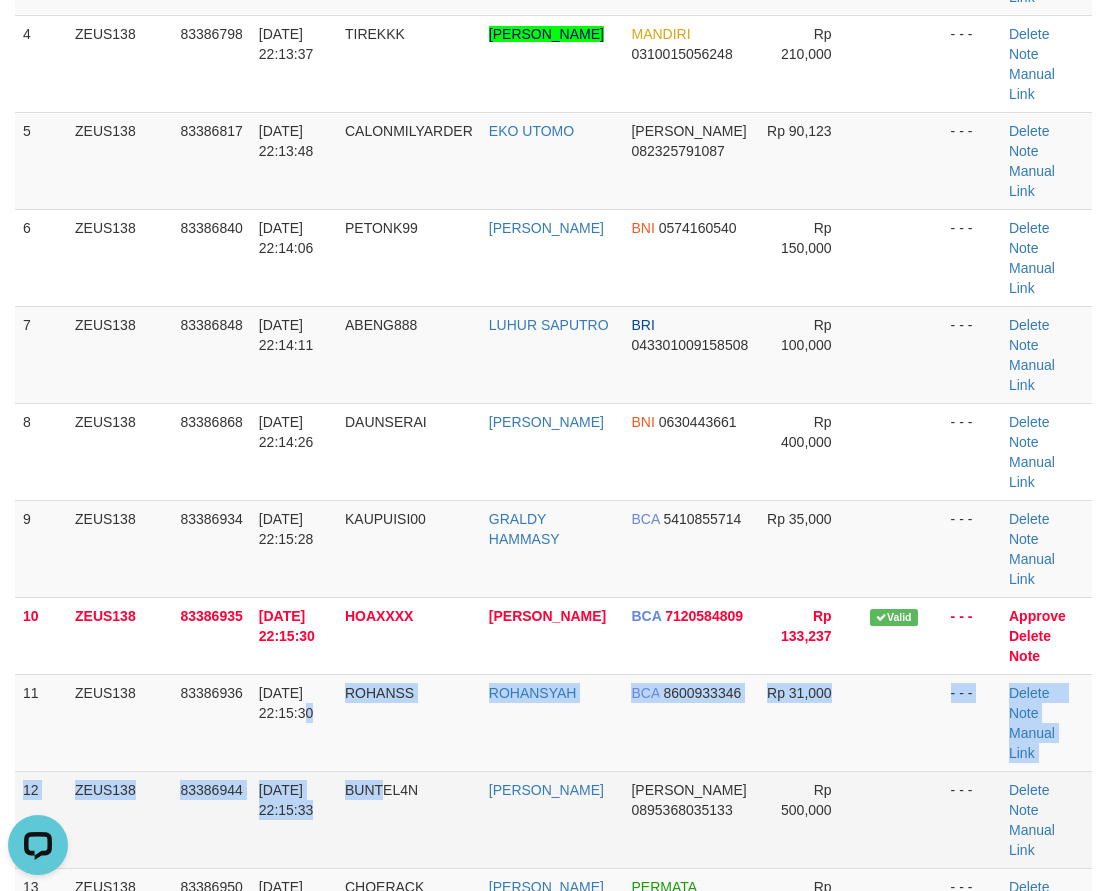 click on "1
ZEUS138
83386419
10/07/2025 22:08:14
RAZTIHOKI13
SULASTRI
BRI
479501033482537
Rp 50,000
- - -
Delete
Note
Manual Link
2
ZEUS138
83386644
10/07/2025 22:11:20
YOGARINGO
YOGA SIRINGO R
BRI
028301072598508
Rp 500,000
- - -
Delete" at bounding box center (553, 442) 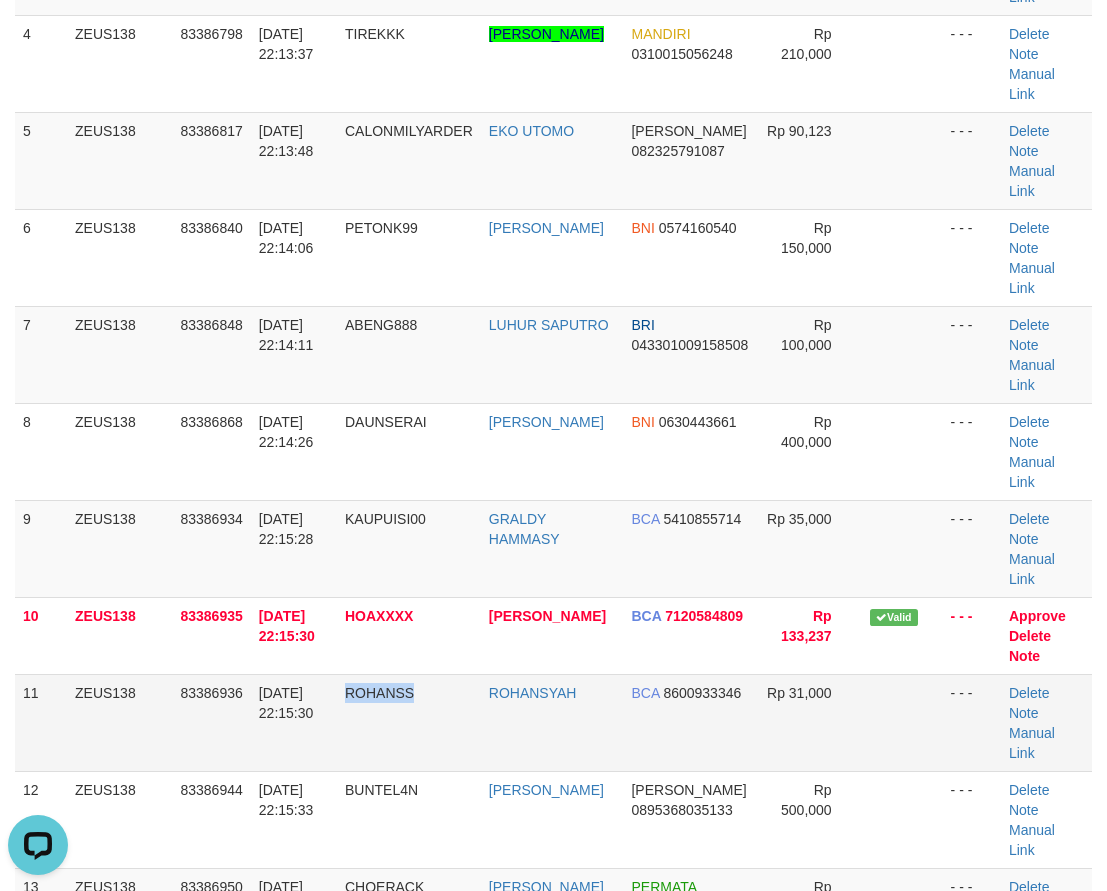 click on "11
ZEUS138
83386936
10/07/2025 22:15:30
ROHANSS
ROHANSYAH
BCA
8600933346
Rp 31,000
- - -
Delete
Note
Manual Link" at bounding box center (553, 722) 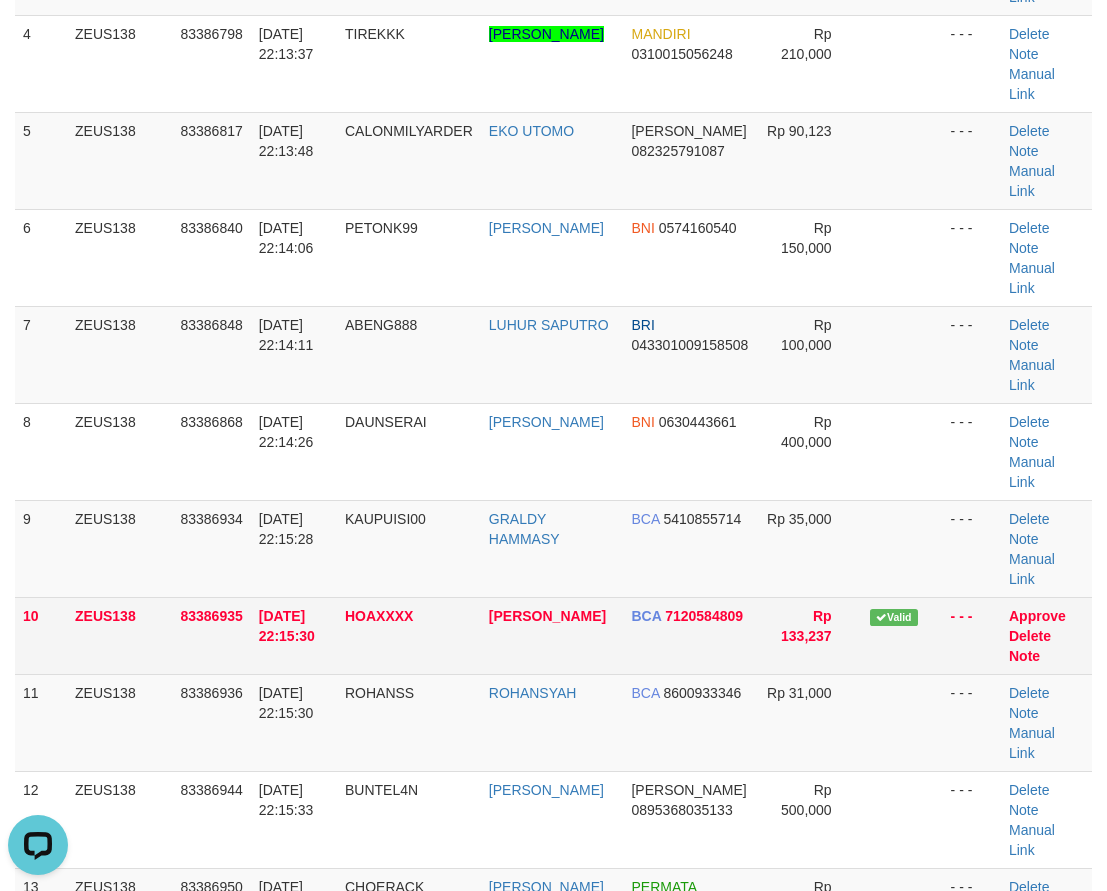 scroll, scrollTop: 491, scrollLeft: 0, axis: vertical 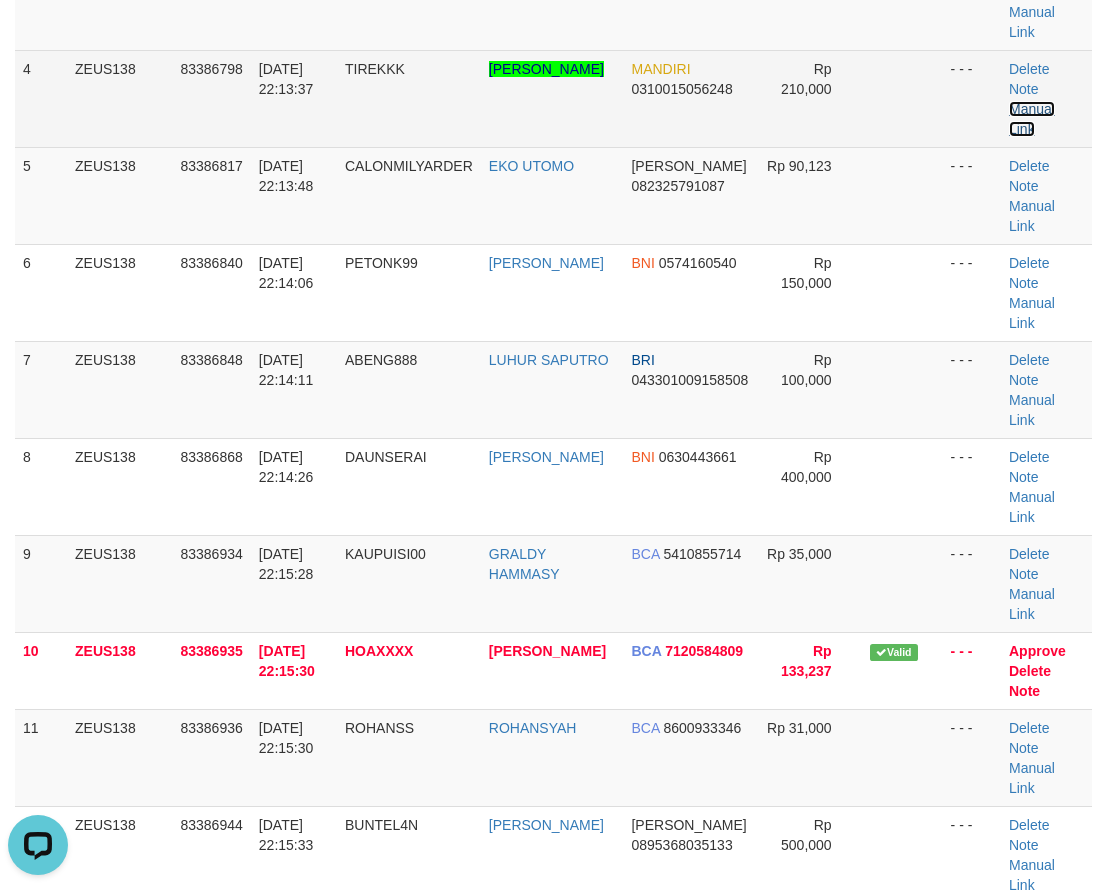 click on "Manual Link" at bounding box center [1032, 119] 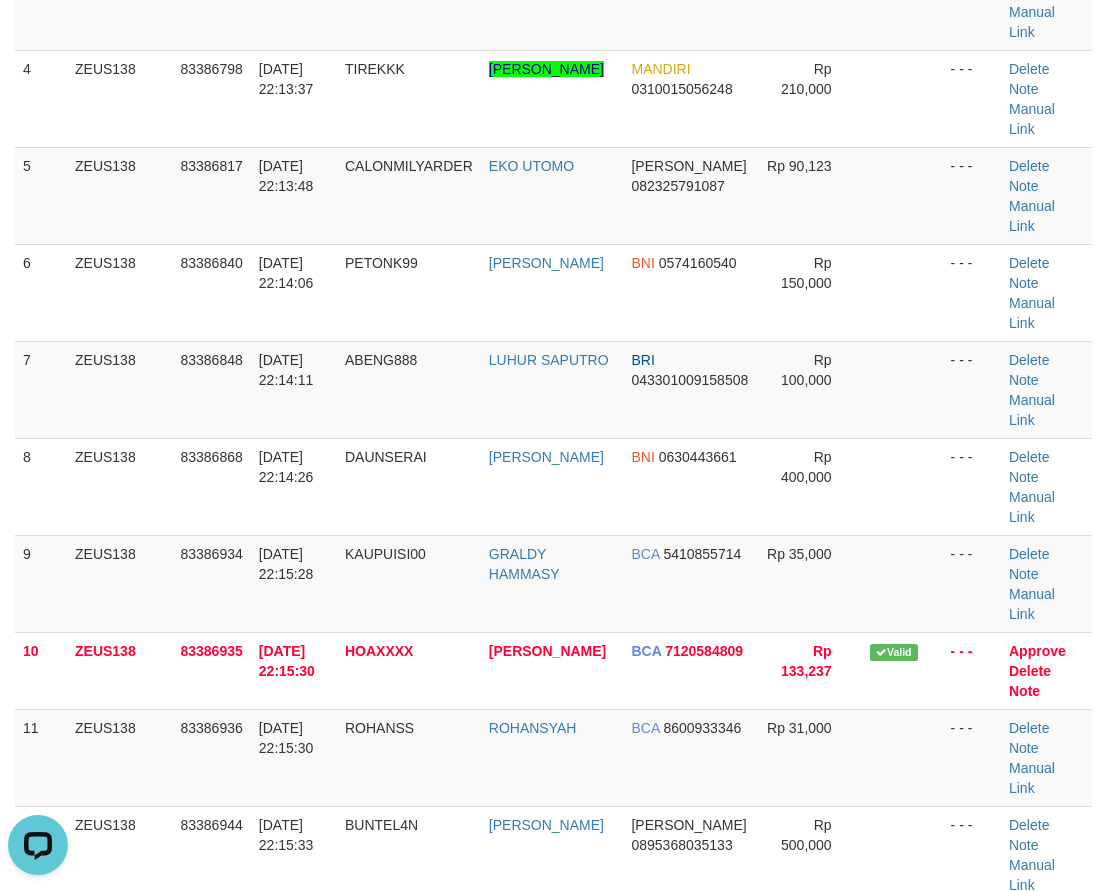 drag, startPoint x: 39, startPoint y: 520, endPoint x: -15, endPoint y: 522, distance: 54.037025 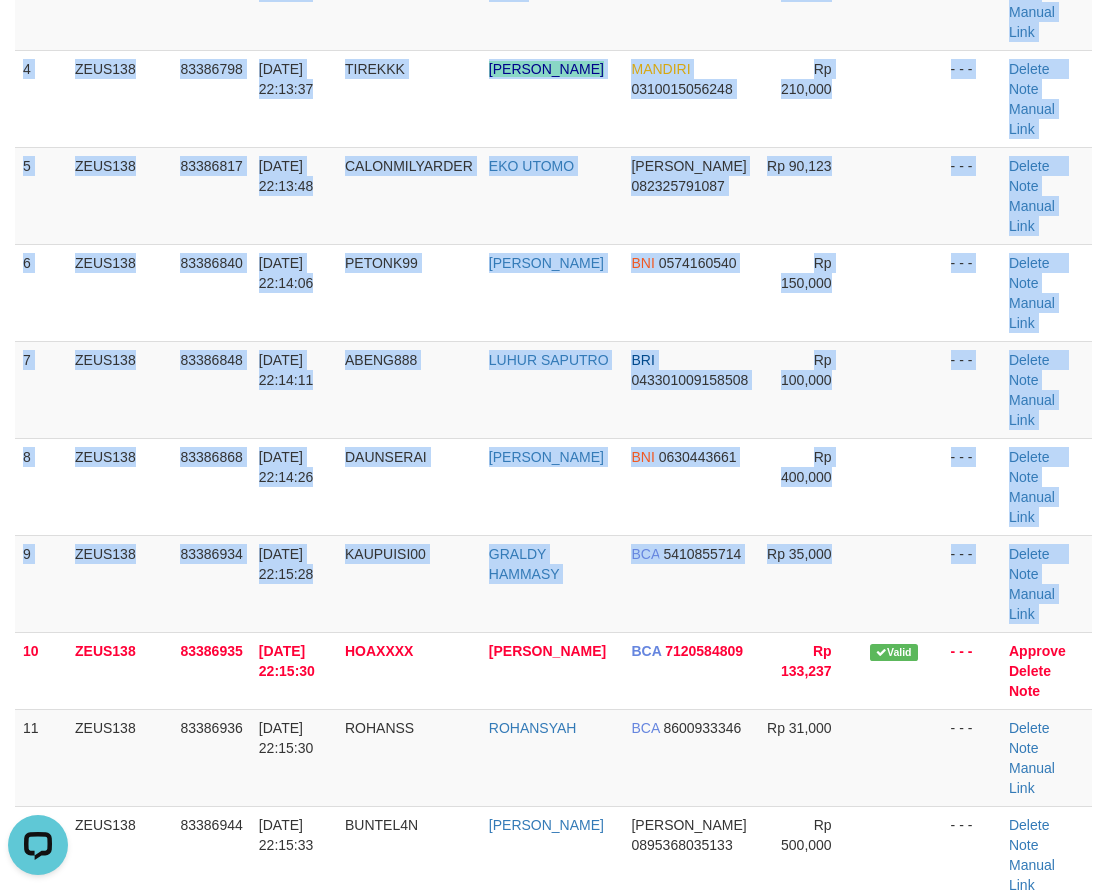 drag, startPoint x: 319, startPoint y: 525, endPoint x: 2, endPoint y: 468, distance: 322.08383 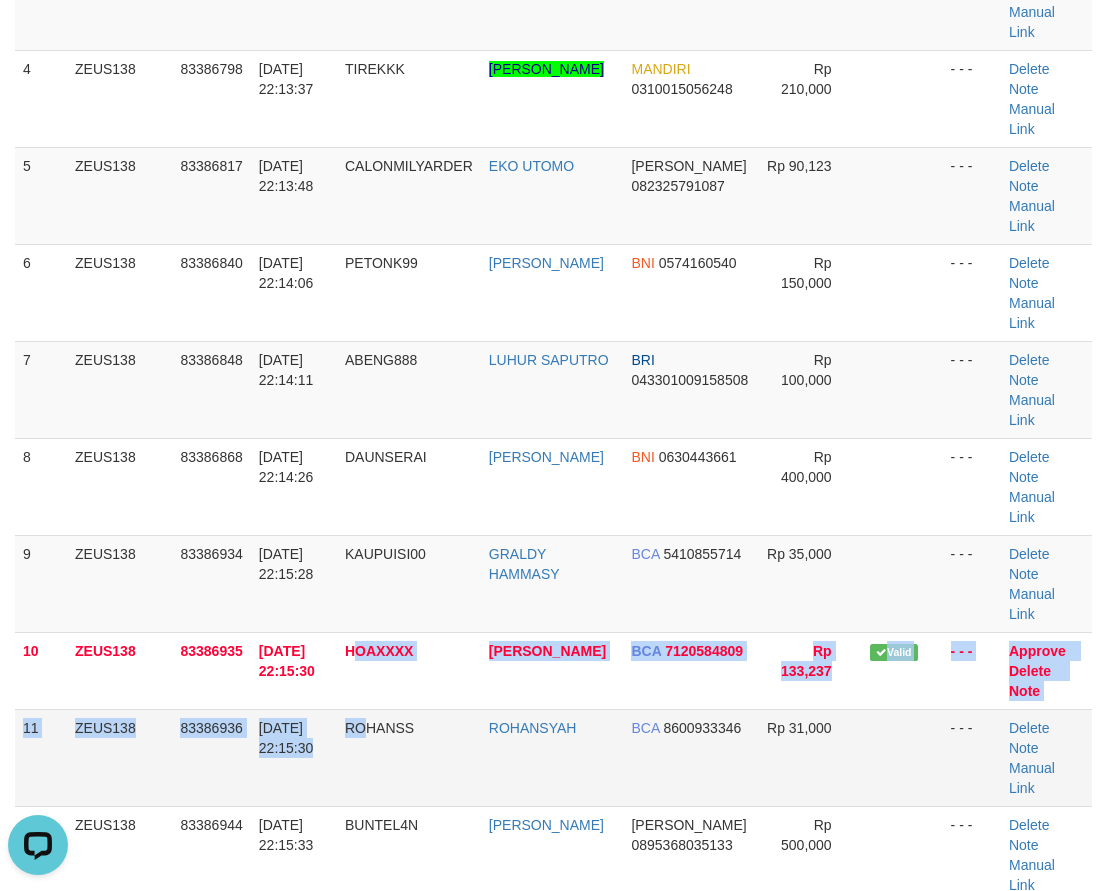 drag, startPoint x: 418, startPoint y: 537, endPoint x: 3, endPoint y: 510, distance: 415.87738 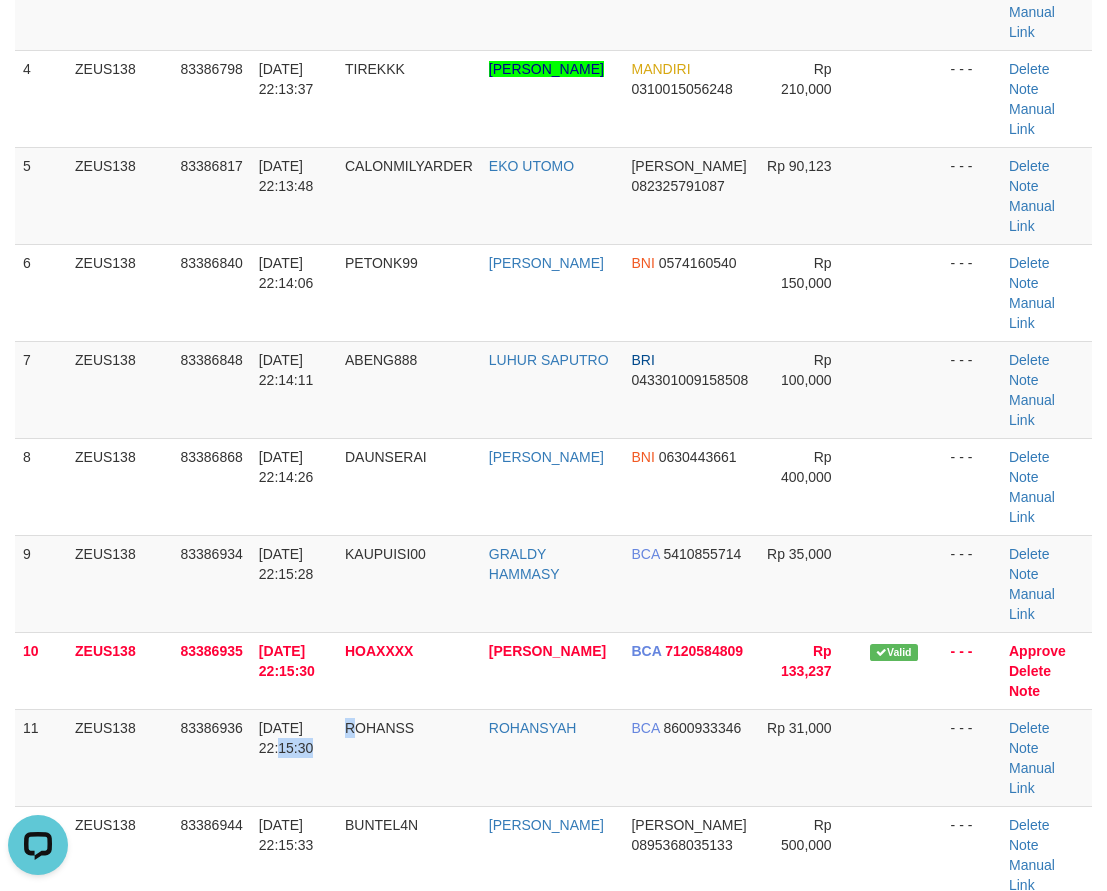 drag, startPoint x: 363, startPoint y: 554, endPoint x: 6, endPoint y: 500, distance: 361.06094 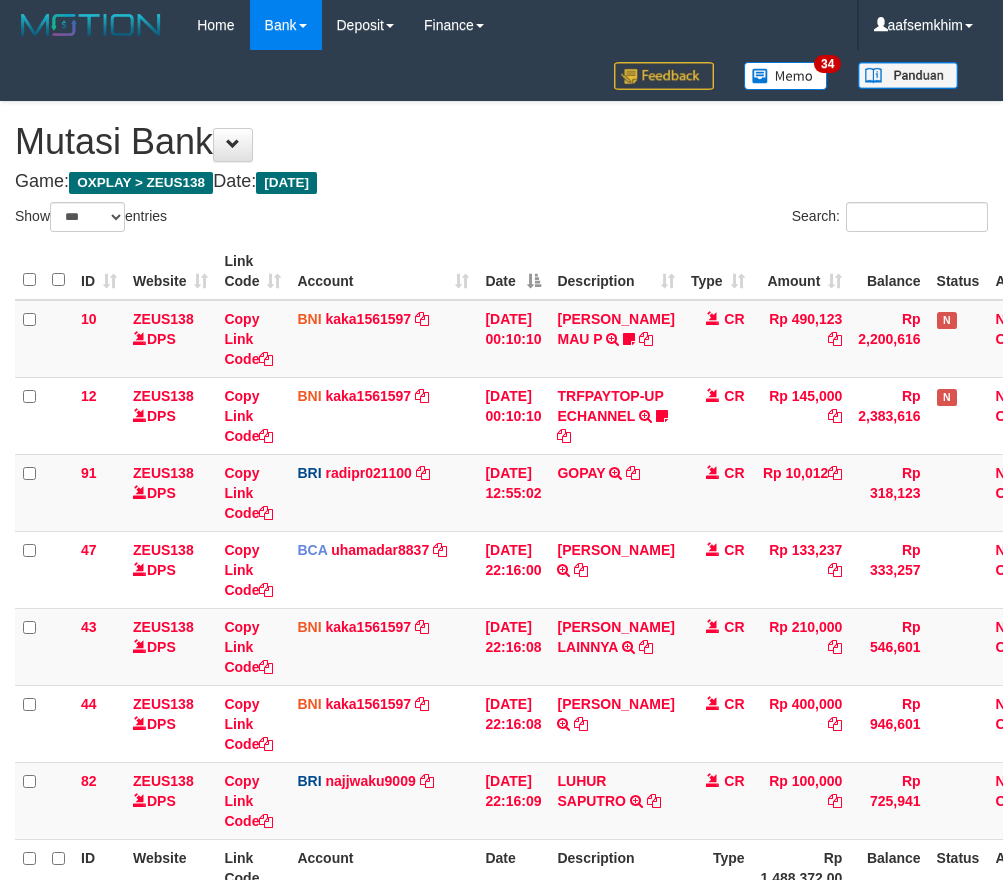 select on "***" 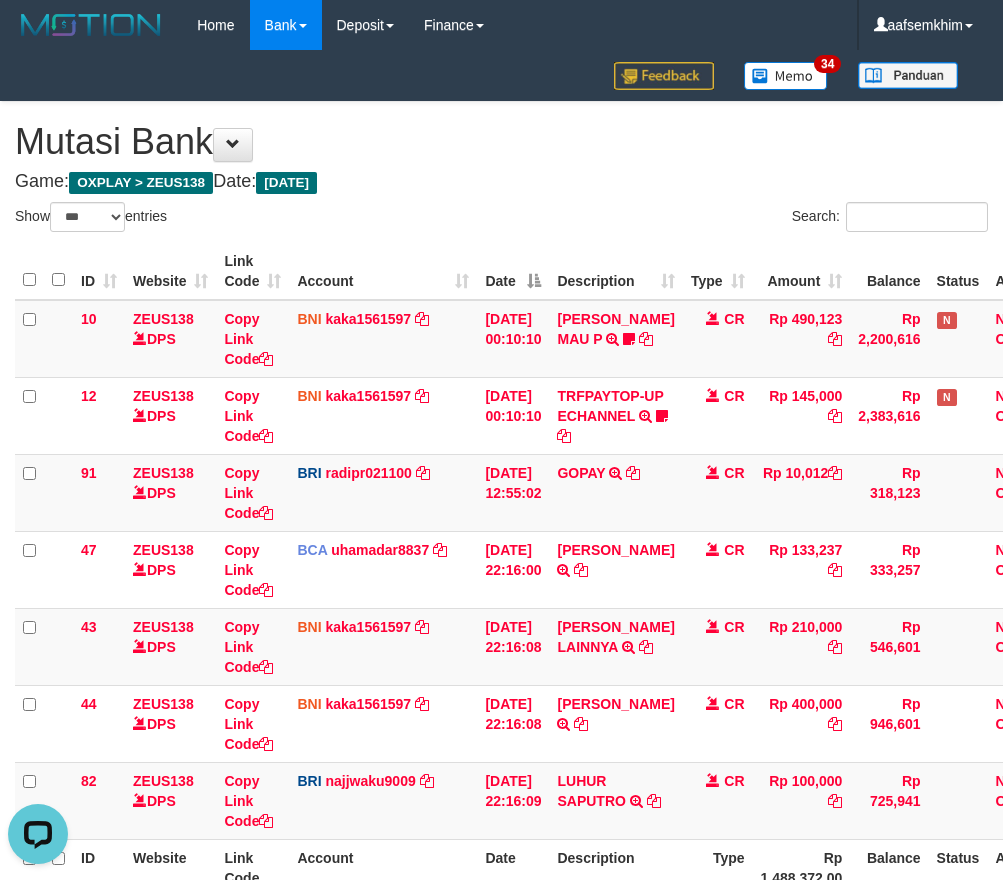 scroll, scrollTop: 0, scrollLeft: 0, axis: both 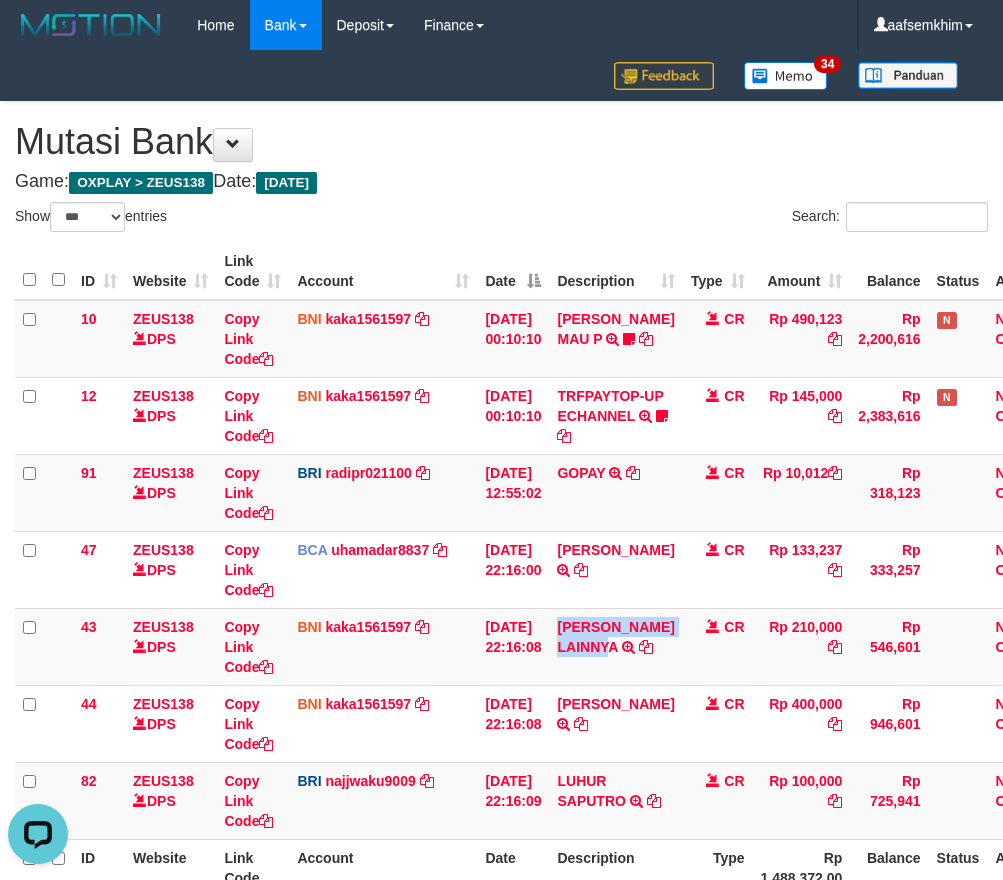 drag, startPoint x: 612, startPoint y: 648, endPoint x: 1014, endPoint y: 591, distance: 406.02094 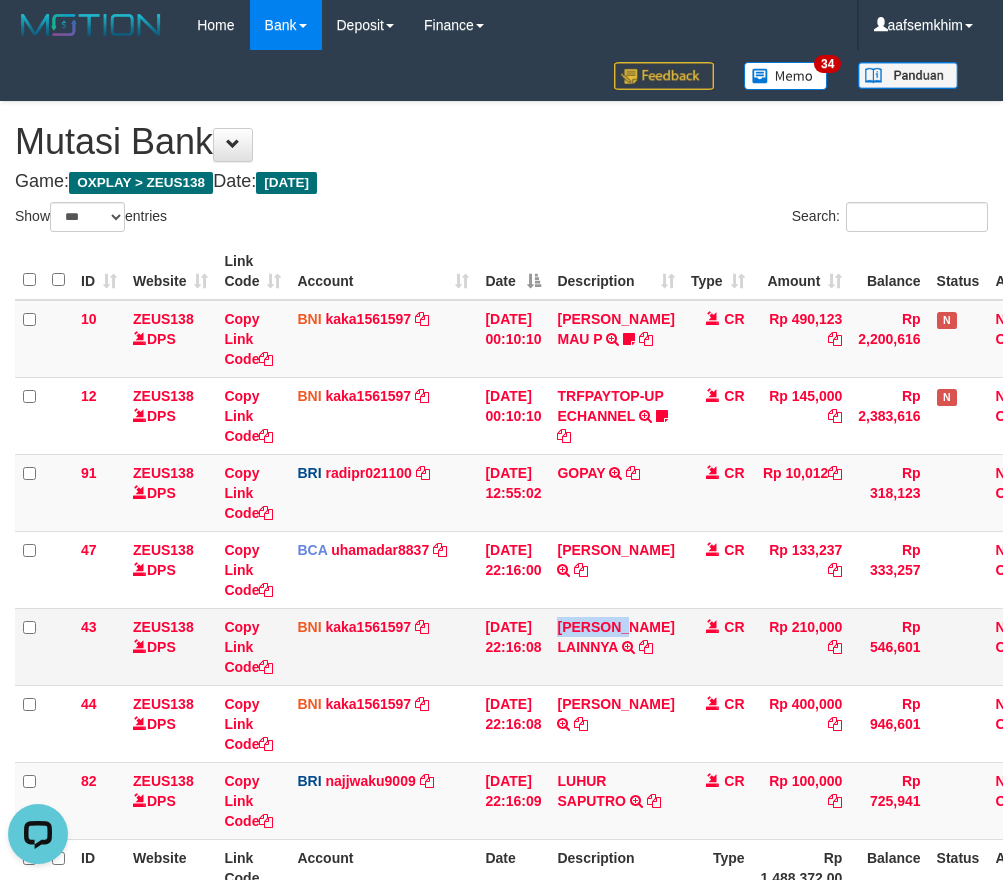 click on "MUHAMMAD RIZA ARYADI LAINNYA         TRF/PAY/TOP-UP ECHANNEL MUHAMMAD RIZA ARYADI LAINNYA" at bounding box center [615, 646] 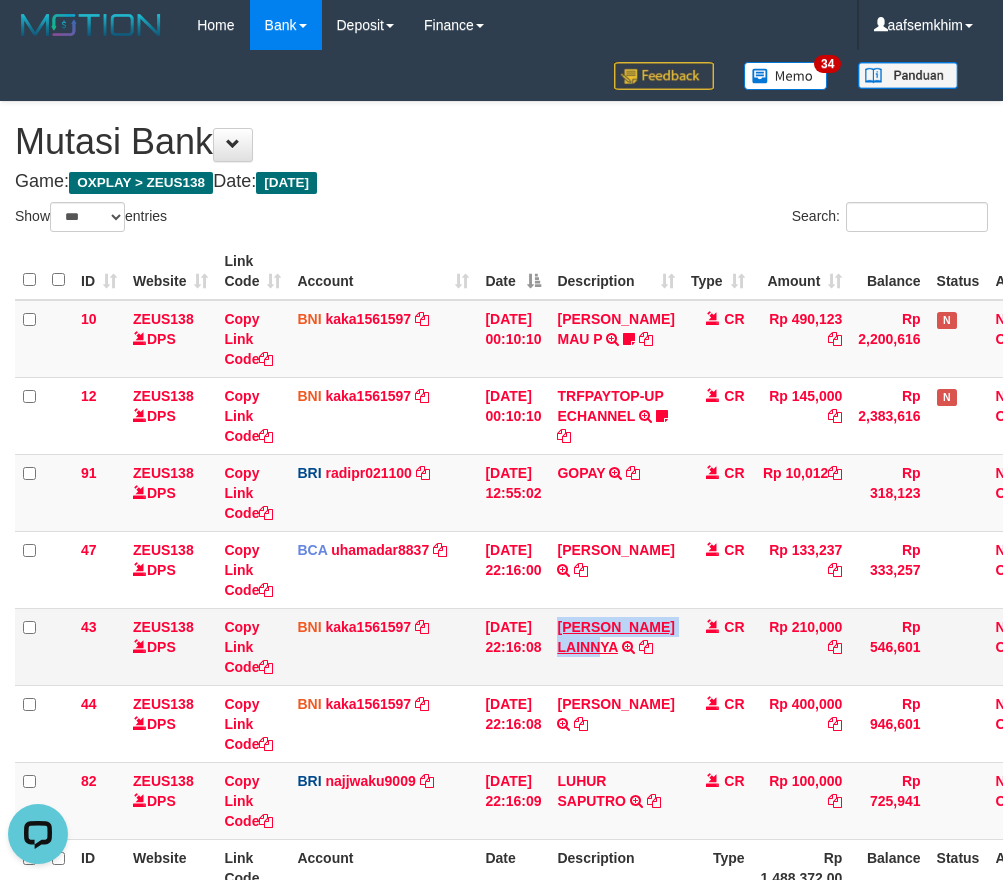drag, startPoint x: 565, startPoint y: 635, endPoint x: 646, endPoint y: 659, distance: 84.48077 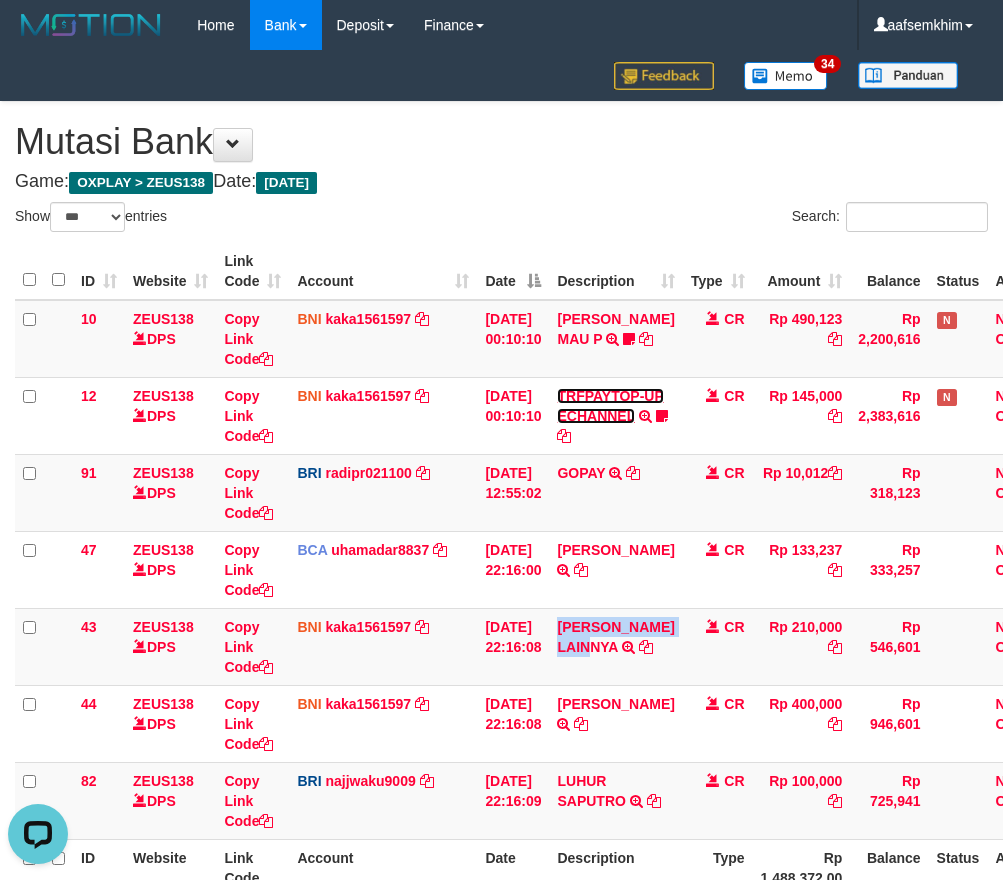 click on "TRFPAYTOP-UP ECHANNEL" at bounding box center [610, 406] 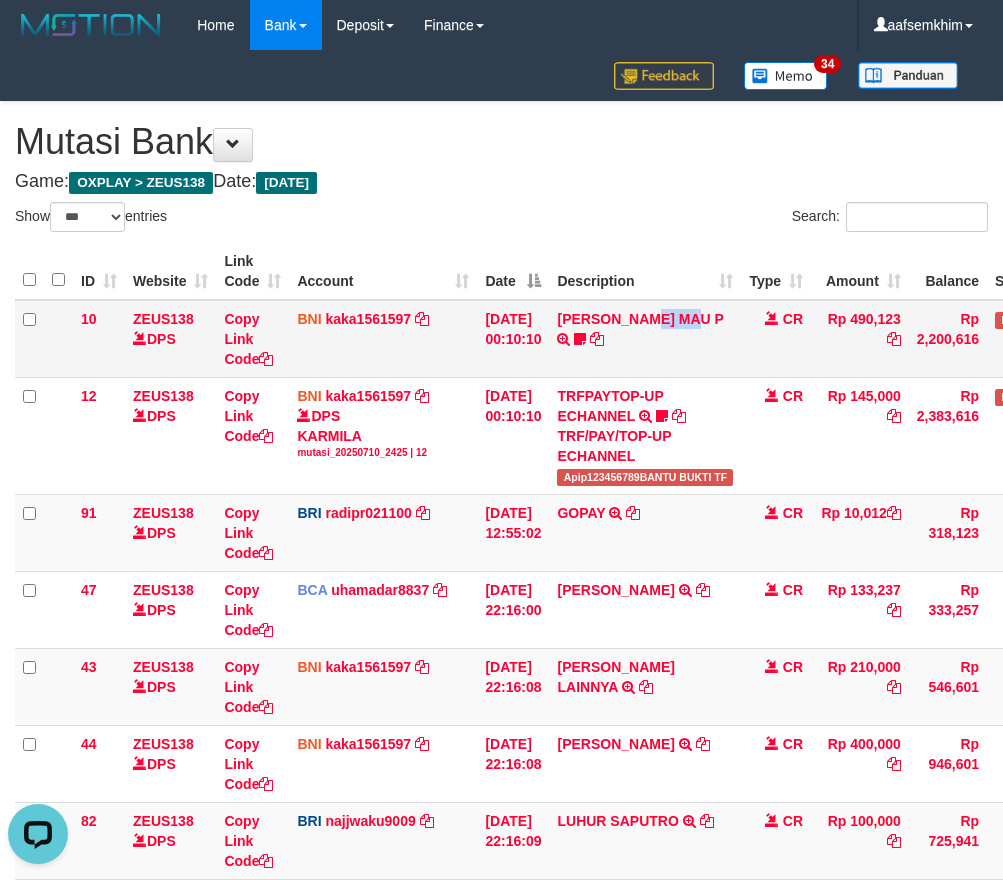 click on "MARIO MATERNUS MAU P            TRF/PAY/TOP-UP ECHANNEL MARIO MATERNUS MAU P    LAKILAKIKUAT99" at bounding box center (645, 339) 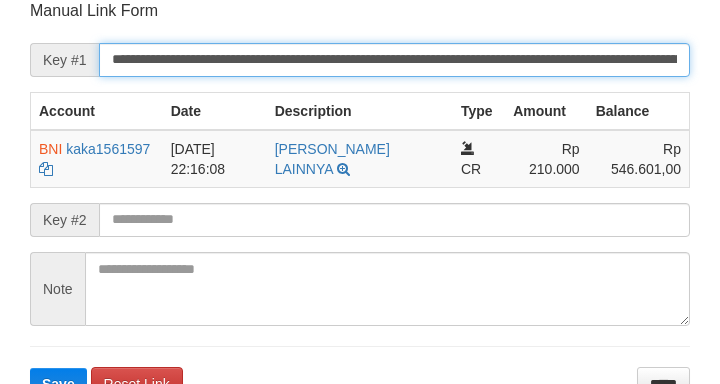 click on "**********" at bounding box center [394, 60] 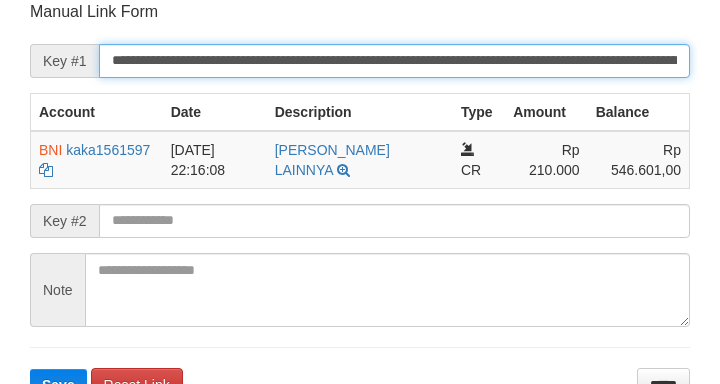 click on "Save" at bounding box center (58, 385) 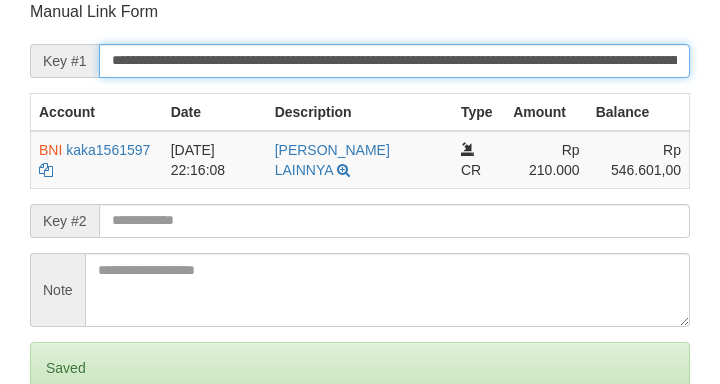 click on "Save" at bounding box center [58, 452] 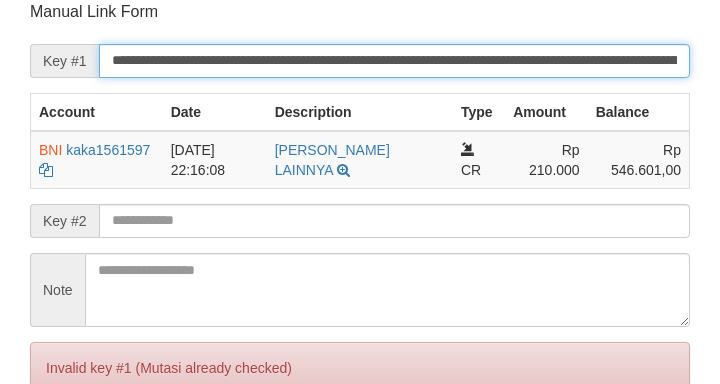 click on "Save" at bounding box center (58, 452) 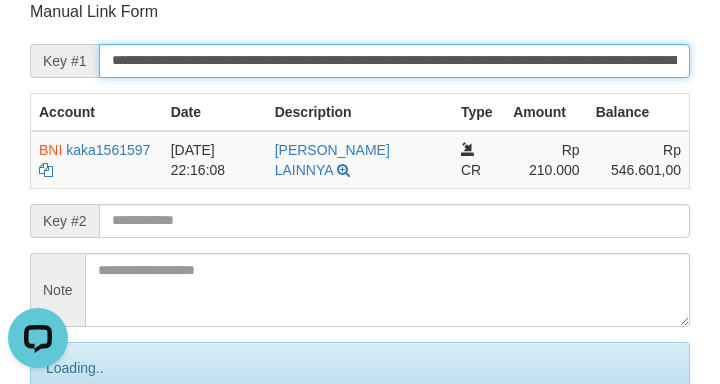 scroll, scrollTop: 0, scrollLeft: 0, axis: both 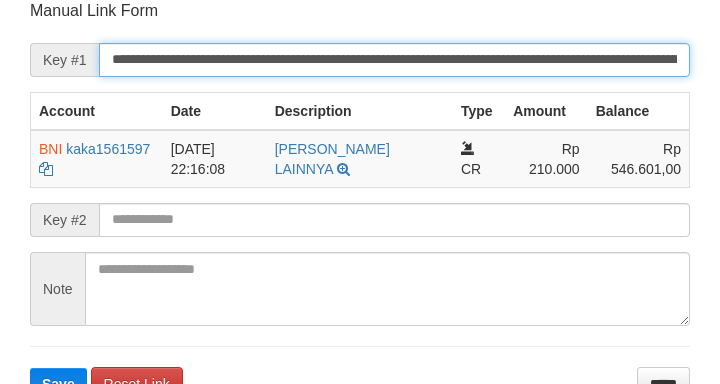 click on "Save" at bounding box center (58, 384) 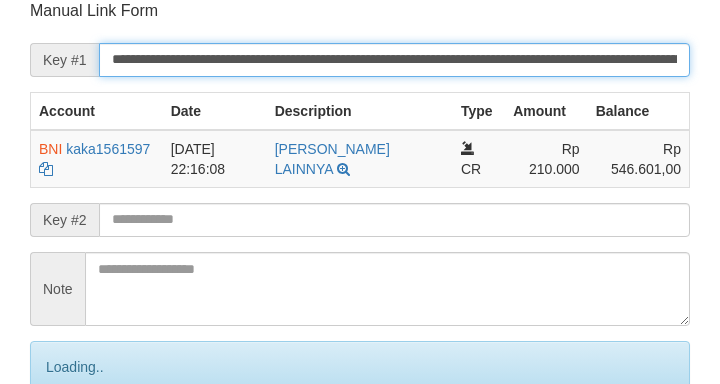 click on "**********" at bounding box center (394, 60) 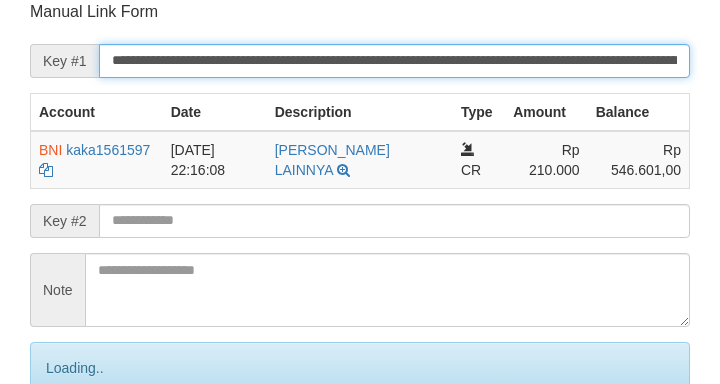 click on "Save" at bounding box center (80, 452) 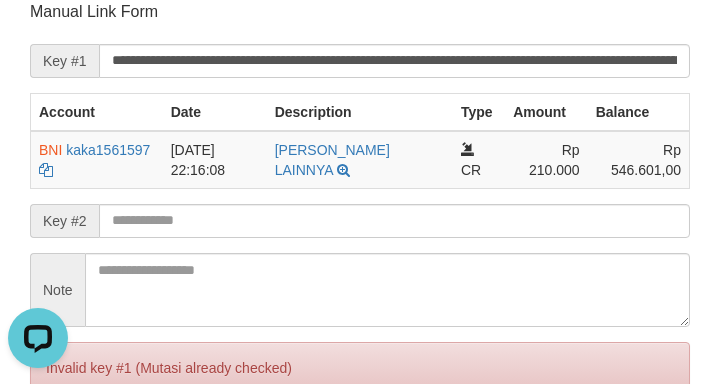 scroll, scrollTop: 0, scrollLeft: 0, axis: both 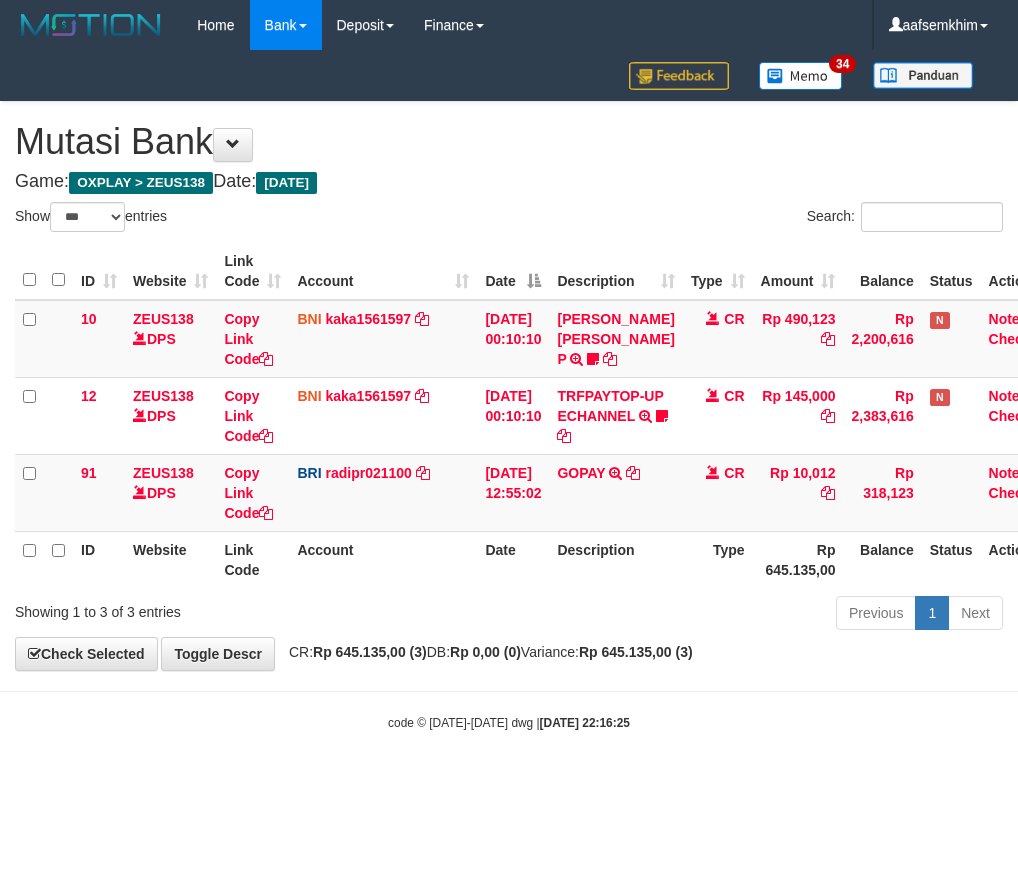 select on "***" 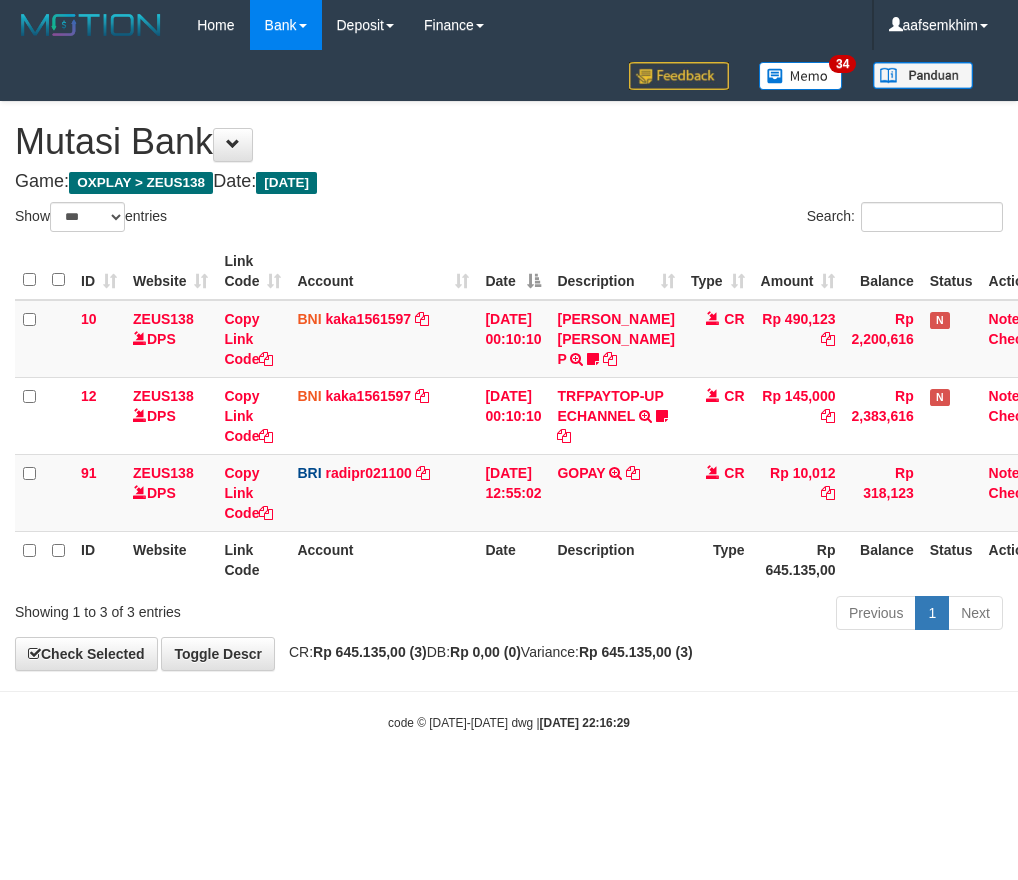 select on "***" 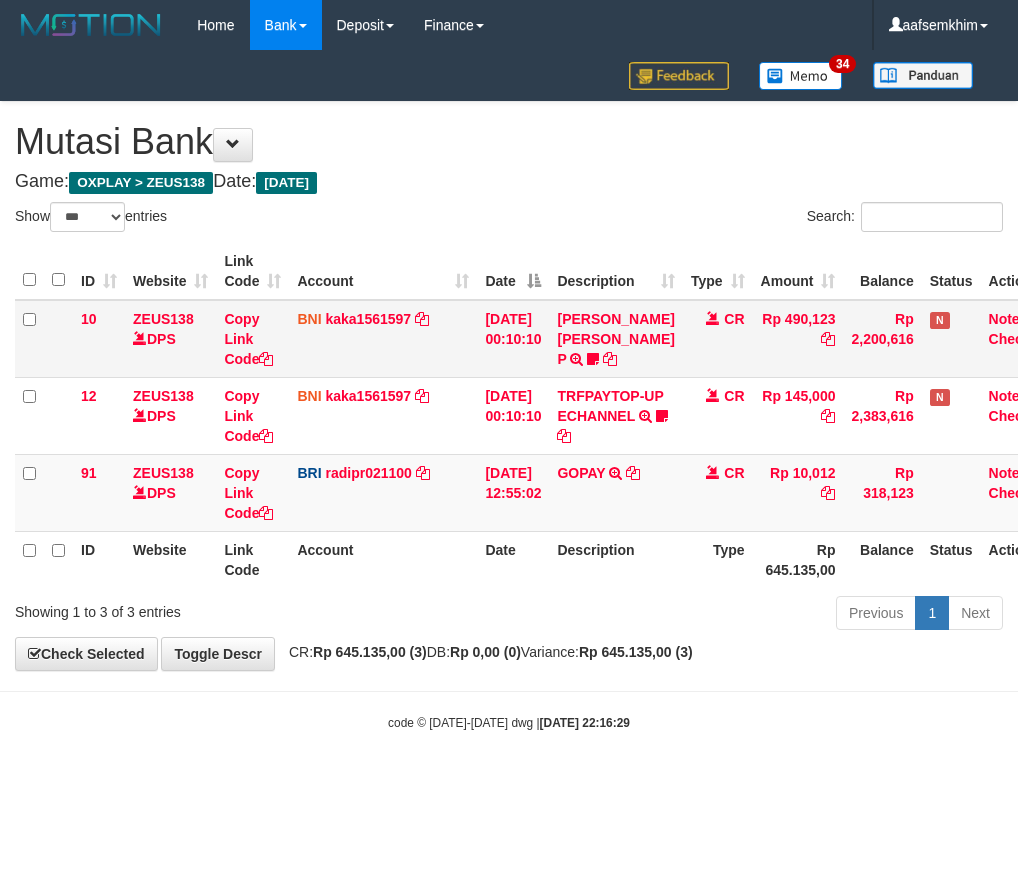 scroll, scrollTop: 0, scrollLeft: 0, axis: both 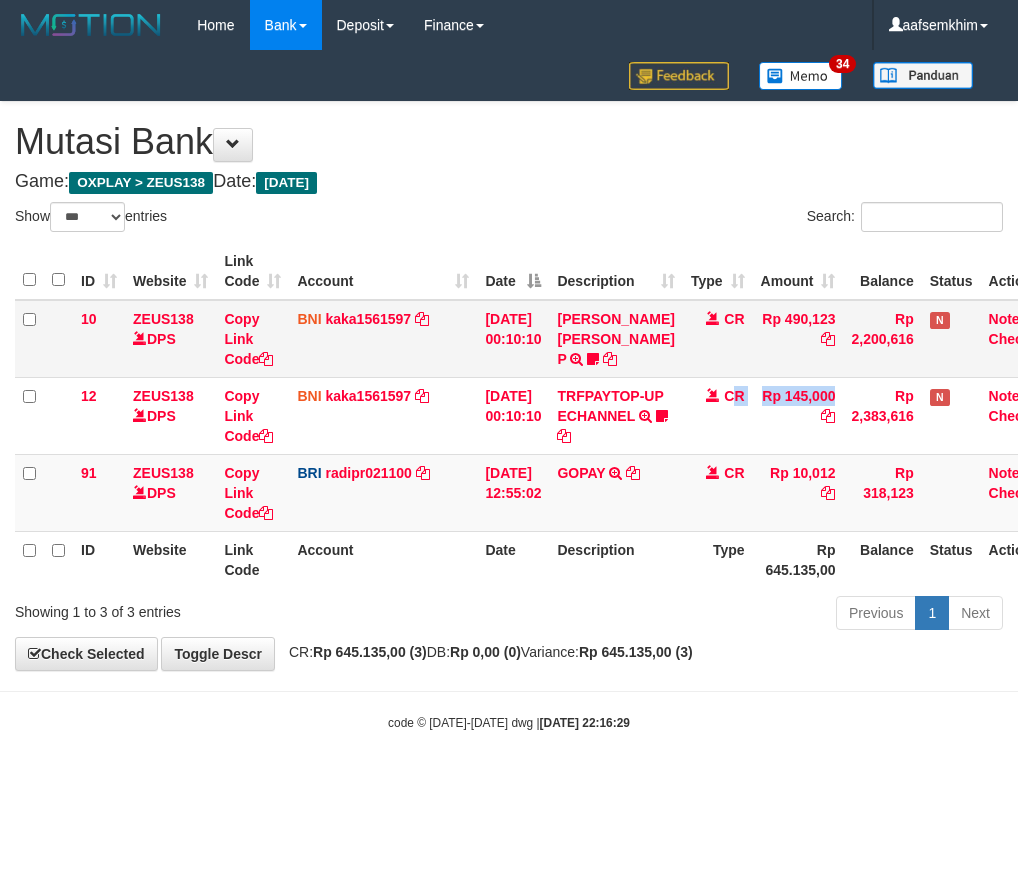 click on "12
ZEUS138    DPS
Copy Link Code
BNI
kaka1561597
DPS
KARMILA
mutasi_20250710_2425 | 12
mutasi_20250710_2425 | 12
[DATE] 00:10:10
TRFPAYTOP-UP ECHANNEL            TRF/PAY/TOP-UP ECHANNEL    Apip123456789BANTU BUKTI TF
CR
Rp 145,000
Rp 2,383,616
N
Note
Check" at bounding box center (538, 415) 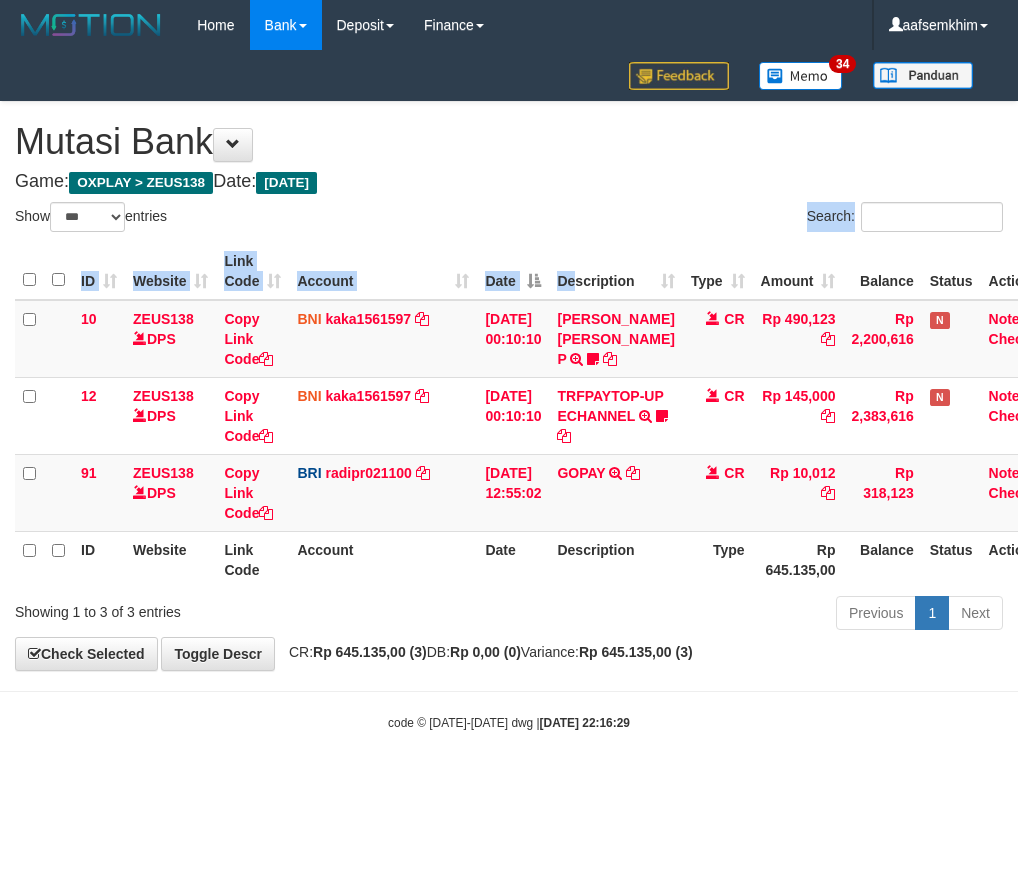 drag, startPoint x: 578, startPoint y: 232, endPoint x: 583, endPoint y: 260, distance: 28.442924 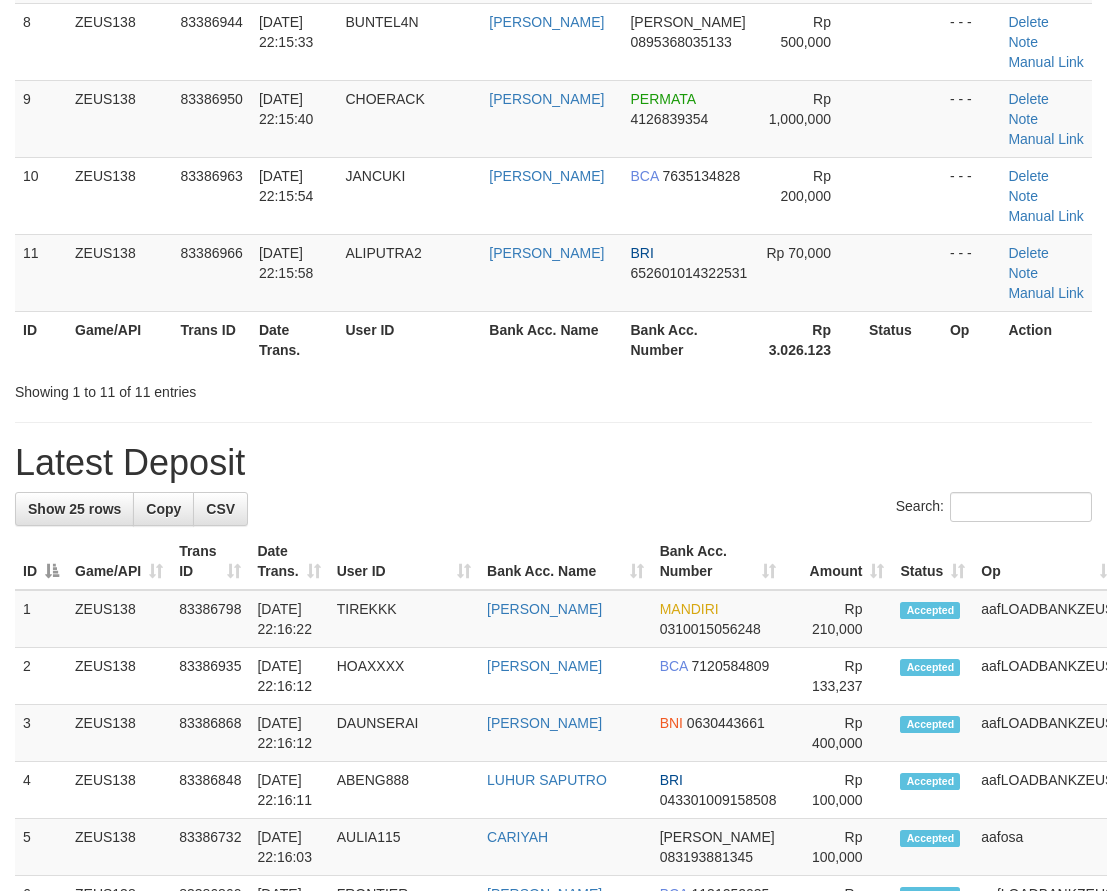 scroll, scrollTop: 491, scrollLeft: 0, axis: vertical 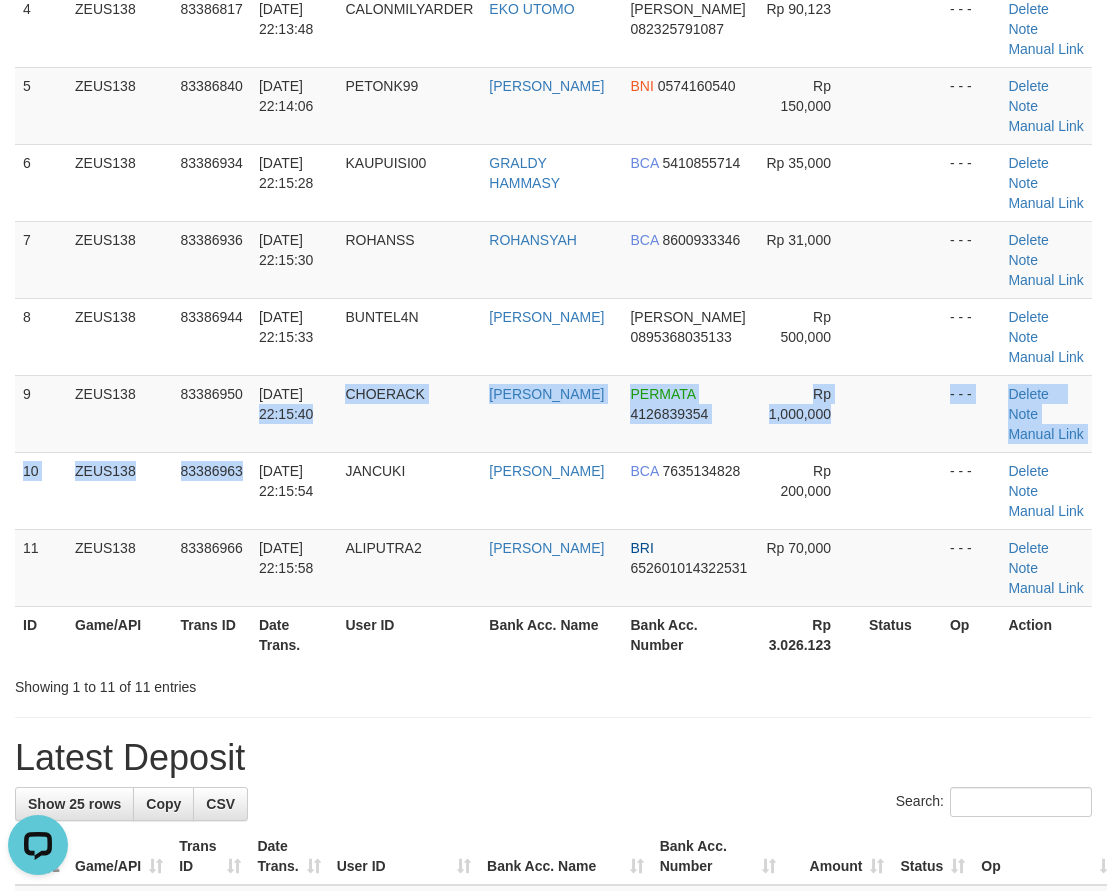 drag, startPoint x: 313, startPoint y: 507, endPoint x: 1, endPoint y: 465, distance: 314.81424 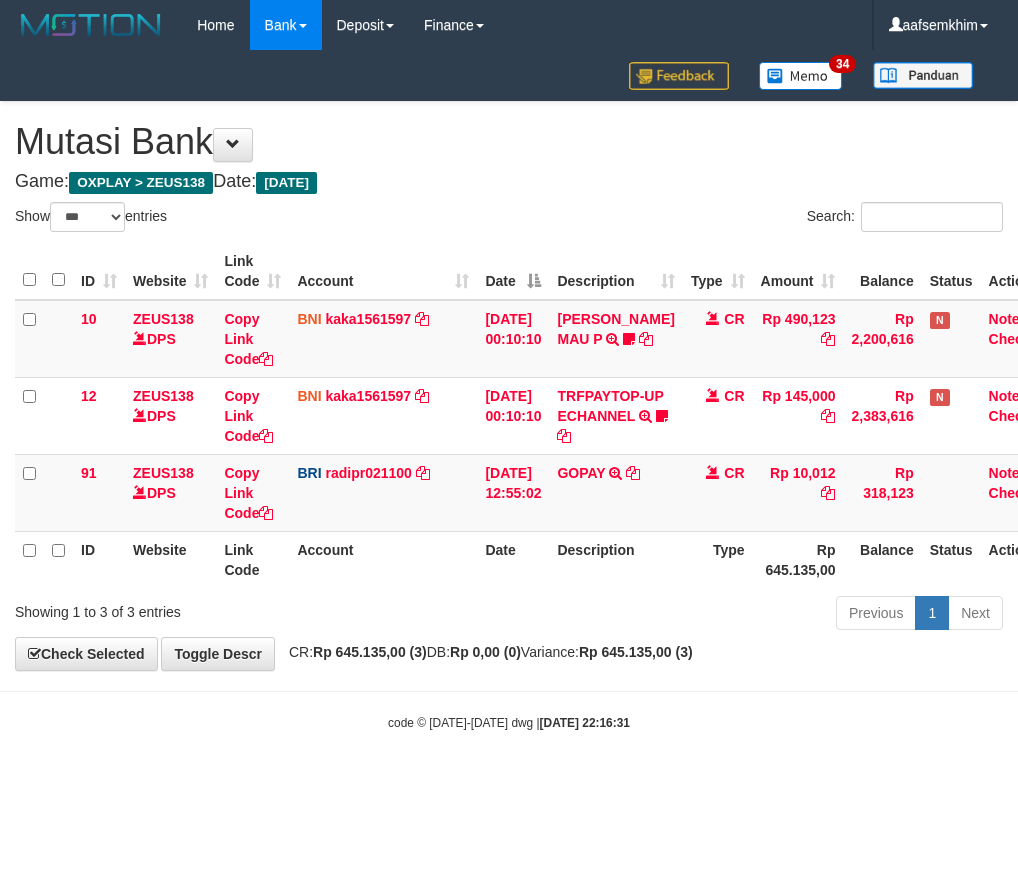 select on "***" 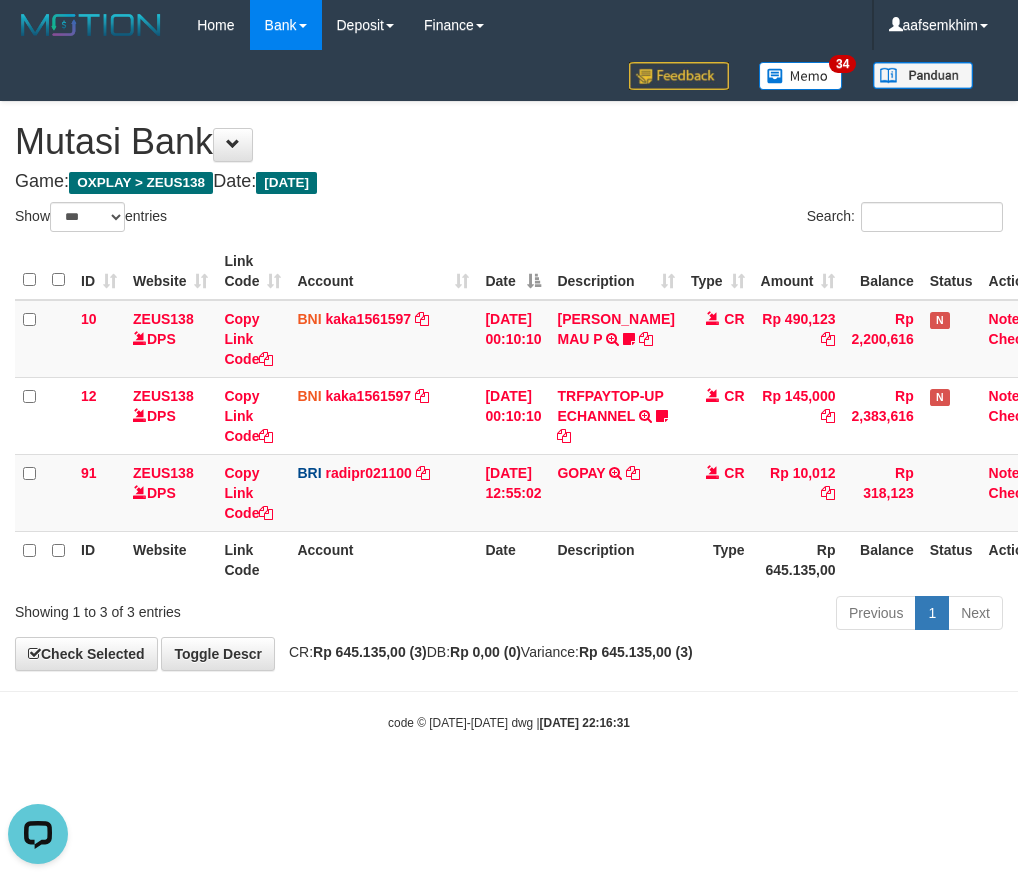 scroll, scrollTop: 0, scrollLeft: 0, axis: both 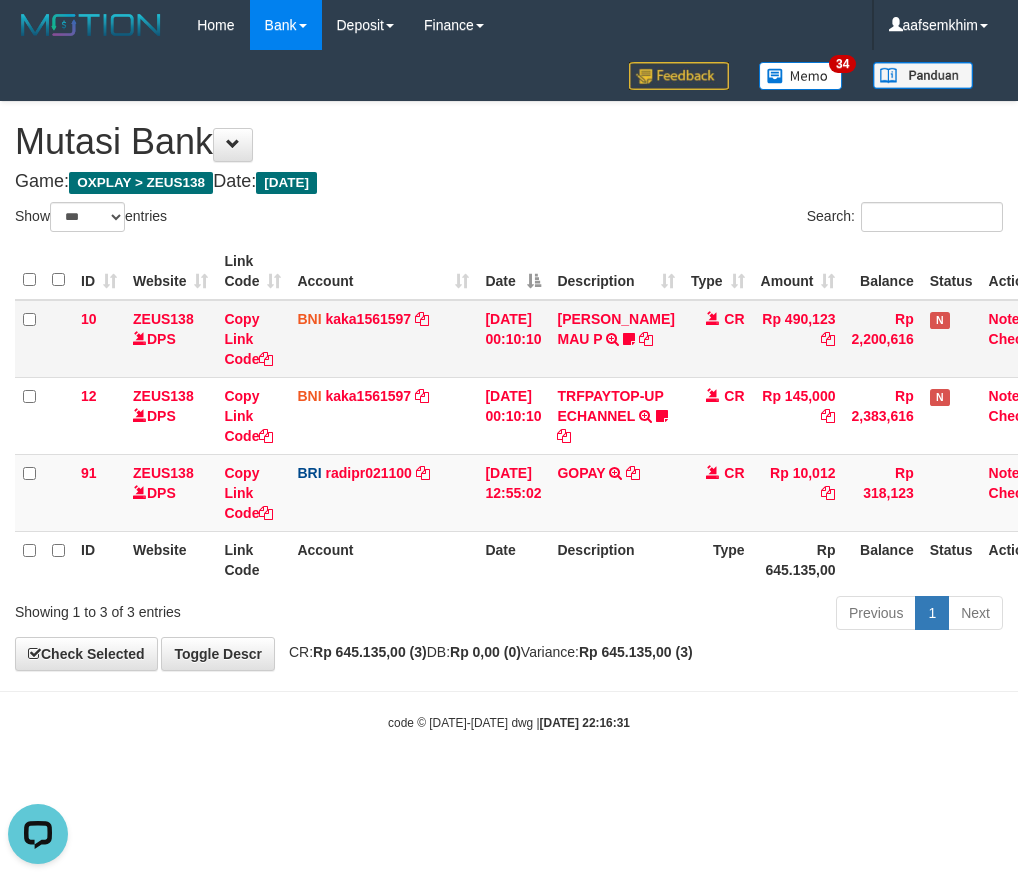 drag, startPoint x: 699, startPoint y: 347, endPoint x: 755, endPoint y: 310, distance: 67.11929 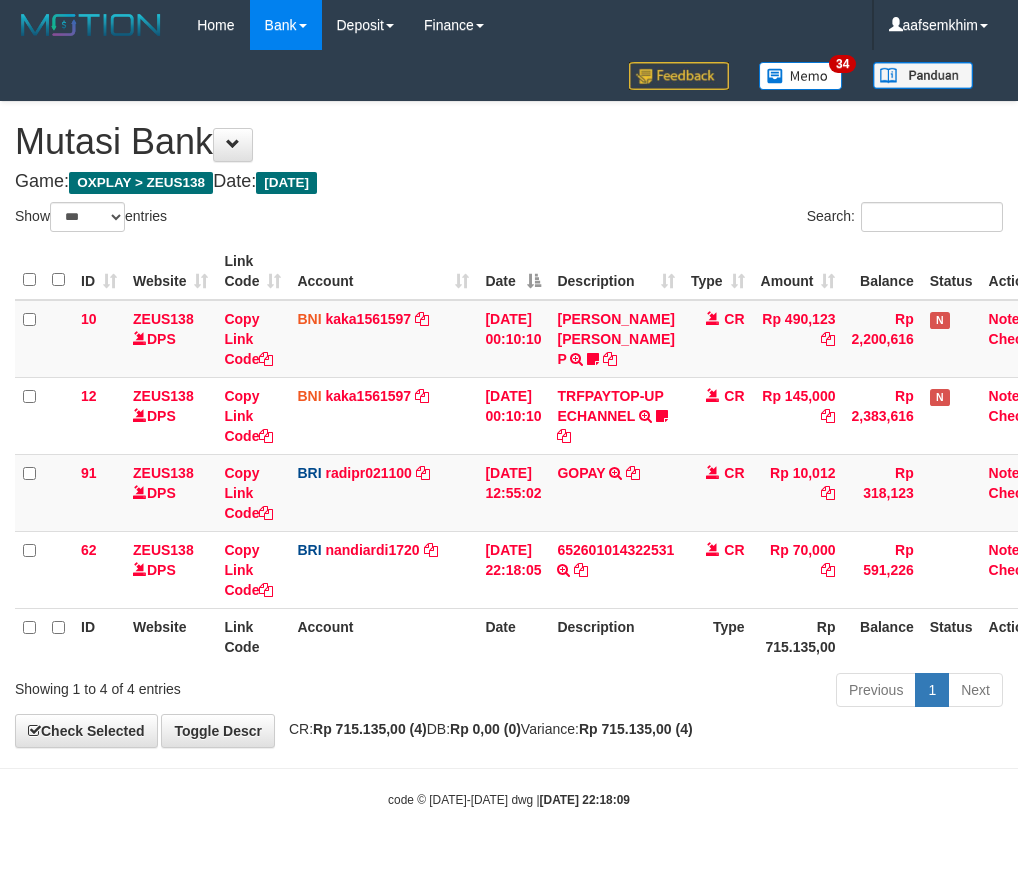 select on "***" 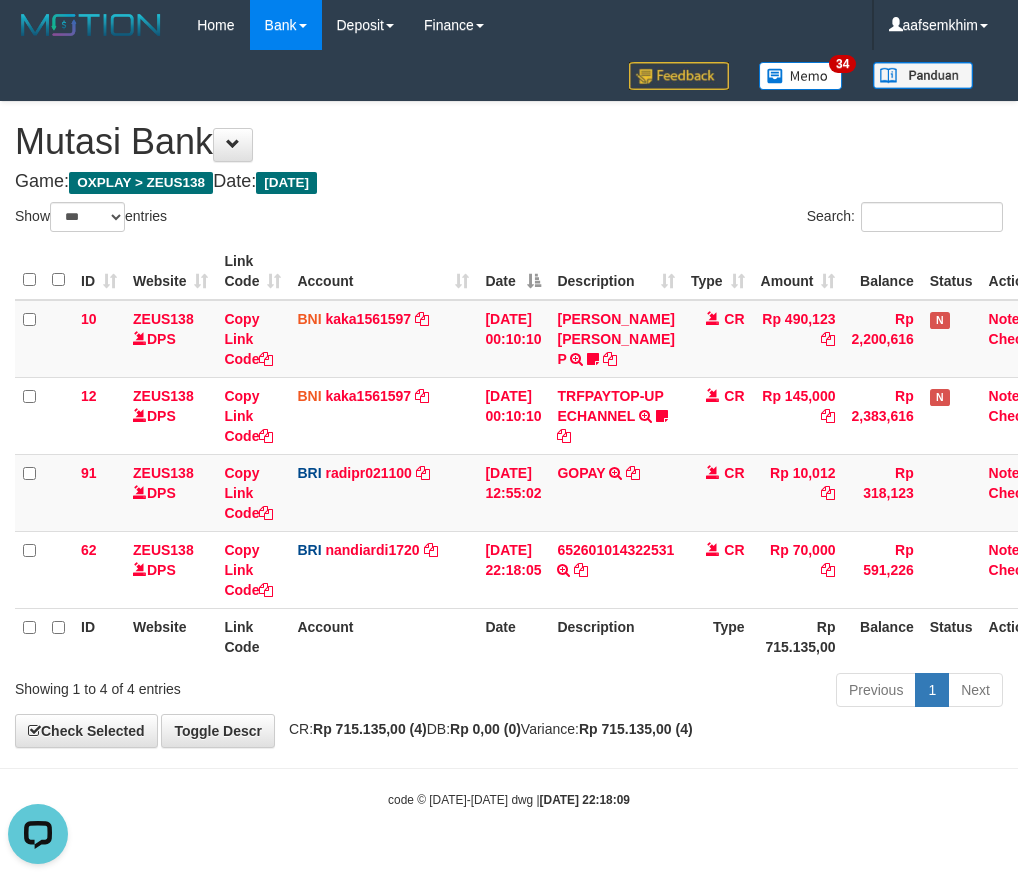scroll, scrollTop: 0, scrollLeft: 0, axis: both 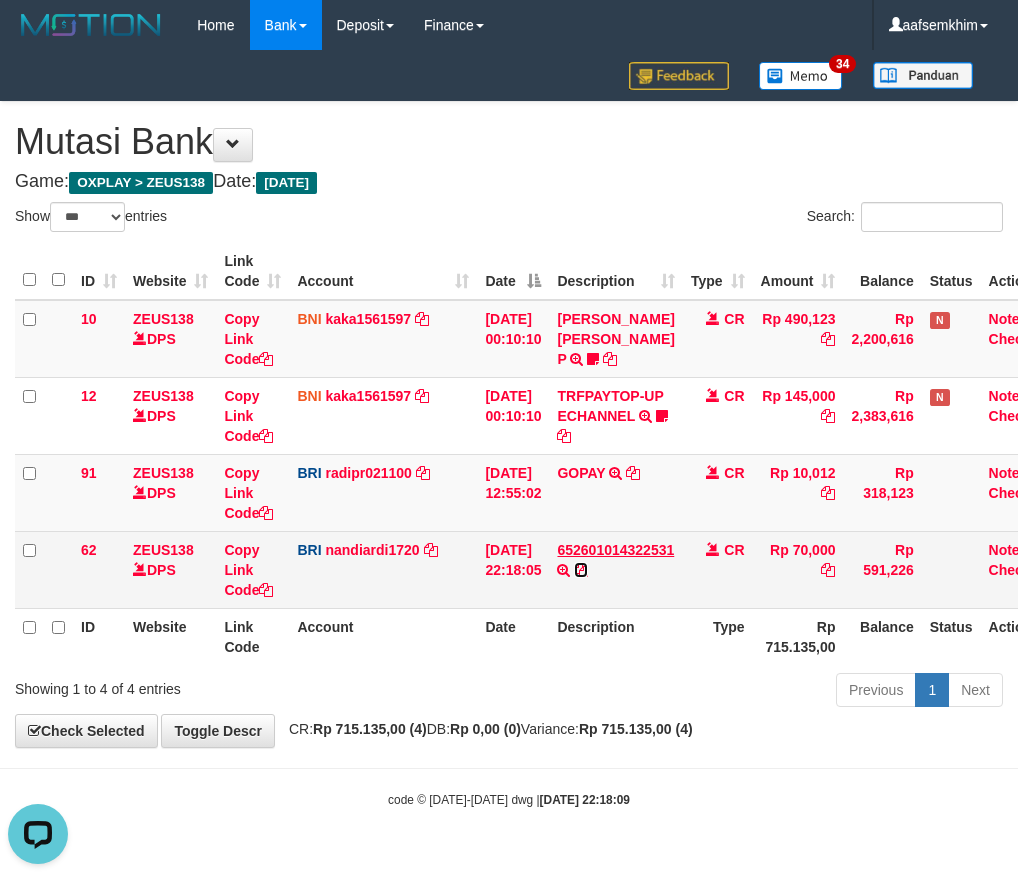 drag, startPoint x: 594, startPoint y: 573, endPoint x: 626, endPoint y: 554, distance: 37.215588 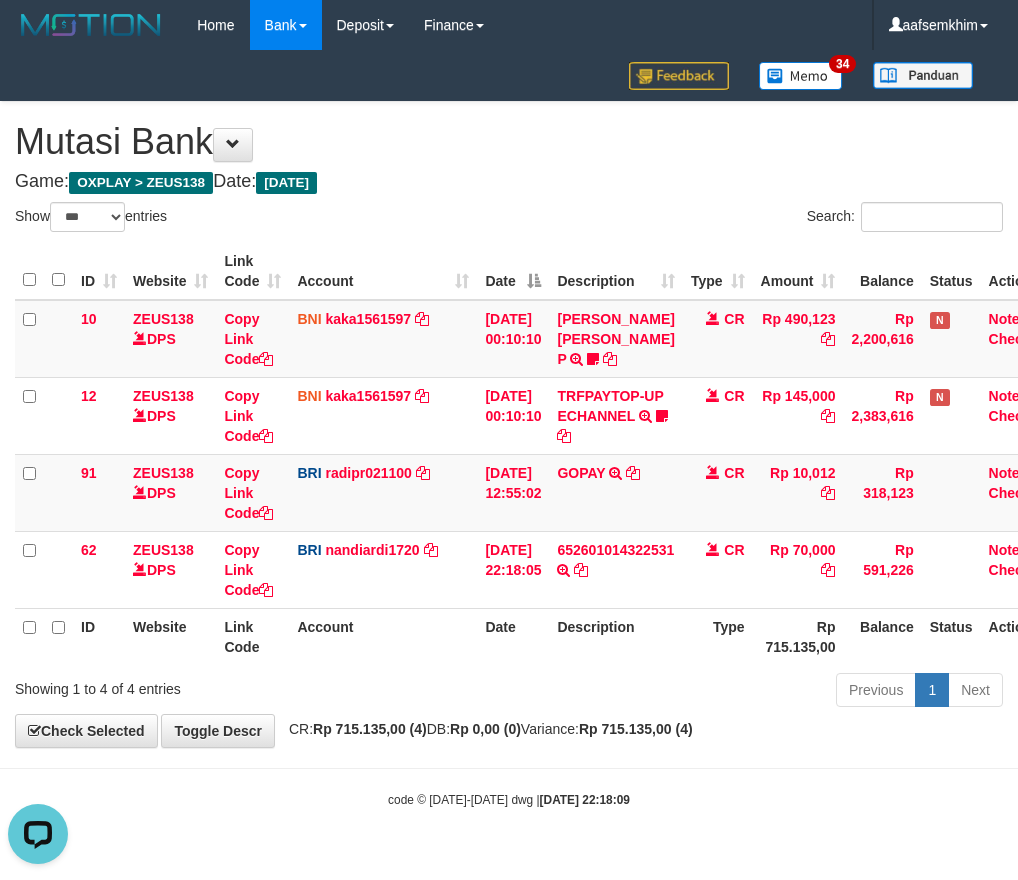 drag, startPoint x: 679, startPoint y: 183, endPoint x: 638, endPoint y: 189, distance: 41.4367 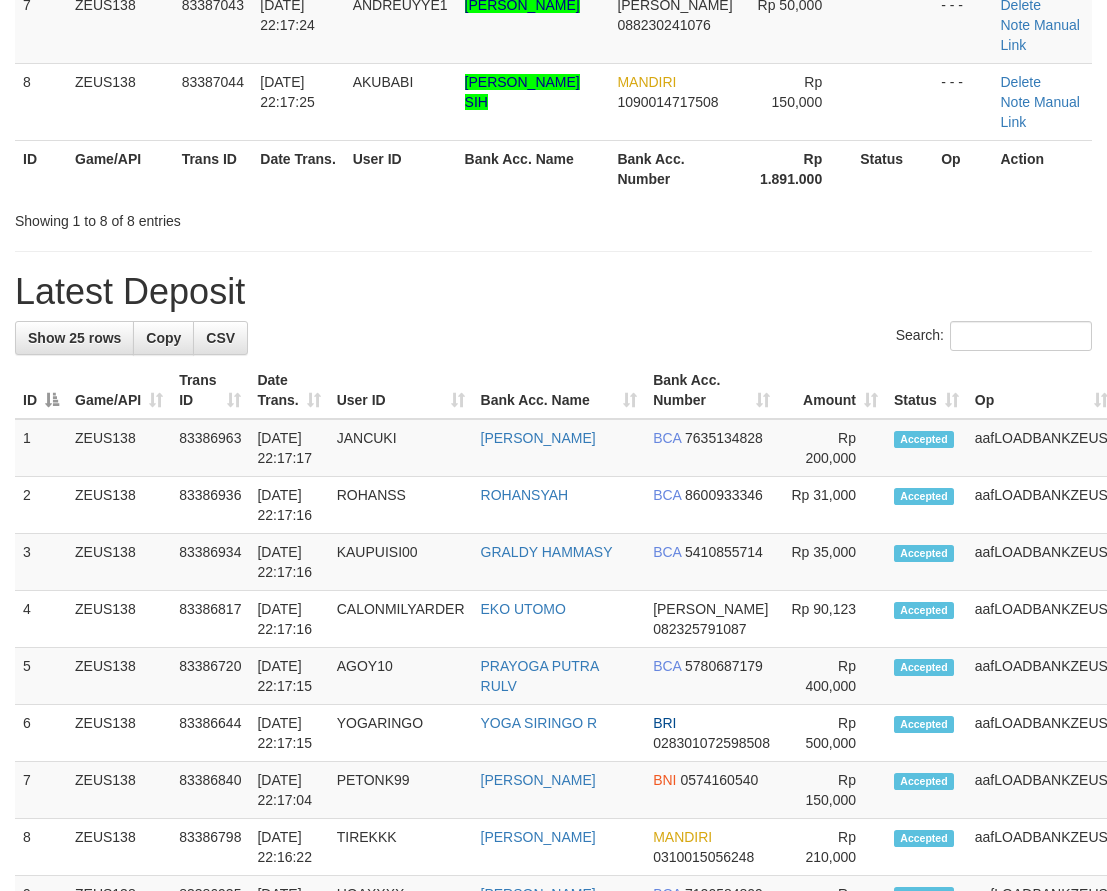 scroll, scrollTop: 491, scrollLeft: 0, axis: vertical 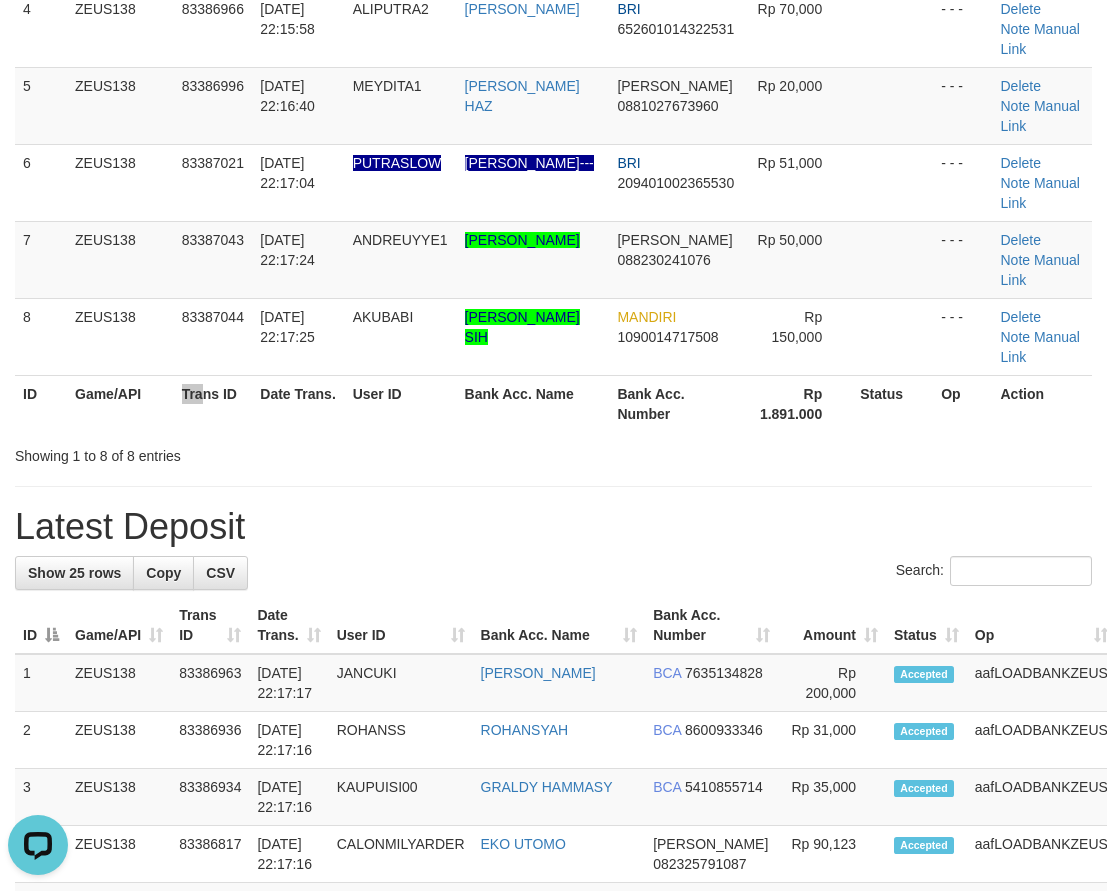 click on "ID Game/API Trans ID Date Trans. User ID Bank Acc. Name Bank Acc. Number Rp 1.891.000 Status Op Action" at bounding box center (553, 403) 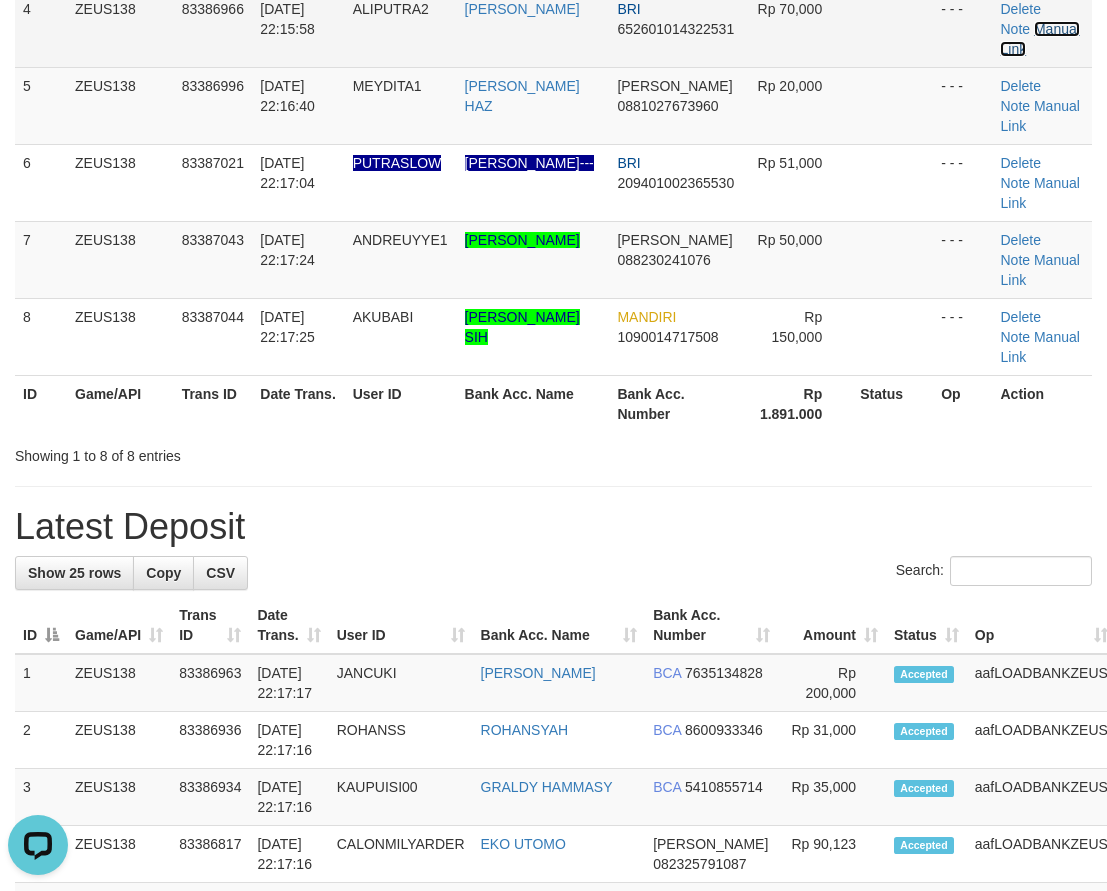 click on "Manual Link" at bounding box center [1039, 39] 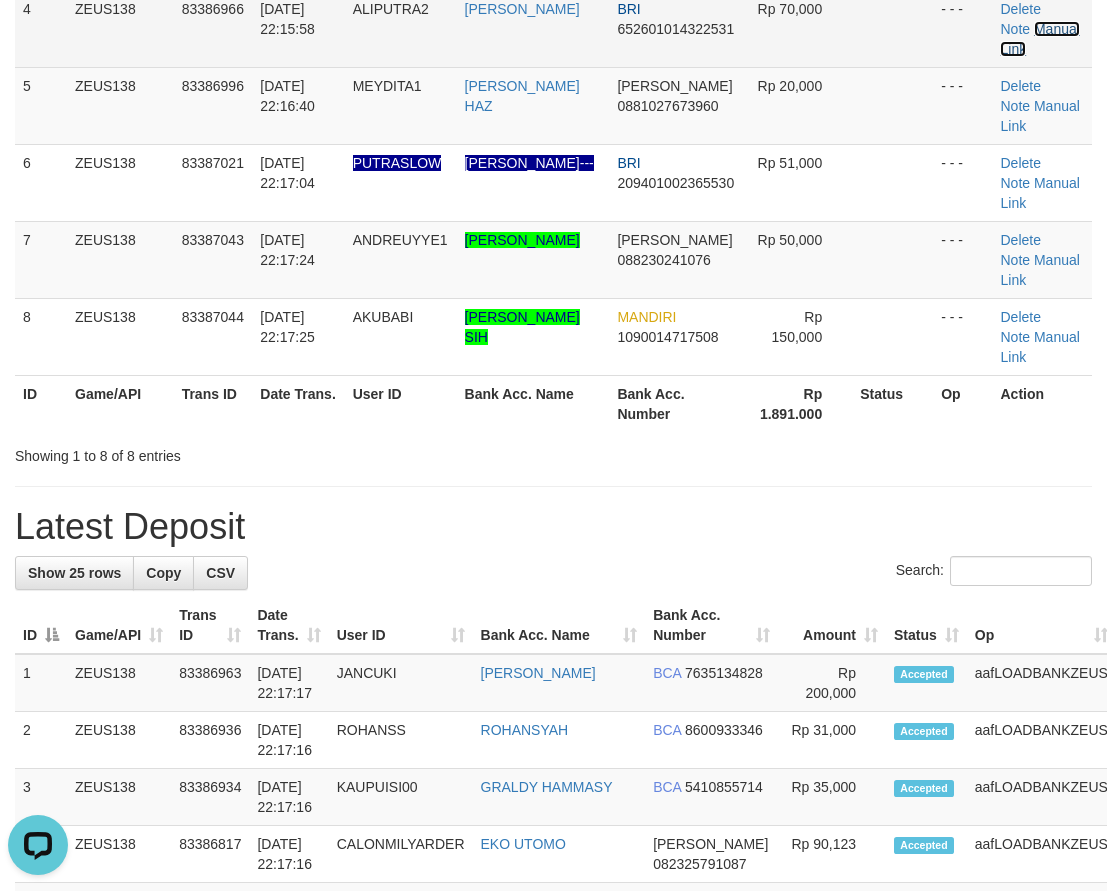 click on "Manual Link" at bounding box center (1039, 39) 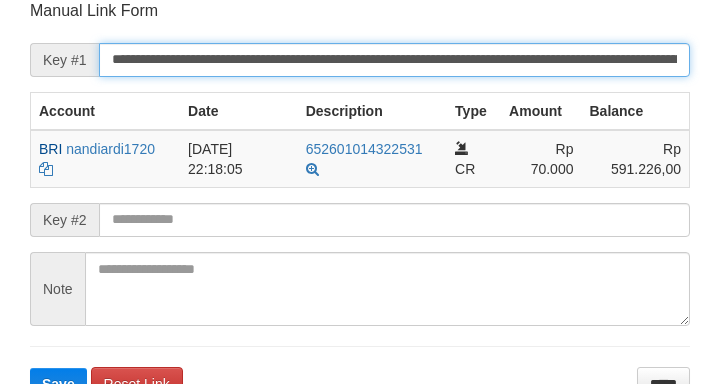 click on "**********" at bounding box center [394, 60] 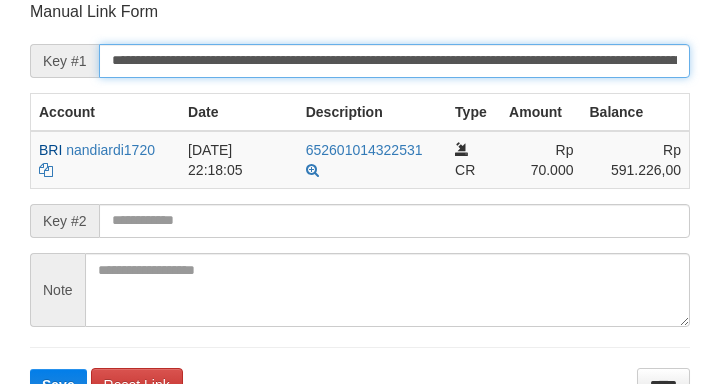 click on "Save" at bounding box center [58, 385] 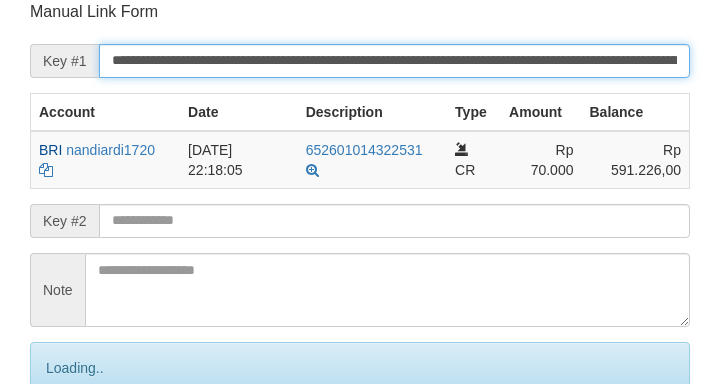 click on "Save" at bounding box center (80, 452) 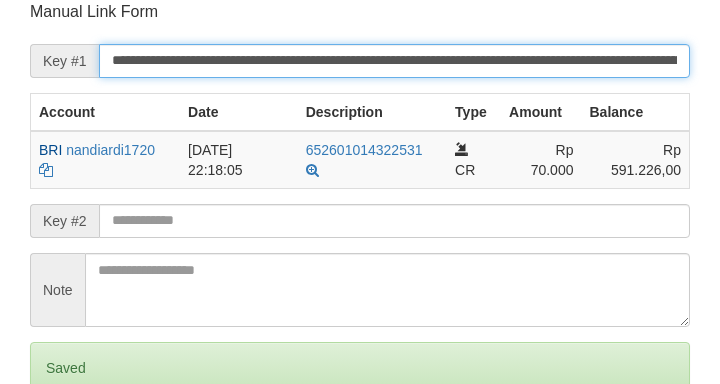 click on "Save" at bounding box center (58, 452) 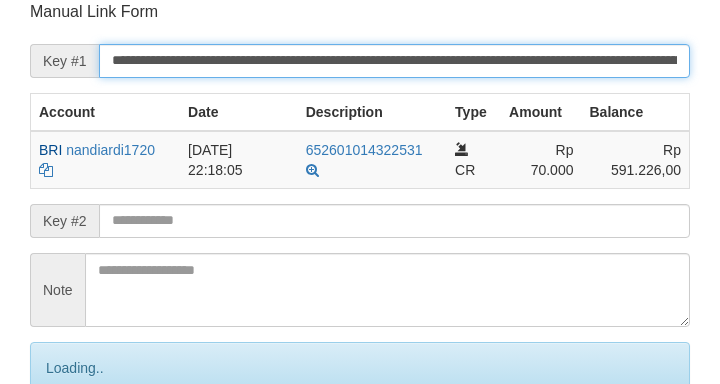 click on "Save" at bounding box center (80, 452) 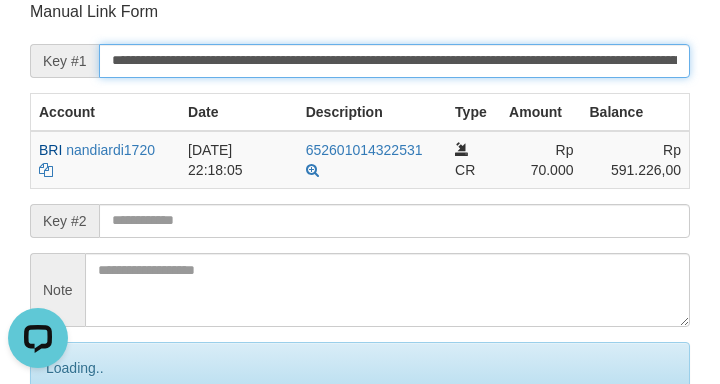 scroll, scrollTop: 0, scrollLeft: 0, axis: both 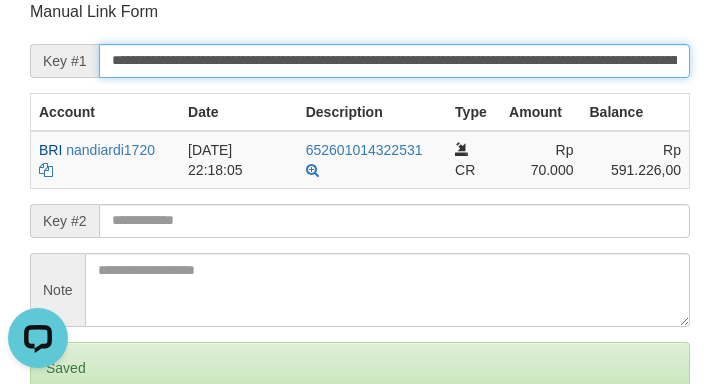click on "Save" at bounding box center [58, 452] 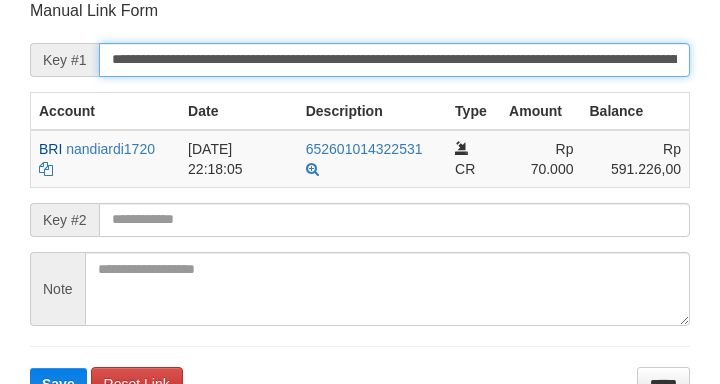 click on "Save" at bounding box center [58, 384] 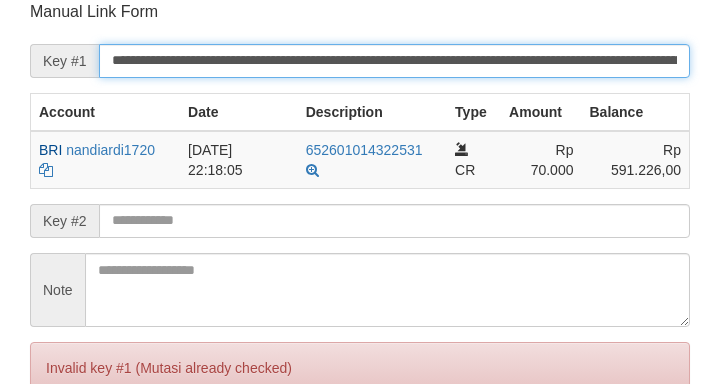 click on "Save" at bounding box center [58, 452] 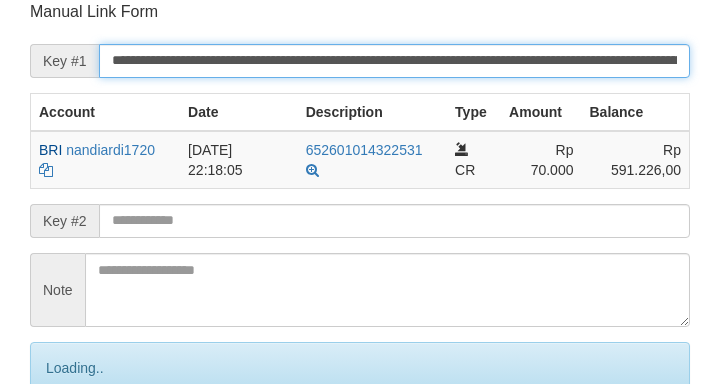 click on "Save" at bounding box center [80, 452] 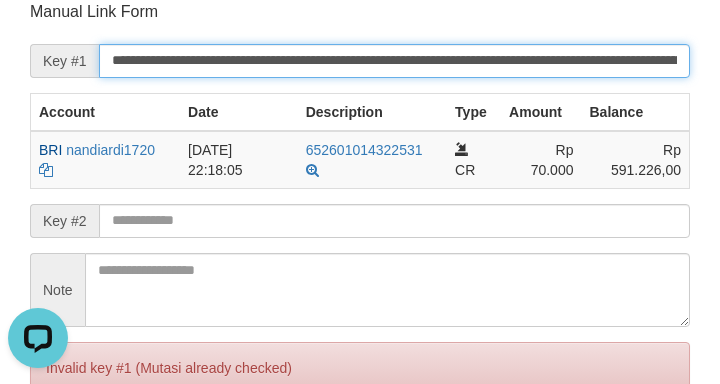 scroll, scrollTop: 0, scrollLeft: 0, axis: both 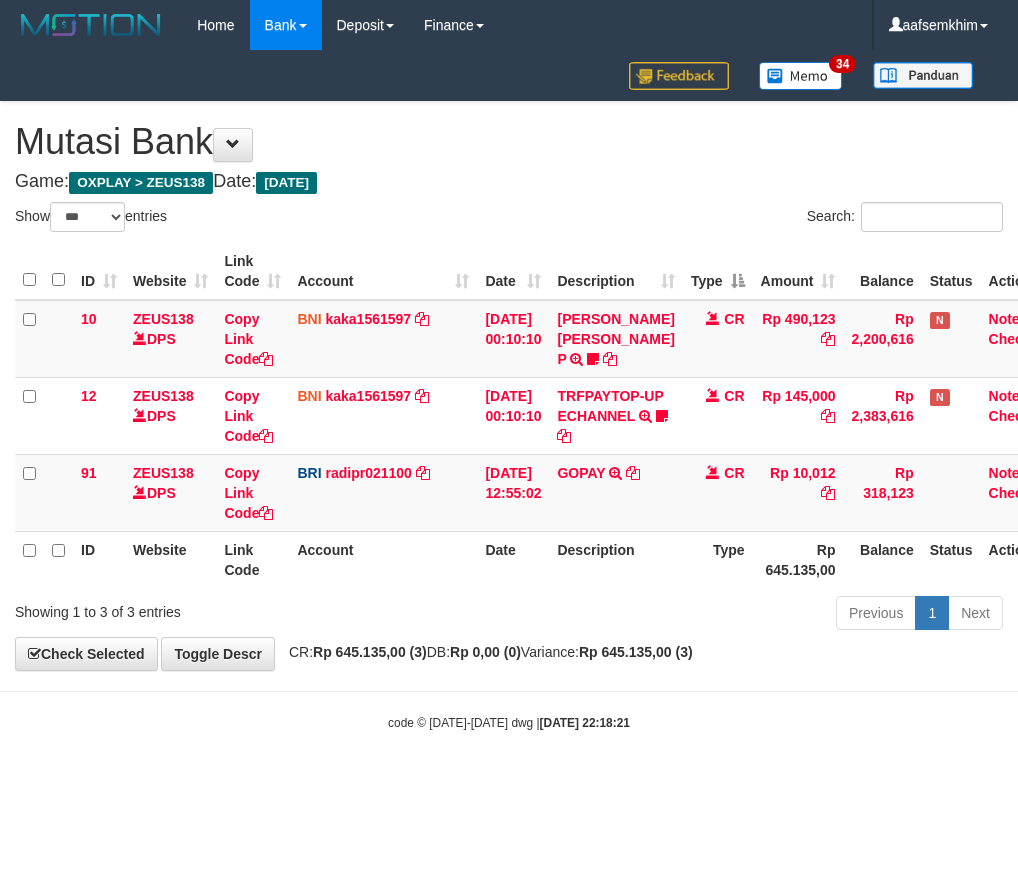 select on "***" 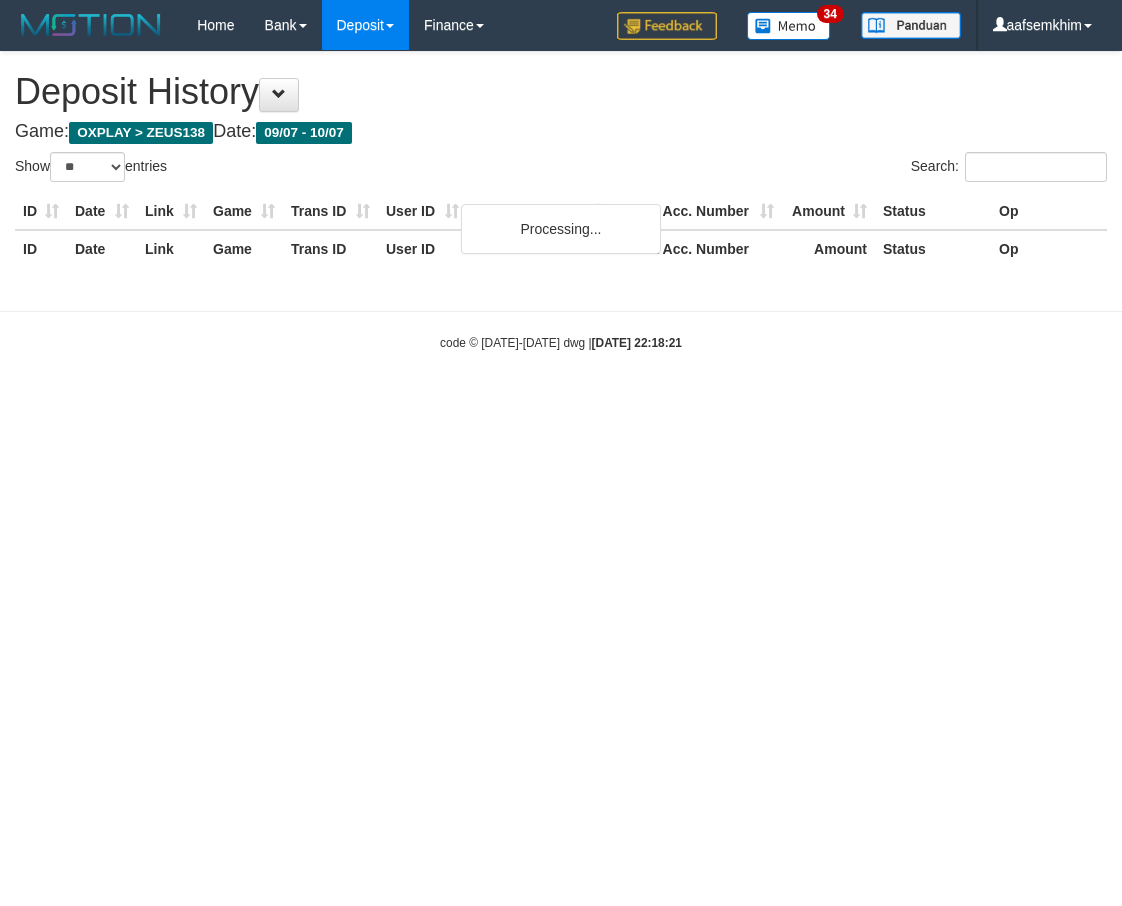 select on "**" 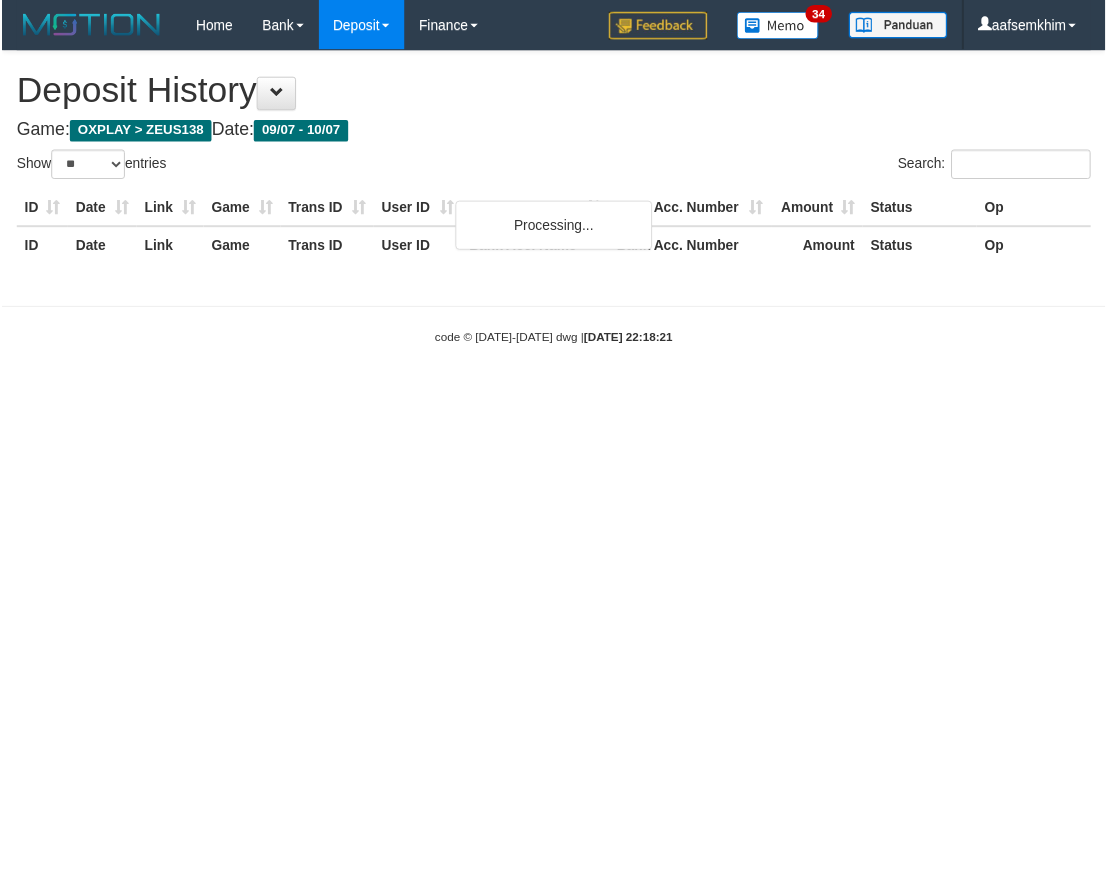 scroll, scrollTop: 0, scrollLeft: 0, axis: both 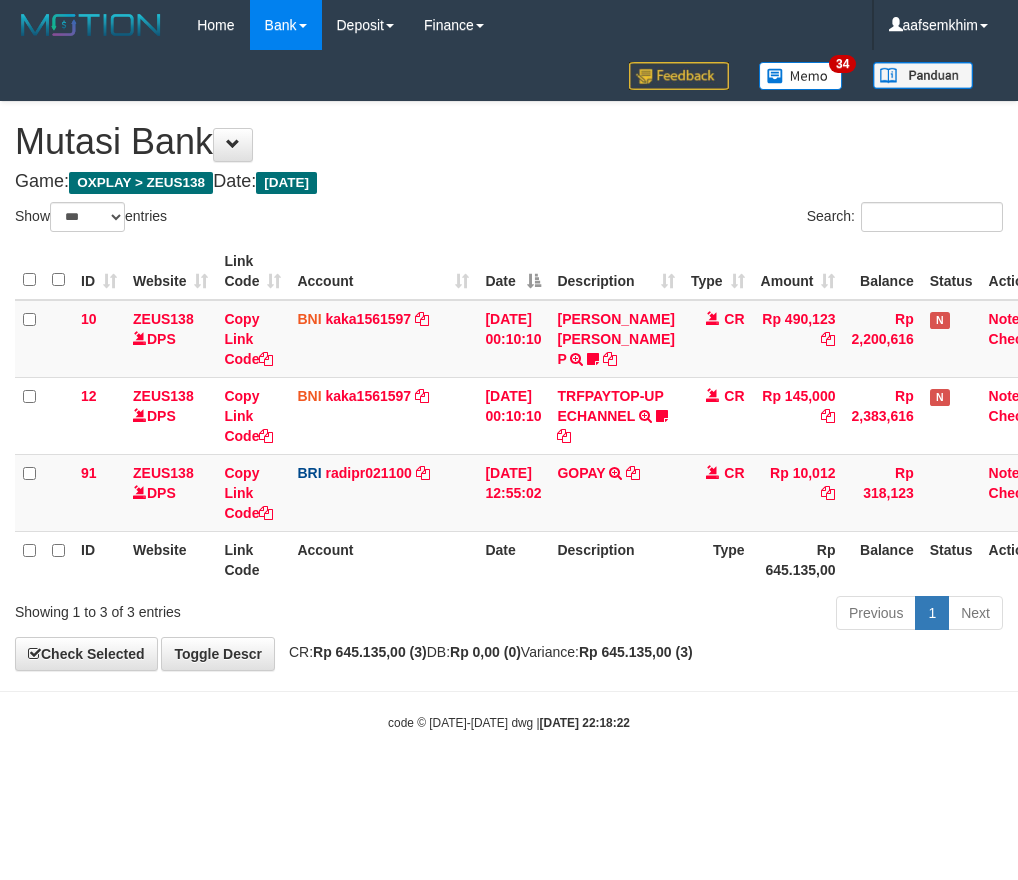 select on "***" 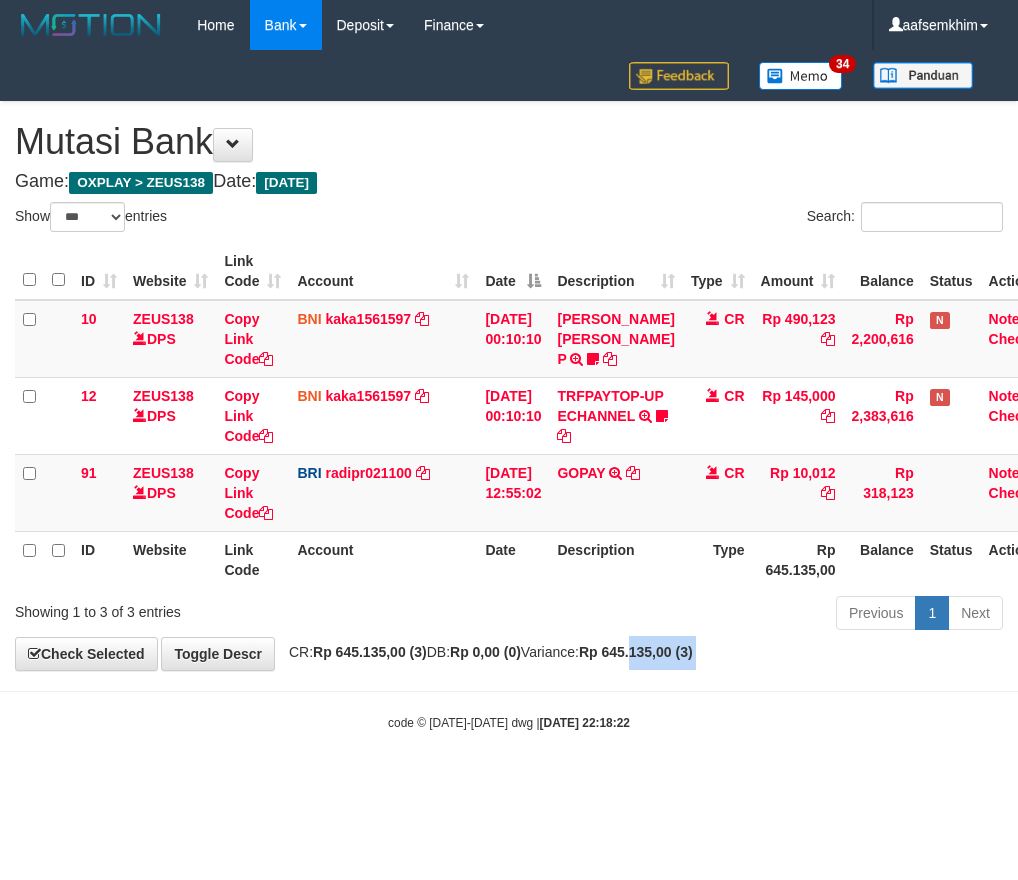 drag, startPoint x: 646, startPoint y: 697, endPoint x: 689, endPoint y: 653, distance: 61.522354 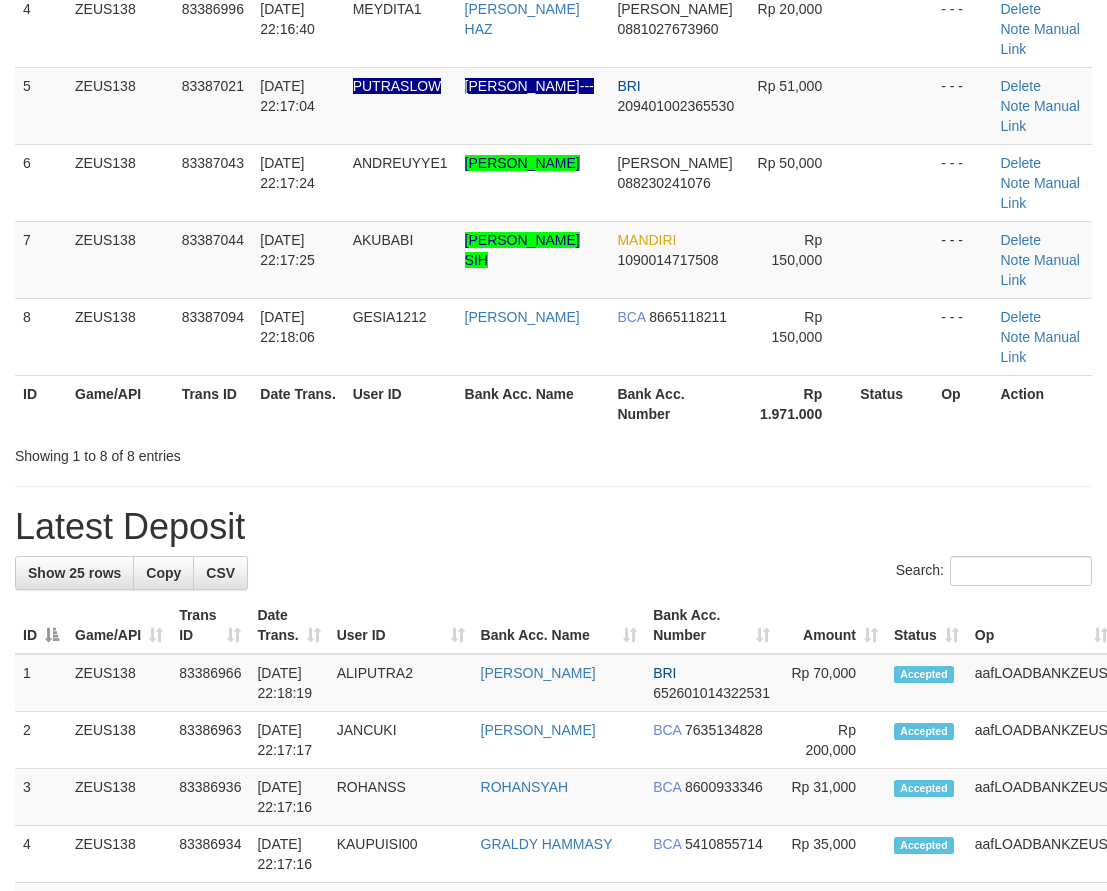 scroll, scrollTop: 491, scrollLeft: 0, axis: vertical 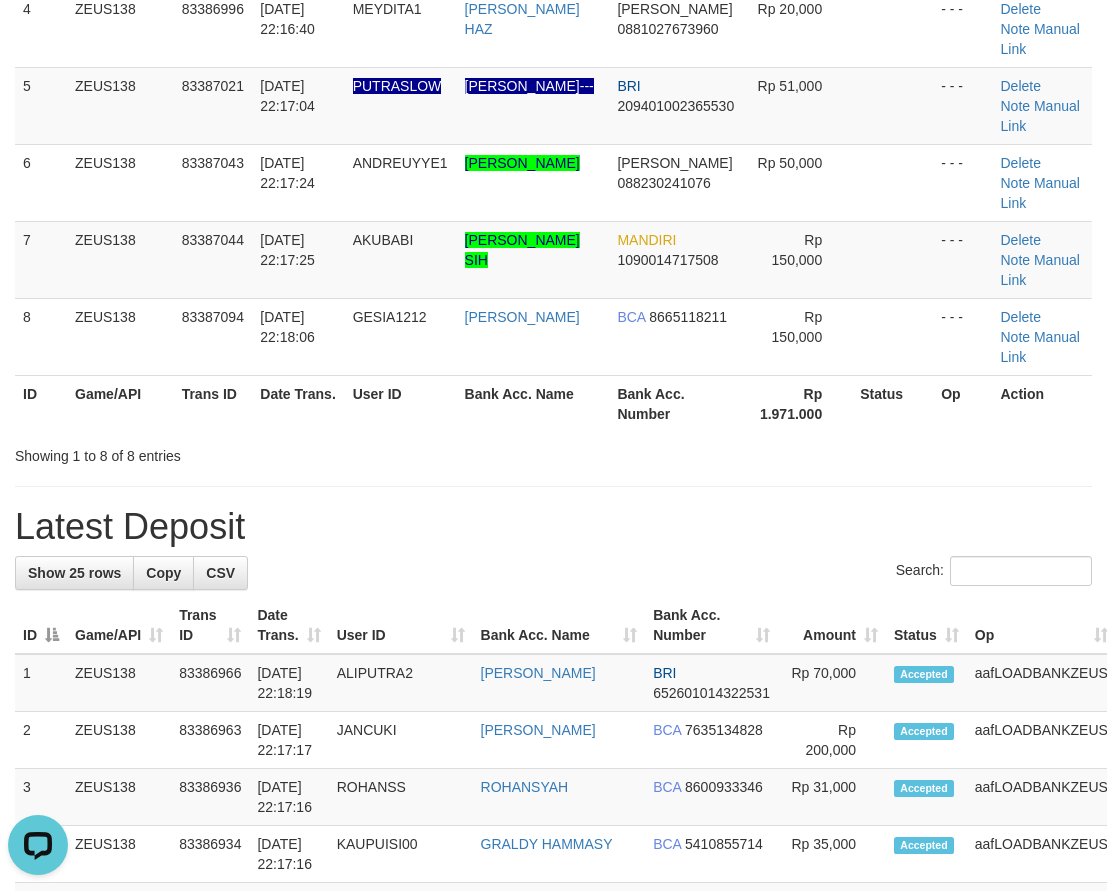 drag, startPoint x: 490, startPoint y: 516, endPoint x: 15, endPoint y: 462, distance: 478.05963 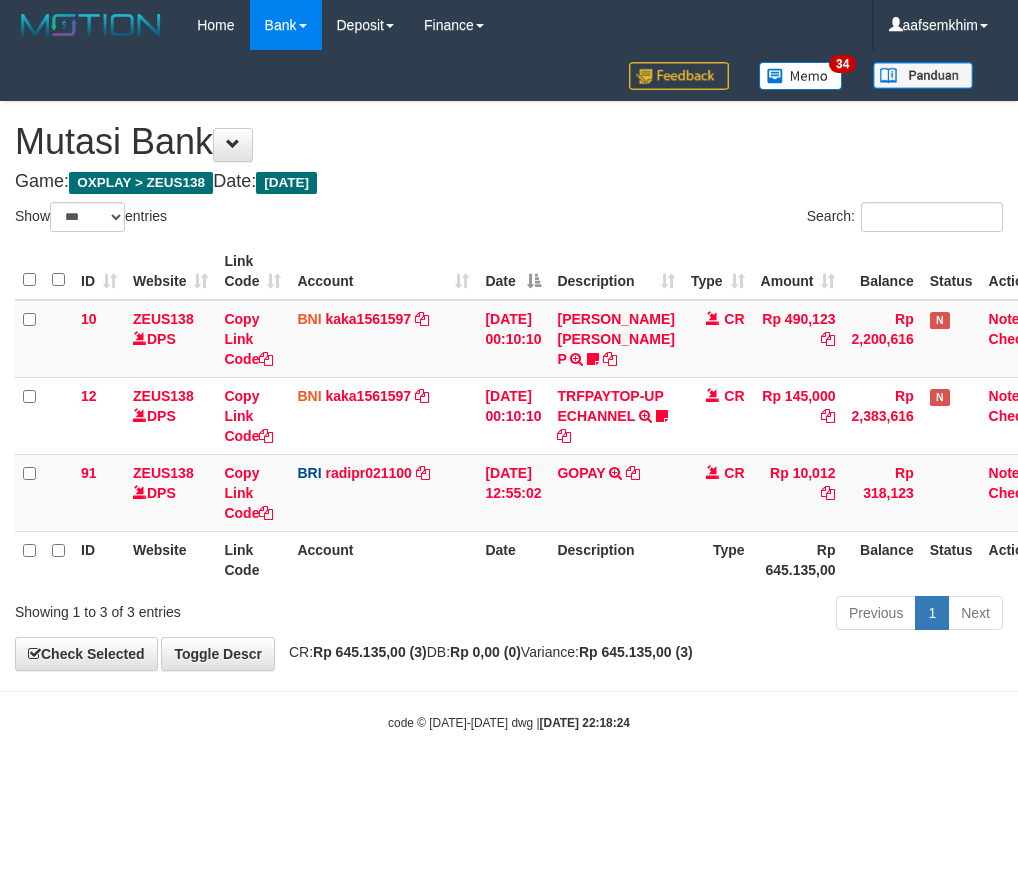 select on "***" 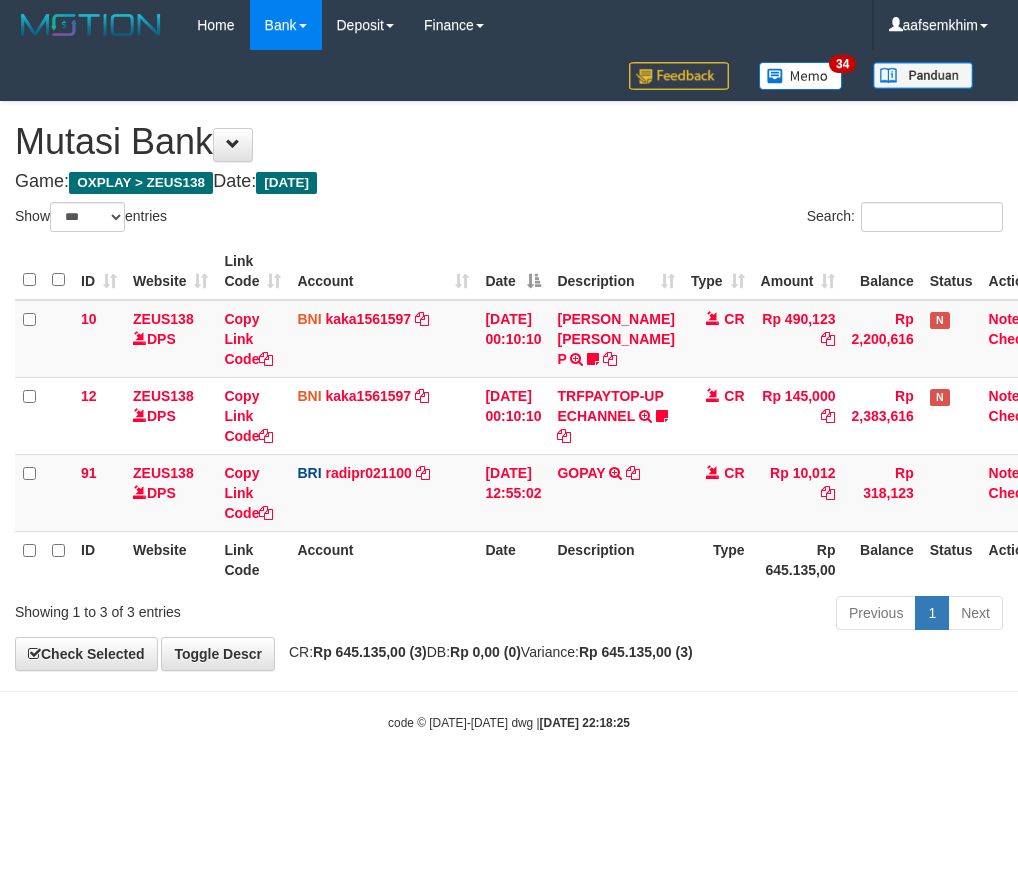 select on "***" 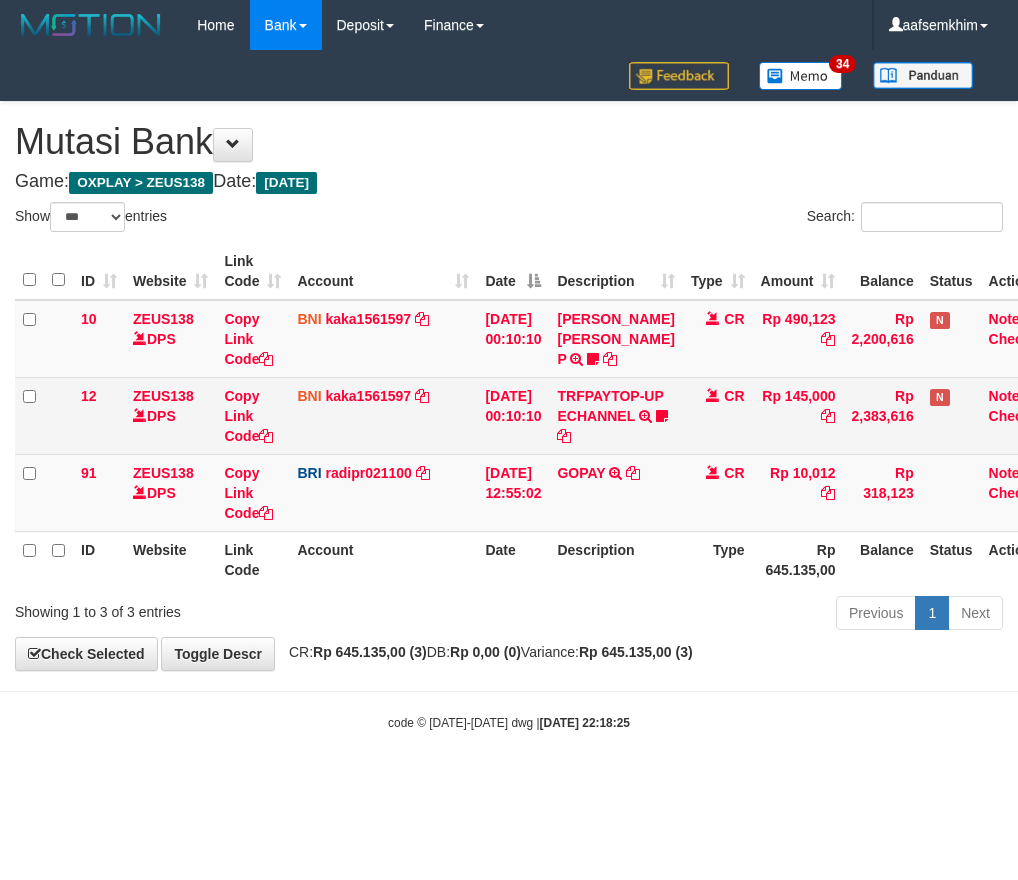 scroll, scrollTop: 0, scrollLeft: 0, axis: both 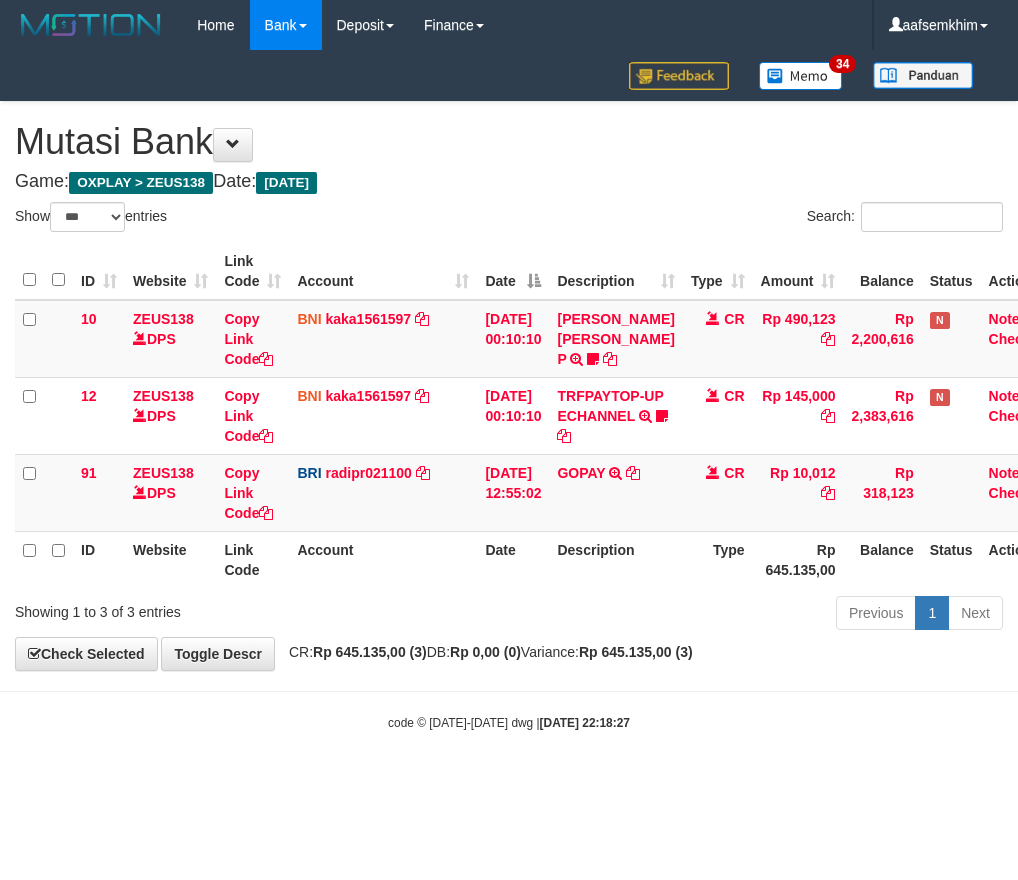 select on "***" 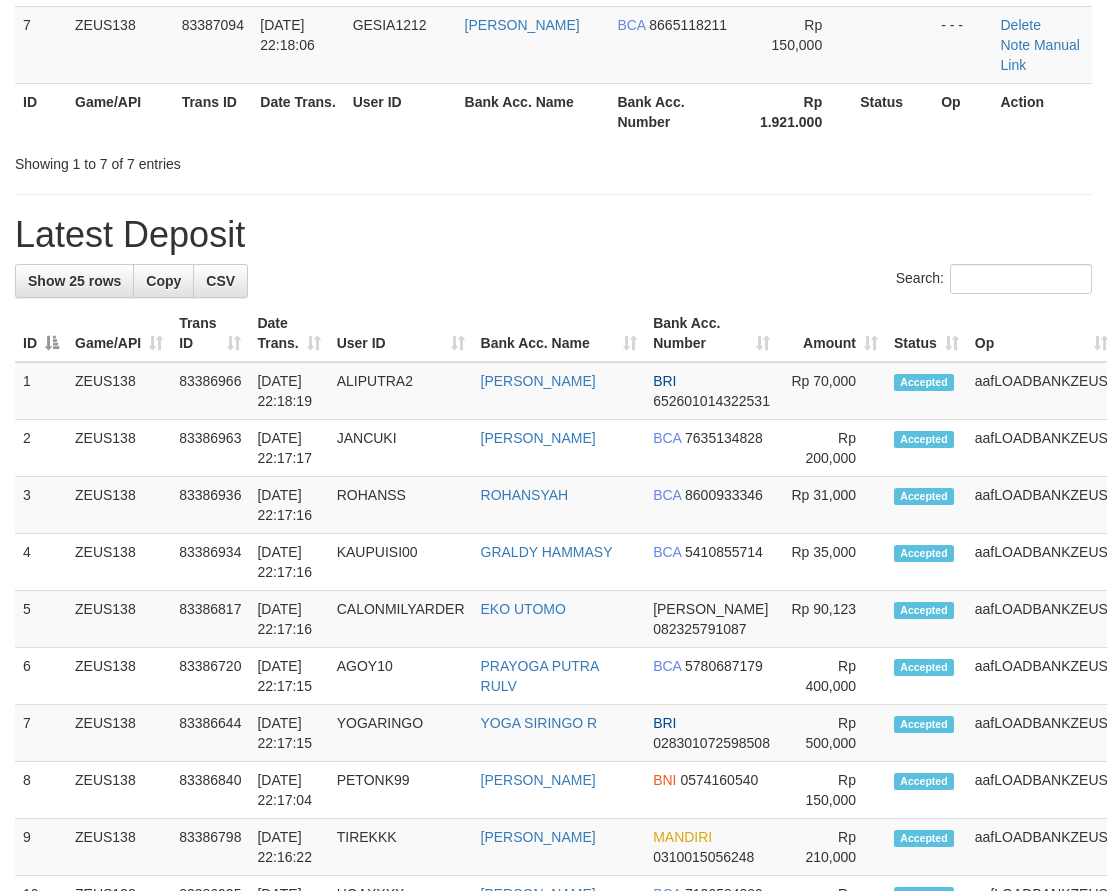 drag, startPoint x: 667, startPoint y: 361, endPoint x: 3, endPoint y: 370, distance: 664.061 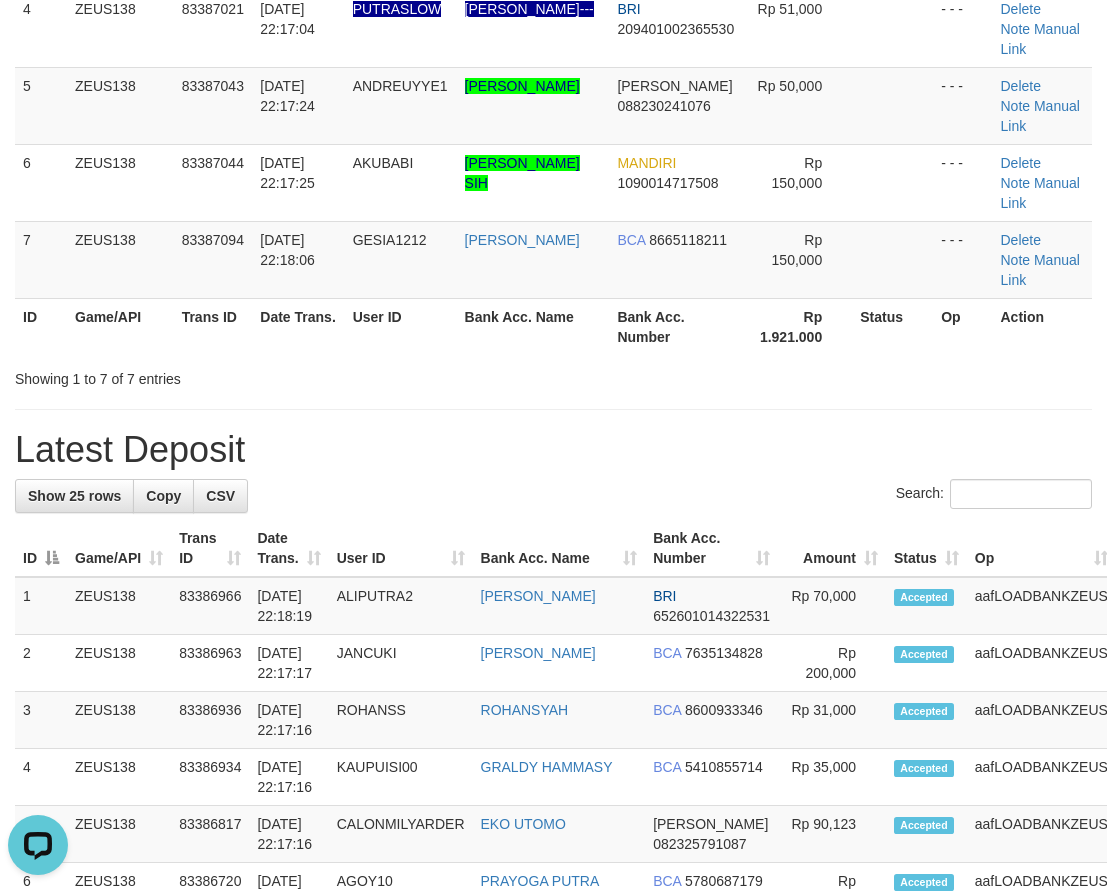 scroll, scrollTop: 0, scrollLeft: 0, axis: both 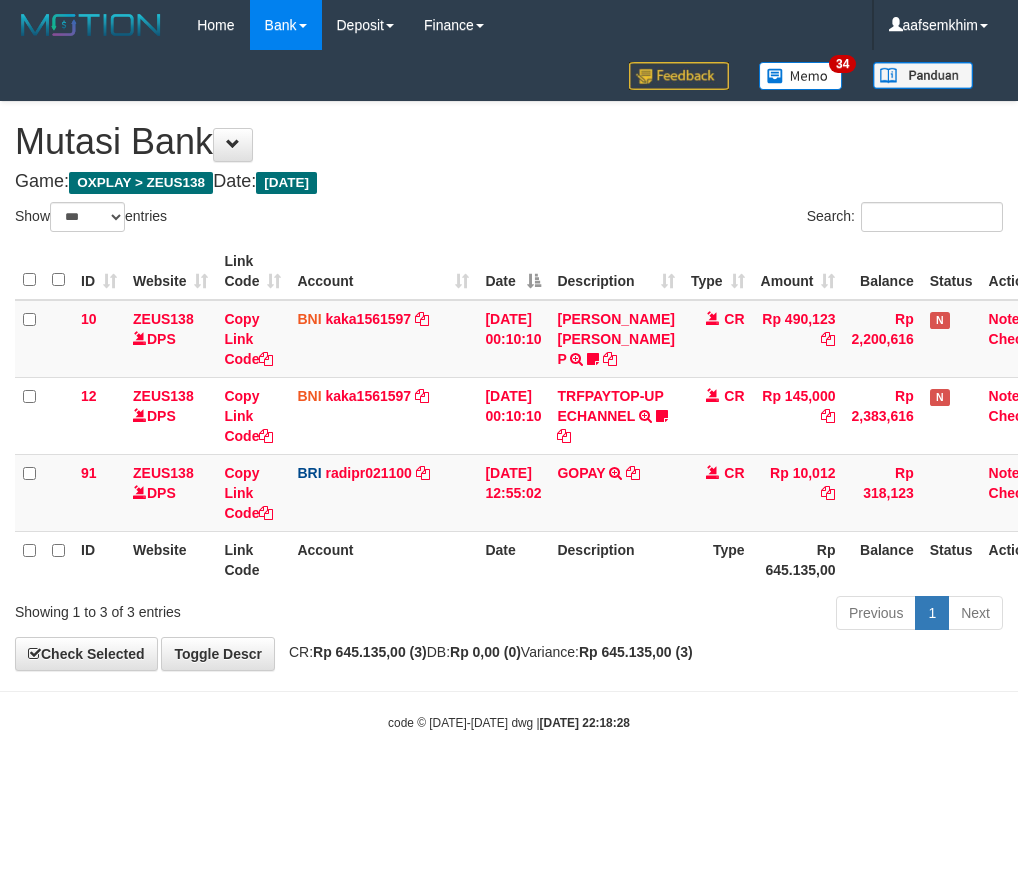 select on "***" 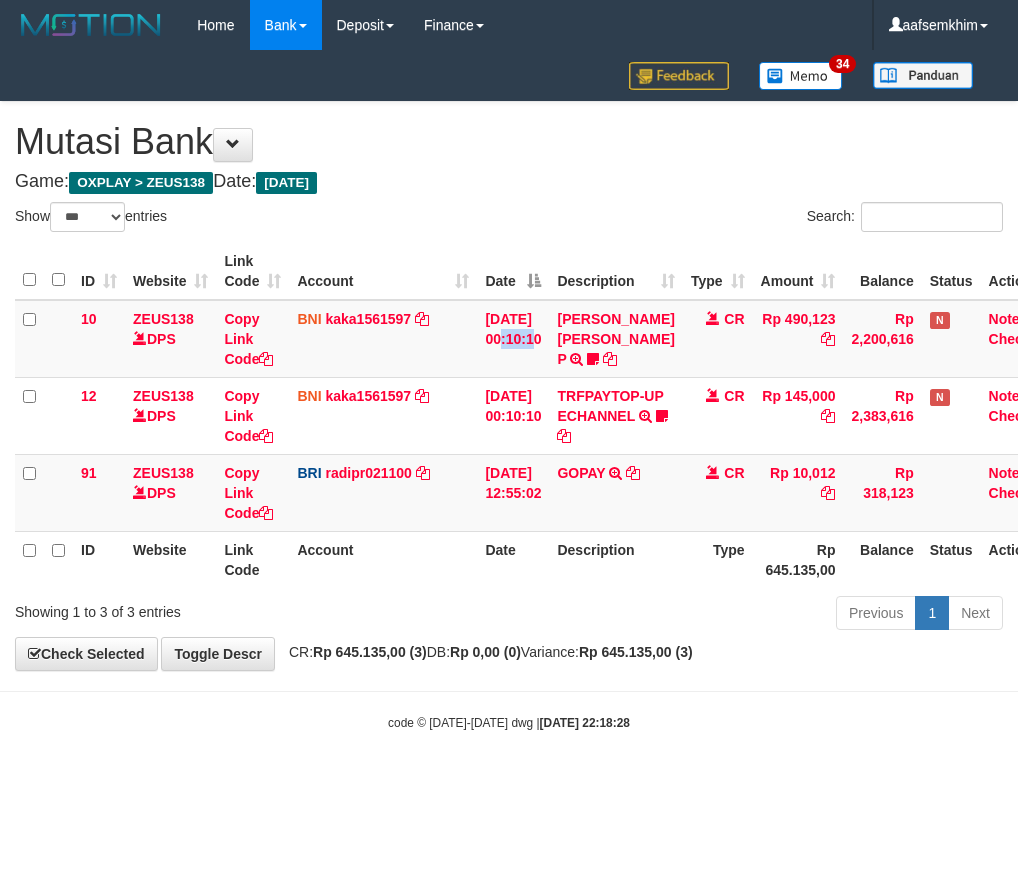 click on "[DATE] 00:10:10" at bounding box center [513, 339] 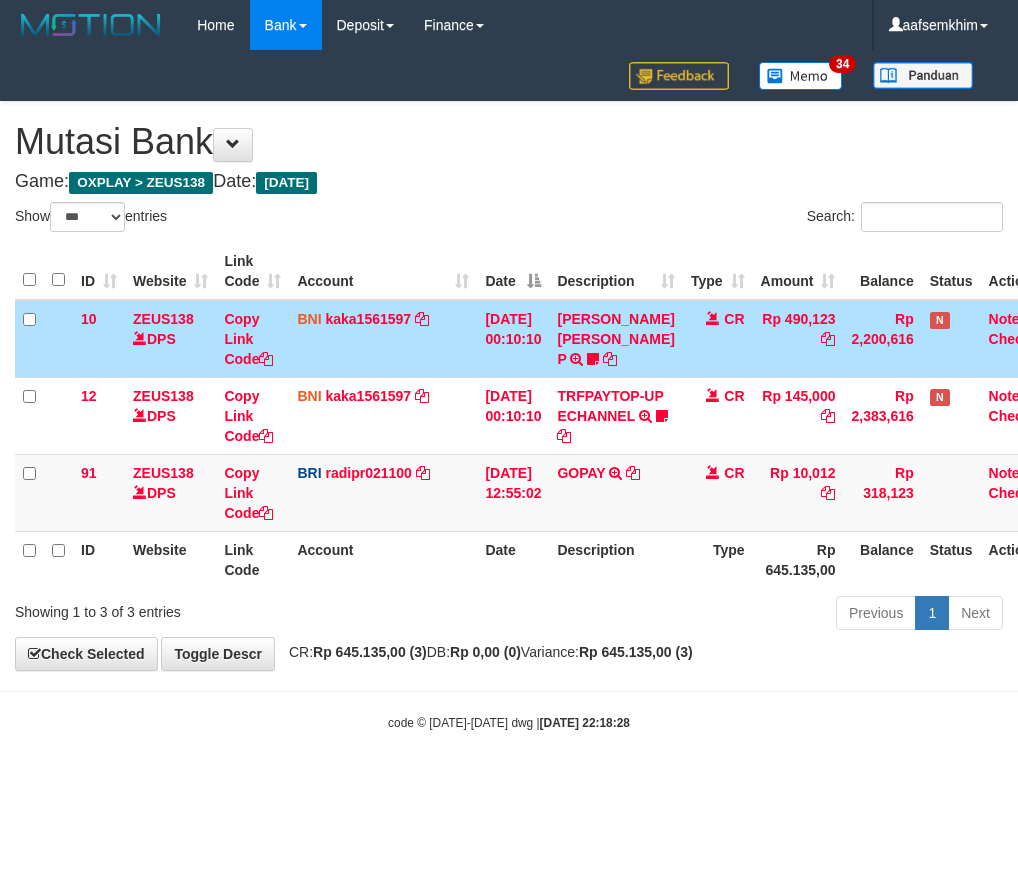click on "Show  ** ** ** ***  entries" at bounding box center (254, 219) 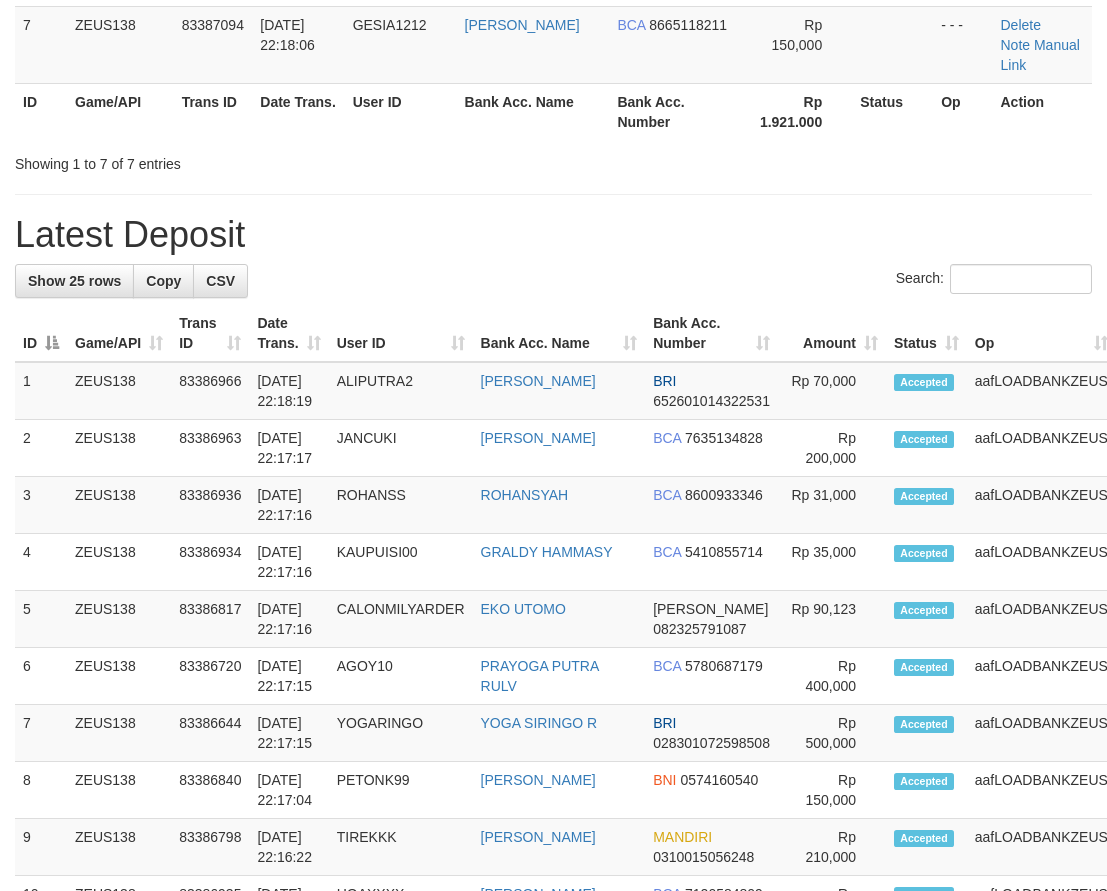 scroll, scrollTop: 491, scrollLeft: 0, axis: vertical 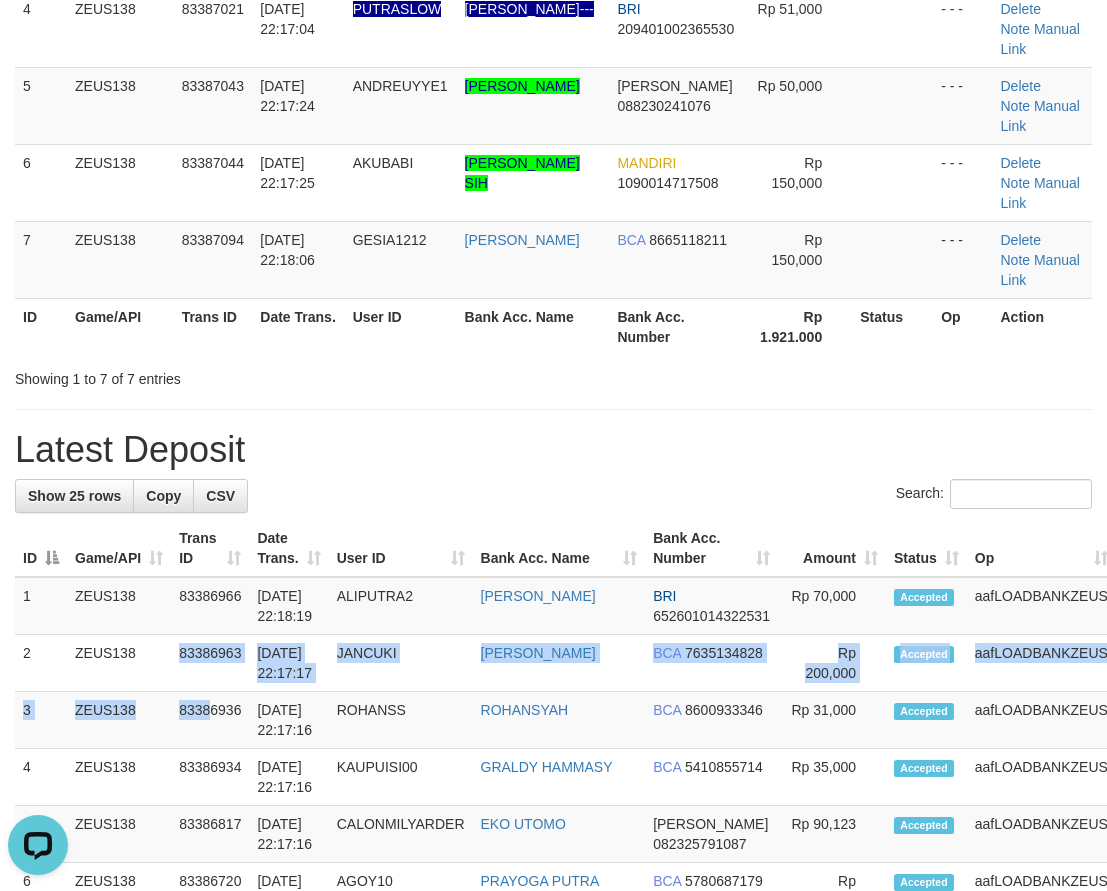 drag, startPoint x: 197, startPoint y: 710, endPoint x: 6, endPoint y: 671, distance: 194.94101 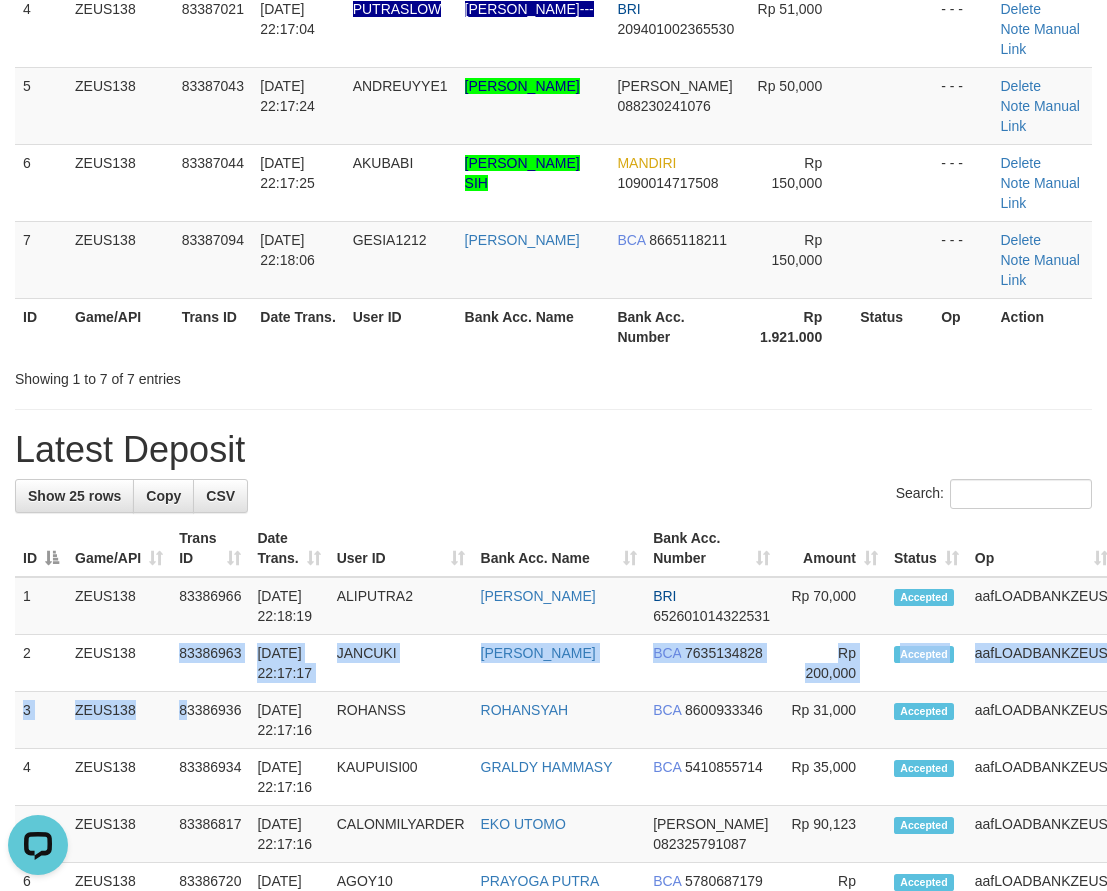 drag, startPoint x: 439, startPoint y: 559, endPoint x: 2, endPoint y: 483, distance: 443.55948 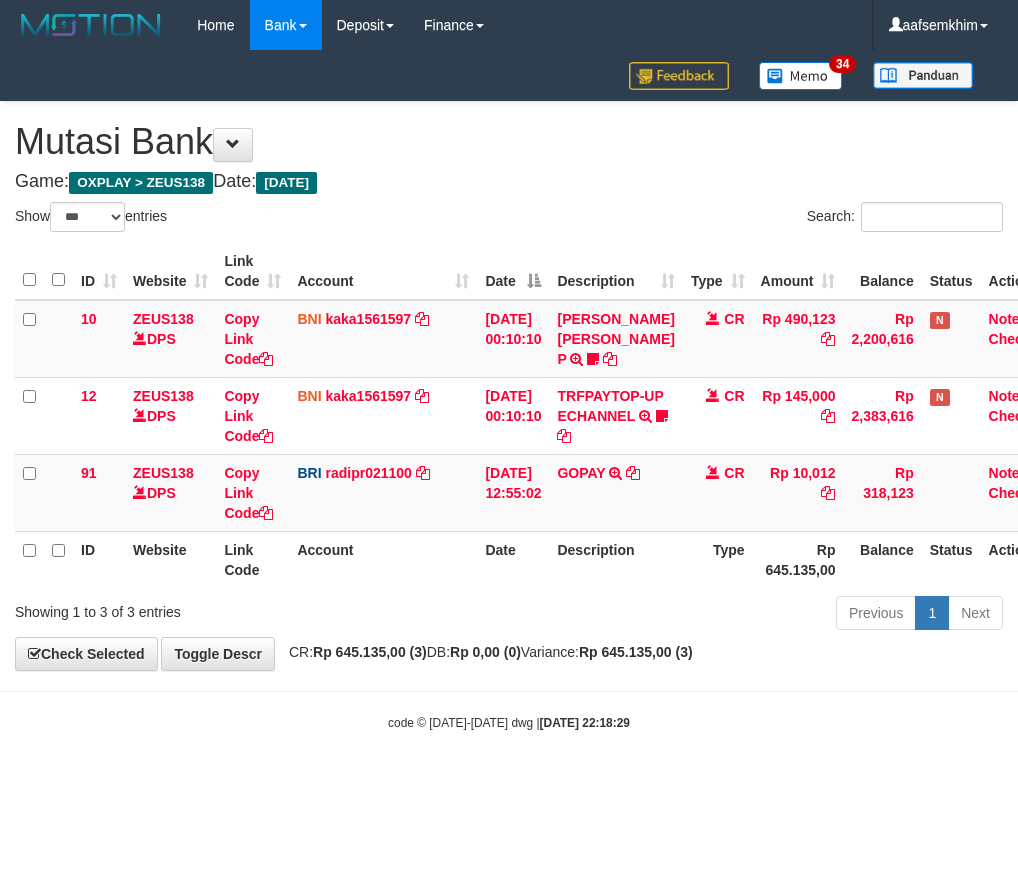 select on "***" 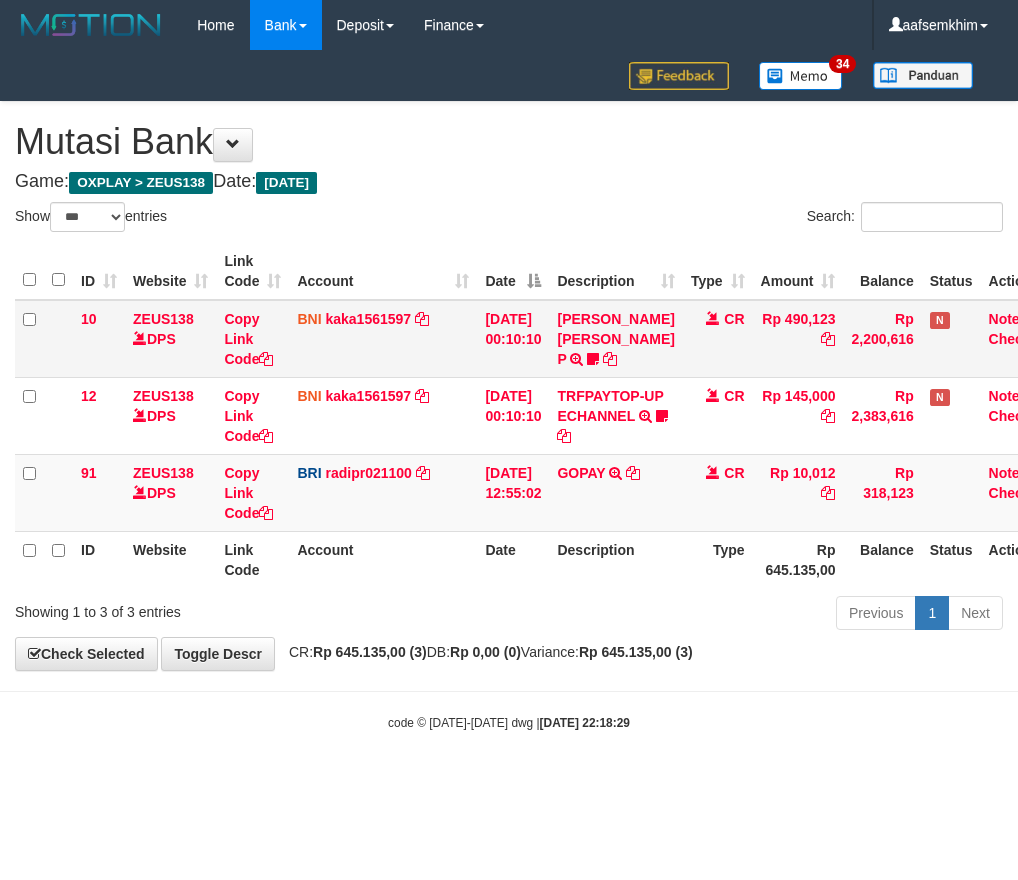 scroll, scrollTop: 0, scrollLeft: 0, axis: both 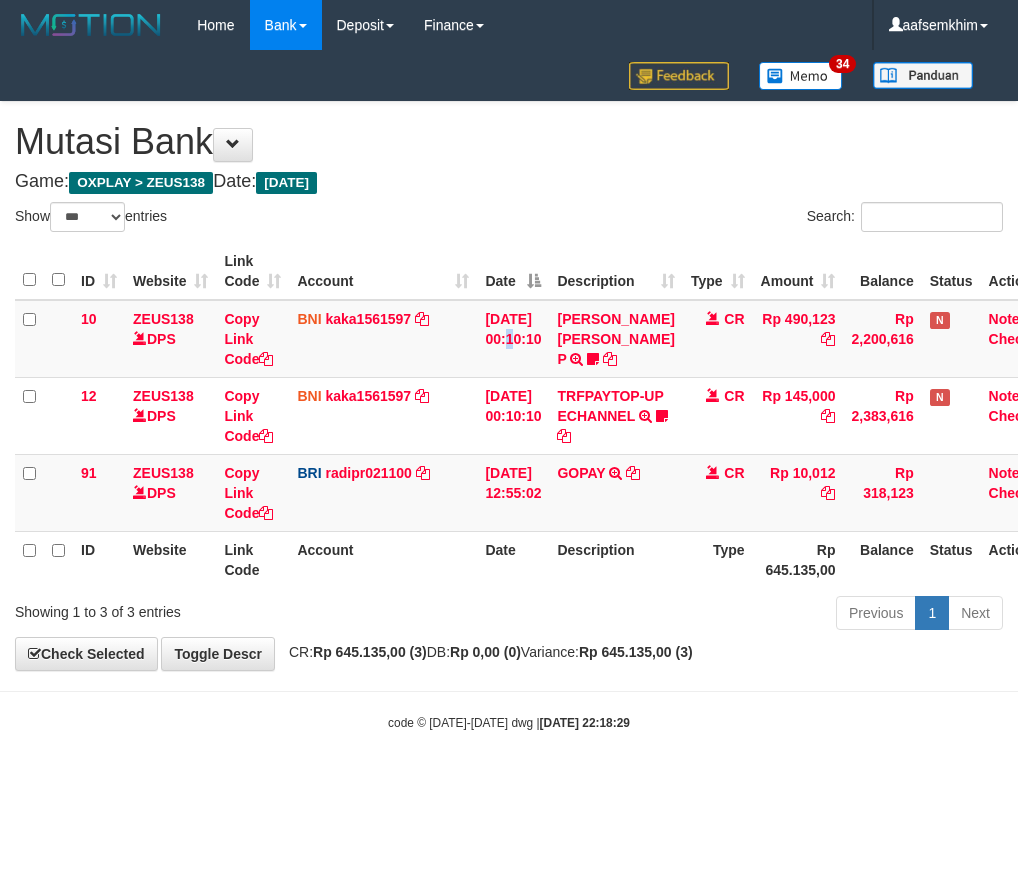 click on "[DATE] 00:10:10" at bounding box center (513, 339) 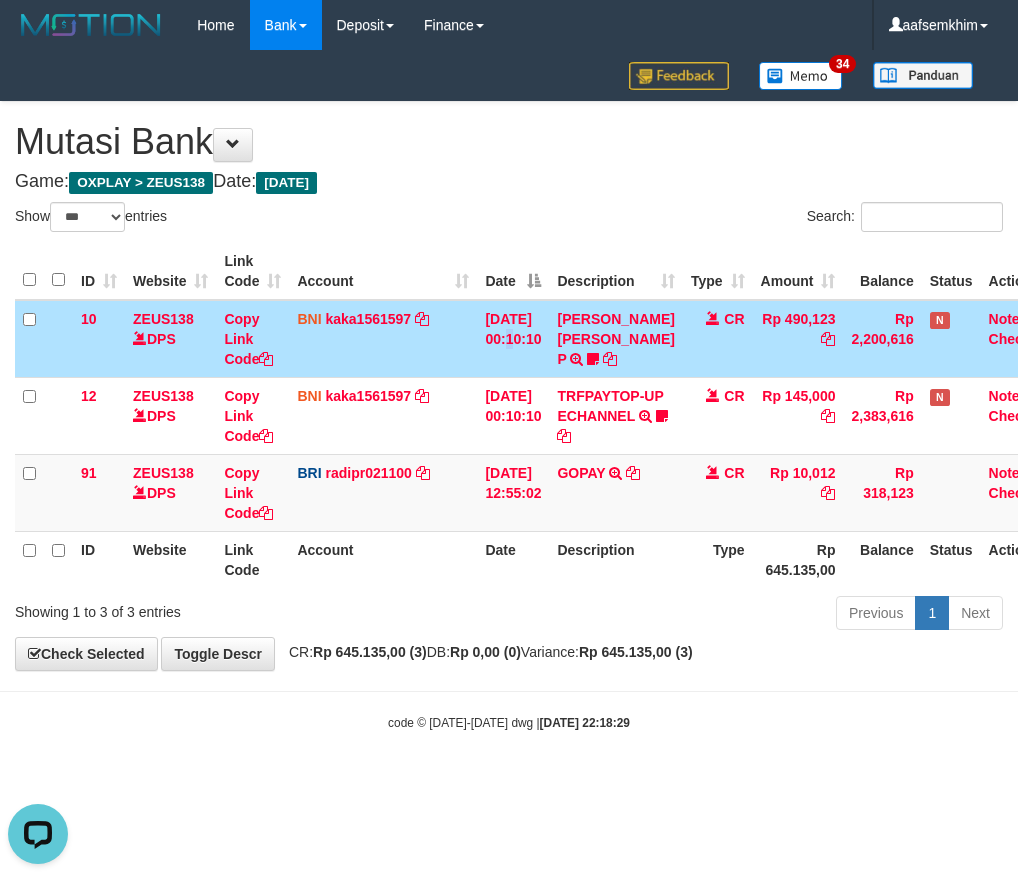 scroll, scrollTop: 0, scrollLeft: 0, axis: both 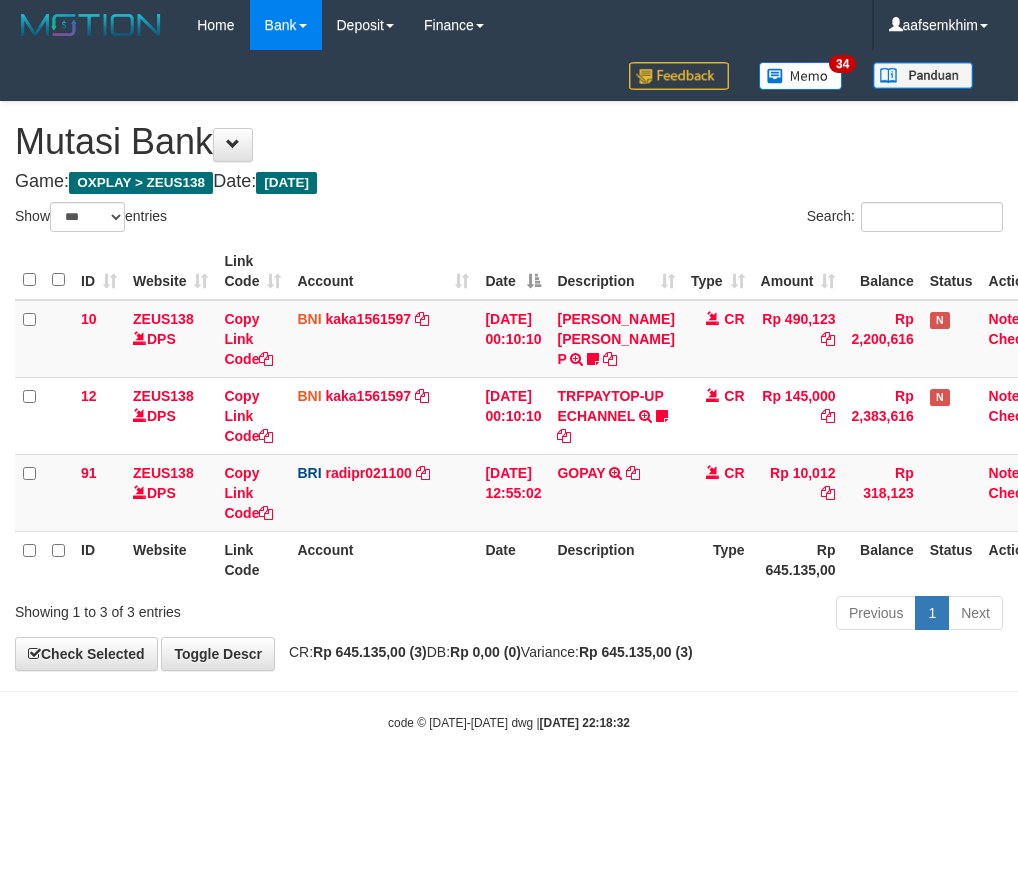 select on "***" 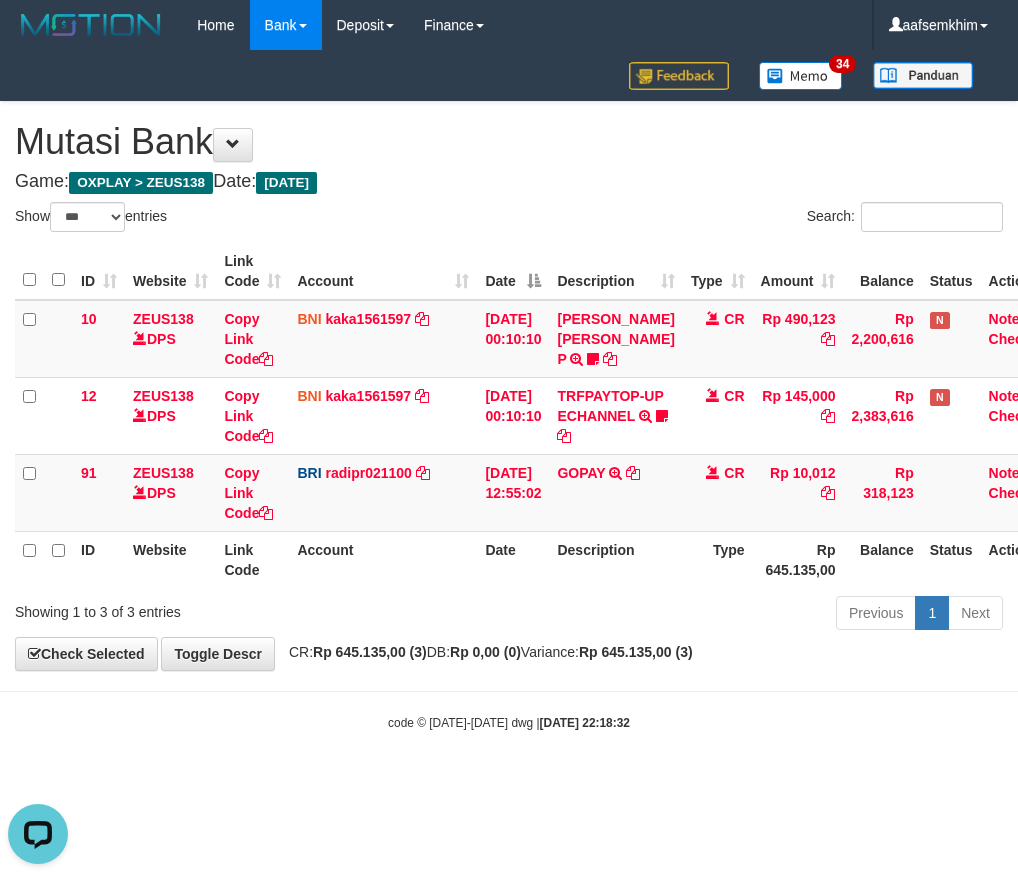 scroll, scrollTop: 0, scrollLeft: 0, axis: both 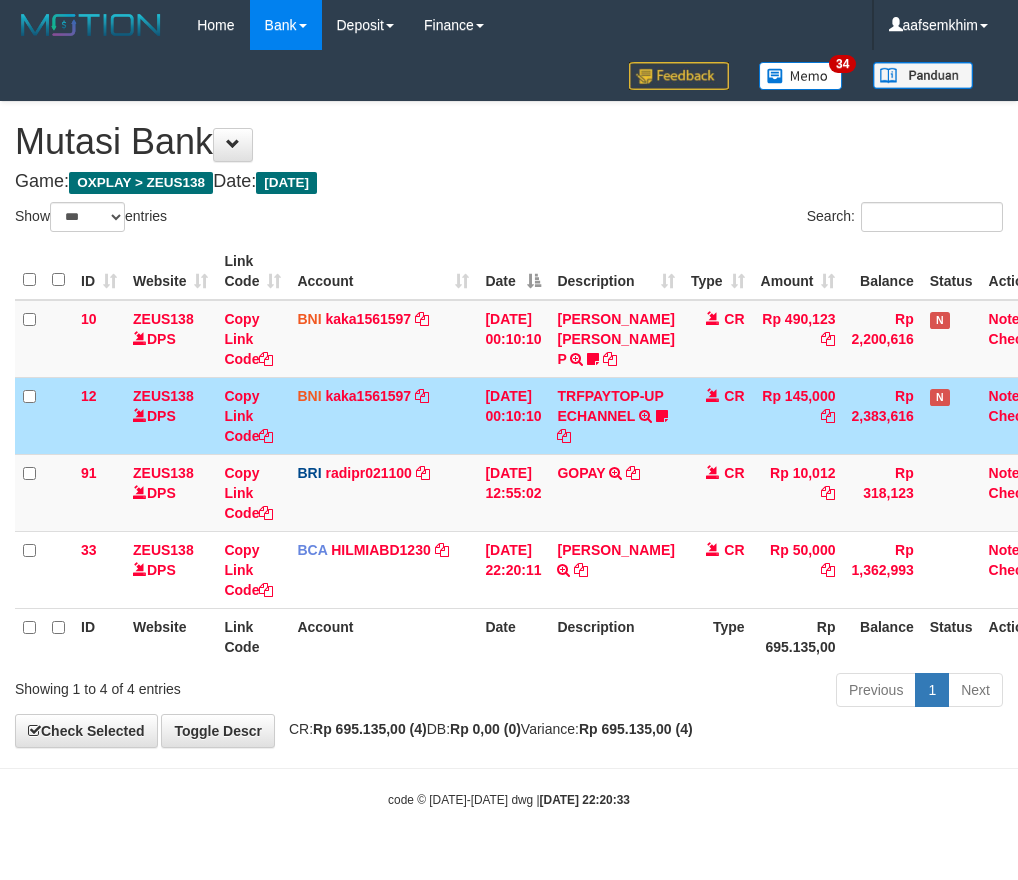 select on "***" 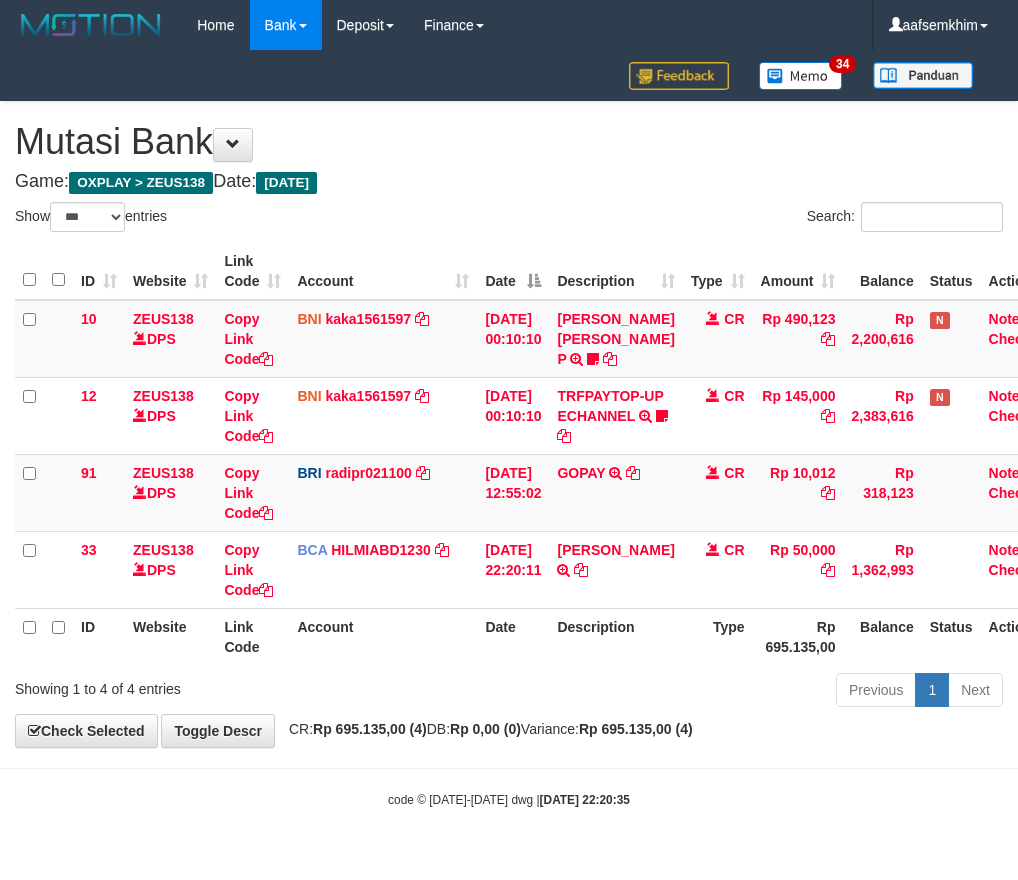 select on "***" 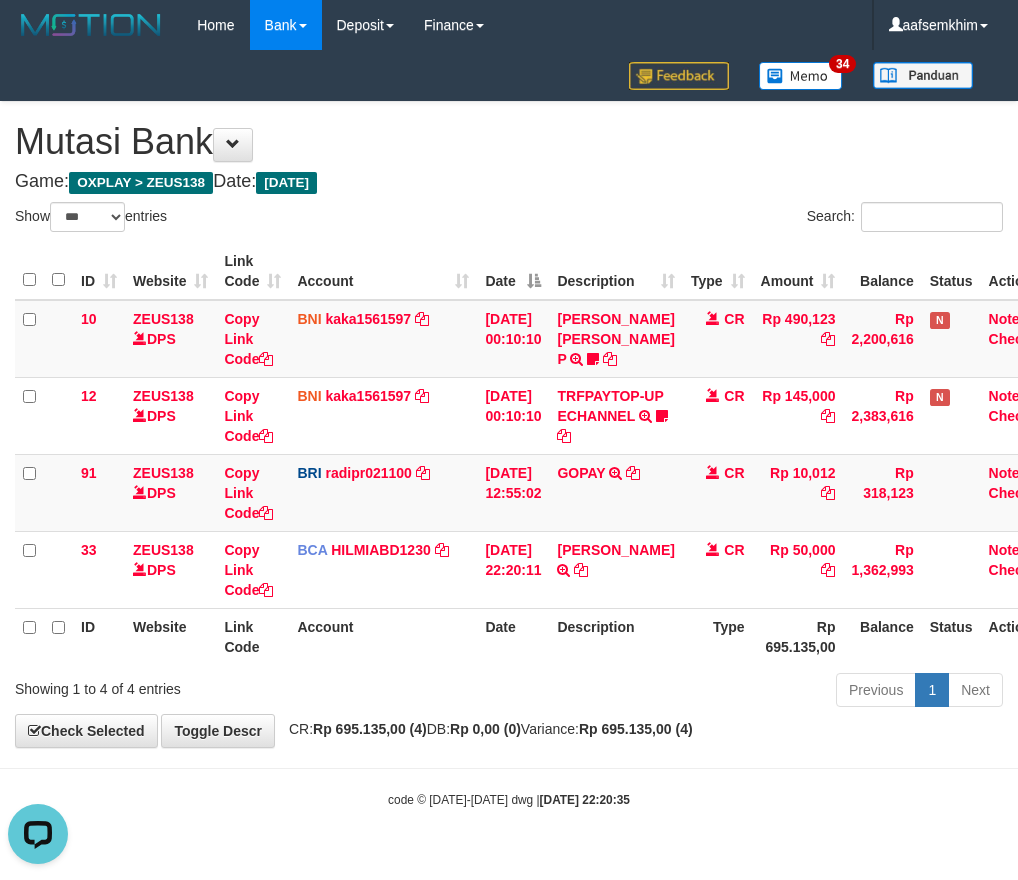 scroll, scrollTop: 0, scrollLeft: 0, axis: both 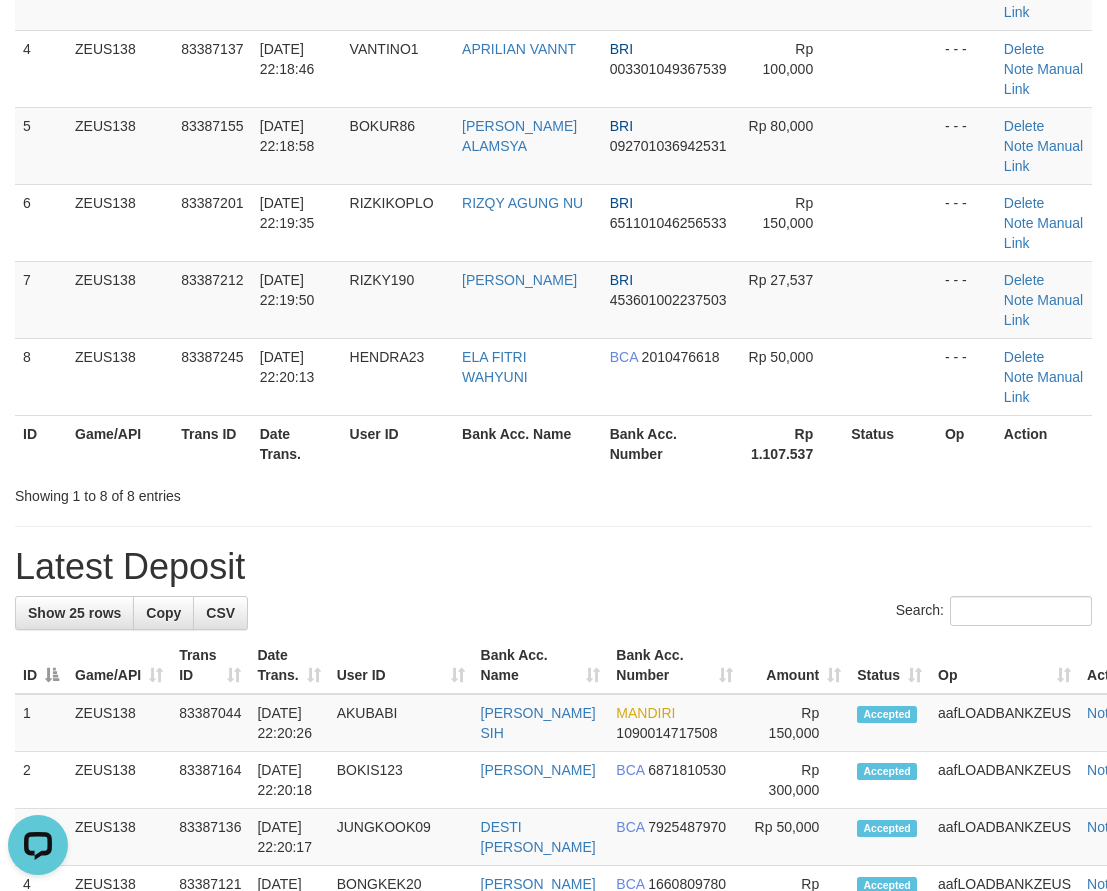 drag, startPoint x: 344, startPoint y: 565, endPoint x: 12, endPoint y: 457, distance: 349.12463 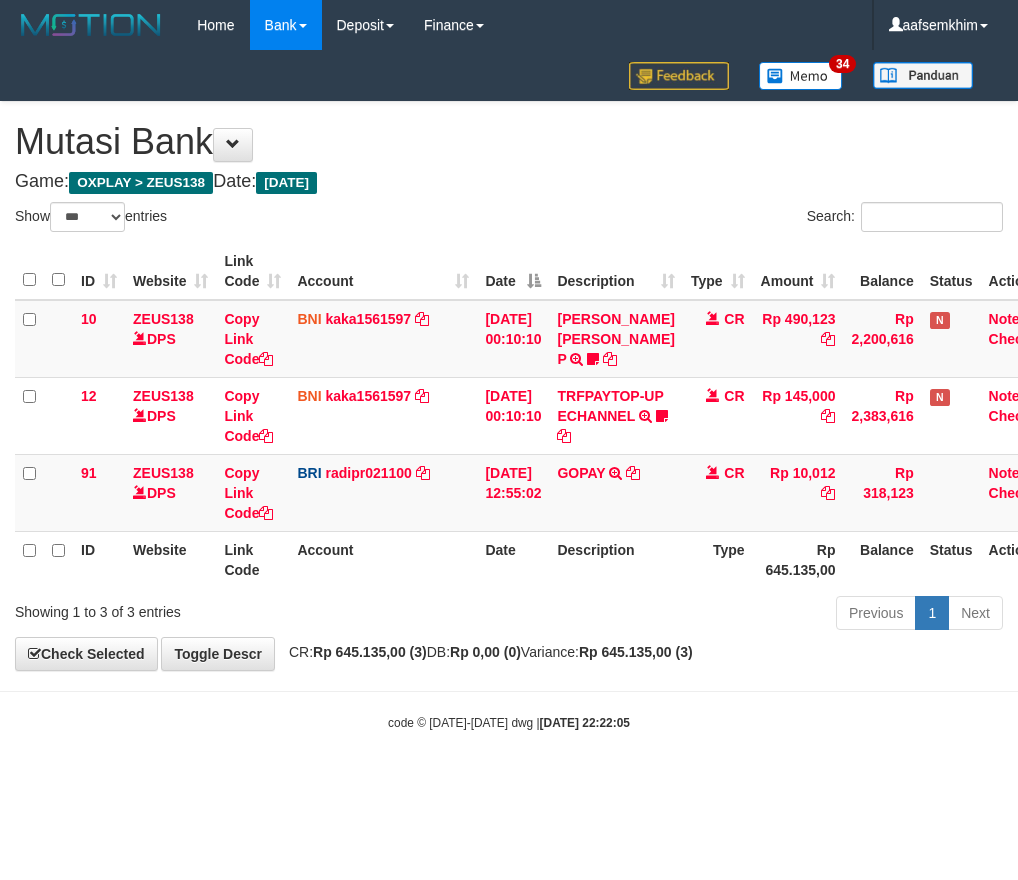select on "***" 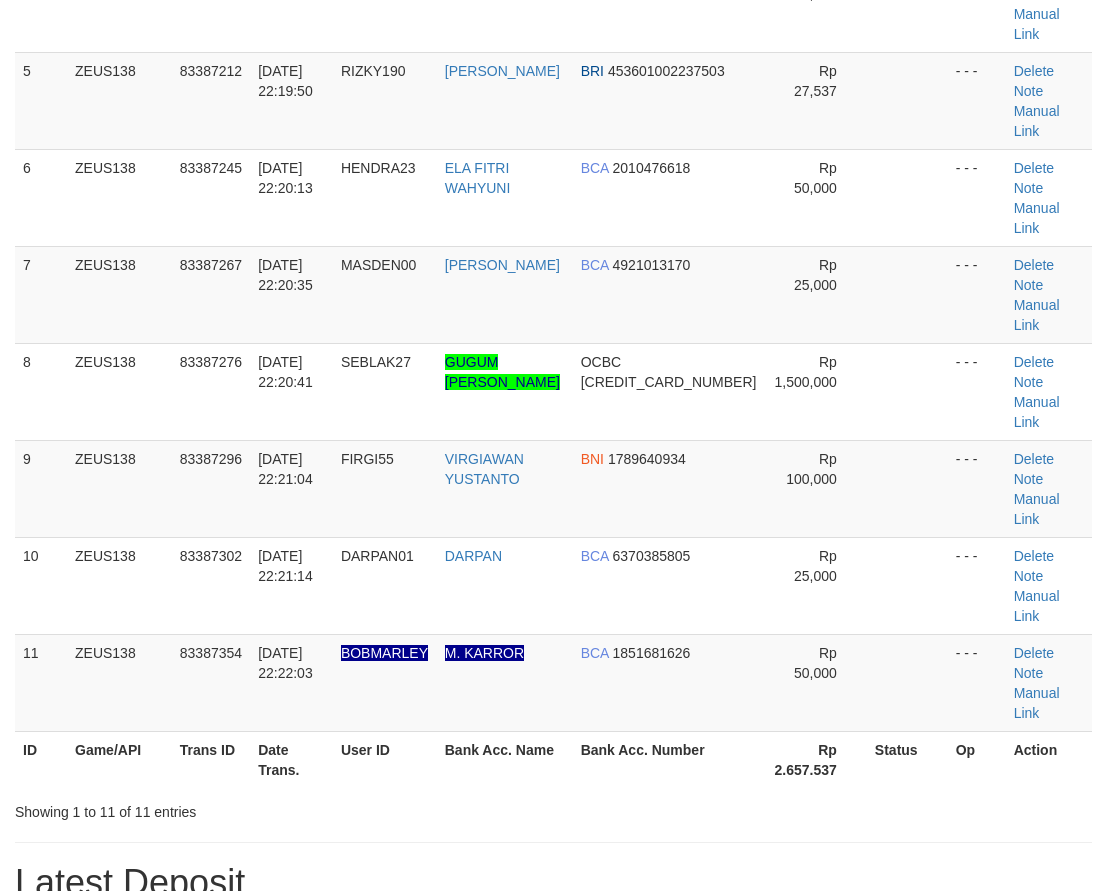 scroll, scrollTop: 491, scrollLeft: 0, axis: vertical 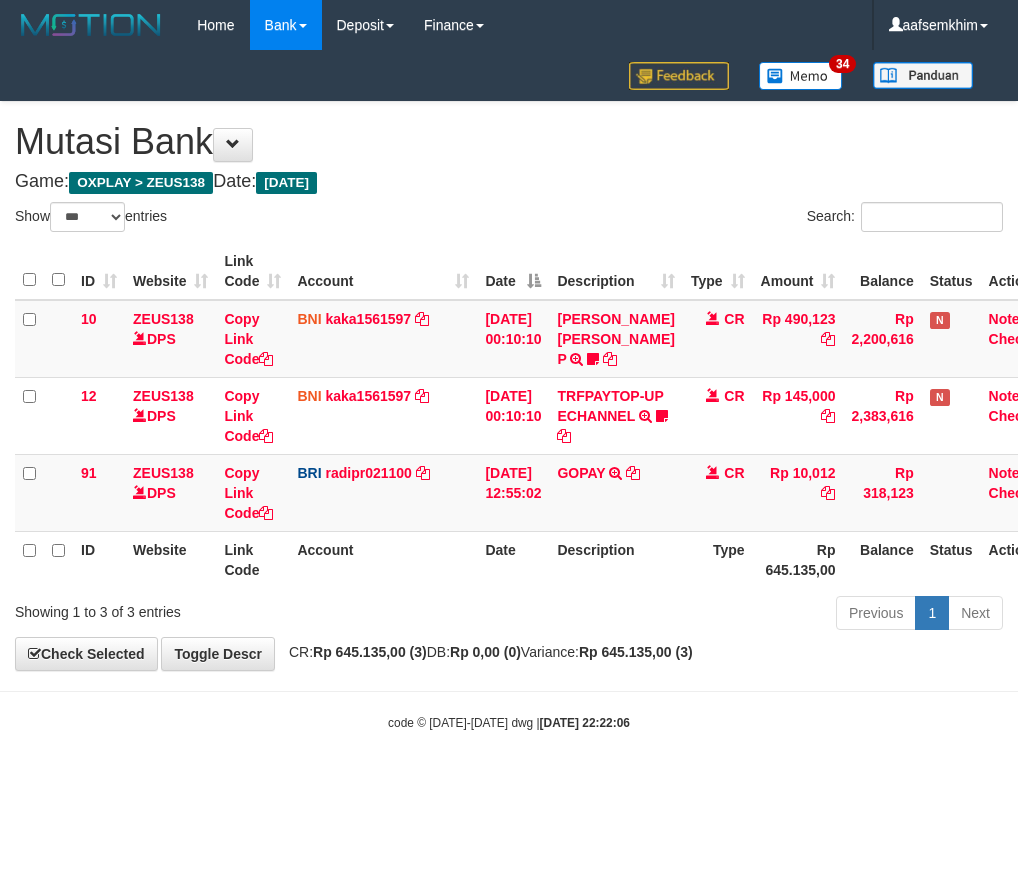 select on "***" 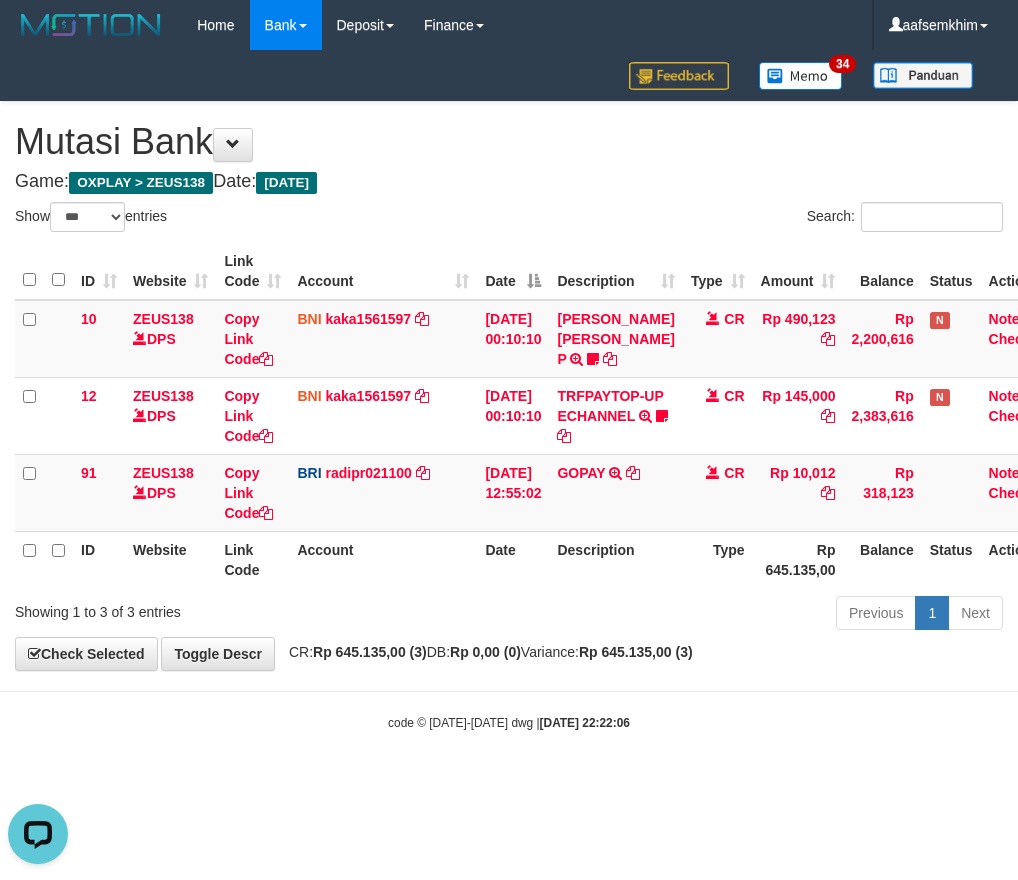 scroll, scrollTop: 0, scrollLeft: 0, axis: both 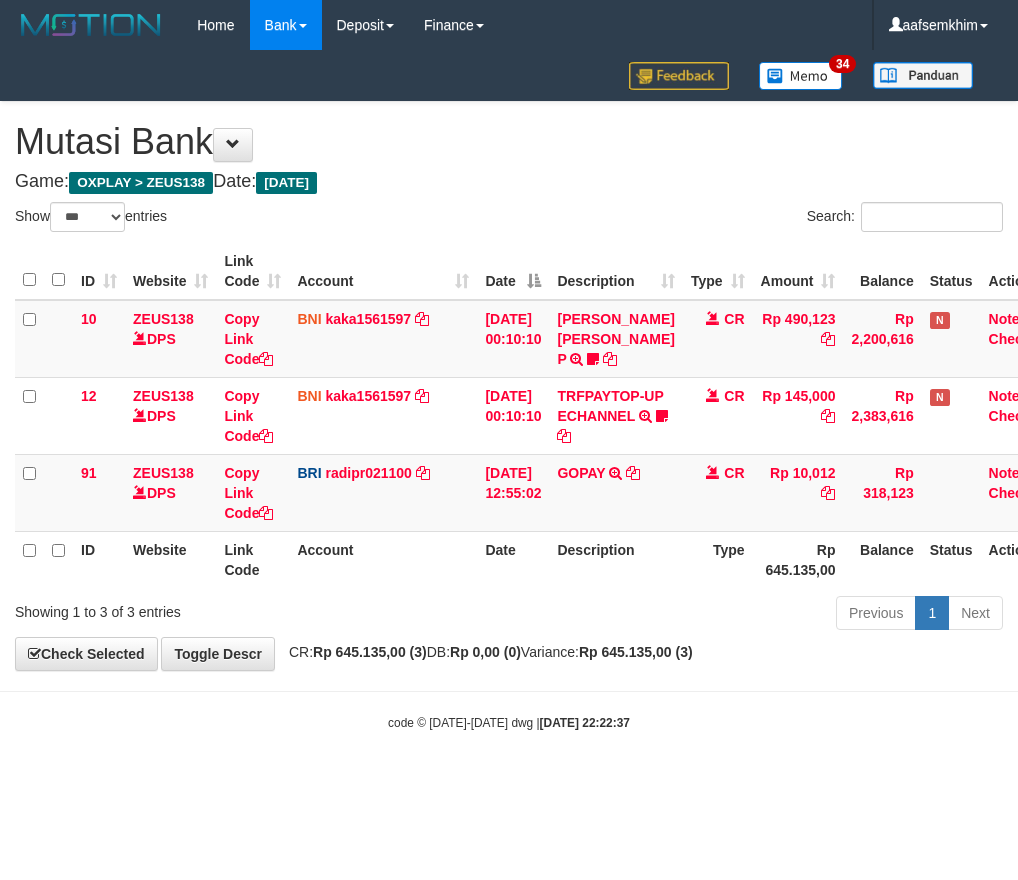 select on "***" 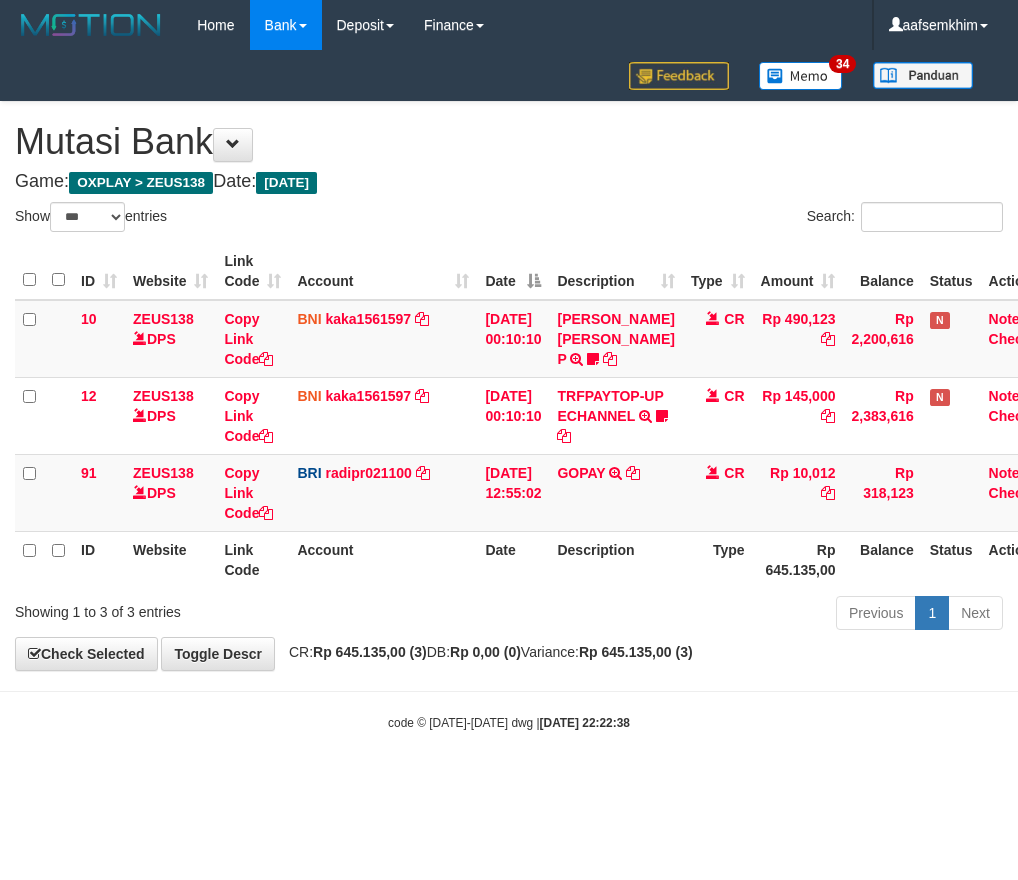 select on "***" 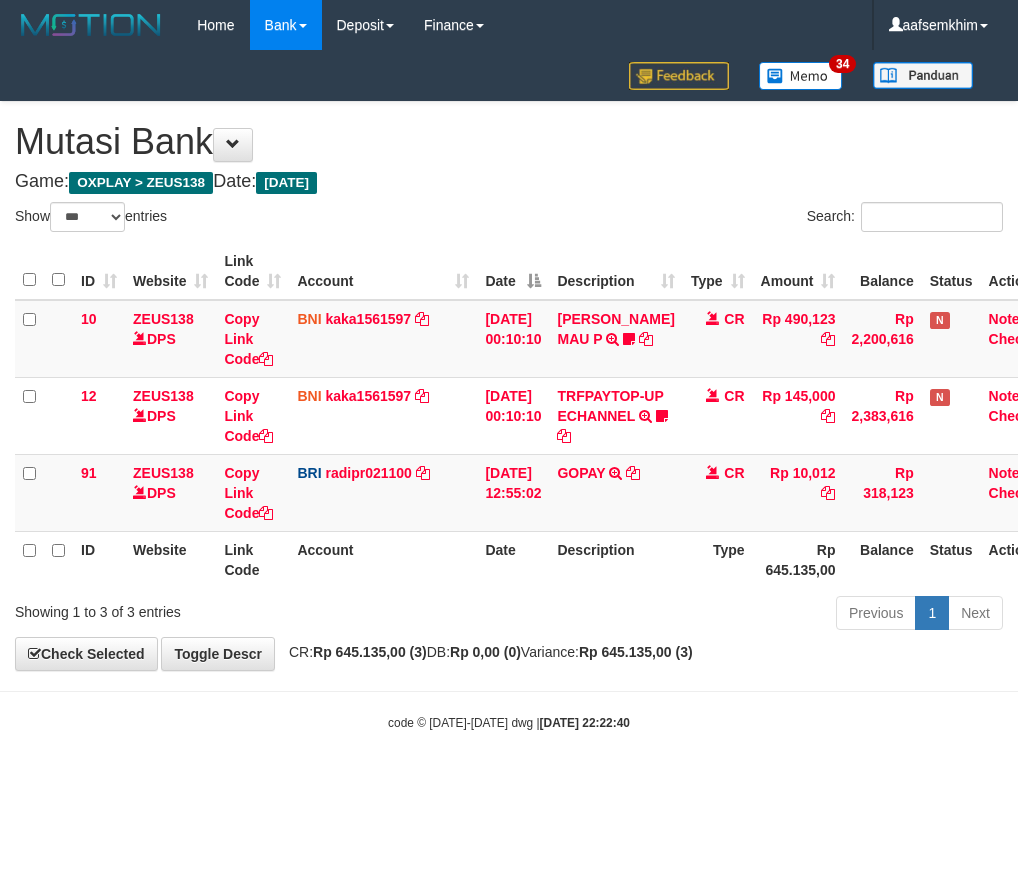 select on "***" 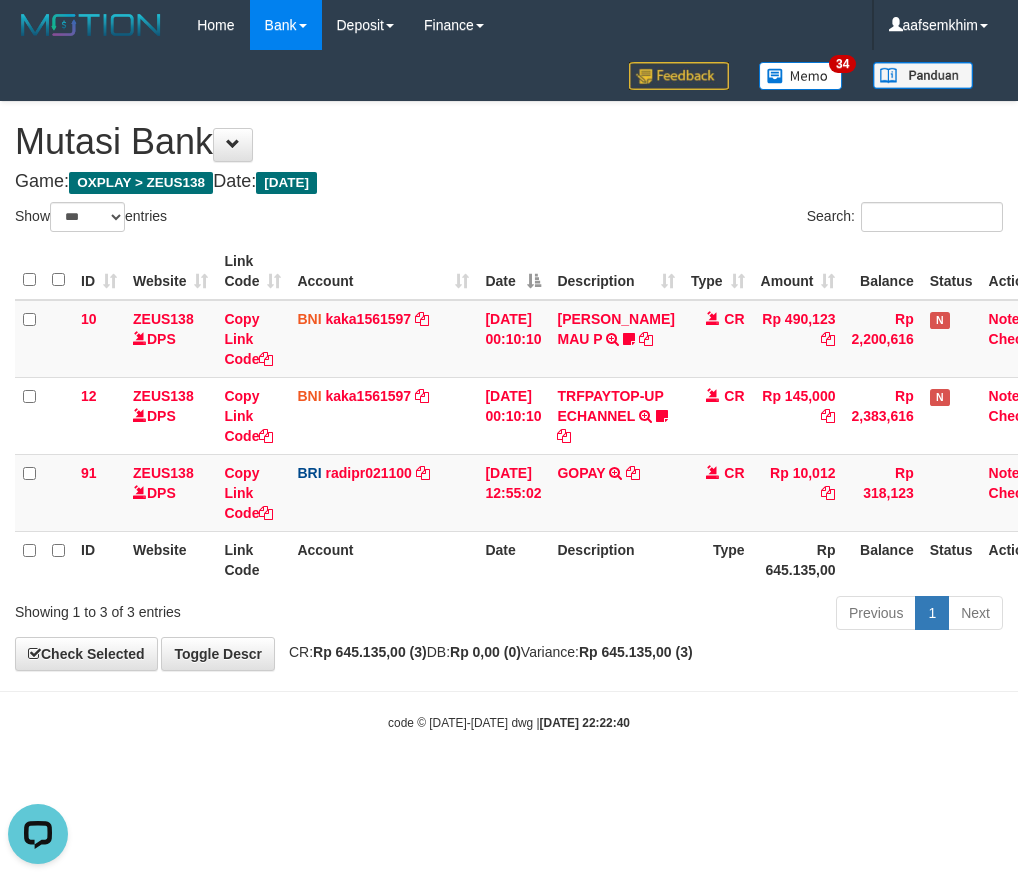 scroll, scrollTop: 0, scrollLeft: 0, axis: both 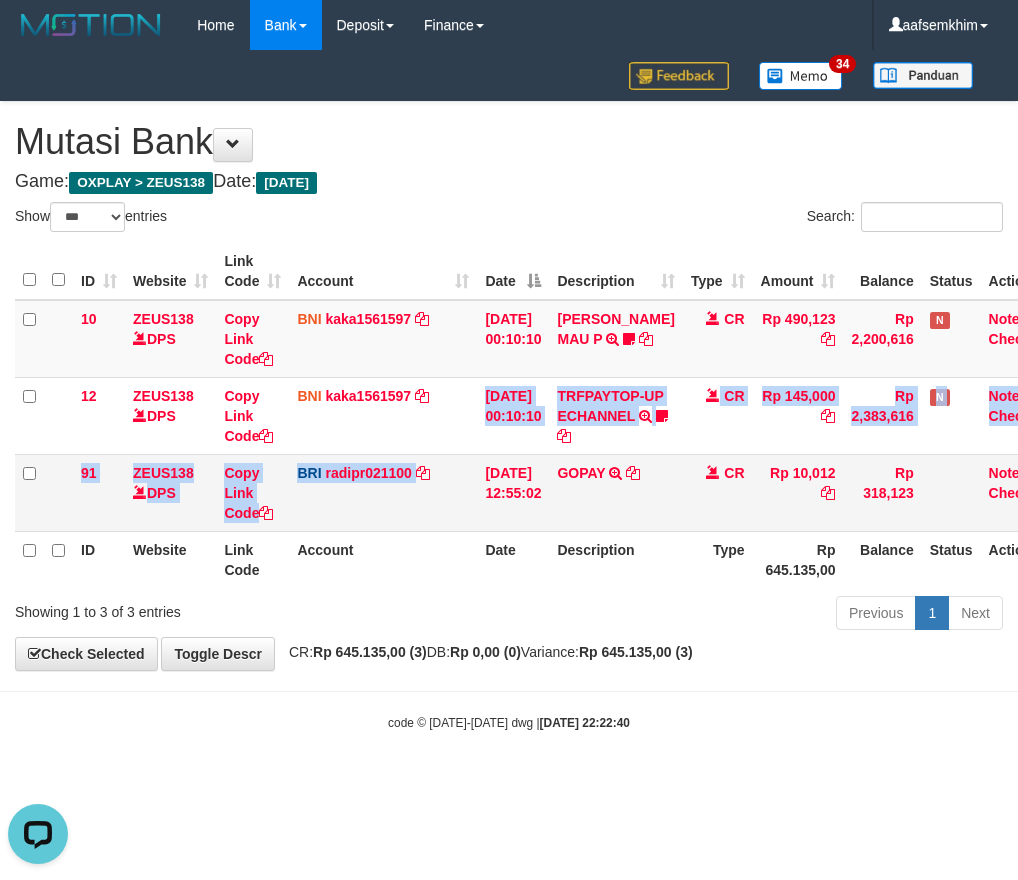 drag, startPoint x: 0, startPoint y: 0, endPoint x: 378, endPoint y: 539, distance: 658.335 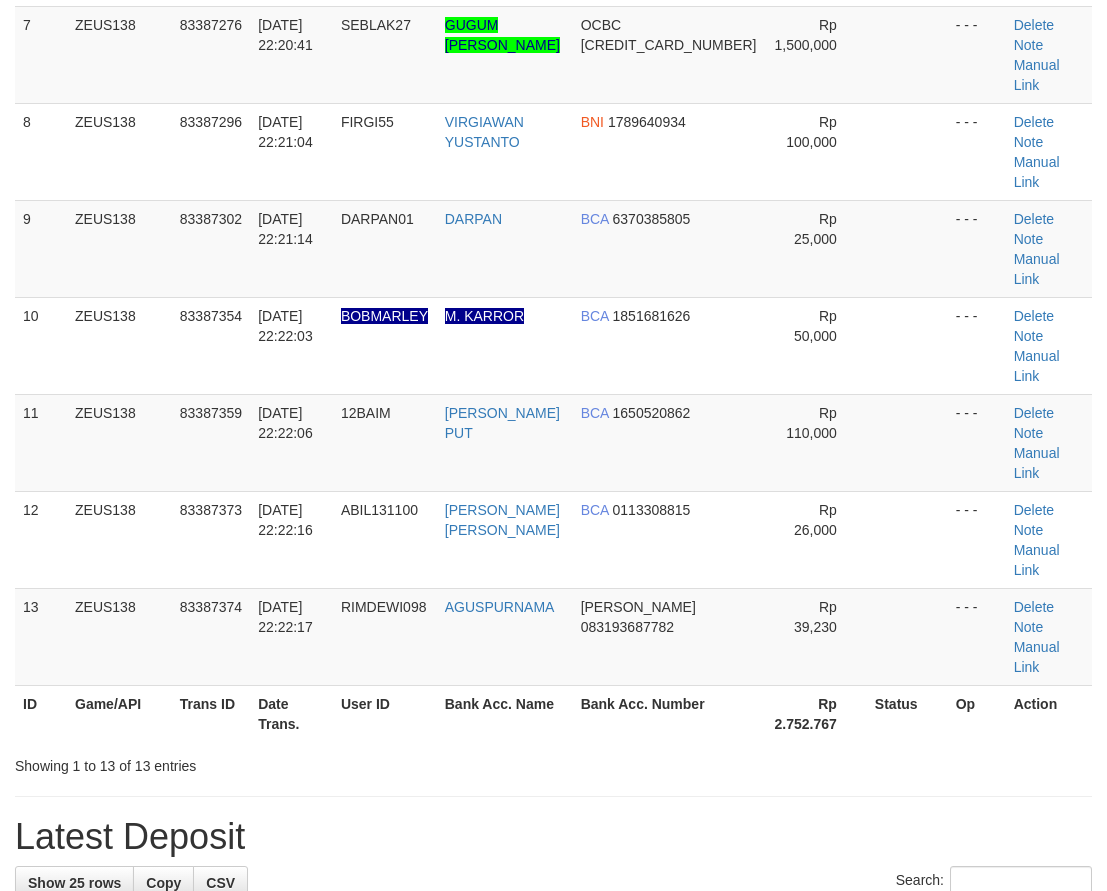 scroll, scrollTop: 491, scrollLeft: 0, axis: vertical 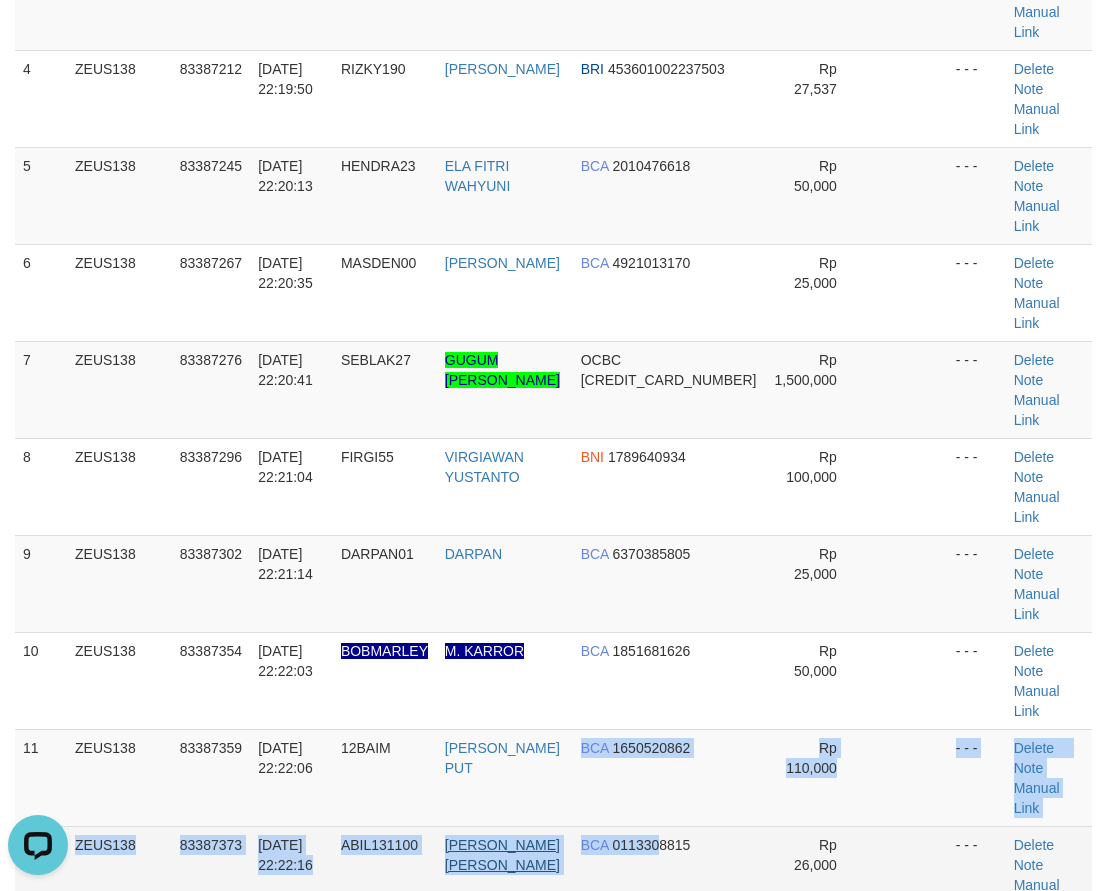 drag, startPoint x: 636, startPoint y: 615, endPoint x: 528, endPoint y: 627, distance: 108.66462 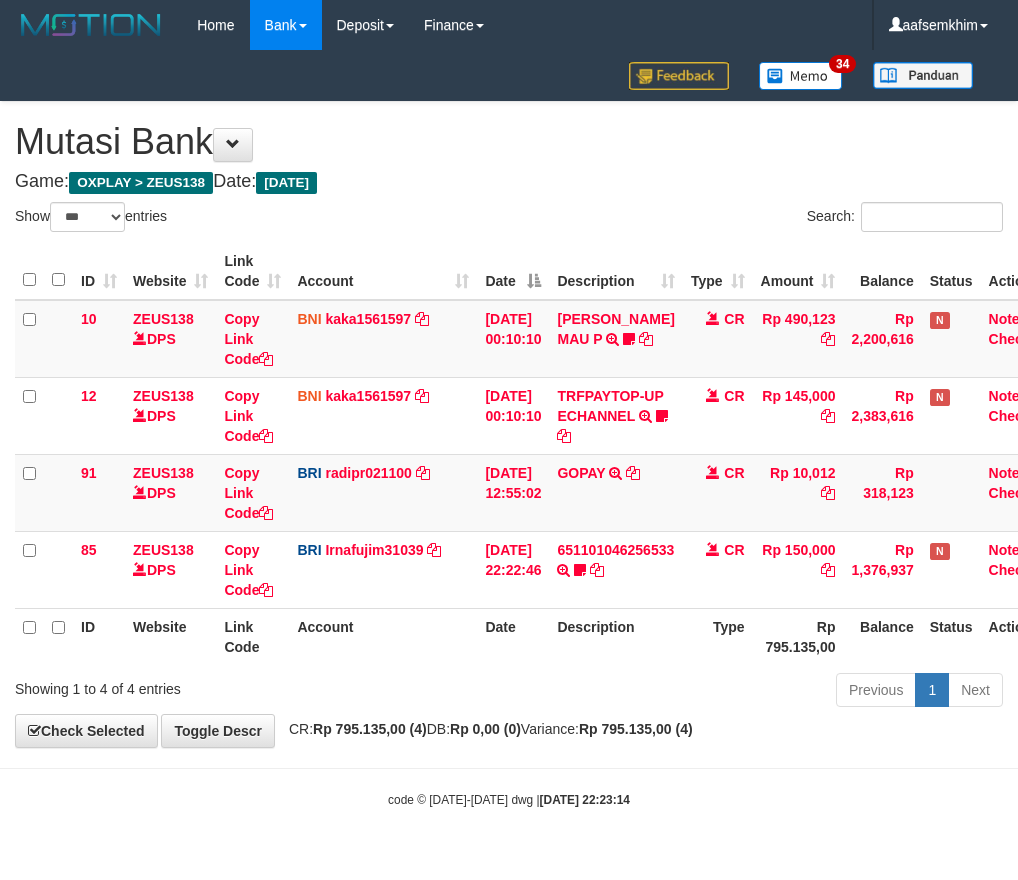 select on "***" 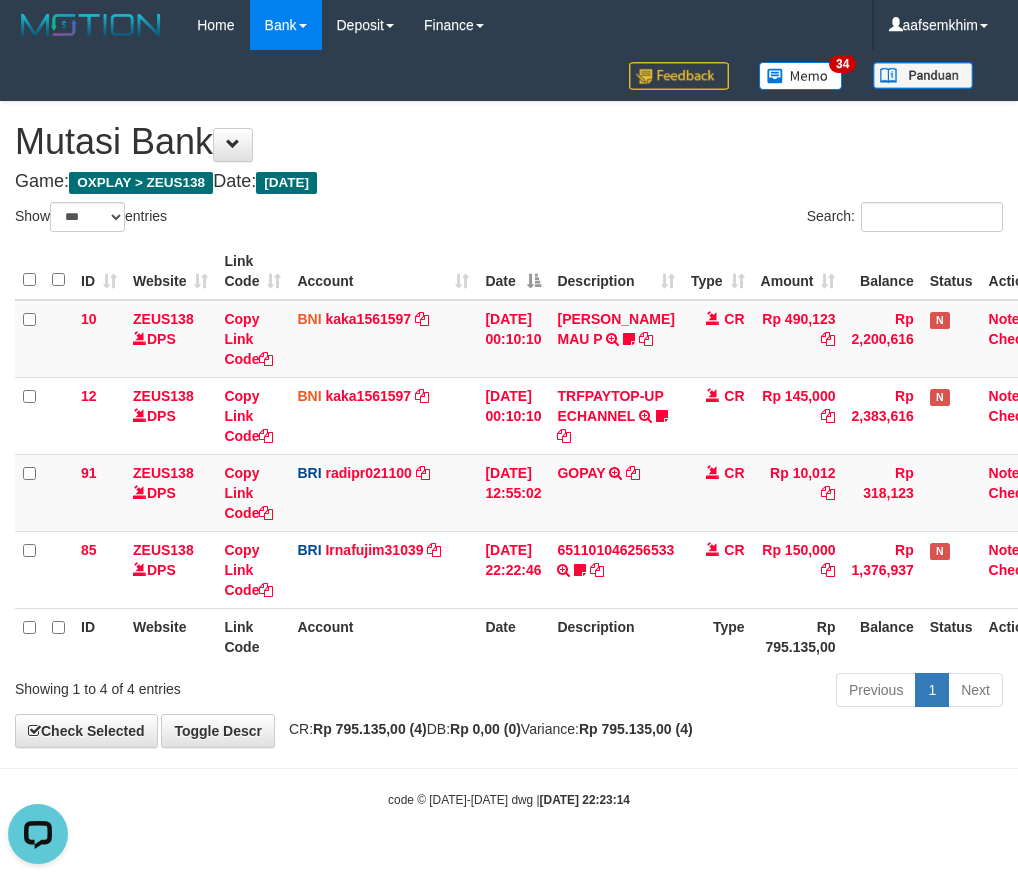 scroll, scrollTop: 0, scrollLeft: 0, axis: both 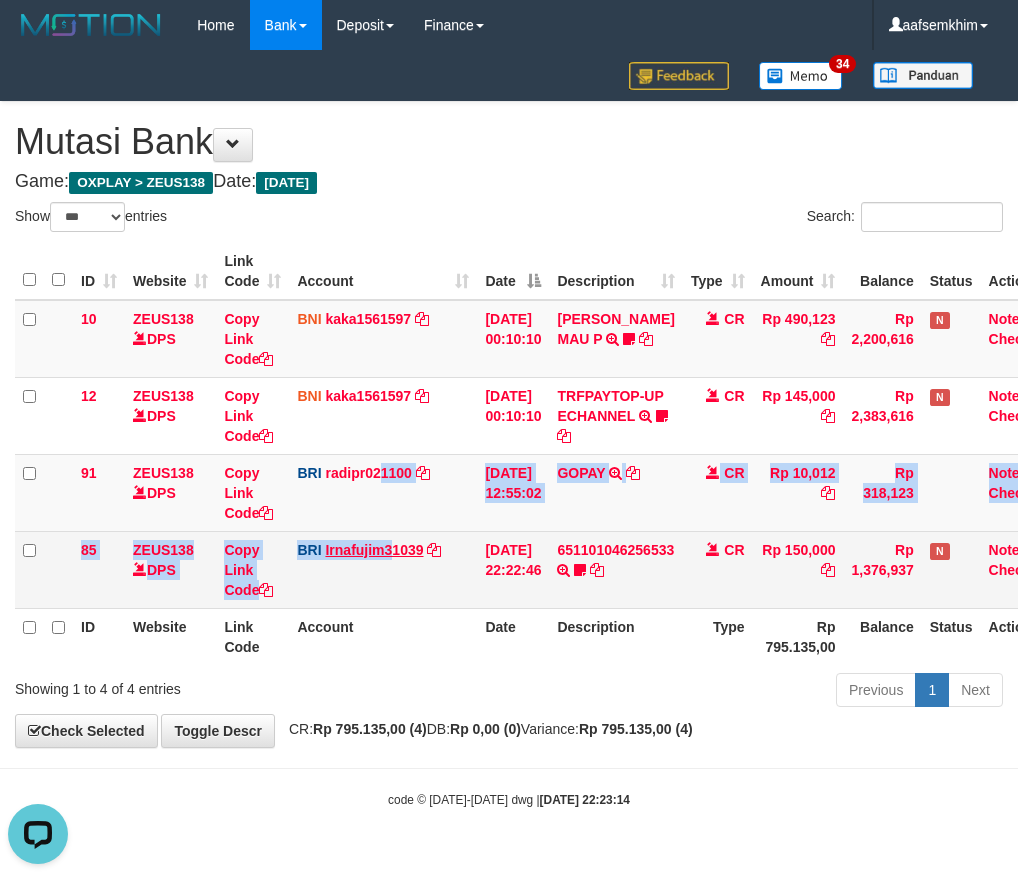 drag, startPoint x: 390, startPoint y: 558, endPoint x: 406, endPoint y: 548, distance: 18.867962 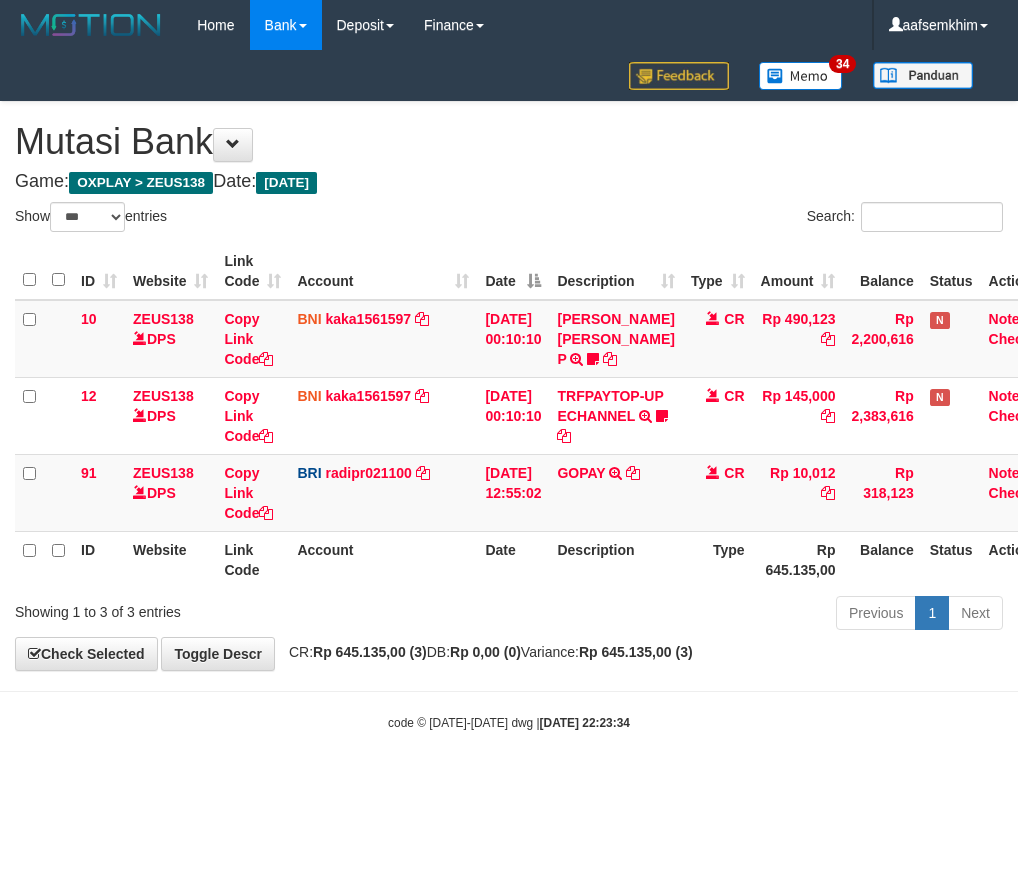 select on "***" 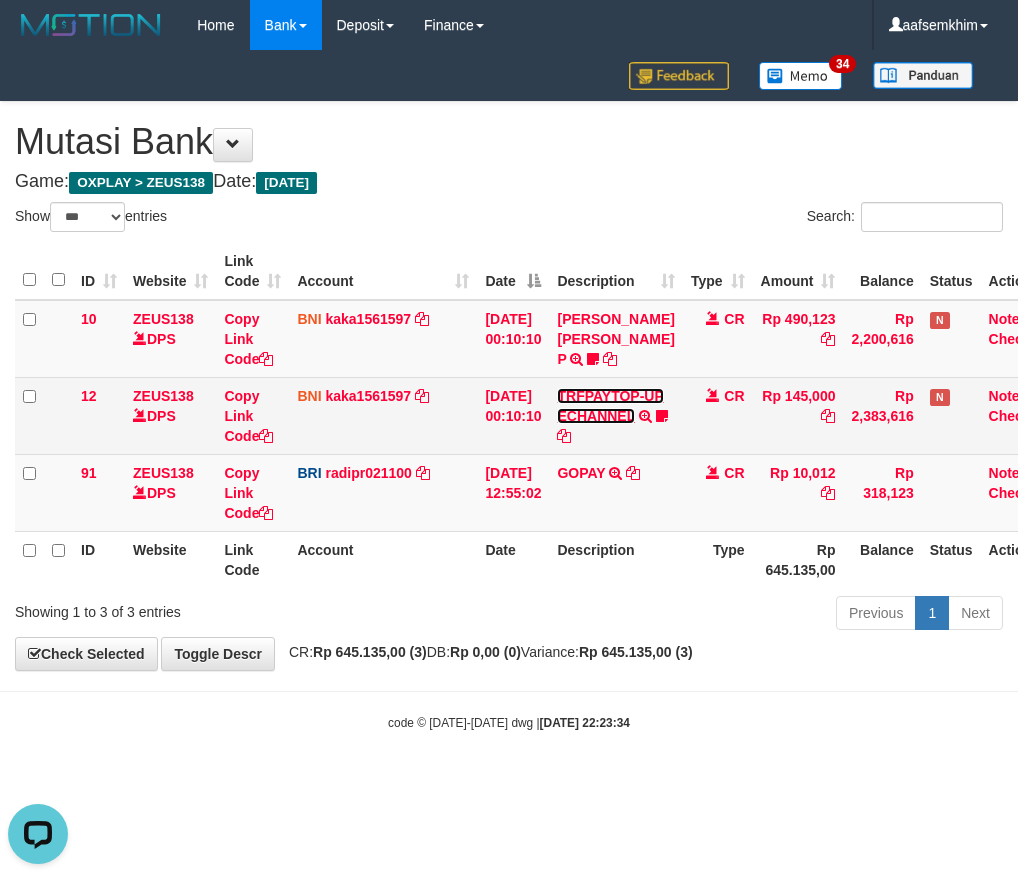 scroll, scrollTop: 0, scrollLeft: 0, axis: both 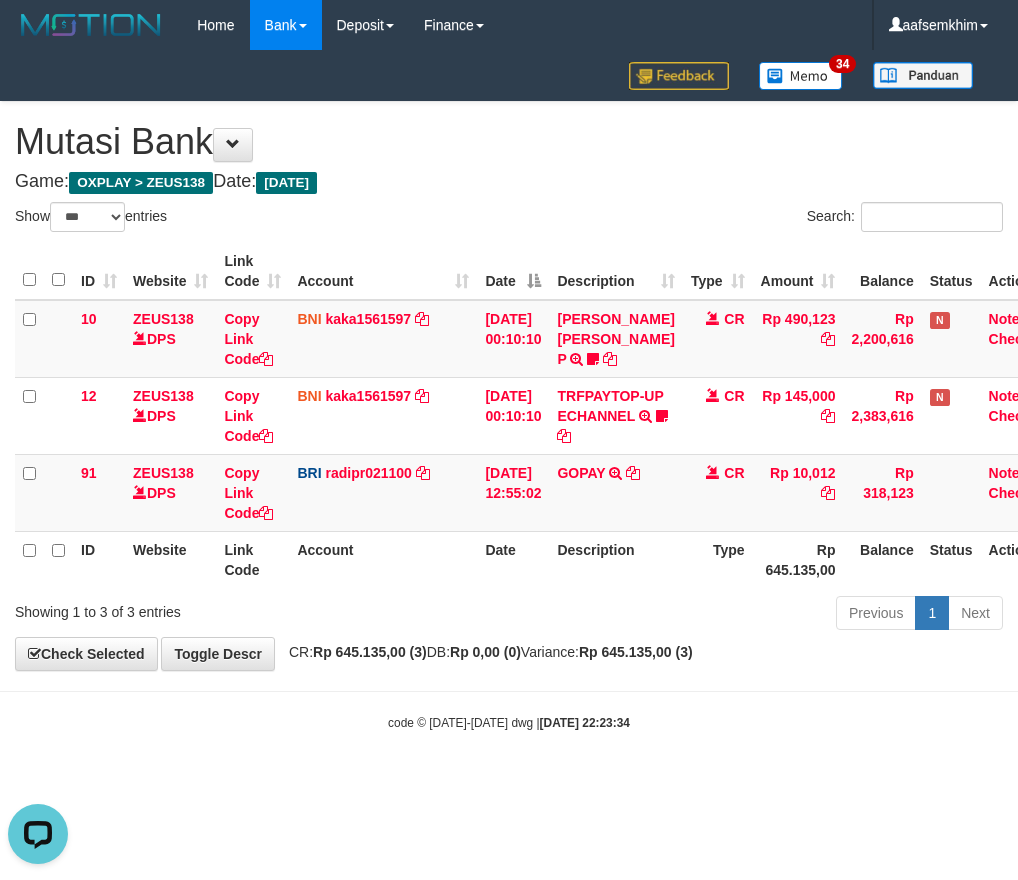 click on "Description" at bounding box center (615, 271) 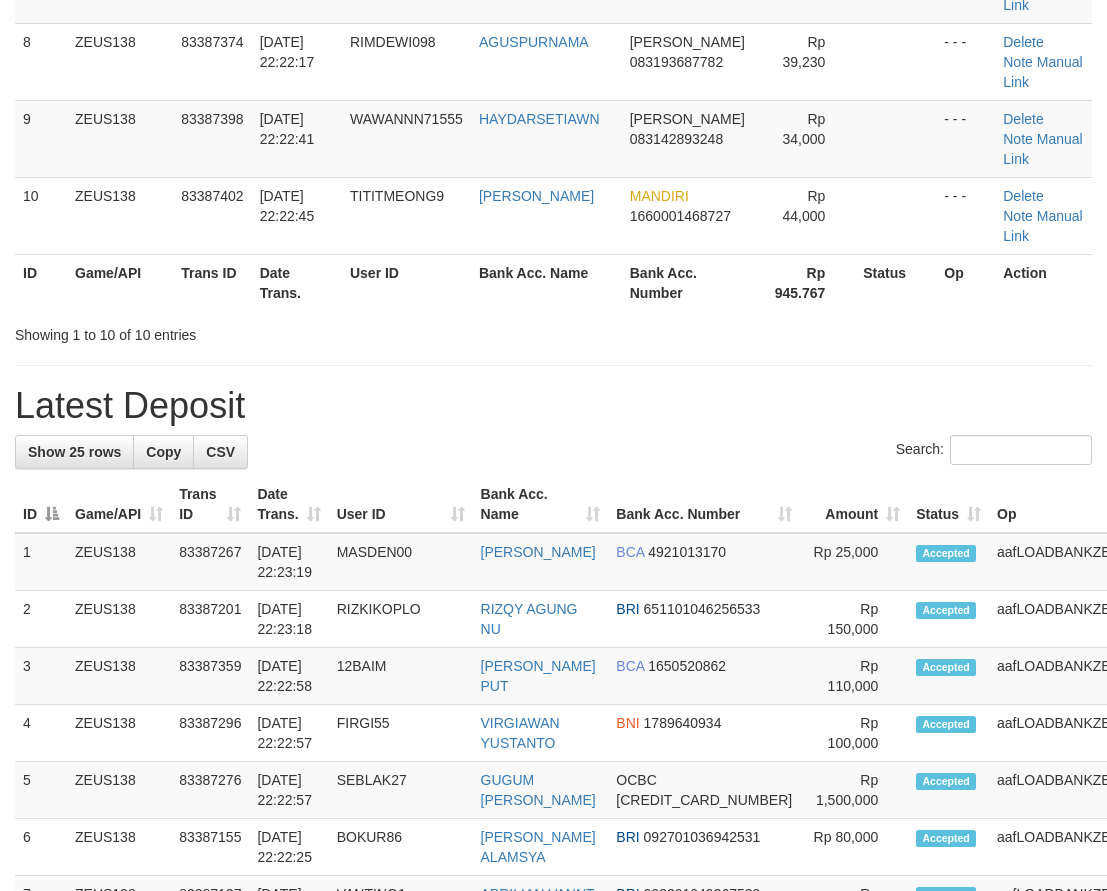scroll, scrollTop: 491, scrollLeft: 0, axis: vertical 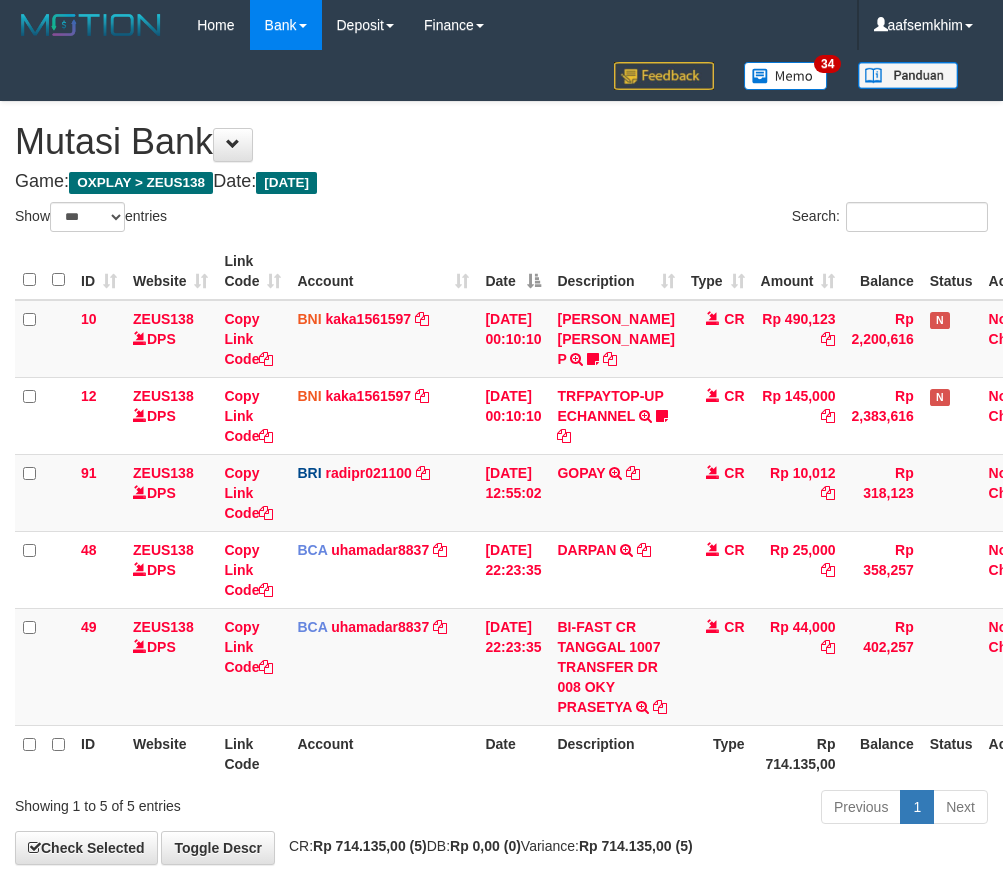 select on "***" 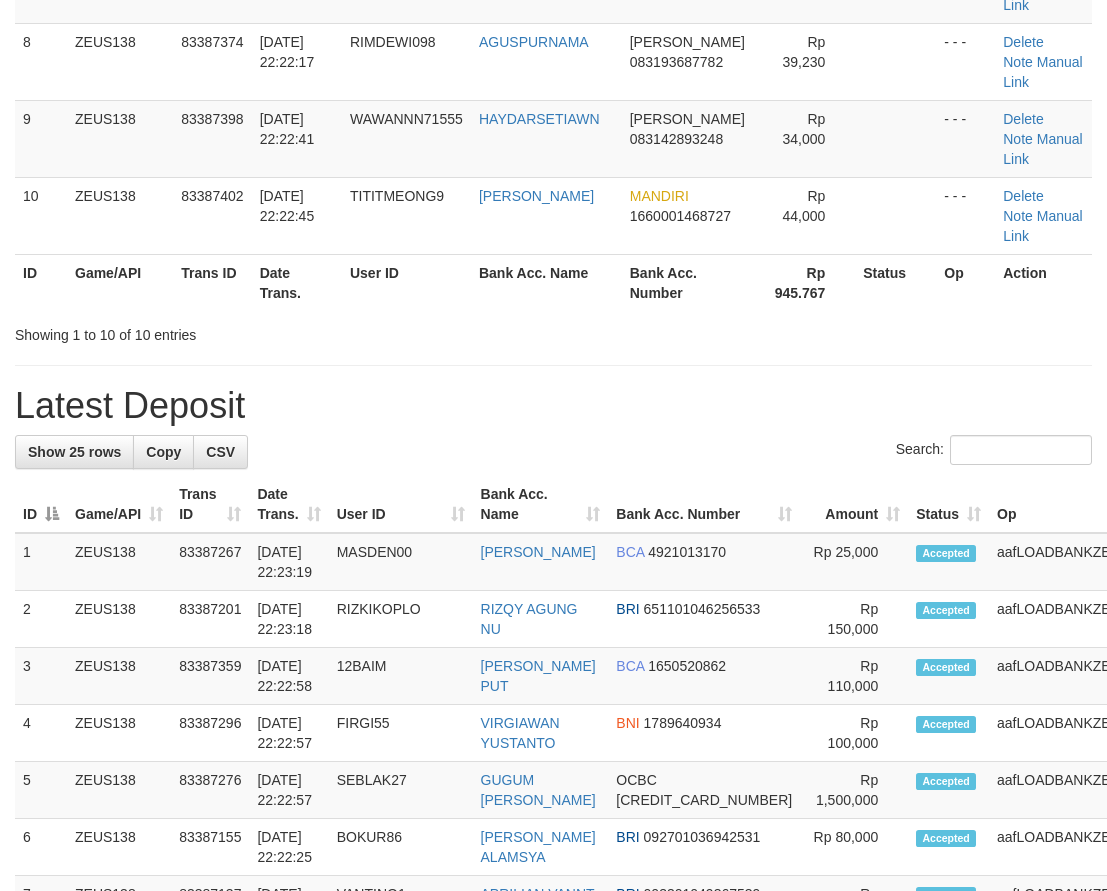 scroll, scrollTop: 491, scrollLeft: 0, axis: vertical 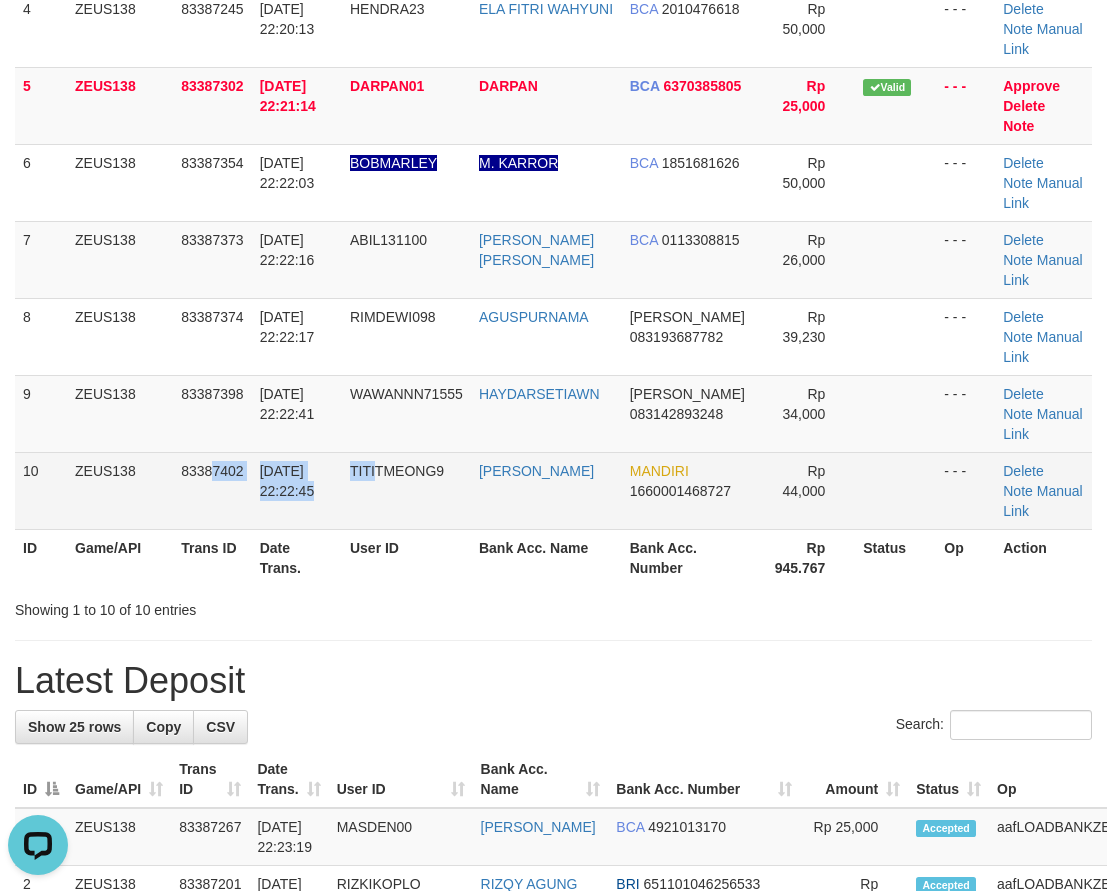 click on "10
ZEUS138
83387402
10/07/2025 22:22:45
TITITMEONG9
OKY PRASETYA
MANDIRI
1660001468727
Rp 44,000
- - -
Delete
Note
Manual Link" at bounding box center [553, 490] 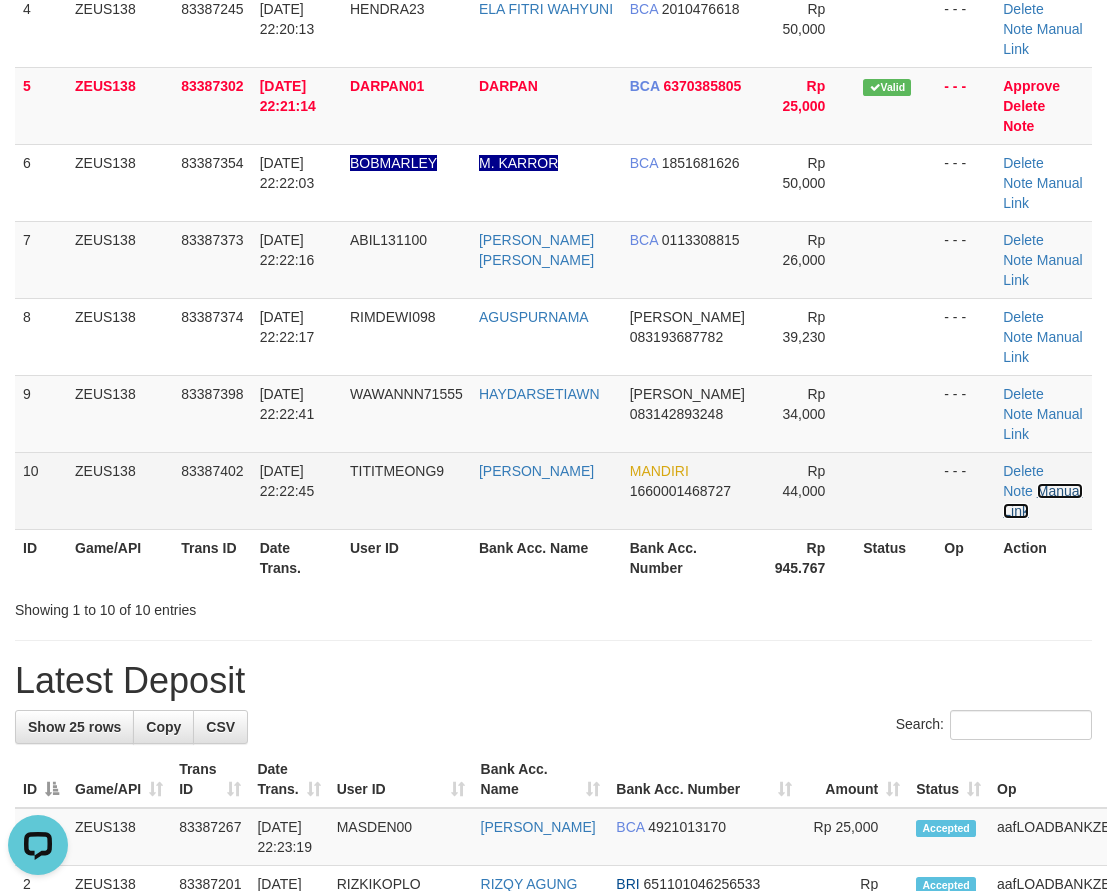 click on "Manual Link" at bounding box center [1042, 501] 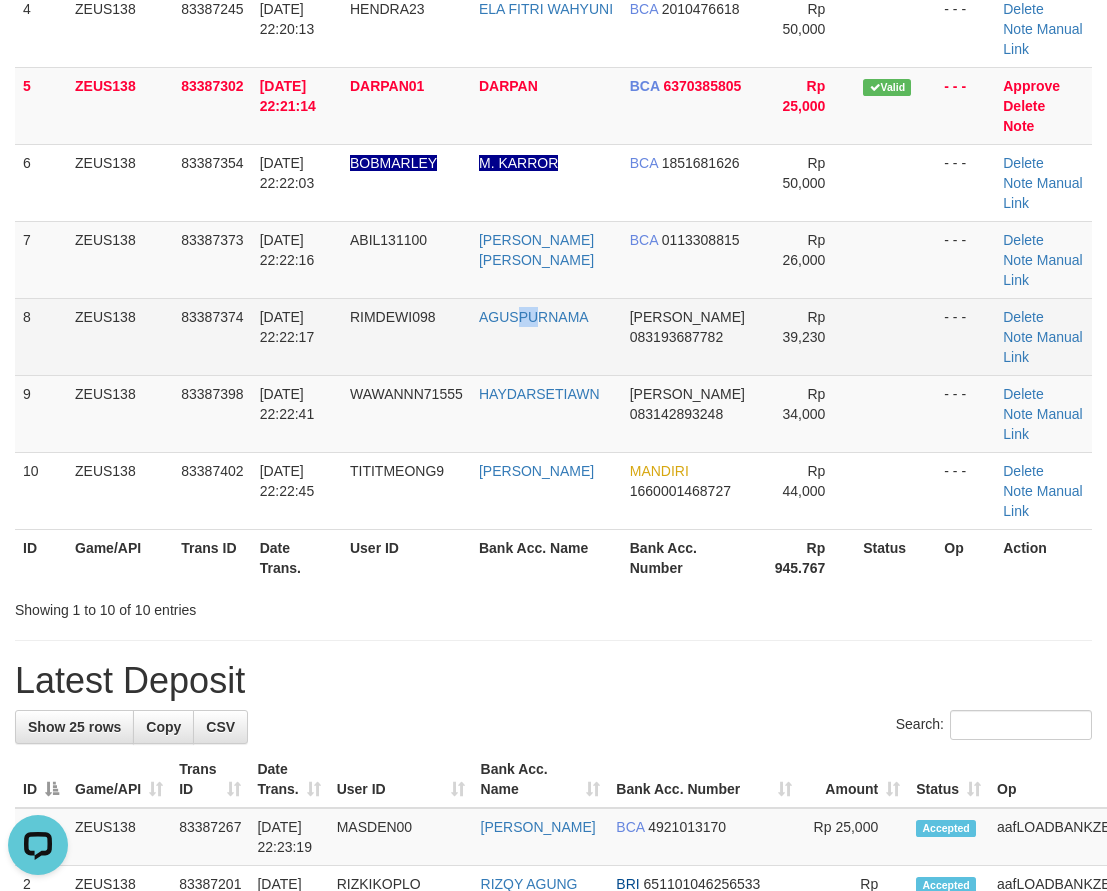 drag, startPoint x: 545, startPoint y: 306, endPoint x: 320, endPoint y: 322, distance: 225.56818 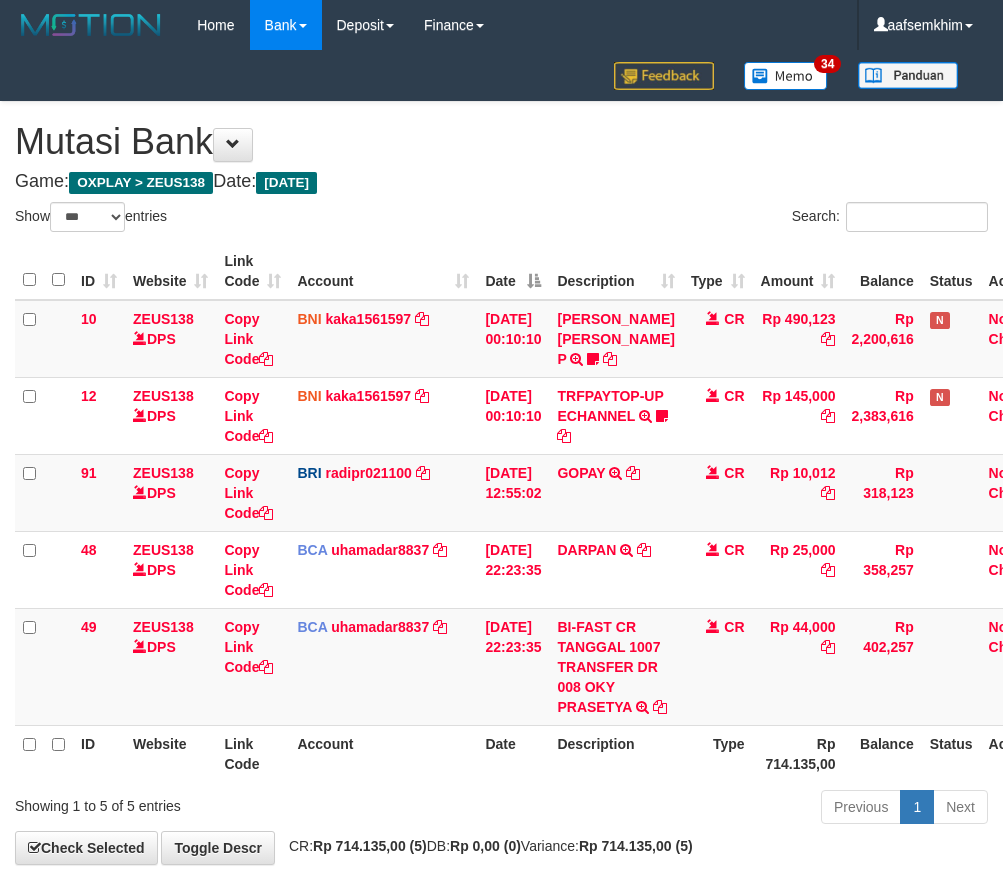 select on "***" 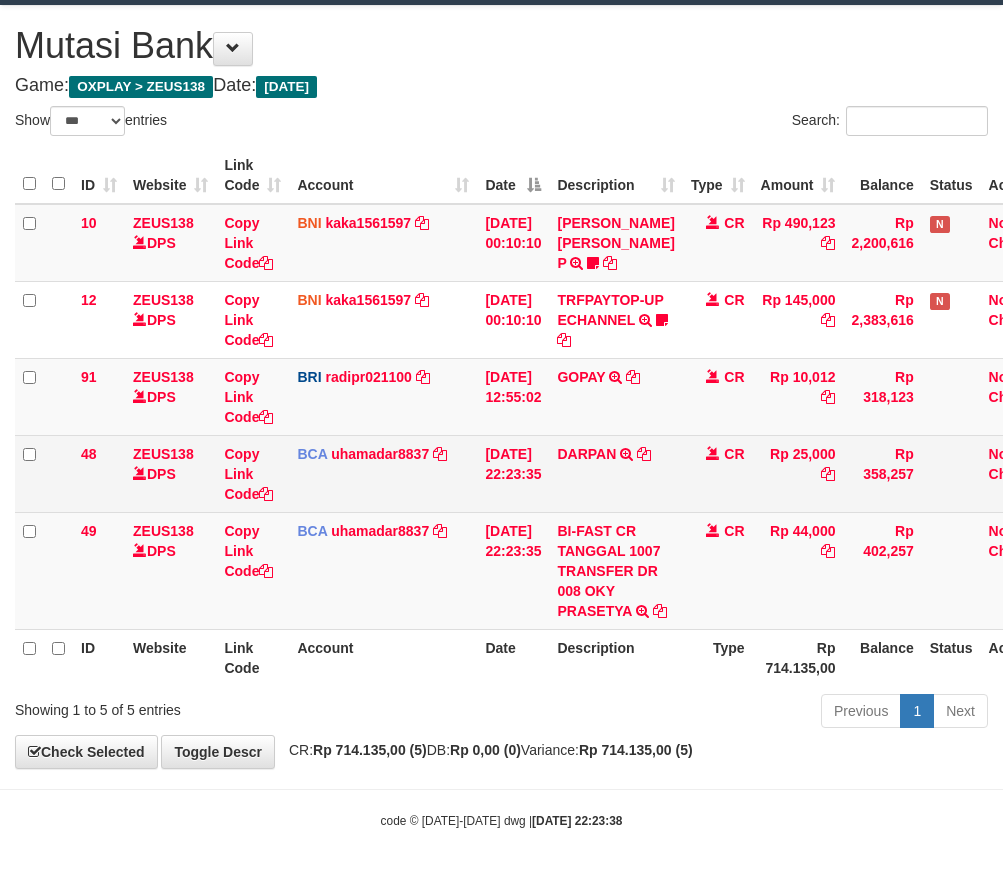 scroll, scrollTop: 0, scrollLeft: 0, axis: both 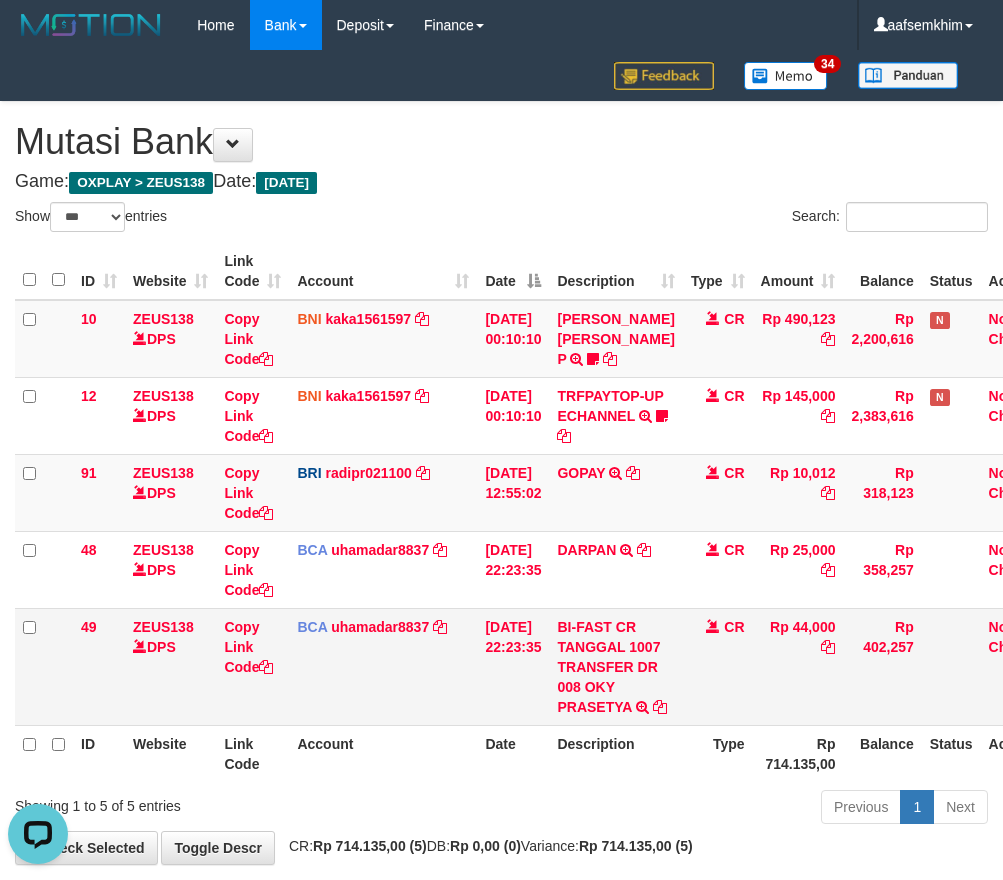 click on "BI-FAST CR TANGGAL 1007 TRANSFER DR 008 OKY PRASETYA         BI-FAST CR TANGGAL :10/07 TRANSFER DR 008 OKY PRASETYA" at bounding box center (615, 666) 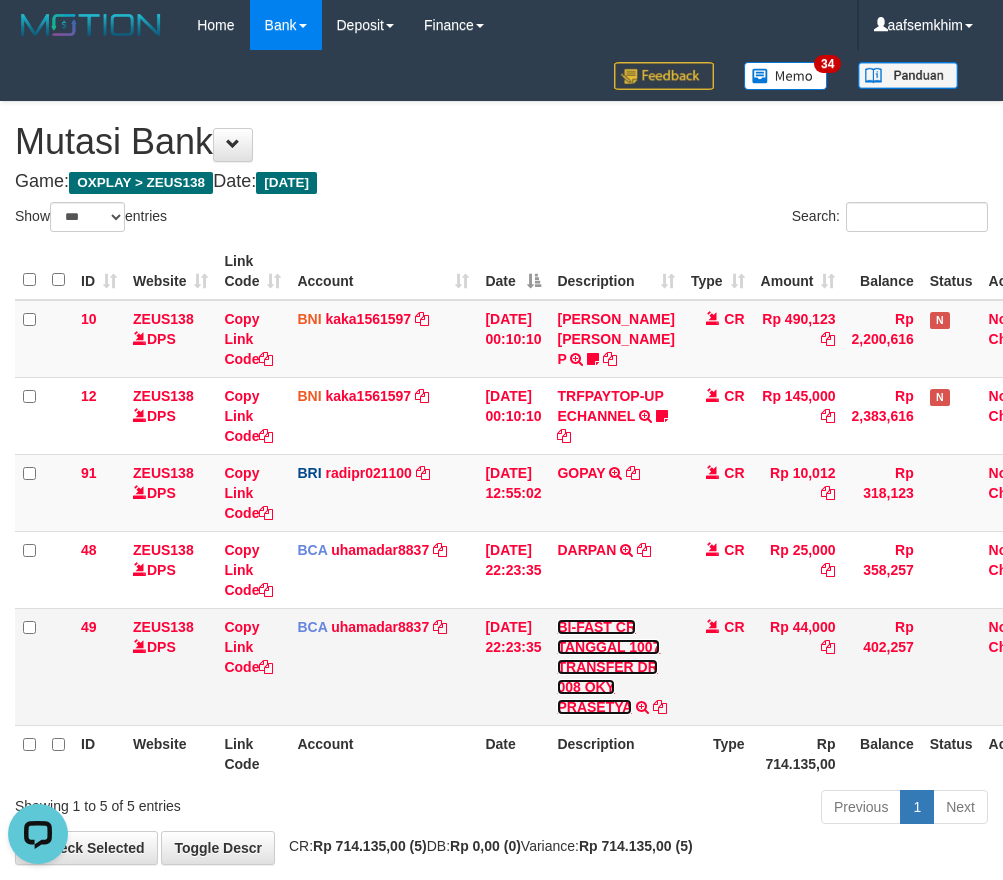 click on "BI-FAST CR TANGGAL 1007 TRANSFER DR 008 OKY PRASETYA" at bounding box center [608, 667] 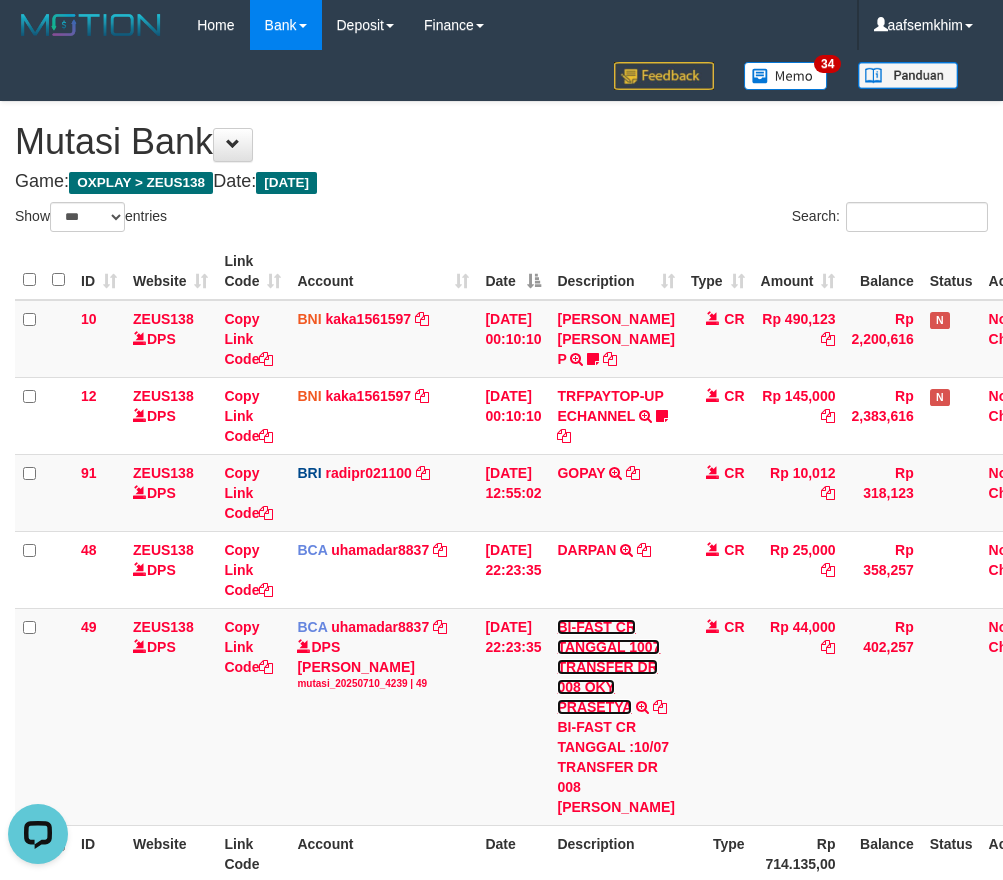 scroll, scrollTop: 133, scrollLeft: 0, axis: vertical 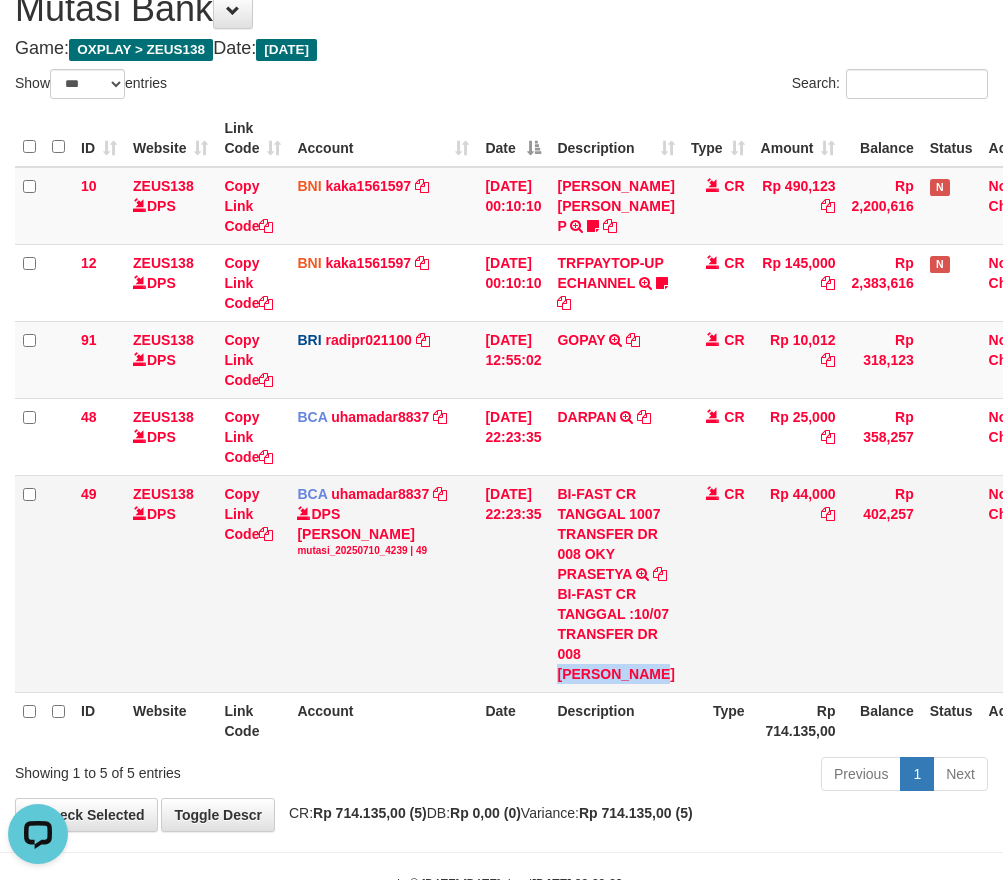 click on "BI-FAST CR TANGGAL :10/07 TRANSFER DR 008 [PERSON_NAME]" at bounding box center (615, 634) 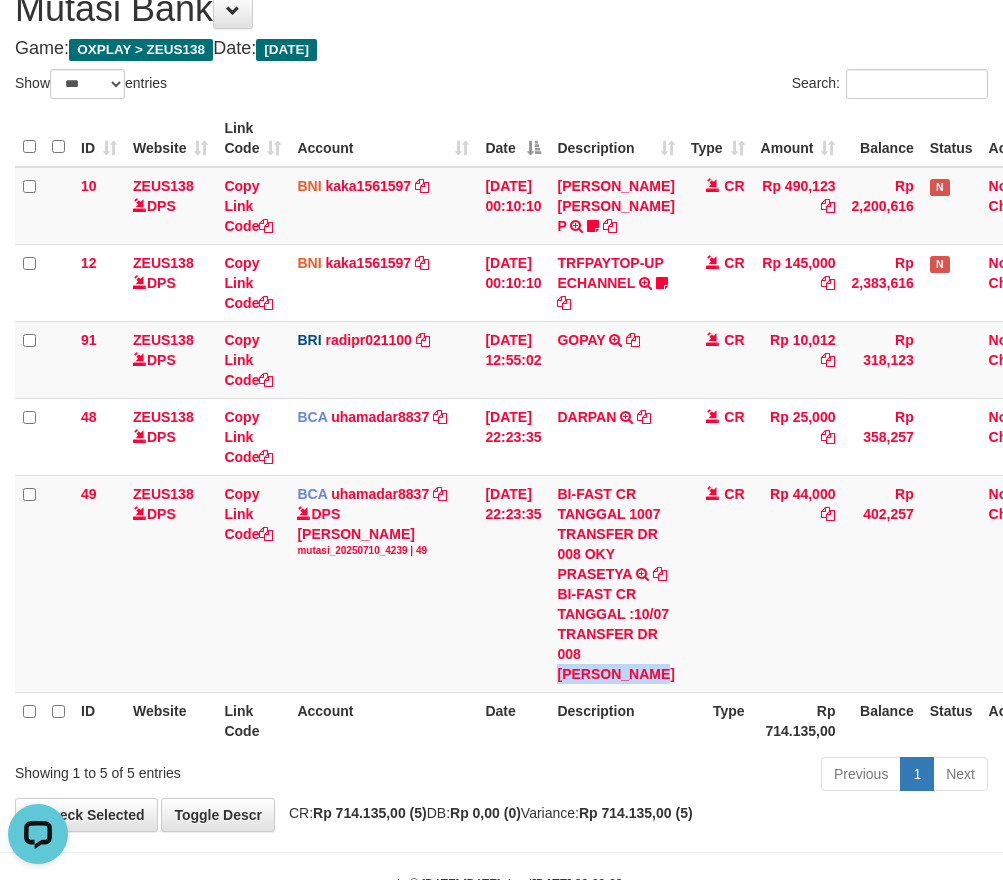 copy on "[PERSON_NAME]" 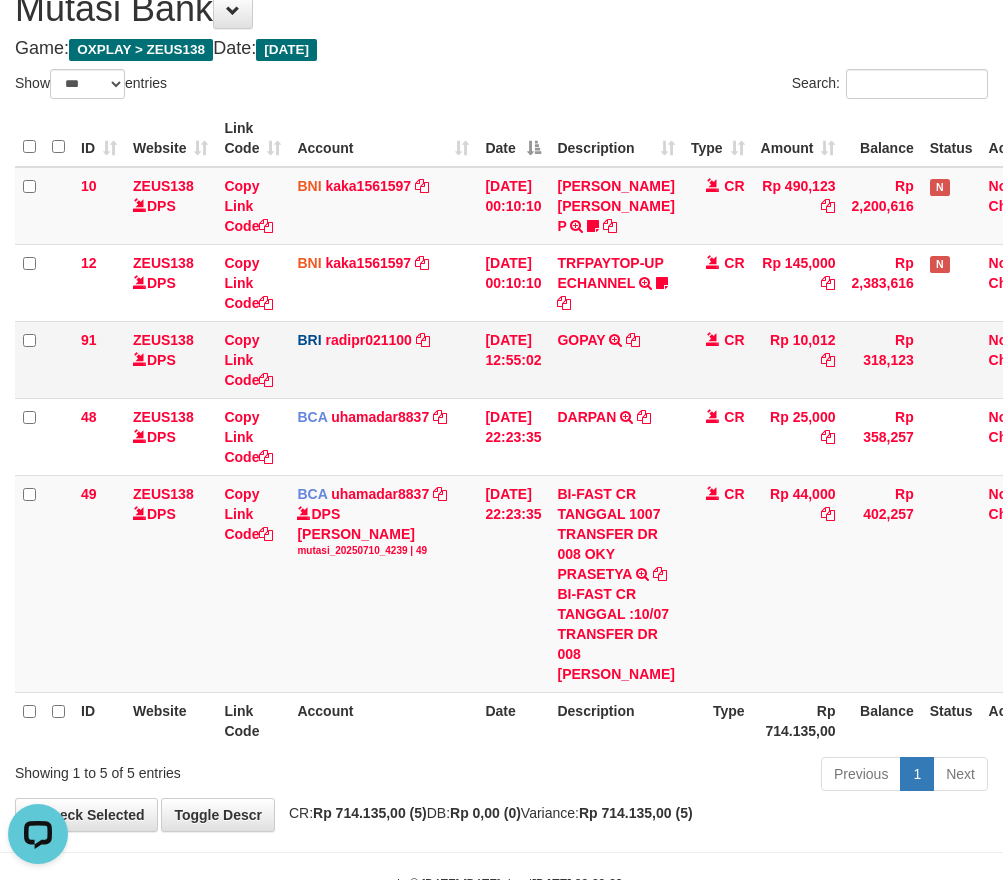 click on "Rp 10,012" at bounding box center (798, 359) 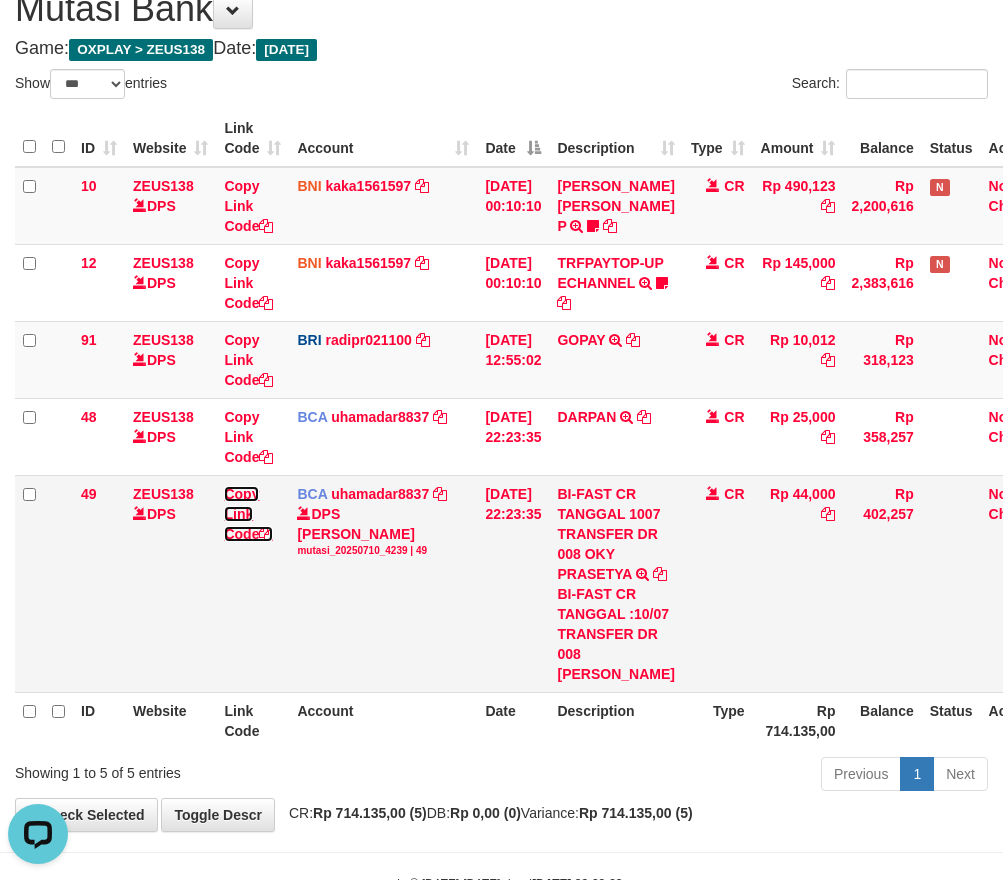 click on "Copy Link Code" at bounding box center (248, 514) 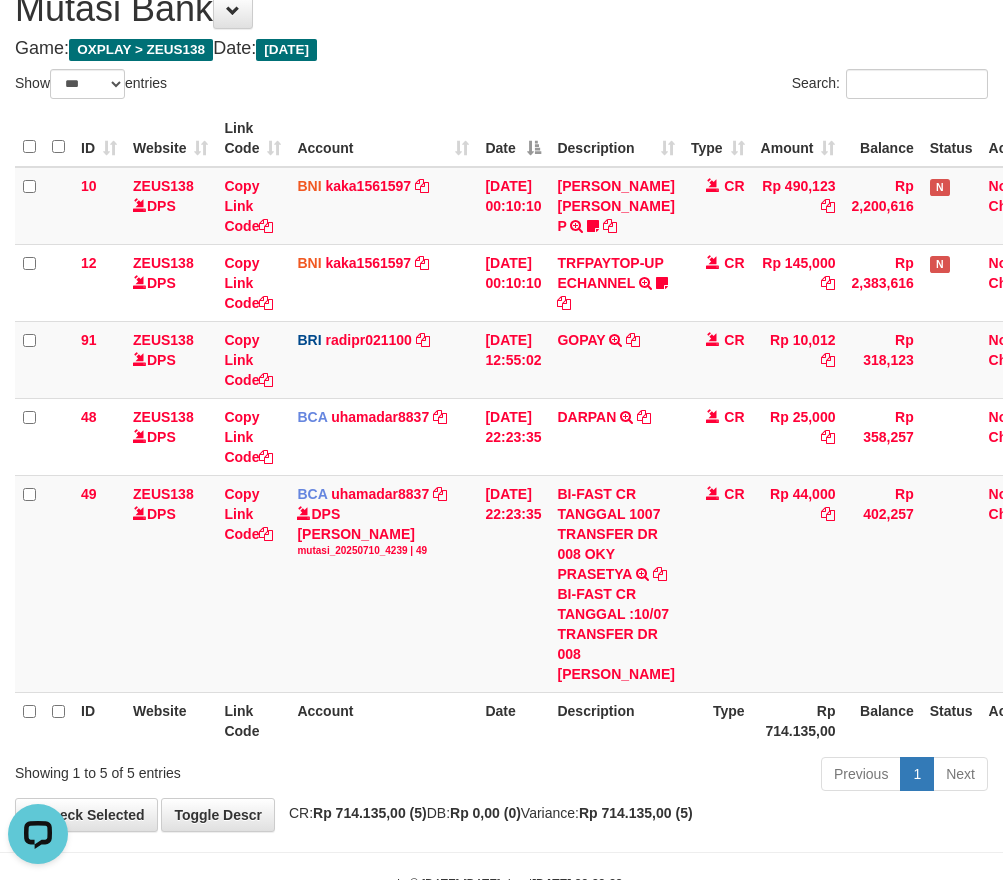 scroll, scrollTop: 274, scrollLeft: 0, axis: vertical 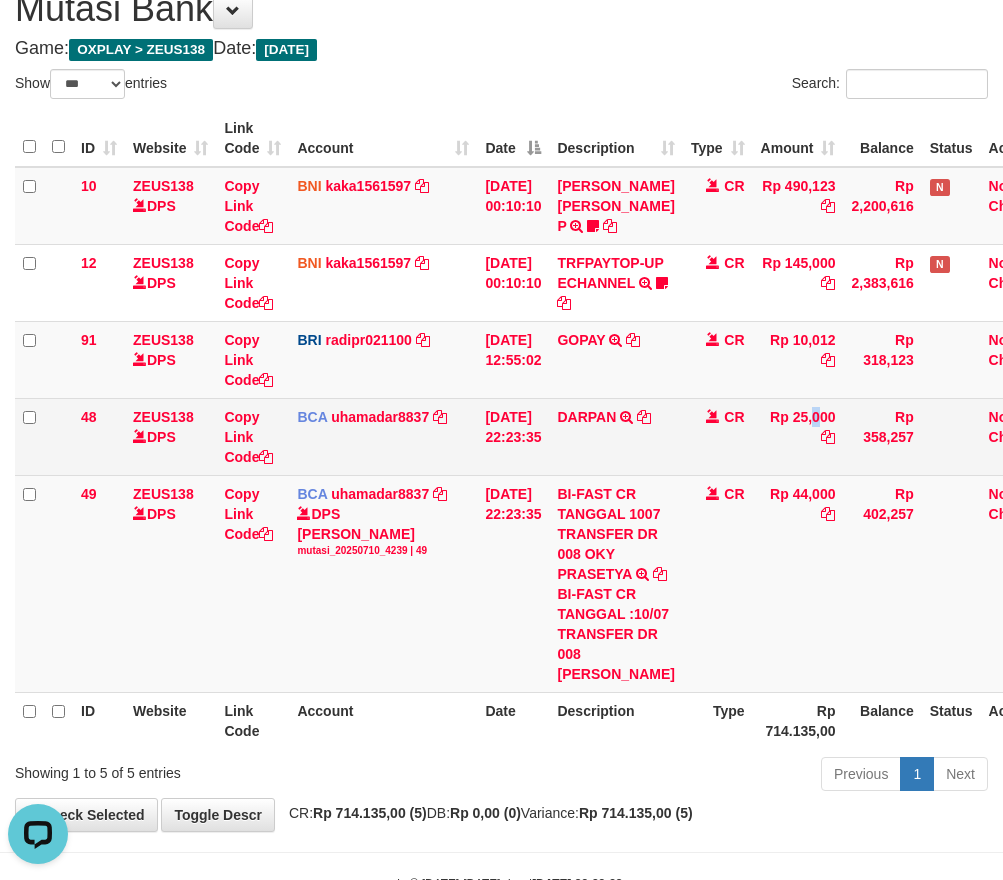 drag, startPoint x: 779, startPoint y: 425, endPoint x: 750, endPoint y: 436, distance: 31.016125 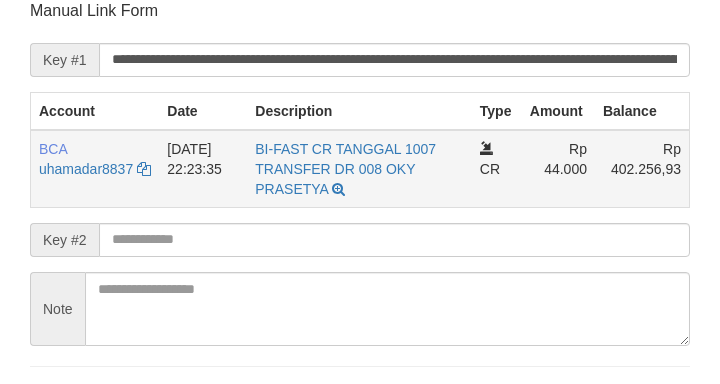 scroll, scrollTop: 392, scrollLeft: 0, axis: vertical 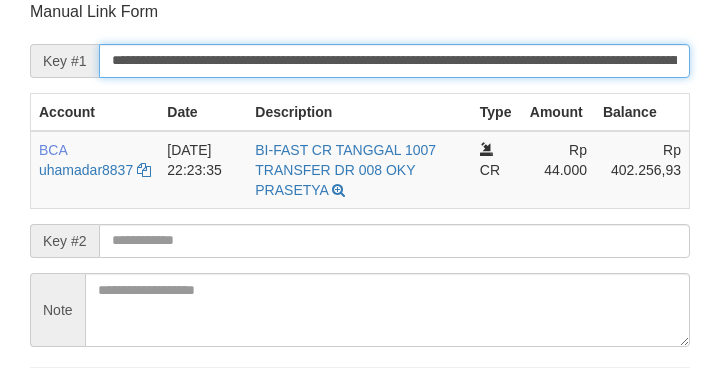click on "**********" at bounding box center (394, 61) 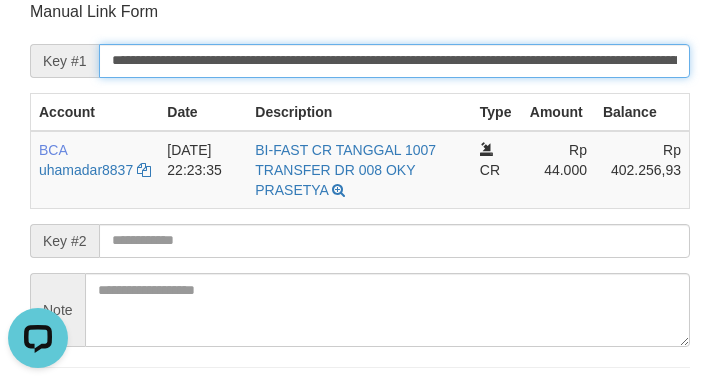 scroll, scrollTop: 0, scrollLeft: 0, axis: both 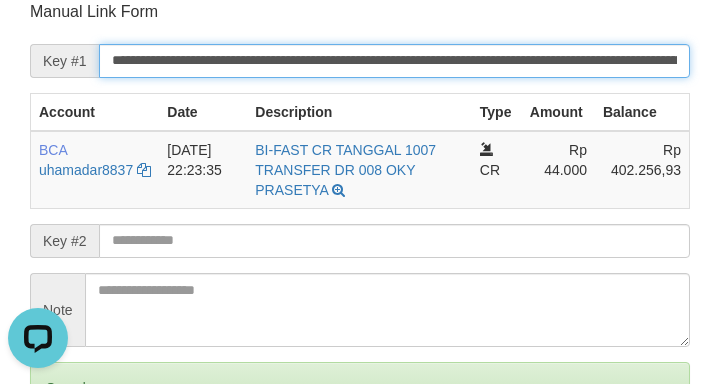 click on "Save" at bounding box center [58, 472] 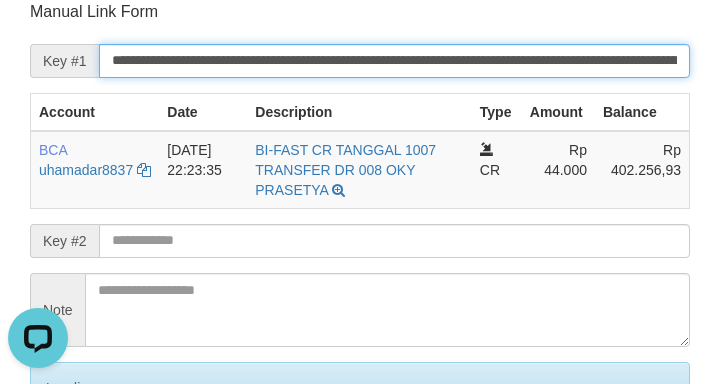 click on "Save" at bounding box center [80, 472] 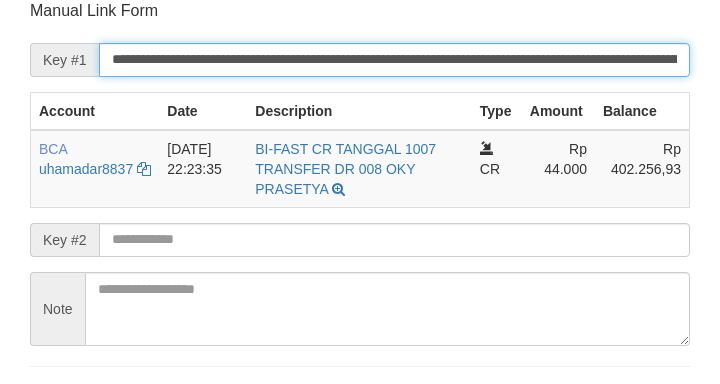 click on "Save" at bounding box center [58, 404] 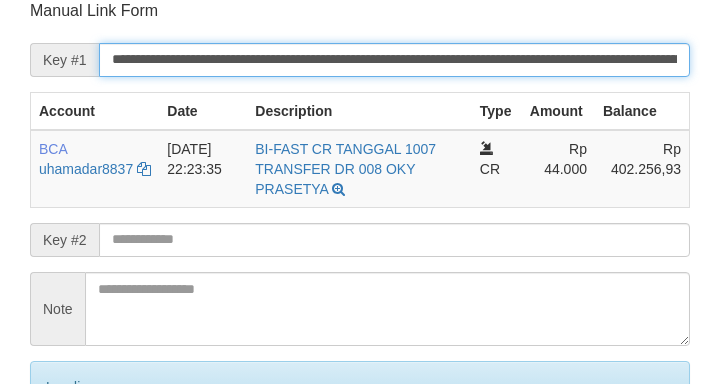 click on "**********" at bounding box center [394, 60] 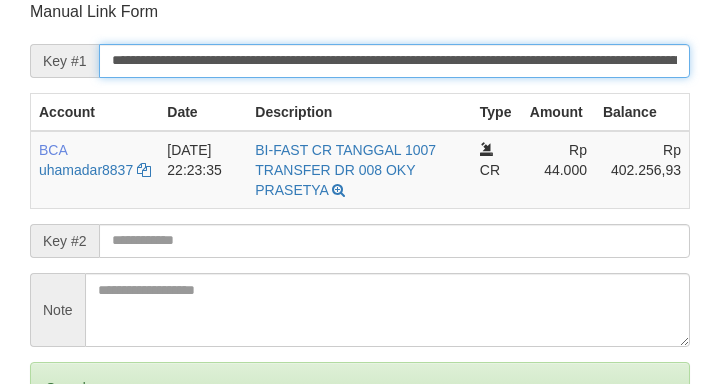 click on "Save" at bounding box center [58, 472] 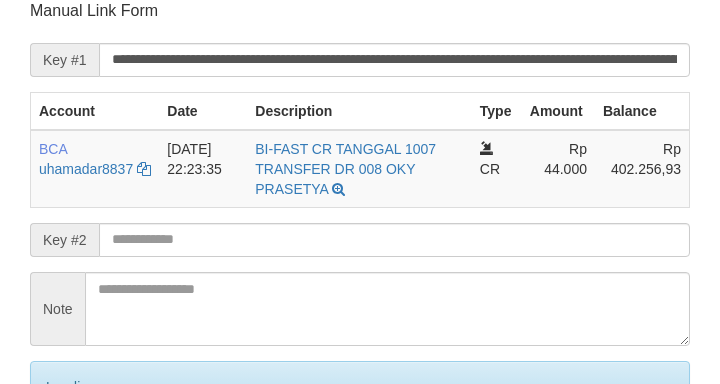 click on "Save" at bounding box center [80, 471] 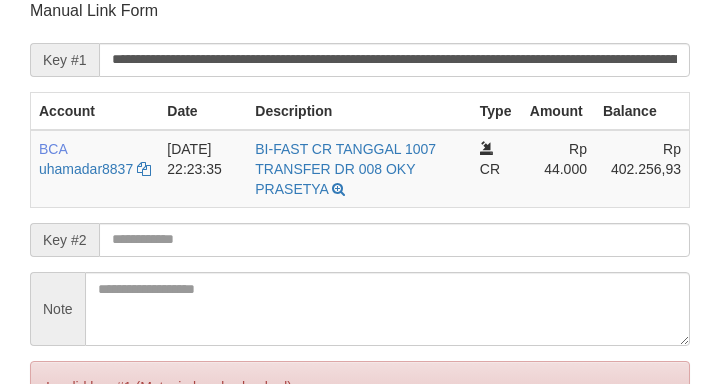click on "Save" at bounding box center (58, 471) 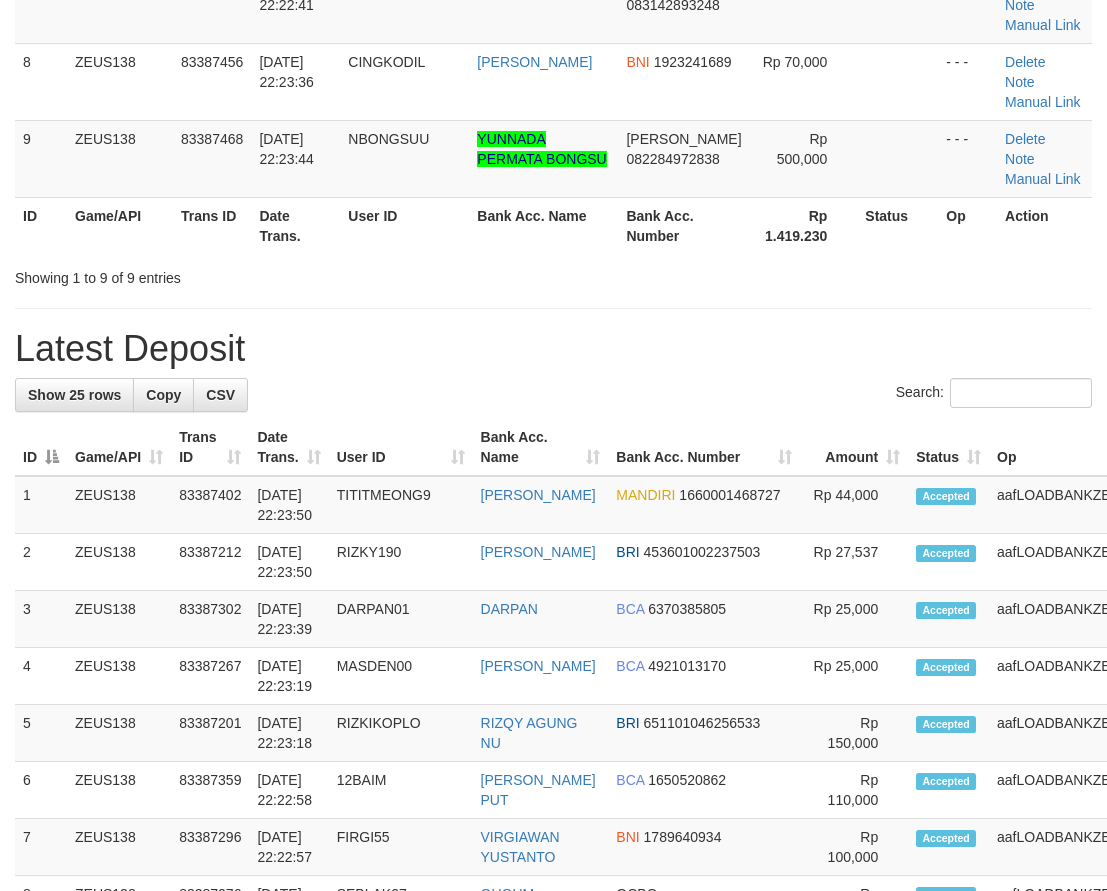 scroll, scrollTop: 491, scrollLeft: 0, axis: vertical 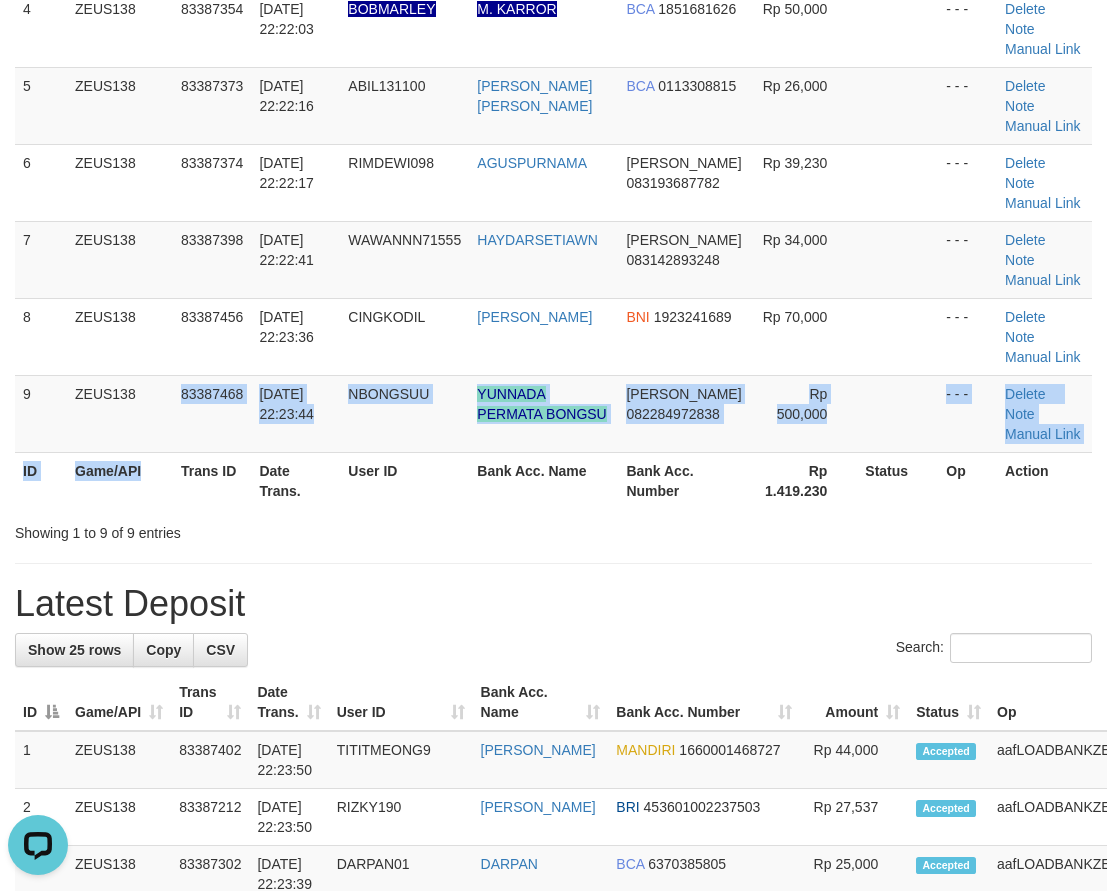 drag, startPoint x: 160, startPoint y: 435, endPoint x: 27, endPoint y: 452, distance: 134.08206 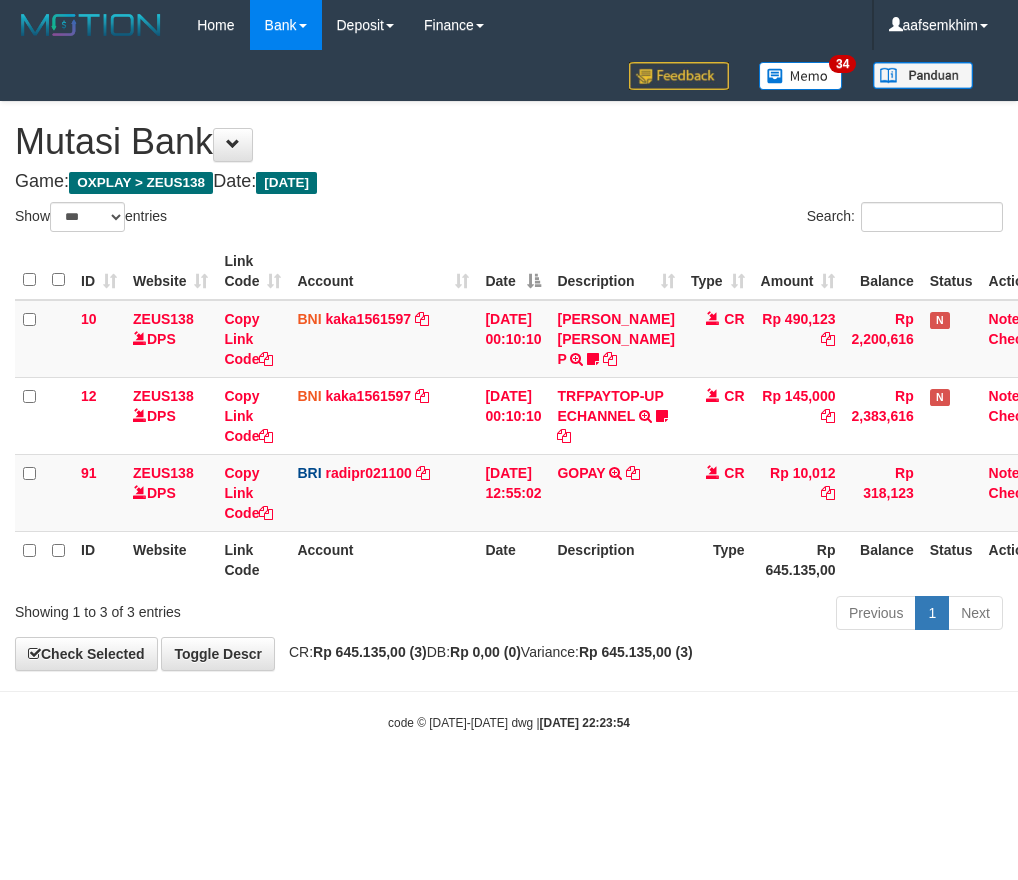 select on "***" 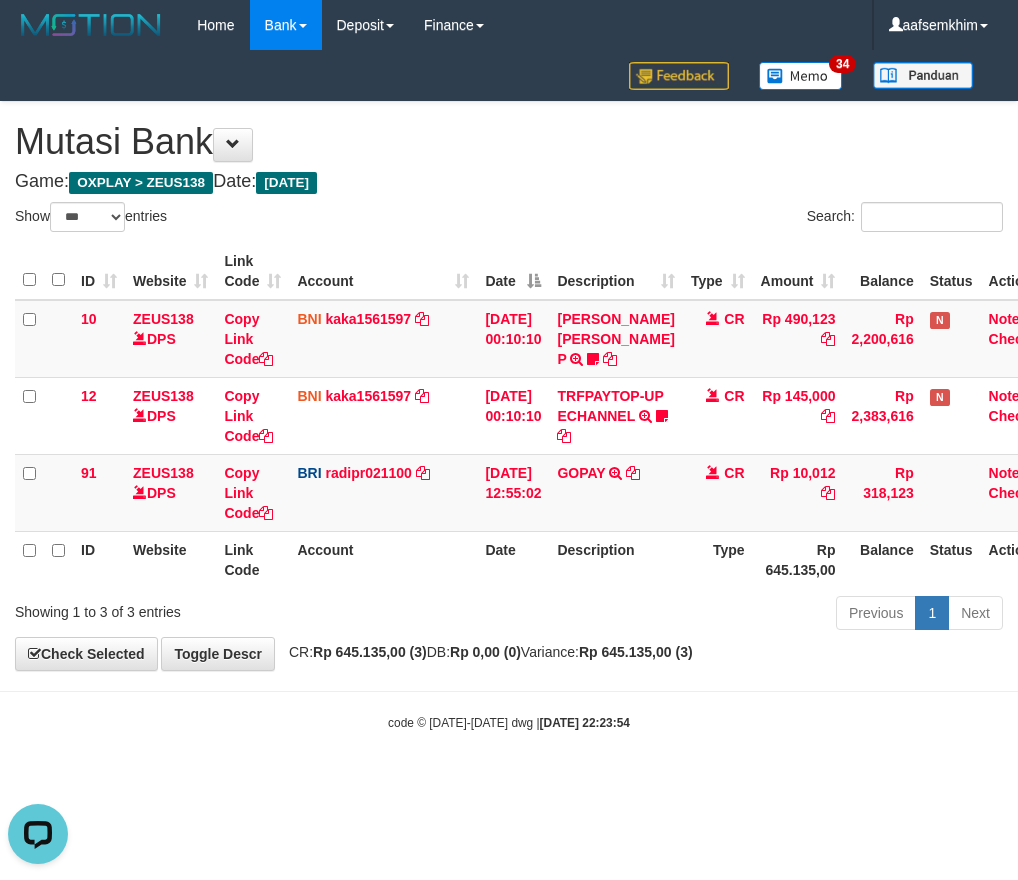 scroll, scrollTop: 0, scrollLeft: 0, axis: both 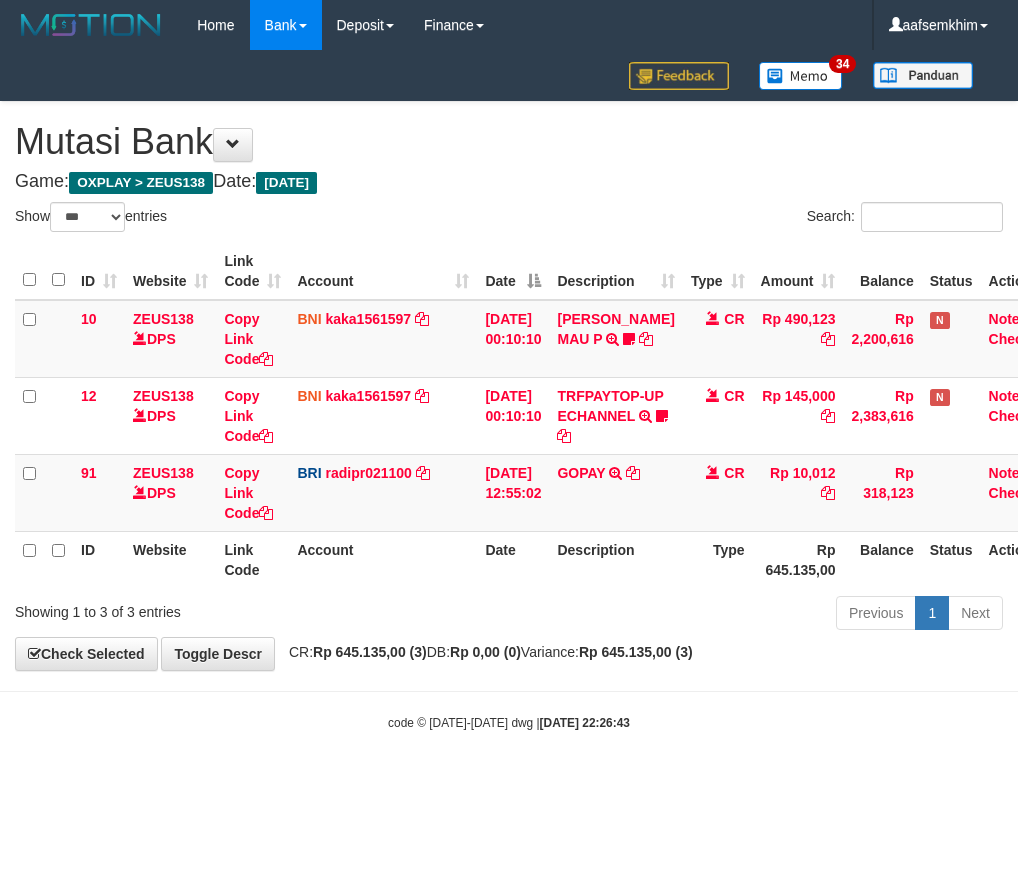 select on "***" 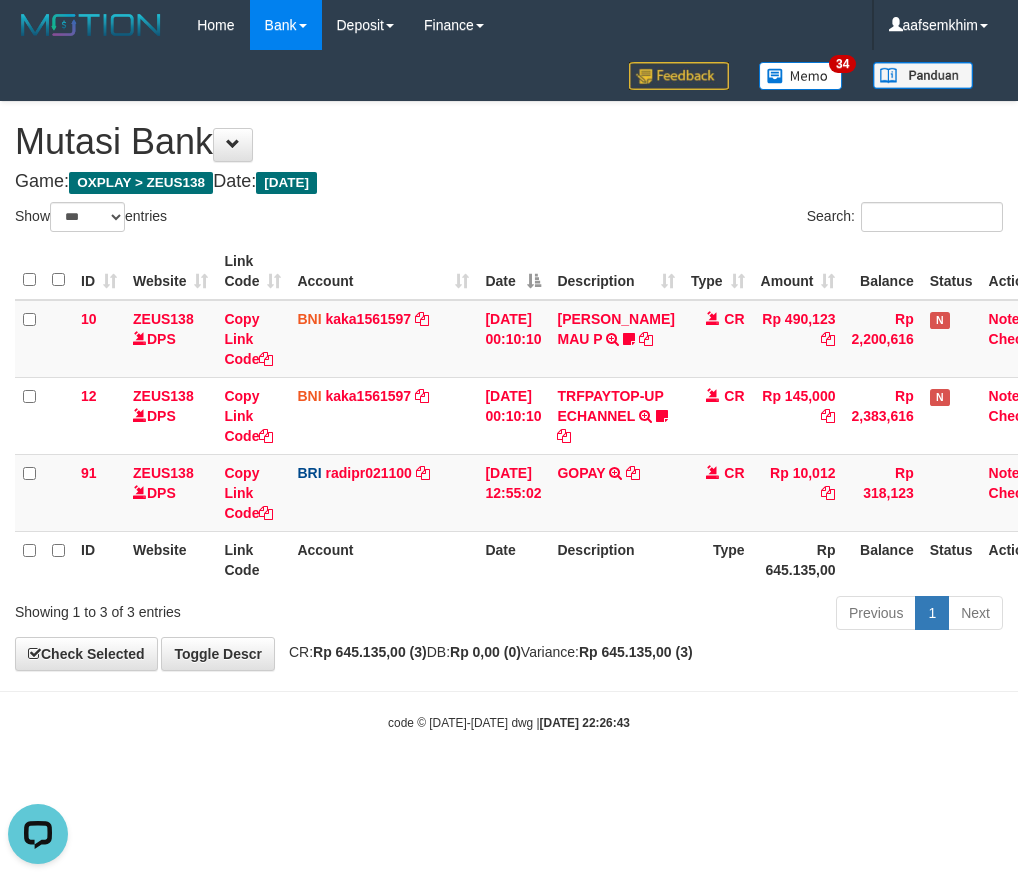 scroll, scrollTop: 0, scrollLeft: 0, axis: both 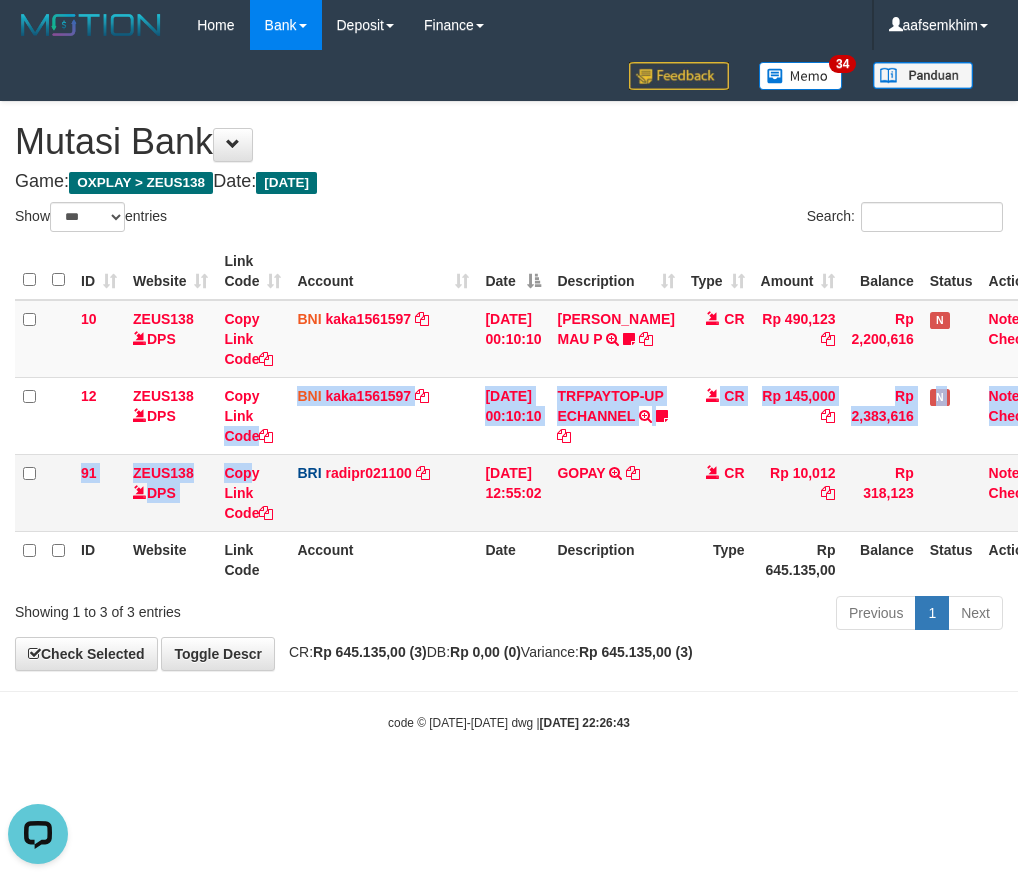 drag, startPoint x: 0, startPoint y: 0, endPoint x: 340, endPoint y: 544, distance: 641.51074 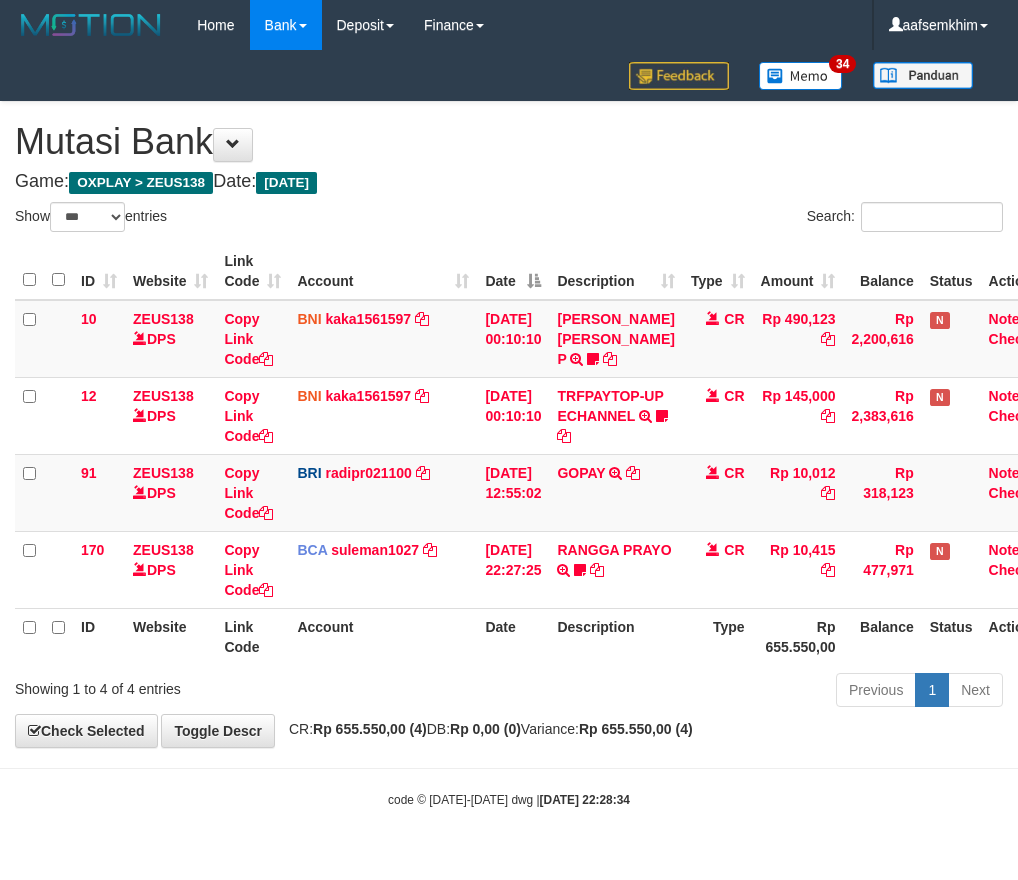 select on "***" 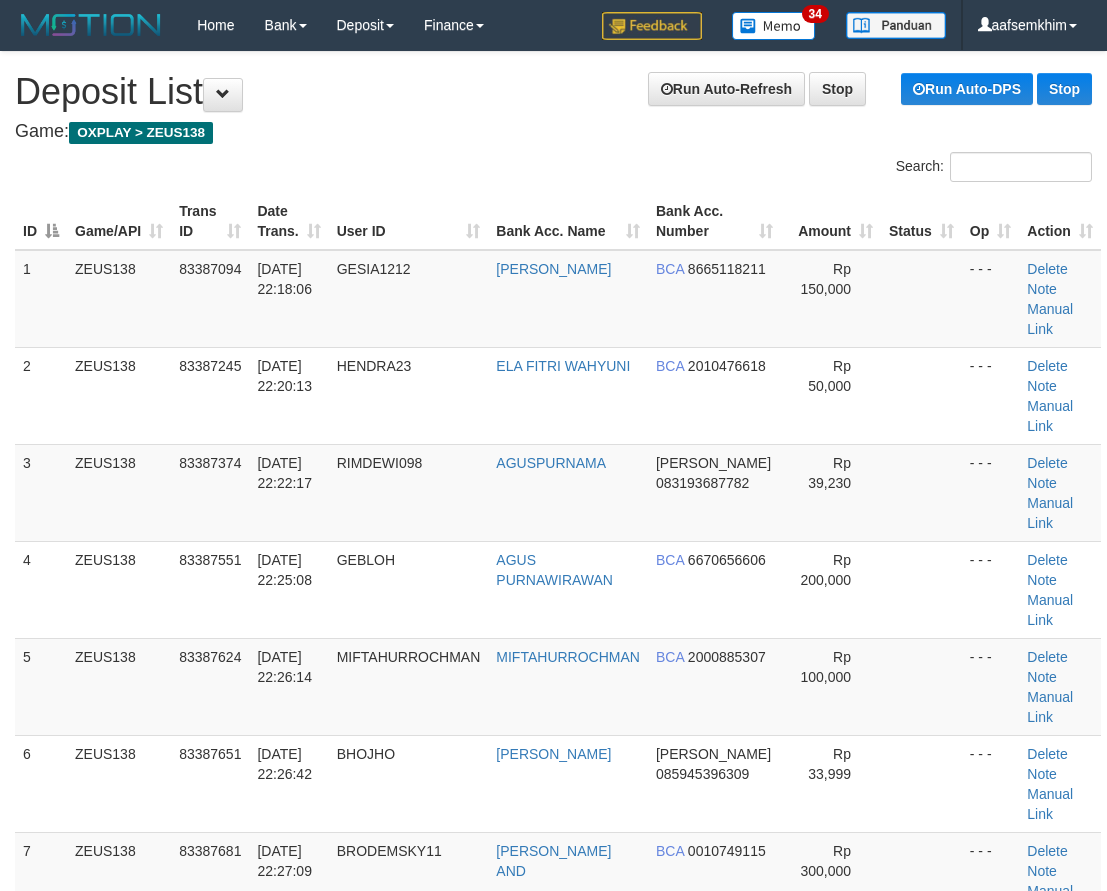 click on "83387742" at bounding box center [210, 1268] 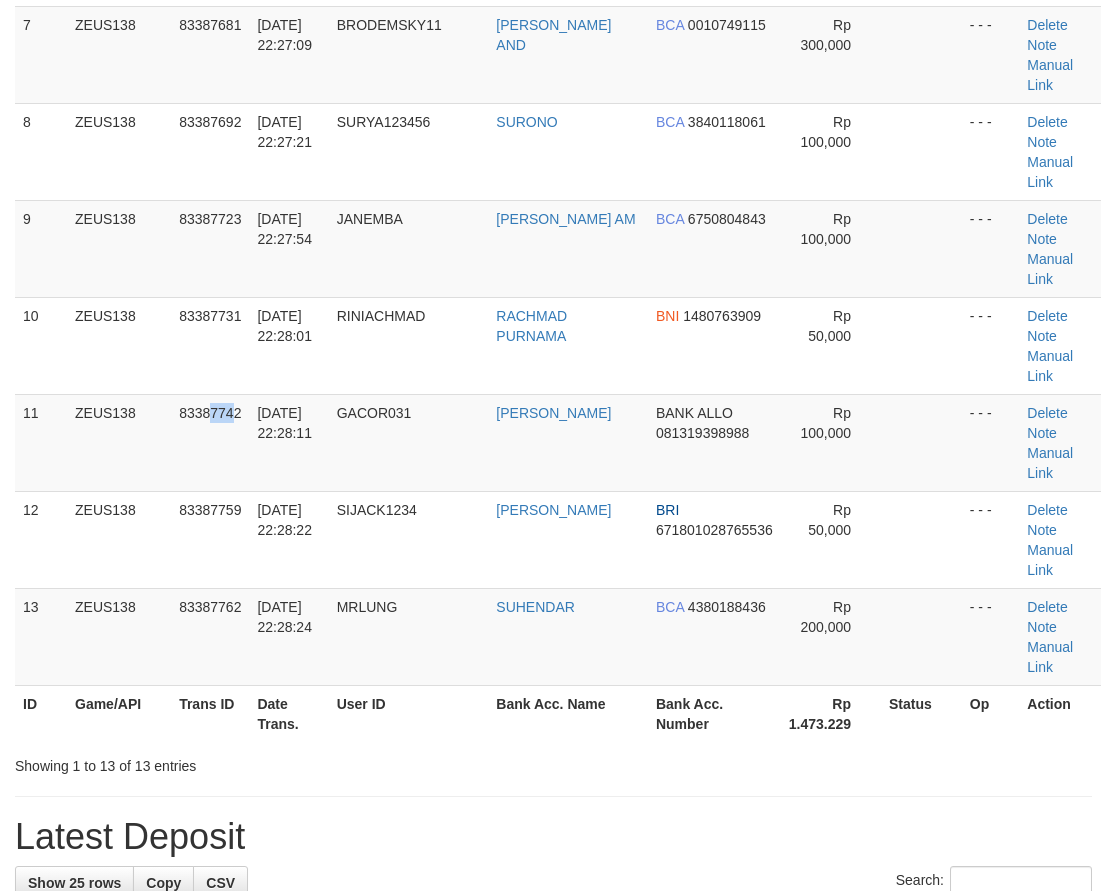 scroll, scrollTop: 491, scrollLeft: 0, axis: vertical 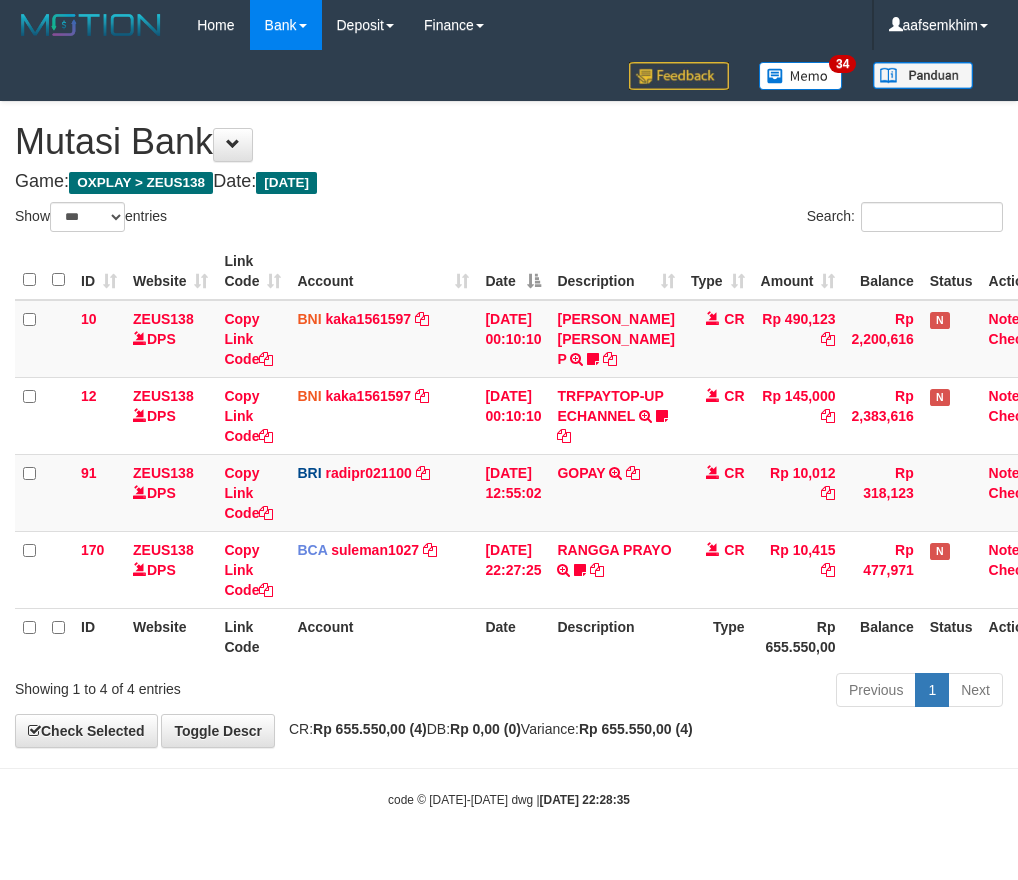 select on "***" 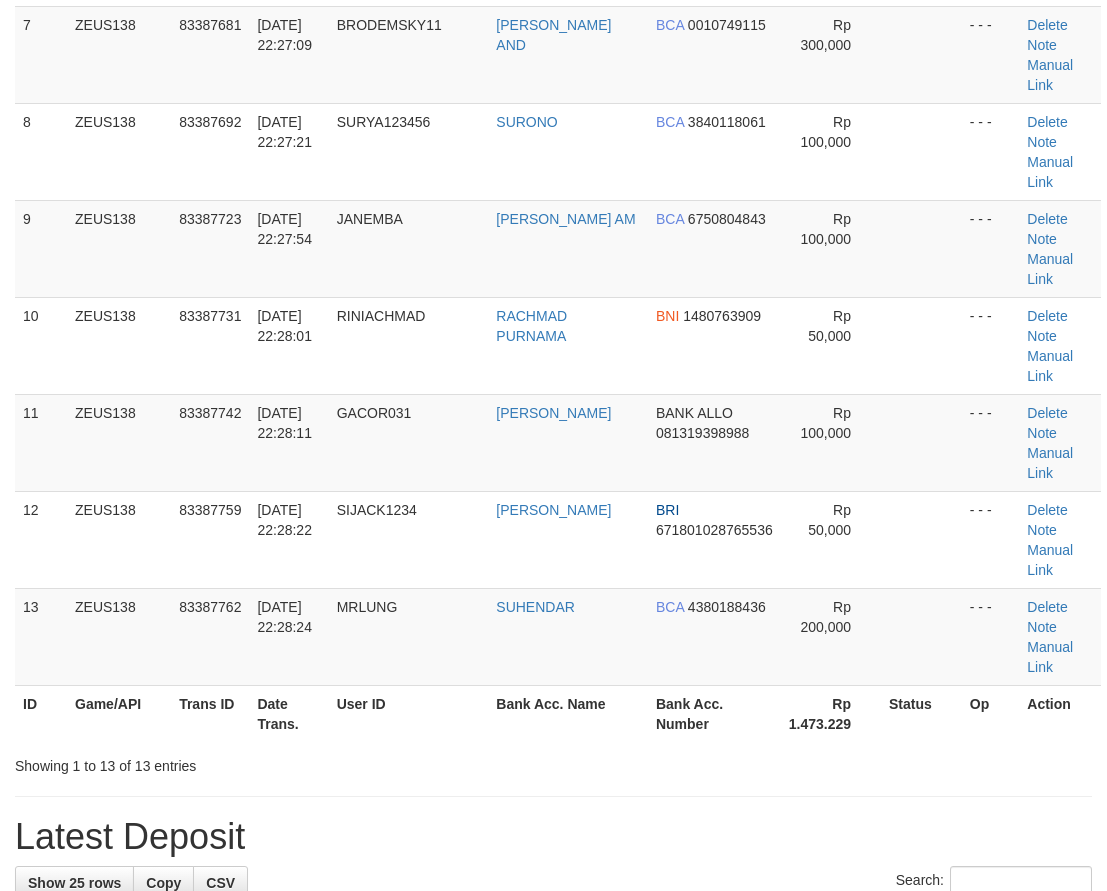scroll, scrollTop: 491, scrollLeft: 0, axis: vertical 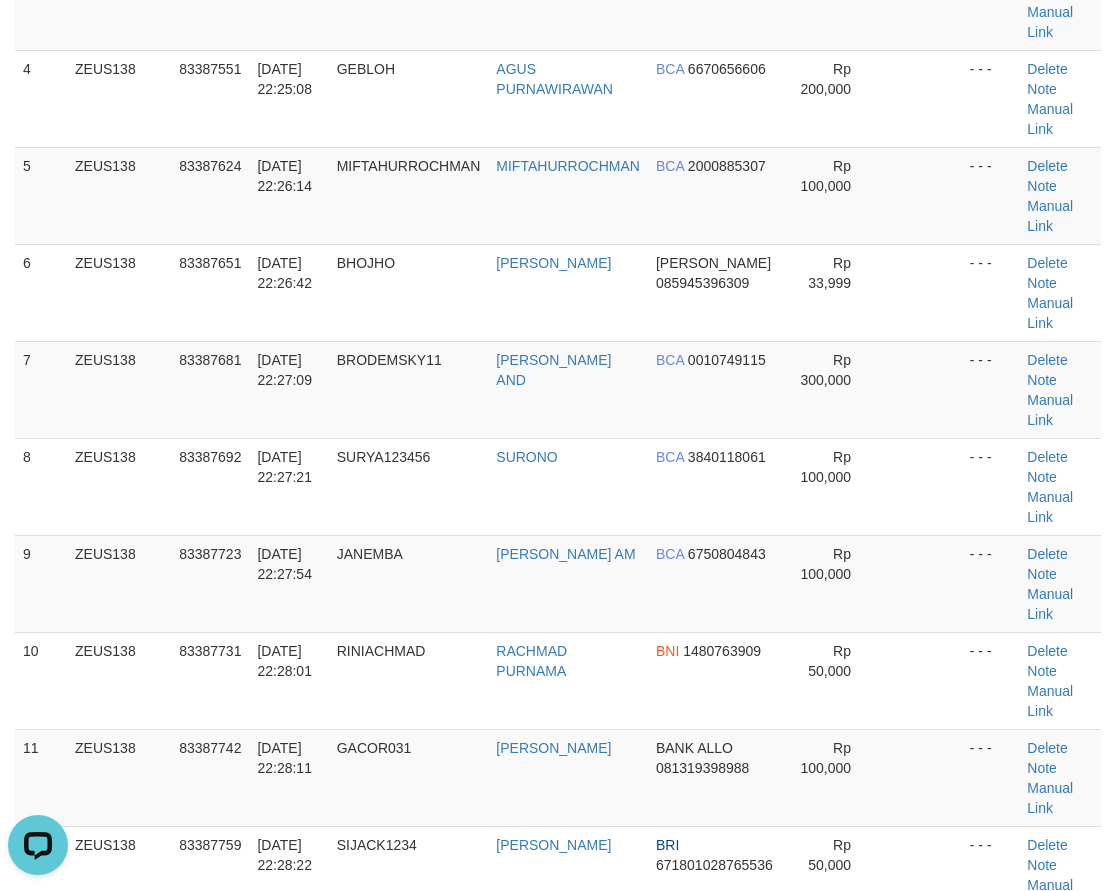 drag, startPoint x: 330, startPoint y: 505, endPoint x: 3, endPoint y: 444, distance: 332.64096 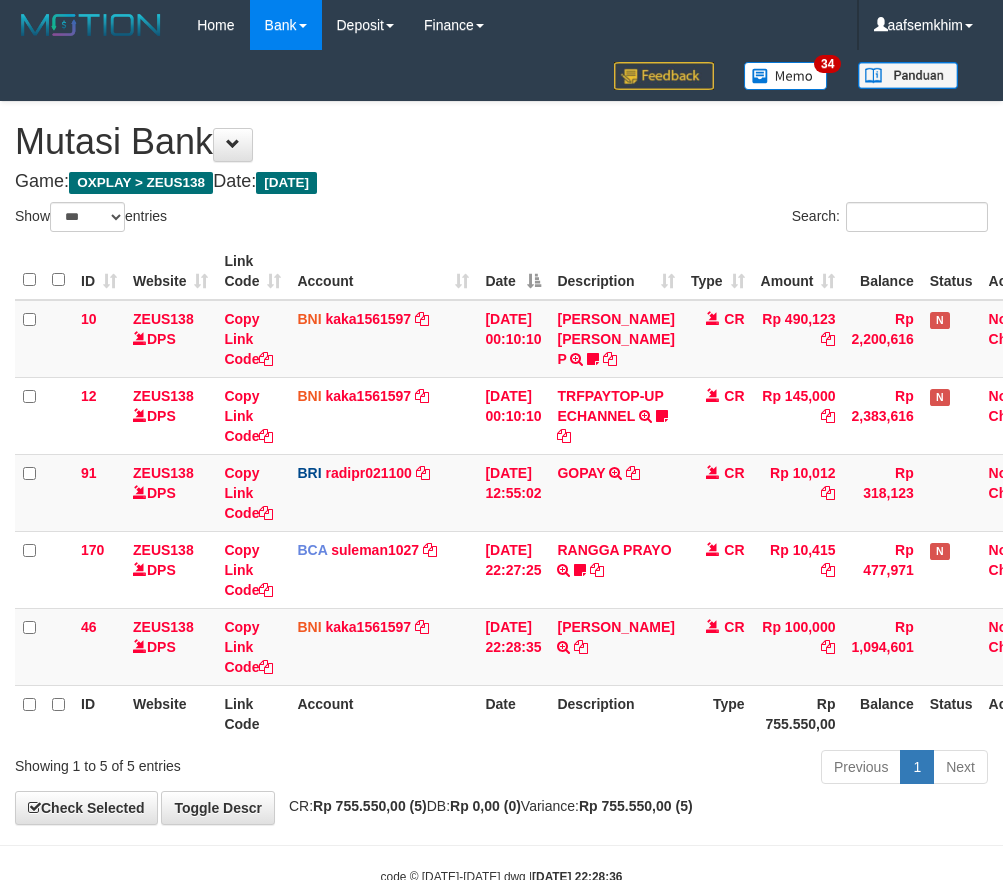 select on "***" 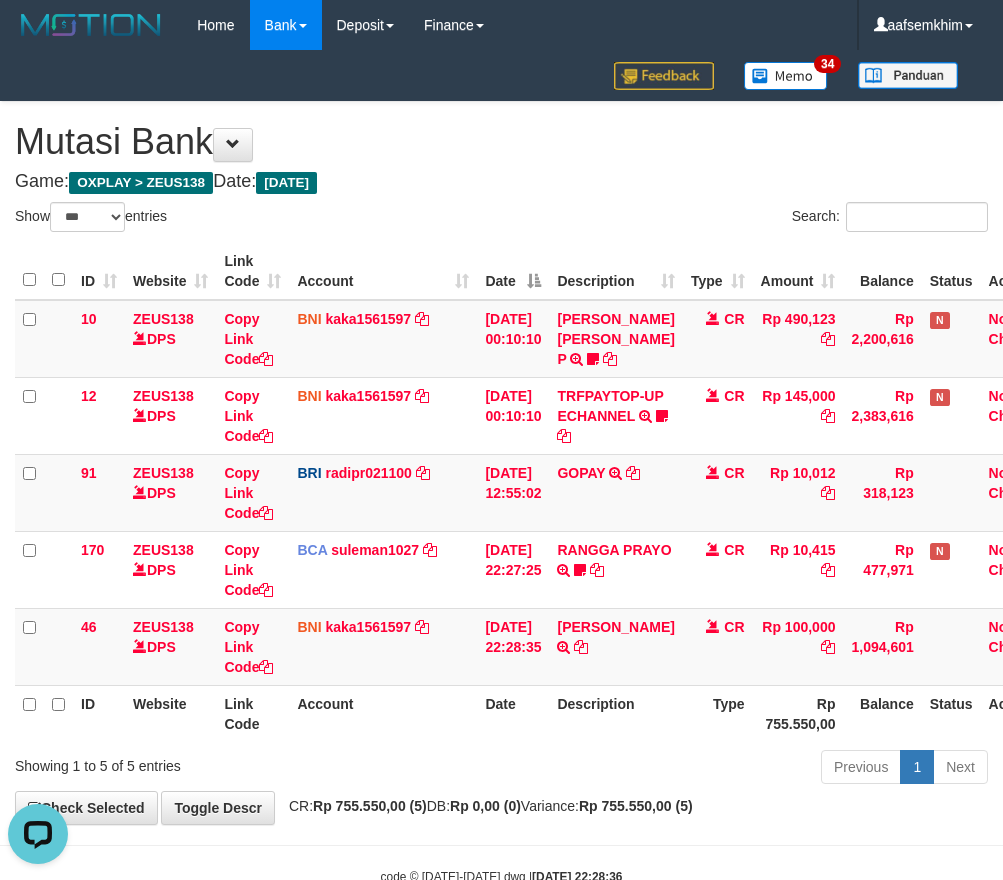 scroll, scrollTop: 0, scrollLeft: 0, axis: both 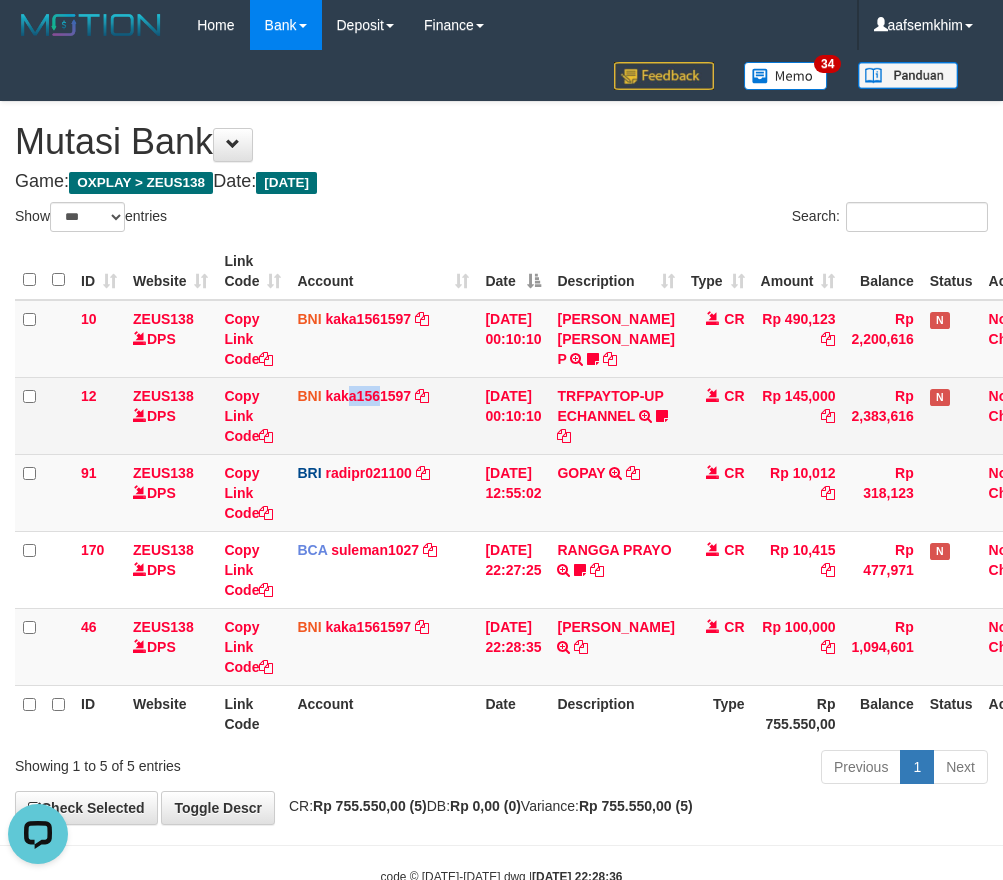 drag, startPoint x: 347, startPoint y: 458, endPoint x: 395, endPoint y: 442, distance: 50.596443 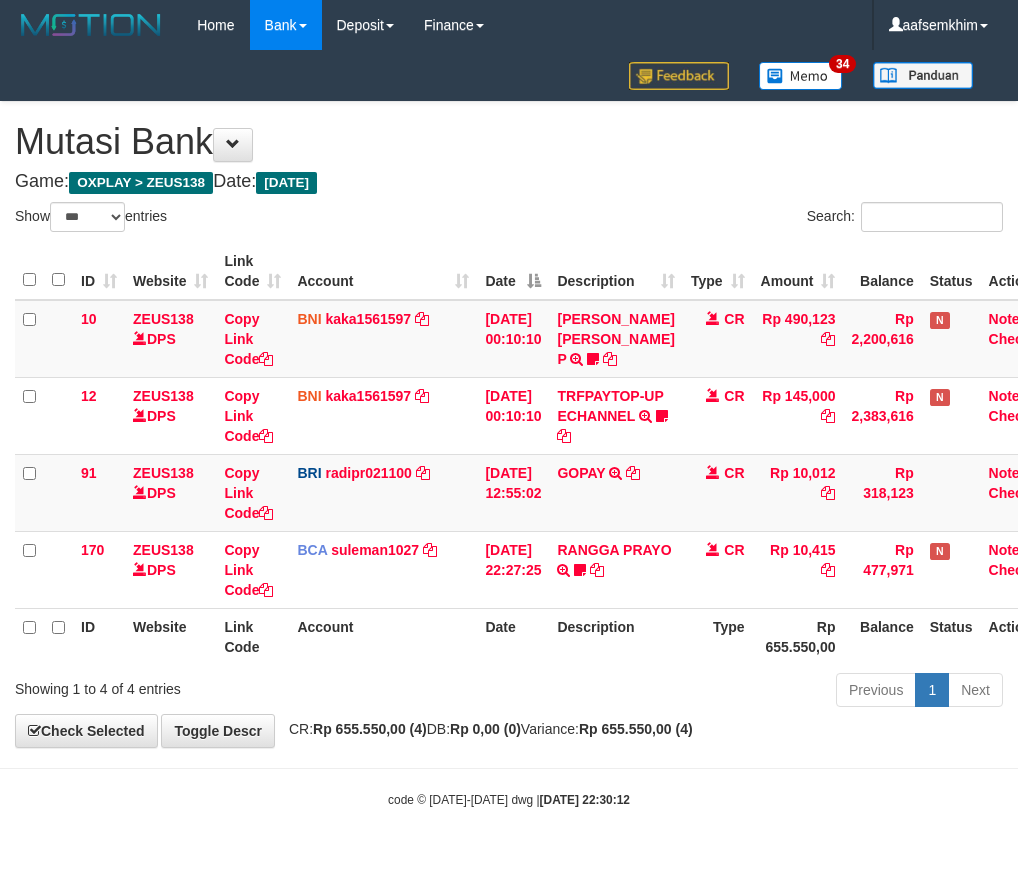 select on "***" 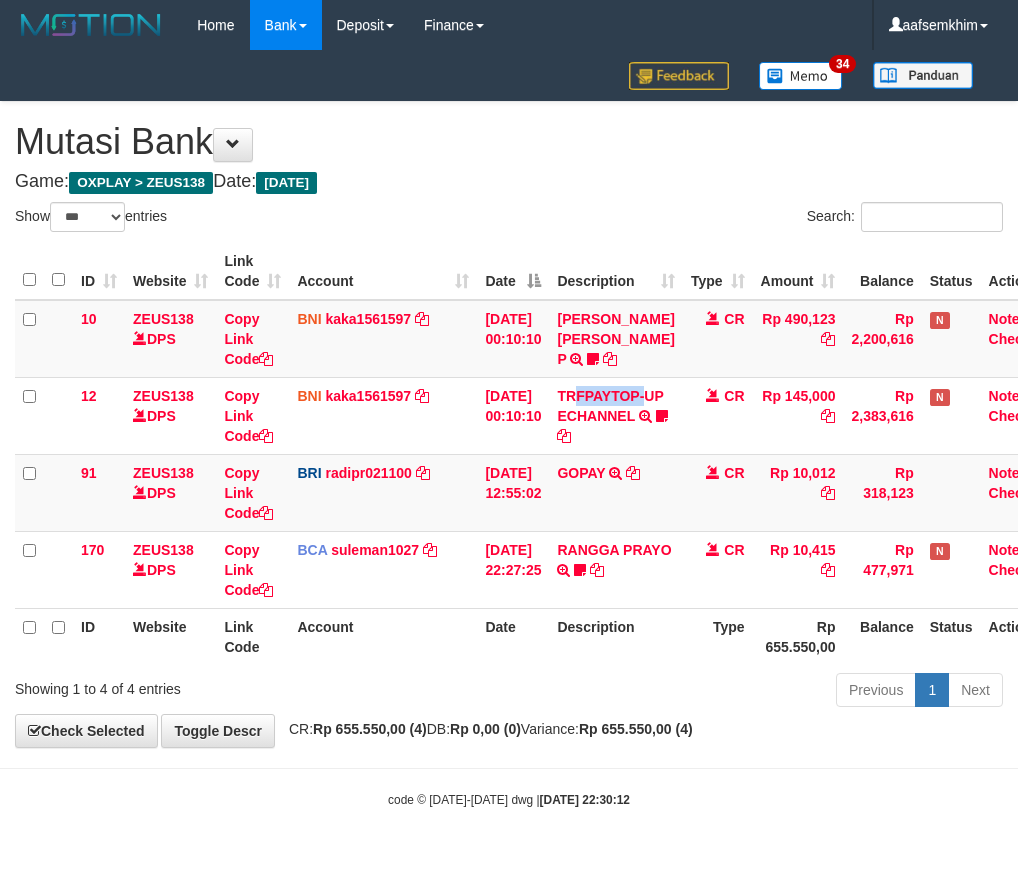 click on "Show  ** ** ** ***  entries Search:
ID Website Link Code Account Date Description Type Amount Balance Status Action
10
ZEUS138    DPS
Copy Link Code
BNI
kaka1561597
DPS
KARMILA
mutasi_20250710_2425 | 10
mutasi_20250710_2425 | 10
10/07/2025 00:10:10
MARIO MATERNUS MAU P            TRF/PAY/TOP-UP ECHANNEL MARIO MATERNUS MAU P    LAKILAKIKUAT99
CR
Rp 490,123
Rp 2,200,616
N
Note
Check
12
ZEUS138    DPS
Copy Link Code
BNI
kaka1561597" at bounding box center (509, 458) 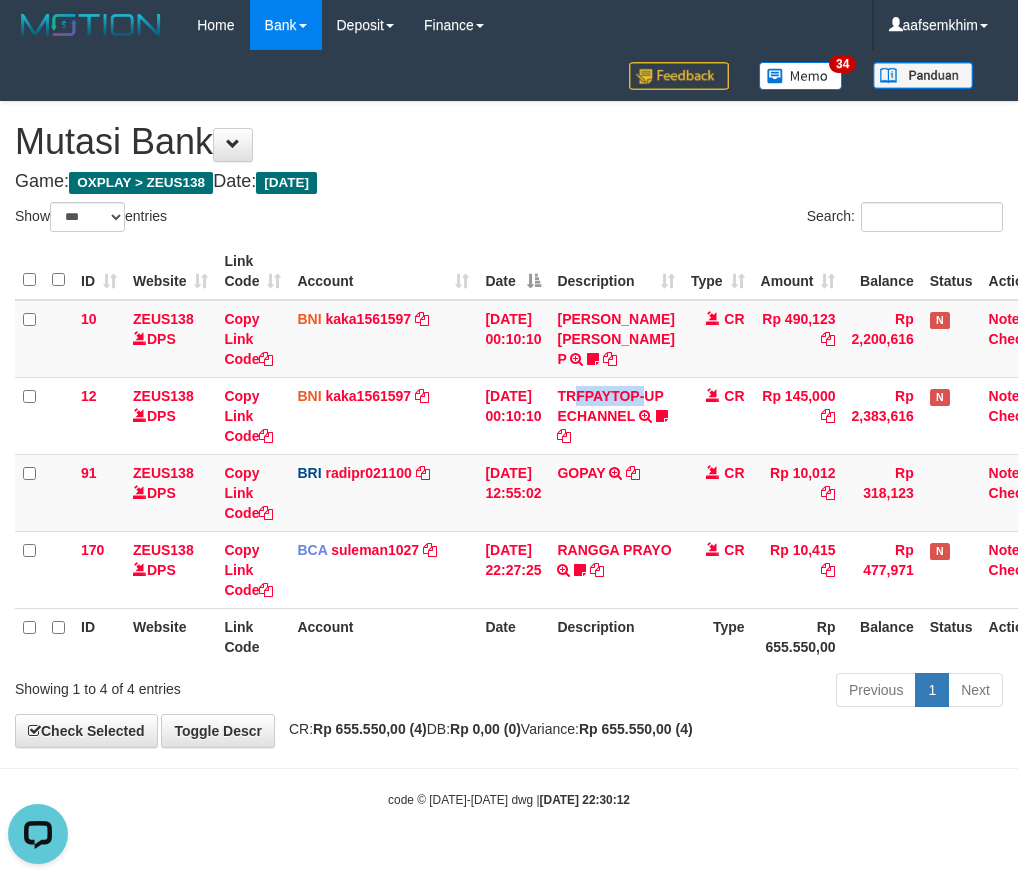scroll, scrollTop: 0, scrollLeft: 0, axis: both 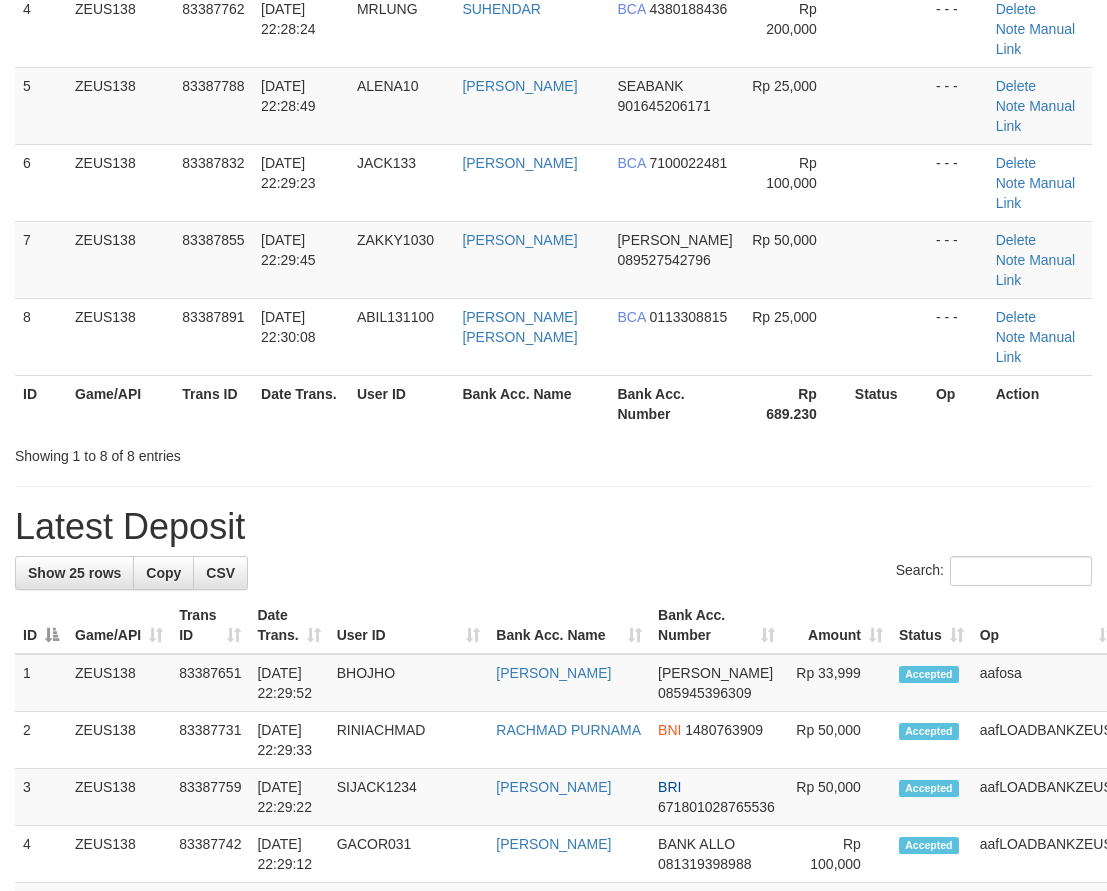 drag, startPoint x: 381, startPoint y: 318, endPoint x: 3, endPoint y: 324, distance: 378.0476 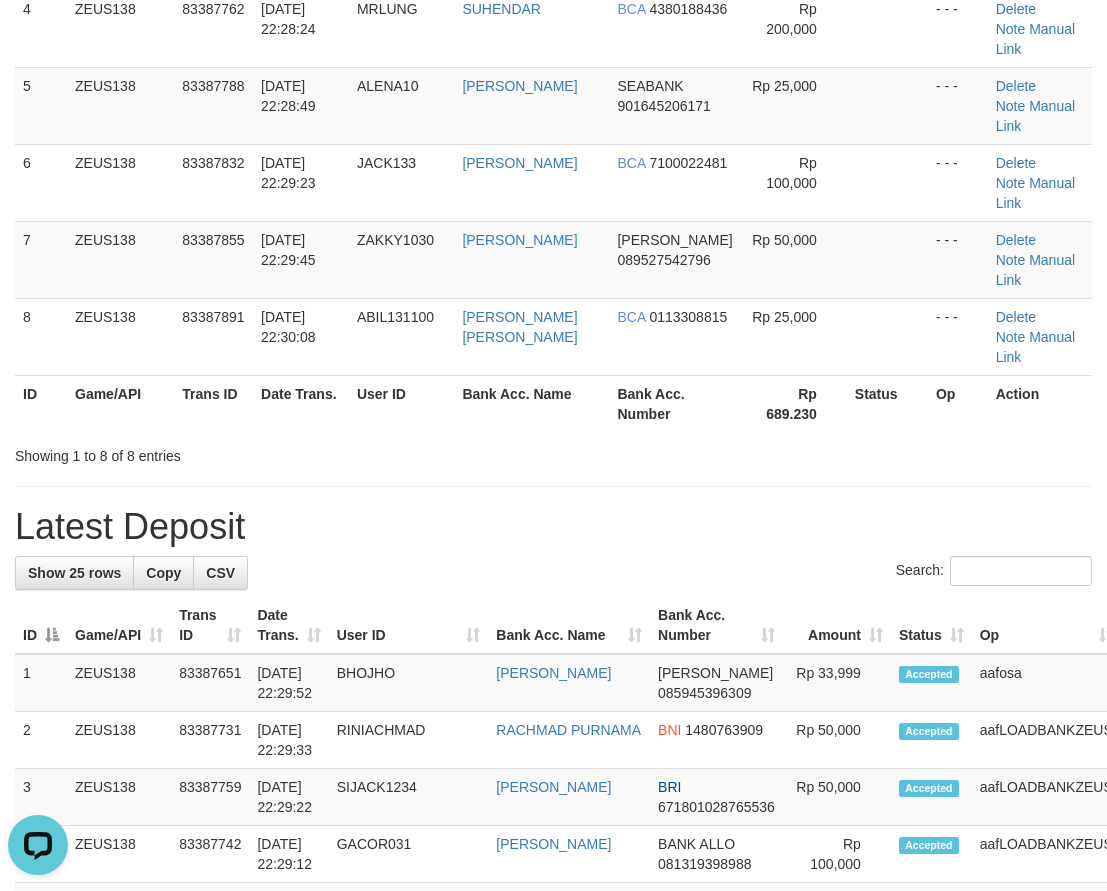 scroll, scrollTop: 0, scrollLeft: 0, axis: both 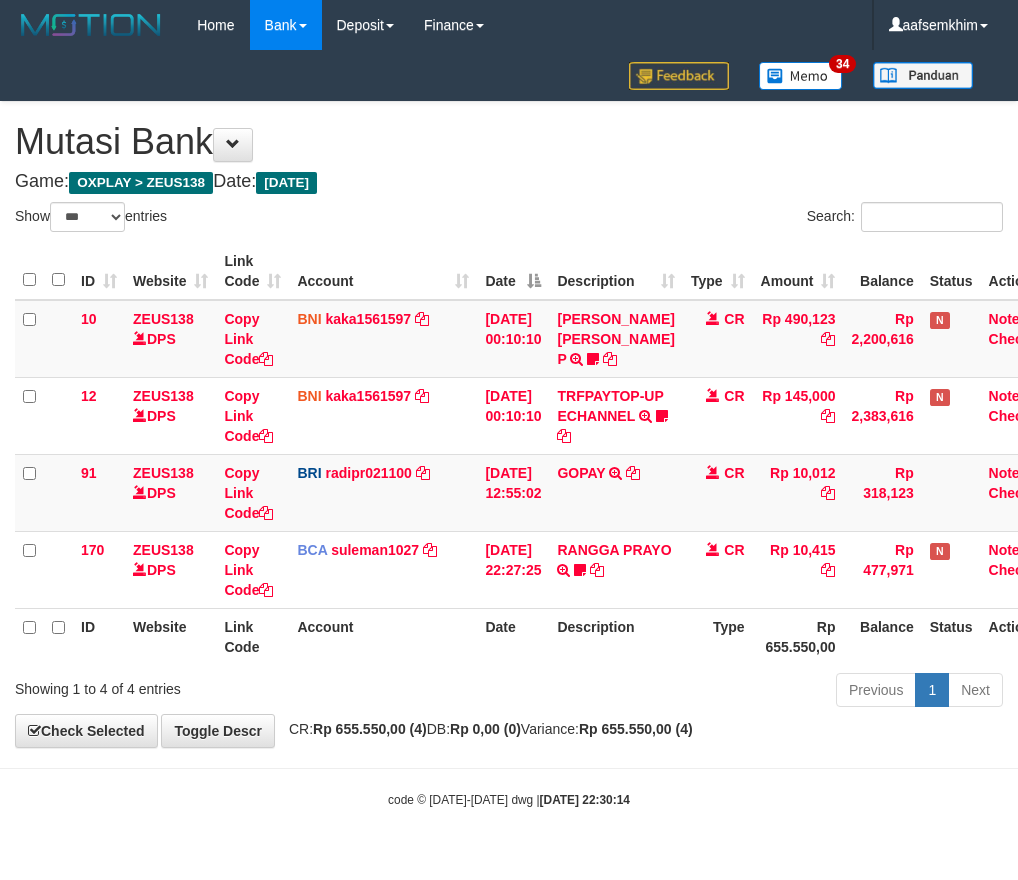 select on "***" 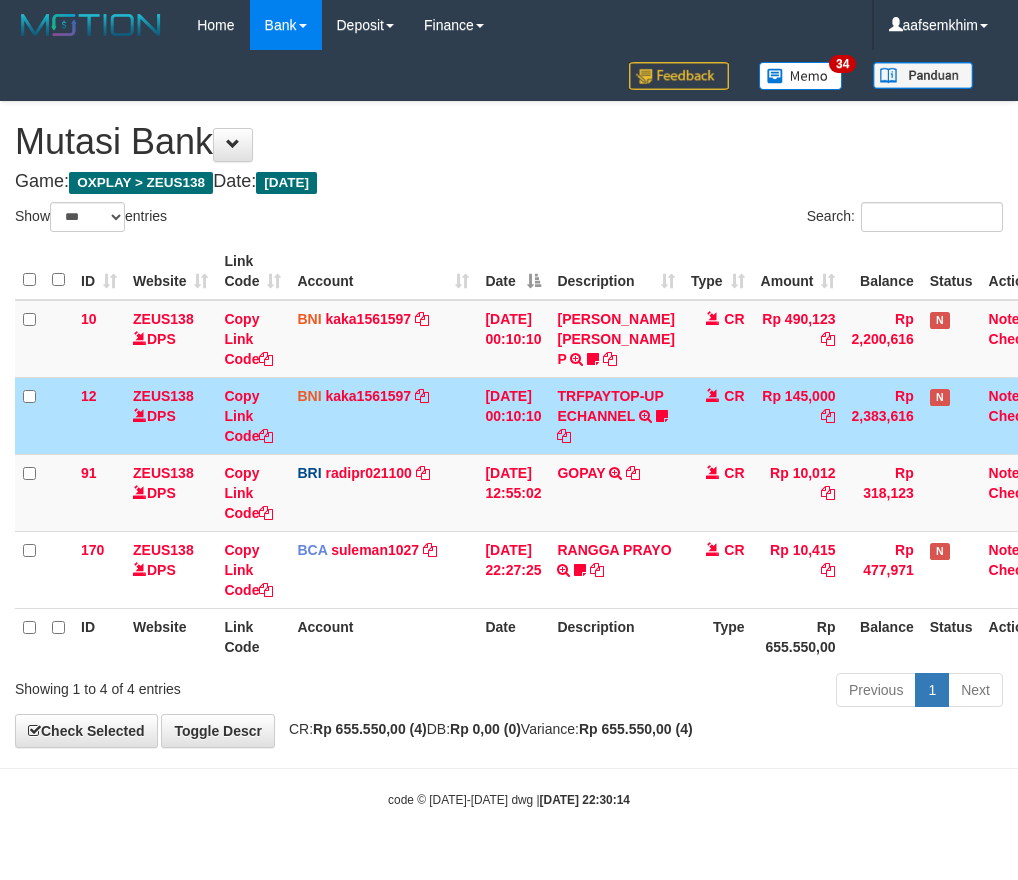 drag, startPoint x: 361, startPoint y: 138, endPoint x: 373, endPoint y: 141, distance: 12.369317 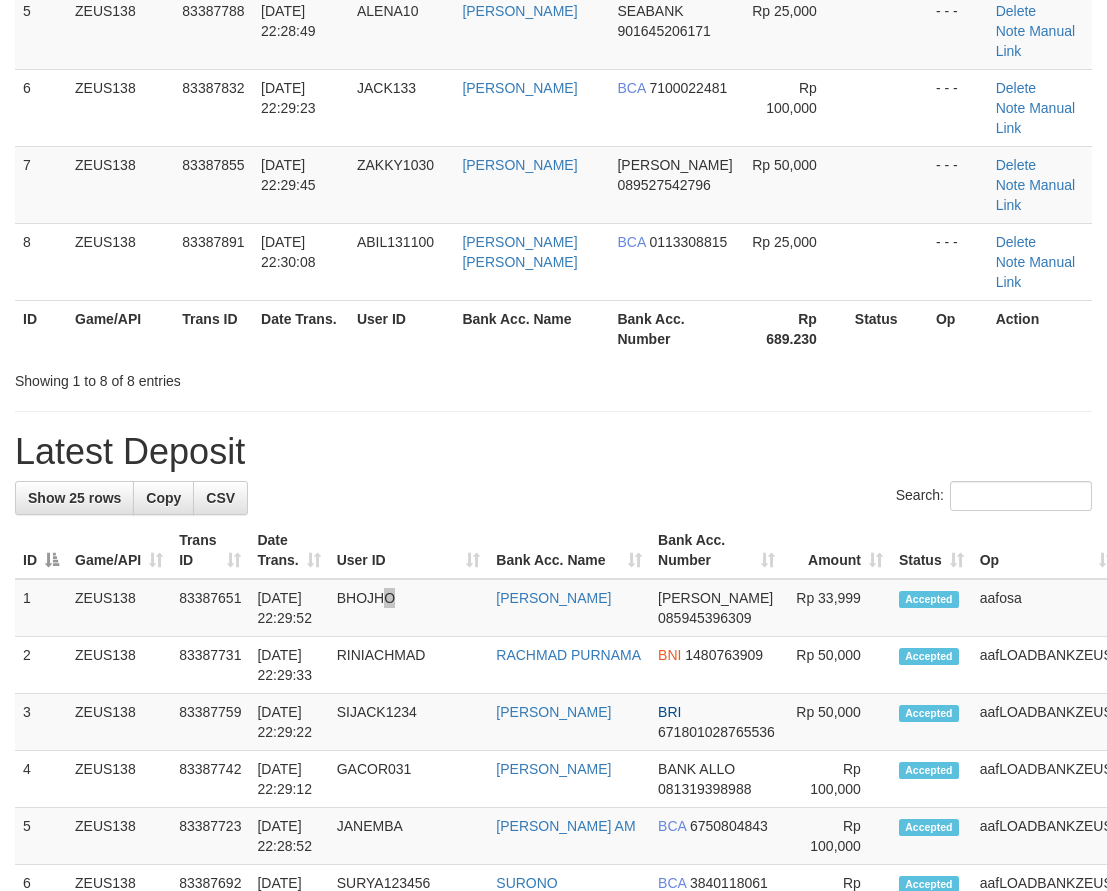 scroll, scrollTop: 491, scrollLeft: 0, axis: vertical 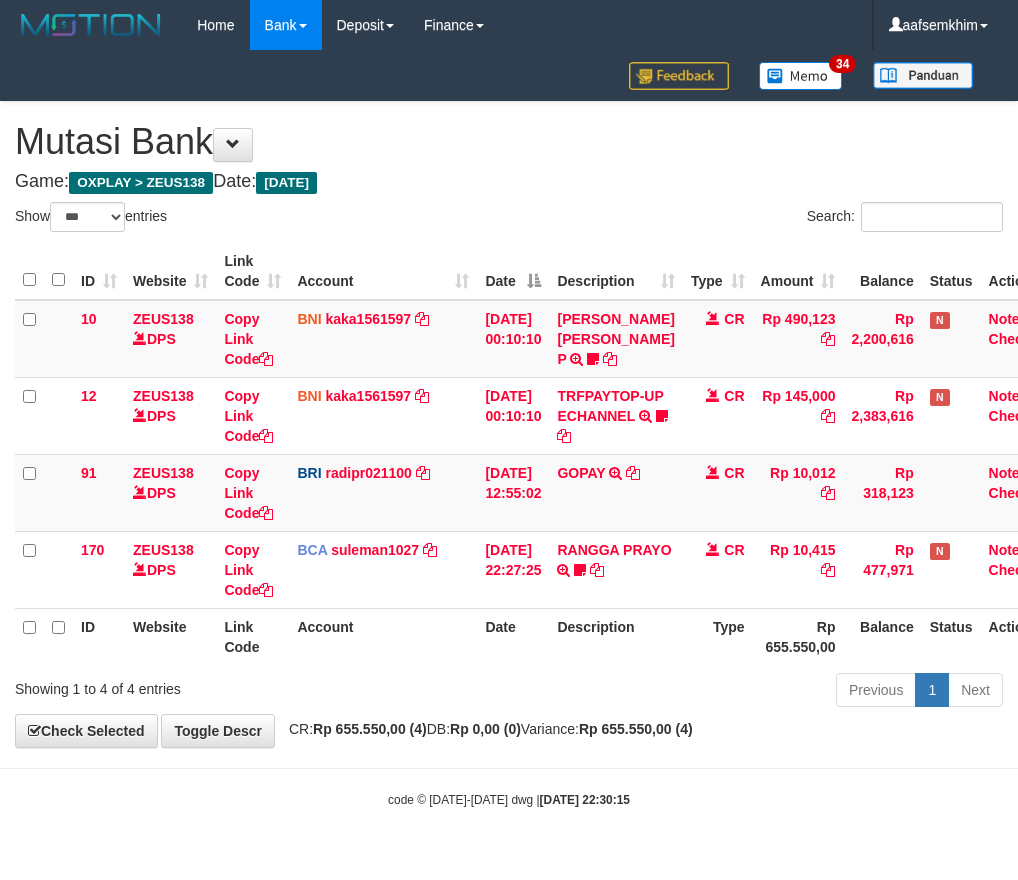 select on "***" 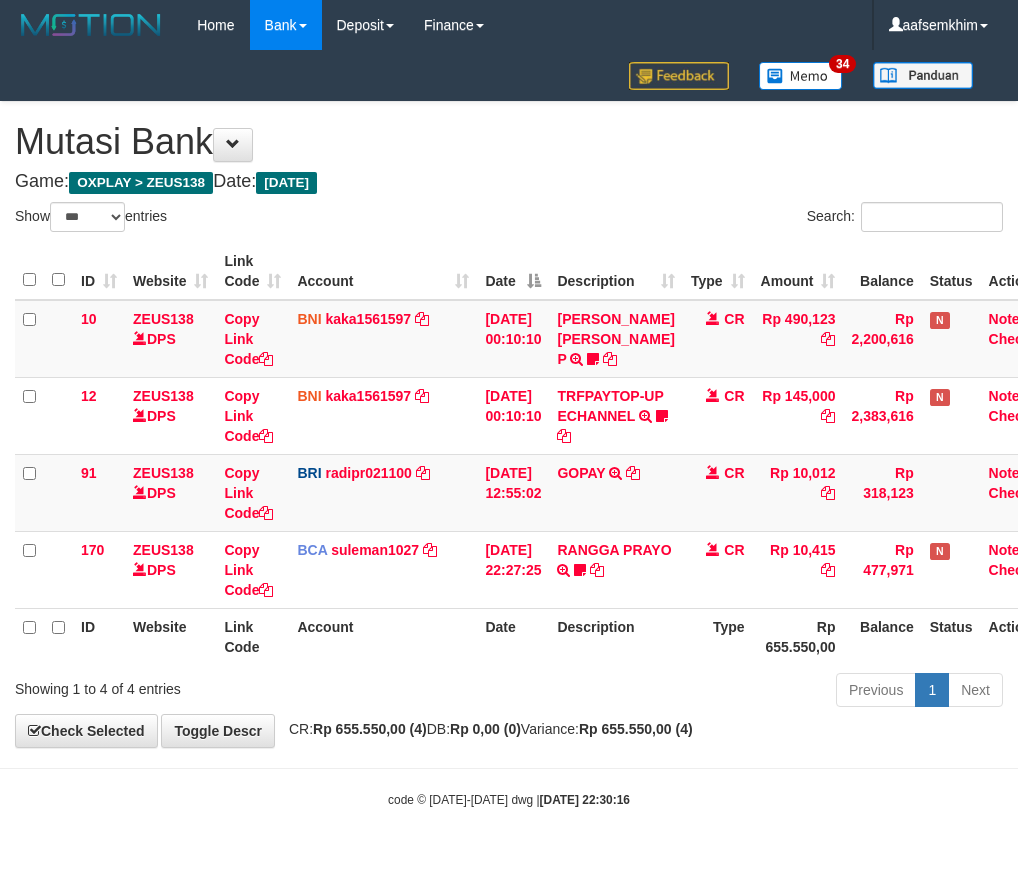 select on "***" 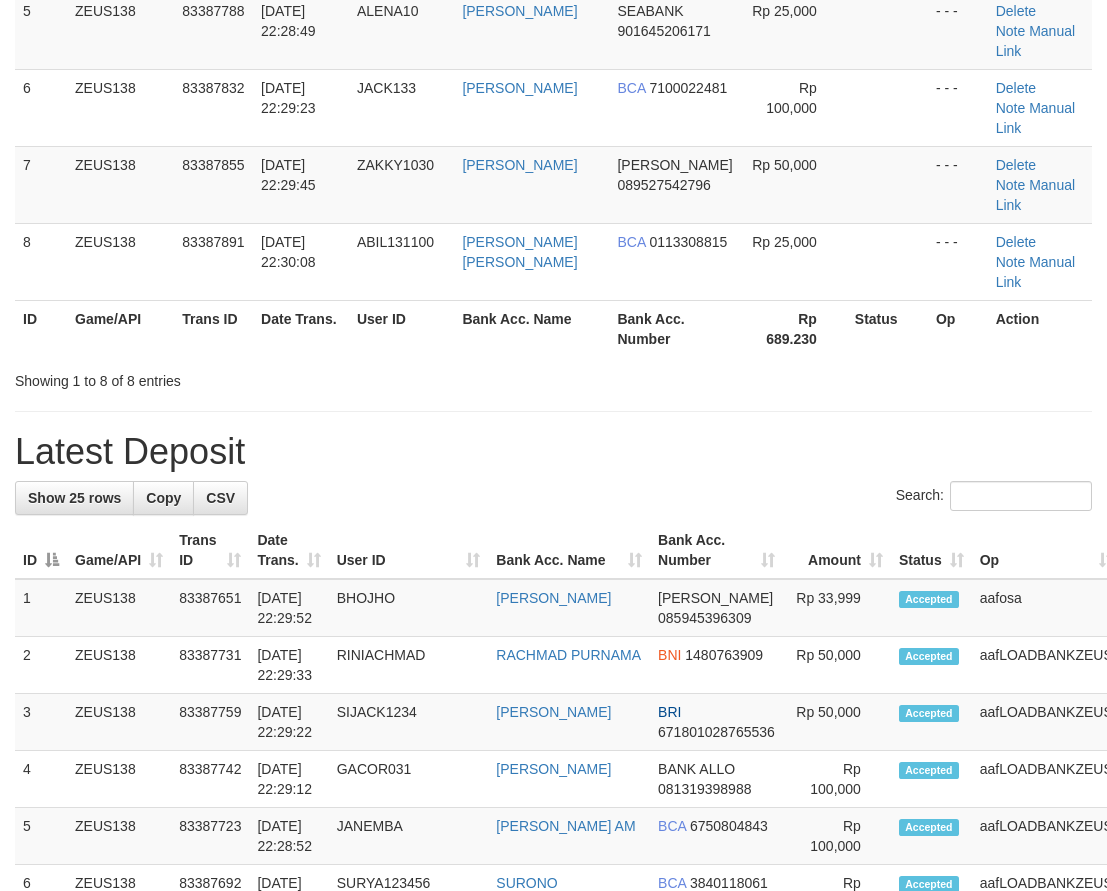 scroll, scrollTop: 491, scrollLeft: 0, axis: vertical 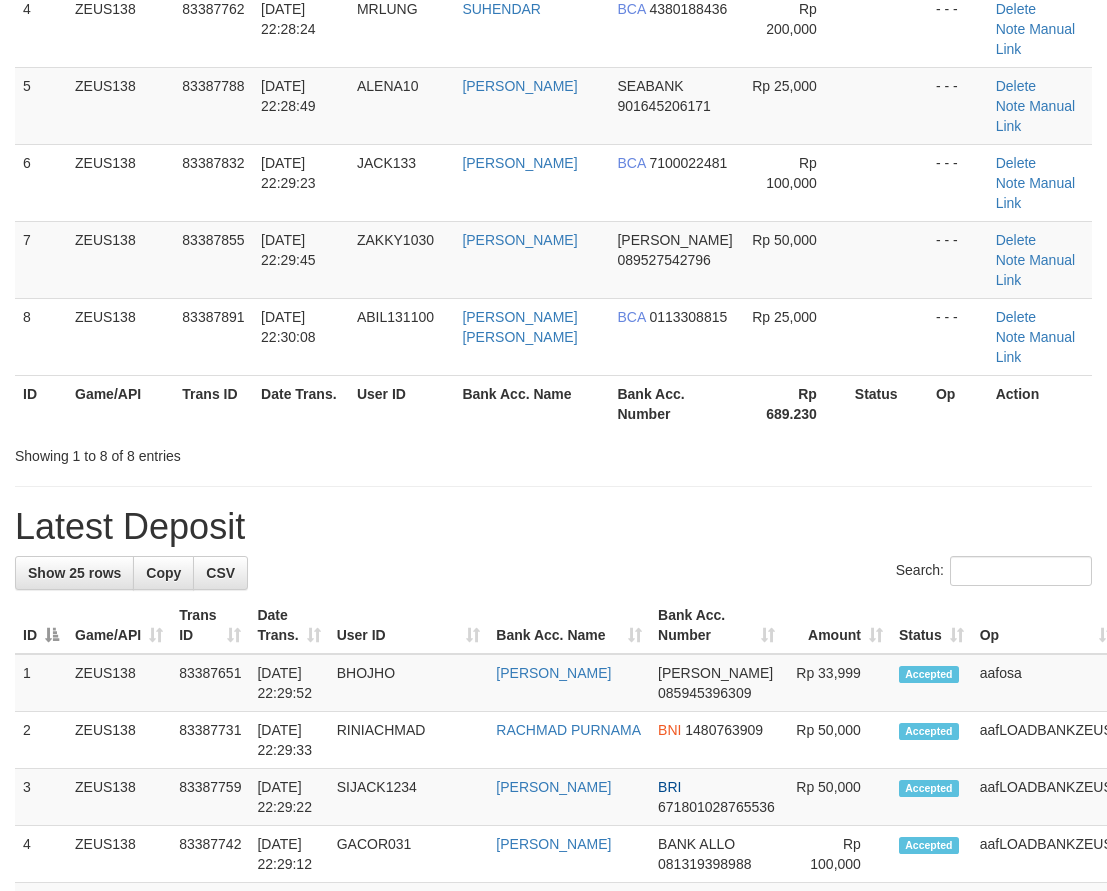drag, startPoint x: 223, startPoint y: 249, endPoint x: 3, endPoint y: 268, distance: 220.81892 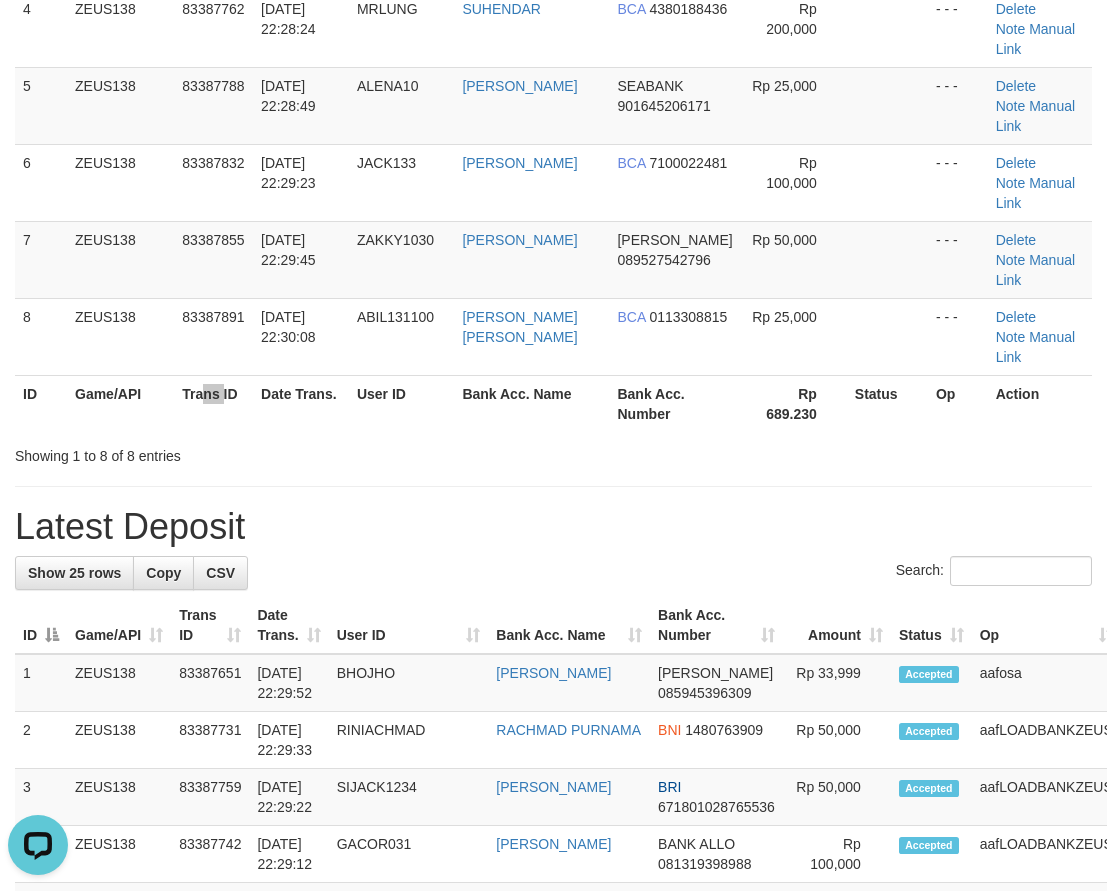 scroll, scrollTop: 0, scrollLeft: 0, axis: both 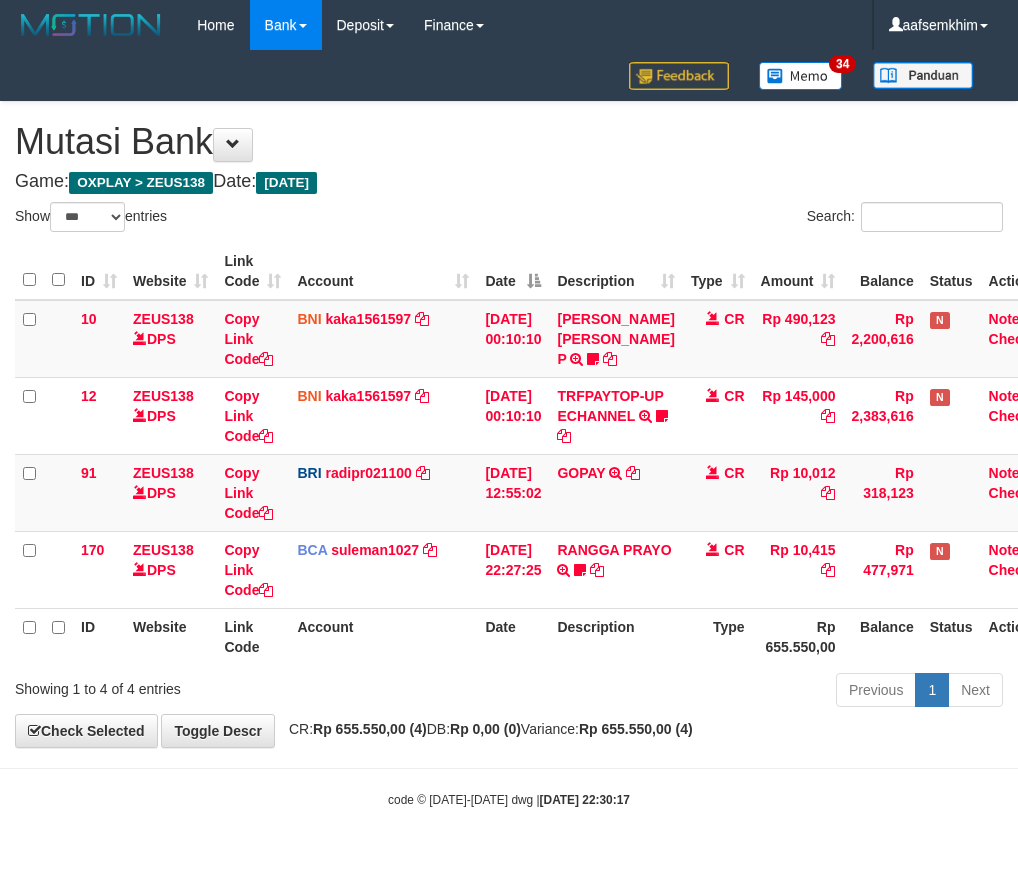 select on "***" 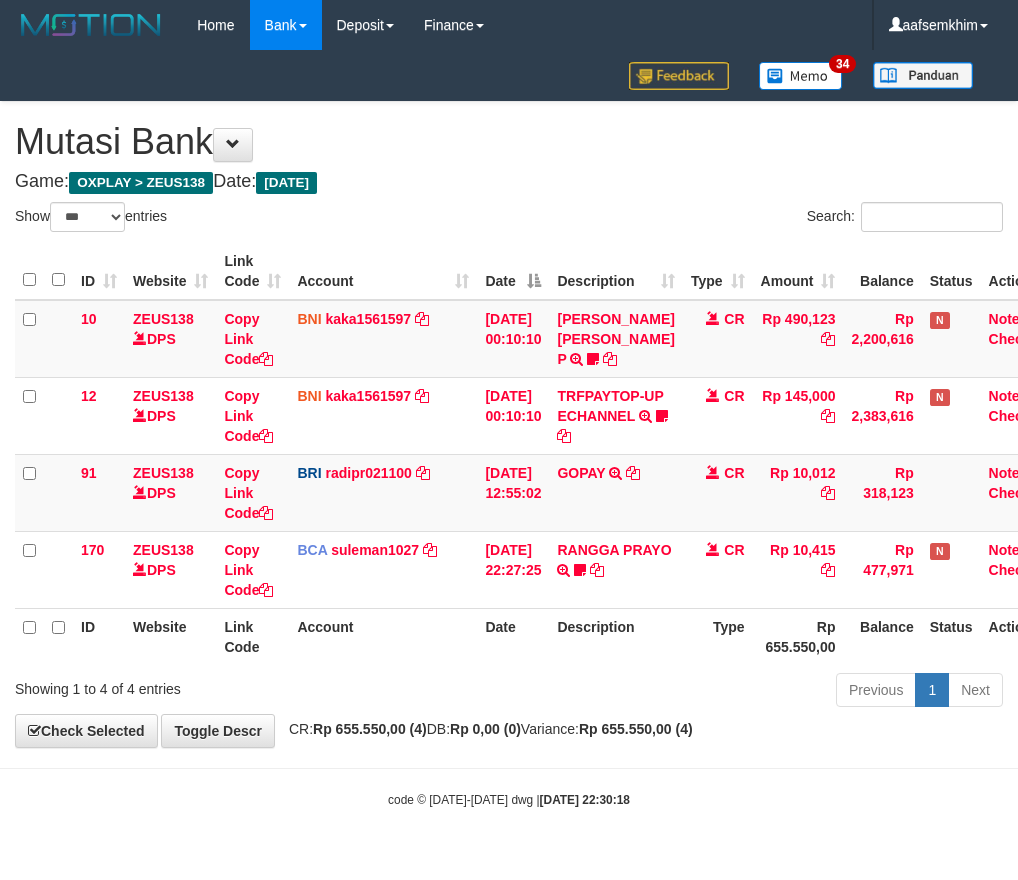 select on "***" 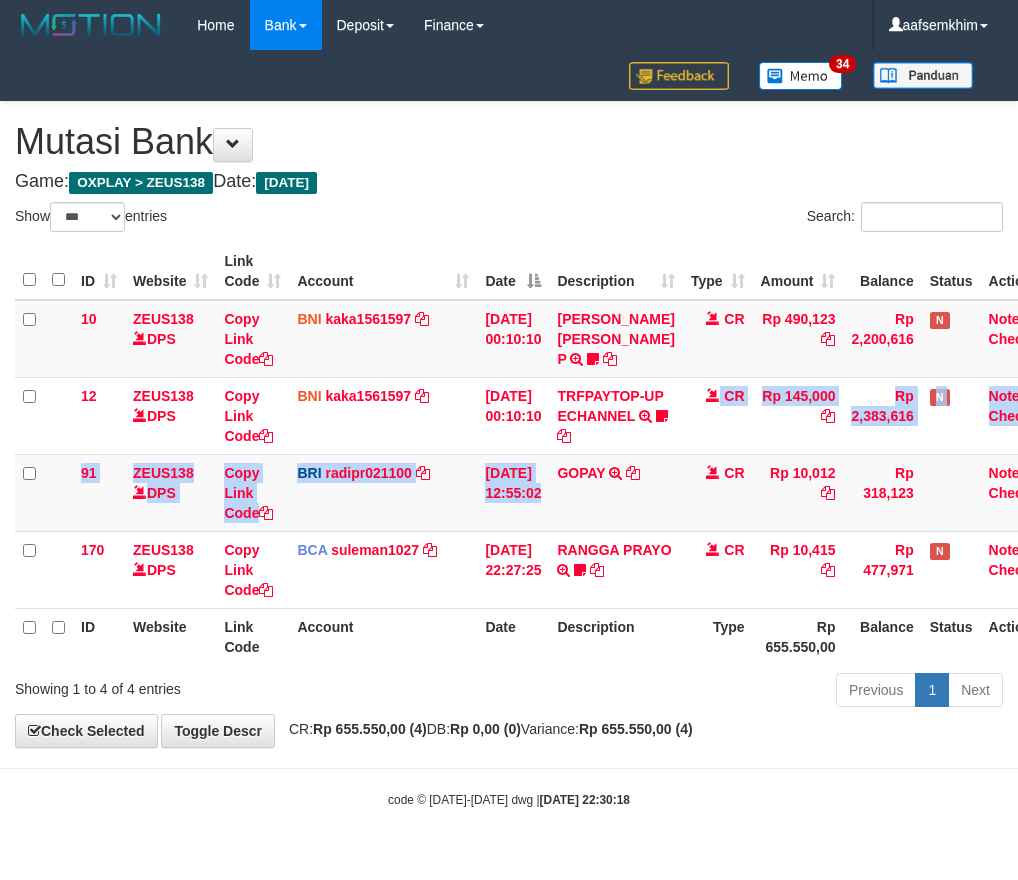 drag, startPoint x: 404, startPoint y: 188, endPoint x: 416, endPoint y: 193, distance: 13 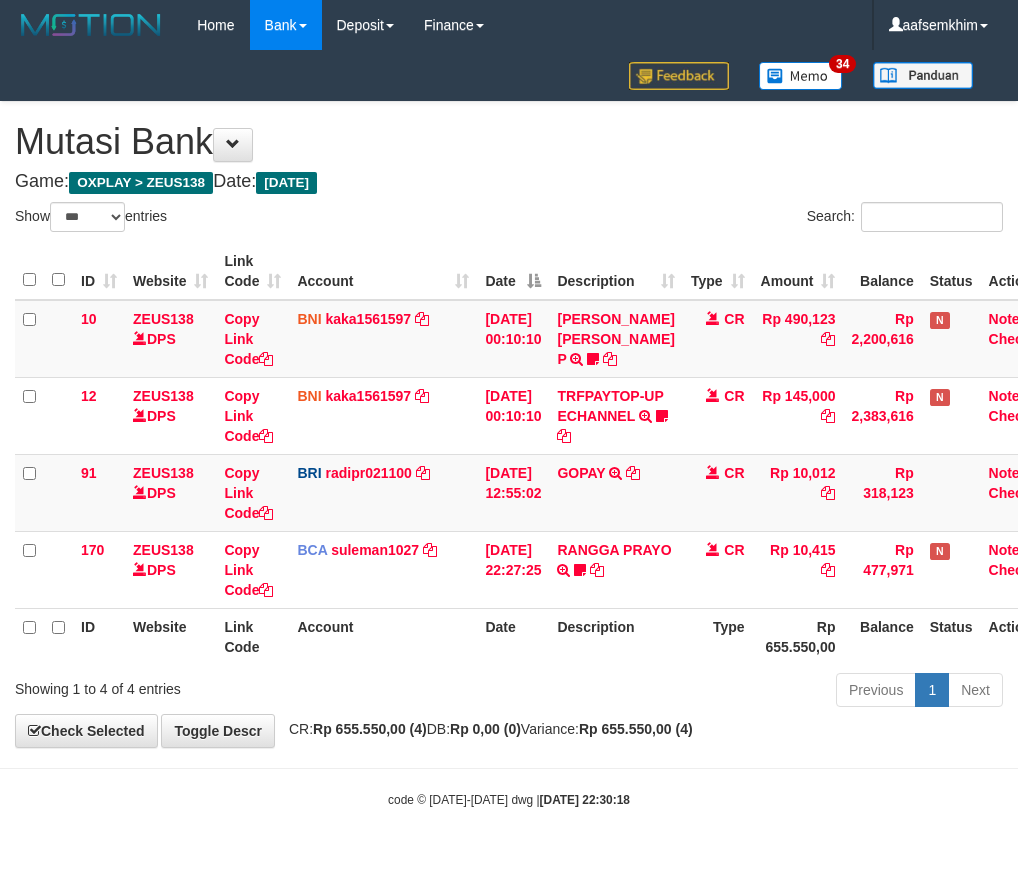 click on "ID Website Link Code Account Date Description Type Amount Balance Status Action
10
ZEUS138    DPS
Copy Link Code
BNI
kaka1561597
DPS
KARMILA
mutasi_20250710_2425 | 10
mutasi_20250710_2425 | 10
10/07/2025 00:10:10
MARIO MATERNUS MAU P            TRF/PAY/TOP-UP ECHANNEL MARIO MATERNUS MAU P    LAKILAKIKUAT99
CR
Rp 490,123
Rp 2,200,616
N
Note
Check
12
ZEUS138    DPS
Copy Link Code
BNI
kaka1561597
DPS" at bounding box center [509, 454] 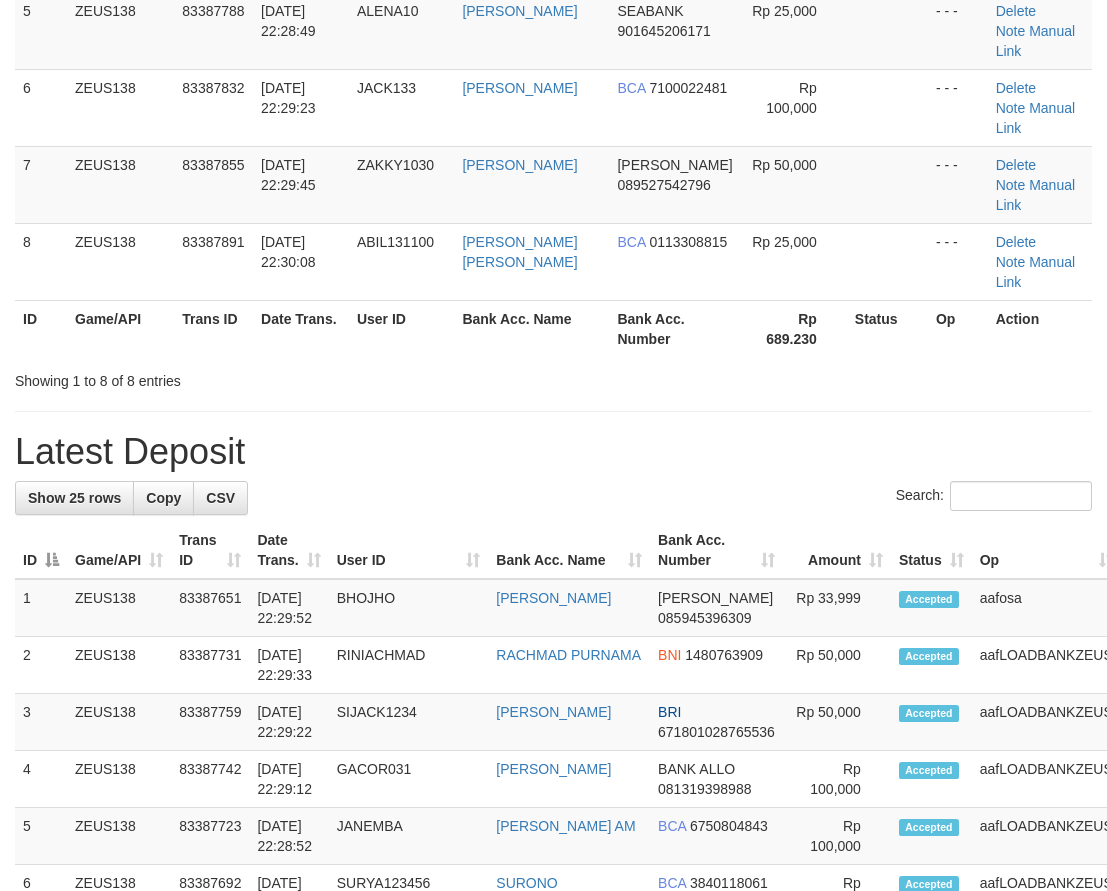 scroll, scrollTop: 491, scrollLeft: 0, axis: vertical 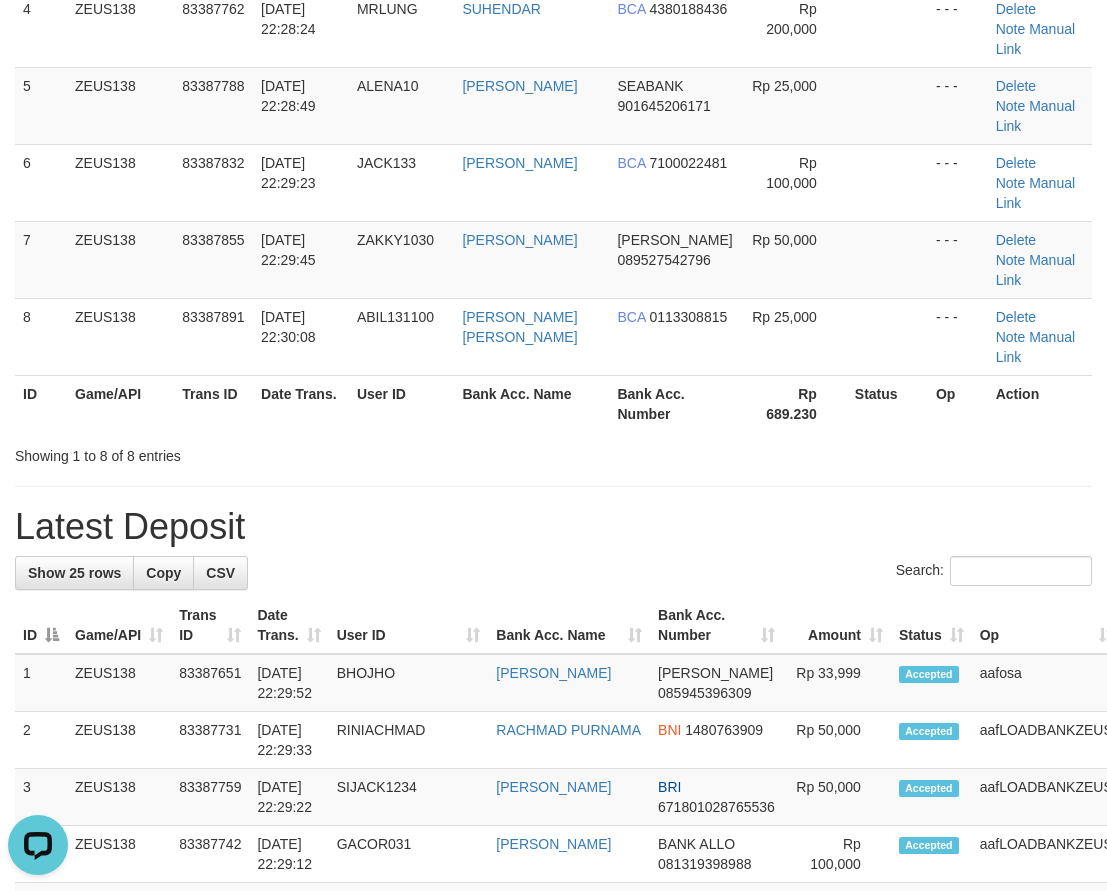 drag, startPoint x: 300, startPoint y: 404, endPoint x: 6, endPoint y: 412, distance: 294.10883 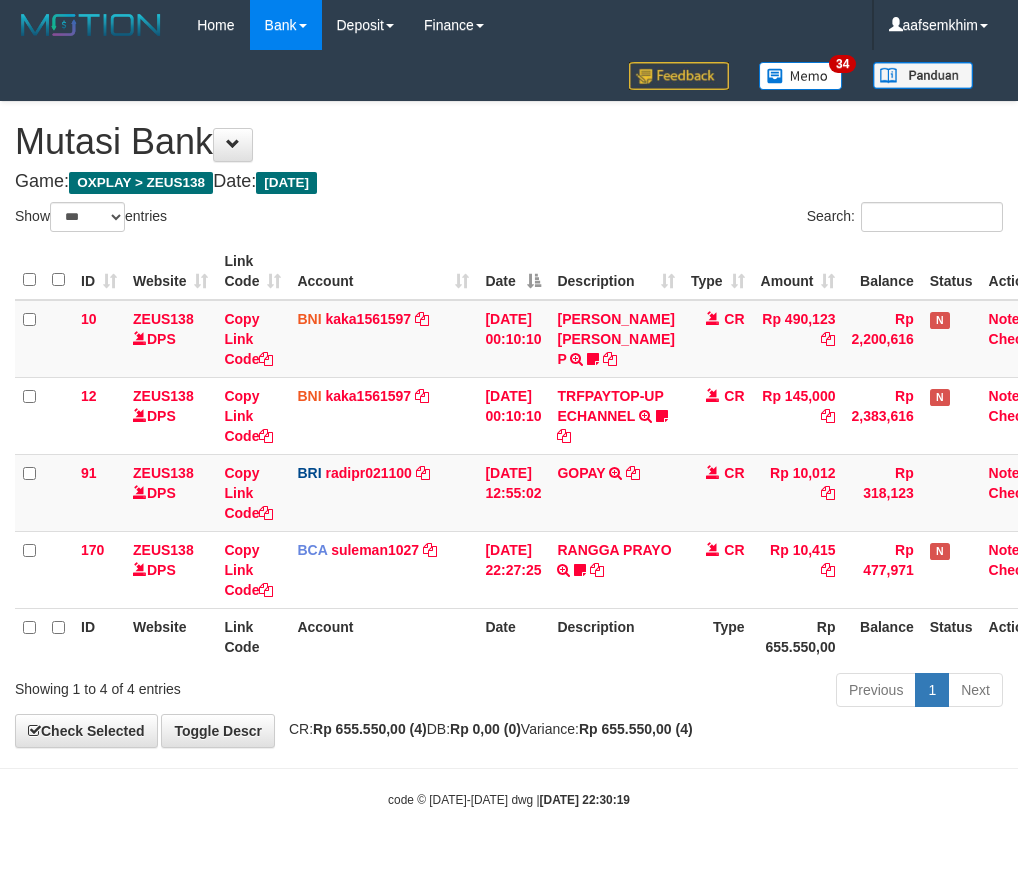 select on "***" 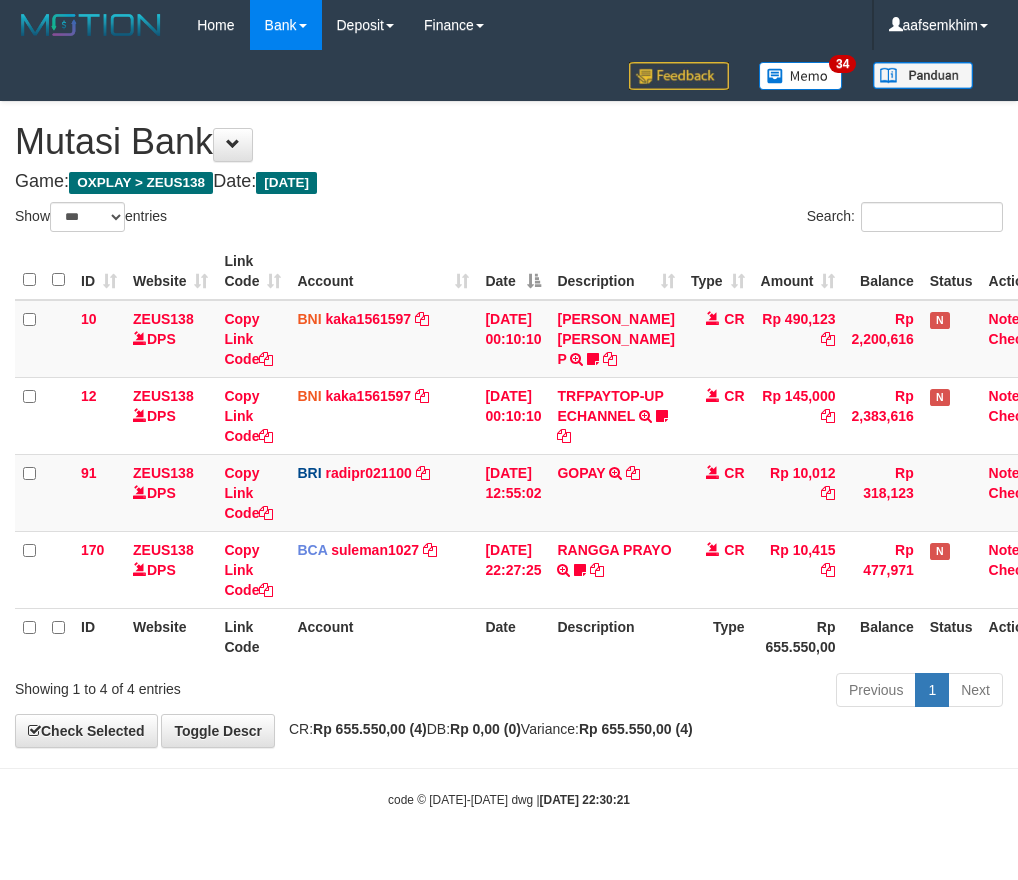 select on "***" 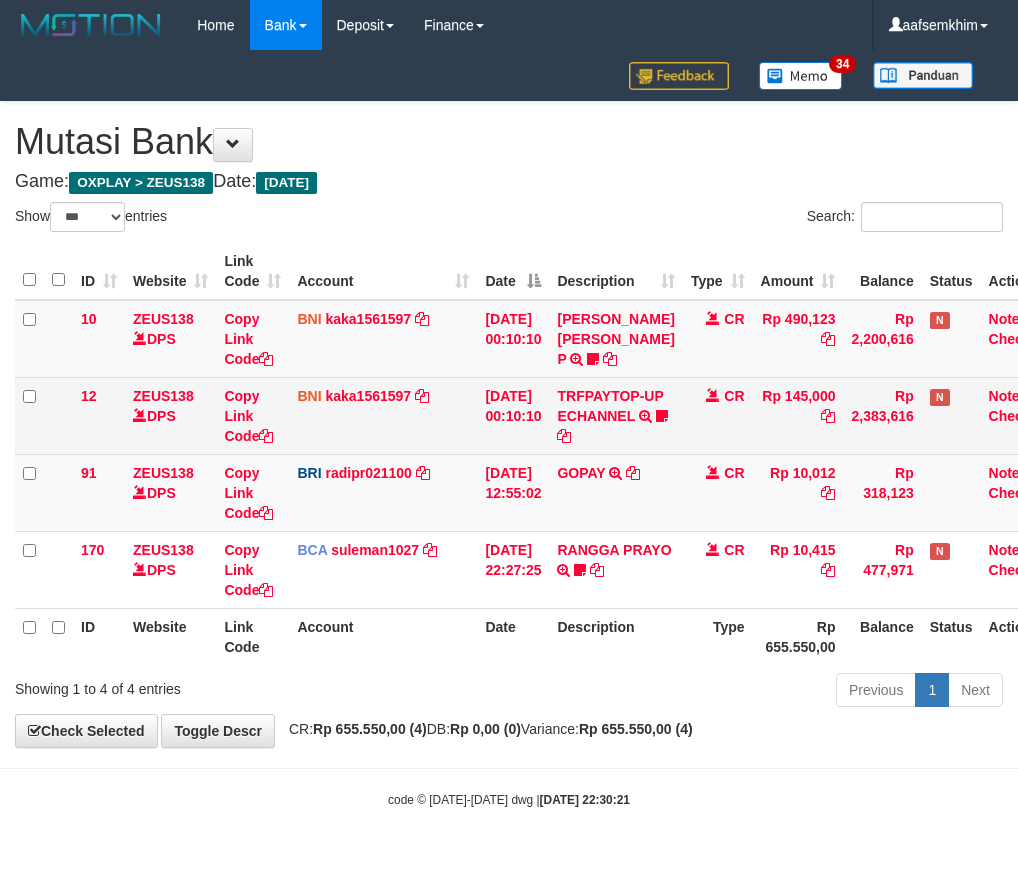 scroll, scrollTop: 0, scrollLeft: 0, axis: both 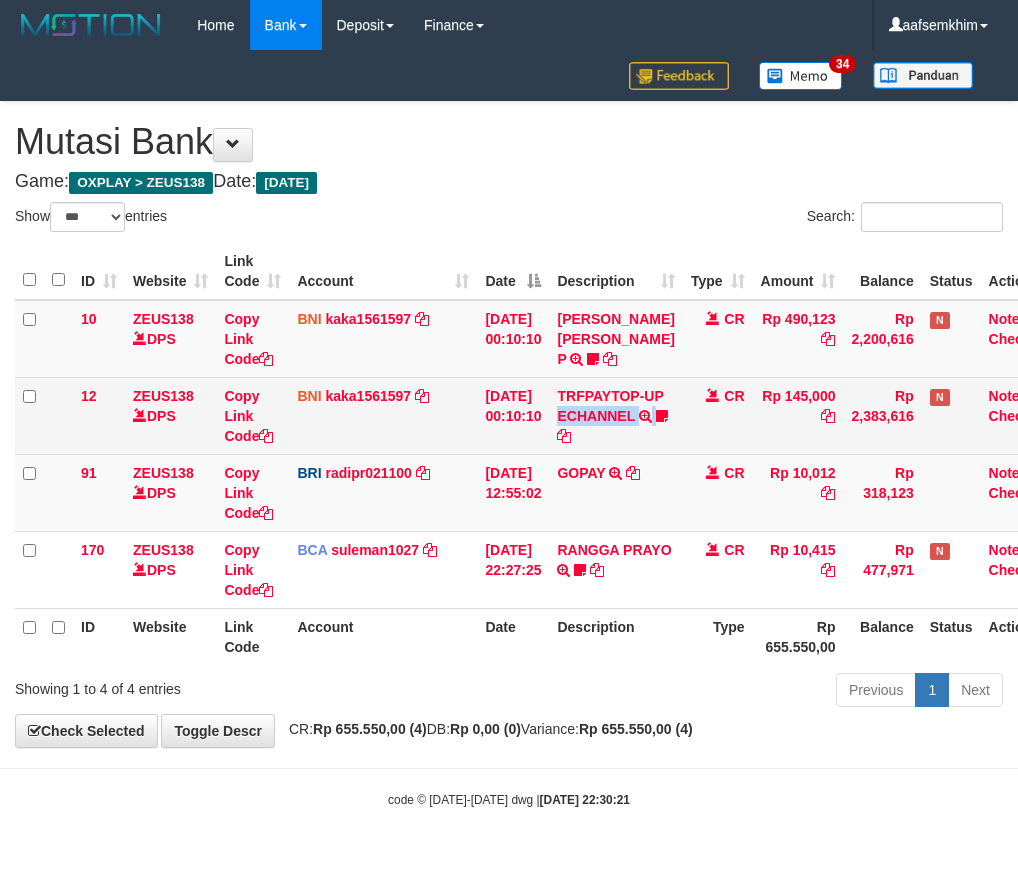 click on "TRFPAYTOP-UP ECHANNEL            TRF/PAY/TOP-UP ECHANNEL    Apip123456789BANTU BUKTI TF" at bounding box center [615, 415] 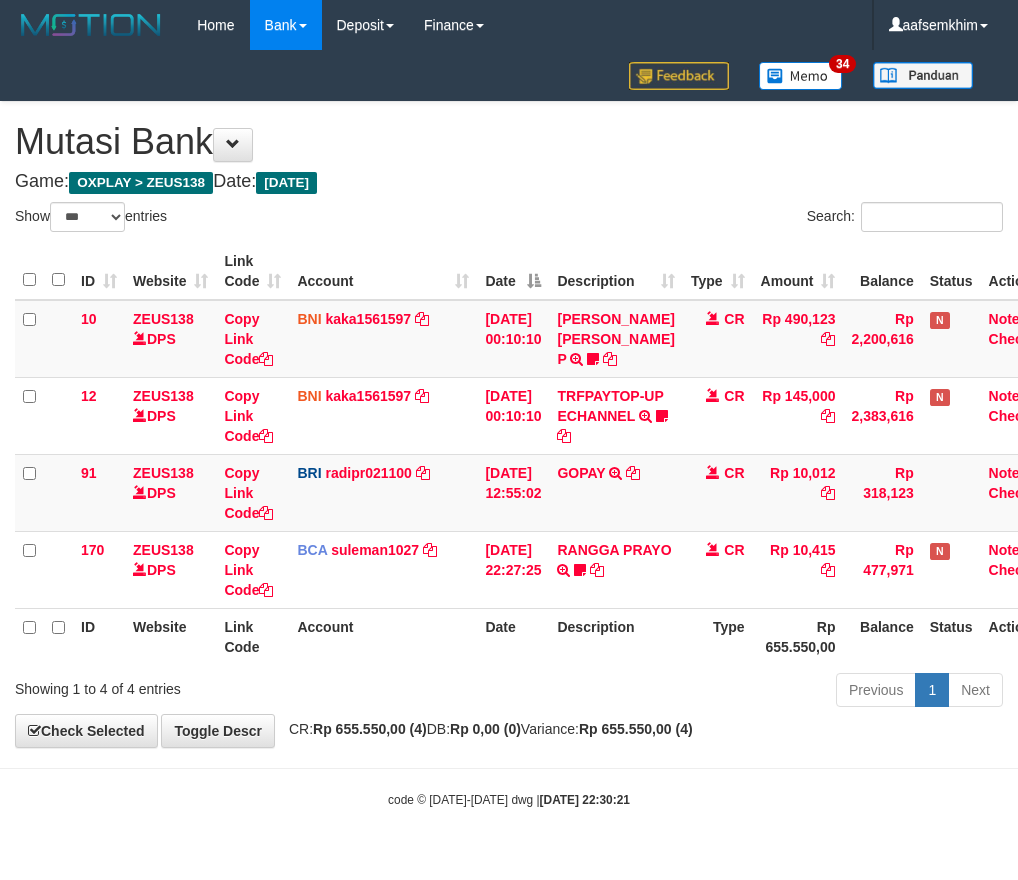 click on "**********" at bounding box center (509, 424) 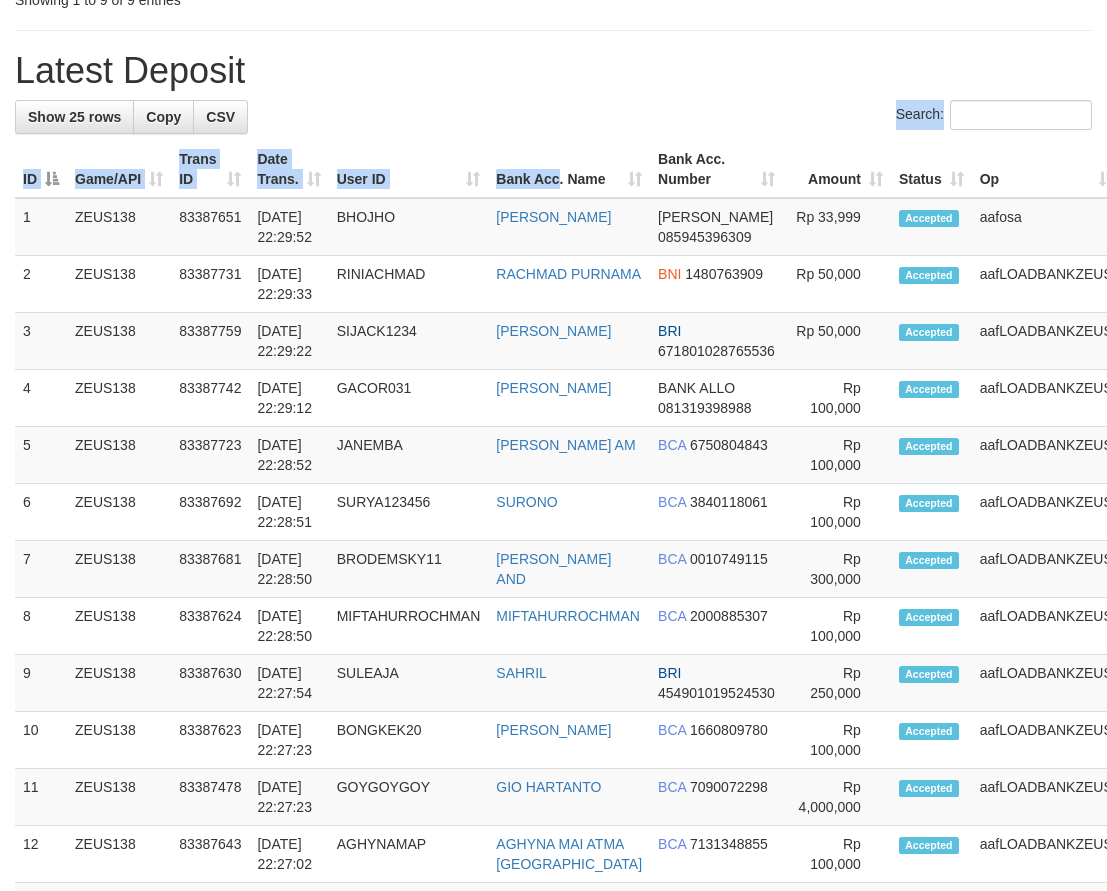 scroll, scrollTop: 133, scrollLeft: 0, axis: vertical 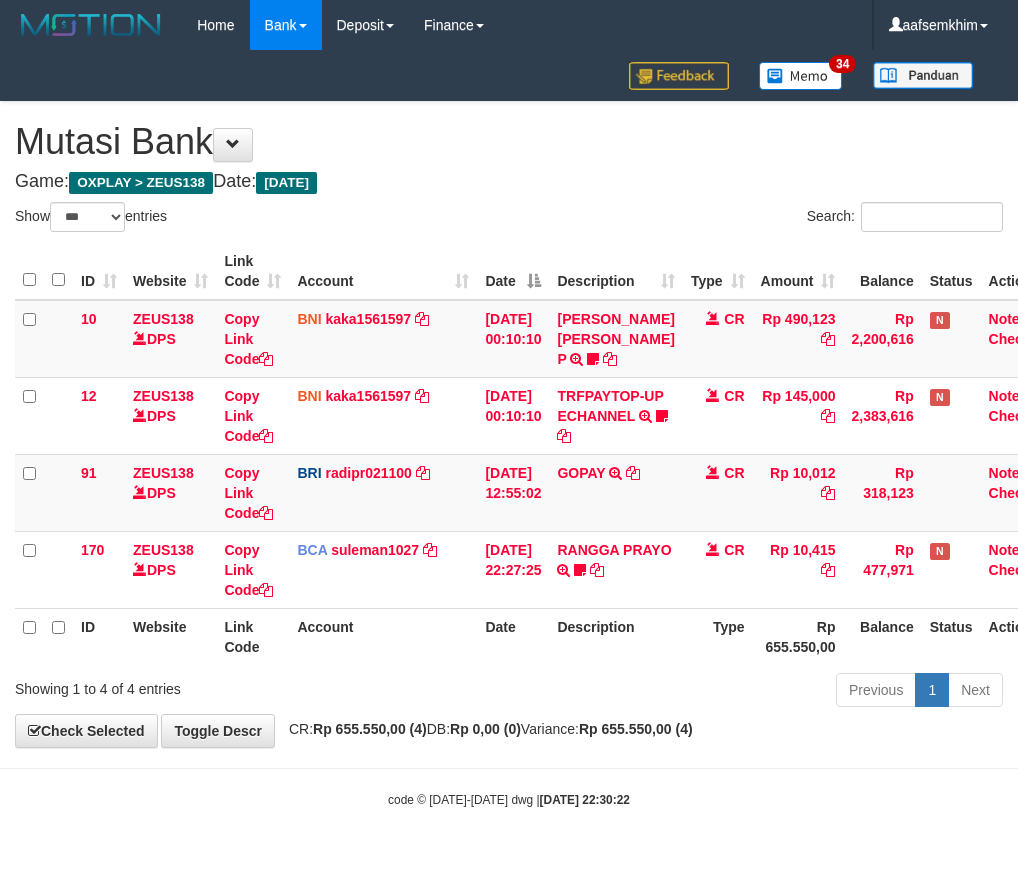 select on "***" 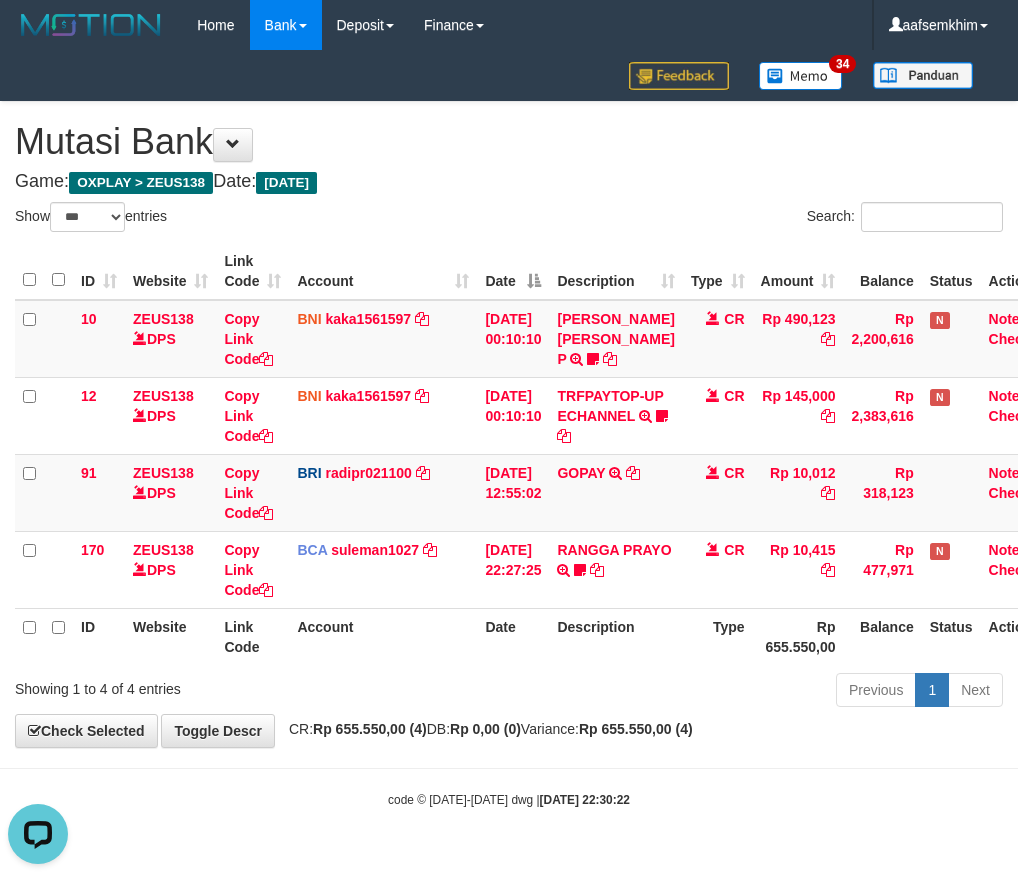scroll, scrollTop: 0, scrollLeft: 0, axis: both 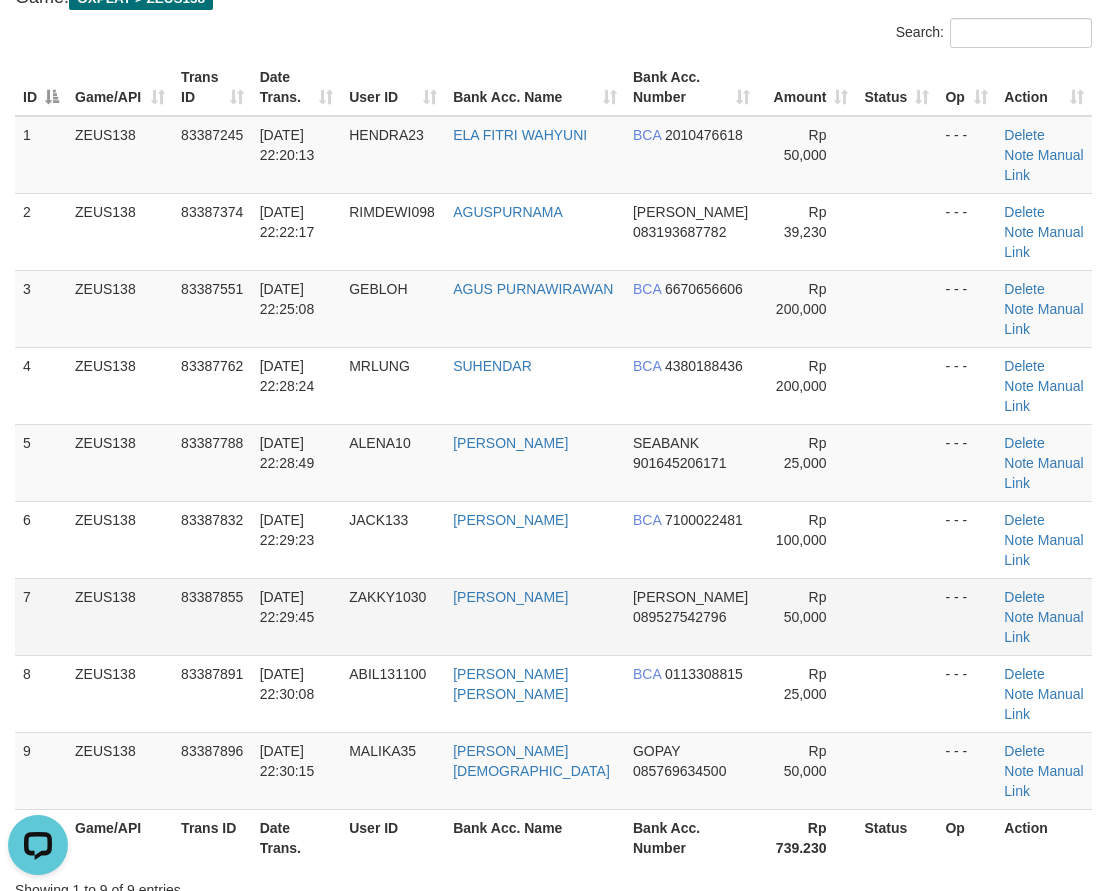 drag, startPoint x: 309, startPoint y: 502, endPoint x: 296, endPoint y: 504, distance: 13.152946 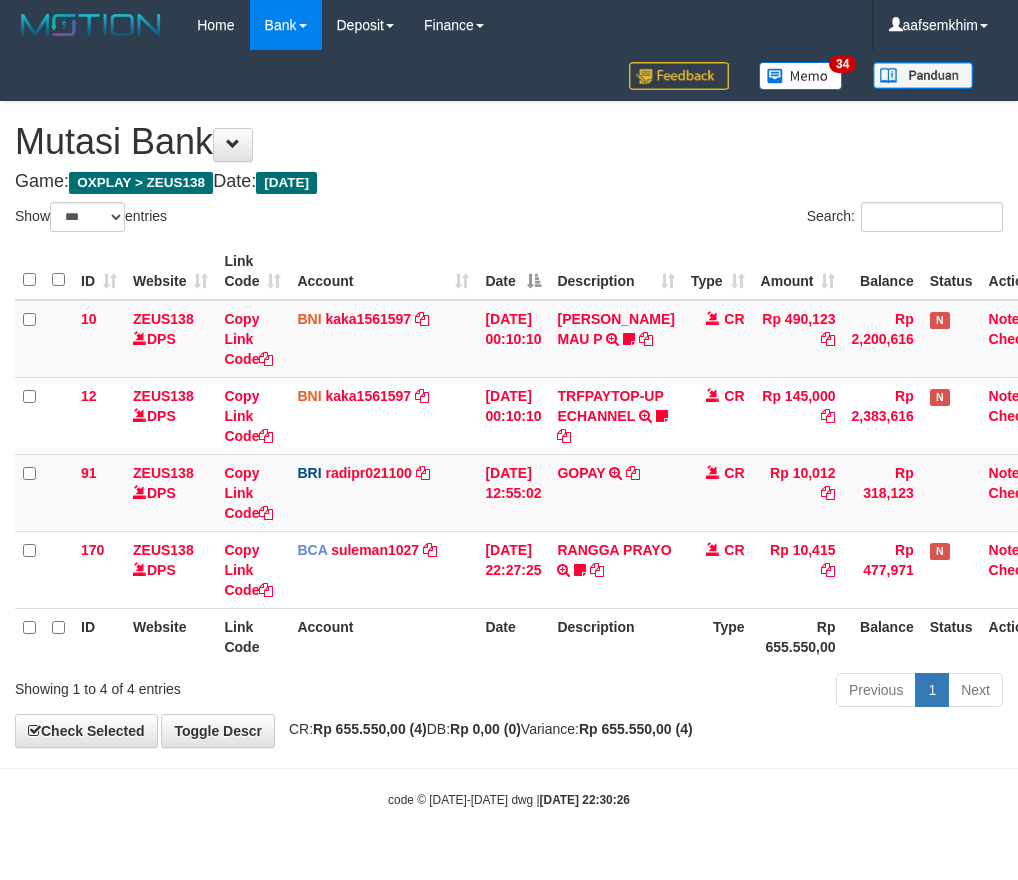 select on "***" 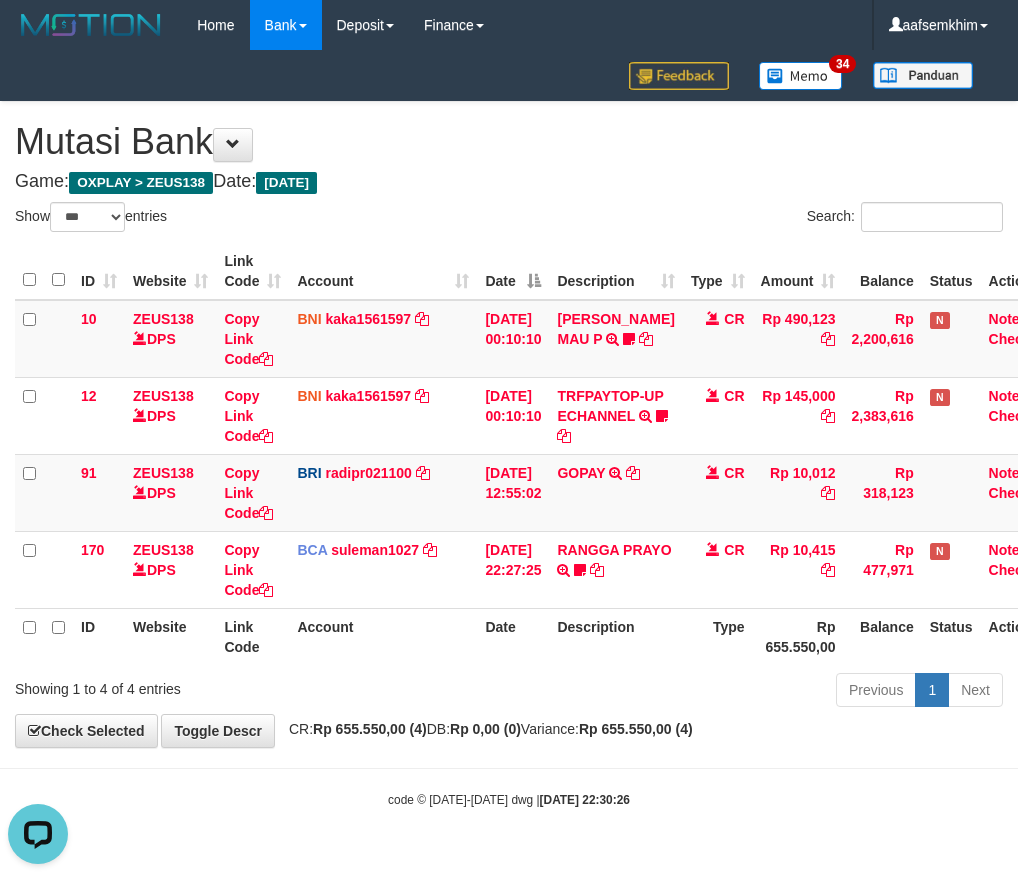 scroll, scrollTop: 0, scrollLeft: 0, axis: both 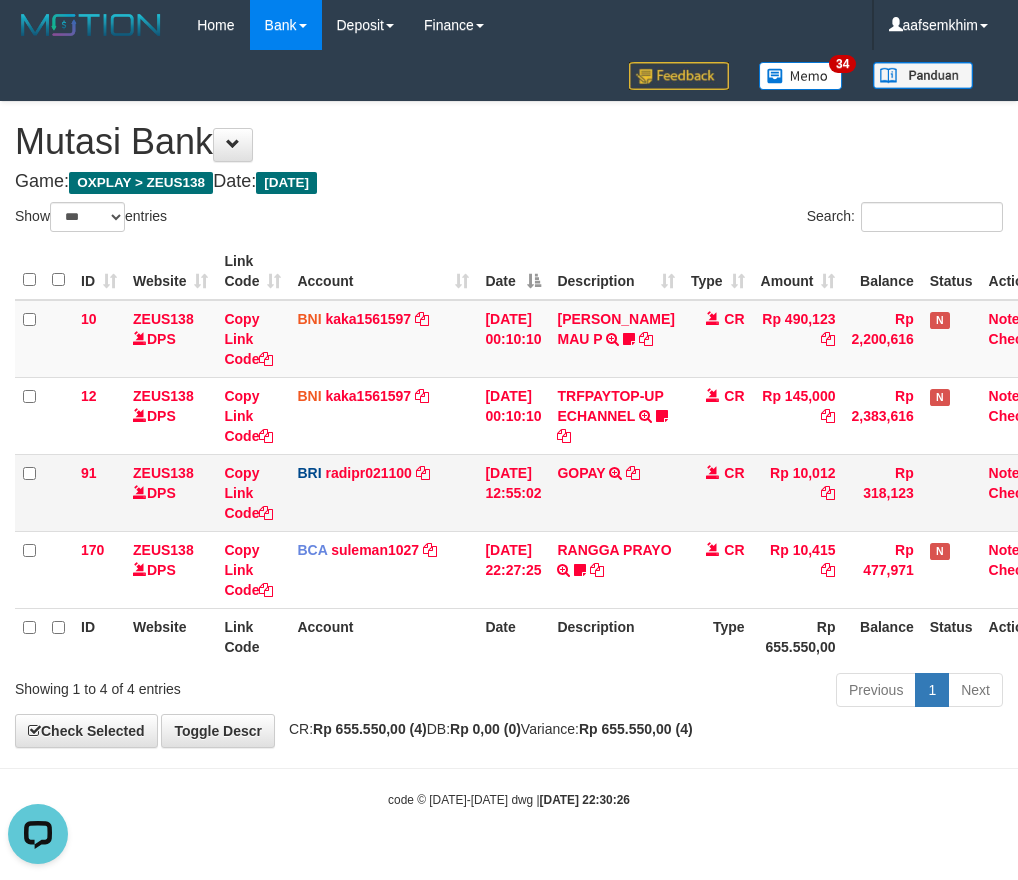 drag, startPoint x: 531, startPoint y: 440, endPoint x: 541, endPoint y: 486, distance: 47.07441 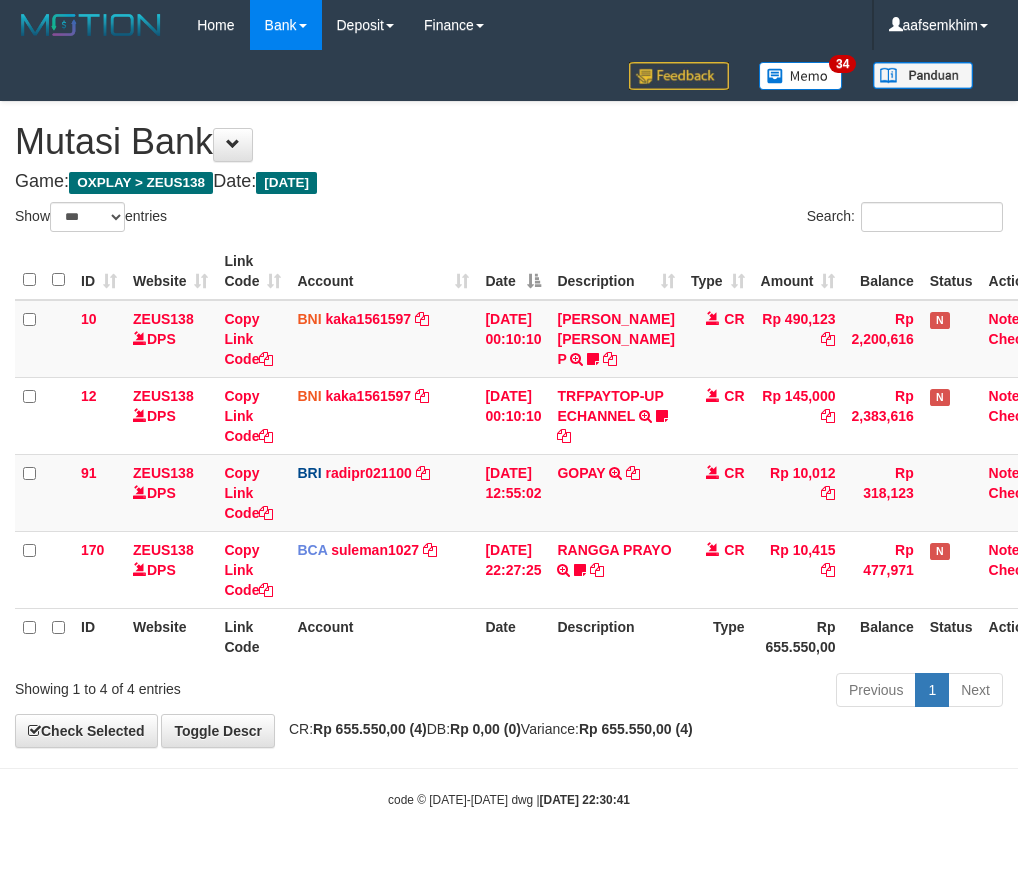 select on "***" 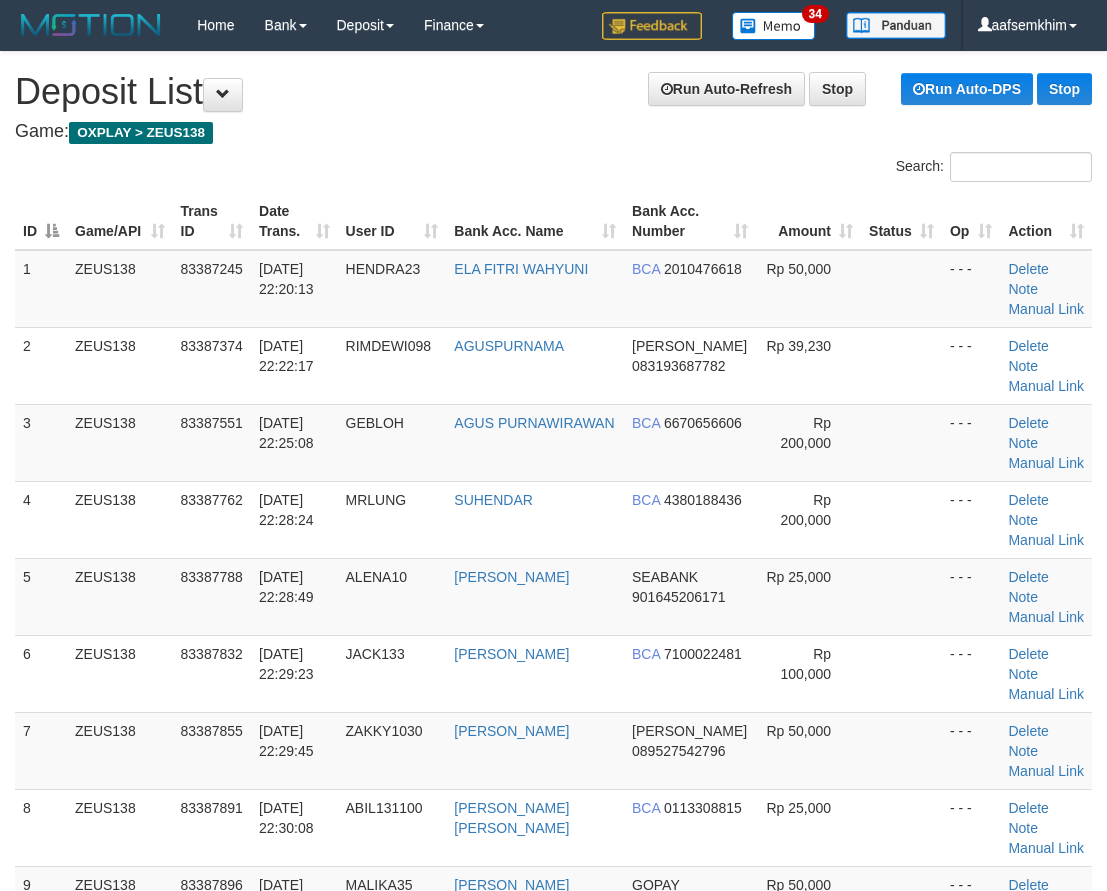 scroll, scrollTop: 135, scrollLeft: 0, axis: vertical 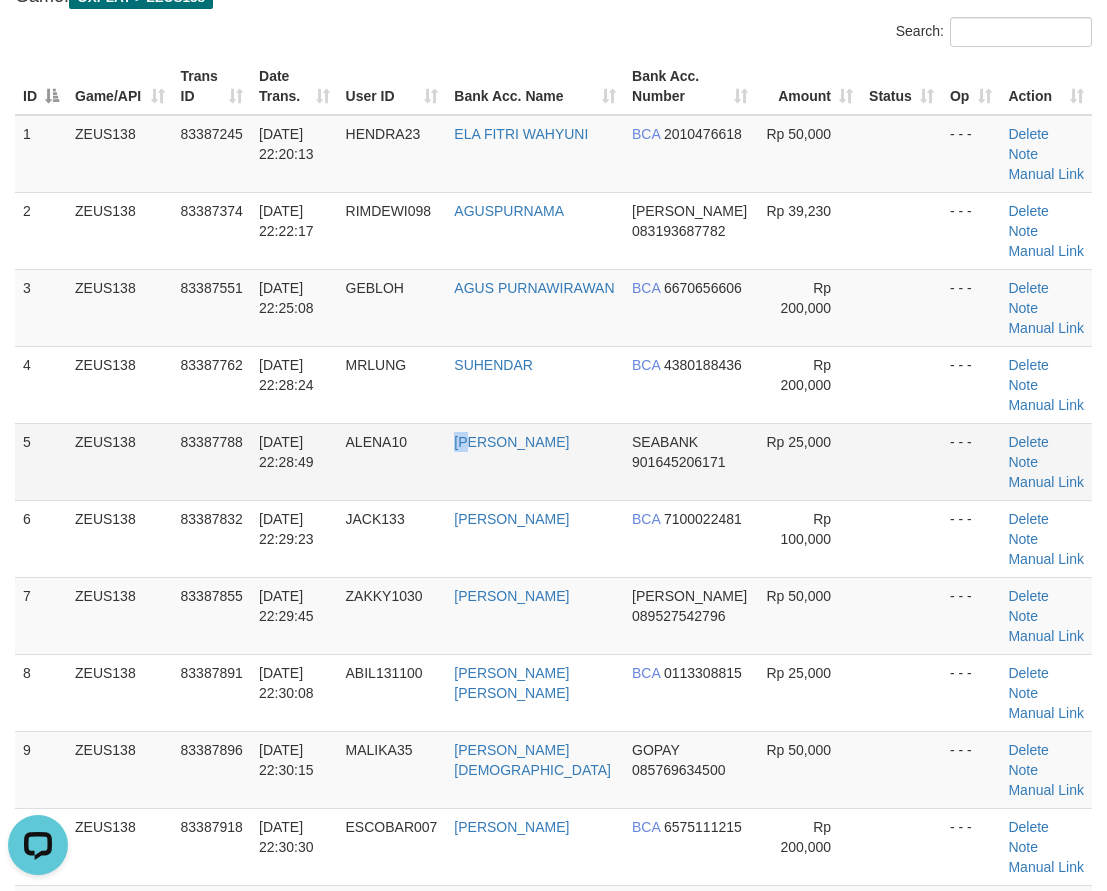 drag, startPoint x: 525, startPoint y: 475, endPoint x: 426, endPoint y: 464, distance: 99.60924 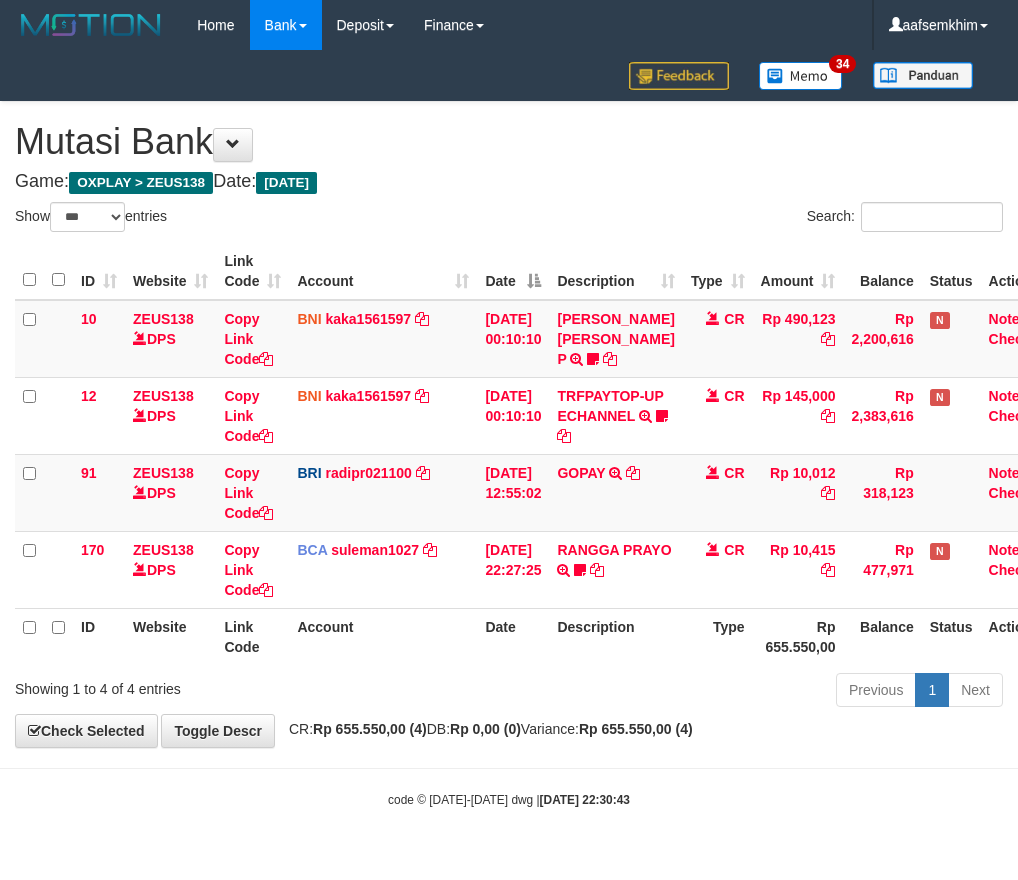 select on "***" 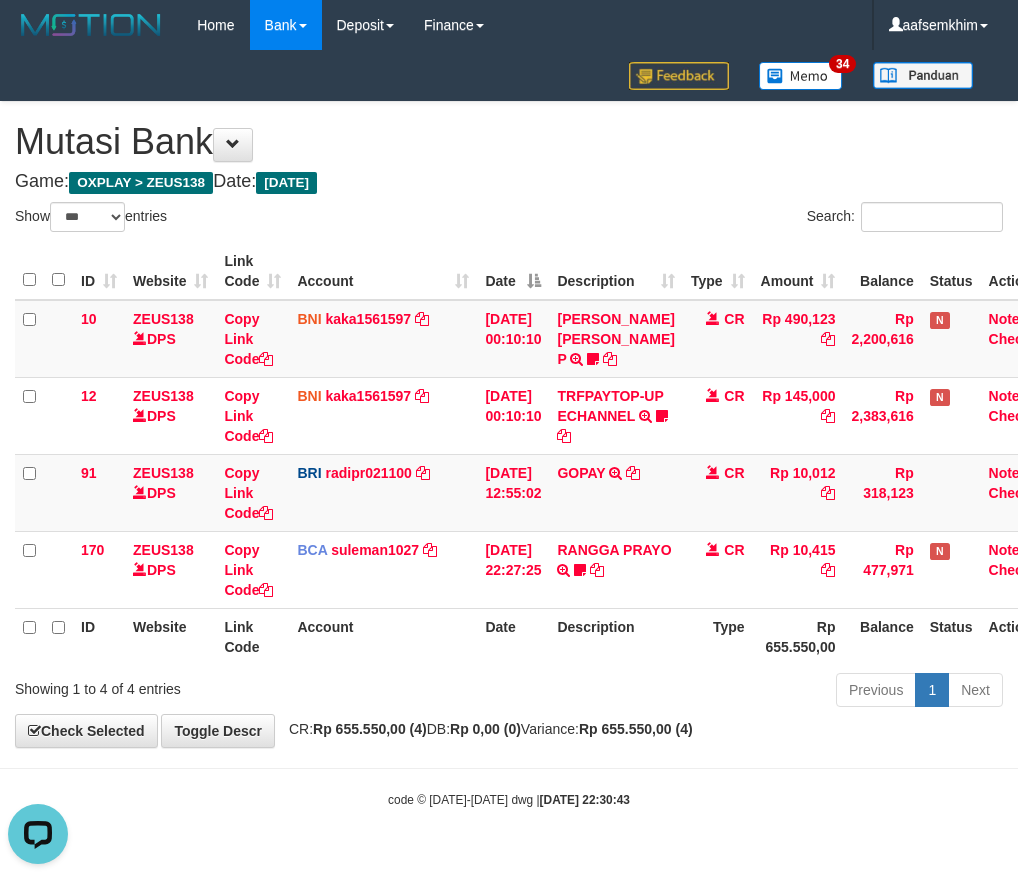 scroll, scrollTop: 0, scrollLeft: 0, axis: both 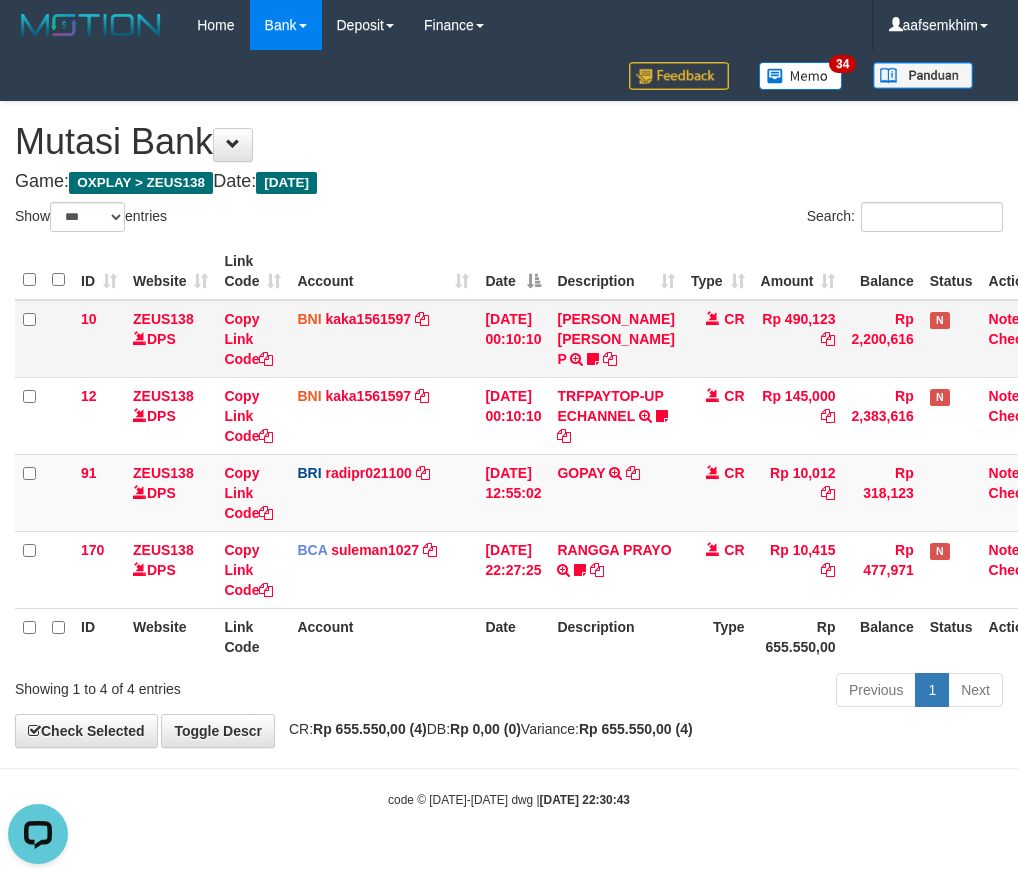 click on "ID Website Link Code Account Date Description Type Amount Balance Status Action
10
ZEUS138    DPS
Copy Link Code
BNI
kaka1561597
DPS
KARMILA
mutasi_20250710_2425 | 10
mutasi_20250710_2425 | 10
10/07/2025 00:10:10
MARIO MATERNUS MAU P            TRF/PAY/TOP-UP ECHANNEL MARIO MATERNUS MAU P    LAKILAKIKUAT99
CR
Rp 490,123
Rp 2,200,616
N
Note
Check
12
ZEUS138    DPS
Copy Link Code
BNI
kaka1561597
DPS" at bounding box center (538, 454) 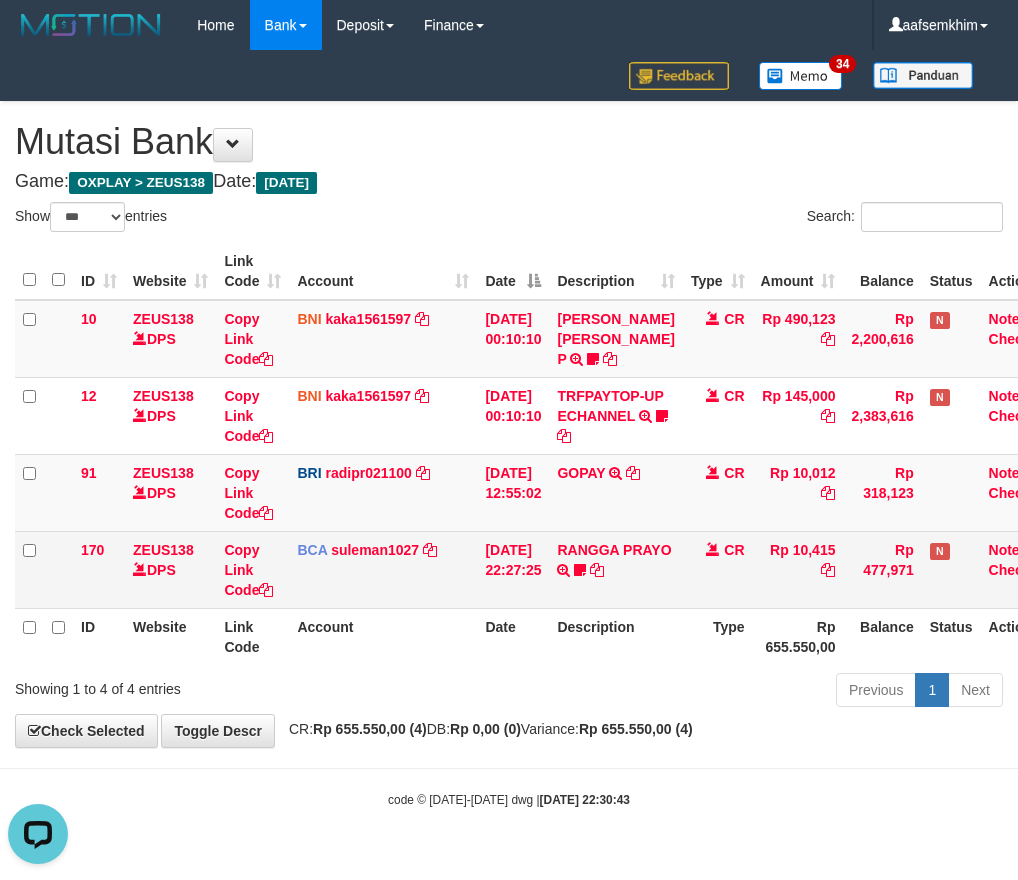 drag, startPoint x: 455, startPoint y: 700, endPoint x: 403, endPoint y: 621, distance: 94.57801 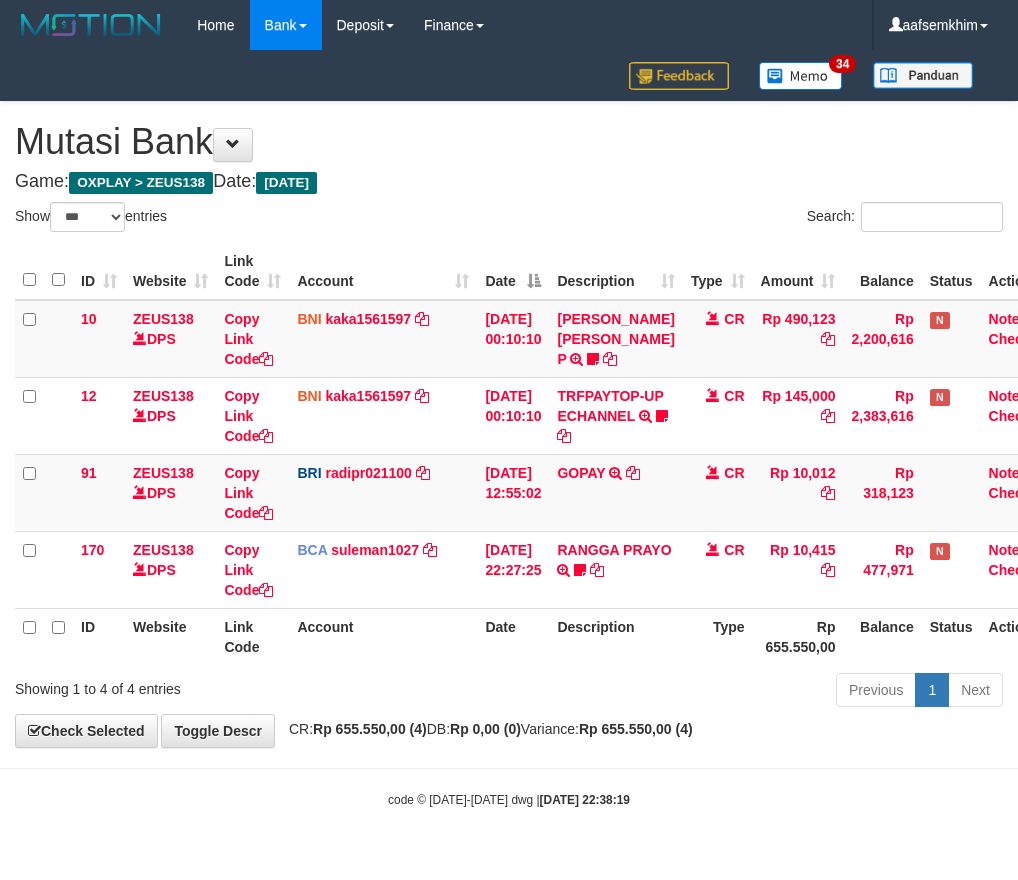select on "***" 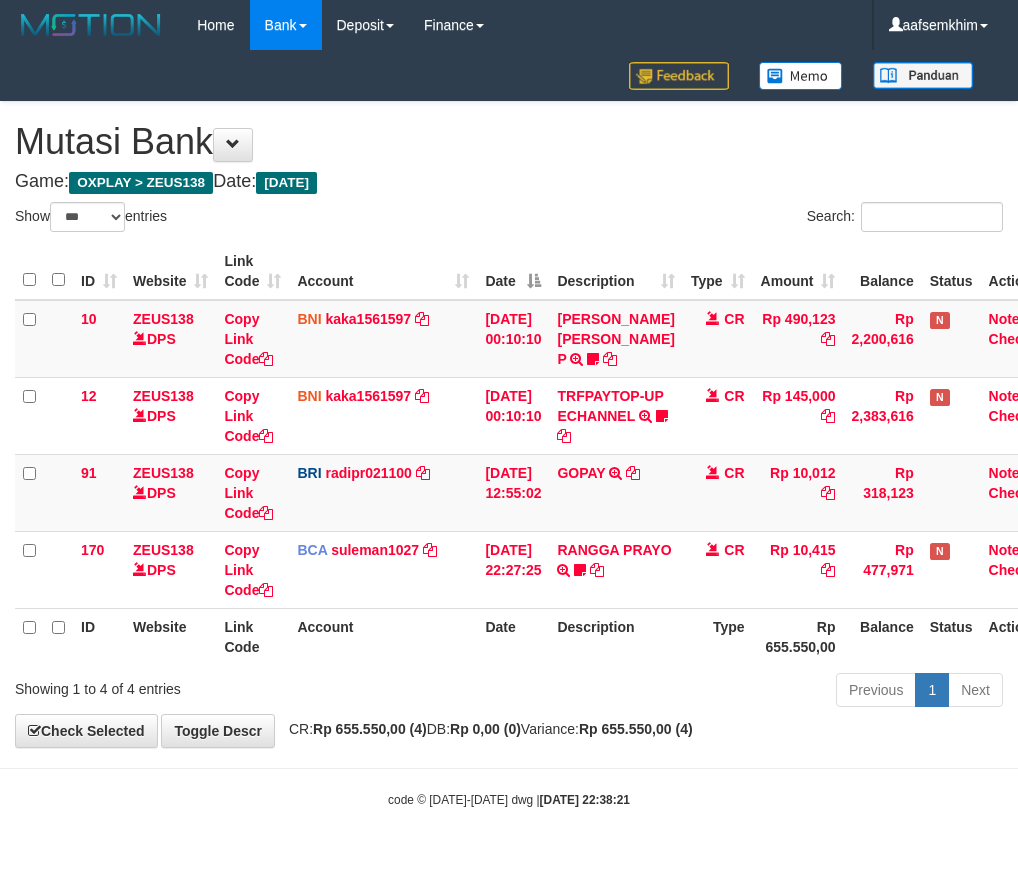 select on "***" 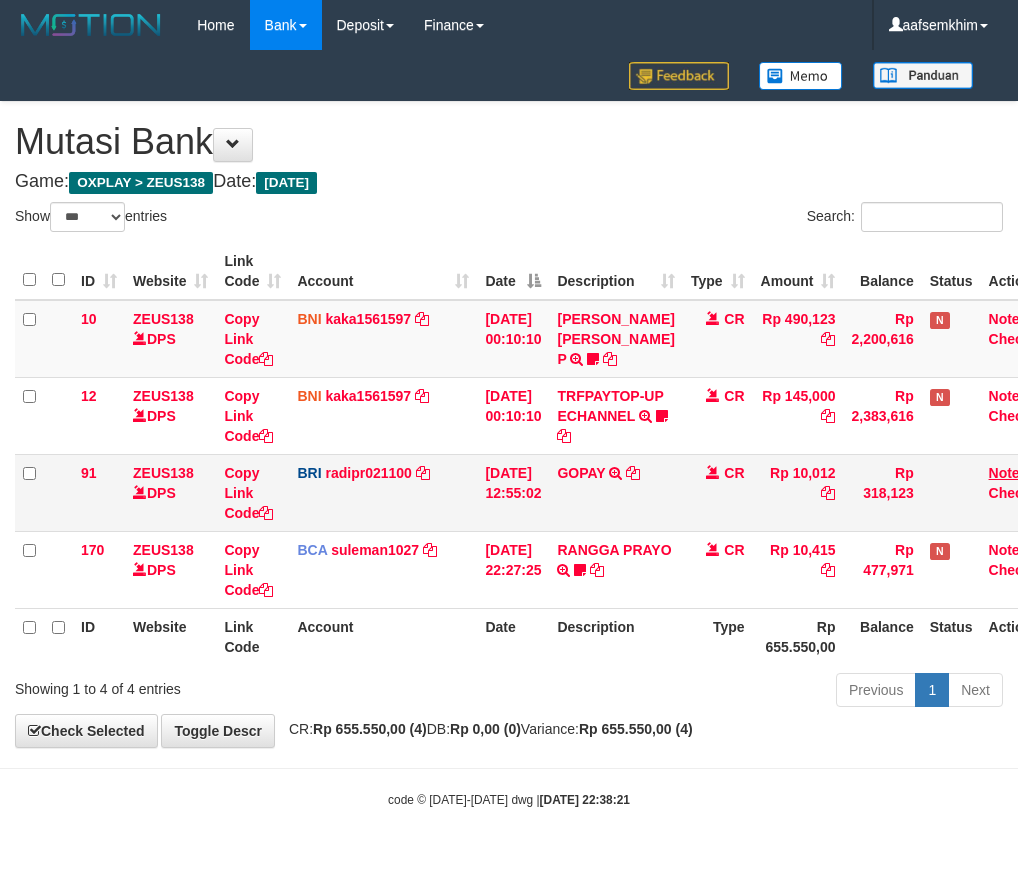 scroll, scrollTop: 0, scrollLeft: 0, axis: both 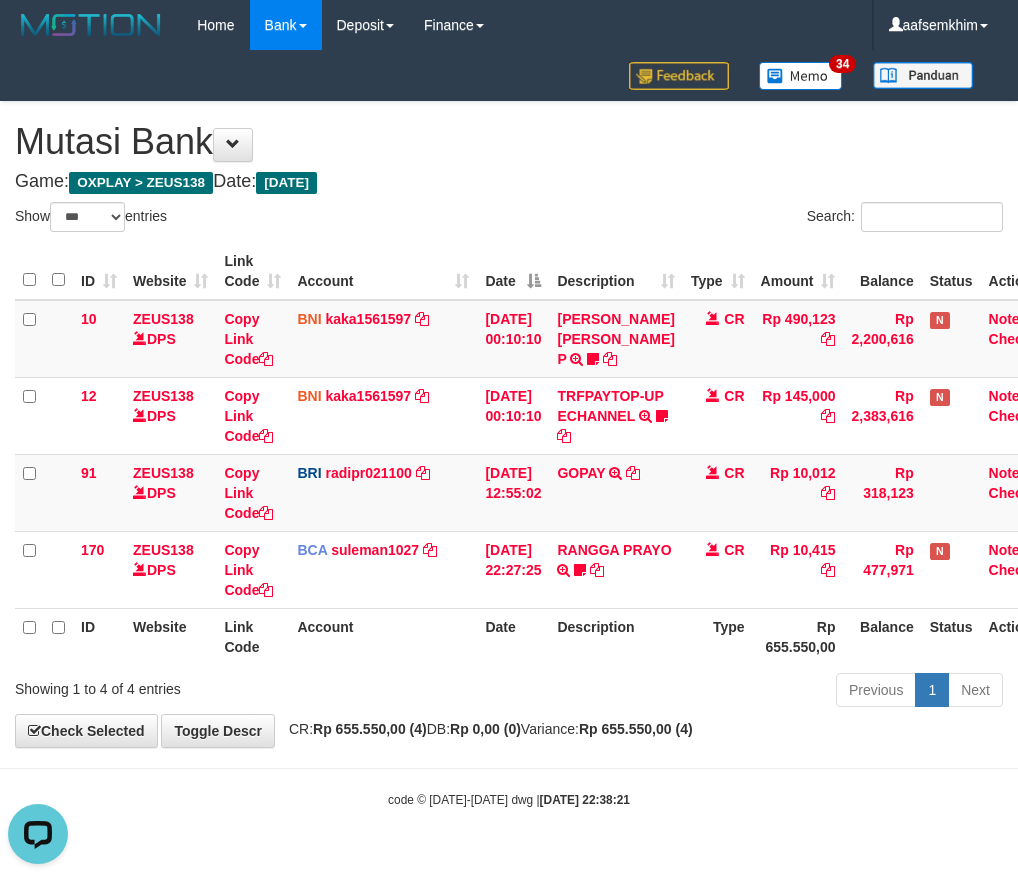 drag, startPoint x: 225, startPoint y: 192, endPoint x: 235, endPoint y: 195, distance: 10.440307 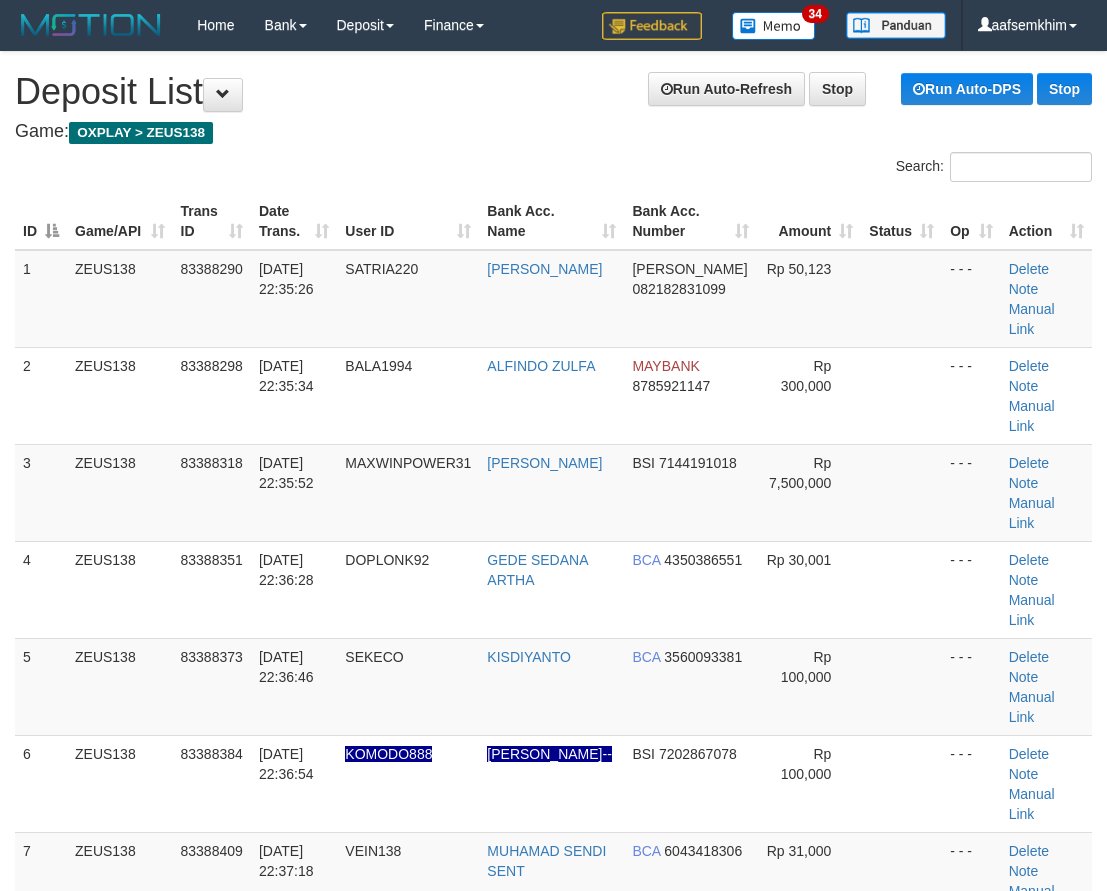 scroll, scrollTop: 137, scrollLeft: 0, axis: vertical 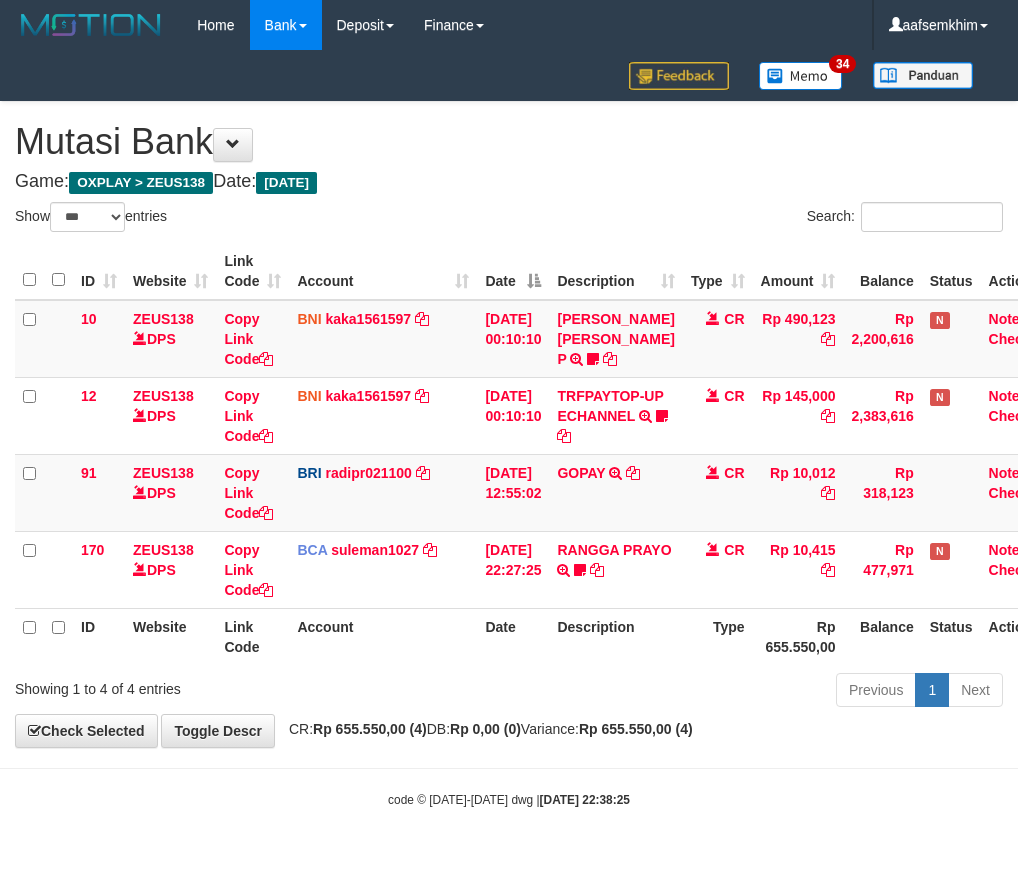 select on "***" 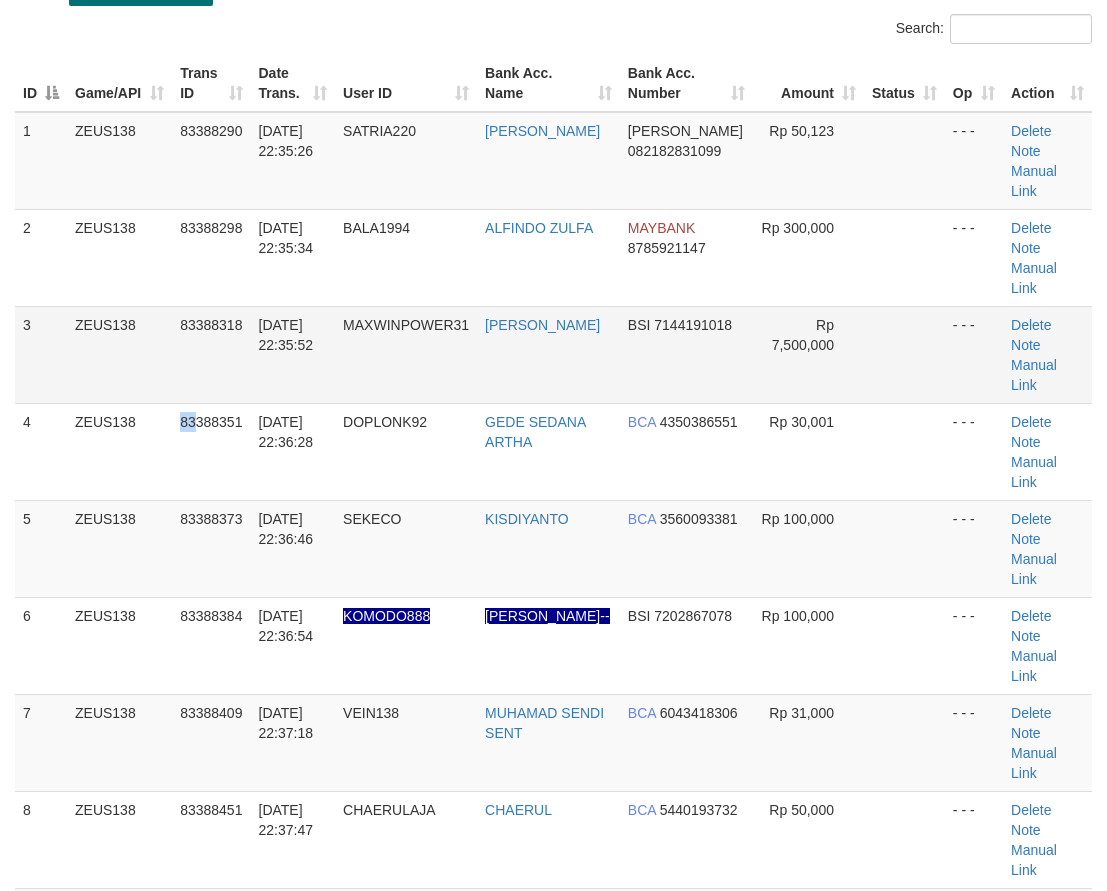 scroll, scrollTop: 138, scrollLeft: 0, axis: vertical 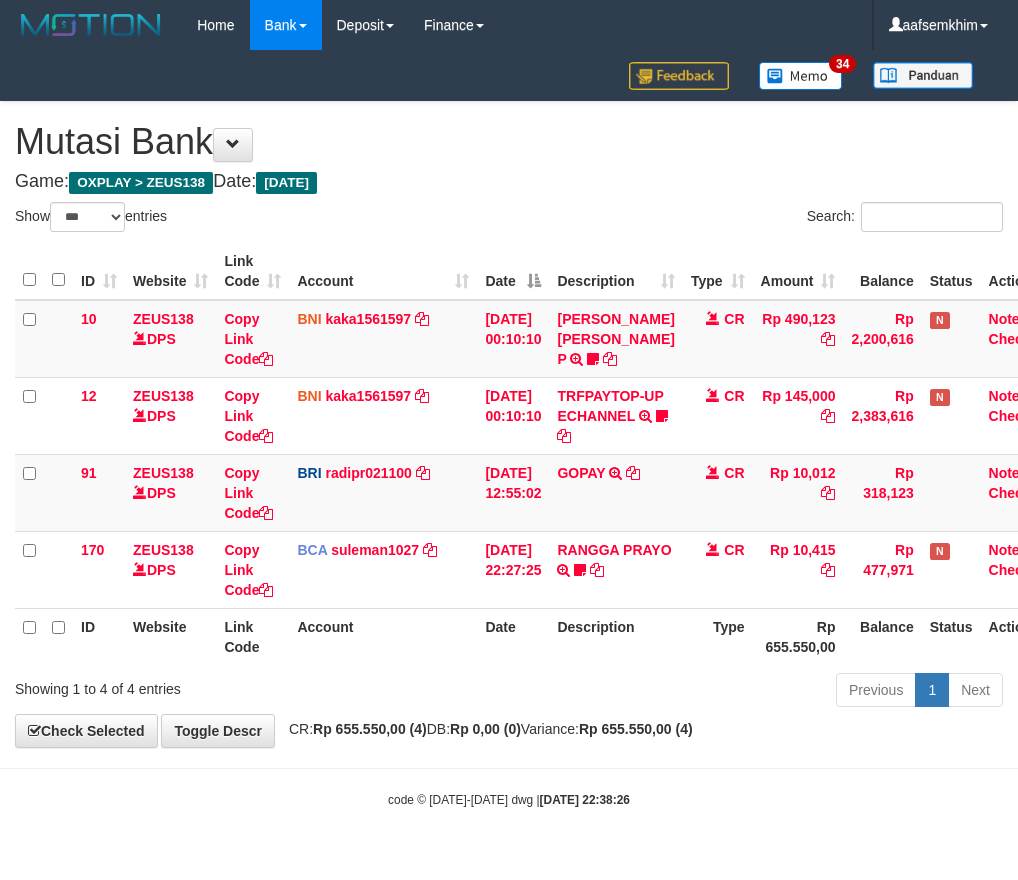 select on "***" 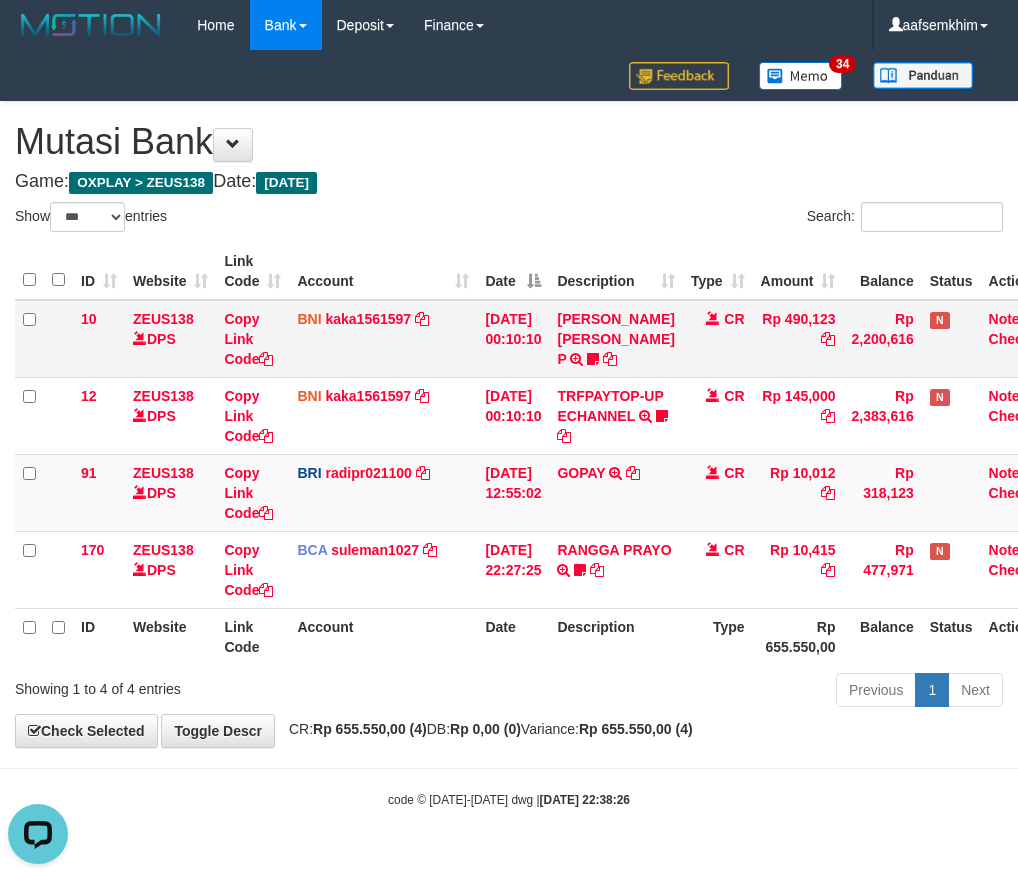 scroll, scrollTop: 0, scrollLeft: 0, axis: both 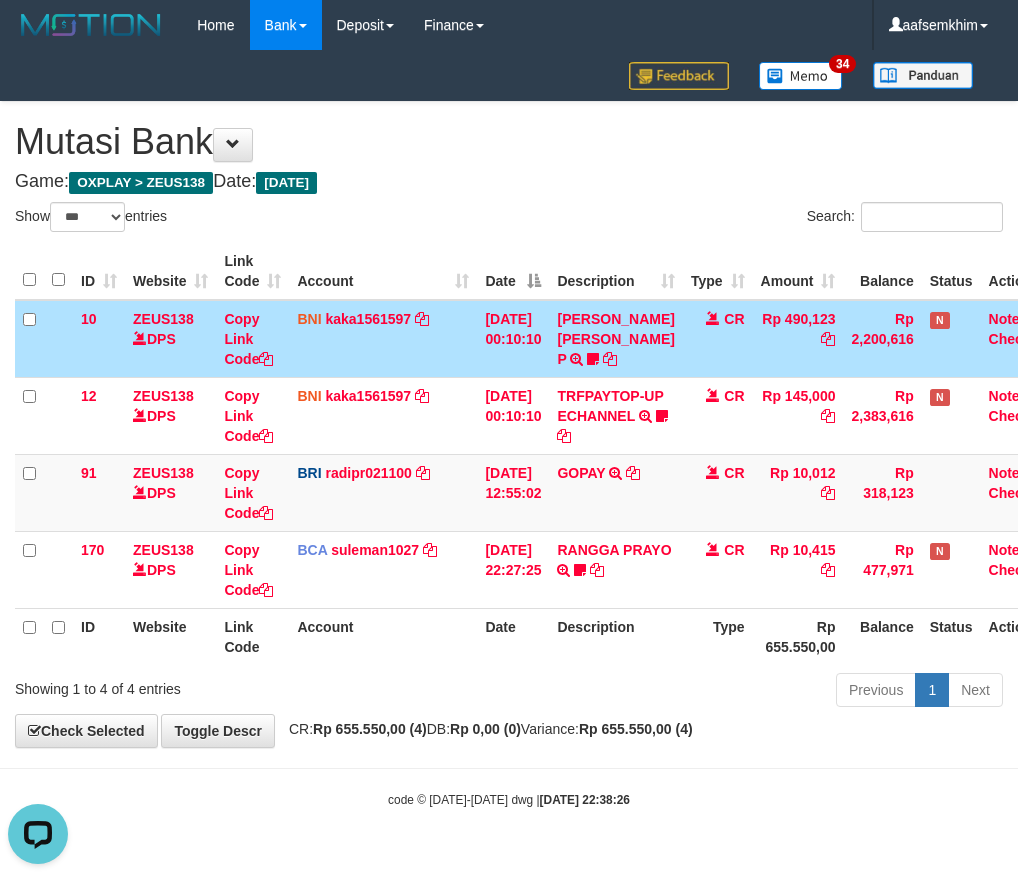 drag, startPoint x: 884, startPoint y: 329, endPoint x: 862, endPoint y: 324, distance: 22.561028 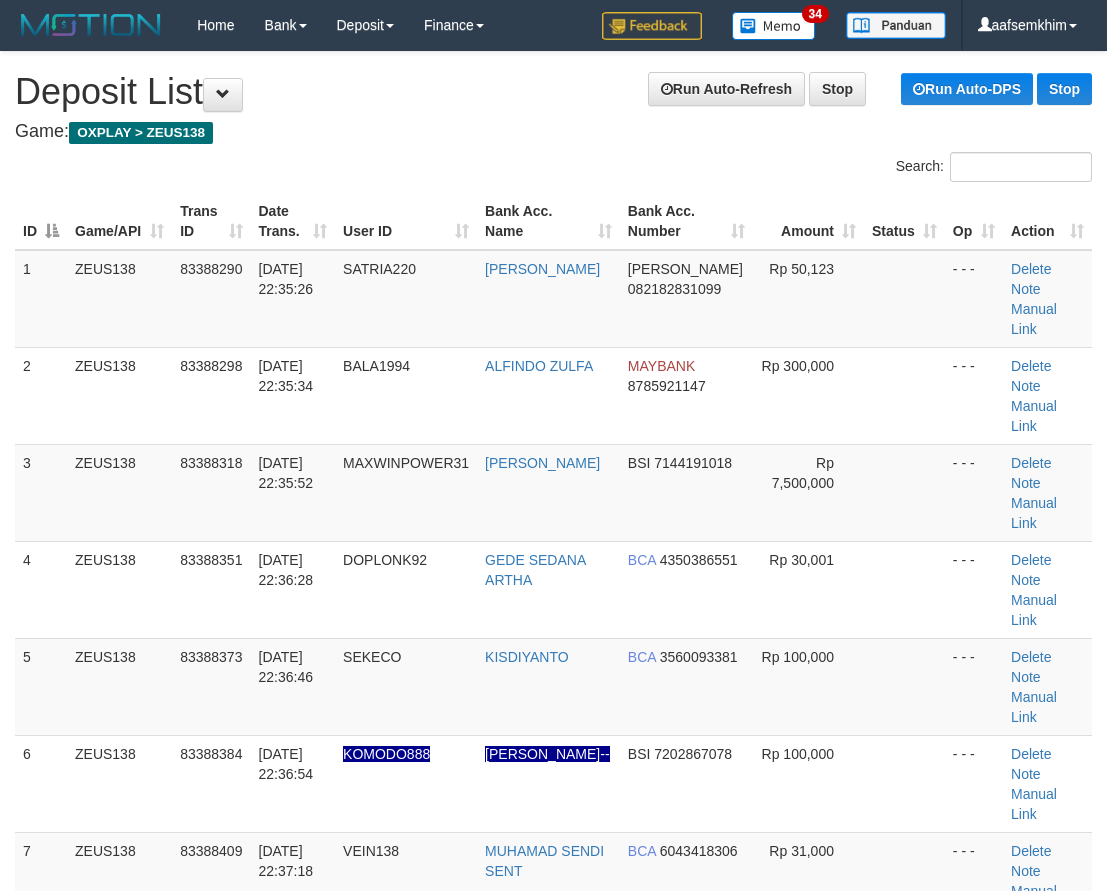 scroll, scrollTop: 139, scrollLeft: 0, axis: vertical 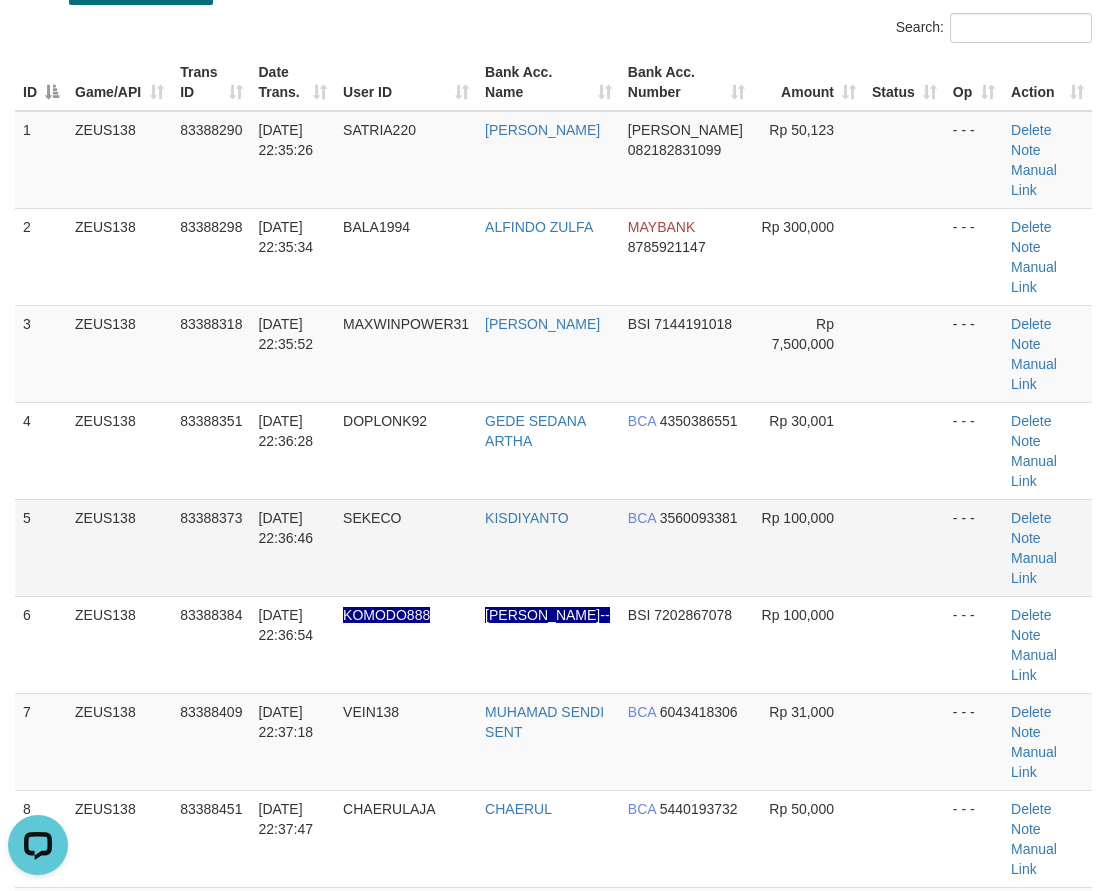 drag, startPoint x: 463, startPoint y: 473, endPoint x: 383, endPoint y: 425, distance: 93.29523 